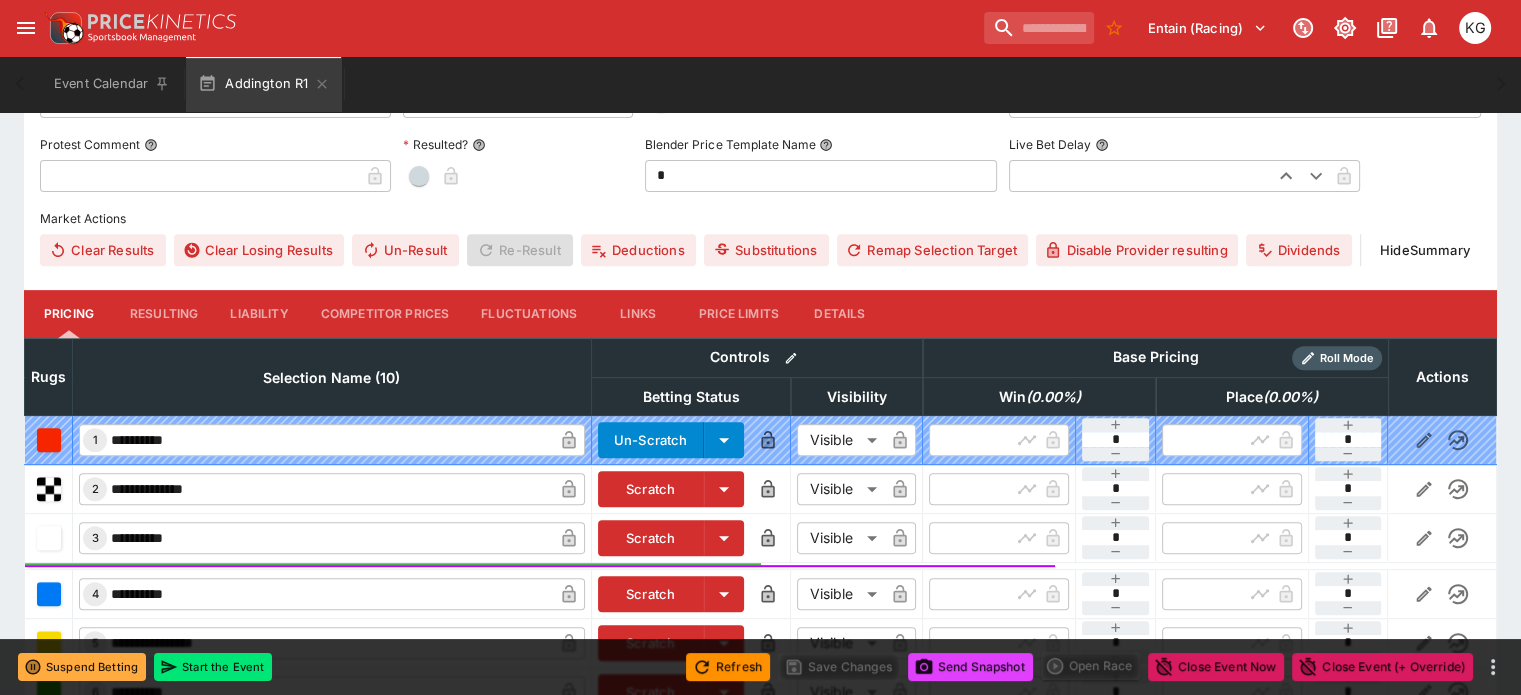 scroll, scrollTop: 700, scrollLeft: 0, axis: vertical 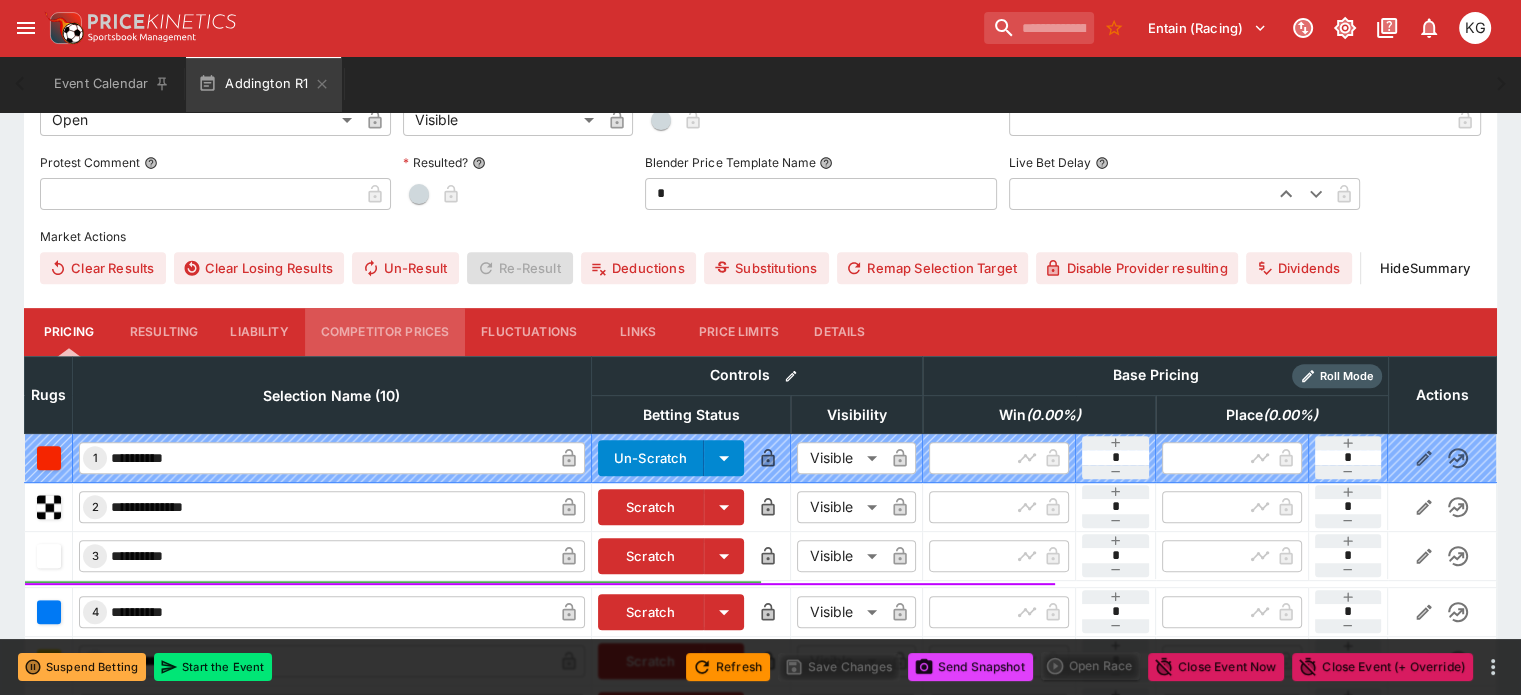 click on "Competitor Prices" at bounding box center (385, 332) 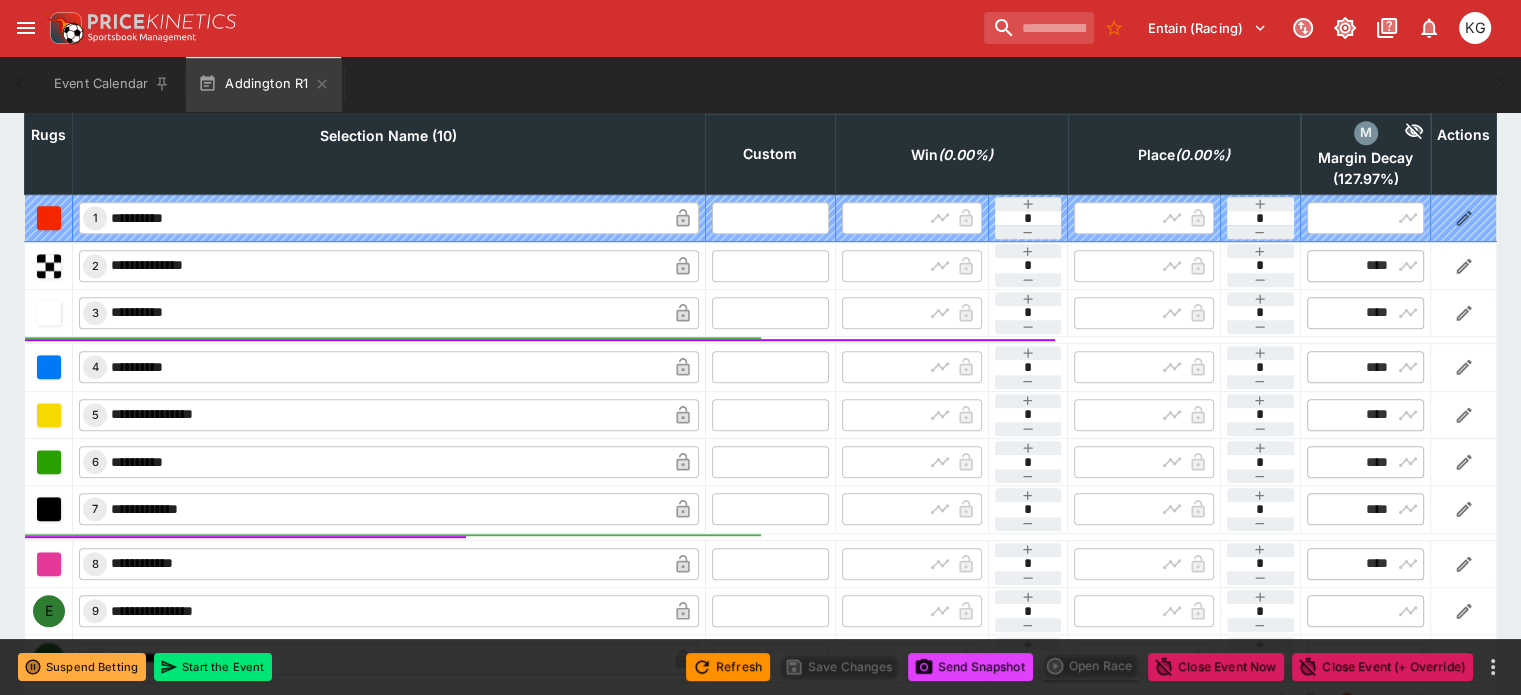 scroll, scrollTop: 1000, scrollLeft: 0, axis: vertical 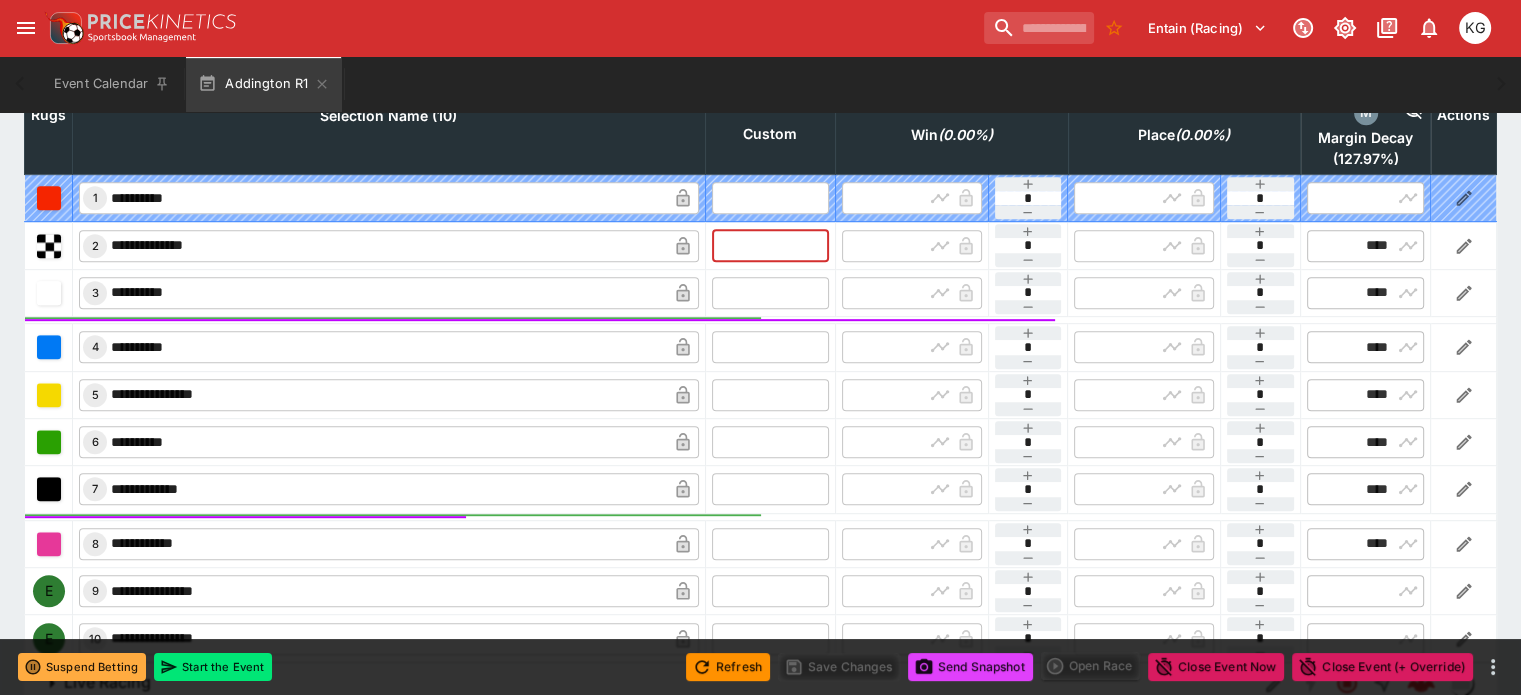 click at bounding box center (770, 245) 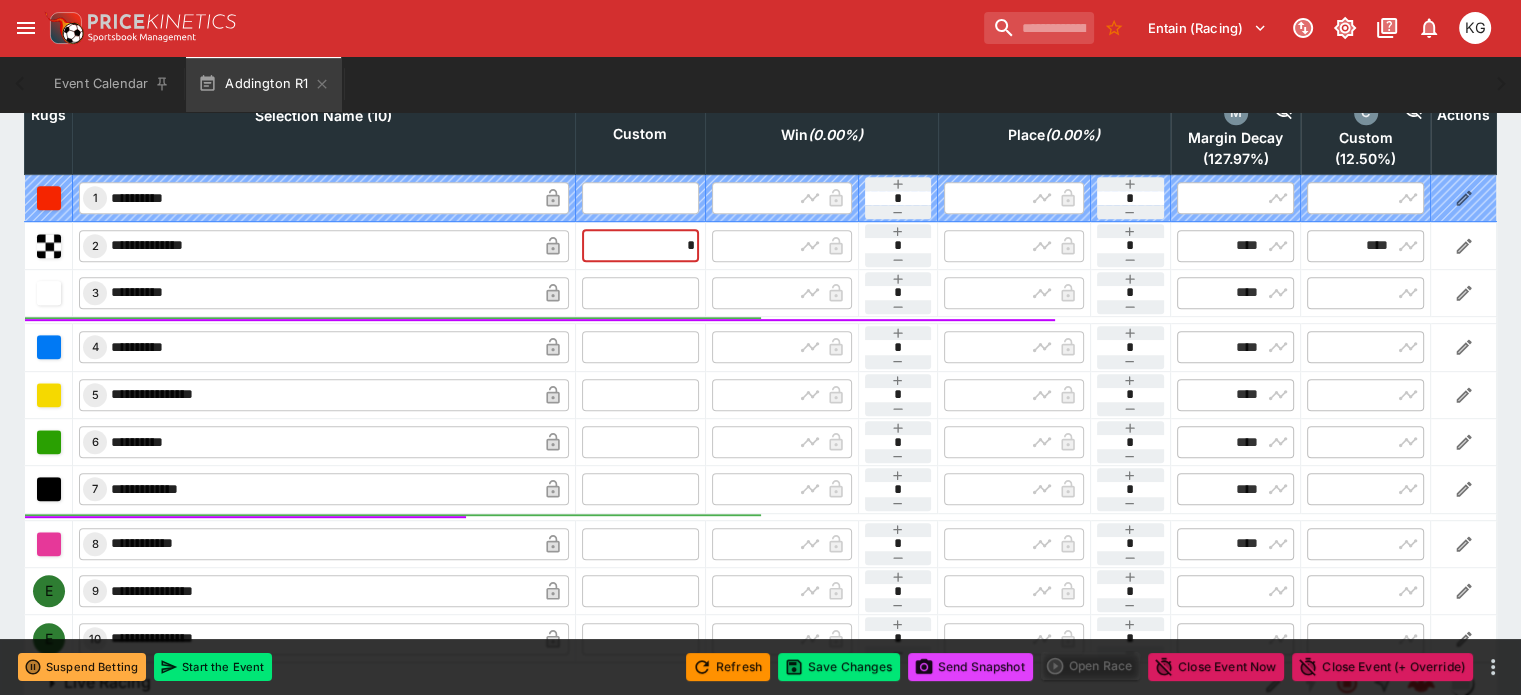 type on "****" 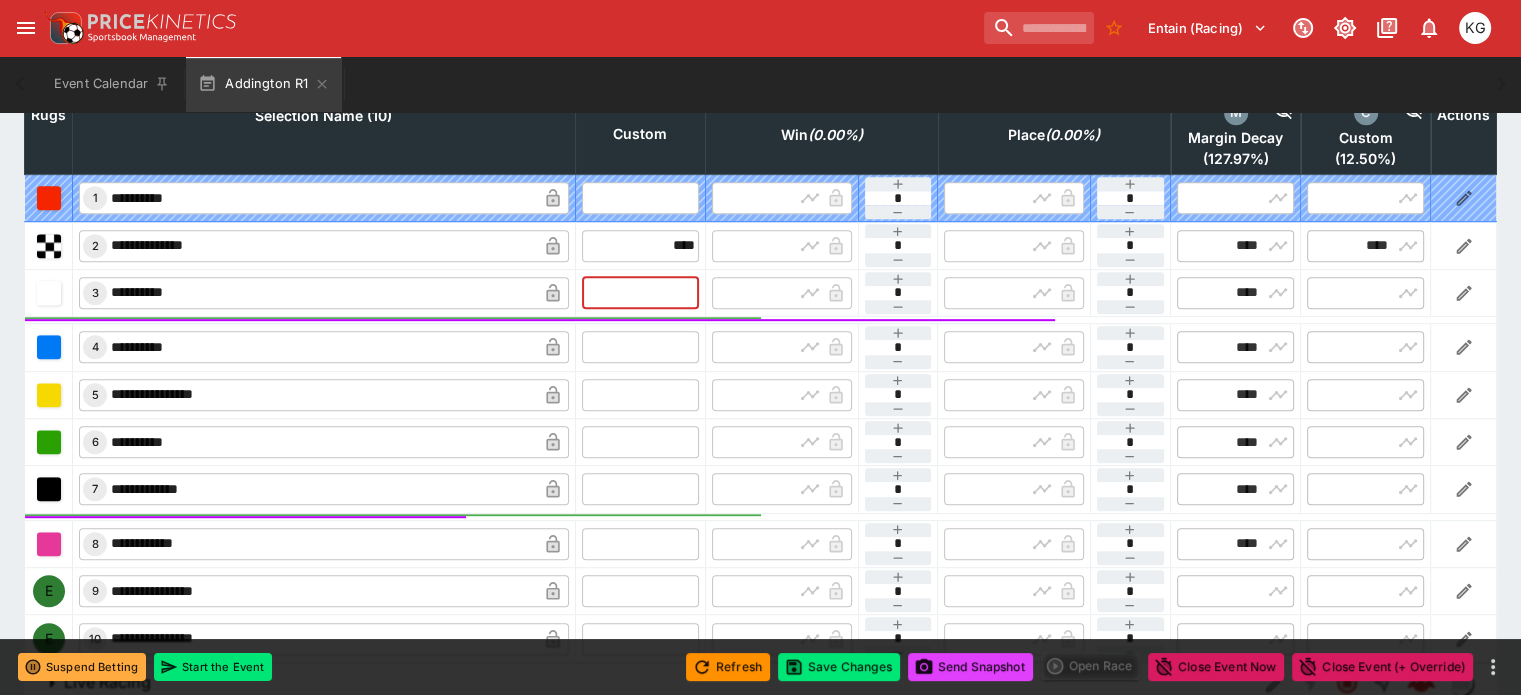click at bounding box center [640, 293] 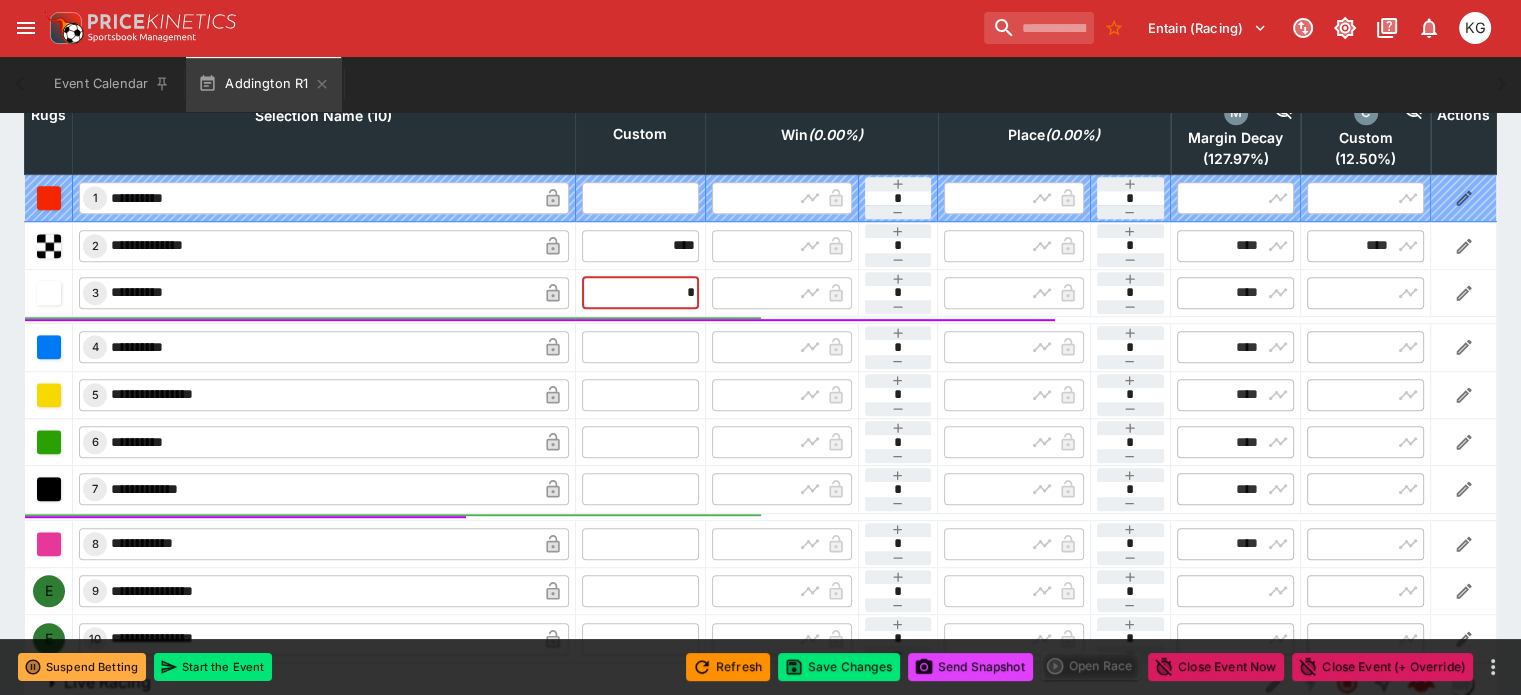 type on "****" 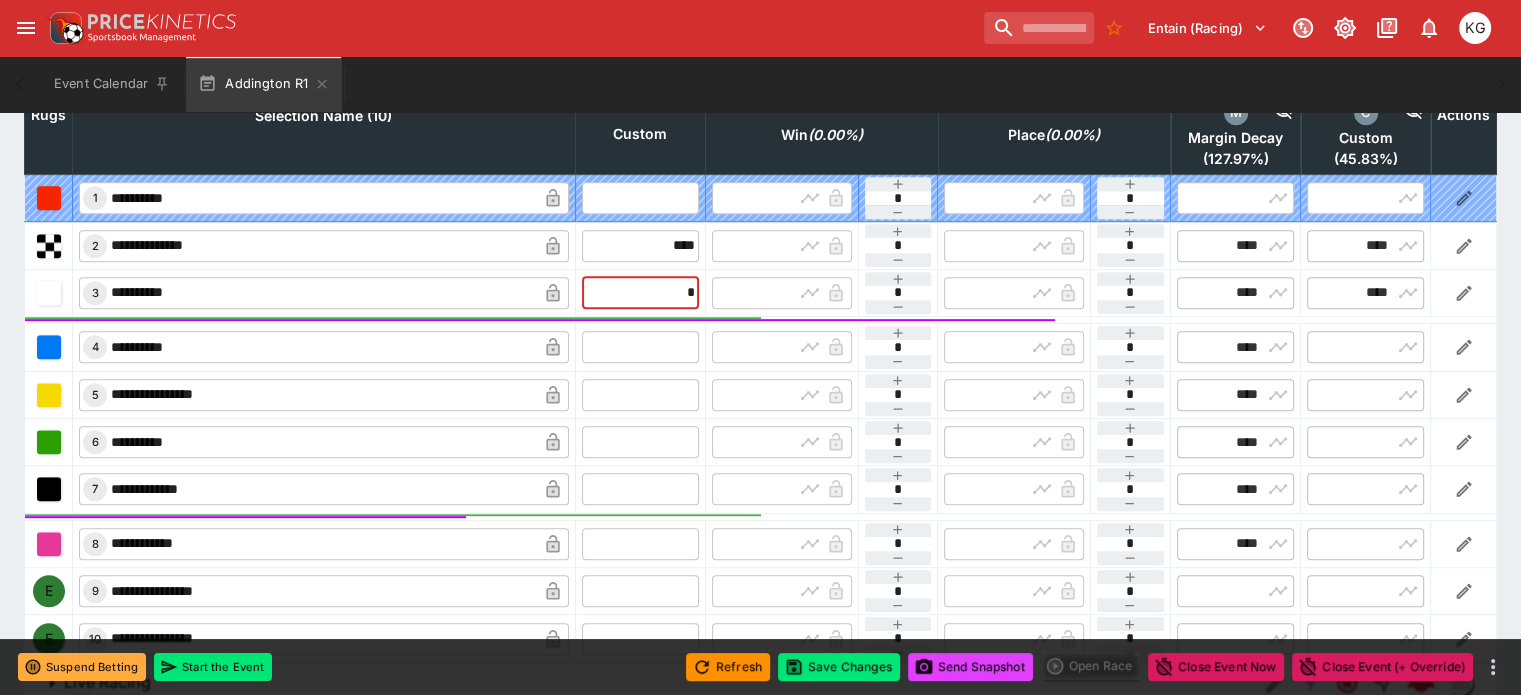 type on "****" 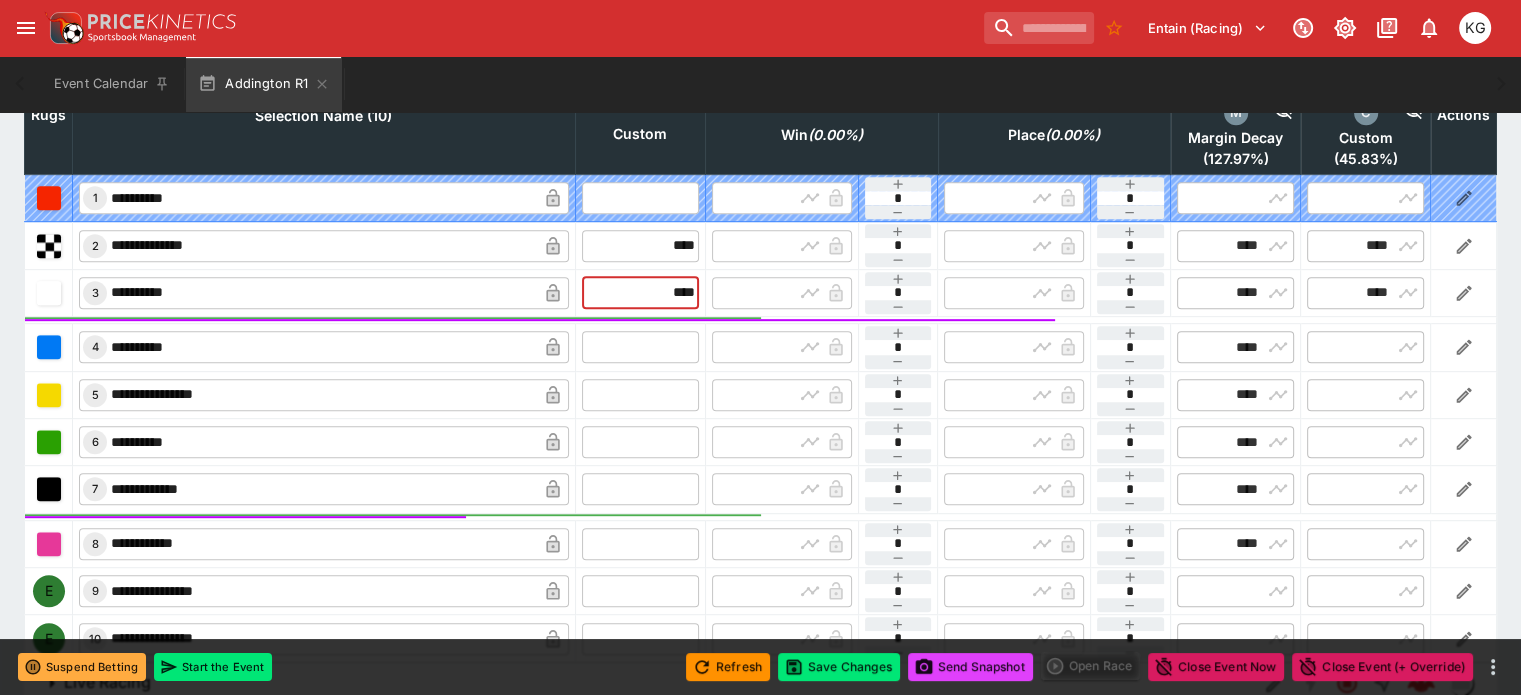 click at bounding box center (640, 347) 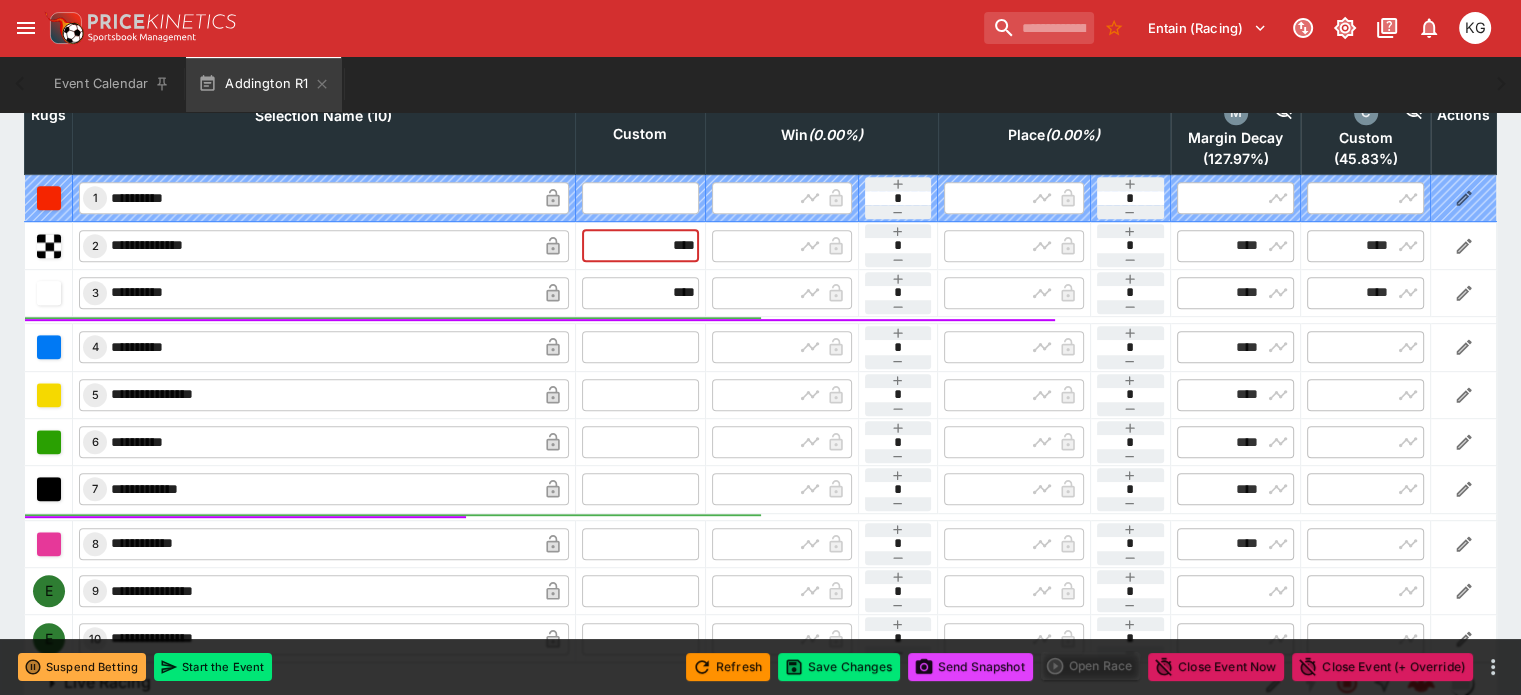 drag, startPoint x: 599, startPoint y: 206, endPoint x: 688, endPoint y: 207, distance: 89.005615 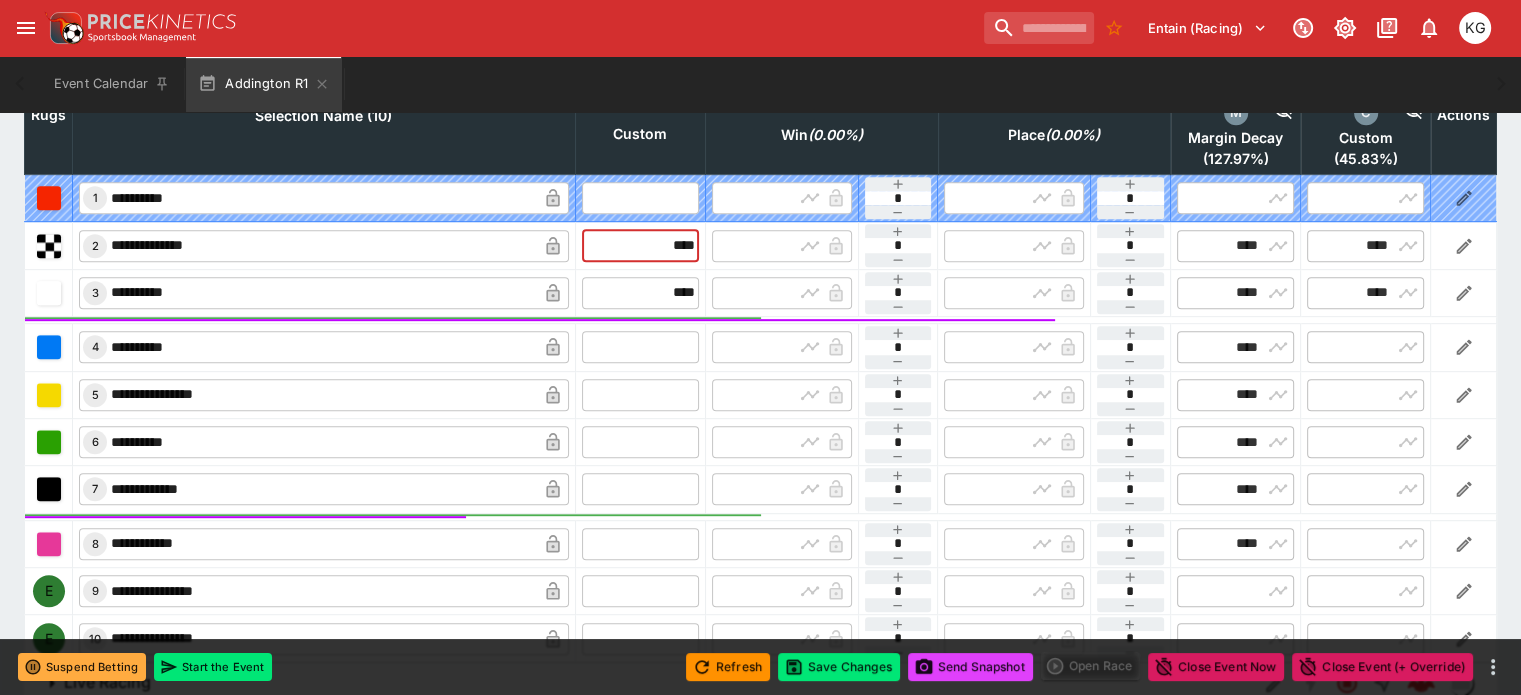 type on "*" 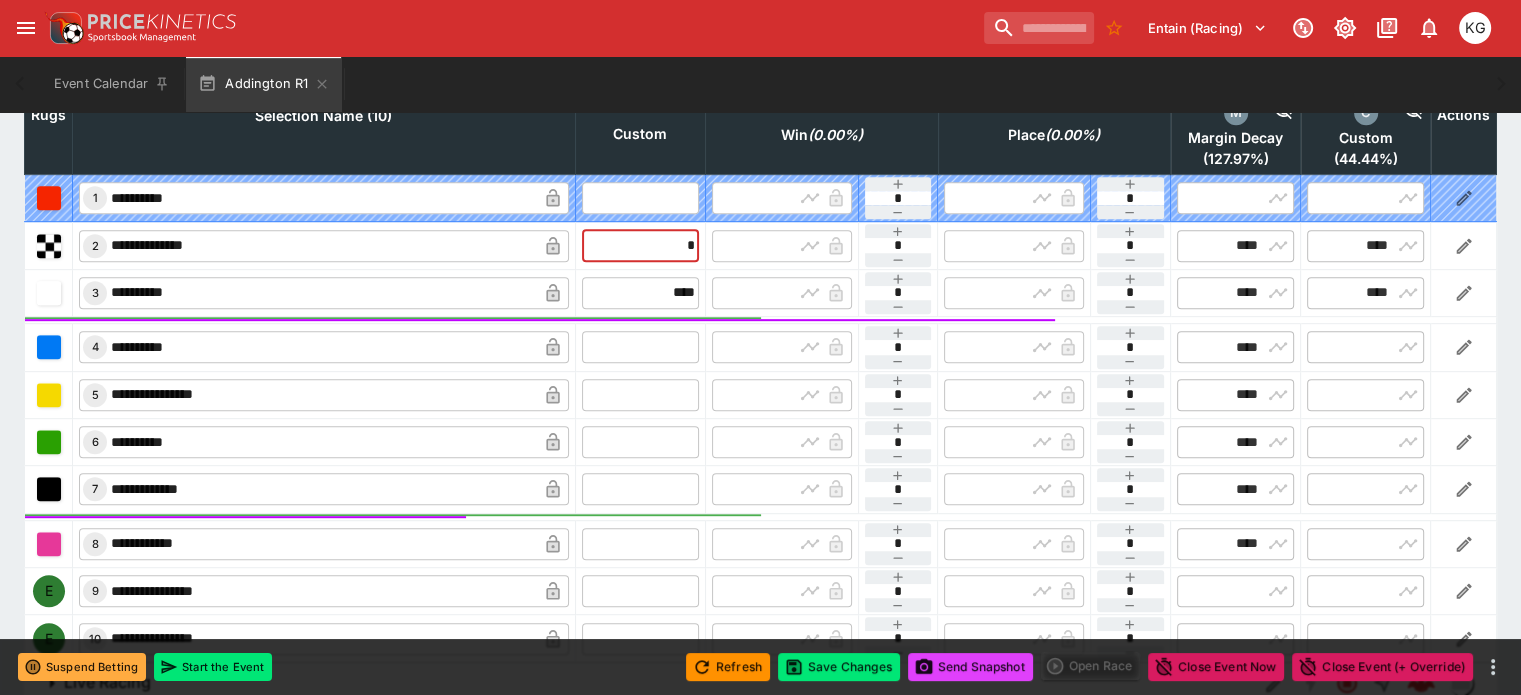 type on "****" 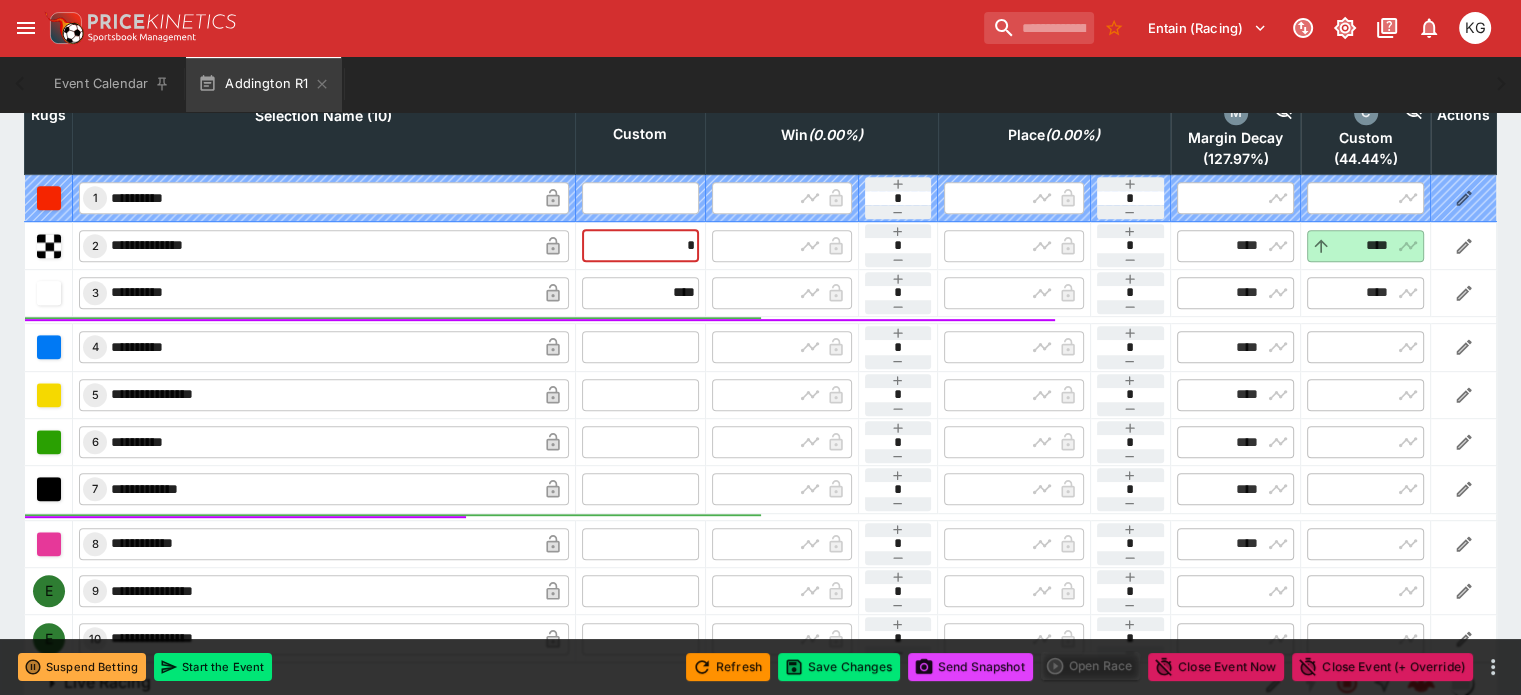 type on "****" 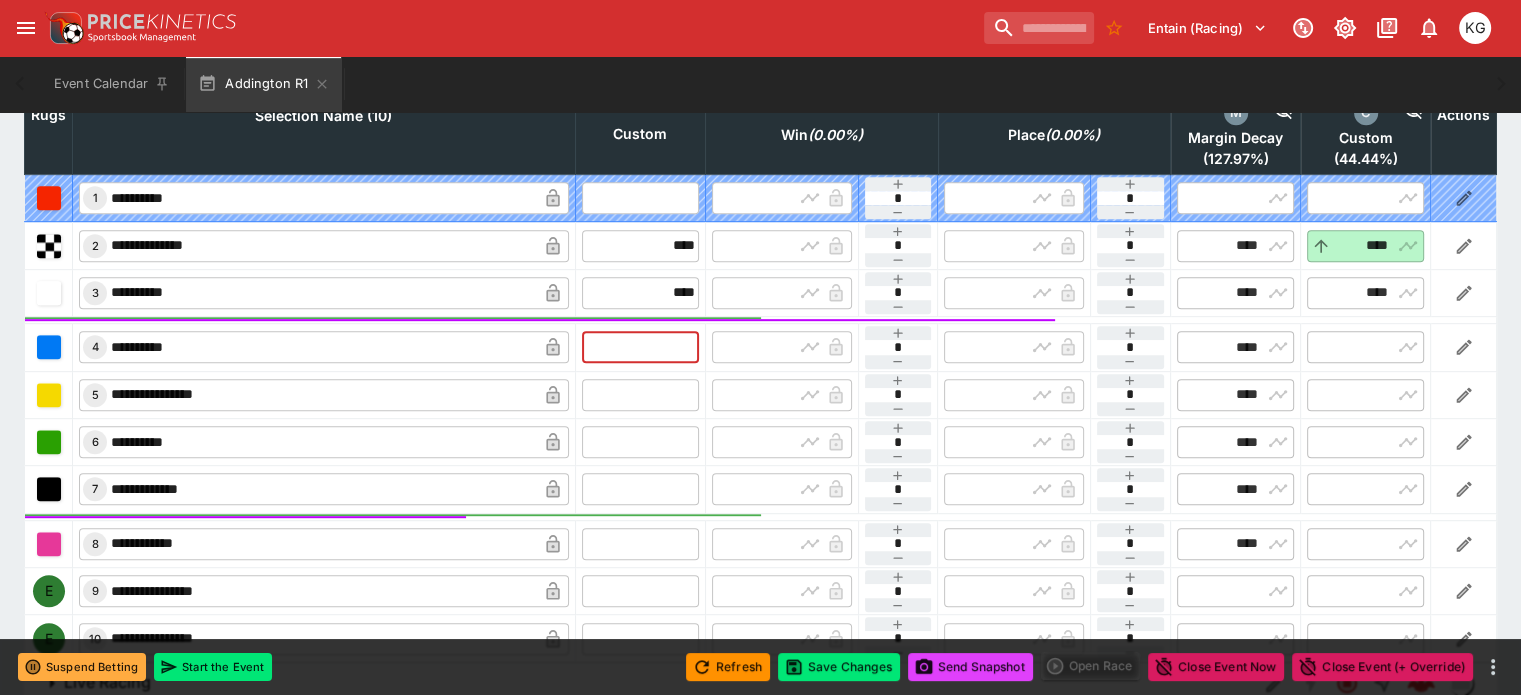 click at bounding box center [640, 347] 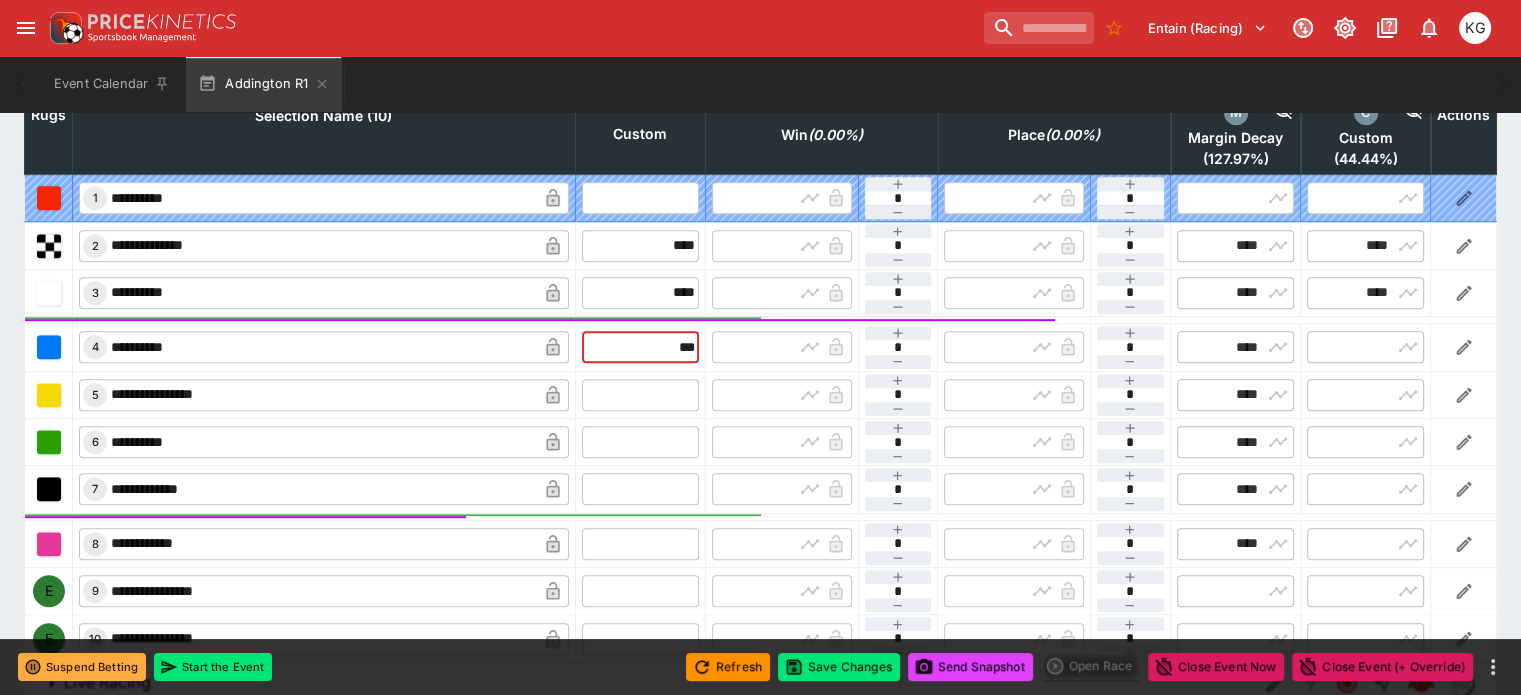 type on "****" 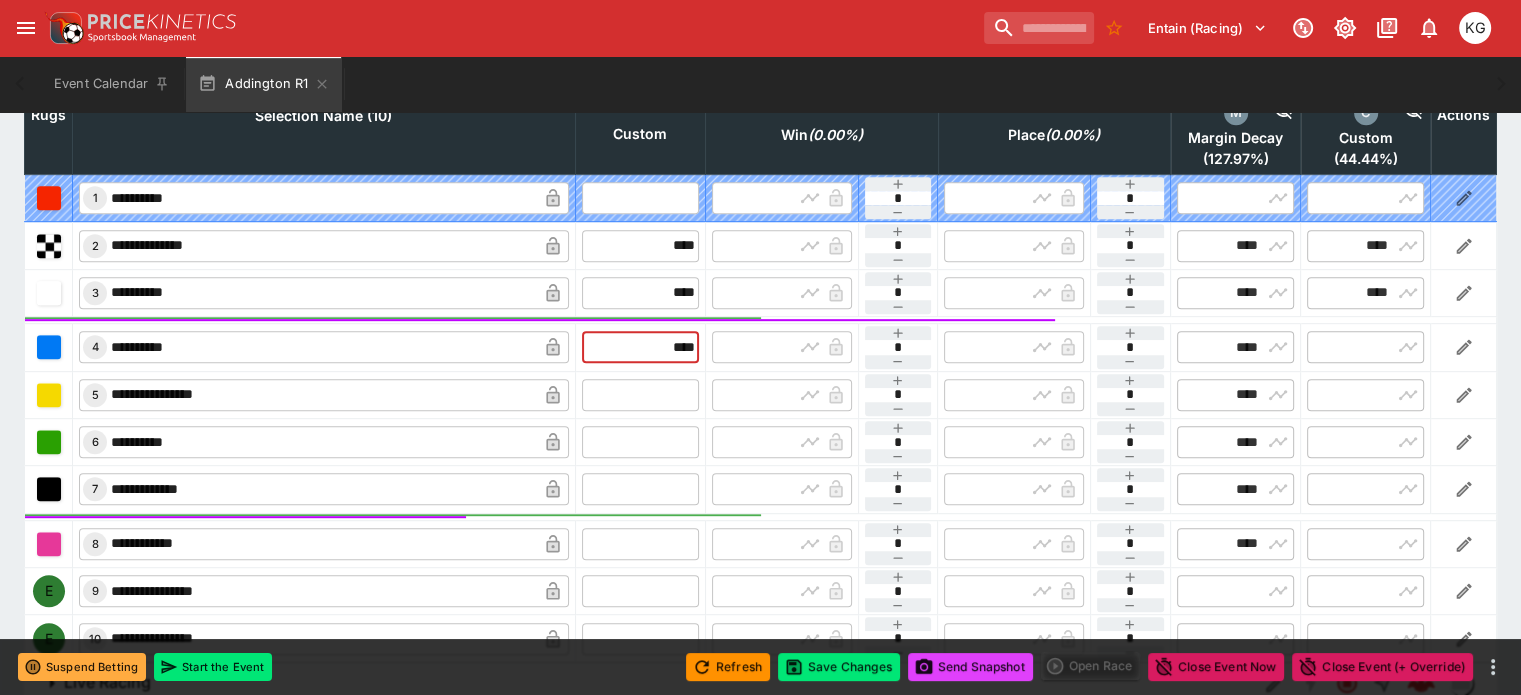 type on "****" 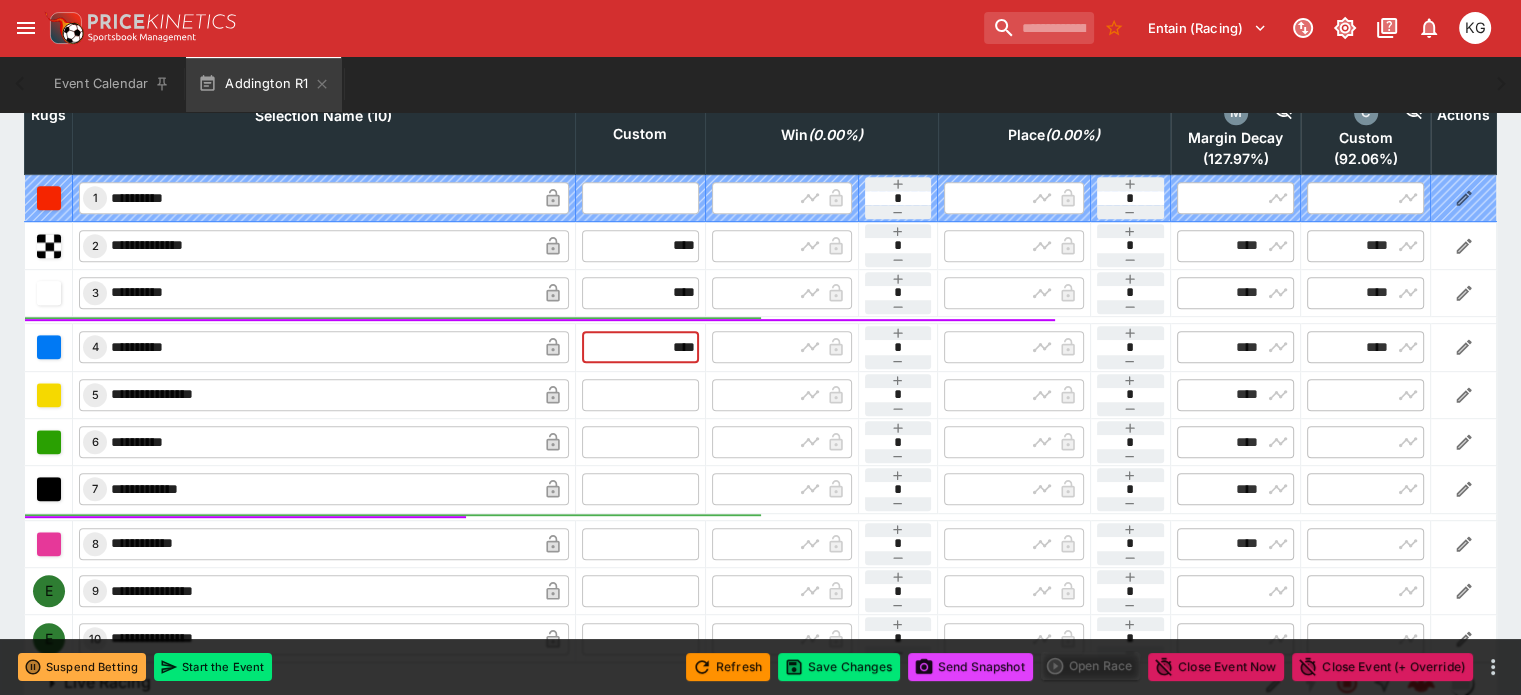 type on "****" 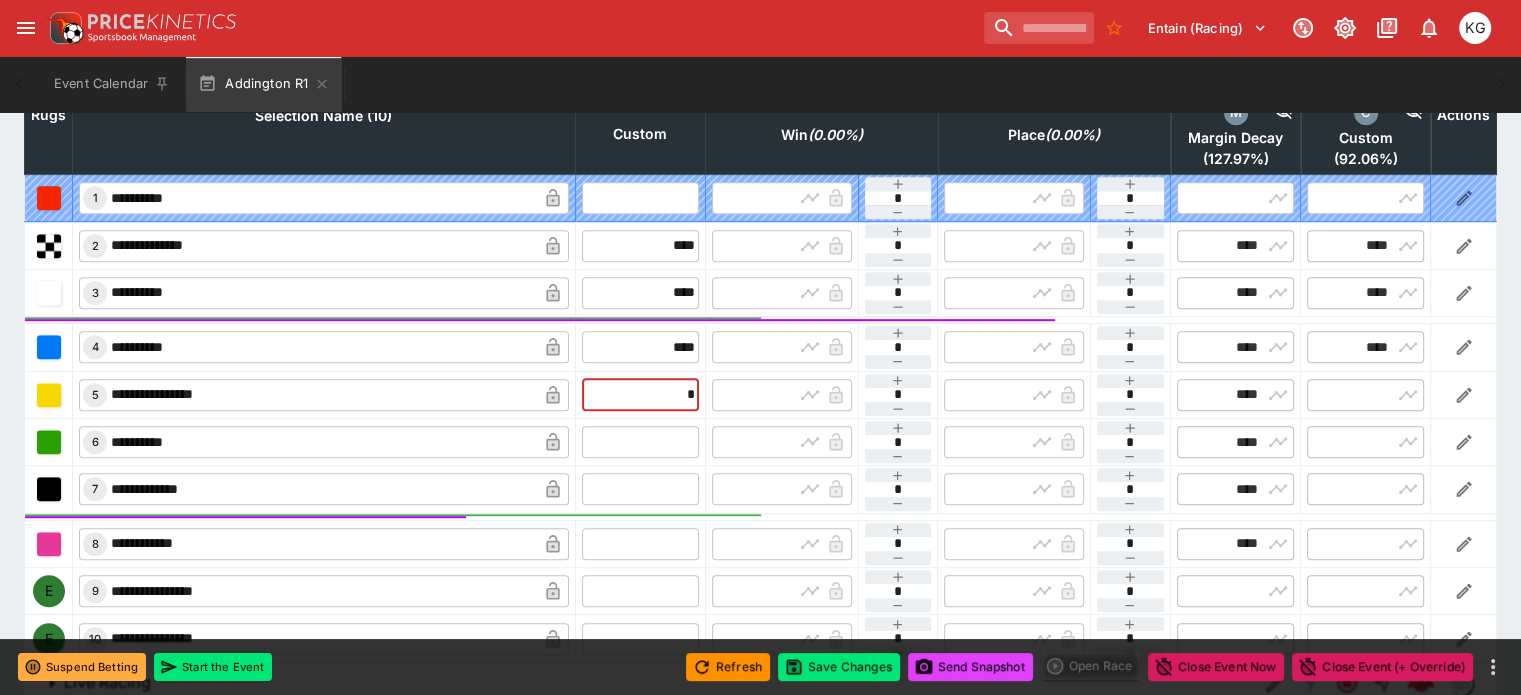 type on "**" 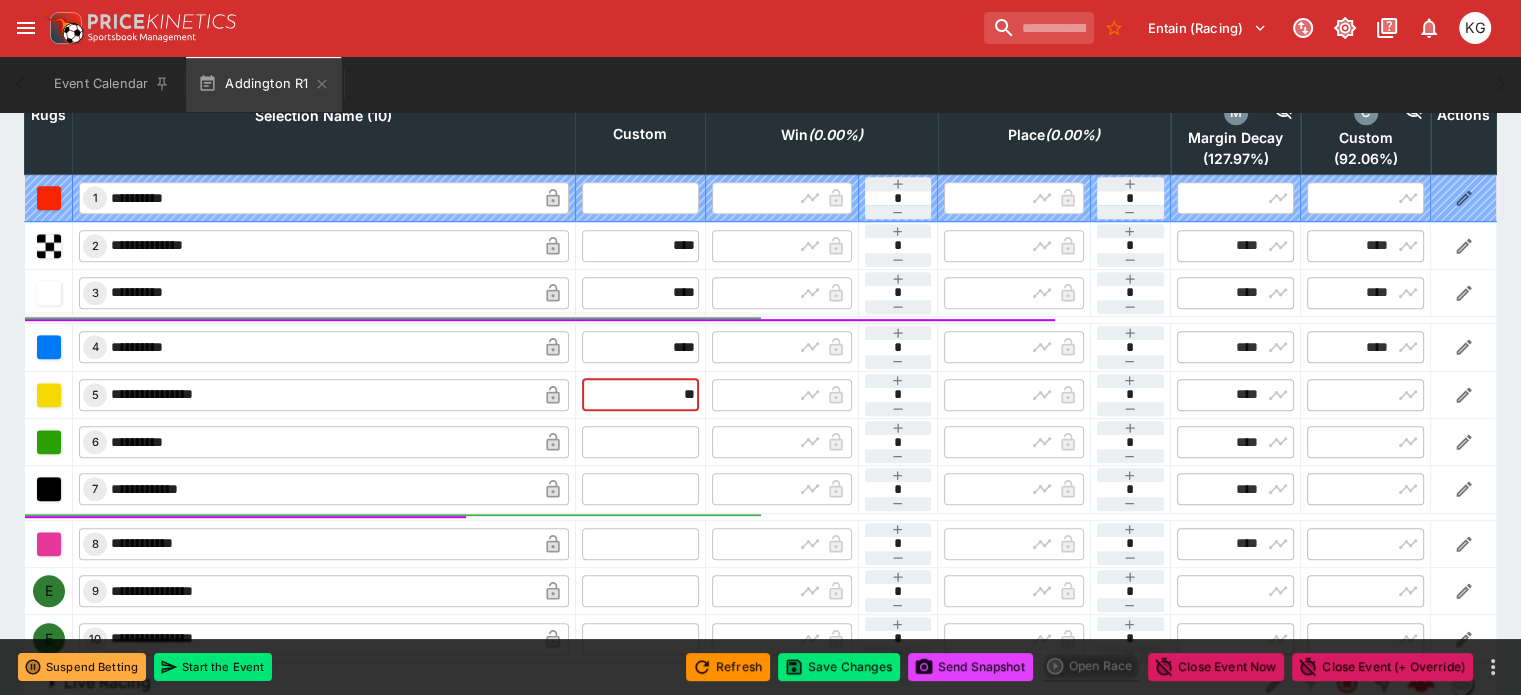 type on "*****" 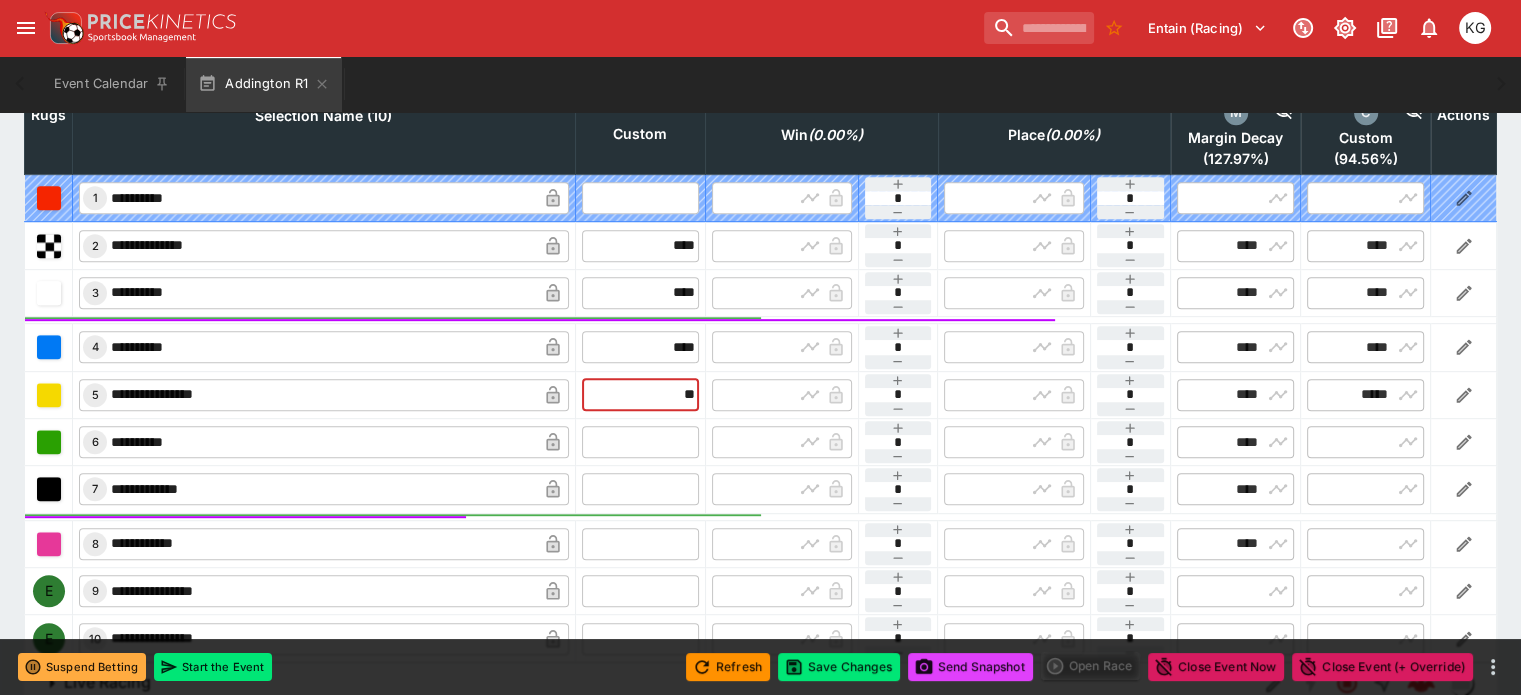 type on "*****" 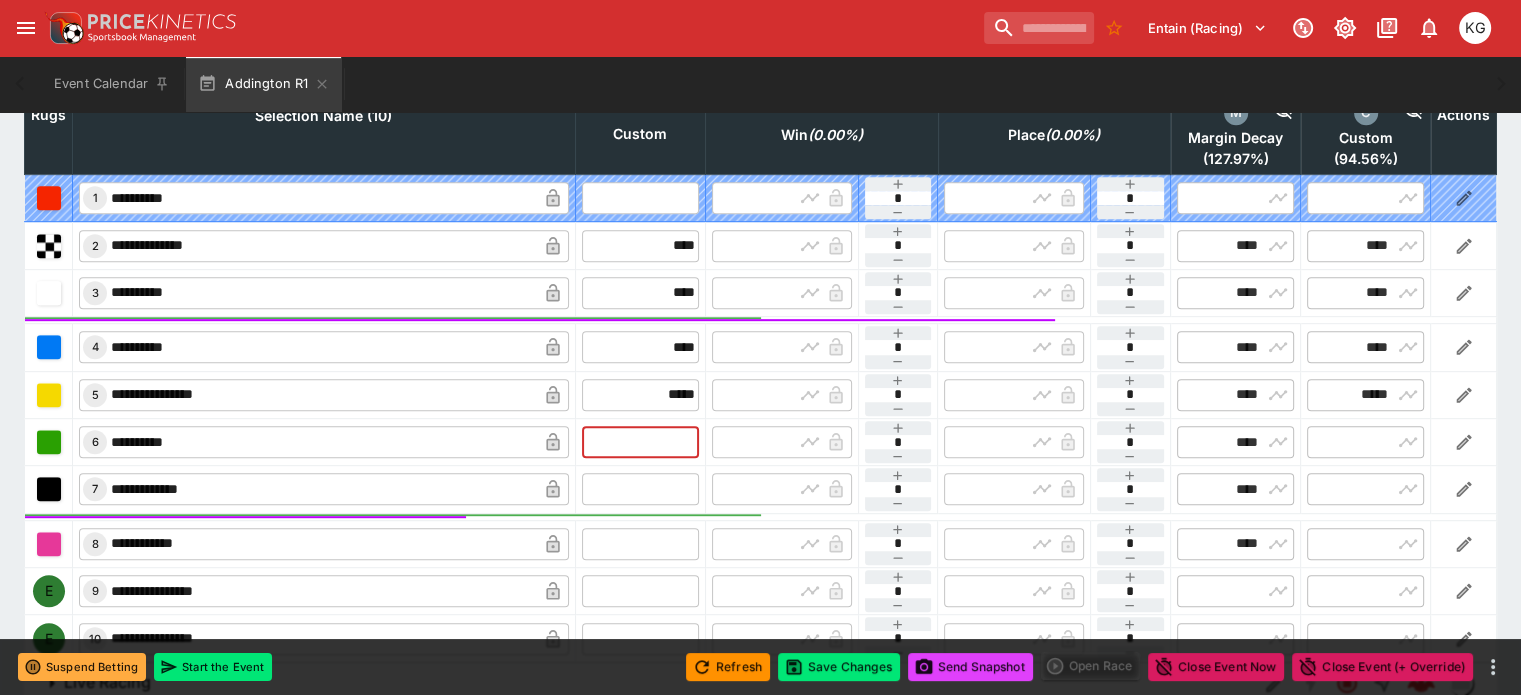 click at bounding box center (640, 442) 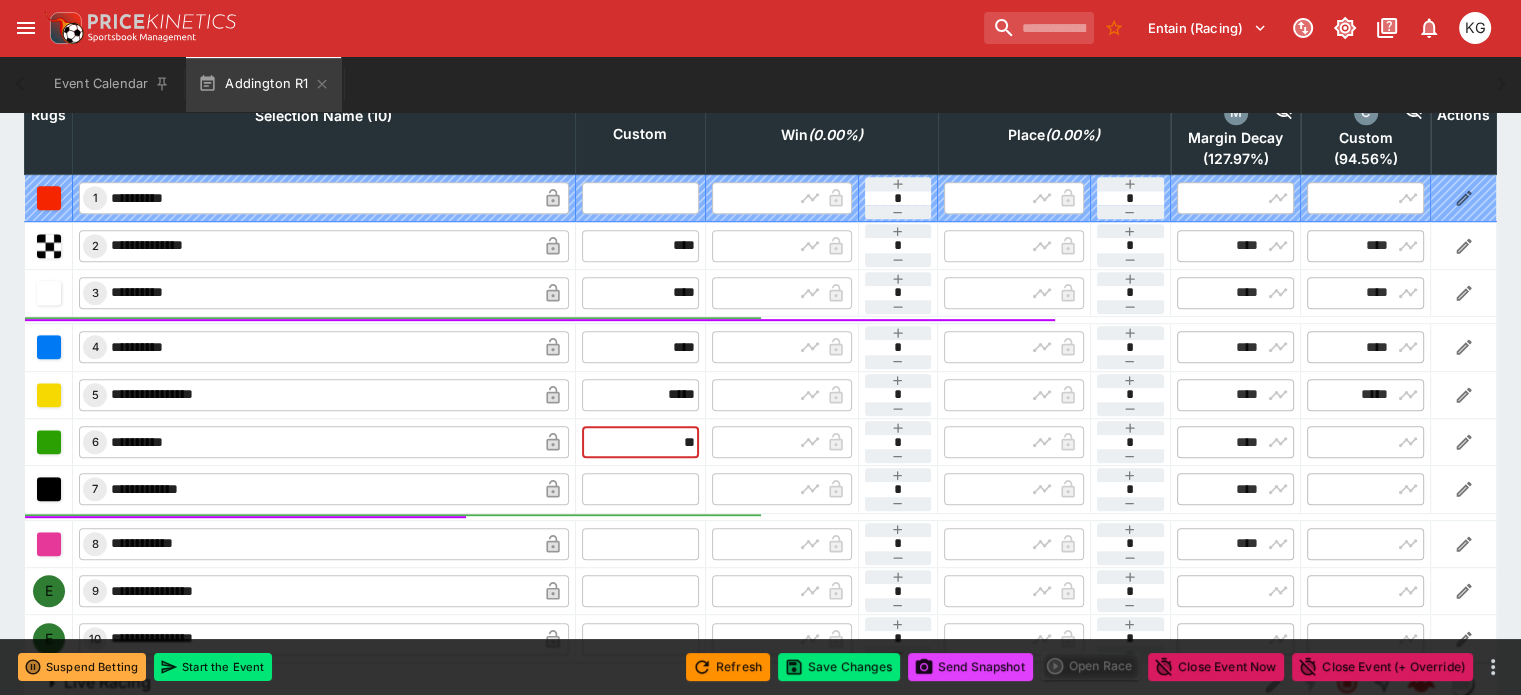 type on "***" 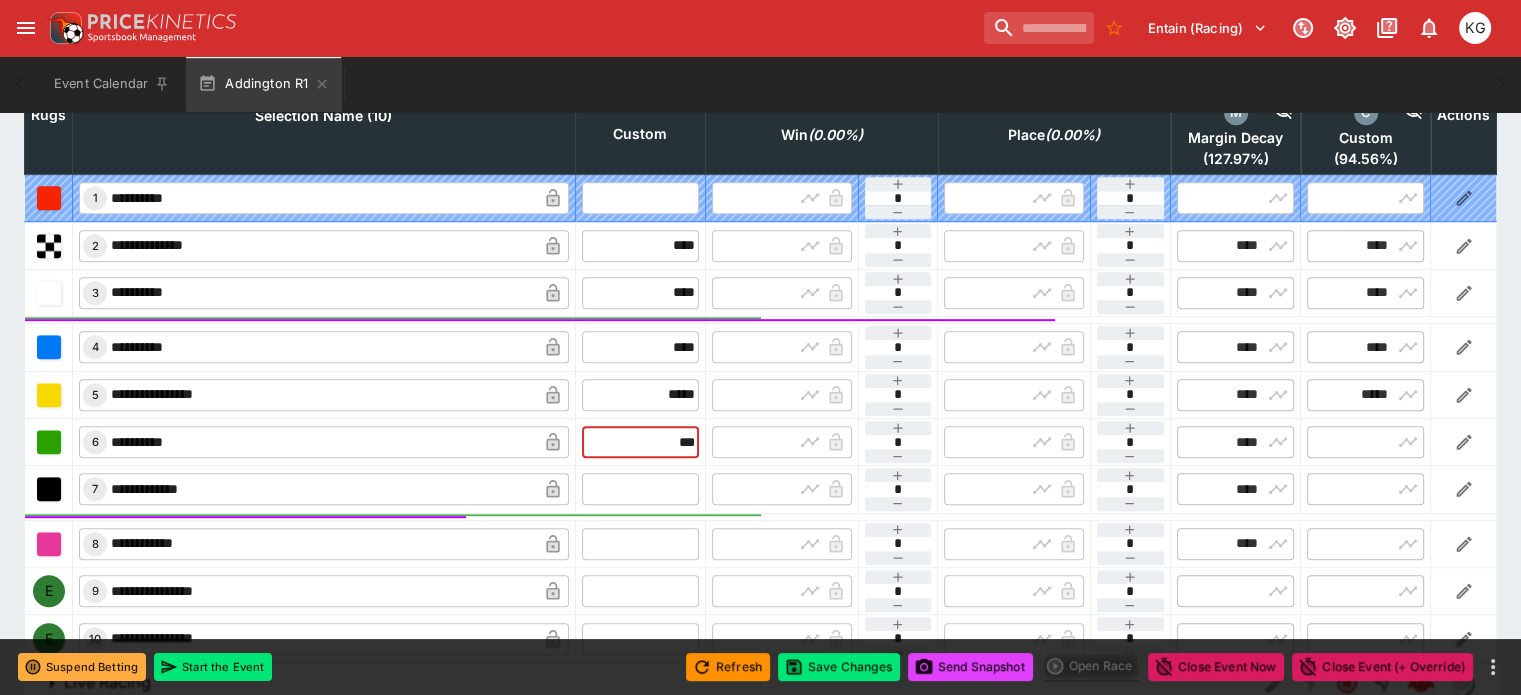 type on "******" 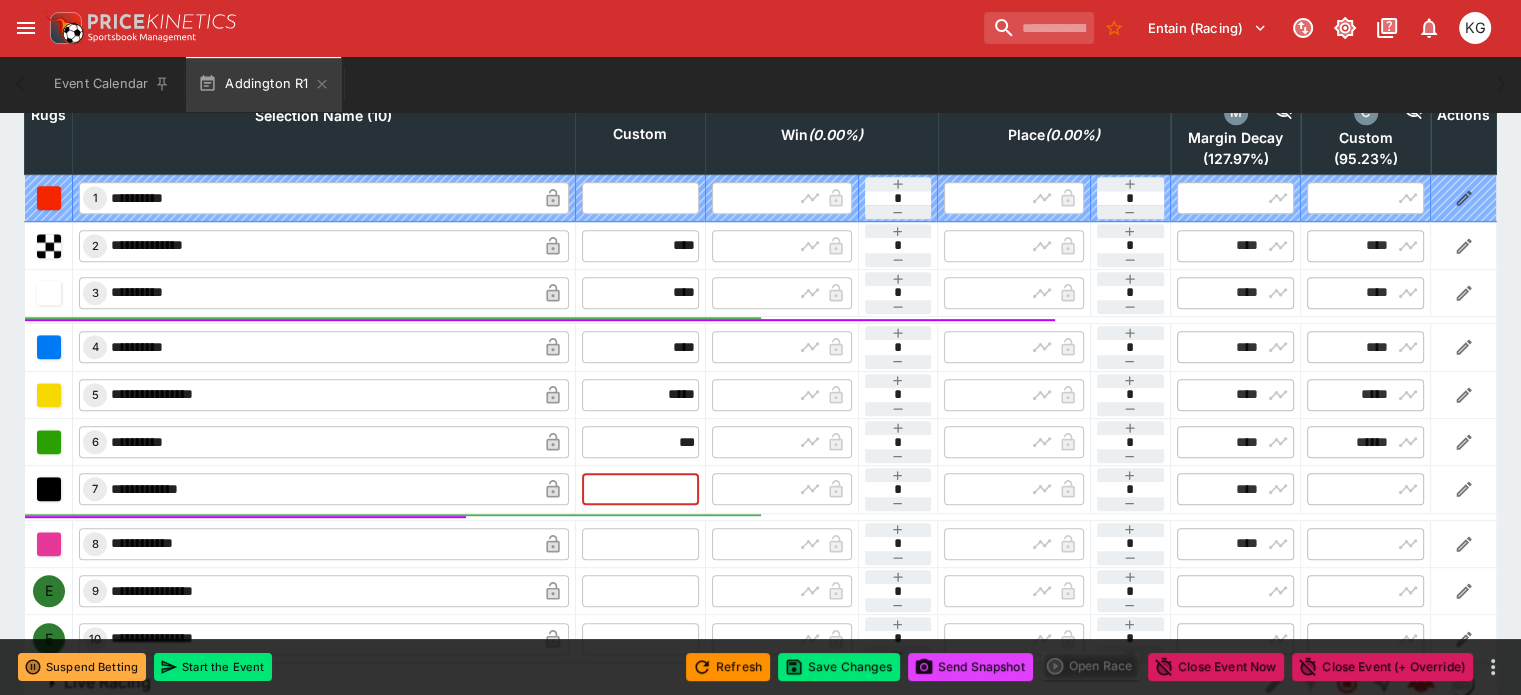 type on "******" 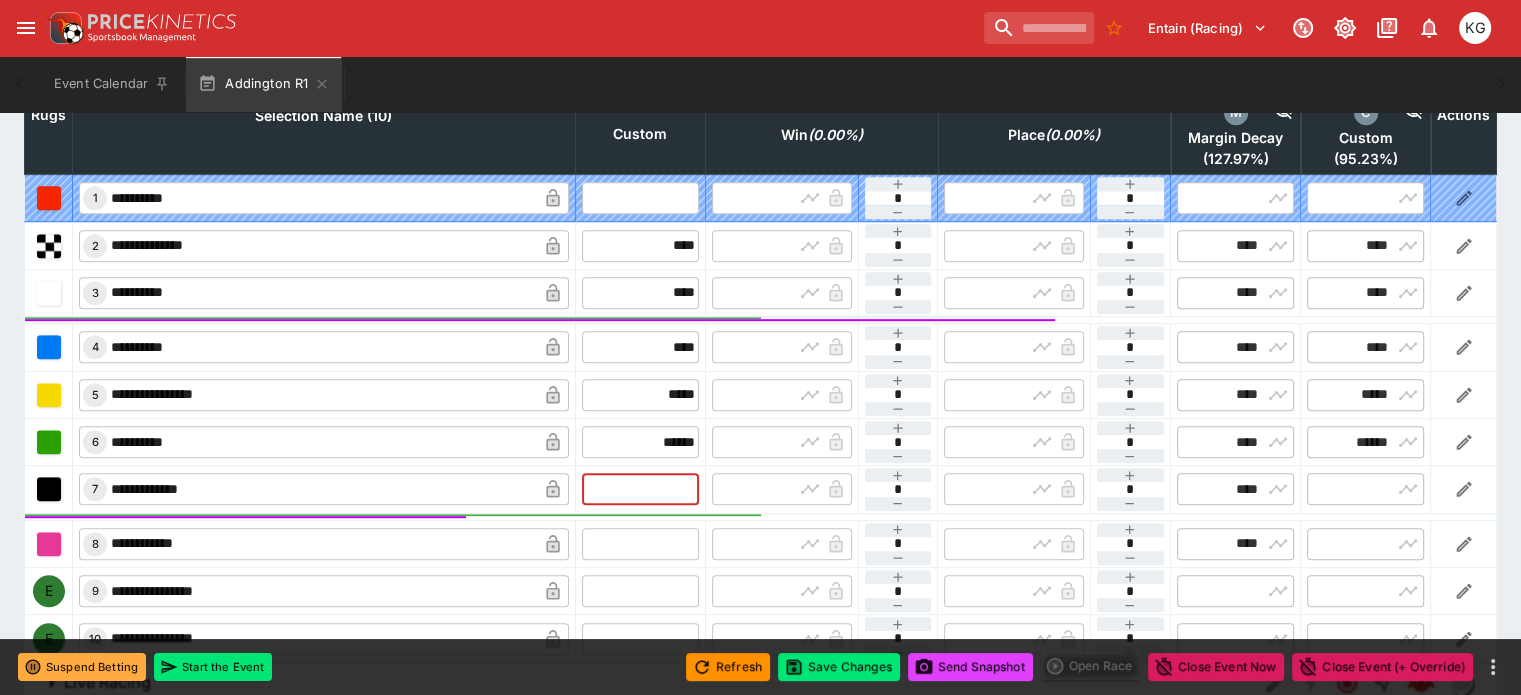 click at bounding box center [640, 489] 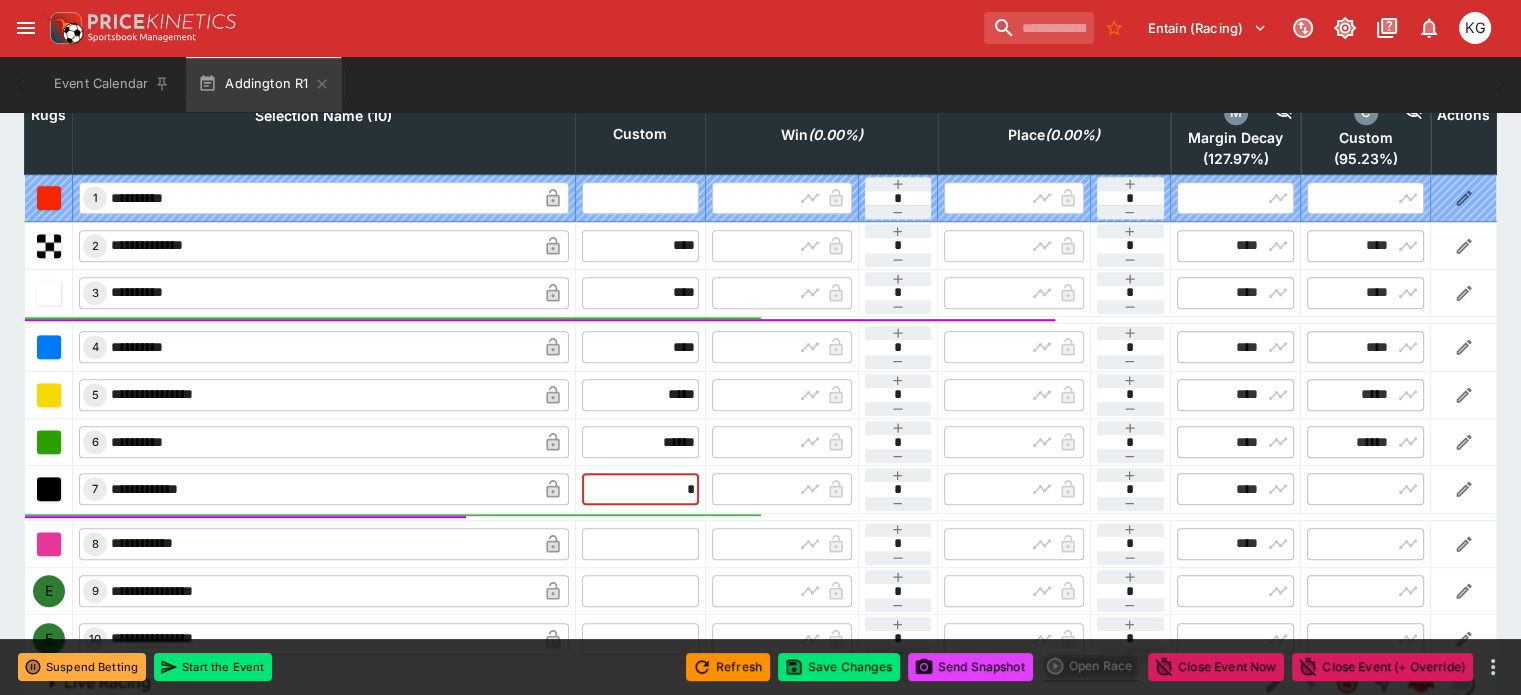 type on "**" 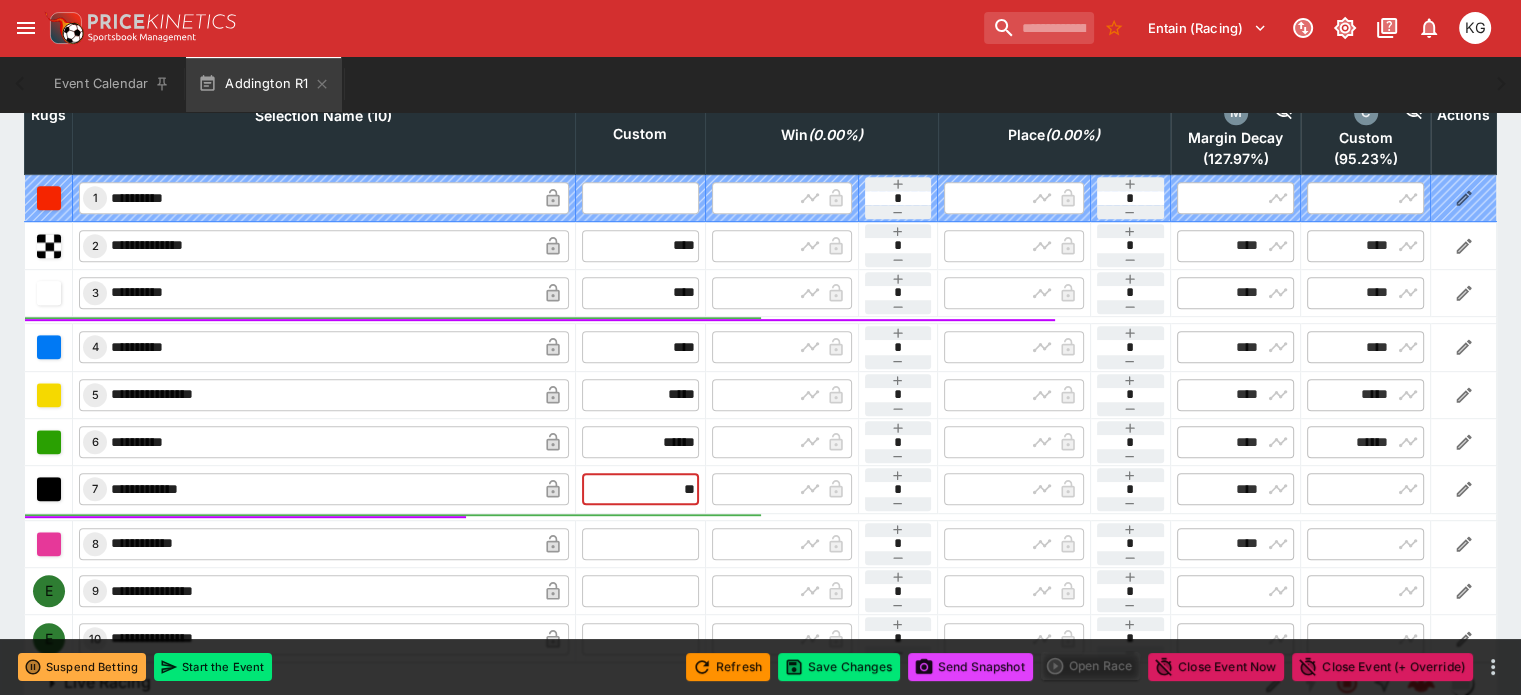 type on "*****" 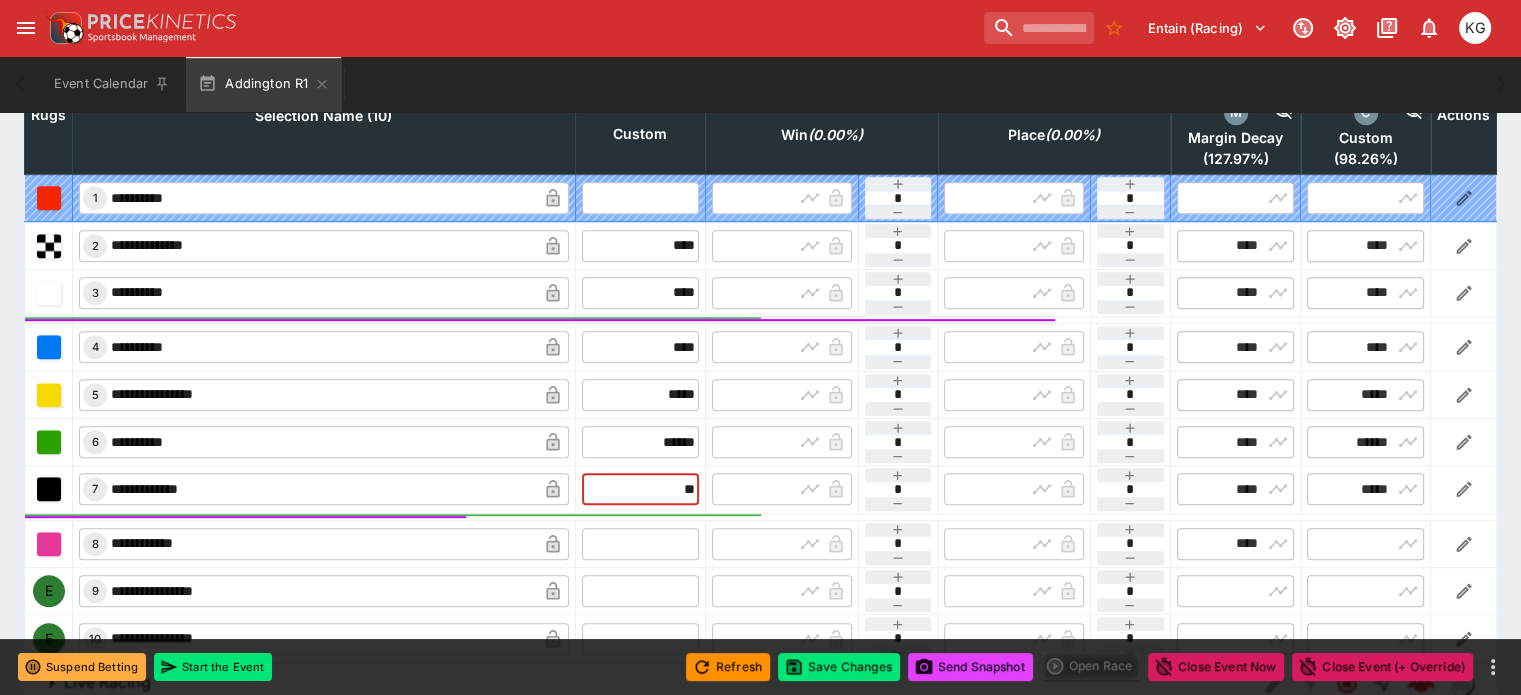 type on "*****" 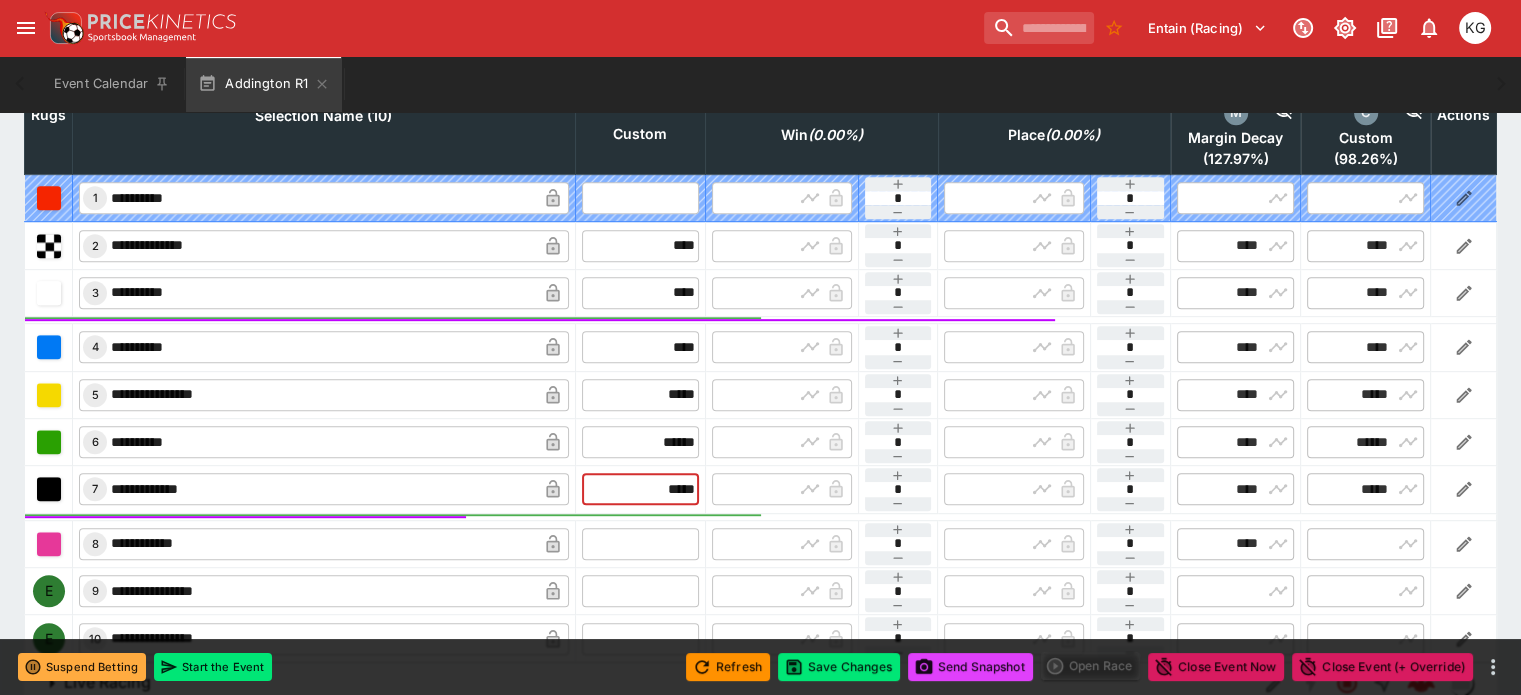 click at bounding box center (640, 544) 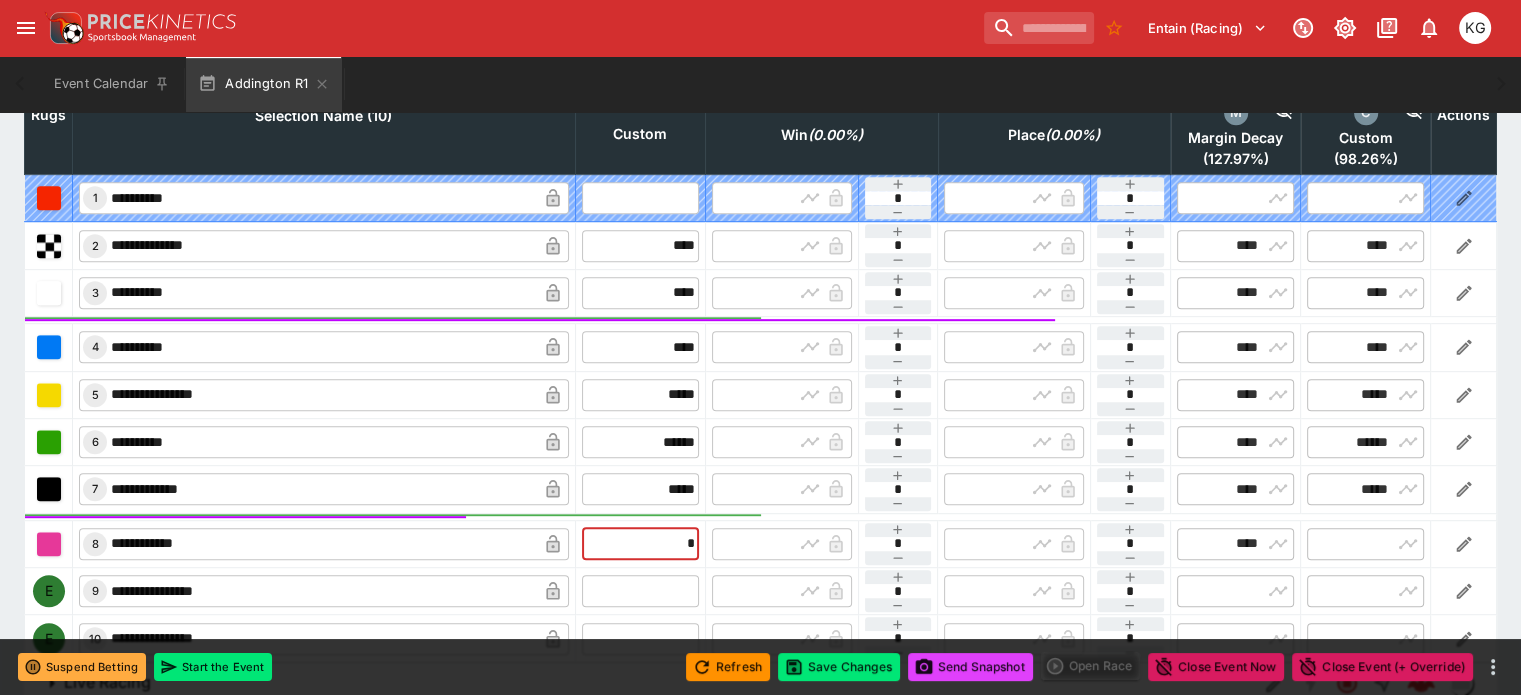type on "**" 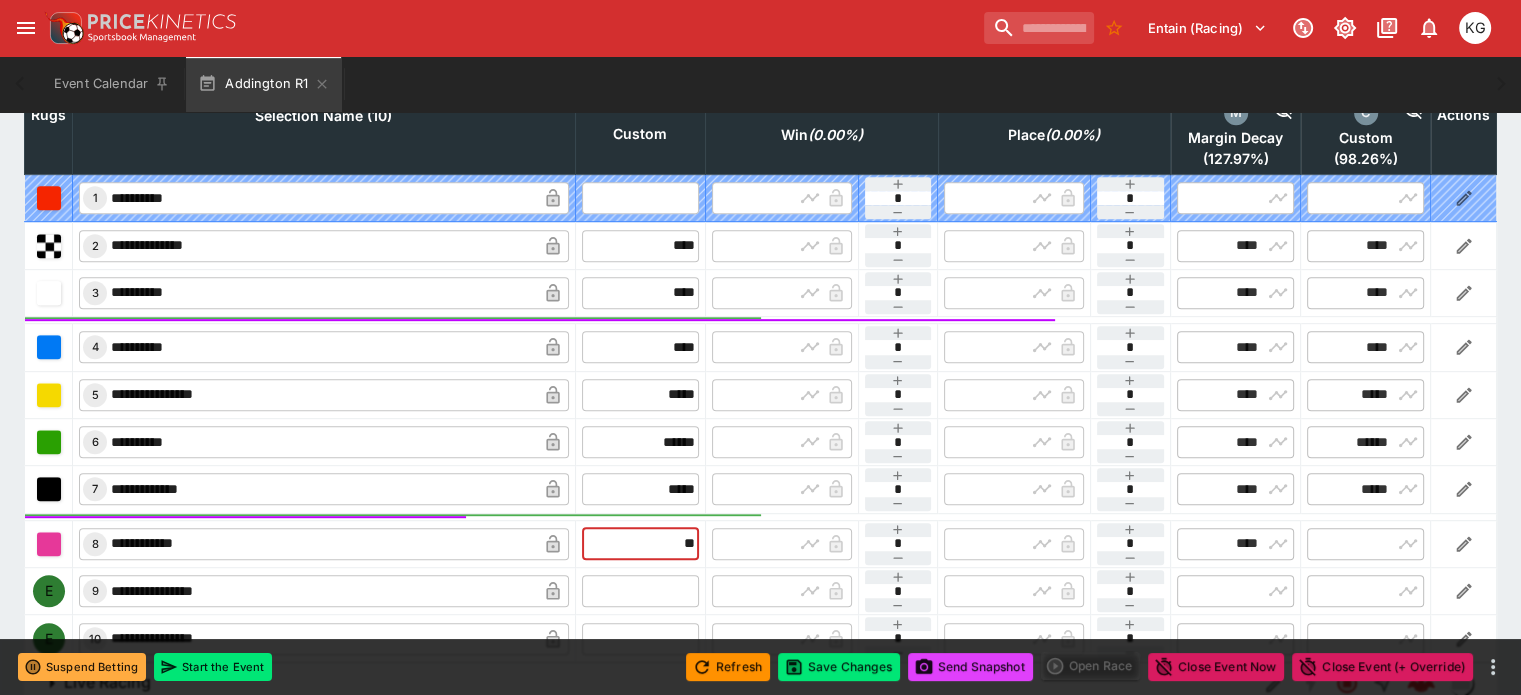 type on "*****" 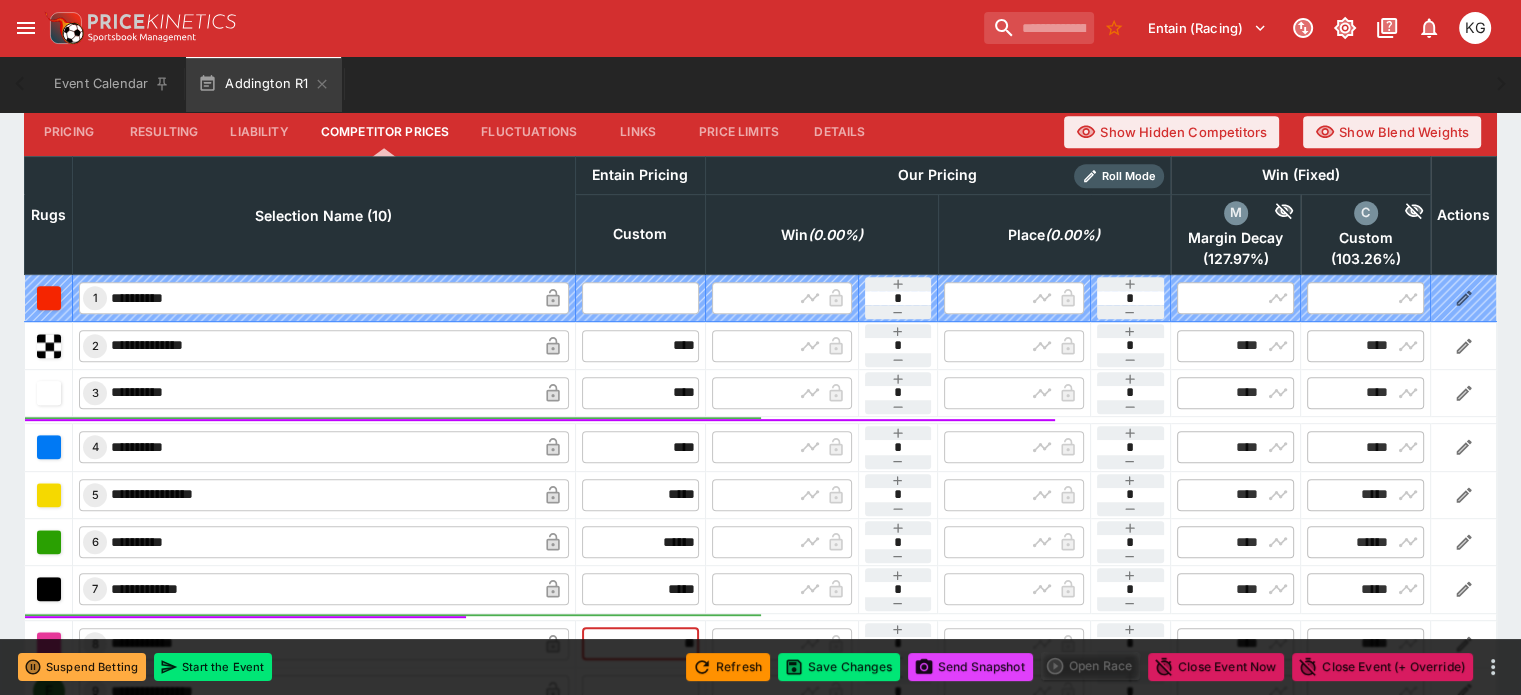 scroll, scrollTop: 1000, scrollLeft: 0, axis: vertical 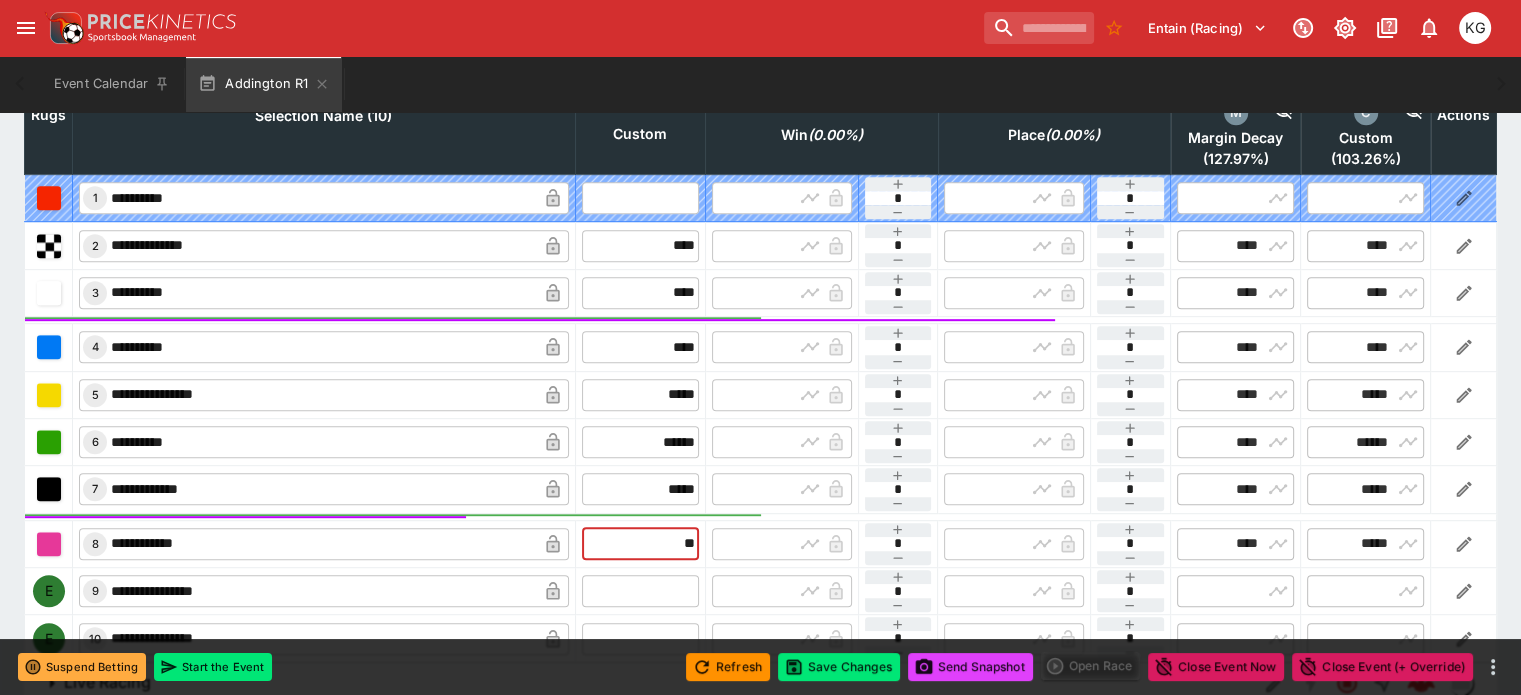 type on "*****" 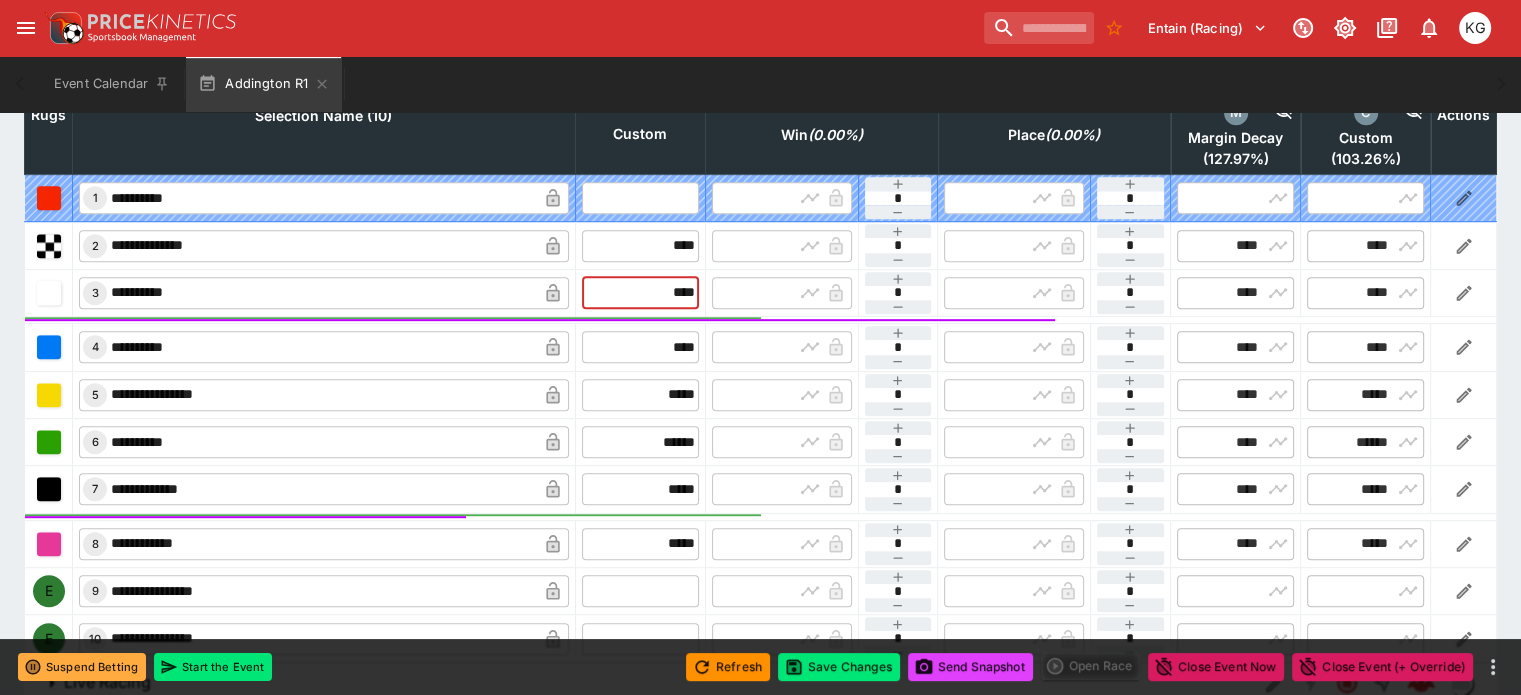 drag, startPoint x: 621, startPoint y: 251, endPoint x: 690, endPoint y: 254, distance: 69.065186 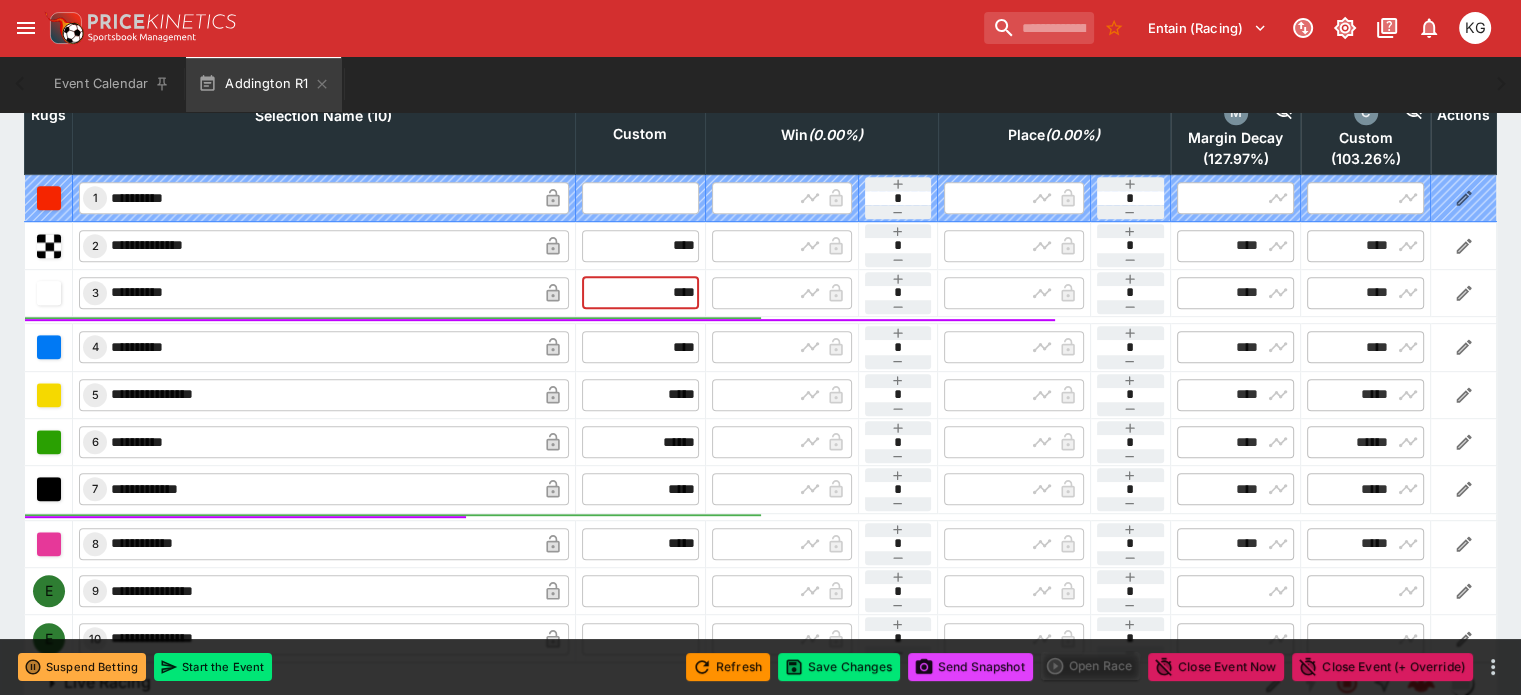 click on "**********" at bounding box center [761, 292] 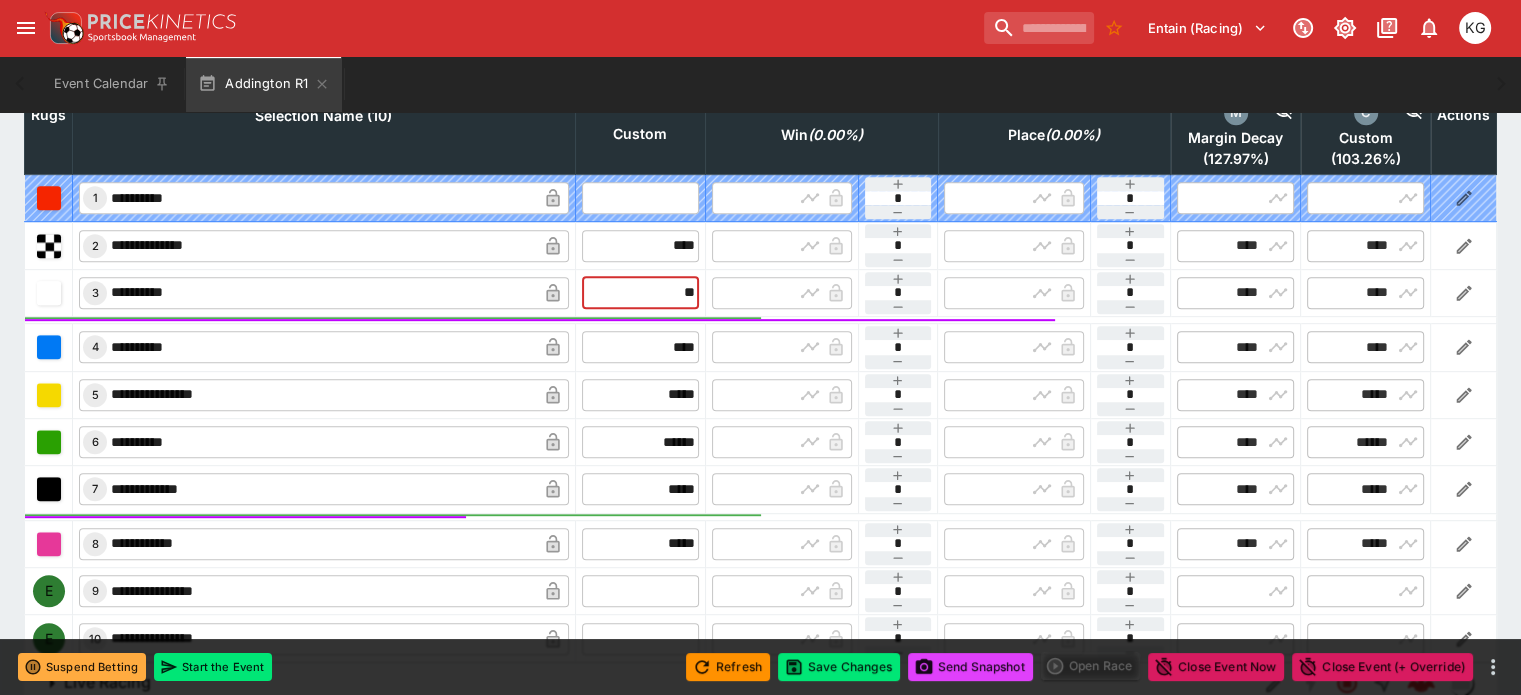 type on "***" 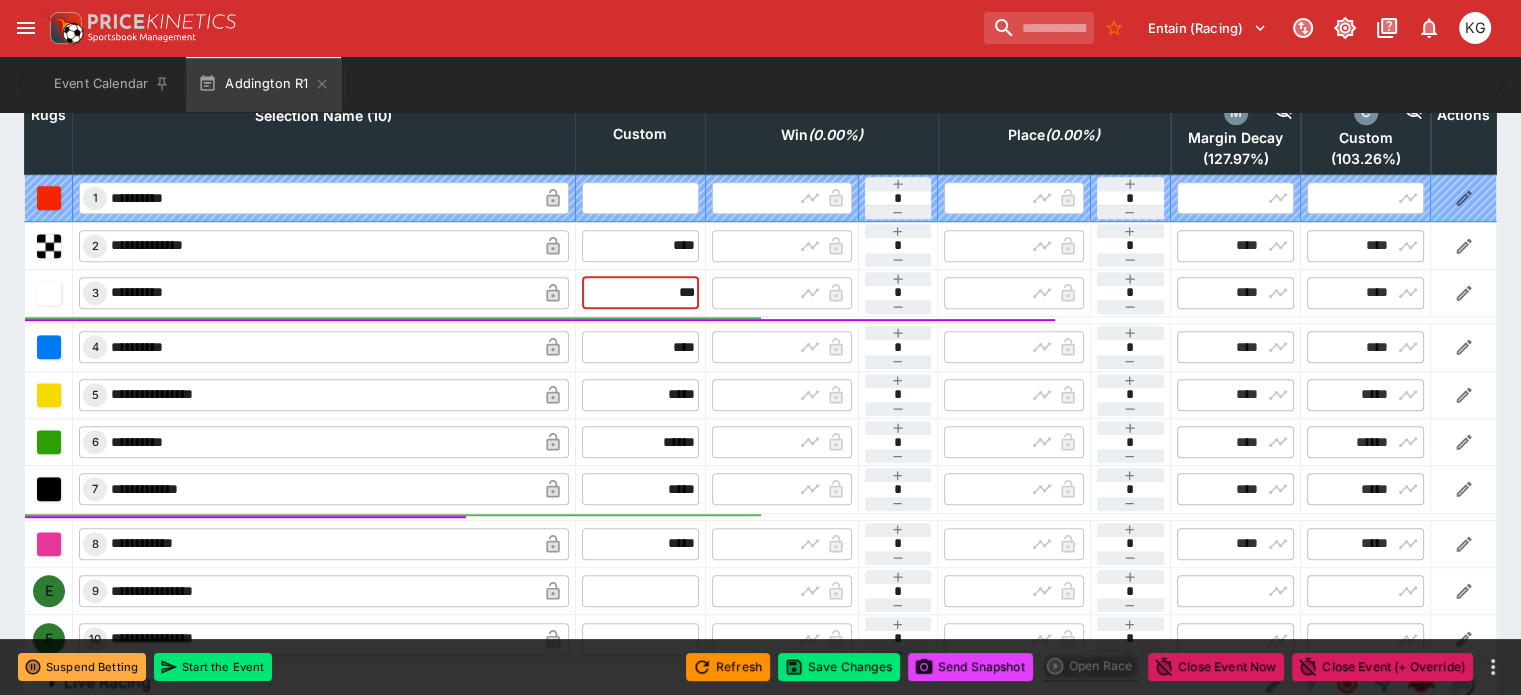 type on "****" 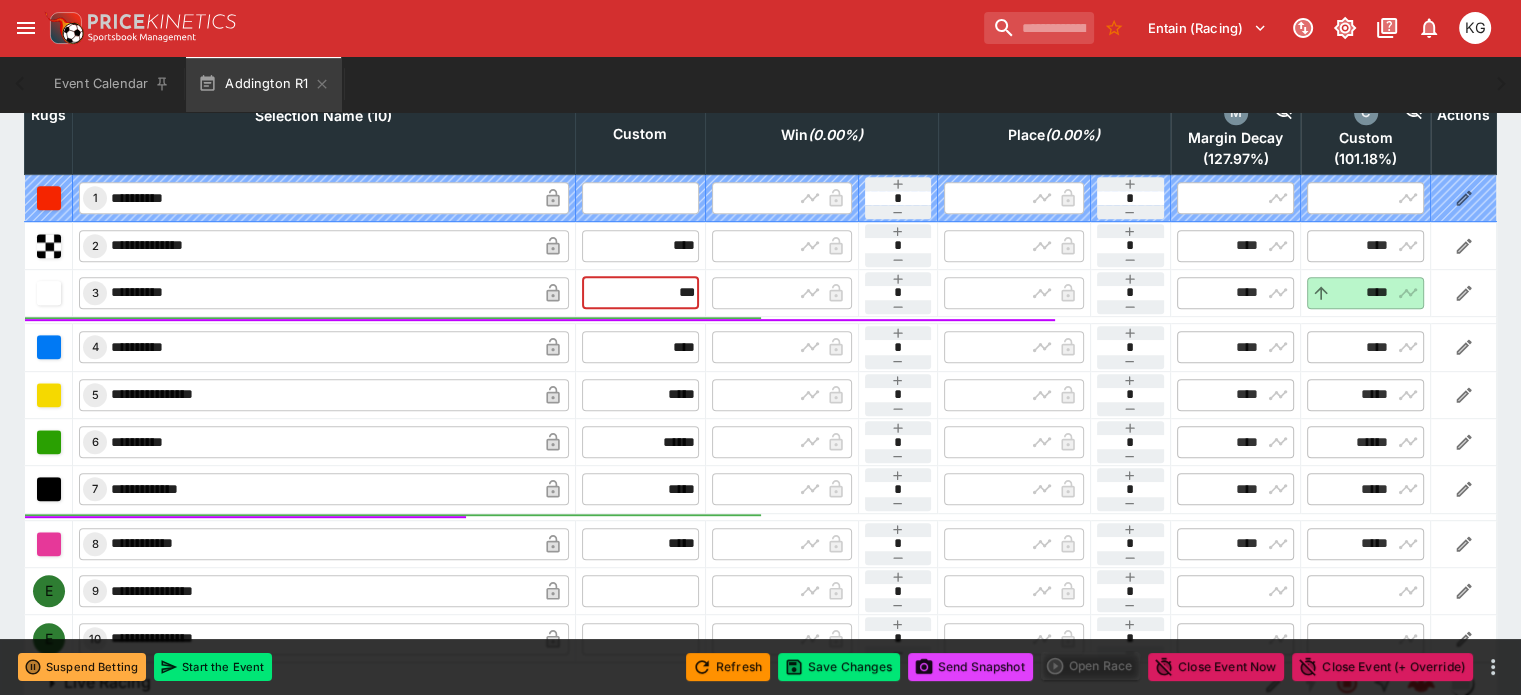 scroll, scrollTop: 900, scrollLeft: 0, axis: vertical 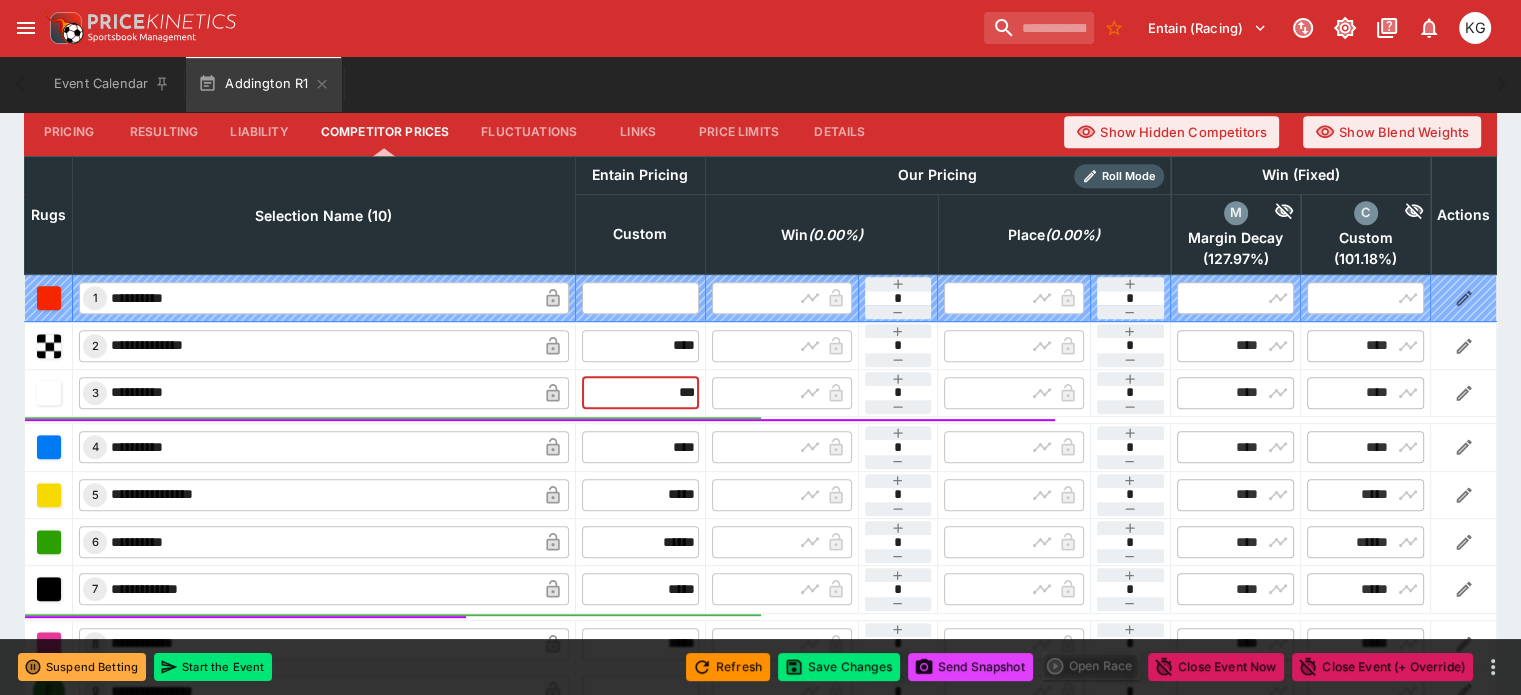 type on "****" 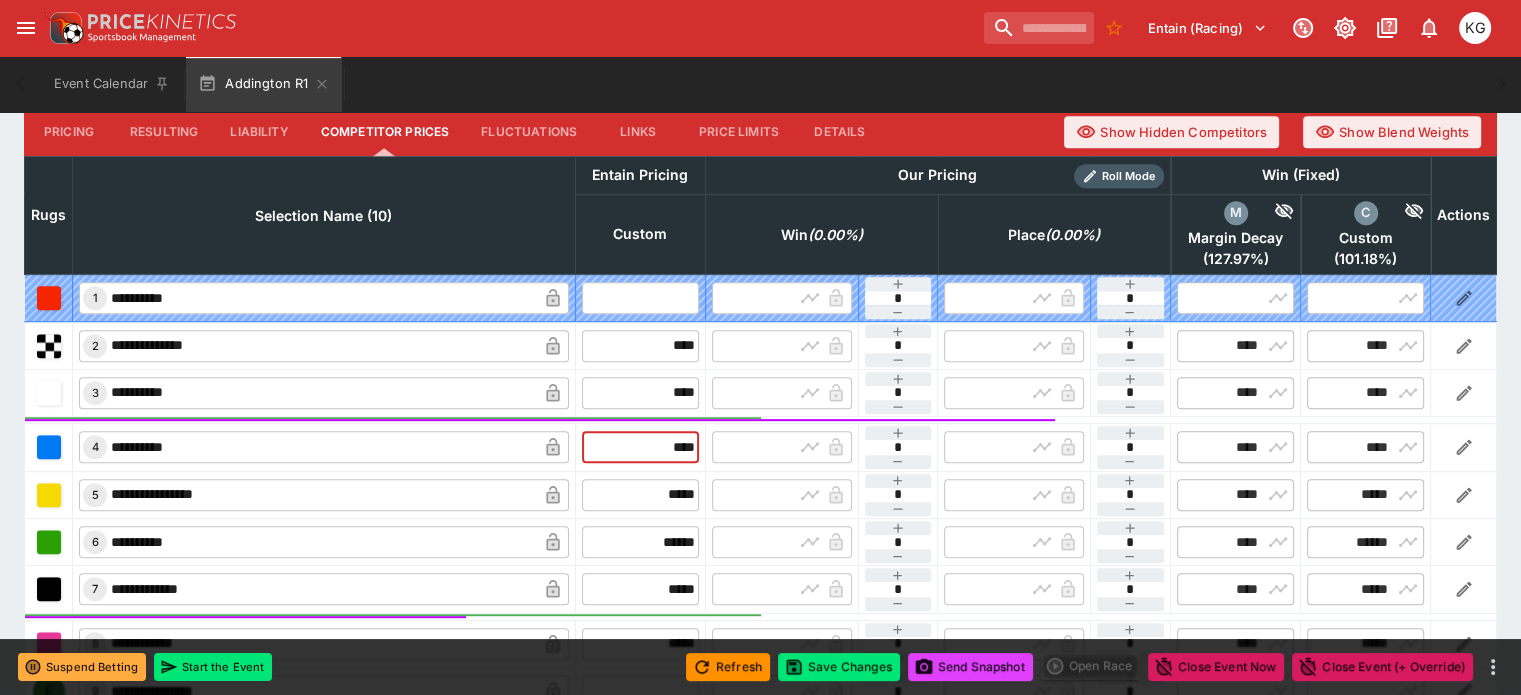 drag, startPoint x: 634, startPoint y: 397, endPoint x: 724, endPoint y: 373, distance: 93.14505 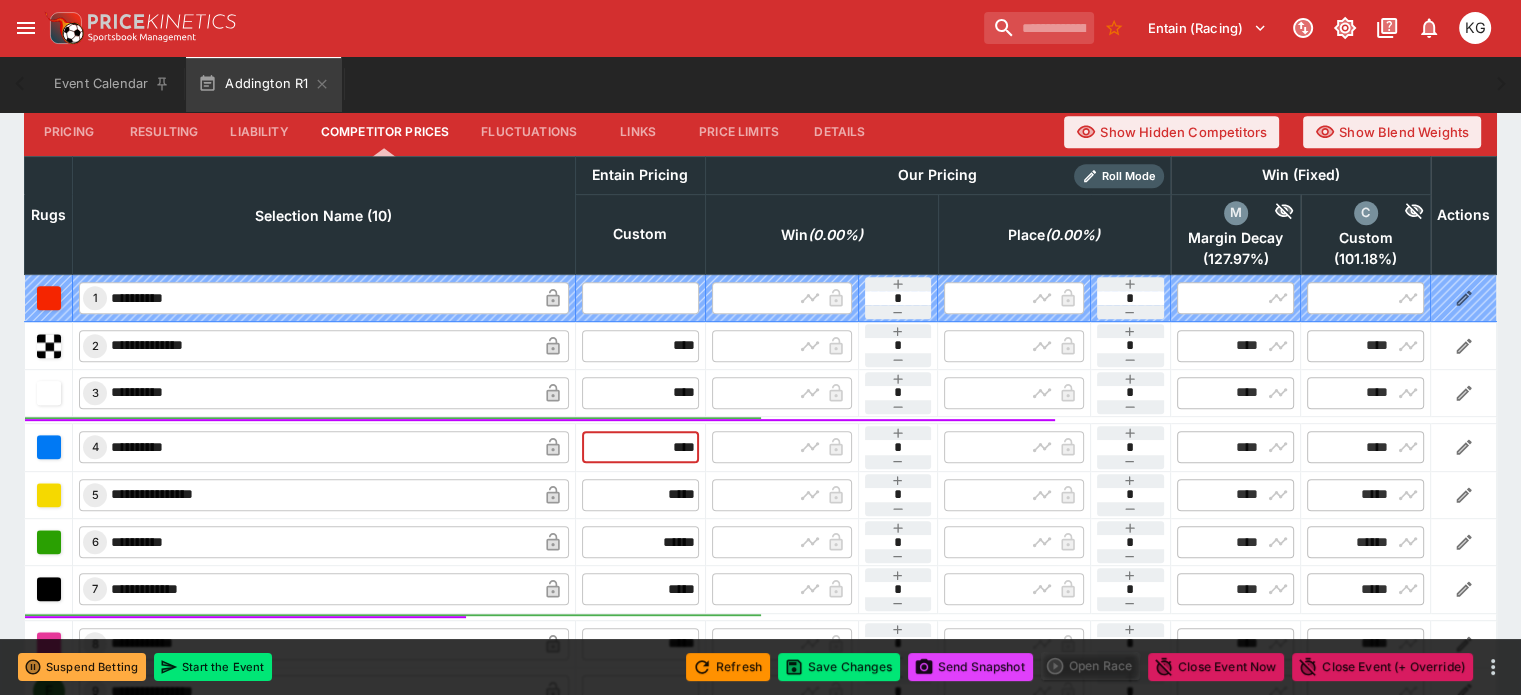 click on "**********" at bounding box center (761, 518) 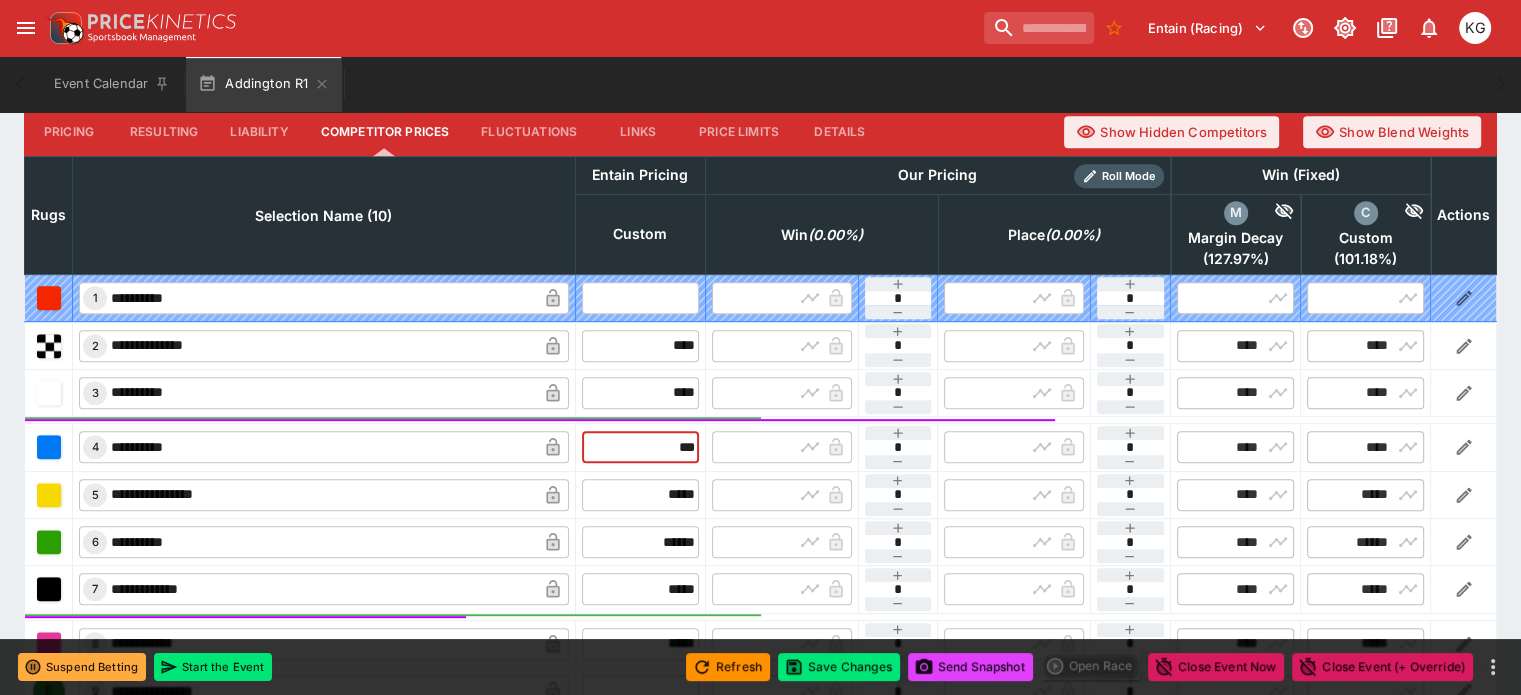 type on "****" 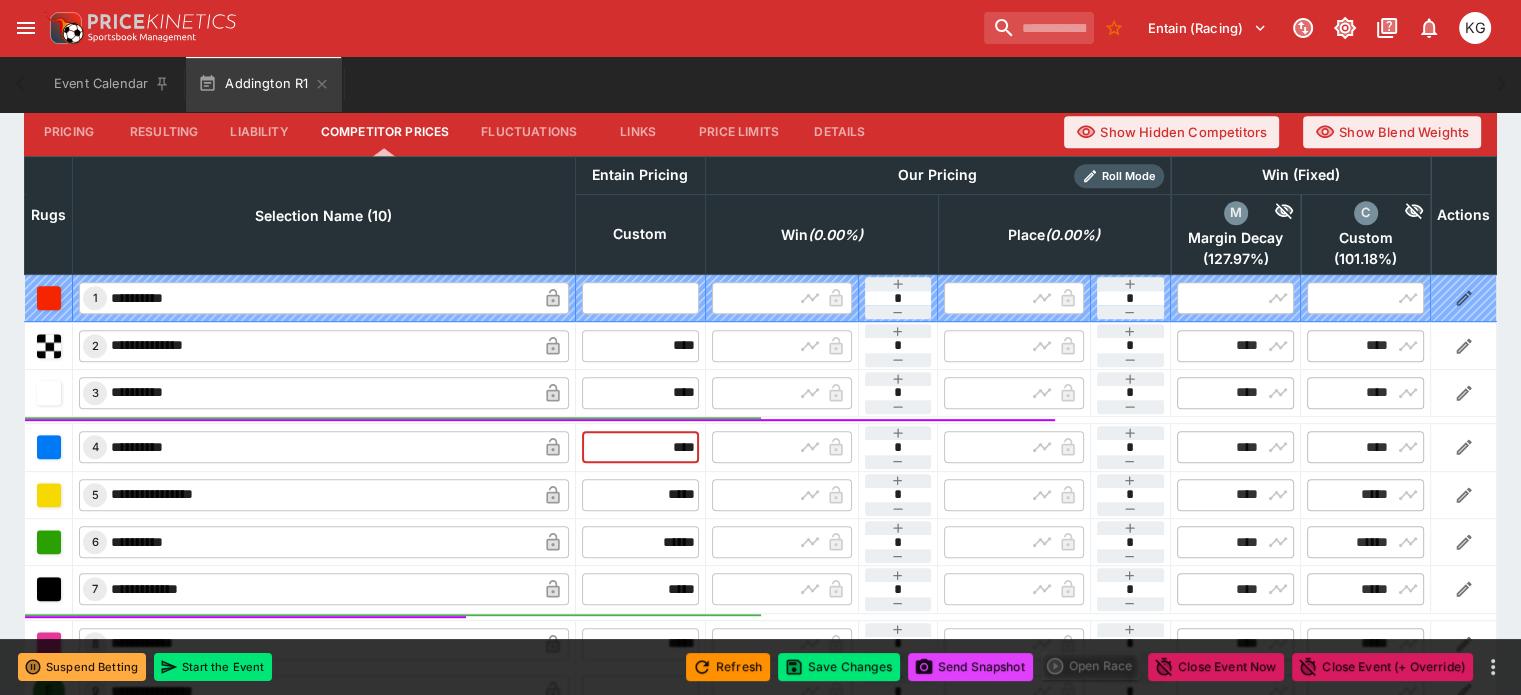 type on "****" 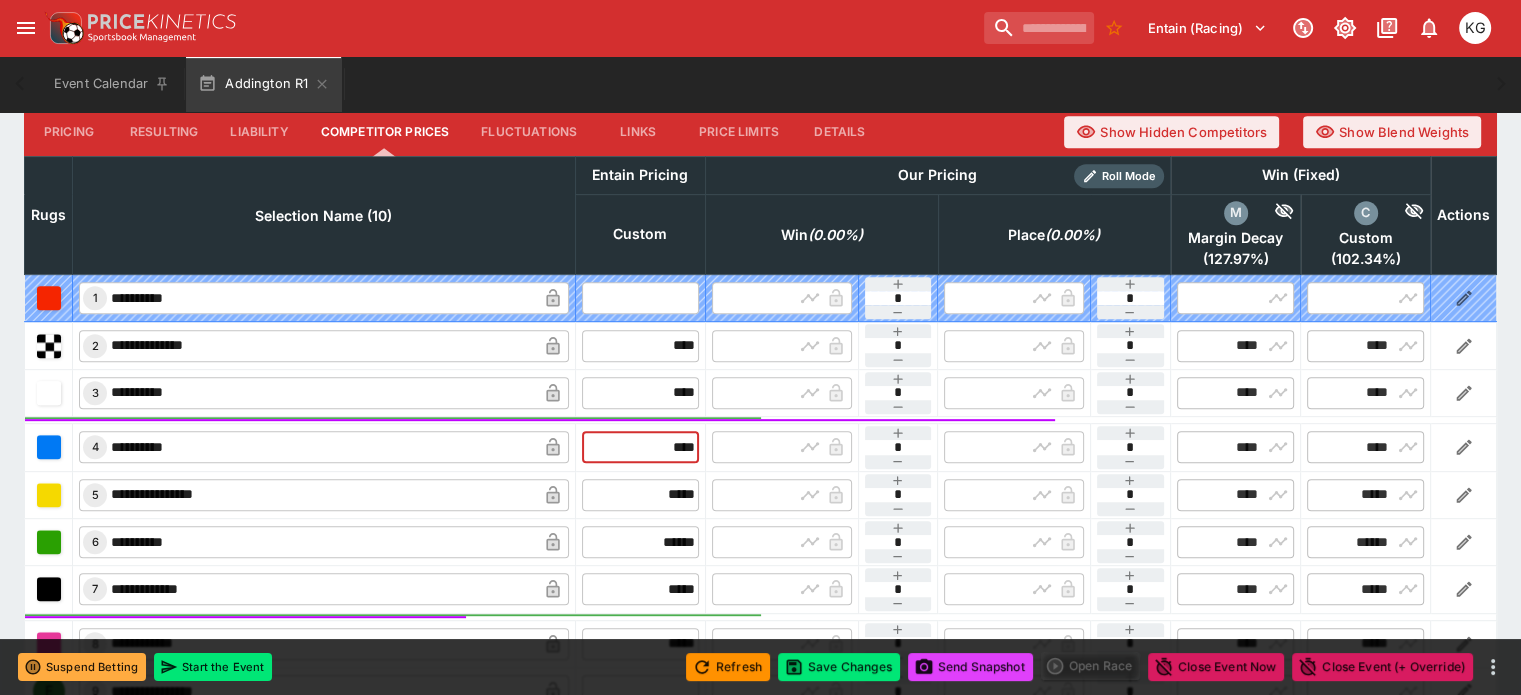 type on "****" 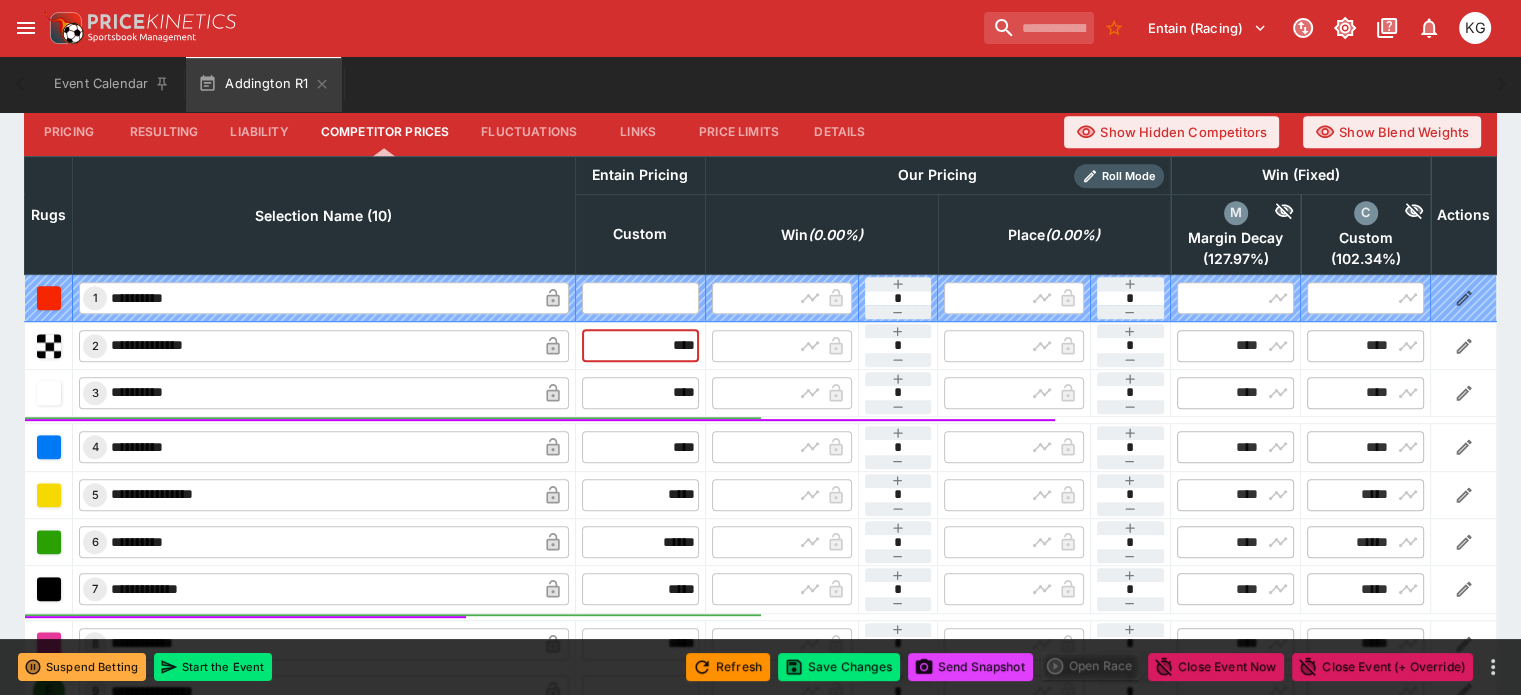 drag, startPoint x: 622, startPoint y: 295, endPoint x: 694, endPoint y: 293, distance: 72.02777 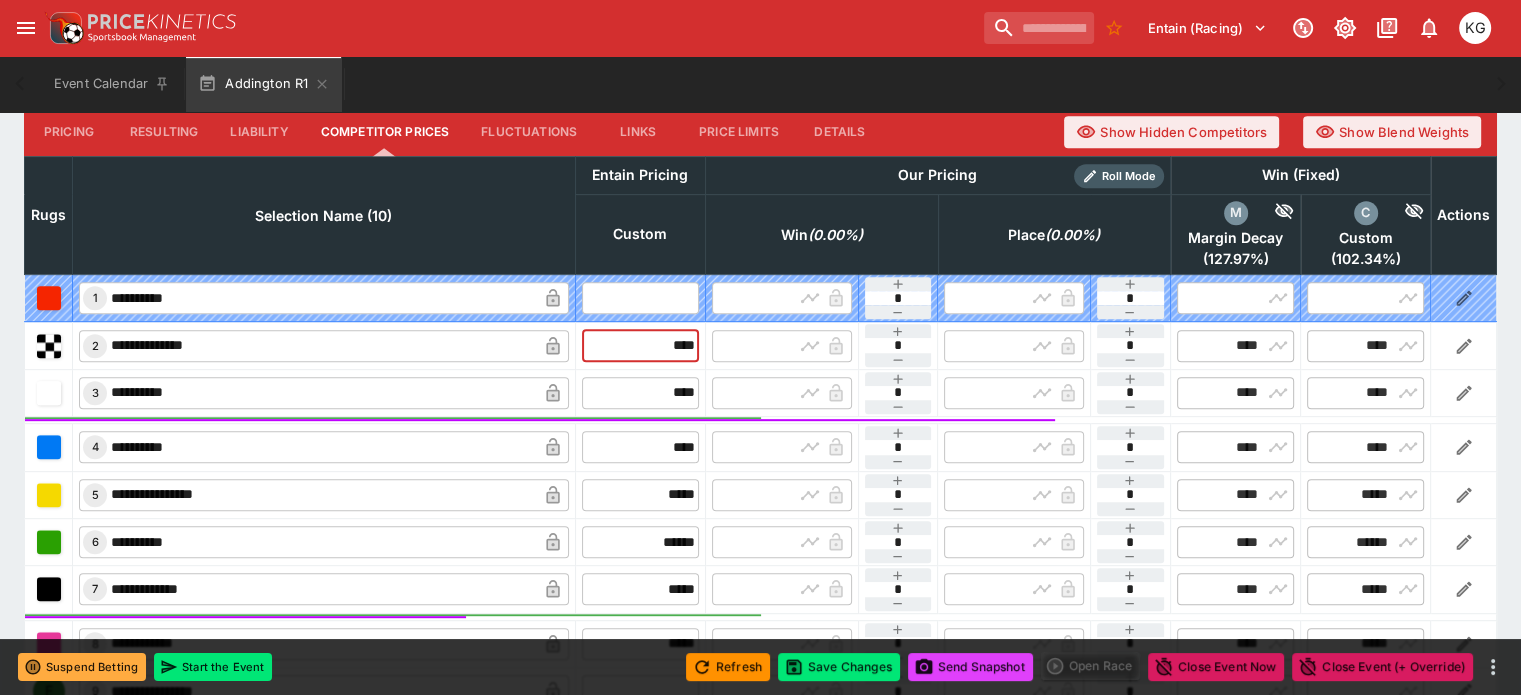click on "**********" at bounding box center [761, 345] 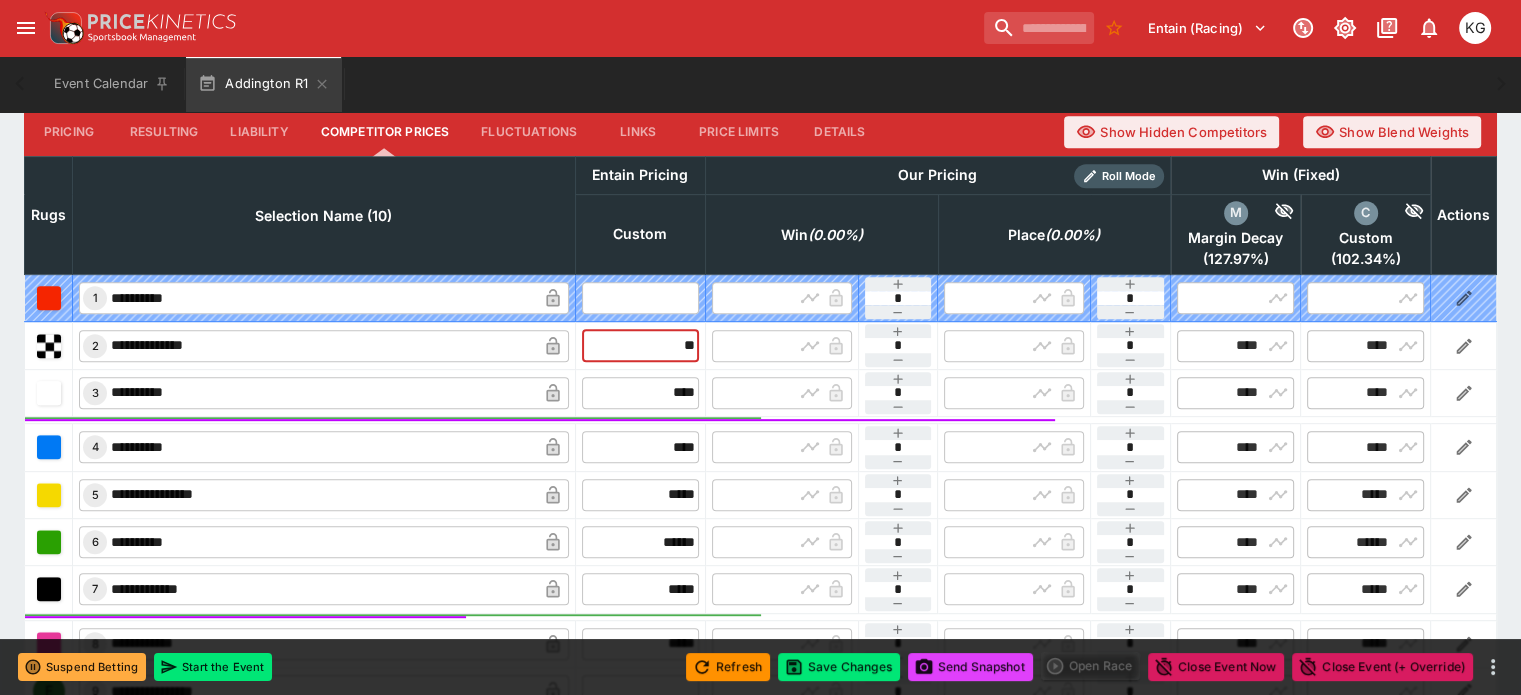 type on "***" 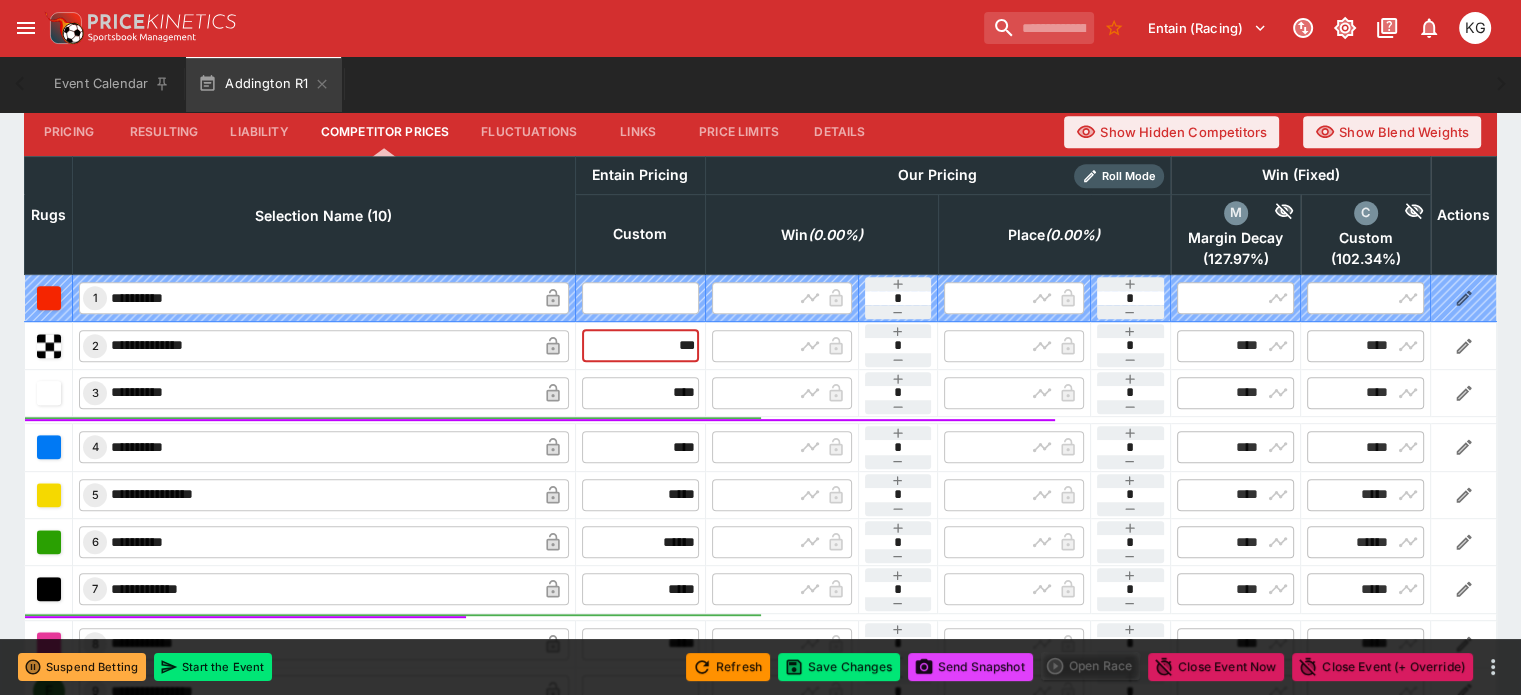 type on "****" 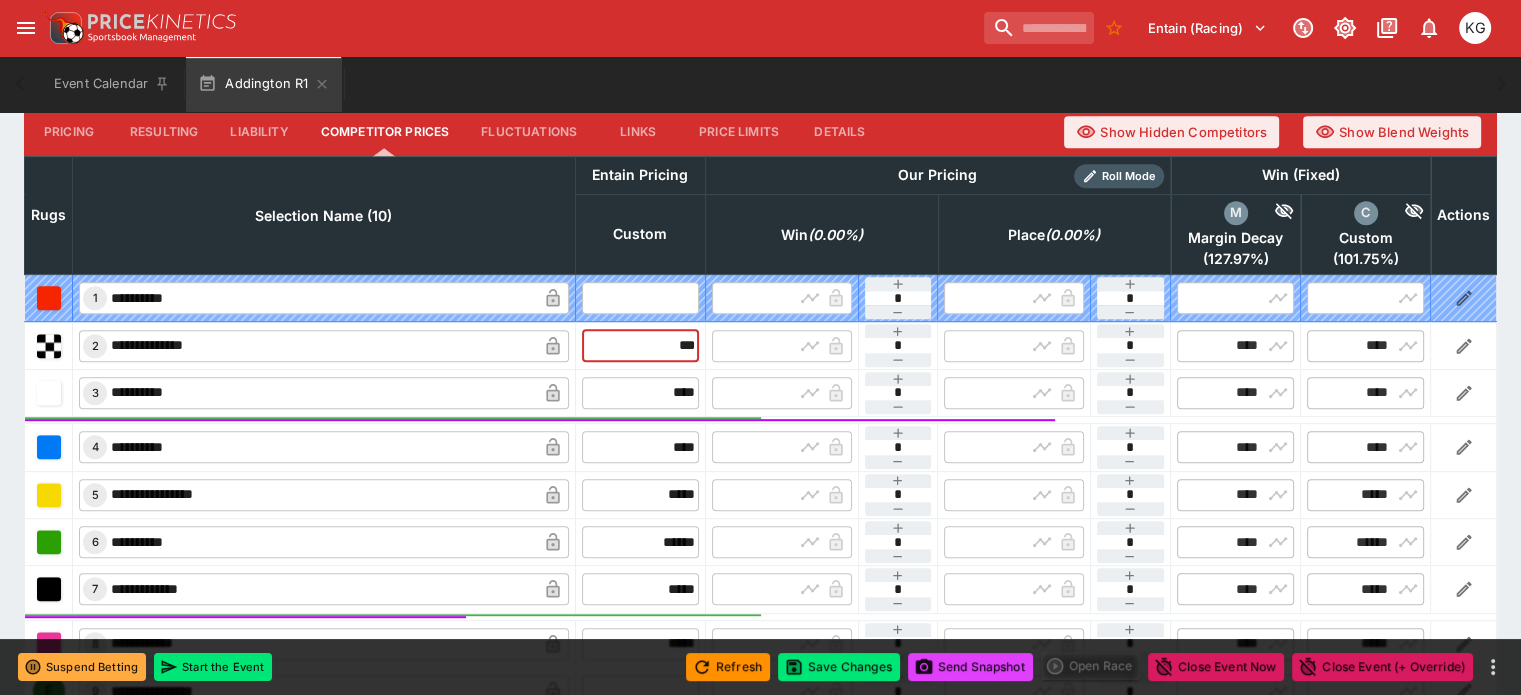 type on "****" 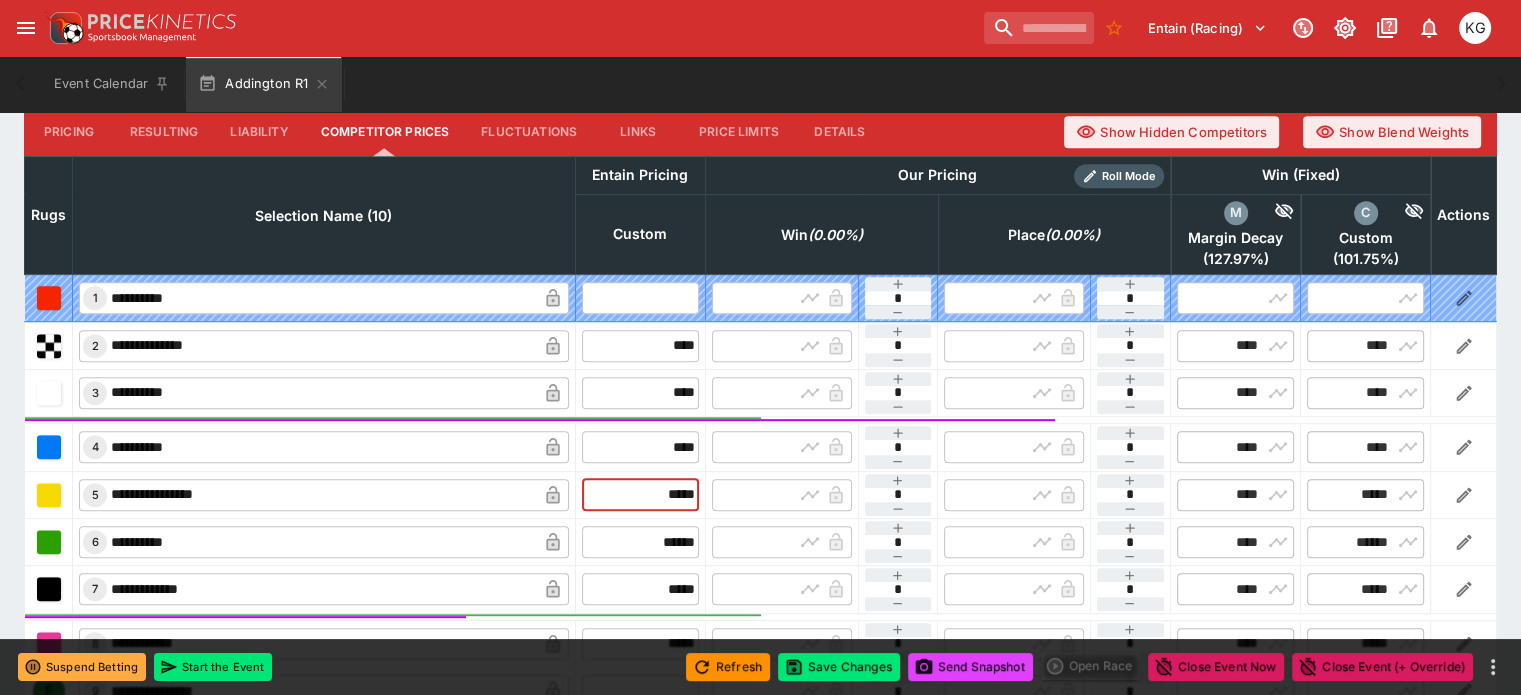 drag, startPoint x: 606, startPoint y: 452, endPoint x: 701, endPoint y: 472, distance: 97.082436 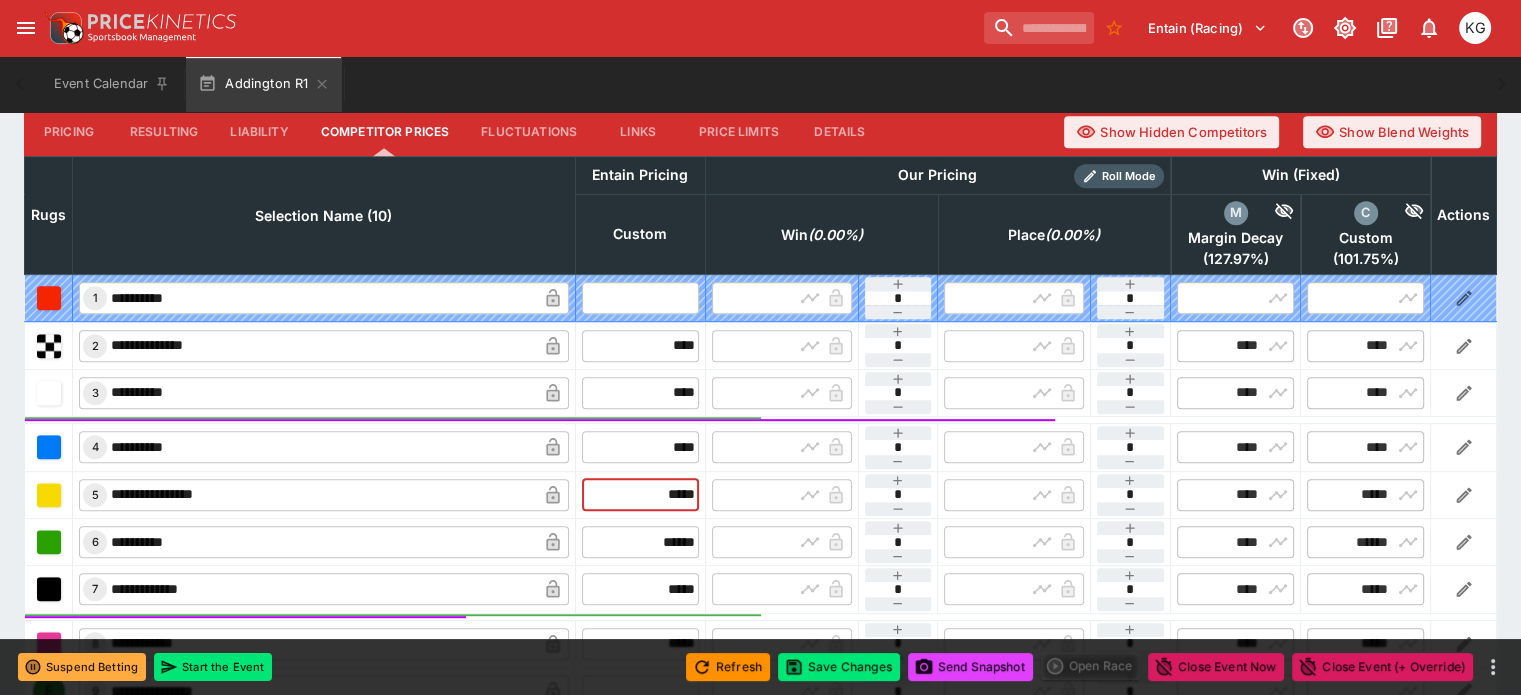 click on "**********" at bounding box center [761, 518] 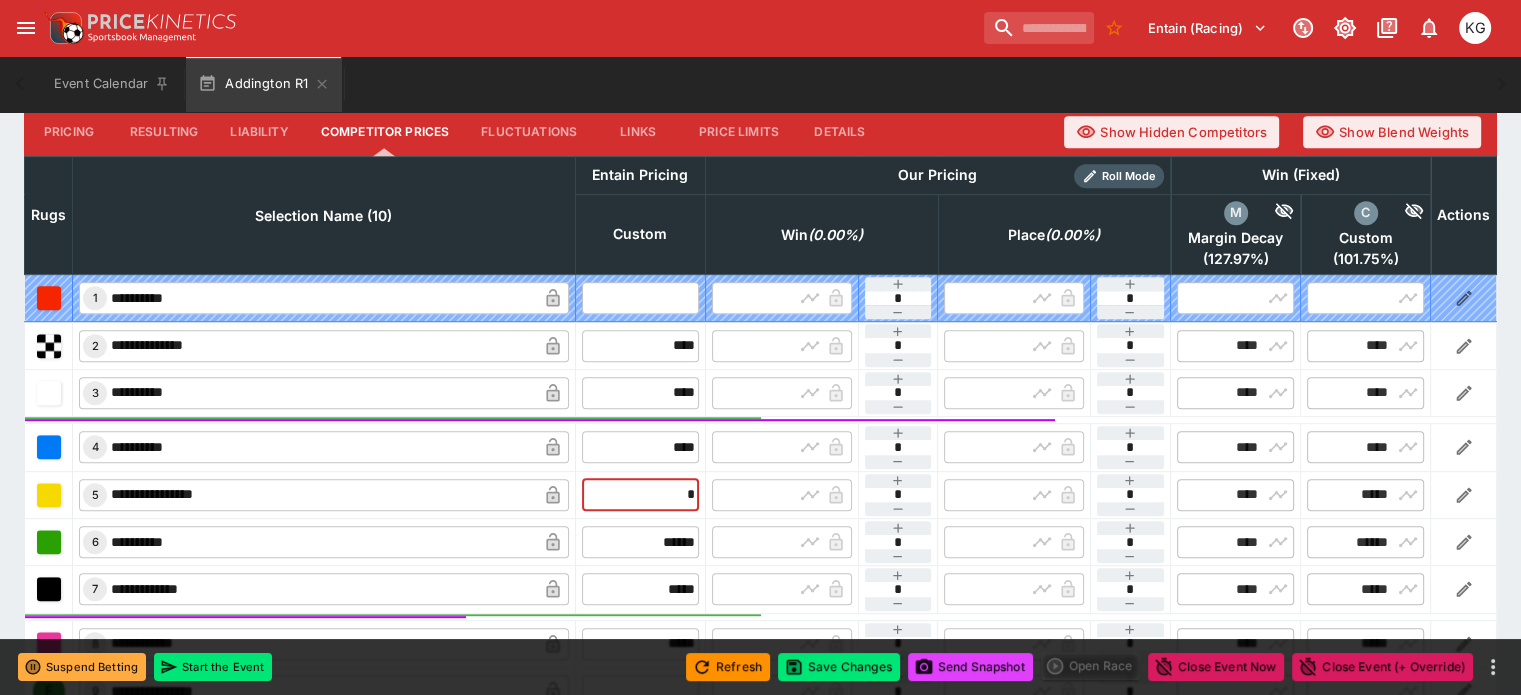 type on "**" 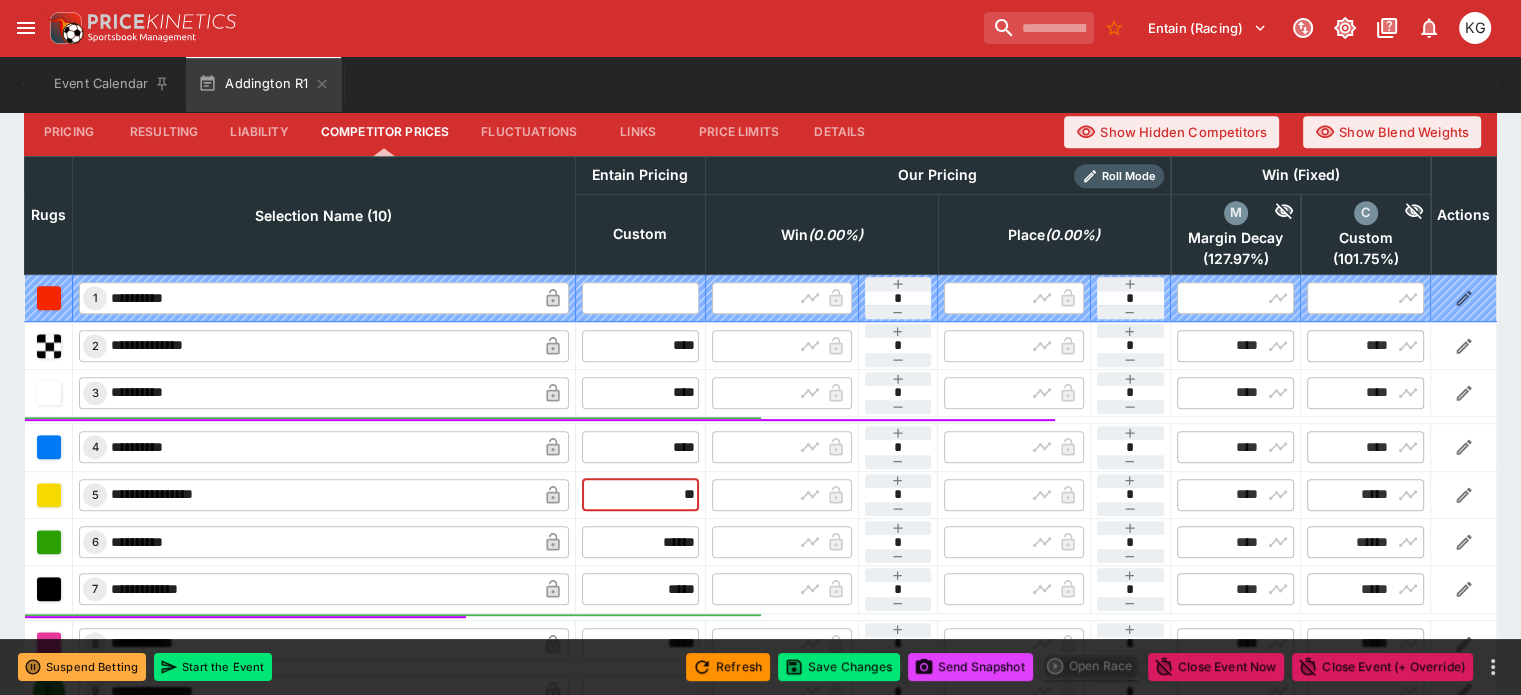 type on "*****" 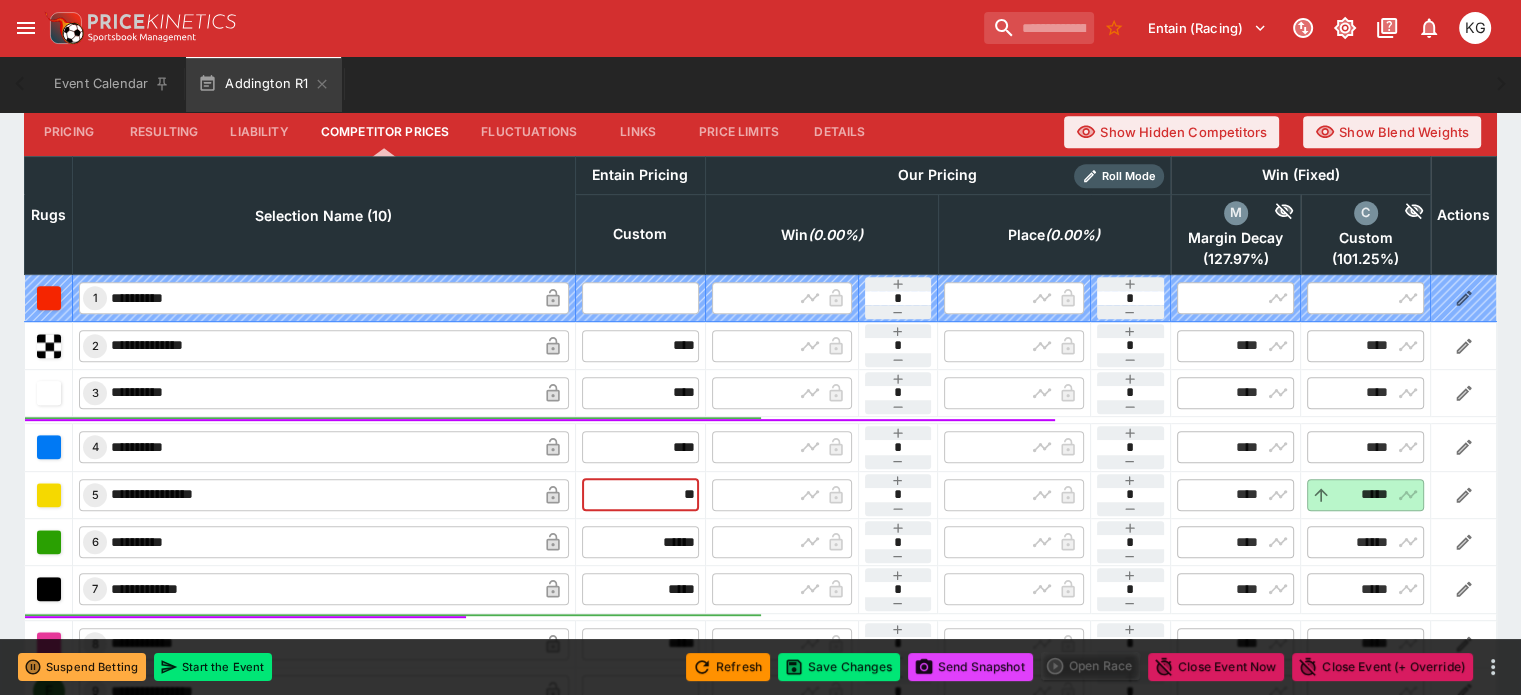type on "*****" 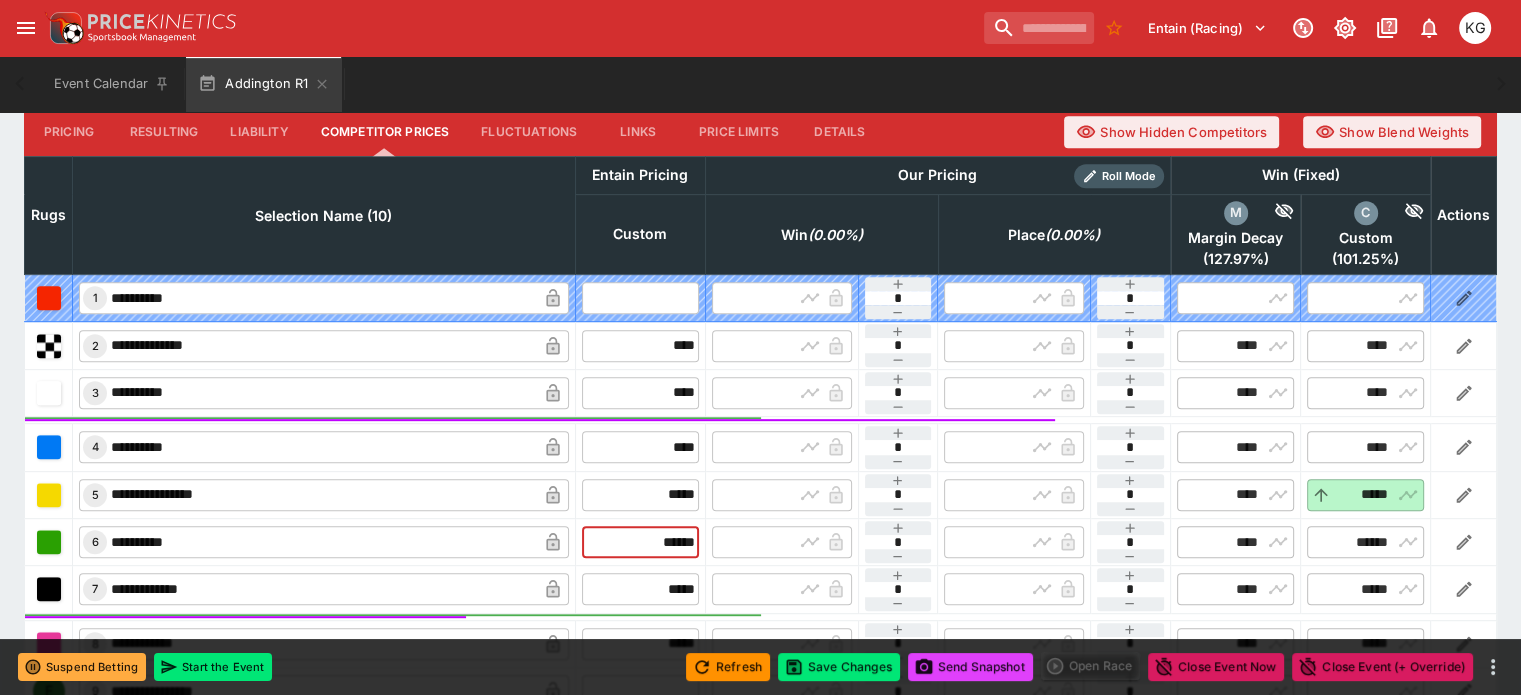 click on "******" at bounding box center [640, 542] 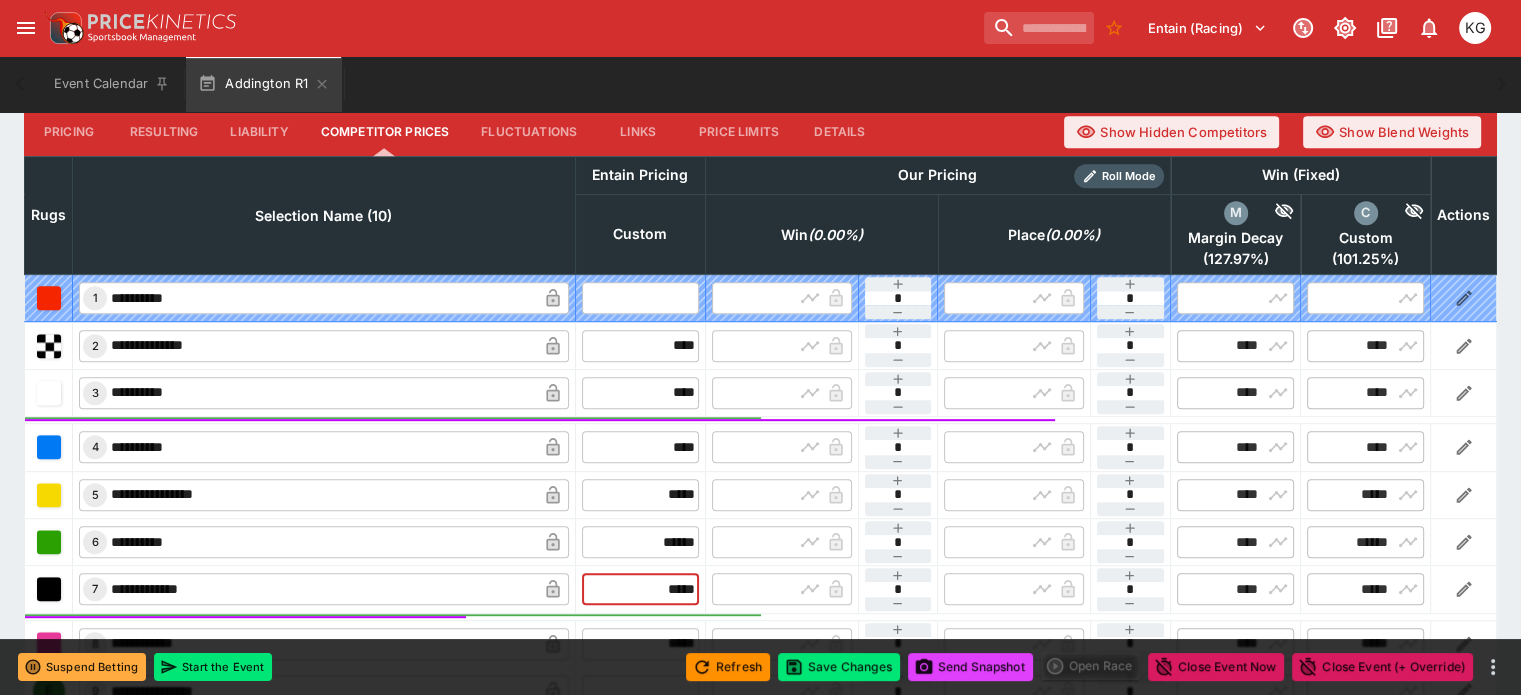 drag, startPoint x: 615, startPoint y: 539, endPoint x: 689, endPoint y: 546, distance: 74.330345 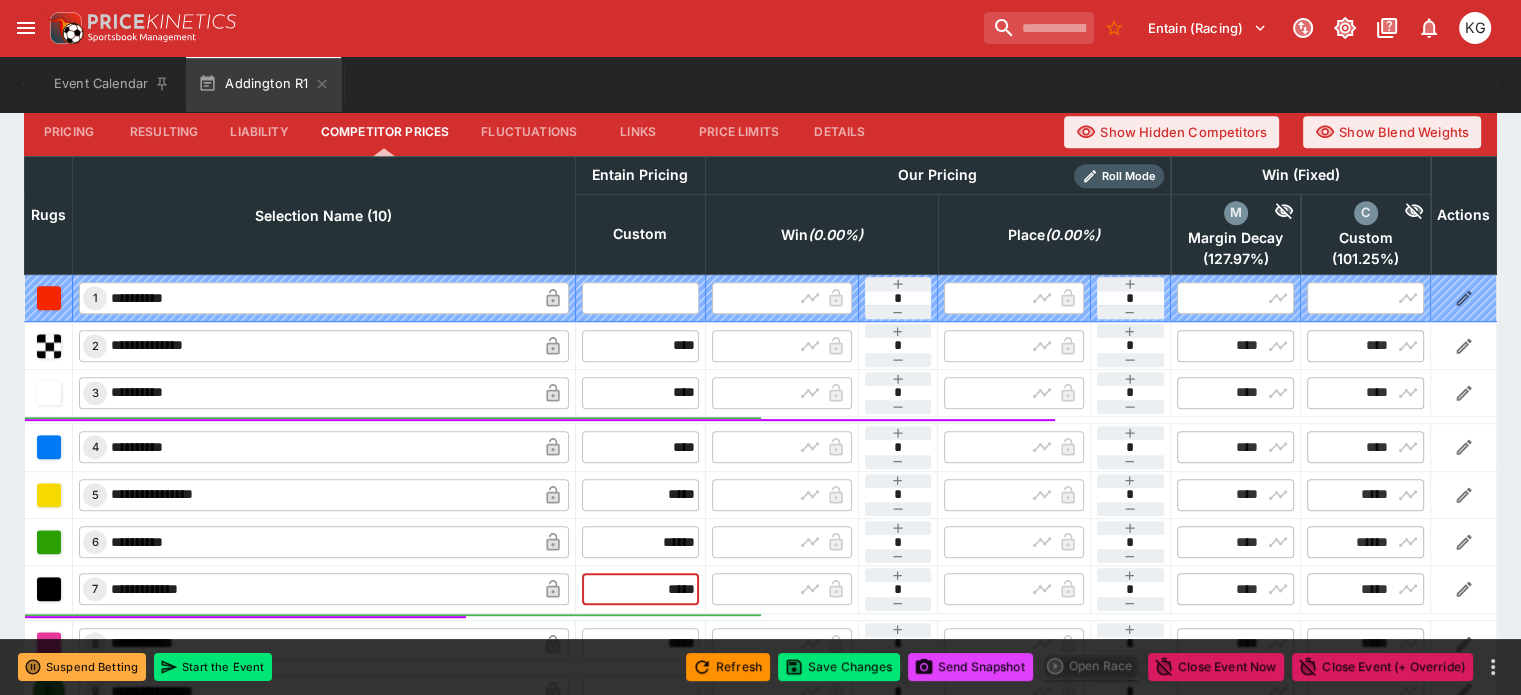 click on "**********" at bounding box center (761, 589) 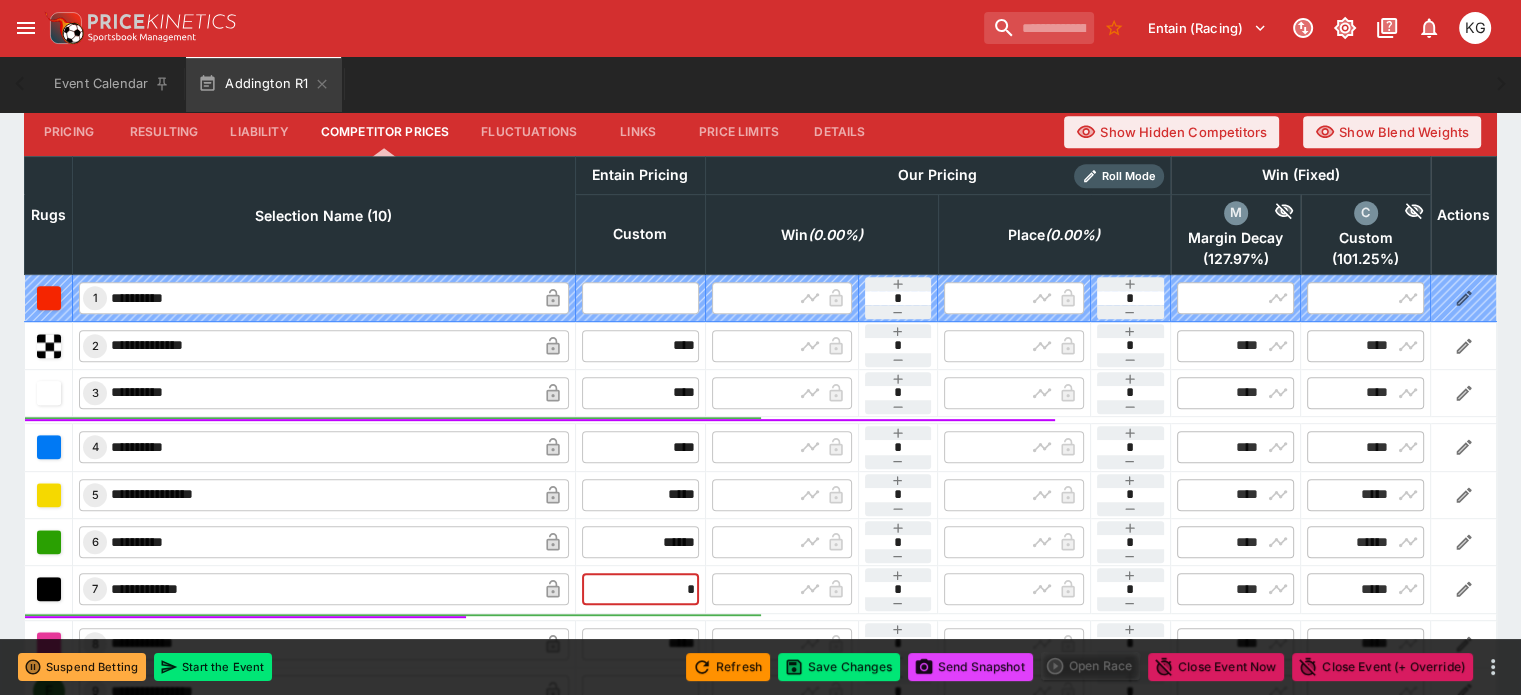 type on "**" 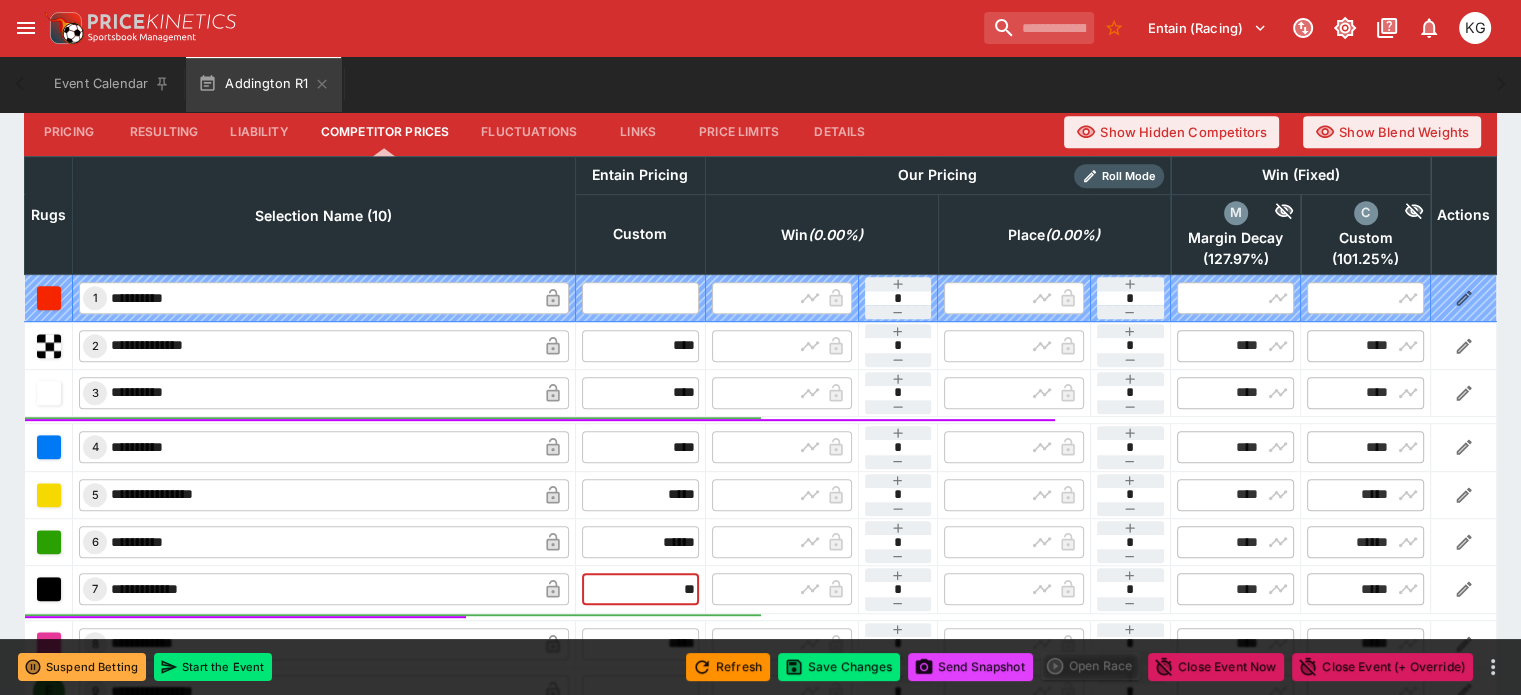 type on "*****" 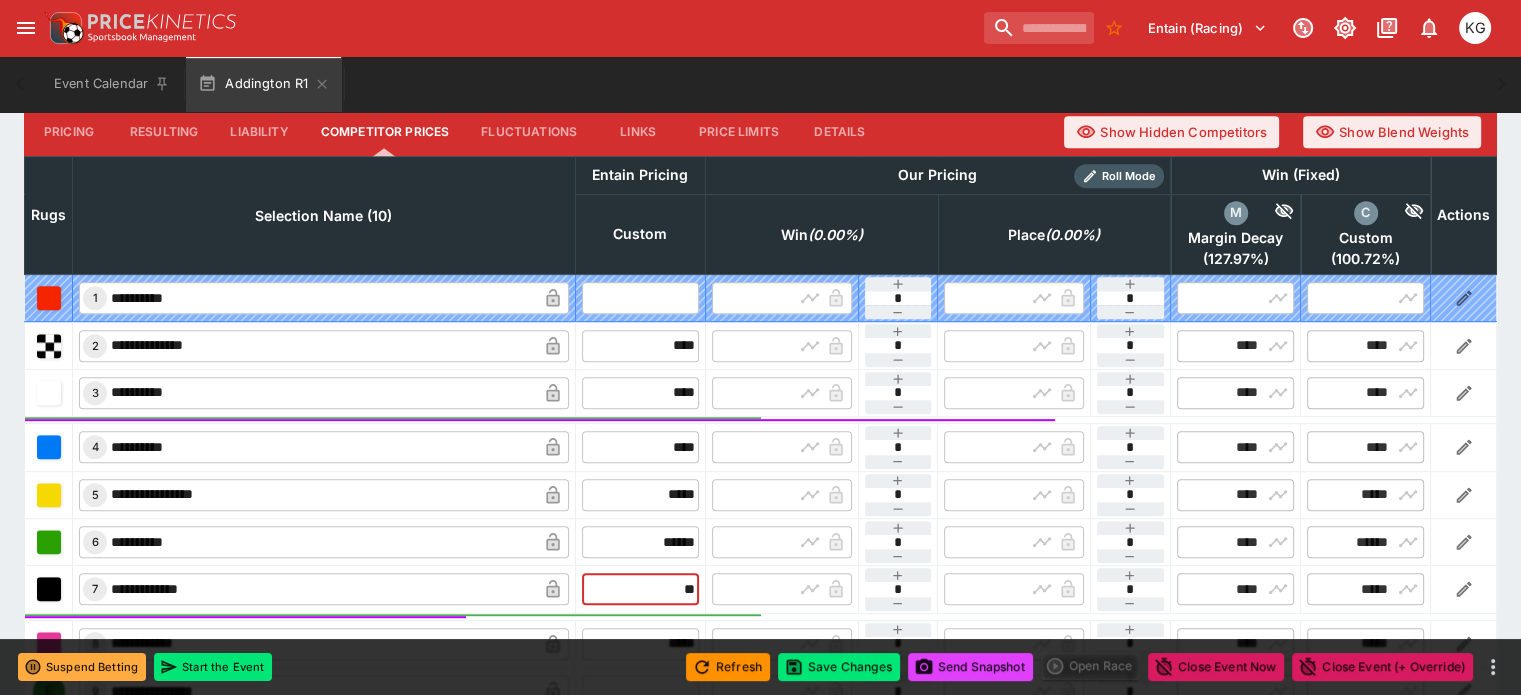 type on "*****" 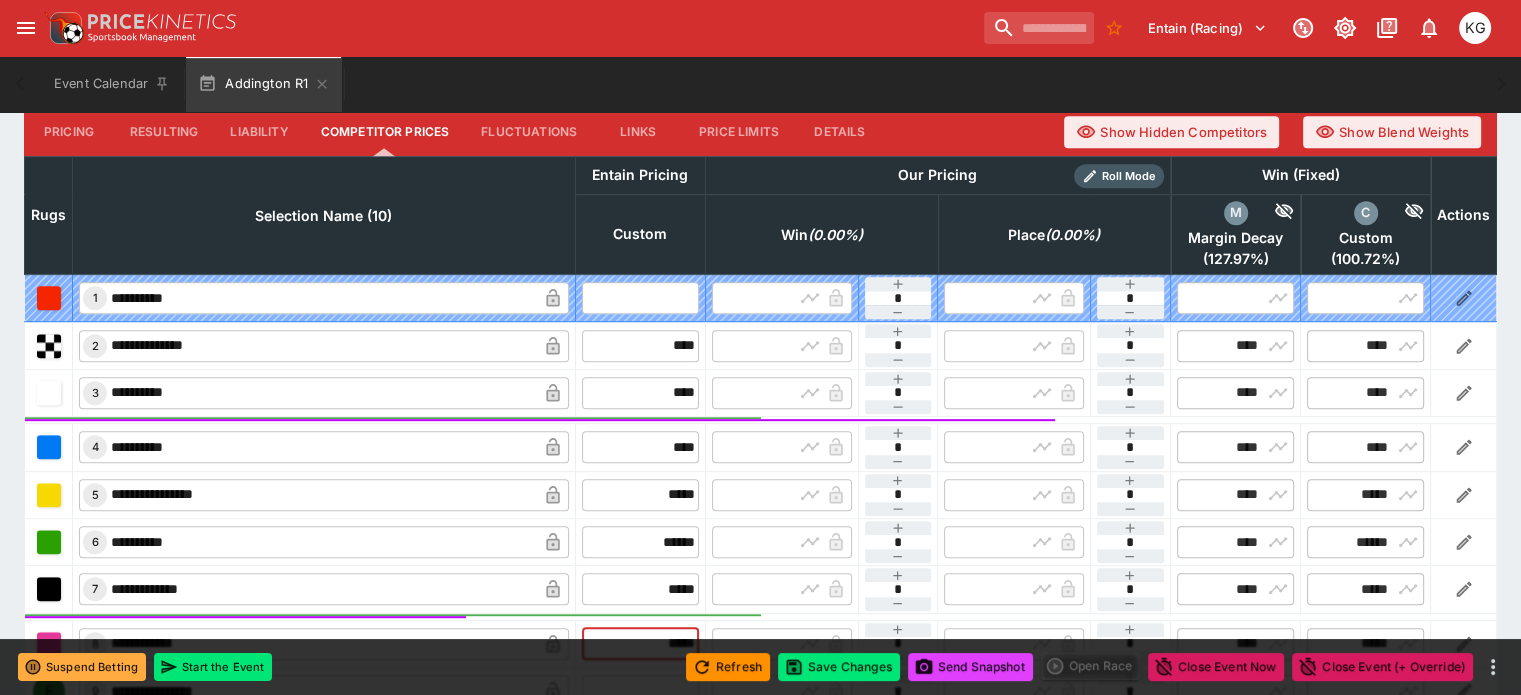 drag, startPoint x: 631, startPoint y: 600, endPoint x: 702, endPoint y: 607, distance: 71.34424 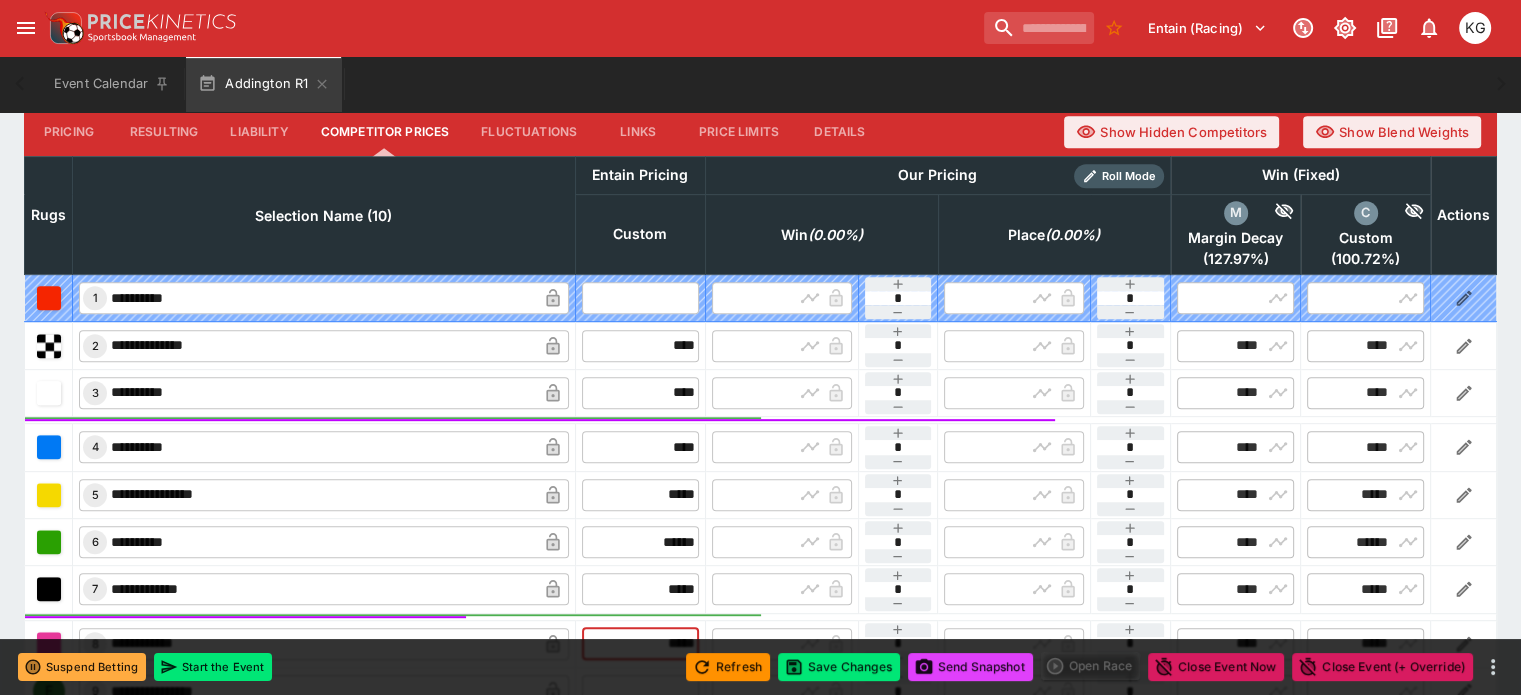 click on "**********" at bounding box center [761, 643] 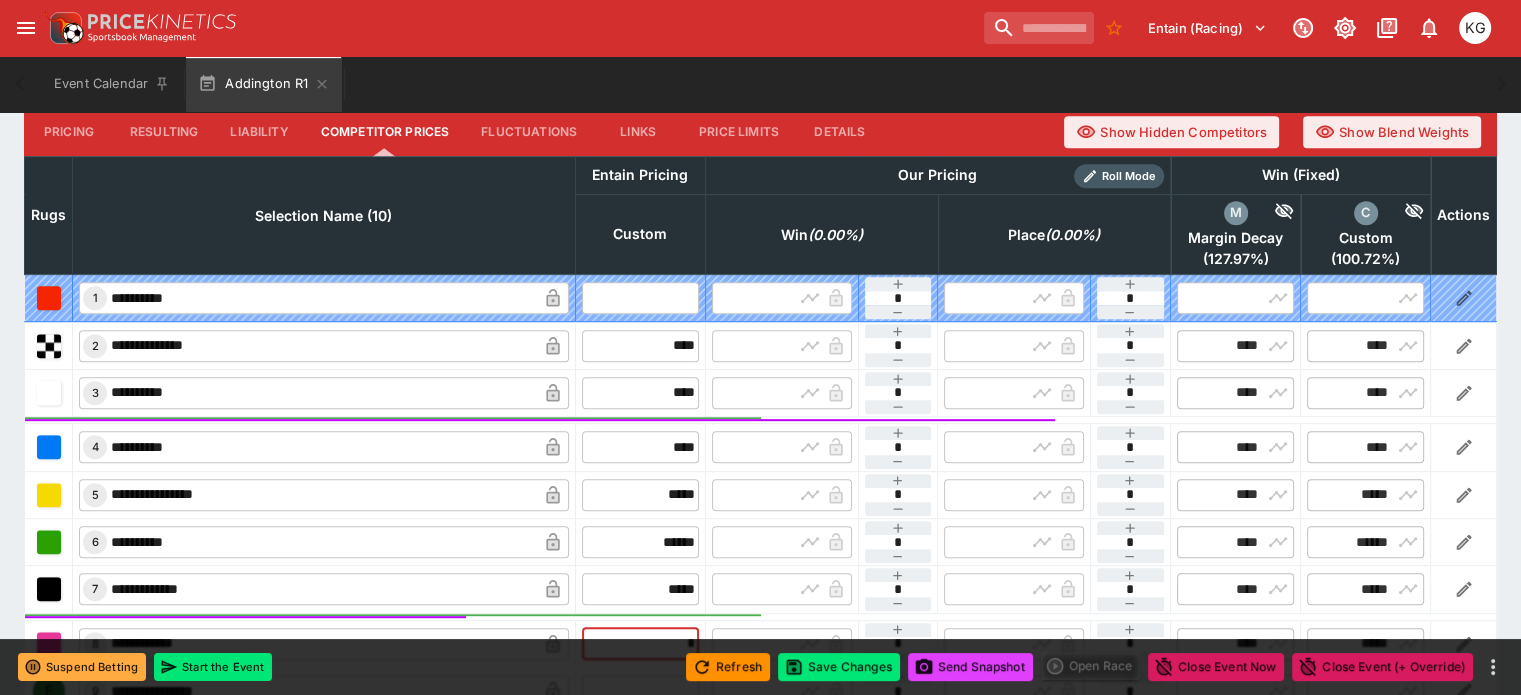 type on "**" 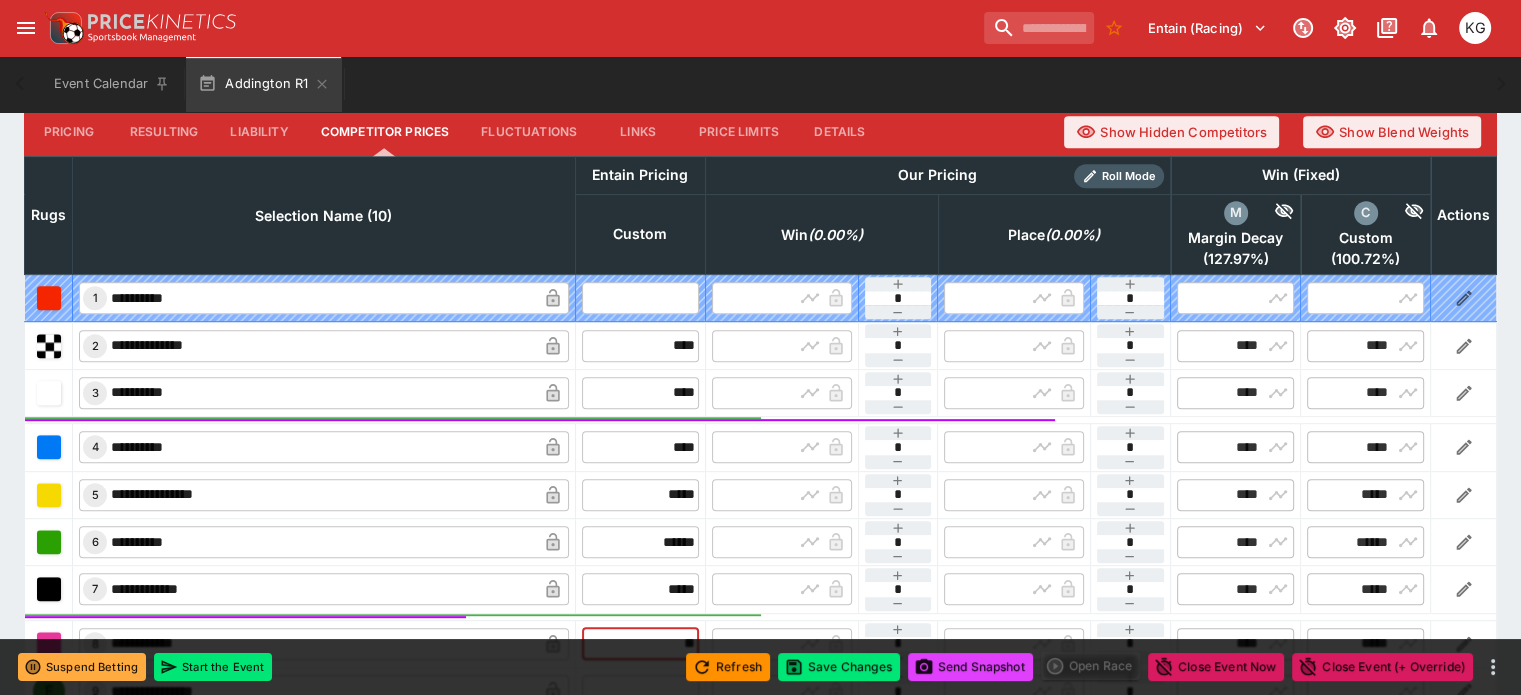 type on "*****" 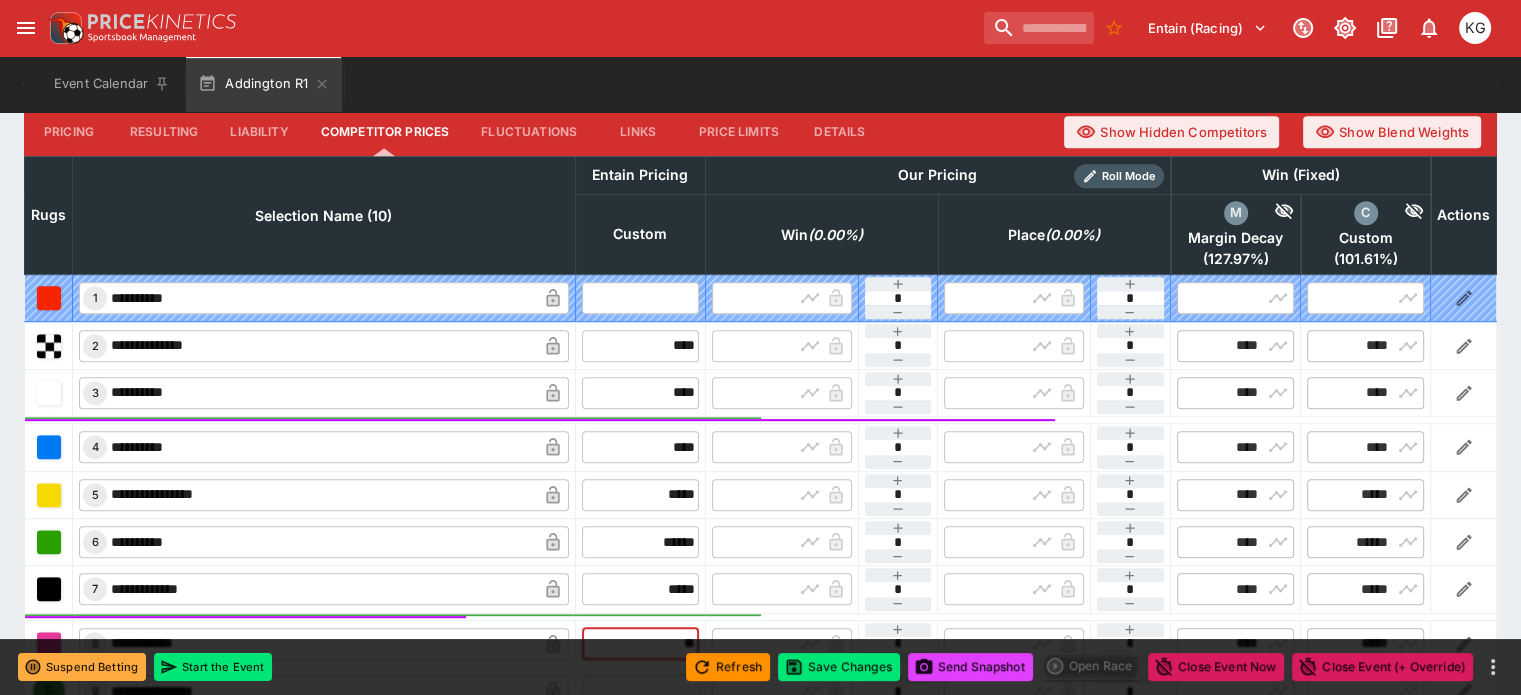 type on "*****" 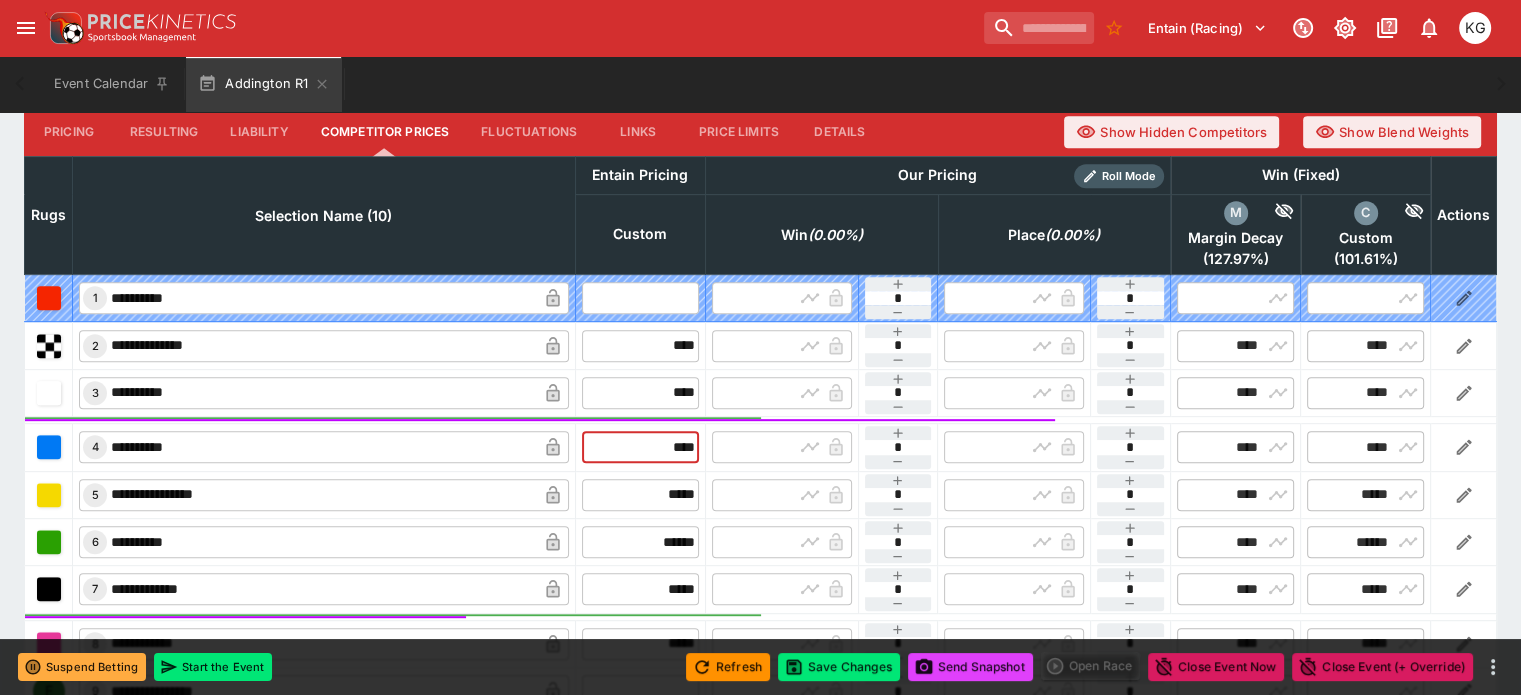 drag, startPoint x: 626, startPoint y: 399, endPoint x: 690, endPoint y: 405, distance: 64.28063 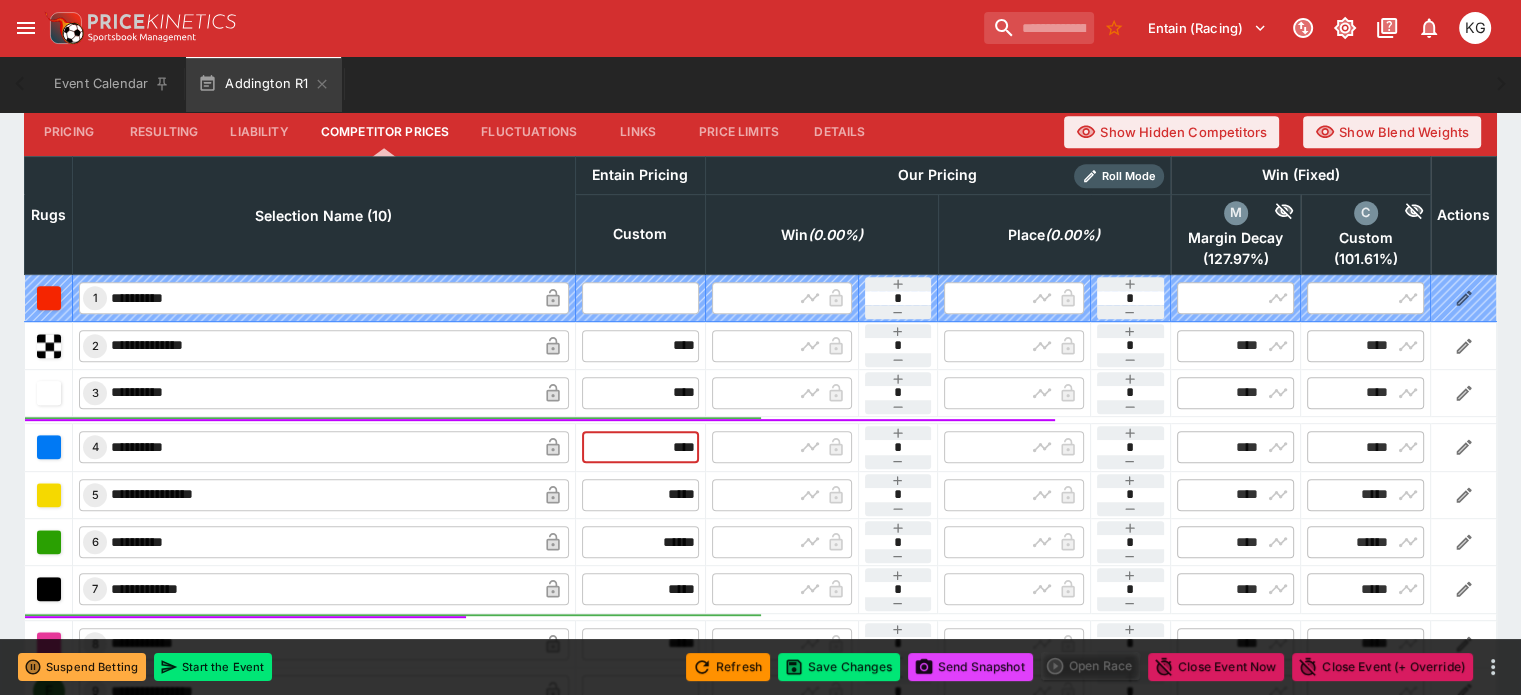click on "**********" at bounding box center (761, 447) 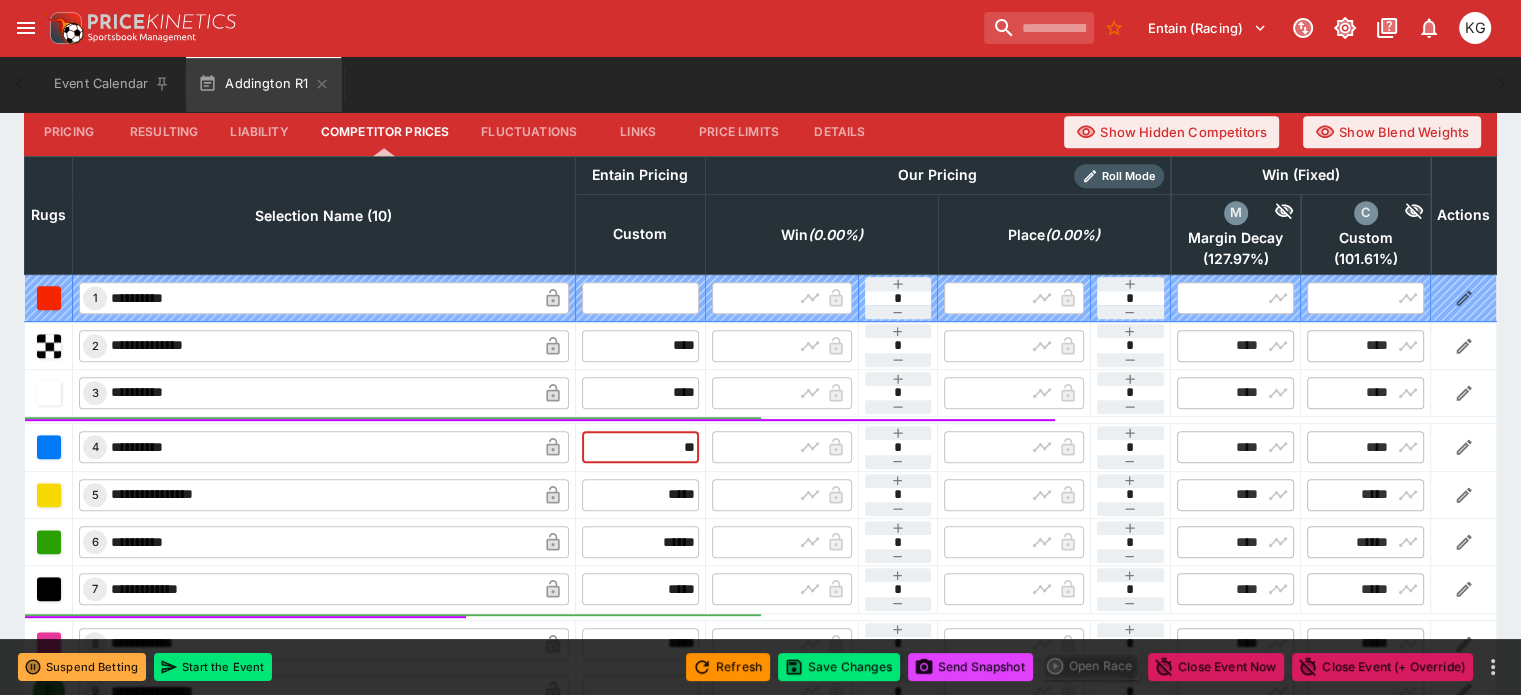 type on "***" 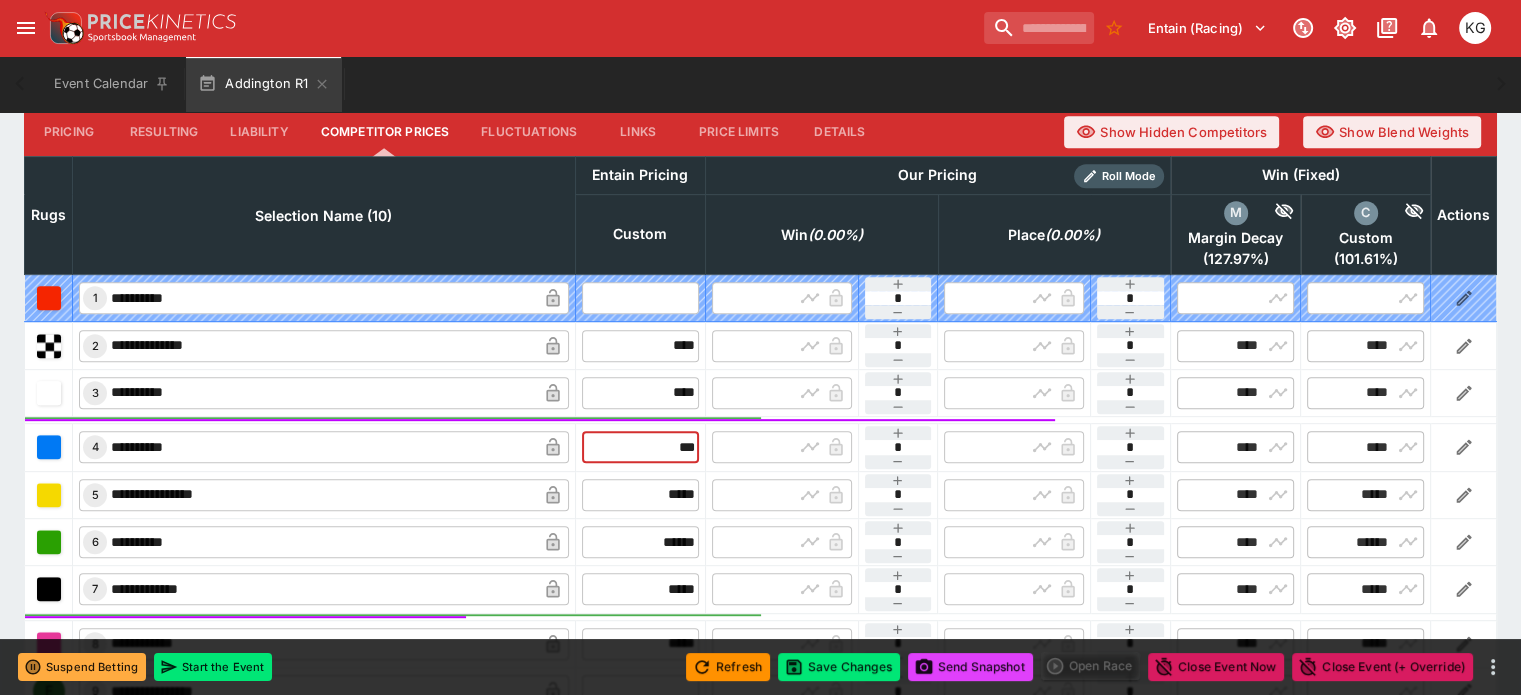 type on "****" 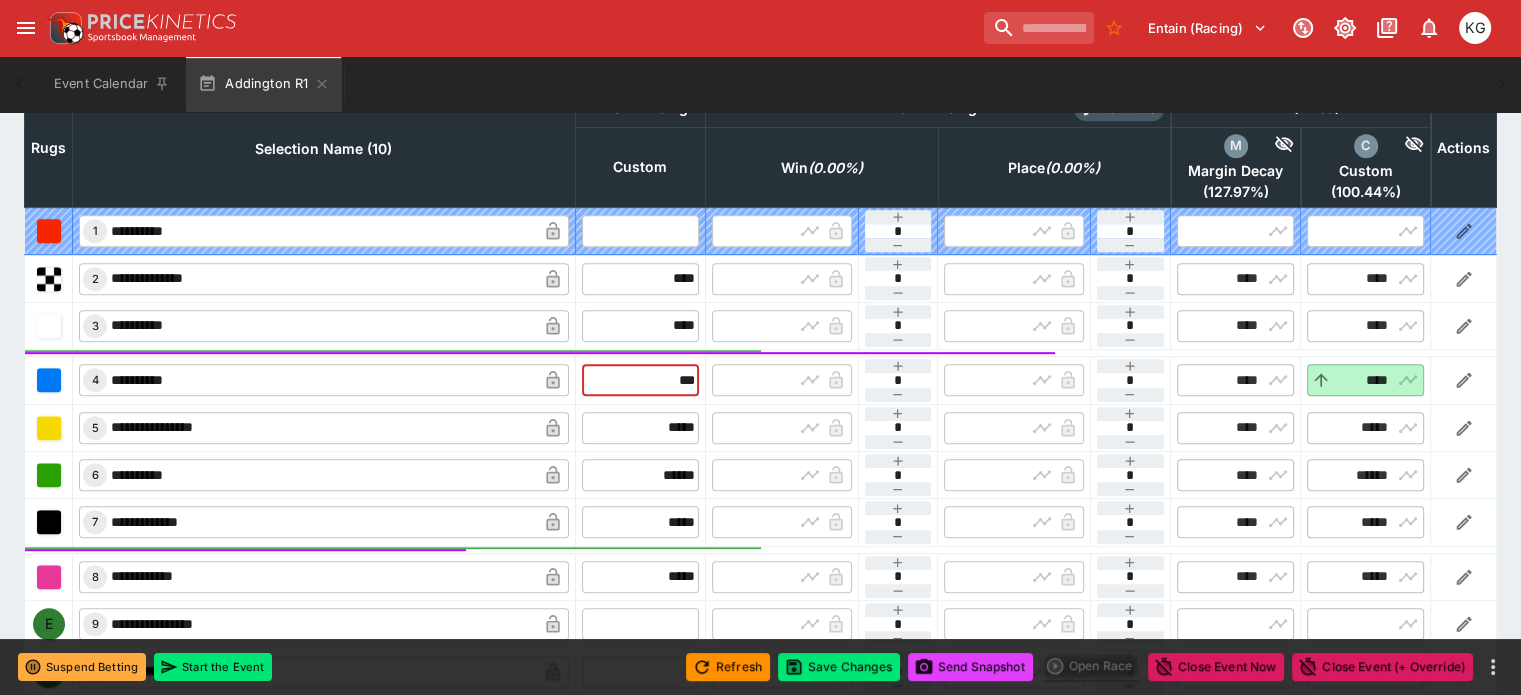 scroll, scrollTop: 1025, scrollLeft: 0, axis: vertical 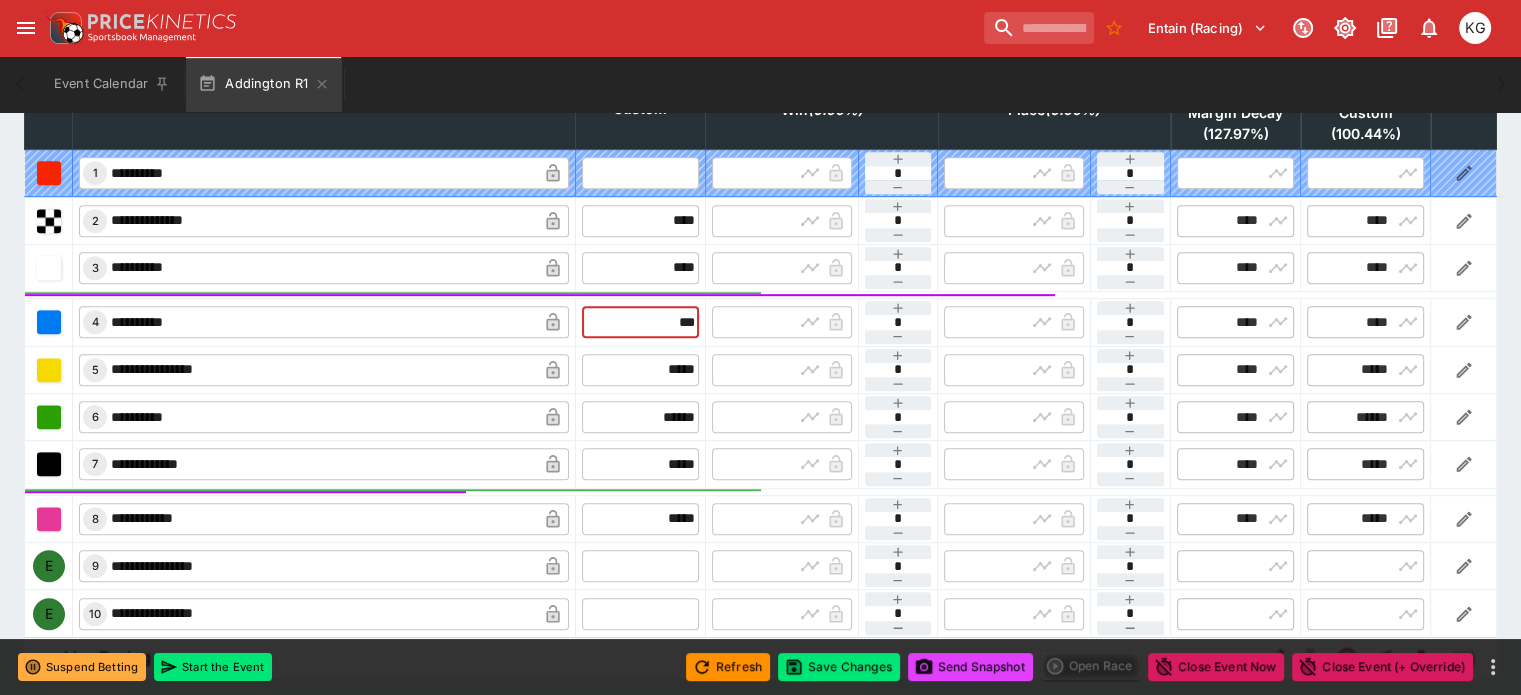 type on "****" 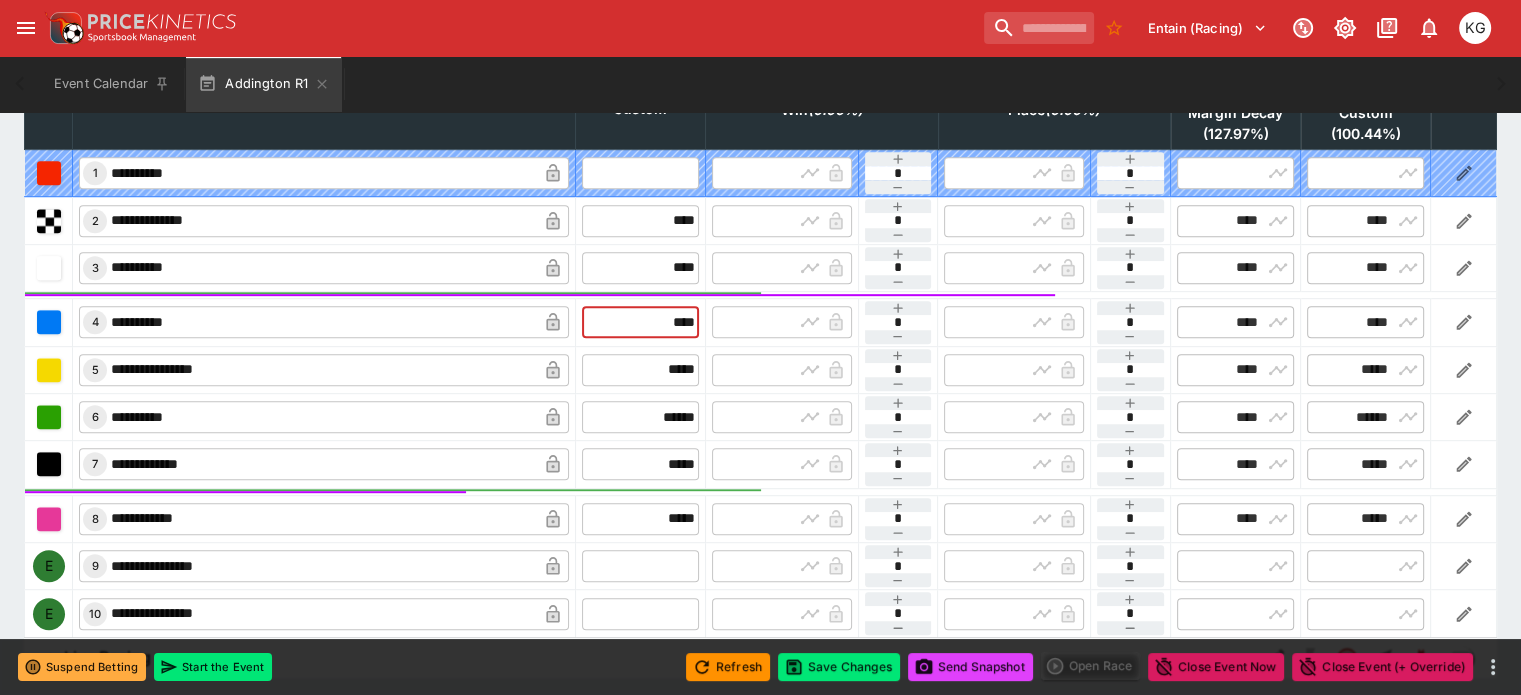 click at bounding box center [640, 566] 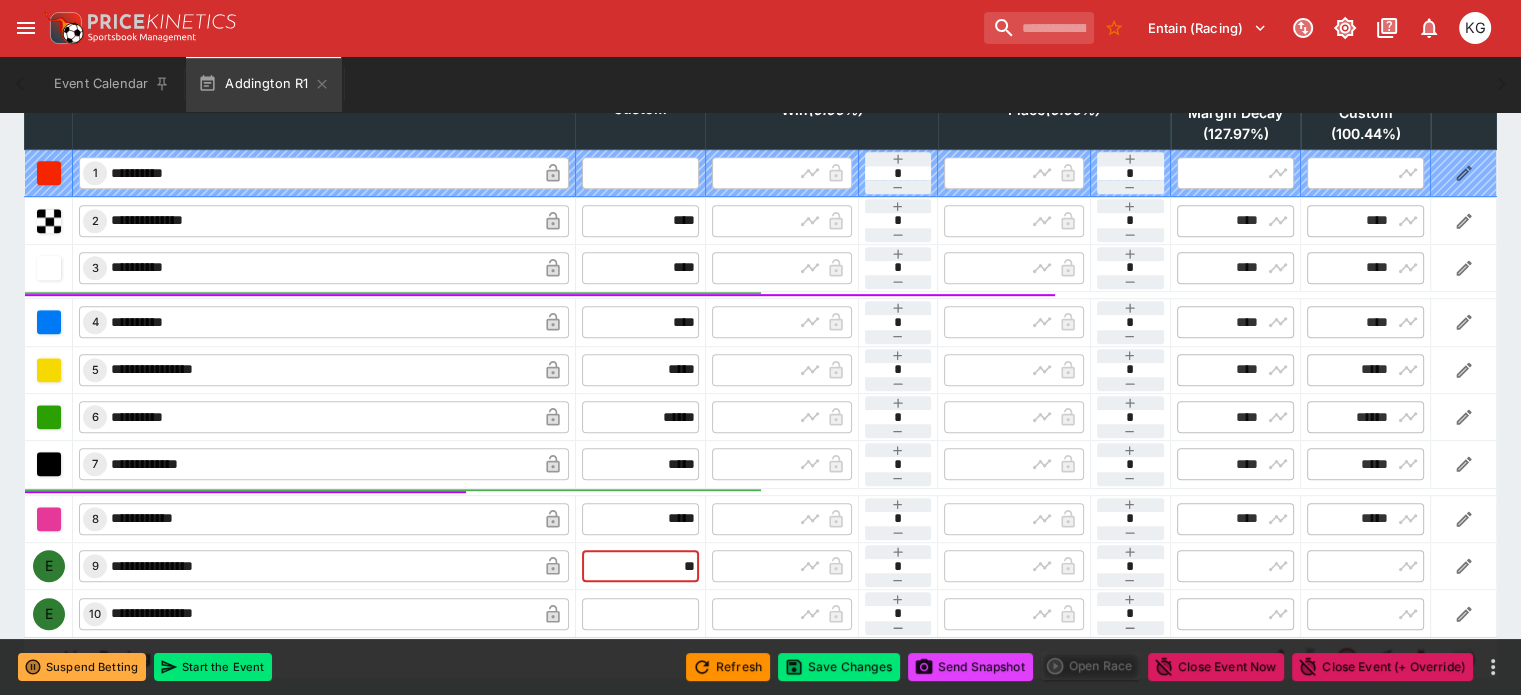 type on "***" 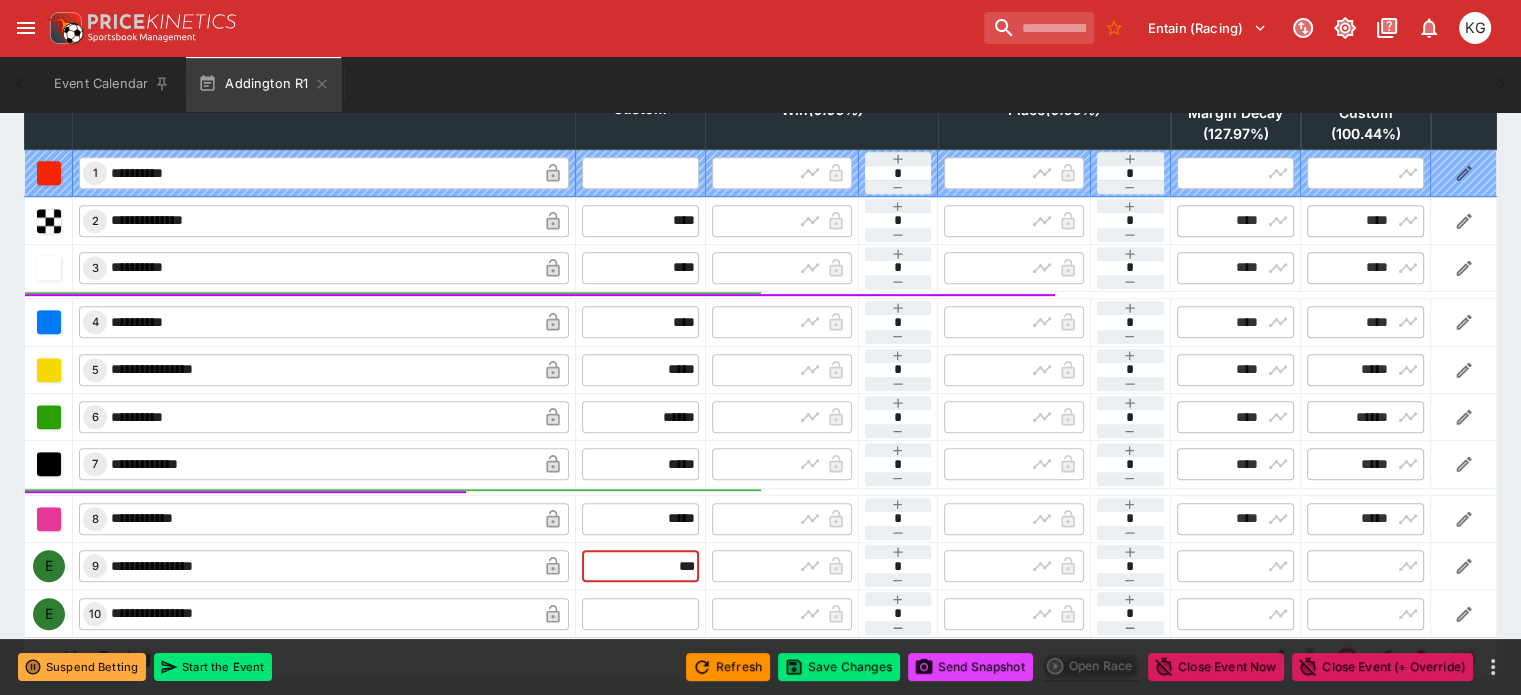 type on "******" 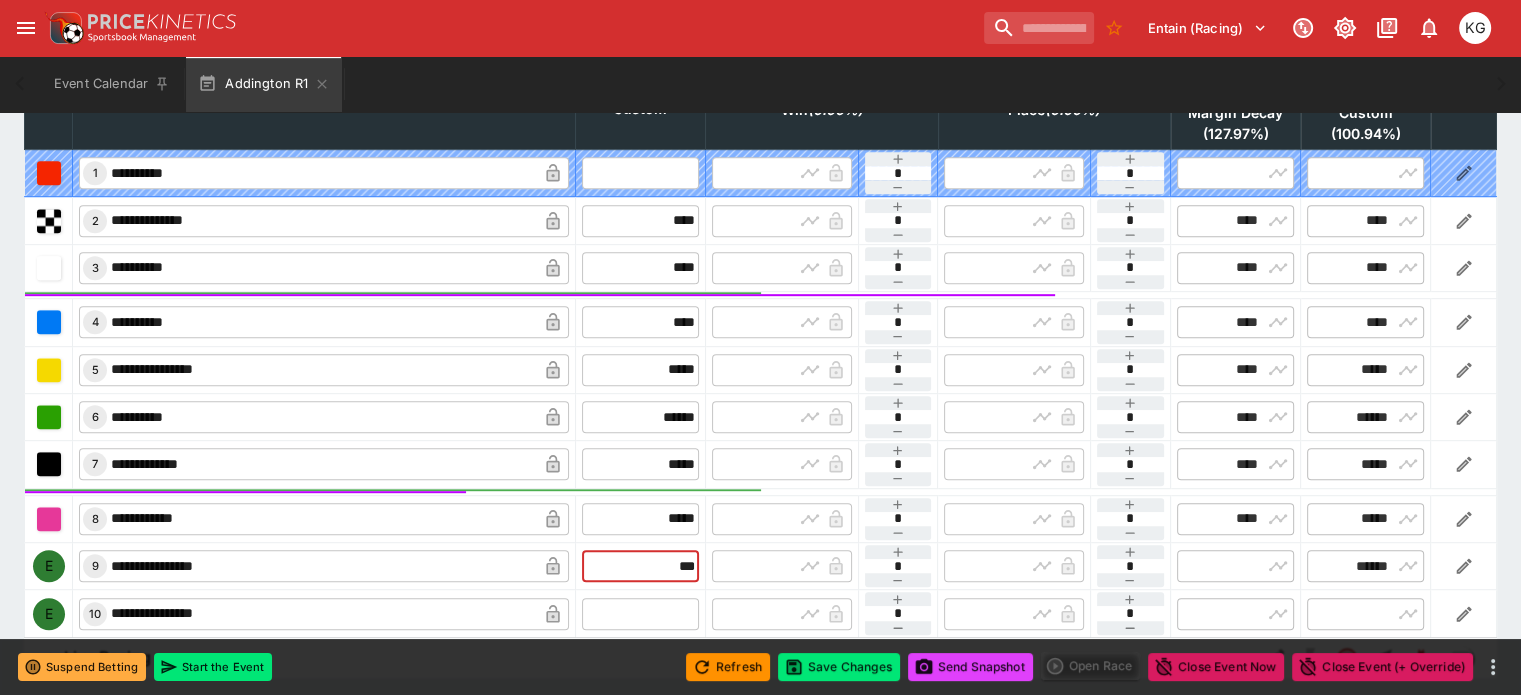 type on "******" 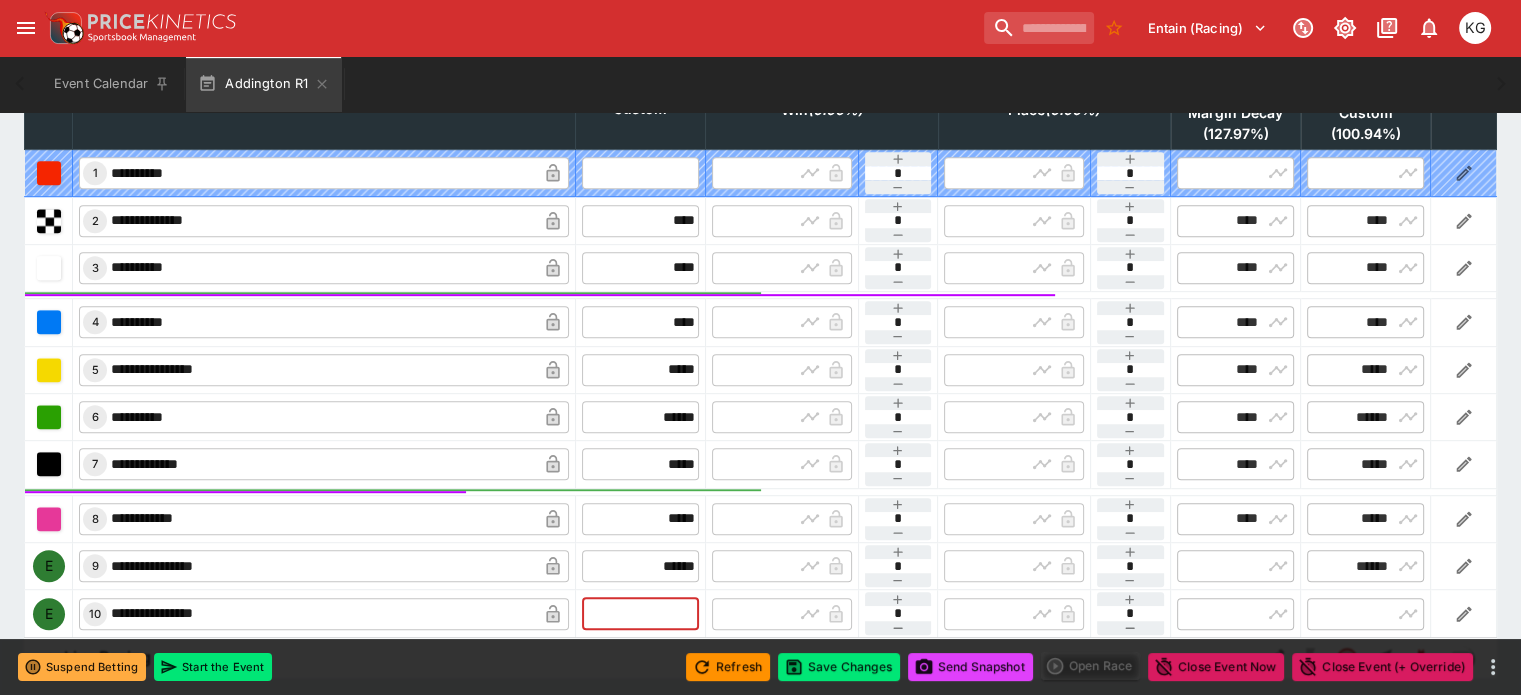 click at bounding box center (640, 614) 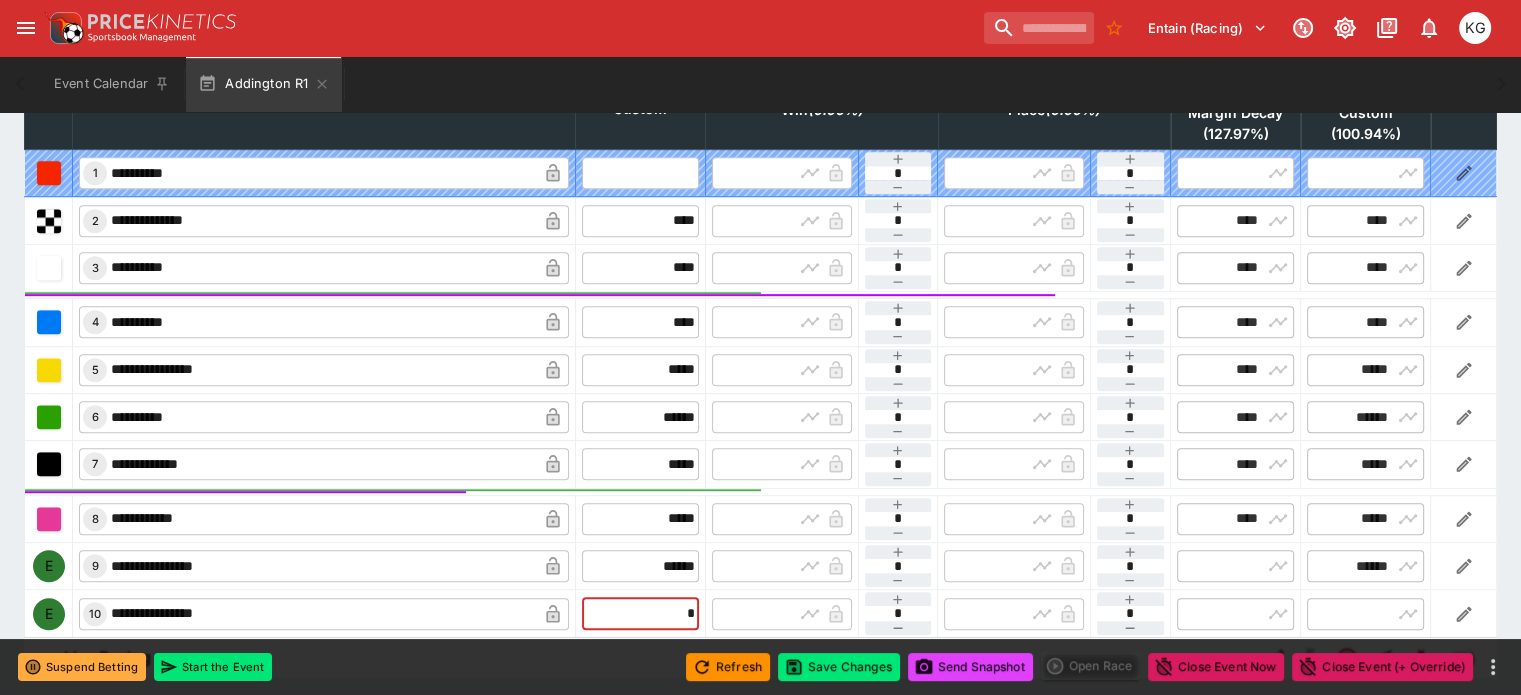type on "**" 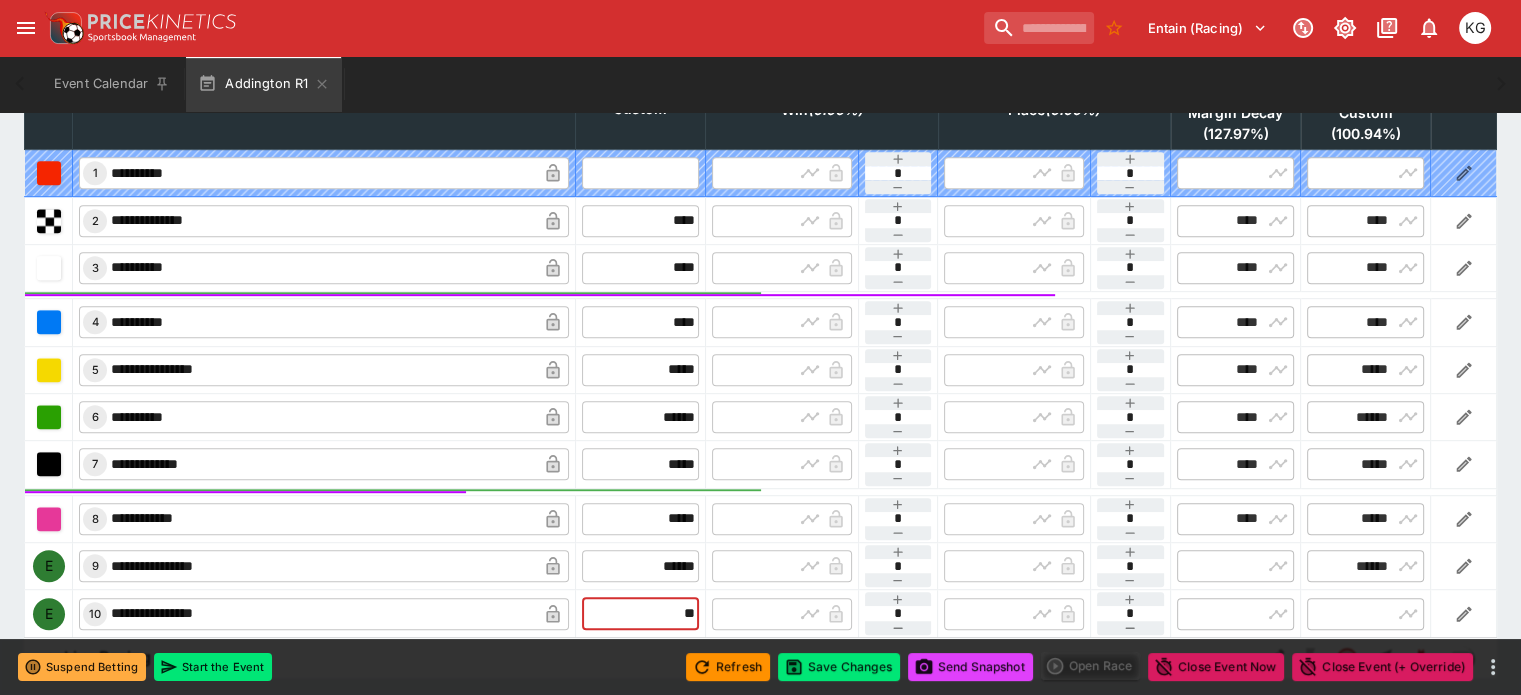 type on "*****" 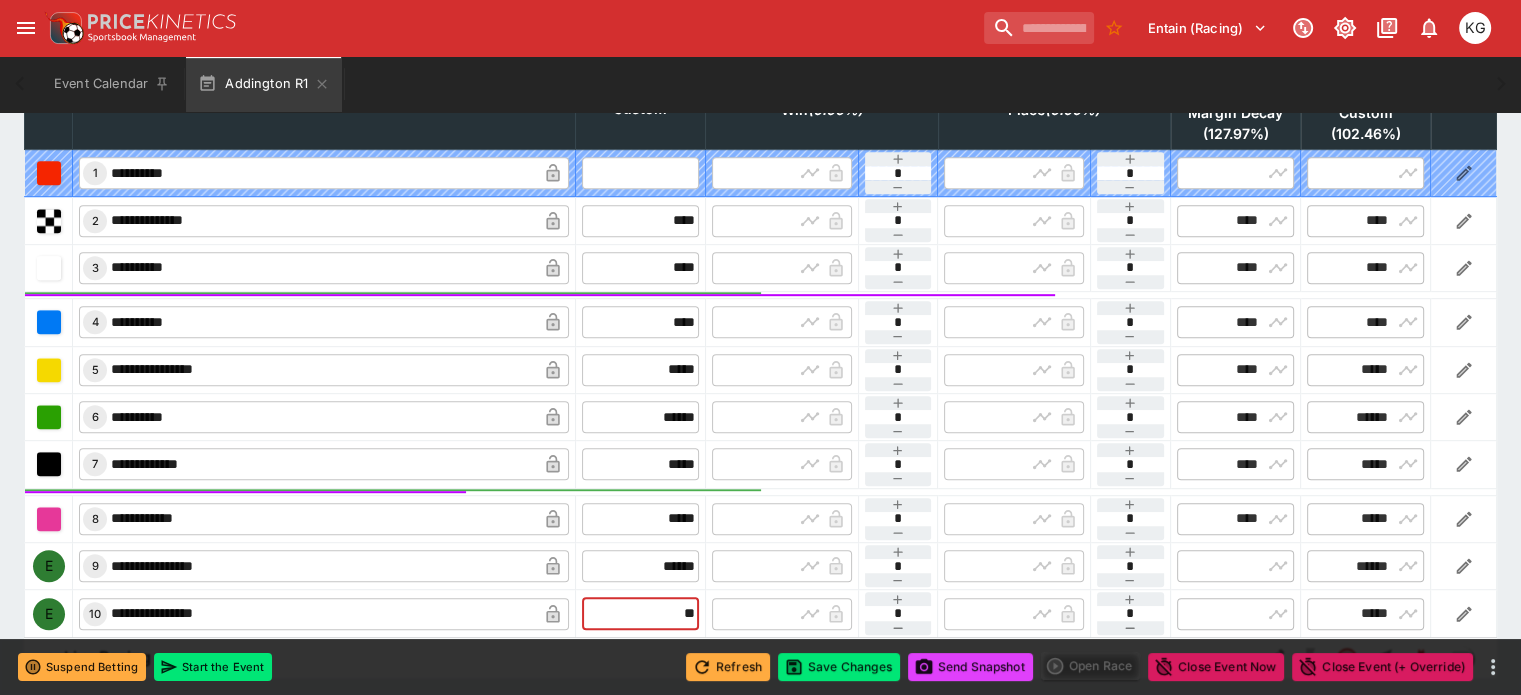type on "*****" 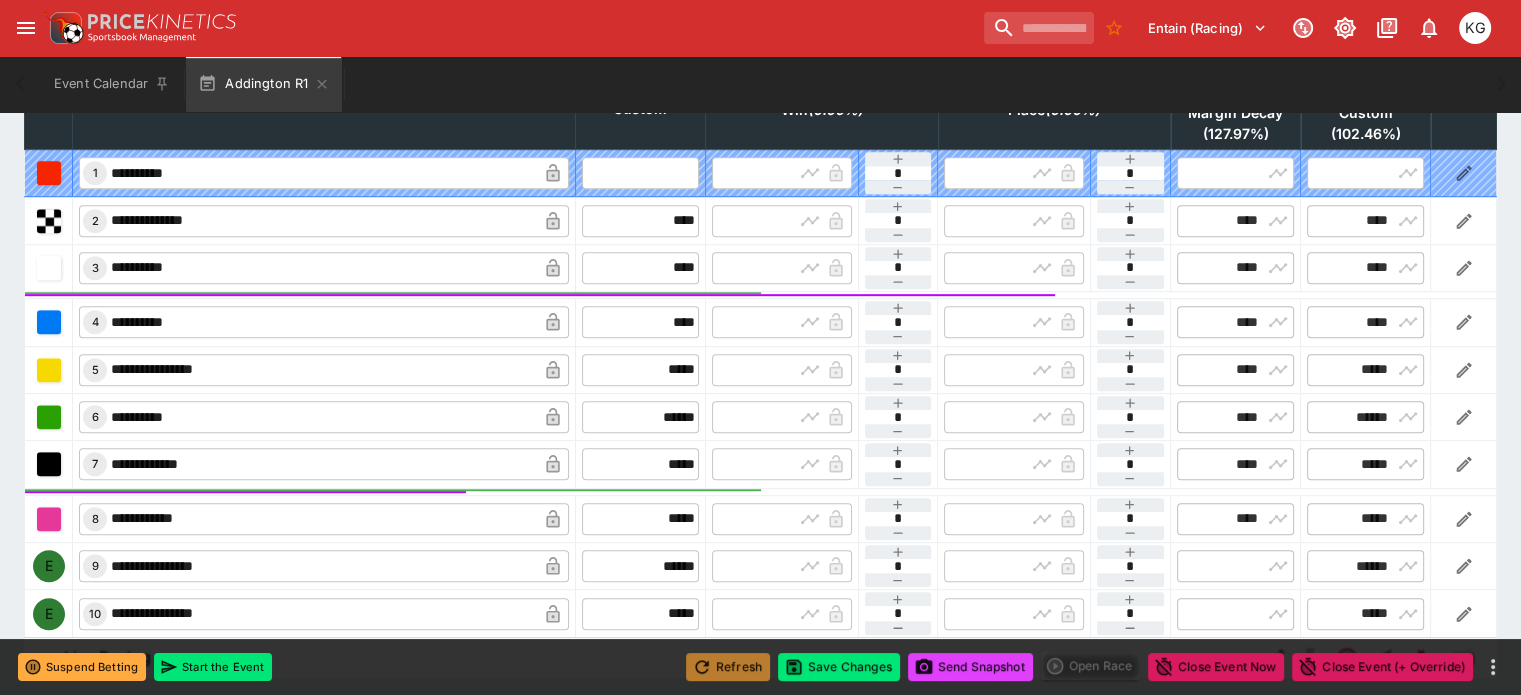 click on "Refresh" at bounding box center [728, 667] 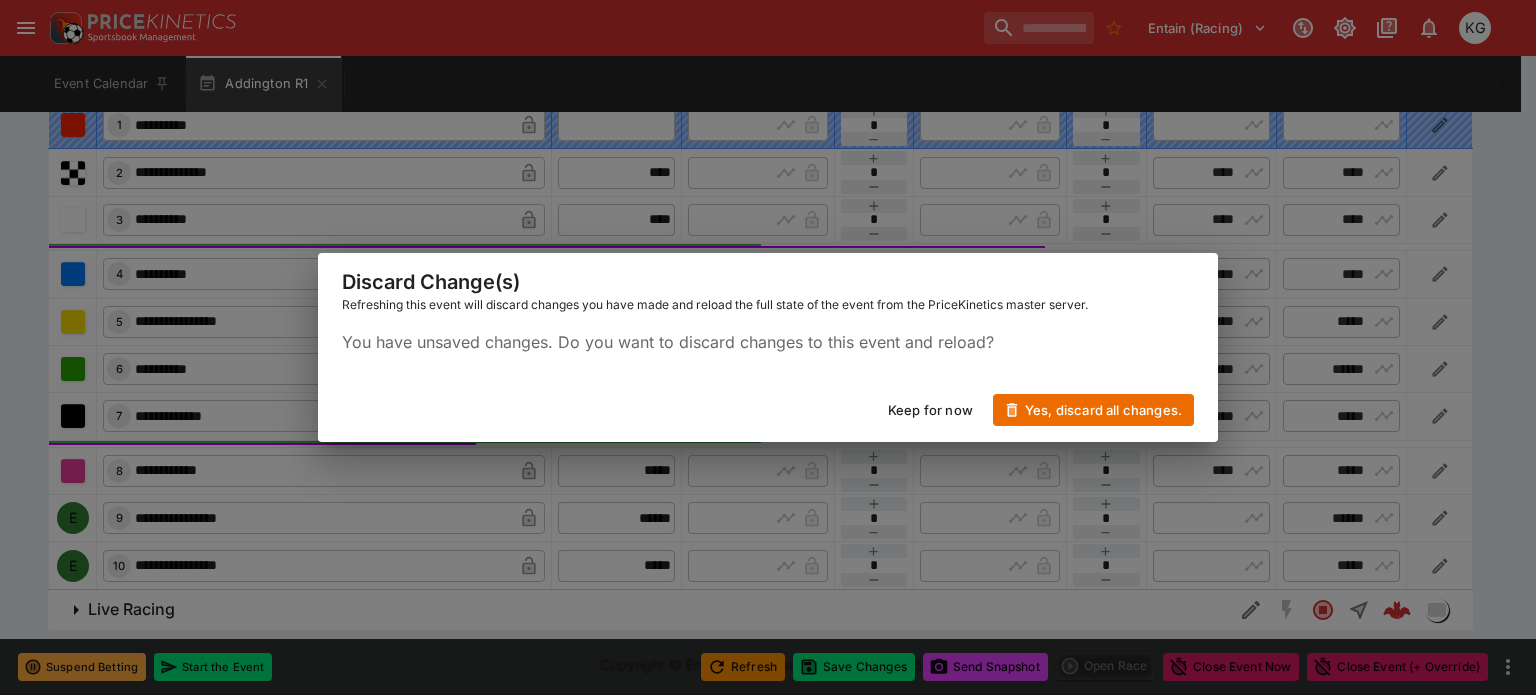 click on "Keep for now" at bounding box center (930, 410) 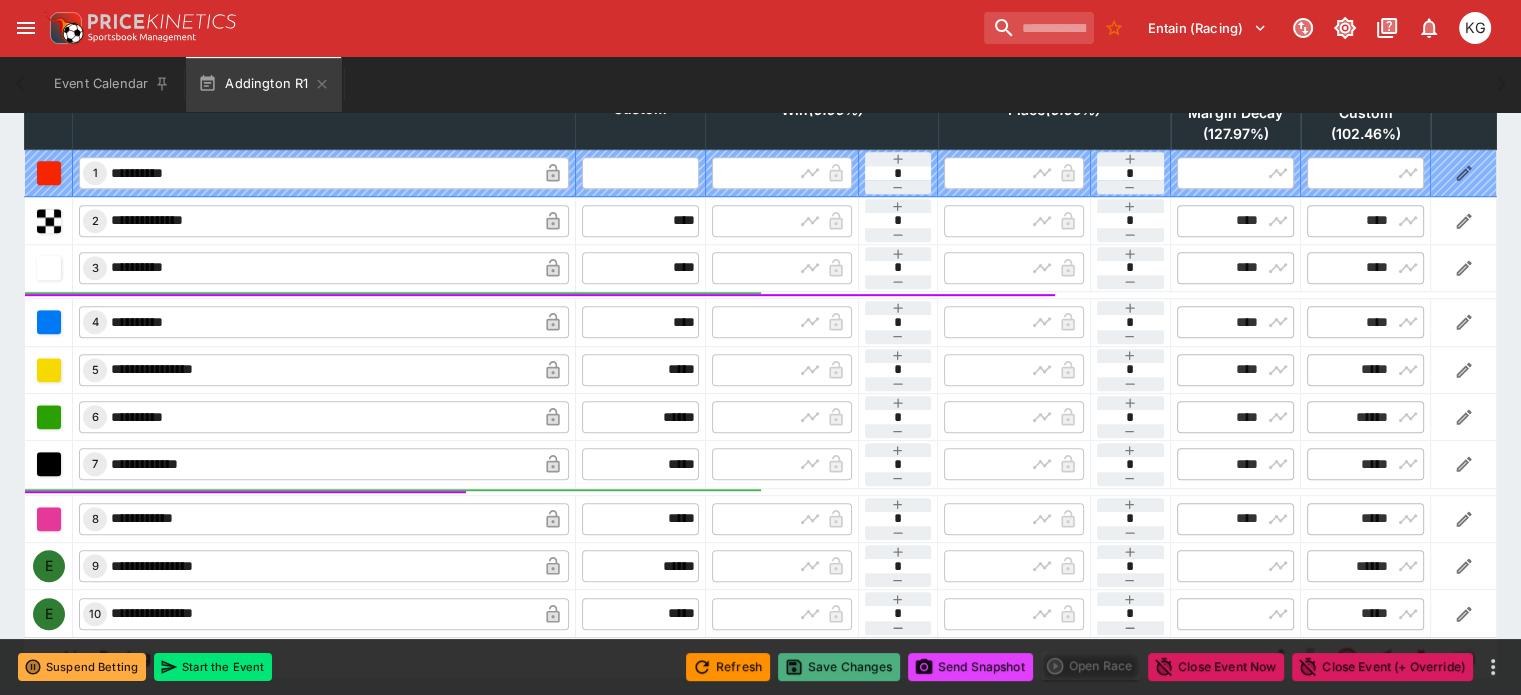 click on "Save Changes" at bounding box center [839, 667] 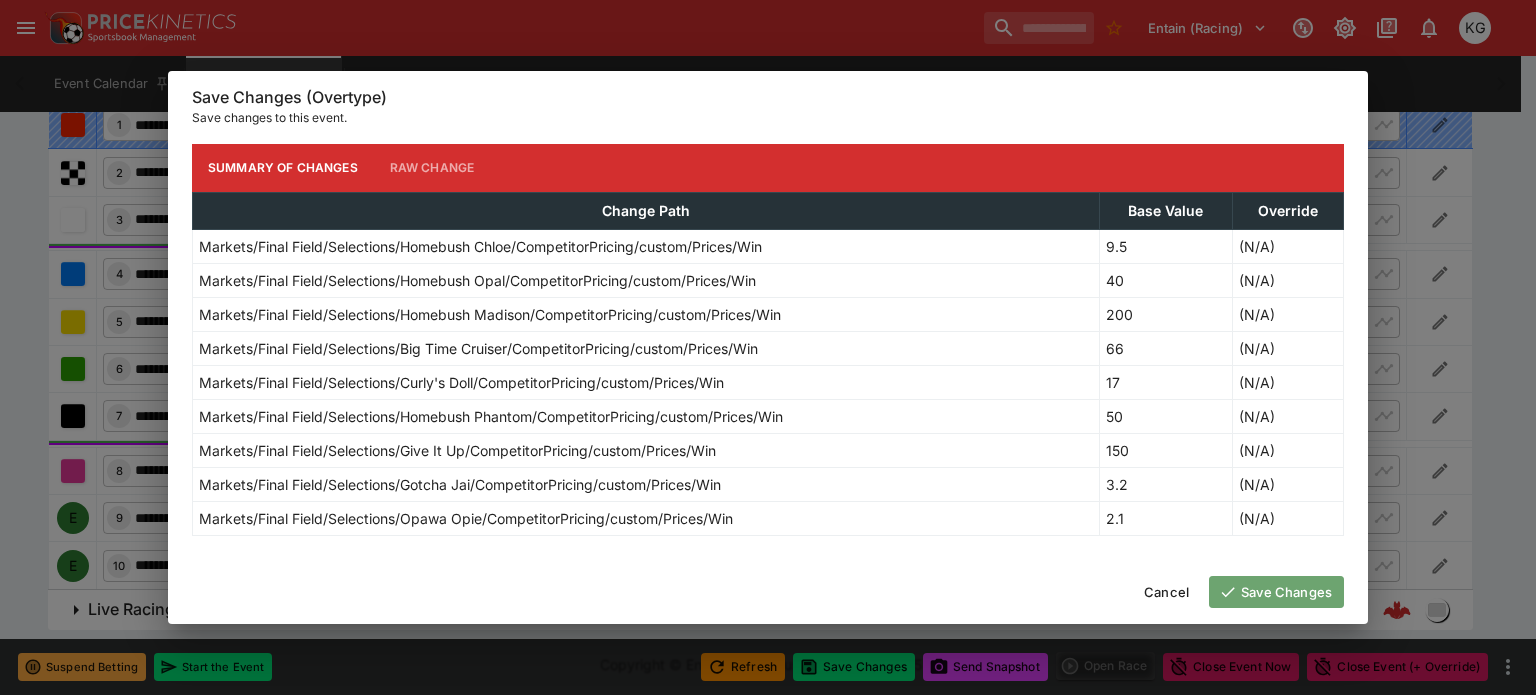 click on "Save Changes" at bounding box center [1276, 592] 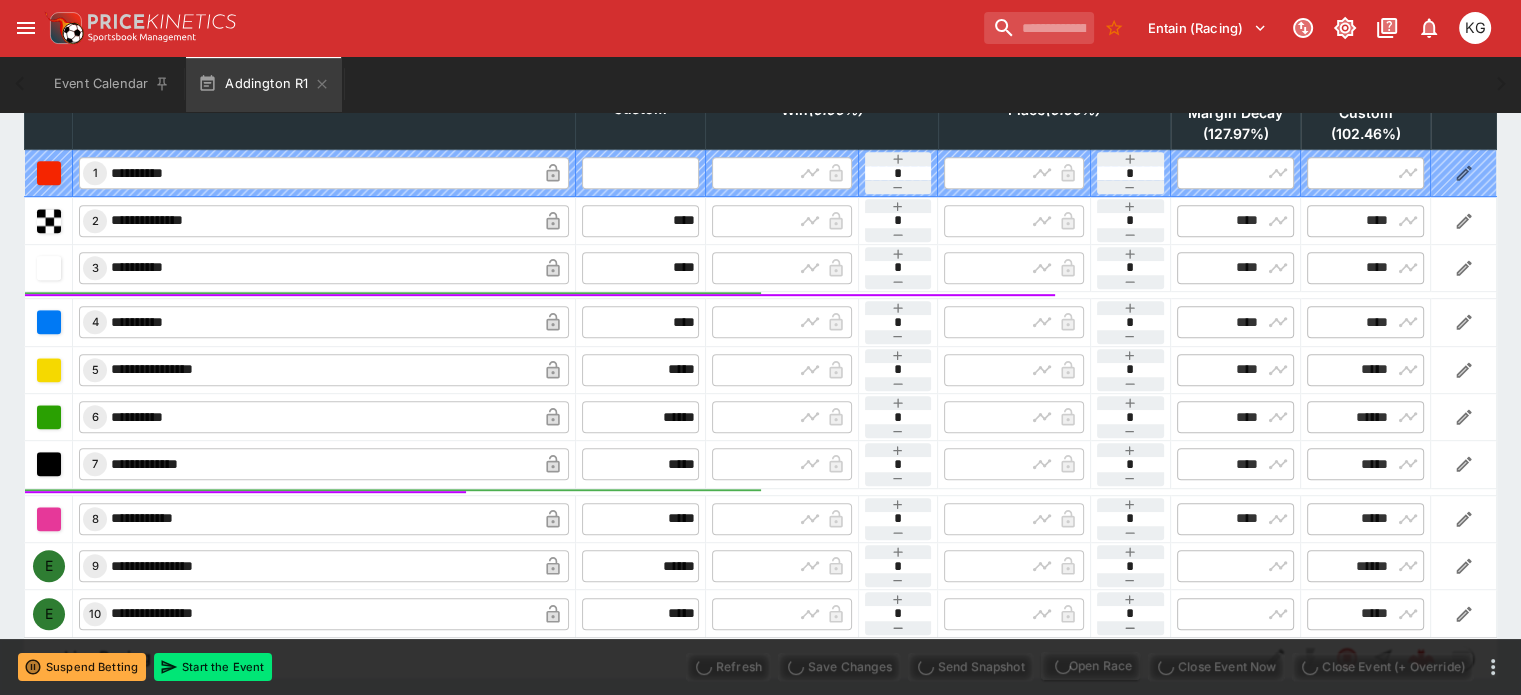 type on "**********" 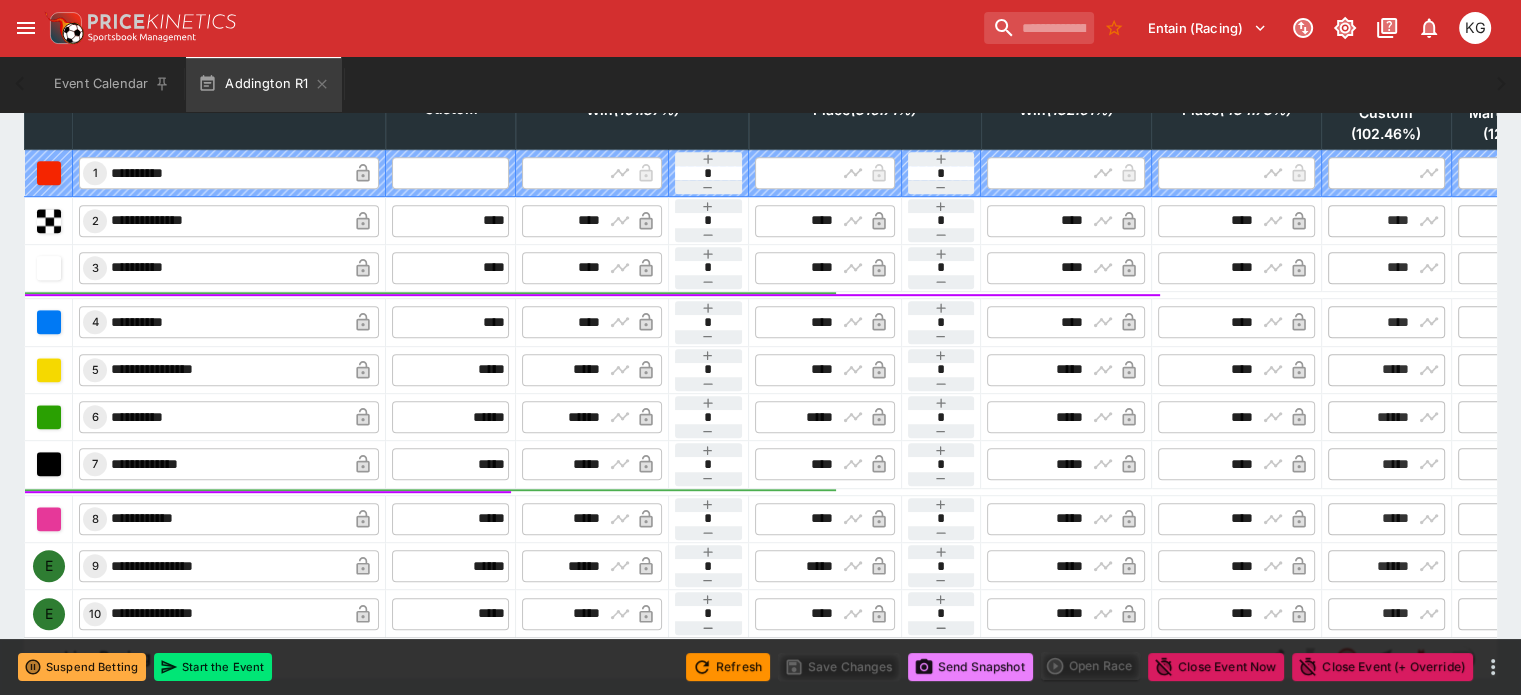click on "Send Snapshot" at bounding box center [970, 667] 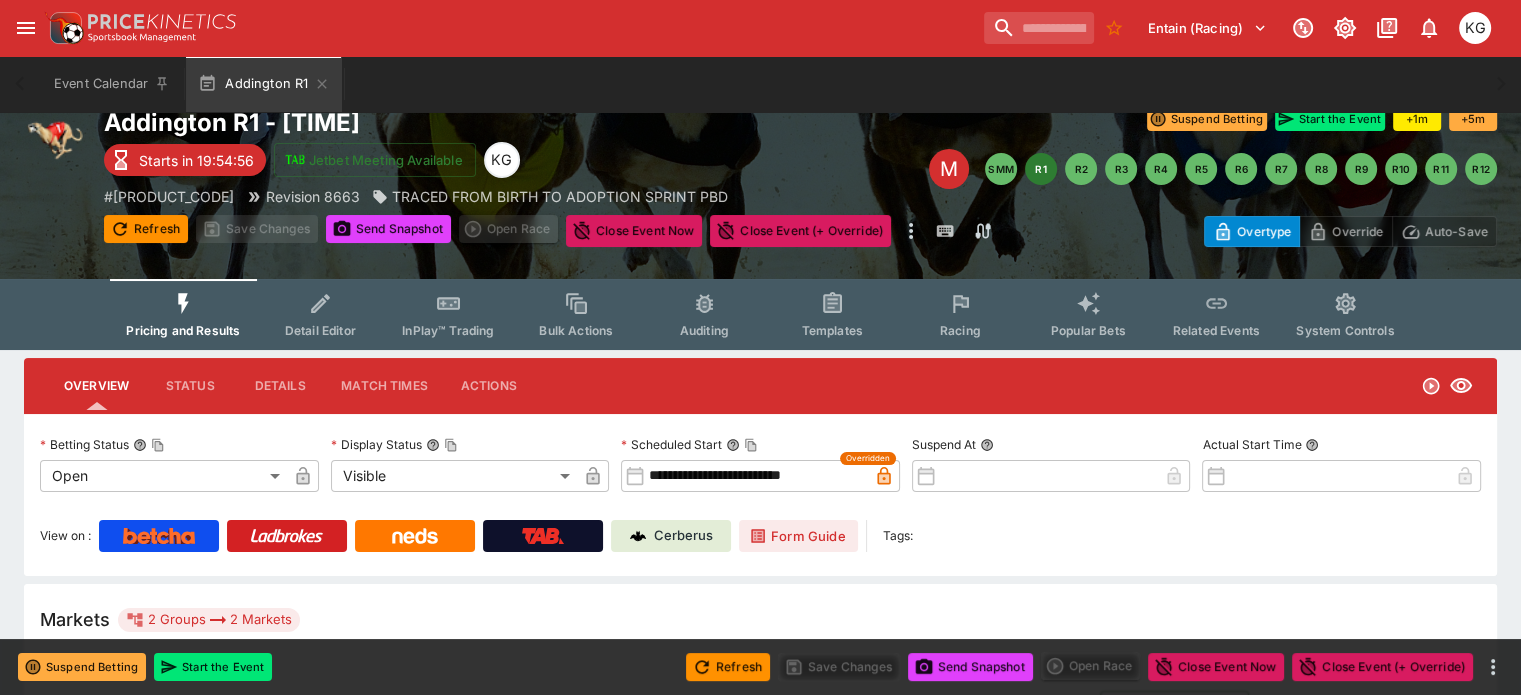 scroll, scrollTop: 0, scrollLeft: 0, axis: both 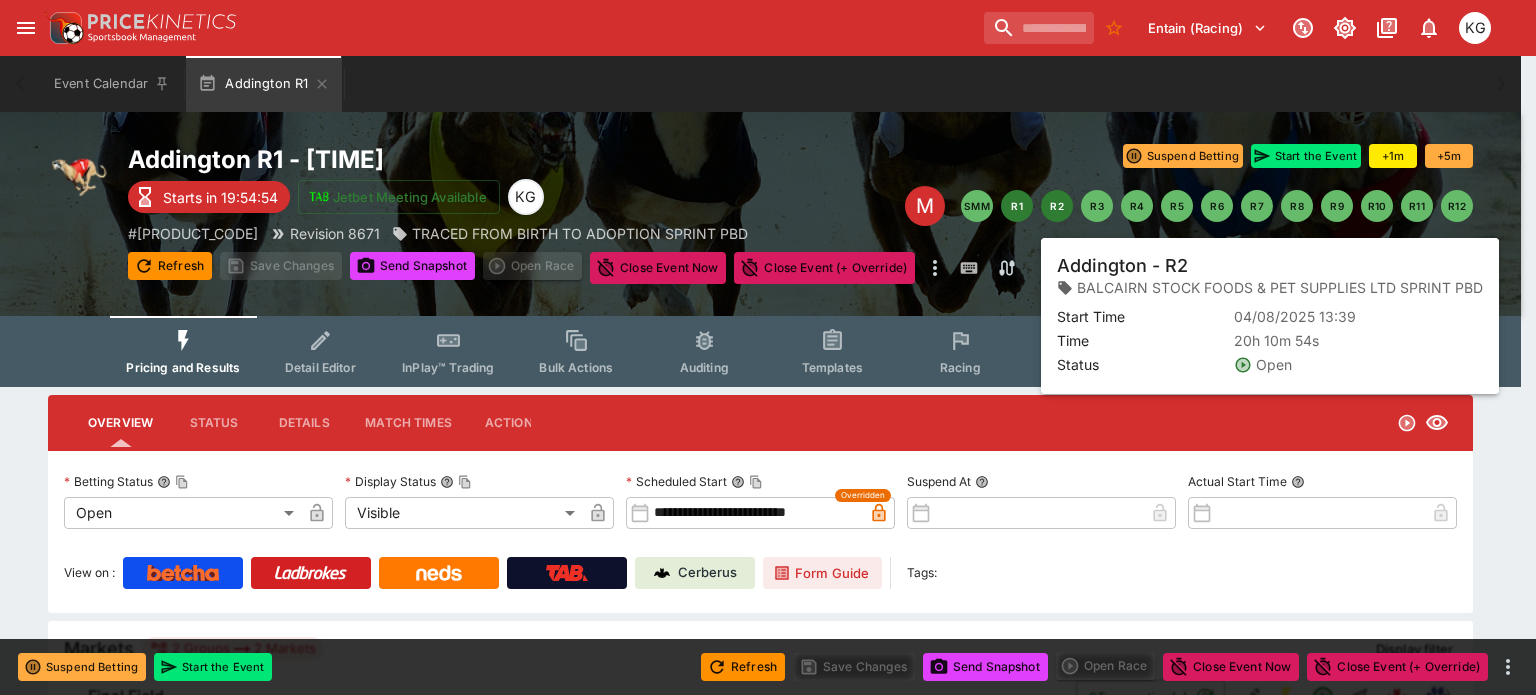 click on "R2" at bounding box center (1057, 206) 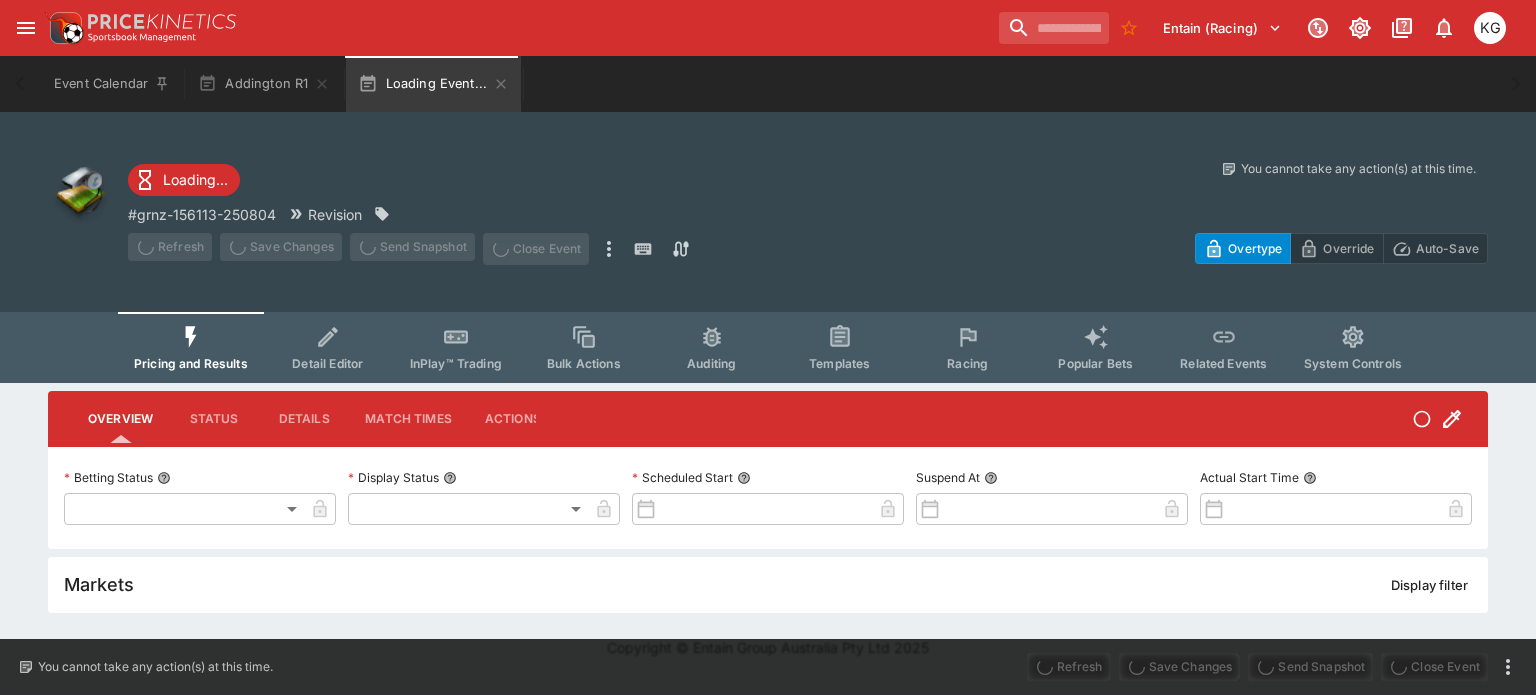 type on "**********" 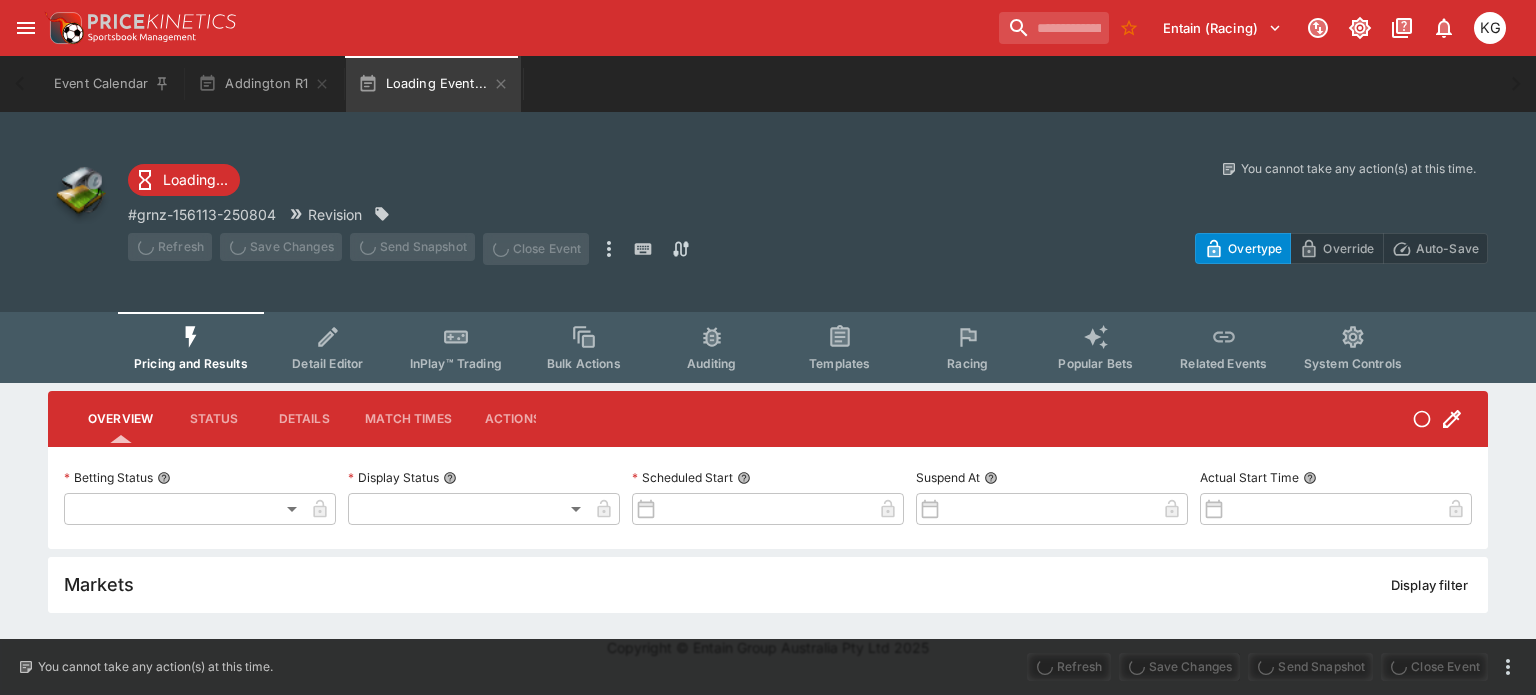 type on "*******" 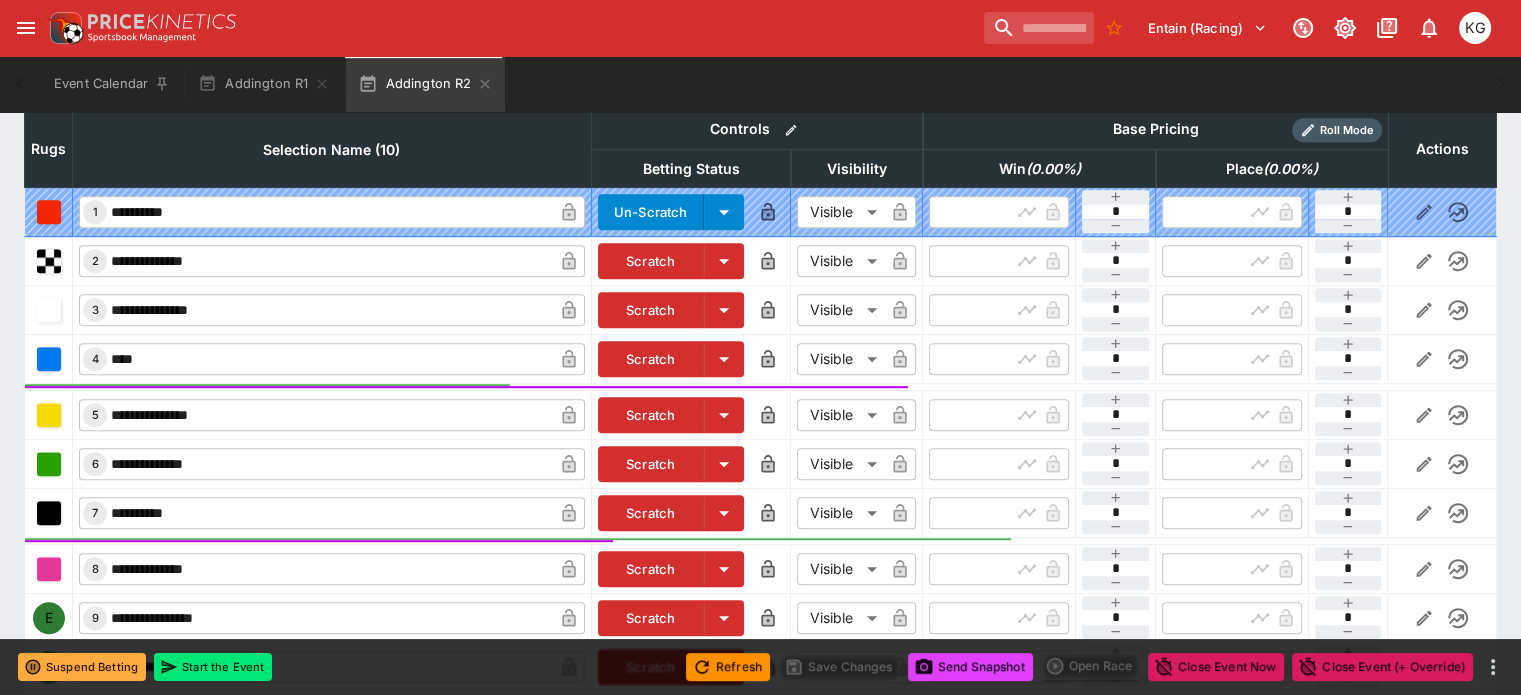 scroll, scrollTop: 846, scrollLeft: 0, axis: vertical 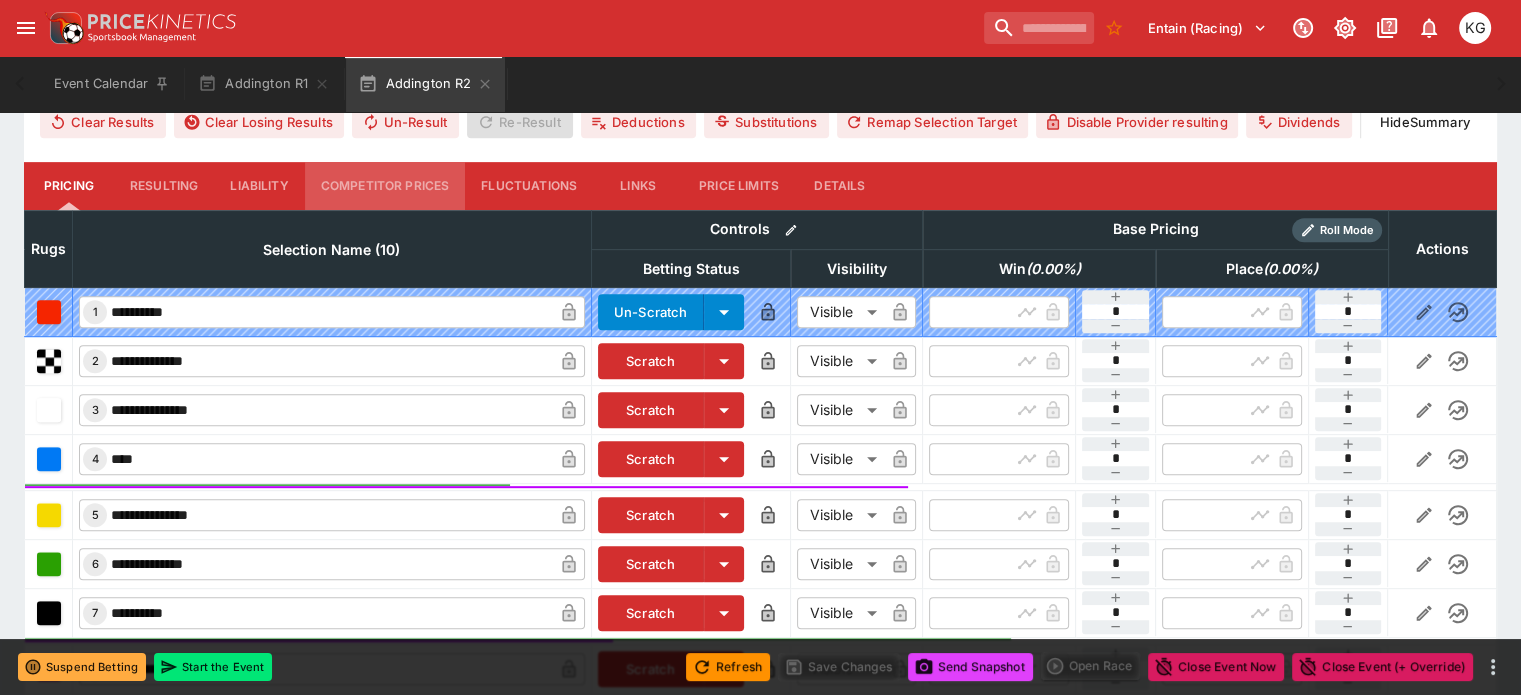 click on "Competitor Prices" at bounding box center (385, 186) 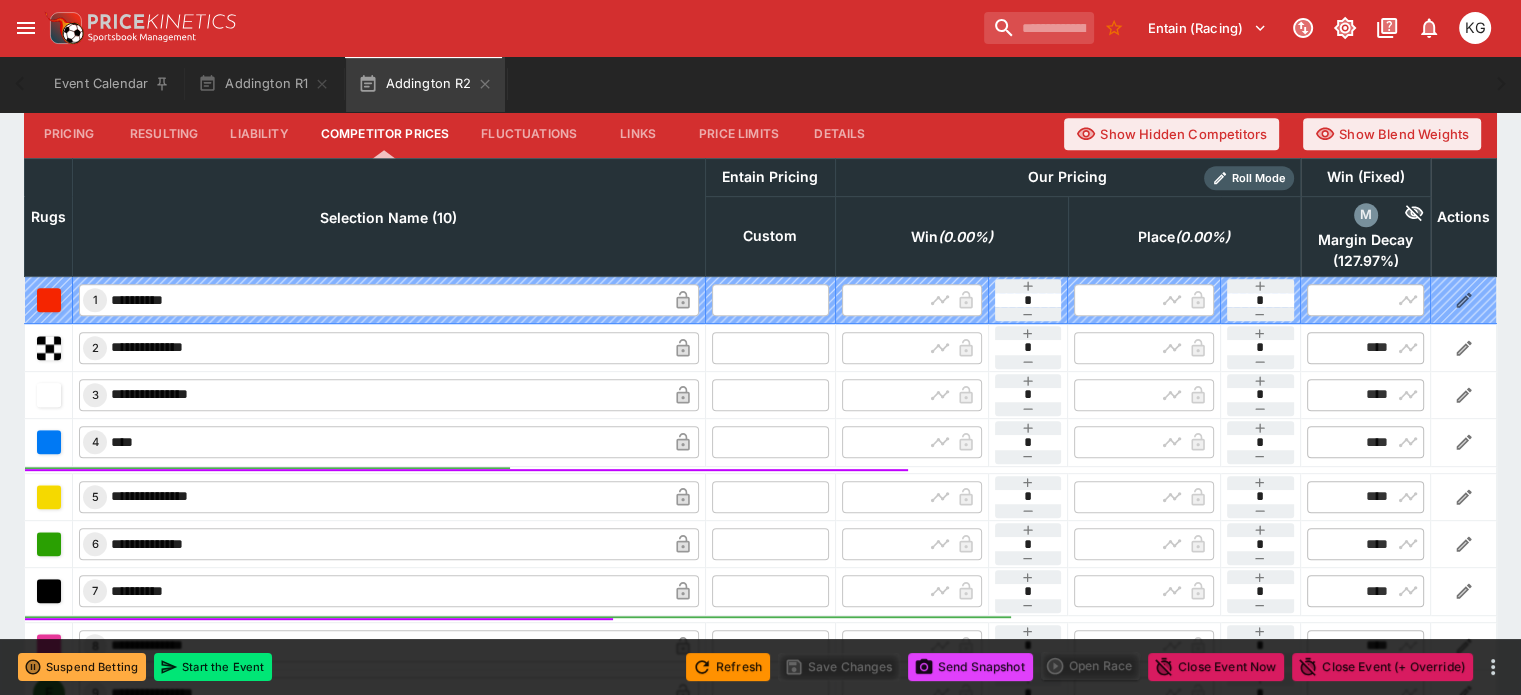 scroll, scrollTop: 946, scrollLeft: 0, axis: vertical 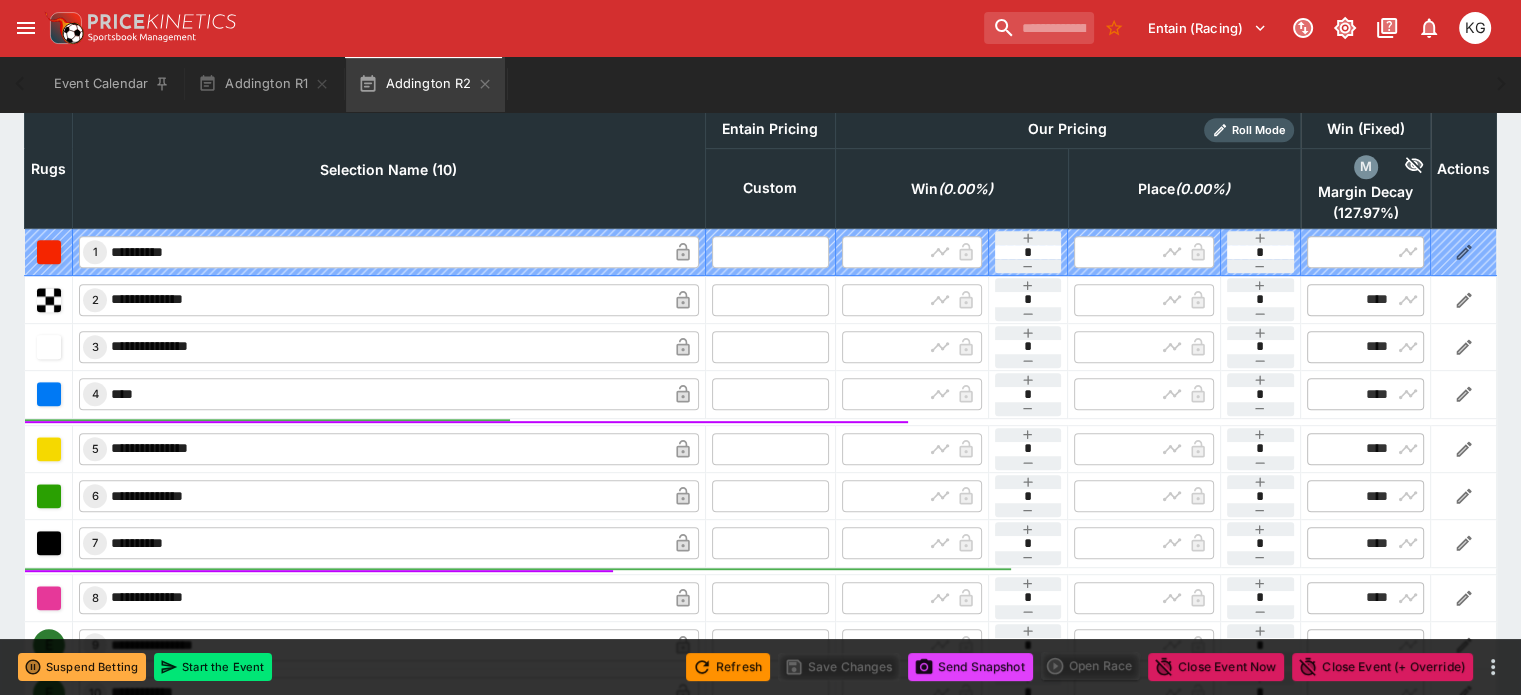 click at bounding box center (770, 299) 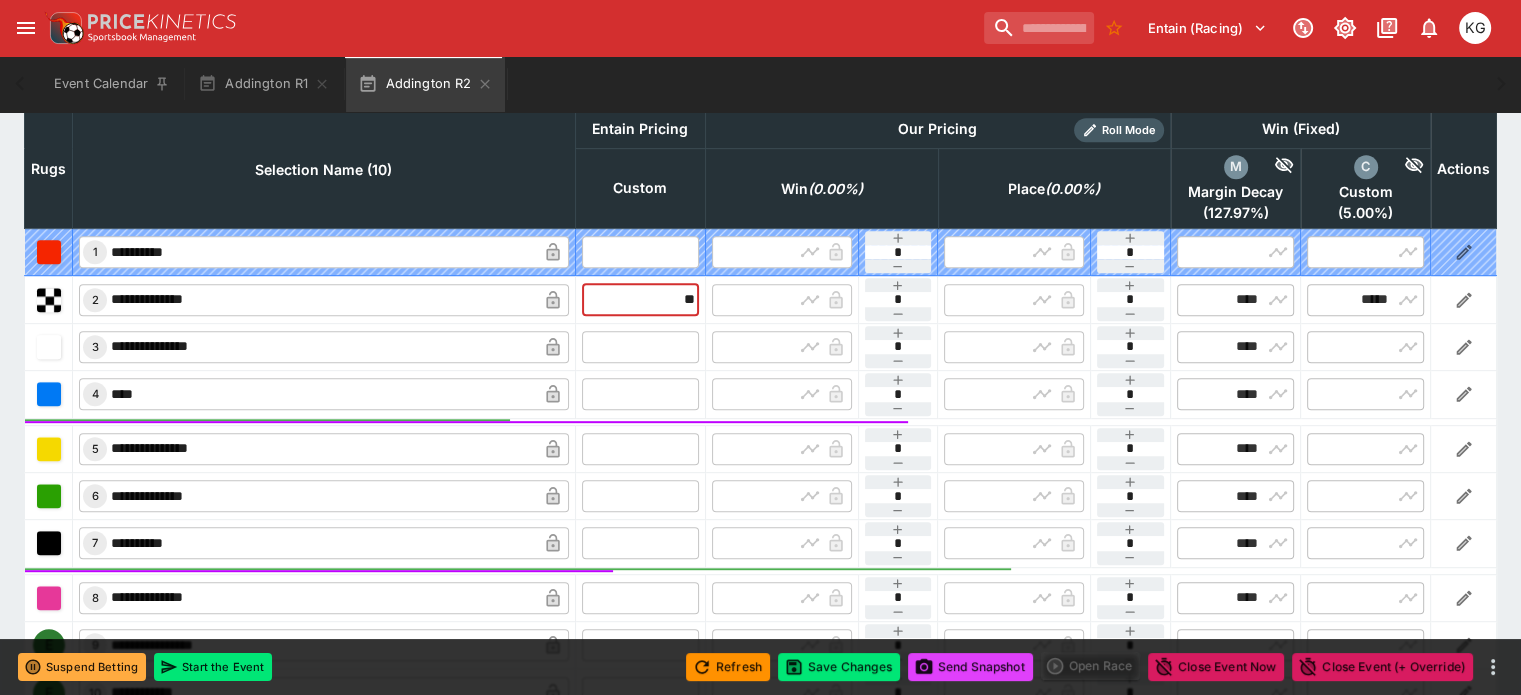 type on "*****" 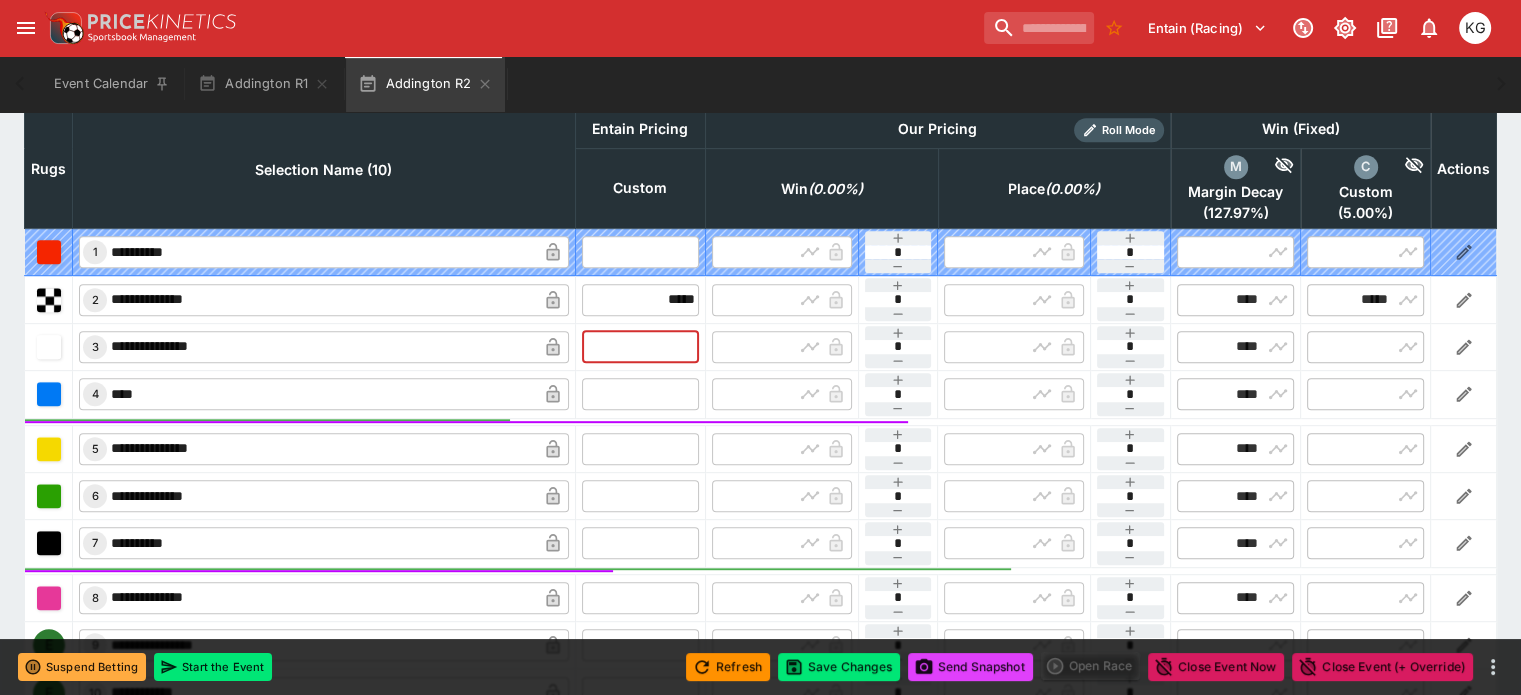 click at bounding box center [640, 347] 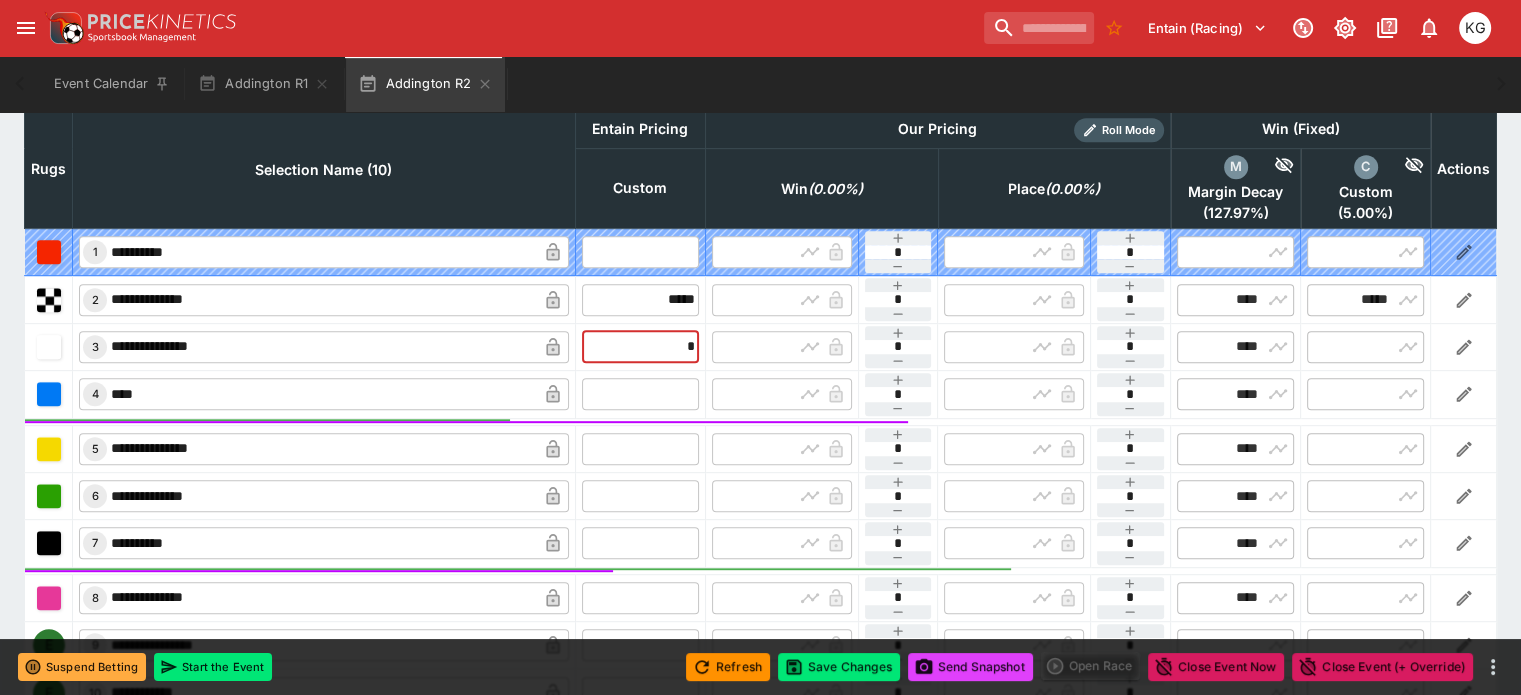 type on "**" 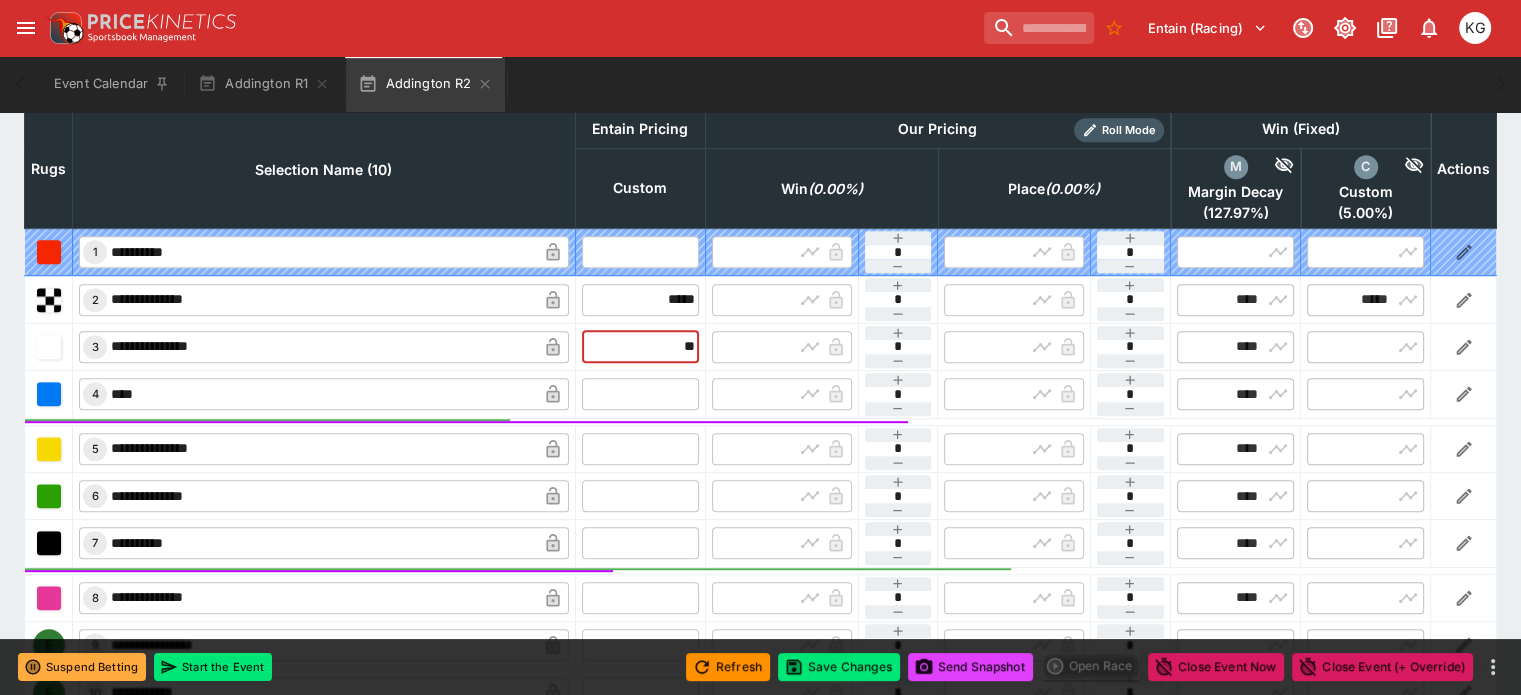 type on "*****" 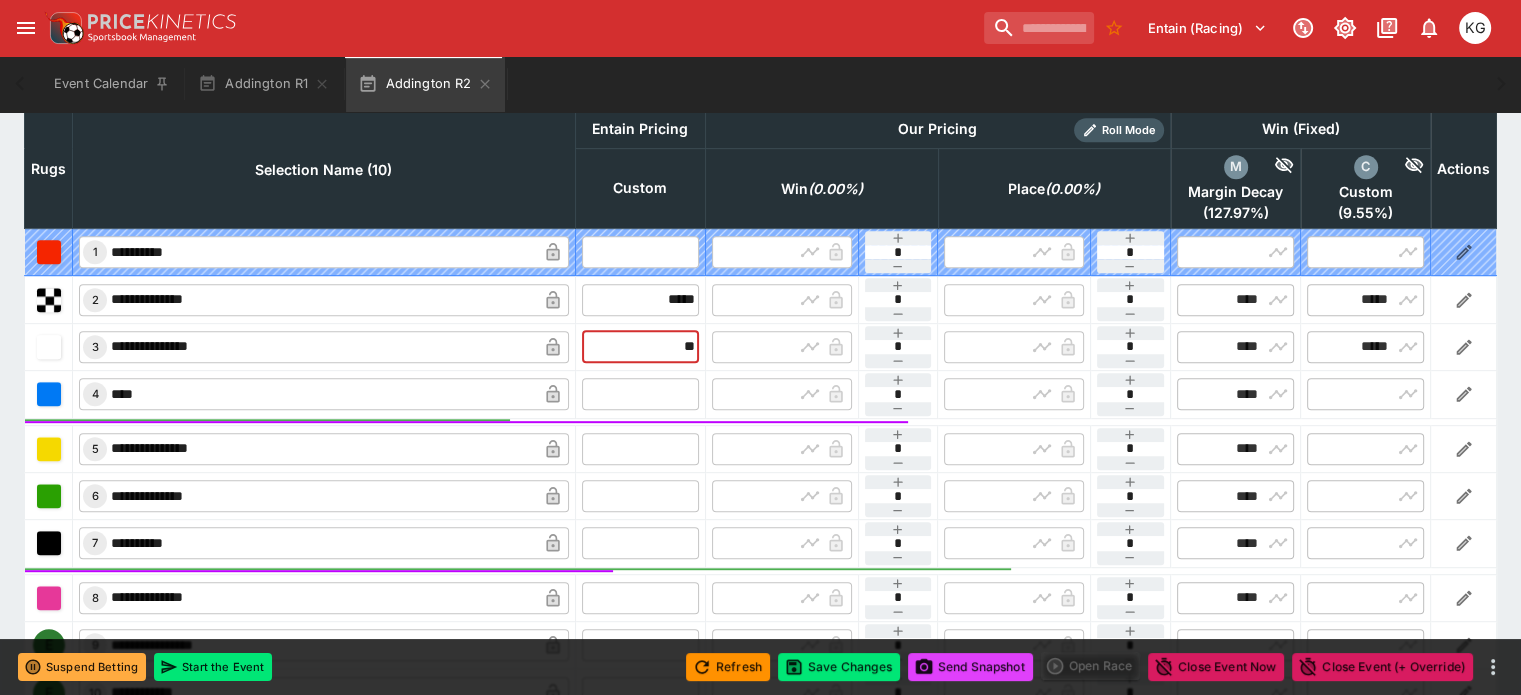type on "*****" 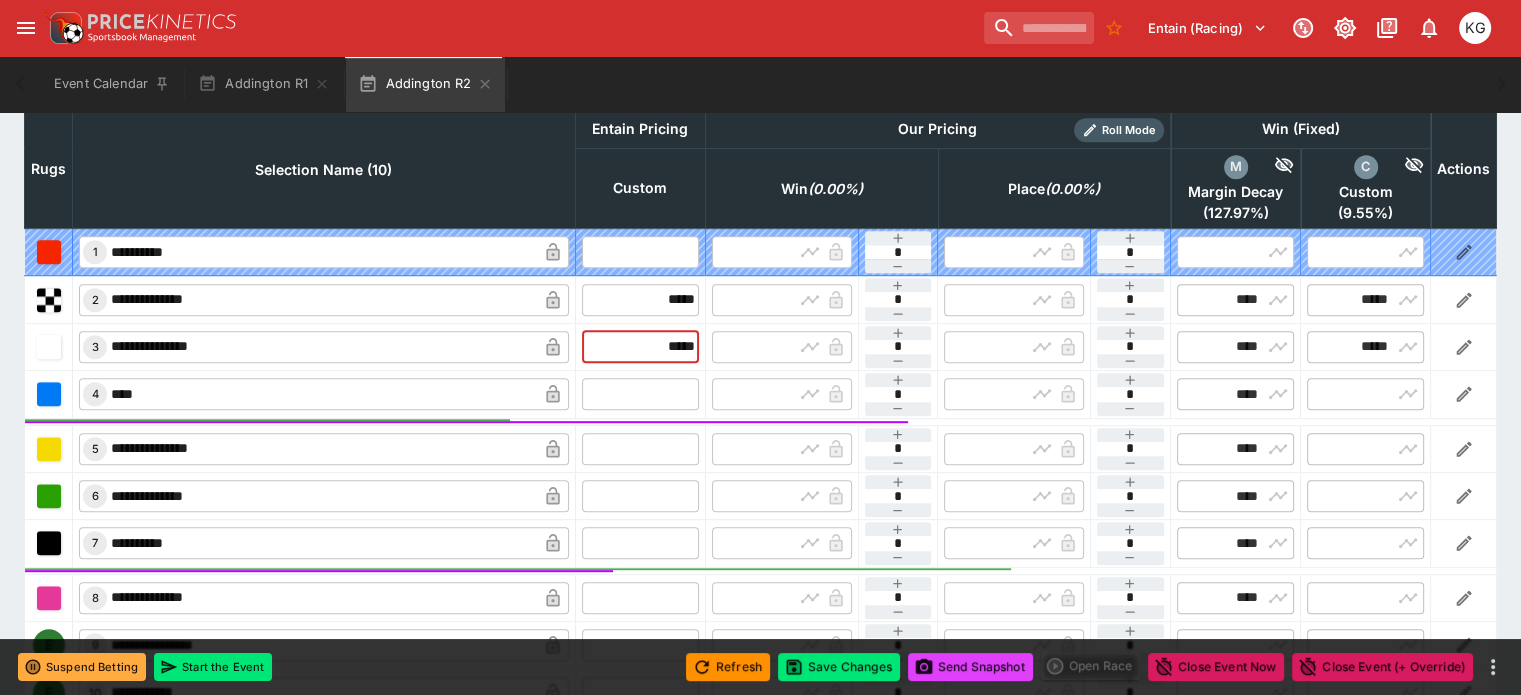 click at bounding box center [640, 394] 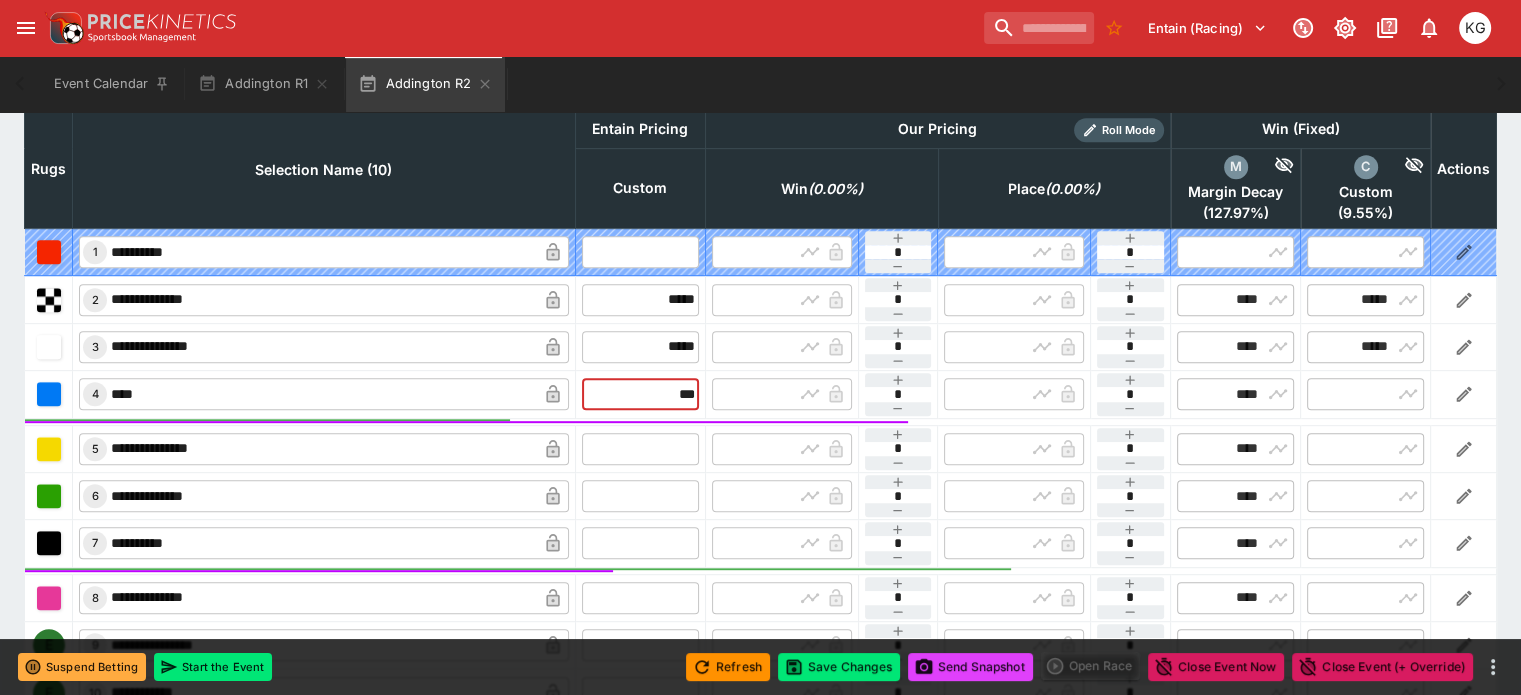 type on "****" 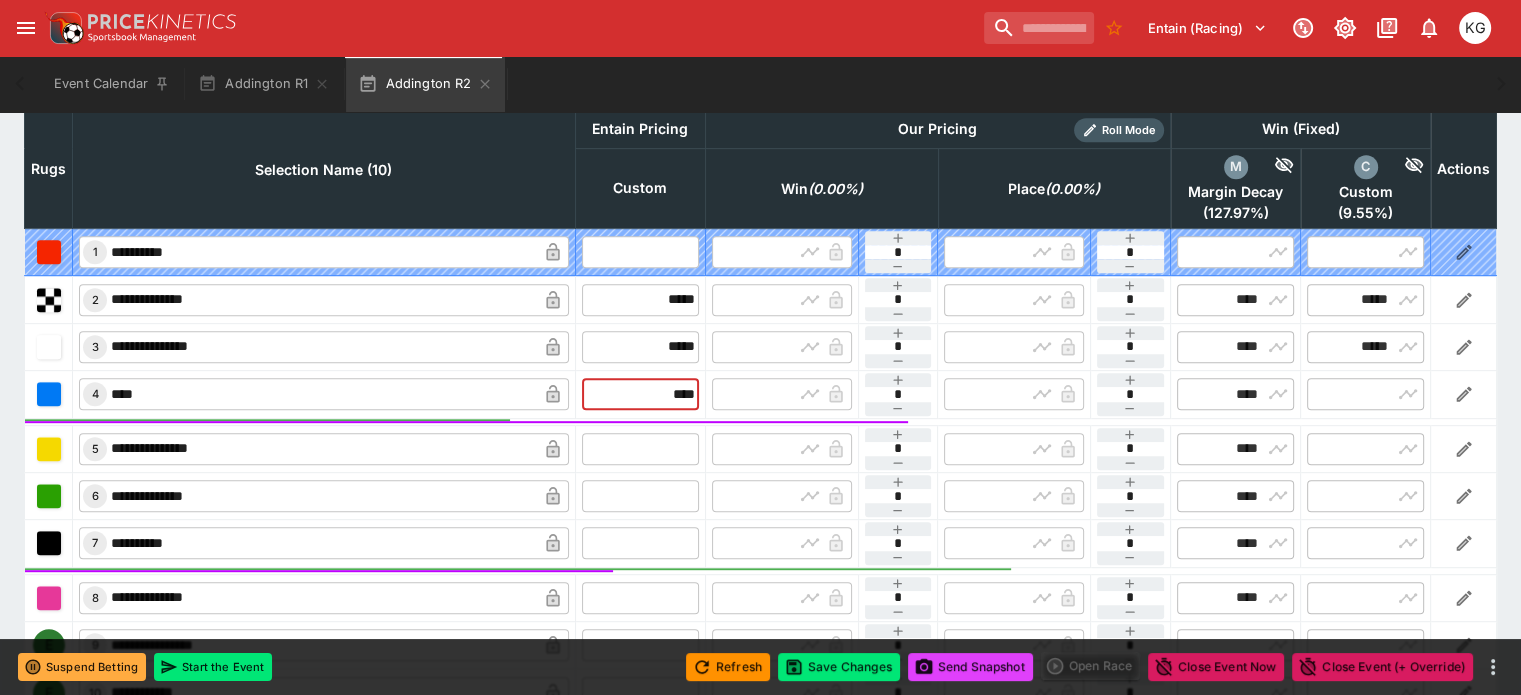 type on "****" 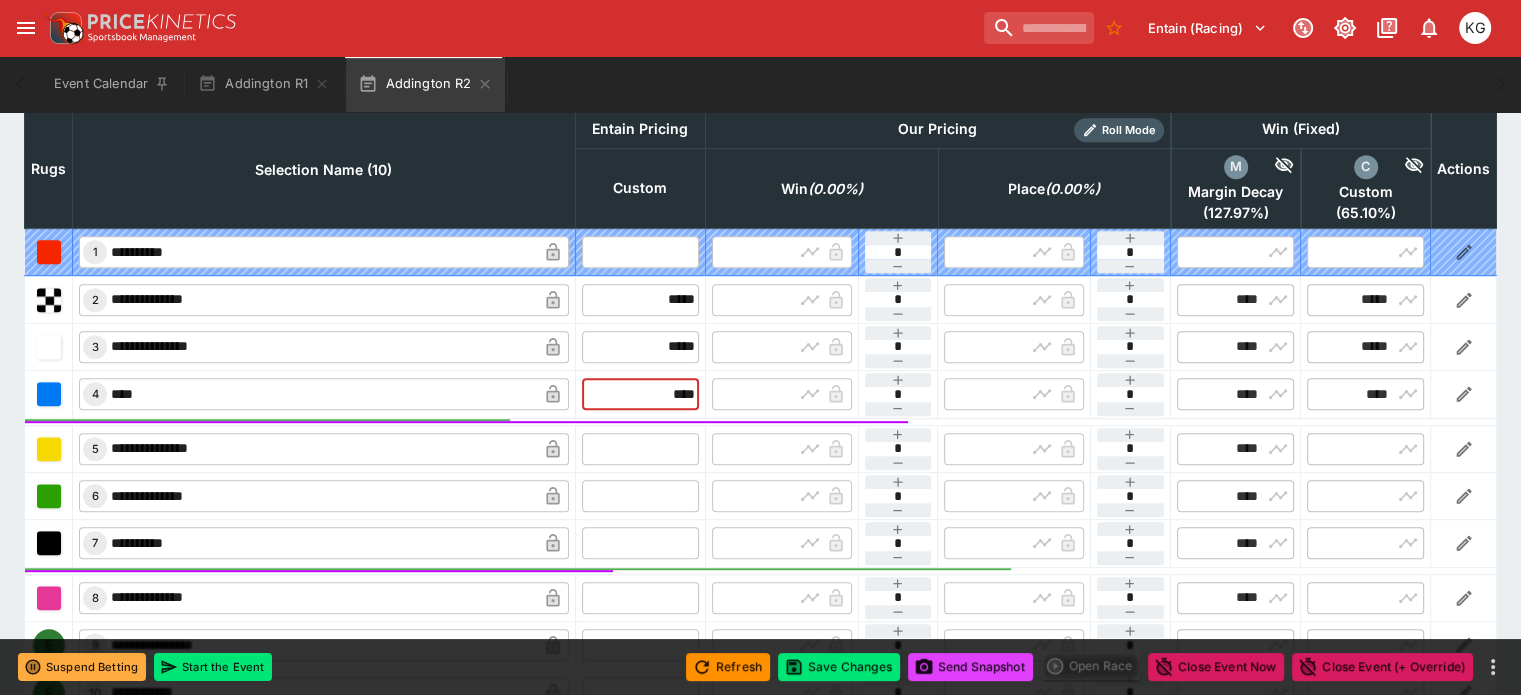 type on "****" 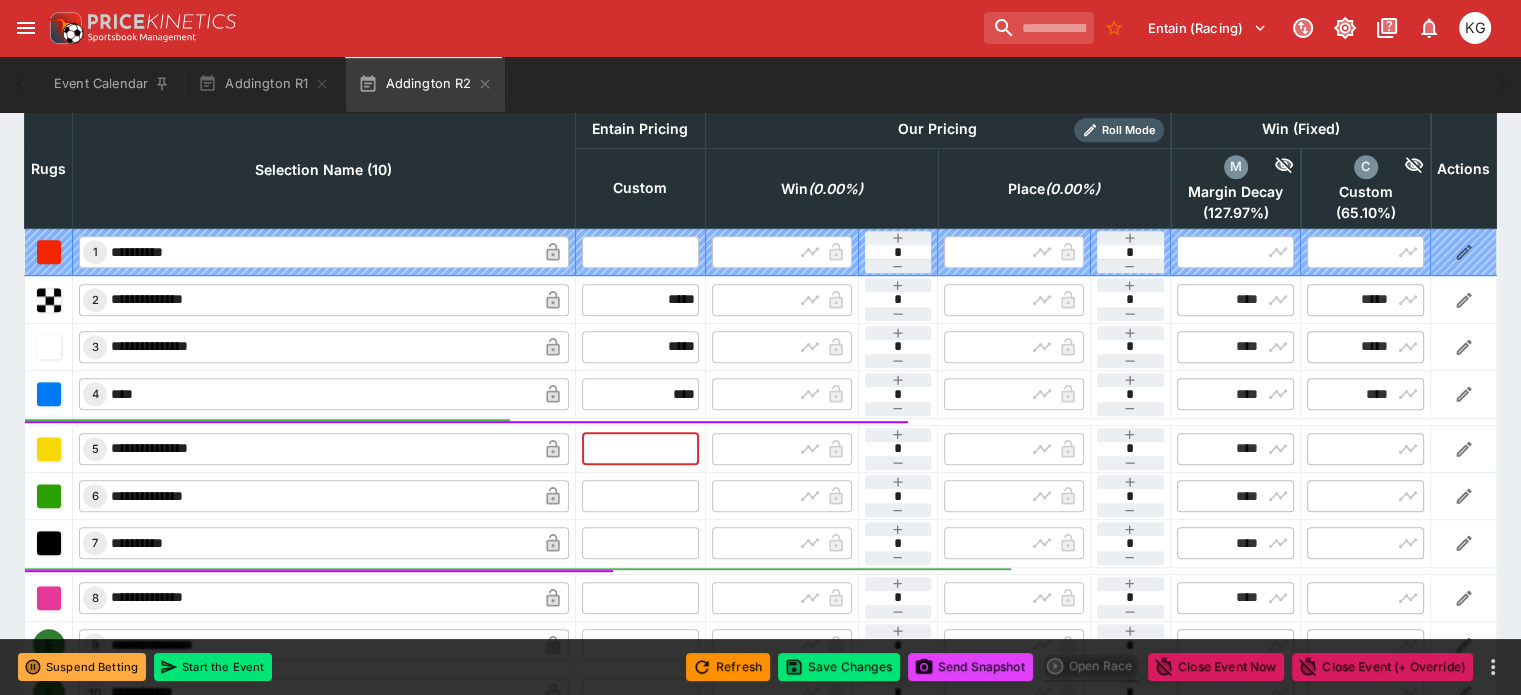 click at bounding box center [640, 449] 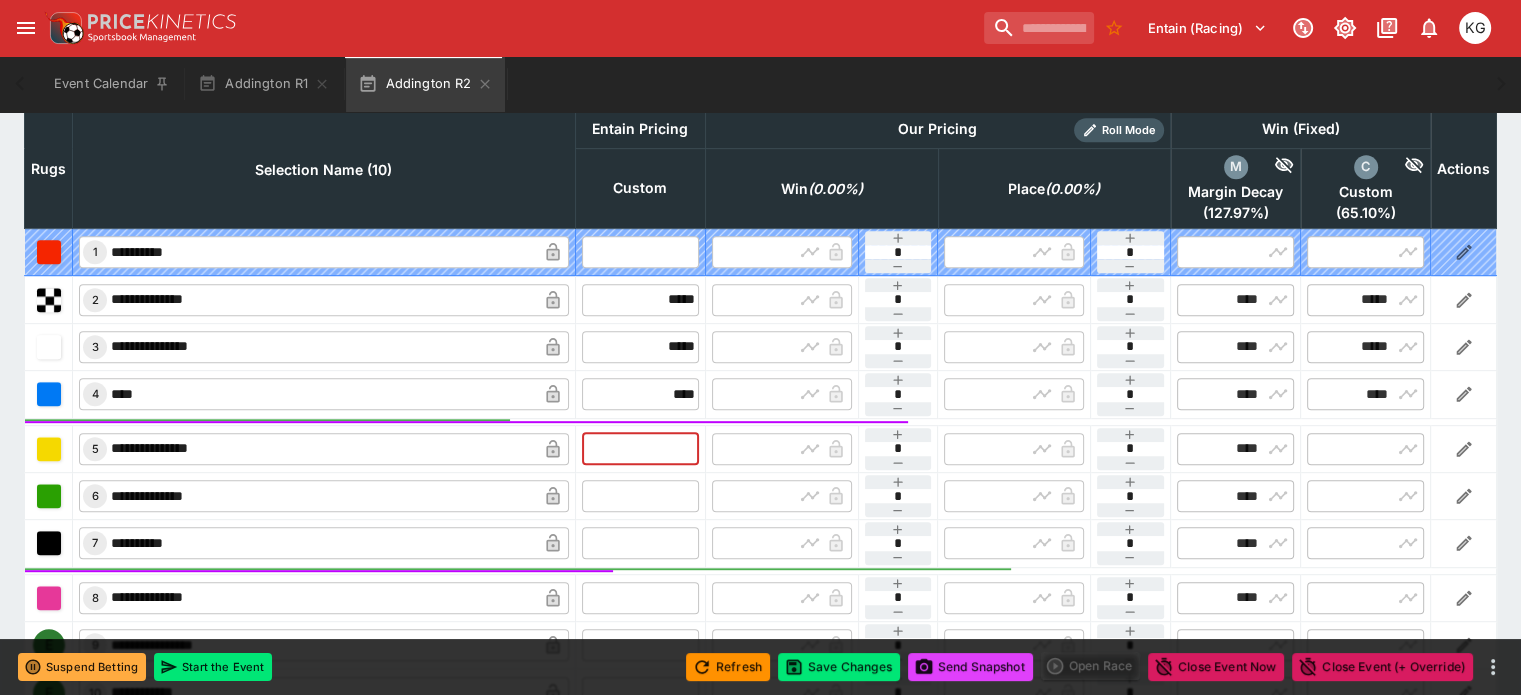 type on "*" 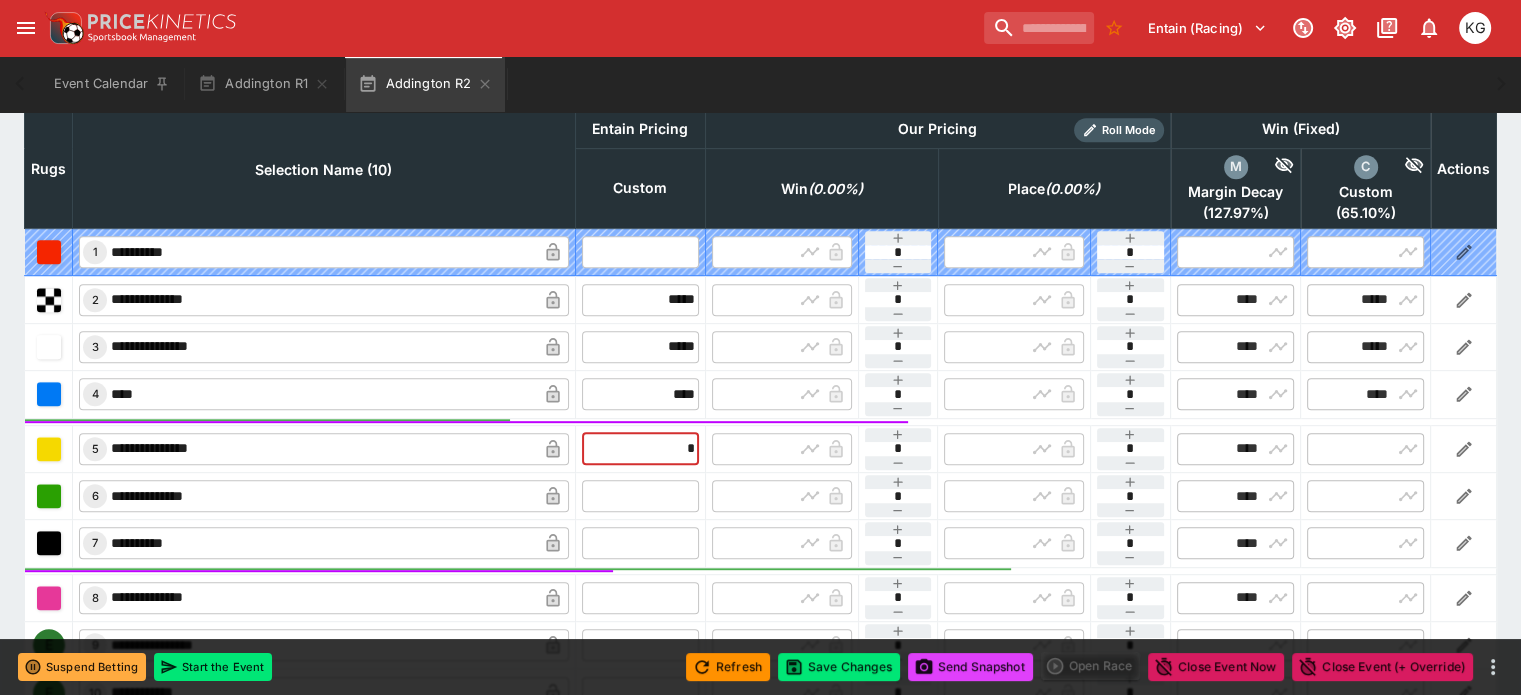 type on "****" 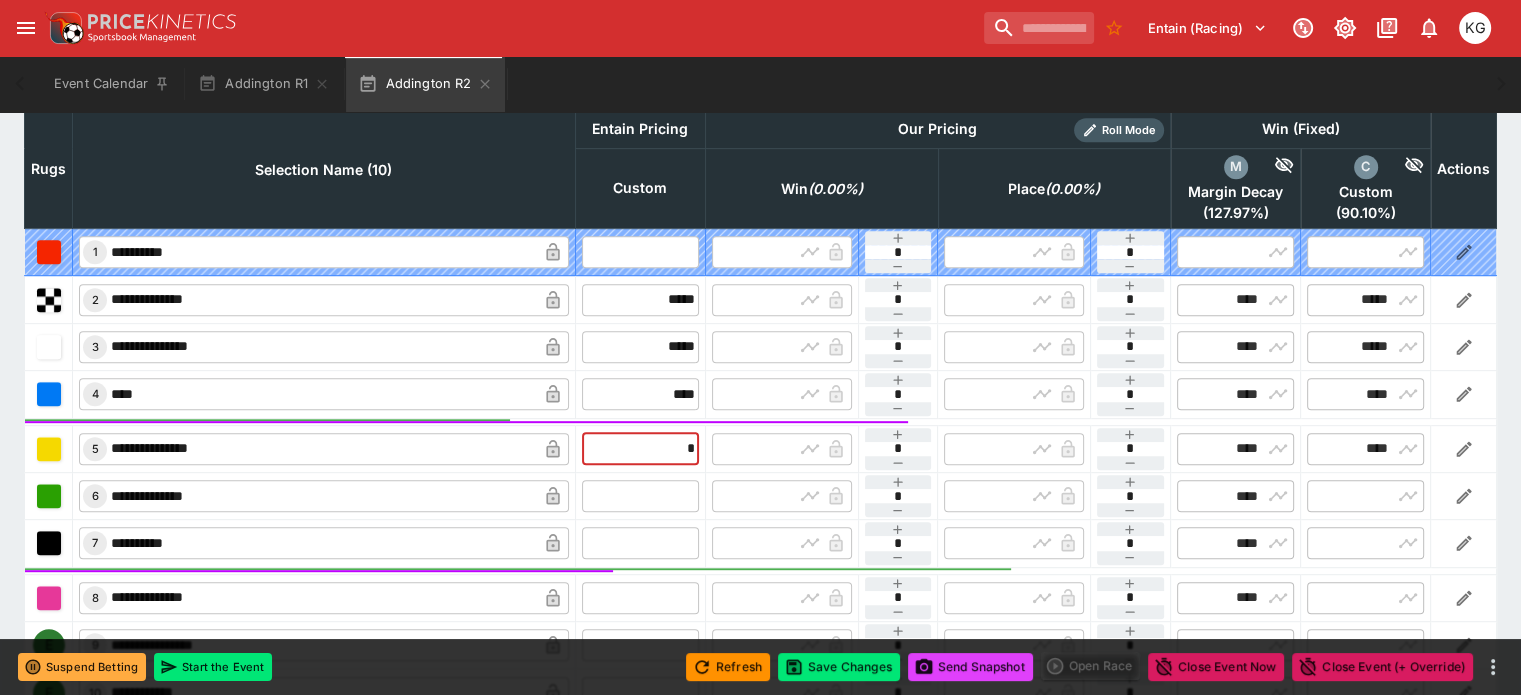 type on "**" 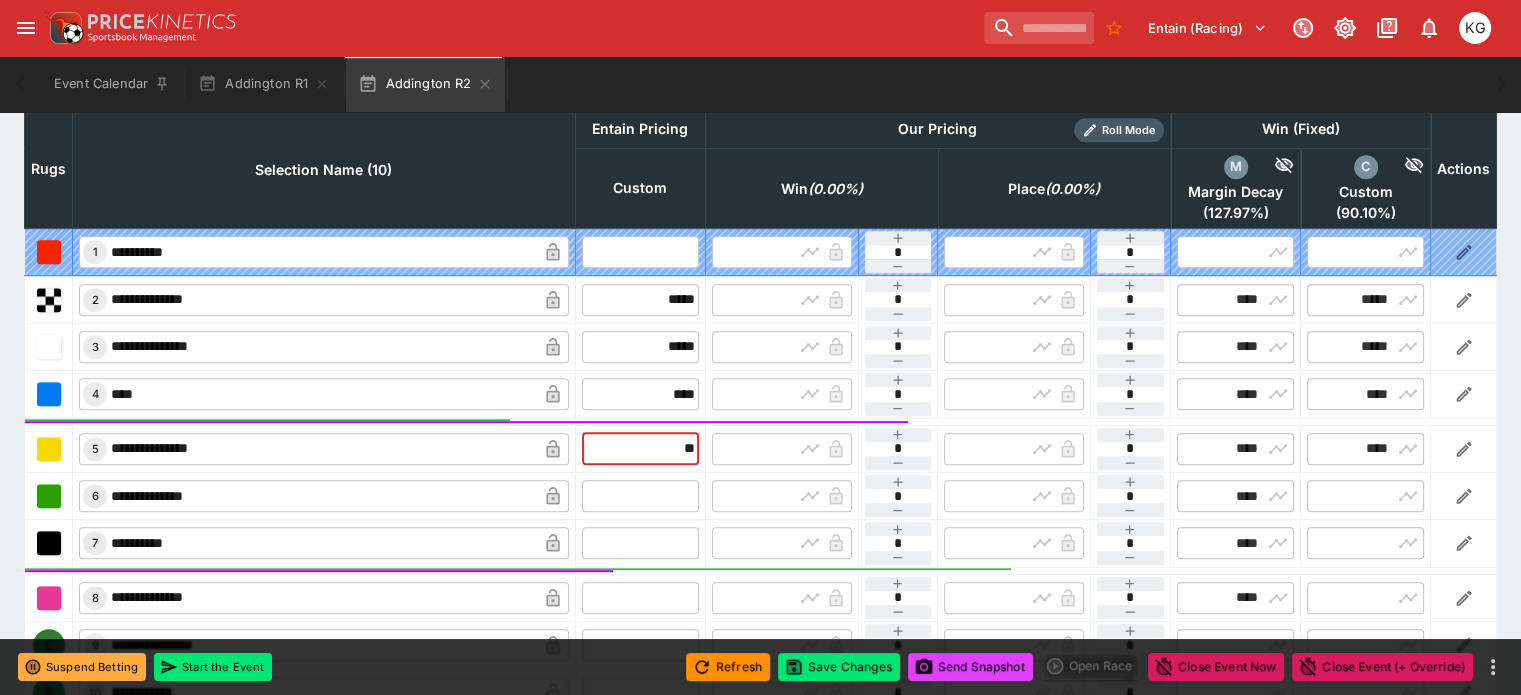 type on "*****" 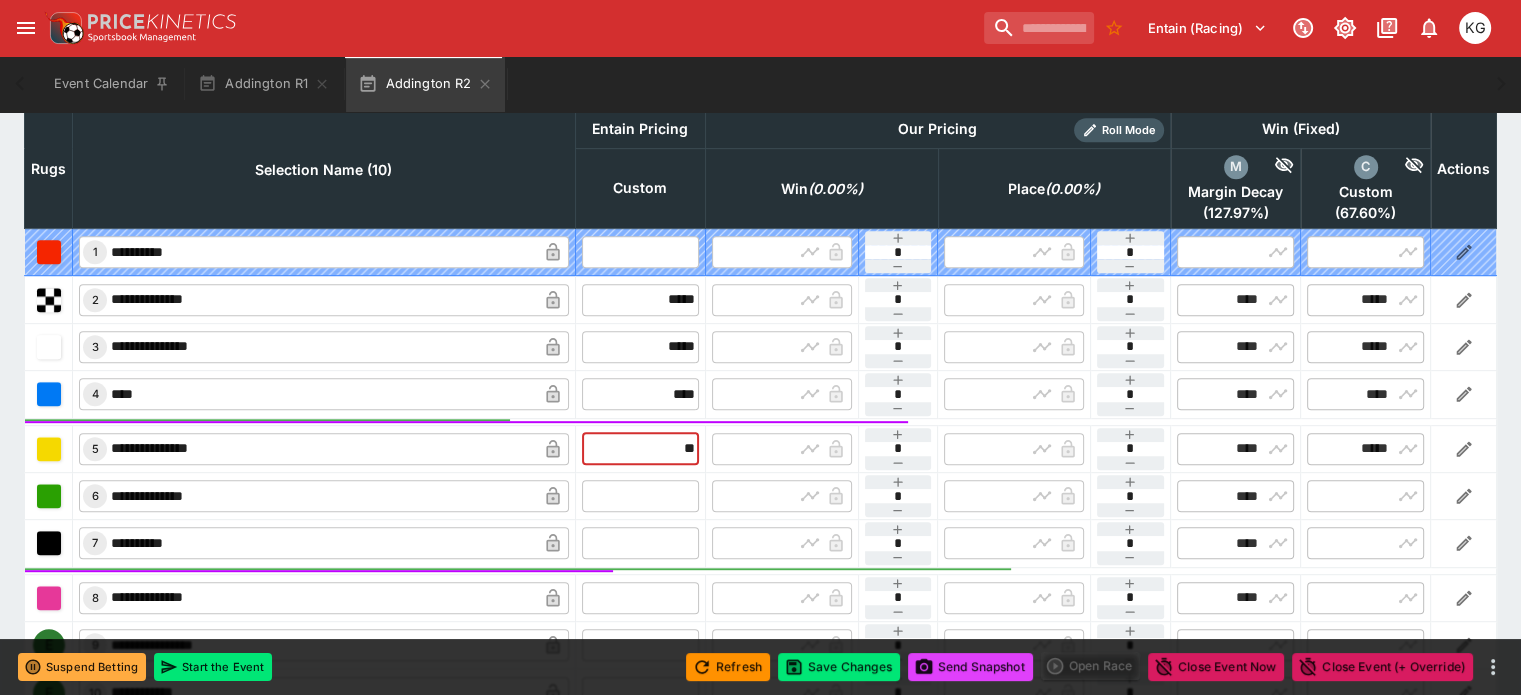 type on "*****" 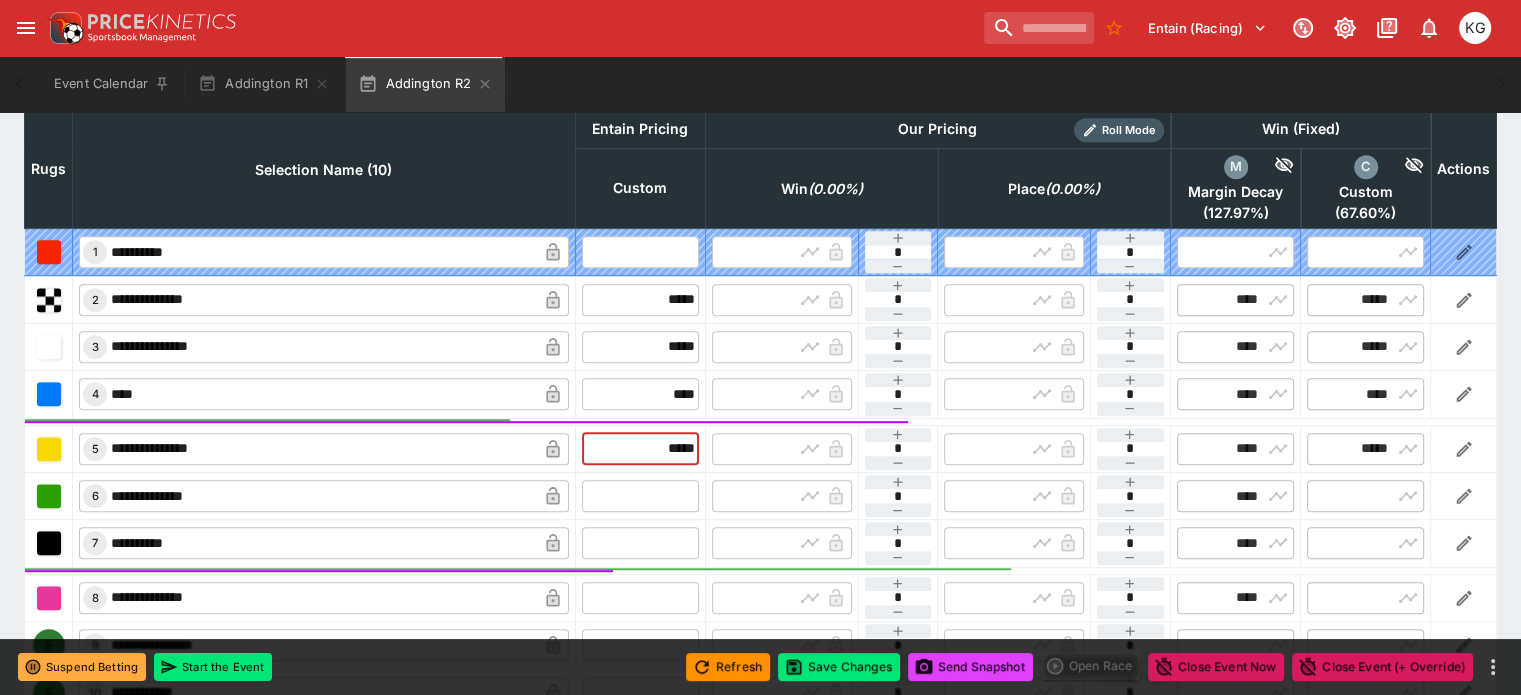 click at bounding box center [640, 496] 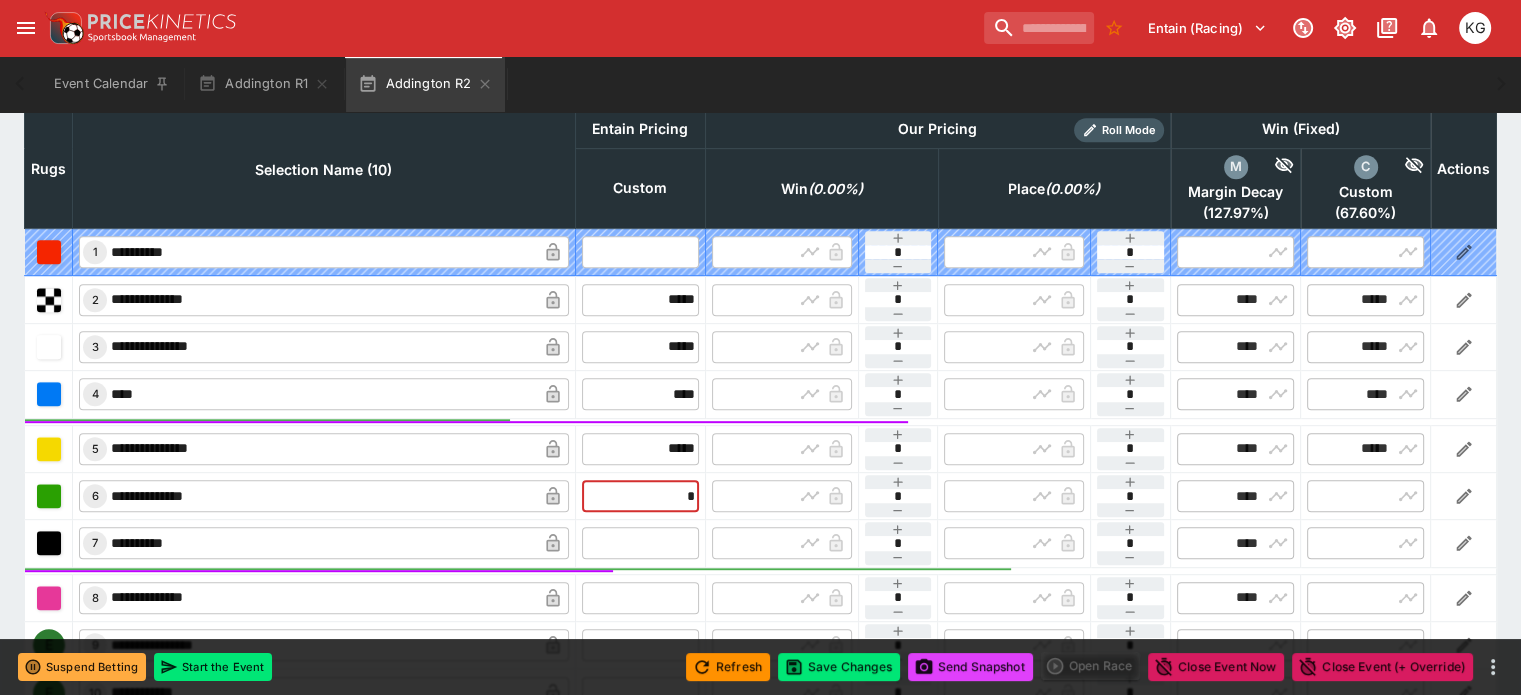 type on "**" 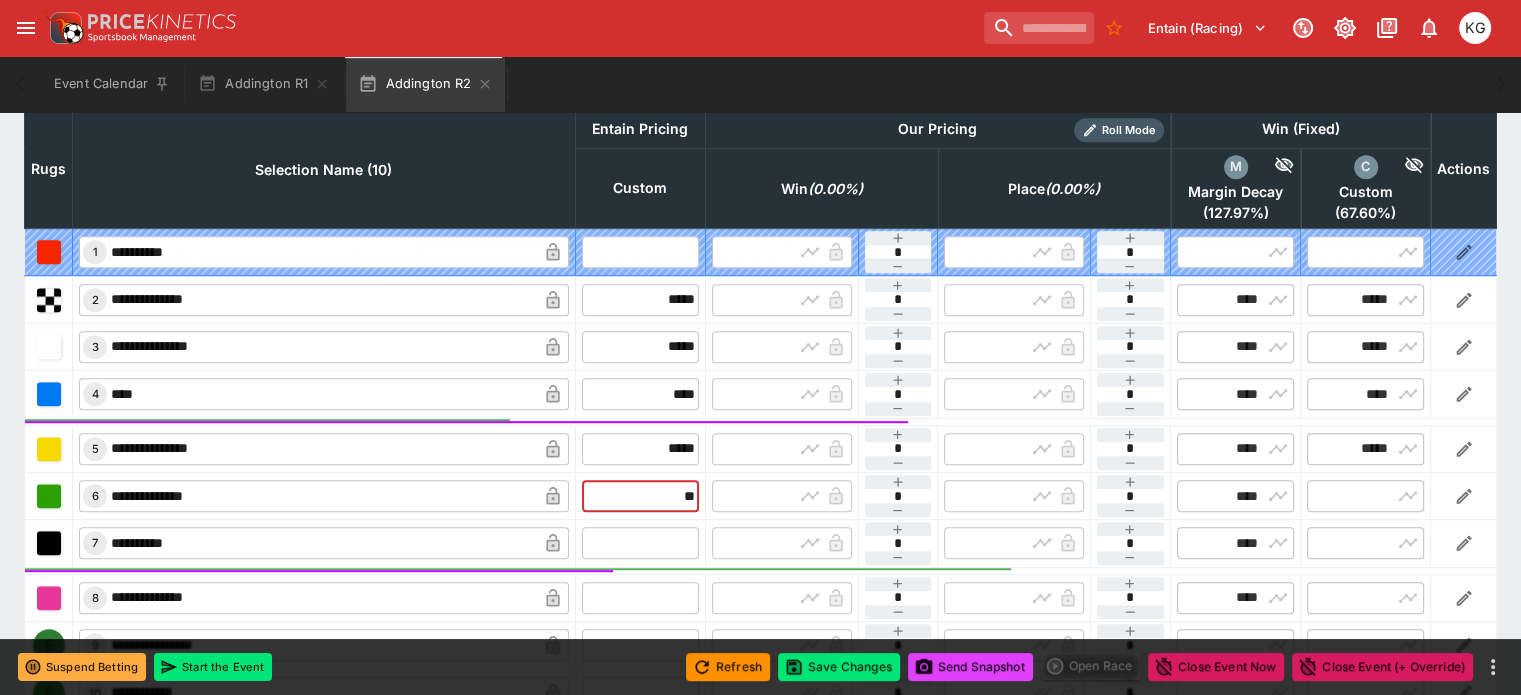 type on "*****" 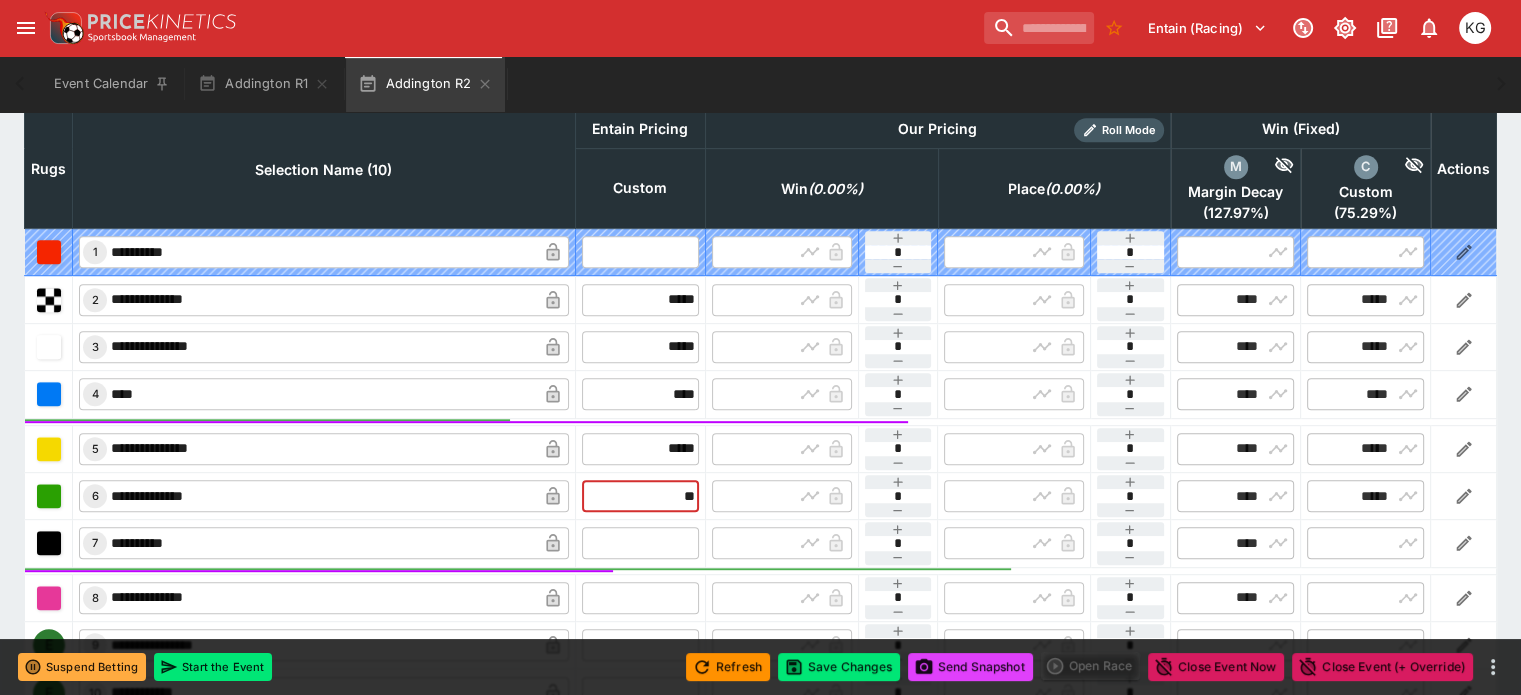 drag, startPoint x: 609, startPoint y: 438, endPoint x: 704, endPoint y: 457, distance: 96.88137 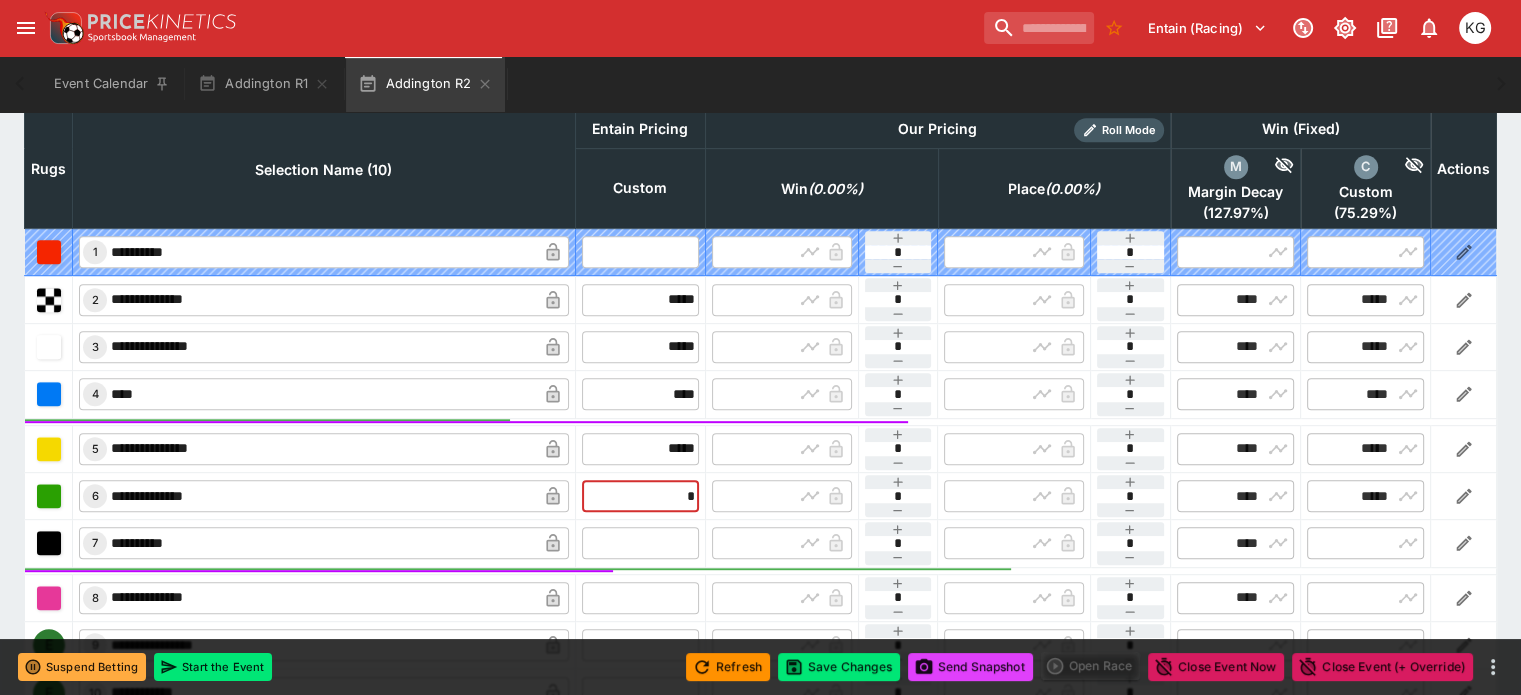 type on "**" 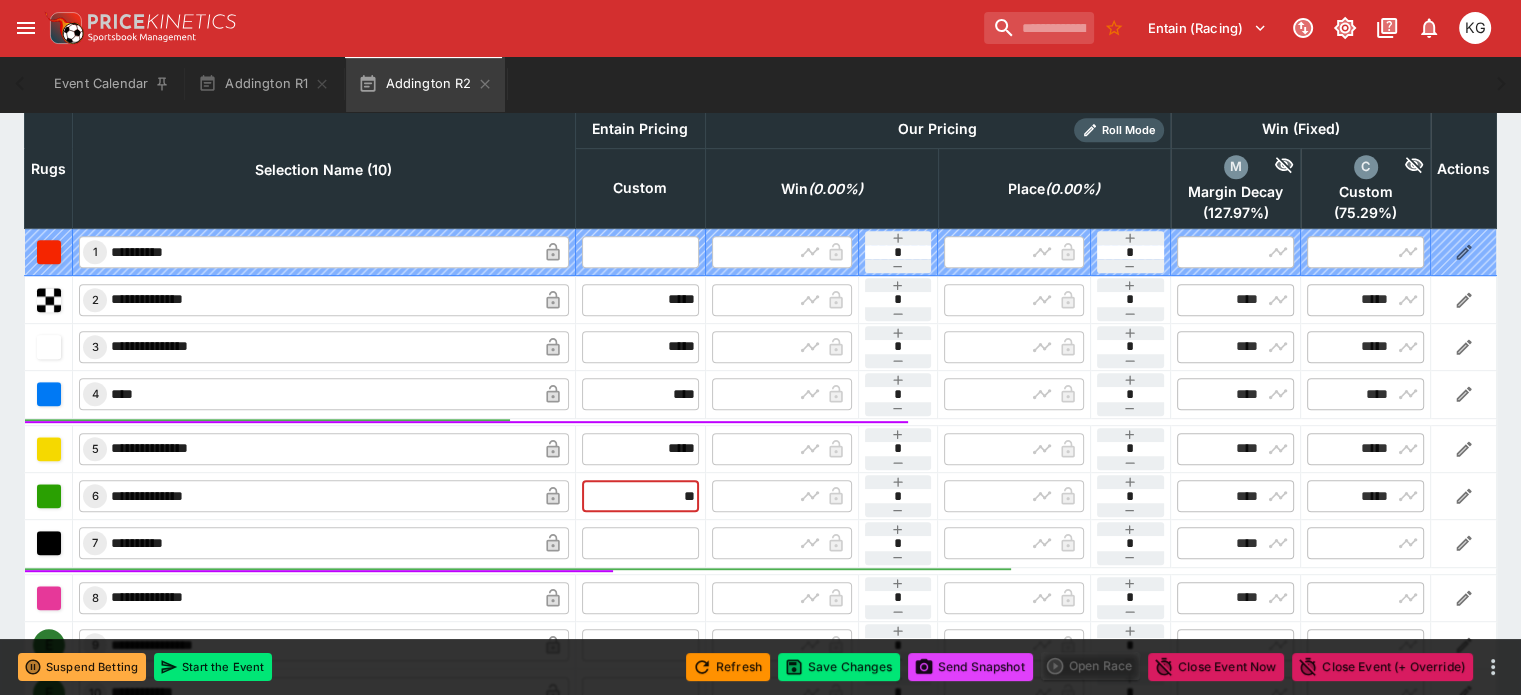 type on "*****" 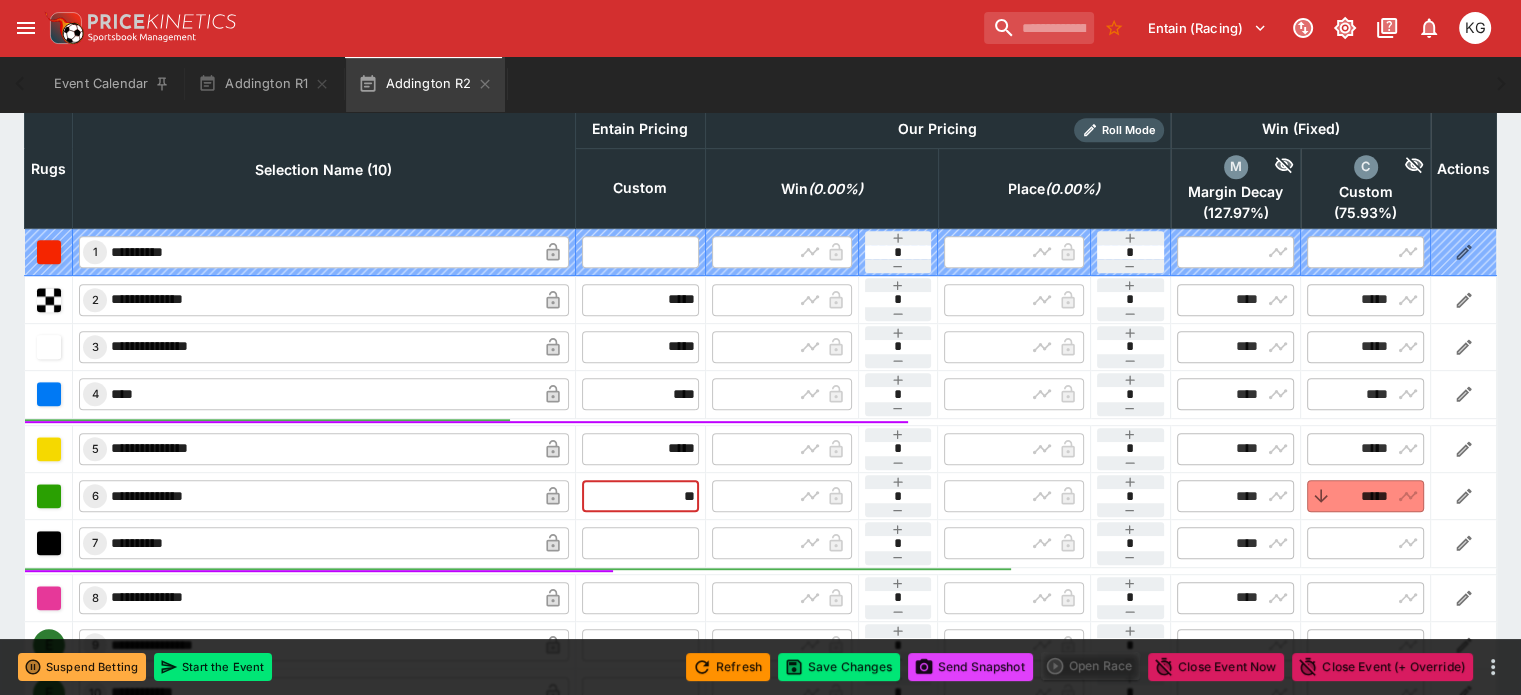 type on "*****" 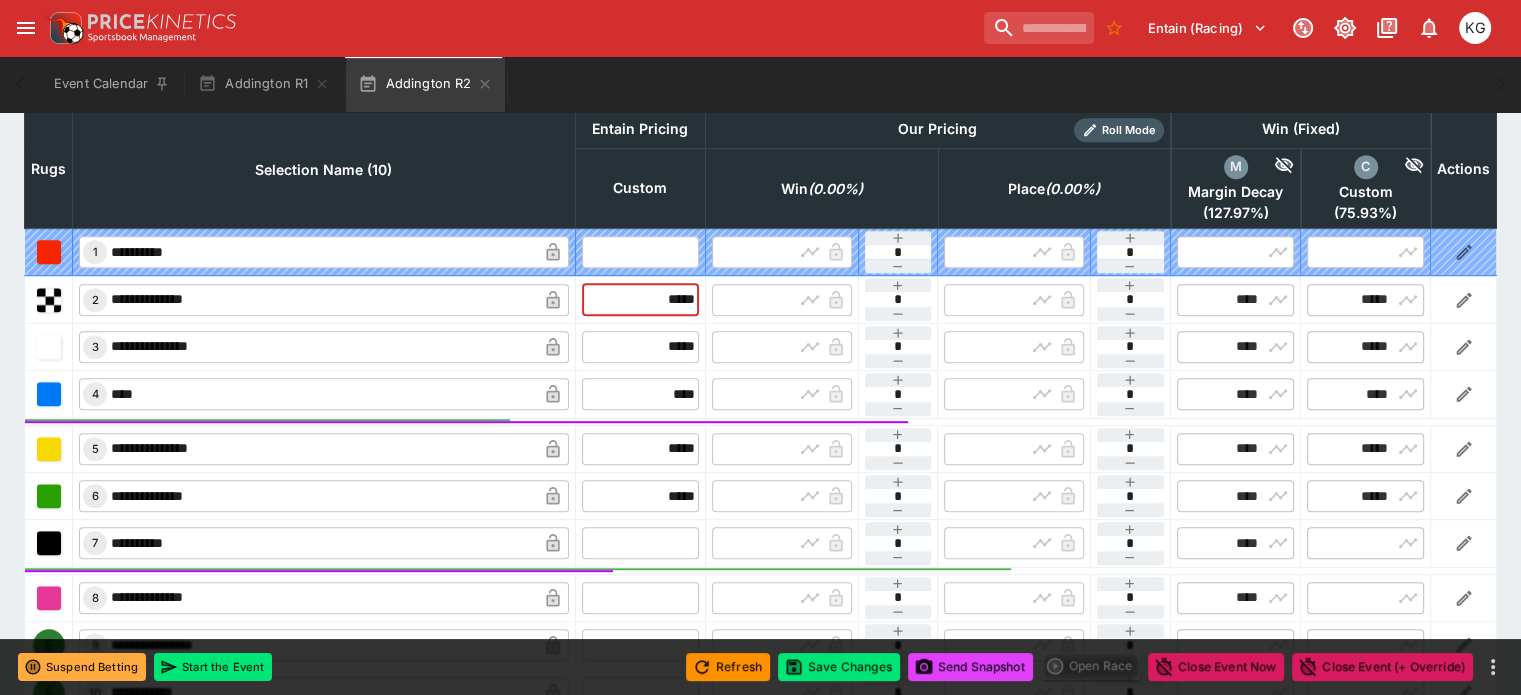 drag, startPoint x: 614, startPoint y: 253, endPoint x: 696, endPoint y: 264, distance: 82.73451 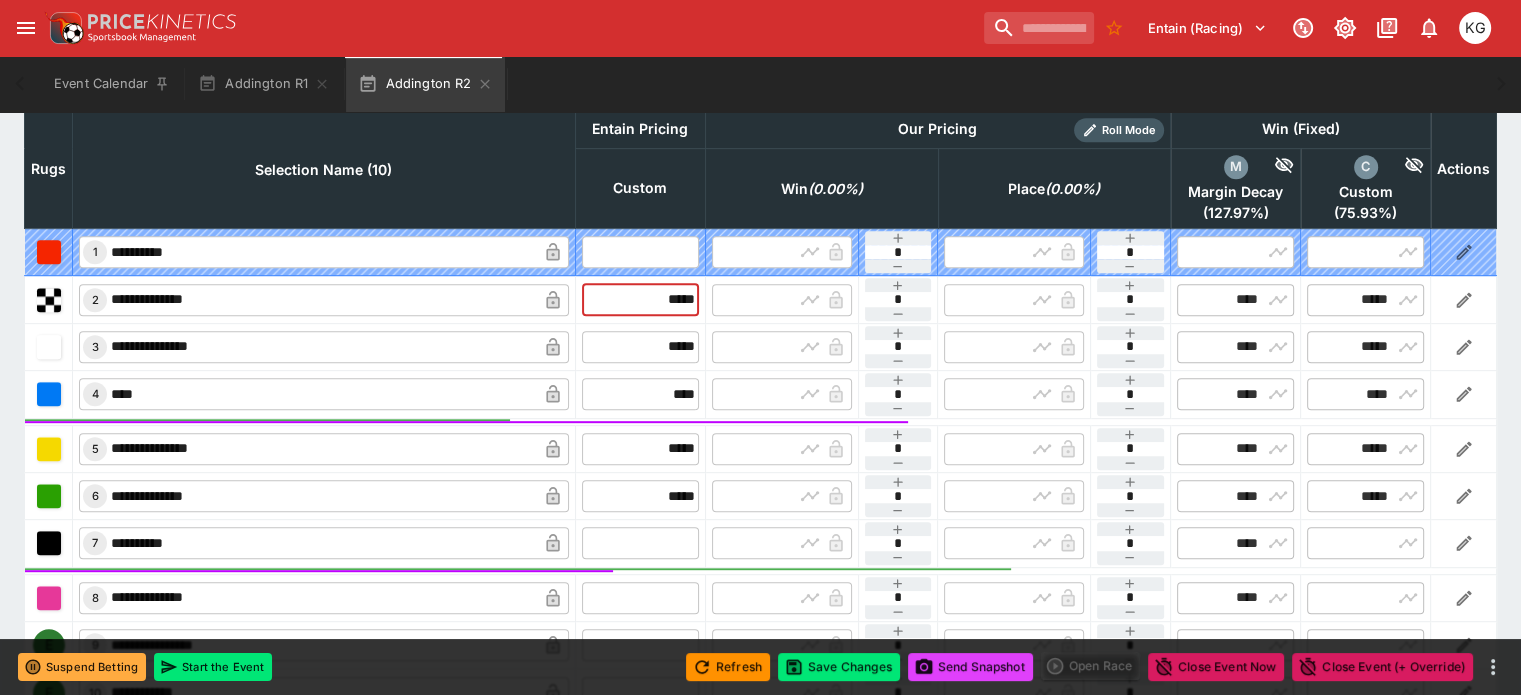 click on "**********" at bounding box center (761, 299) 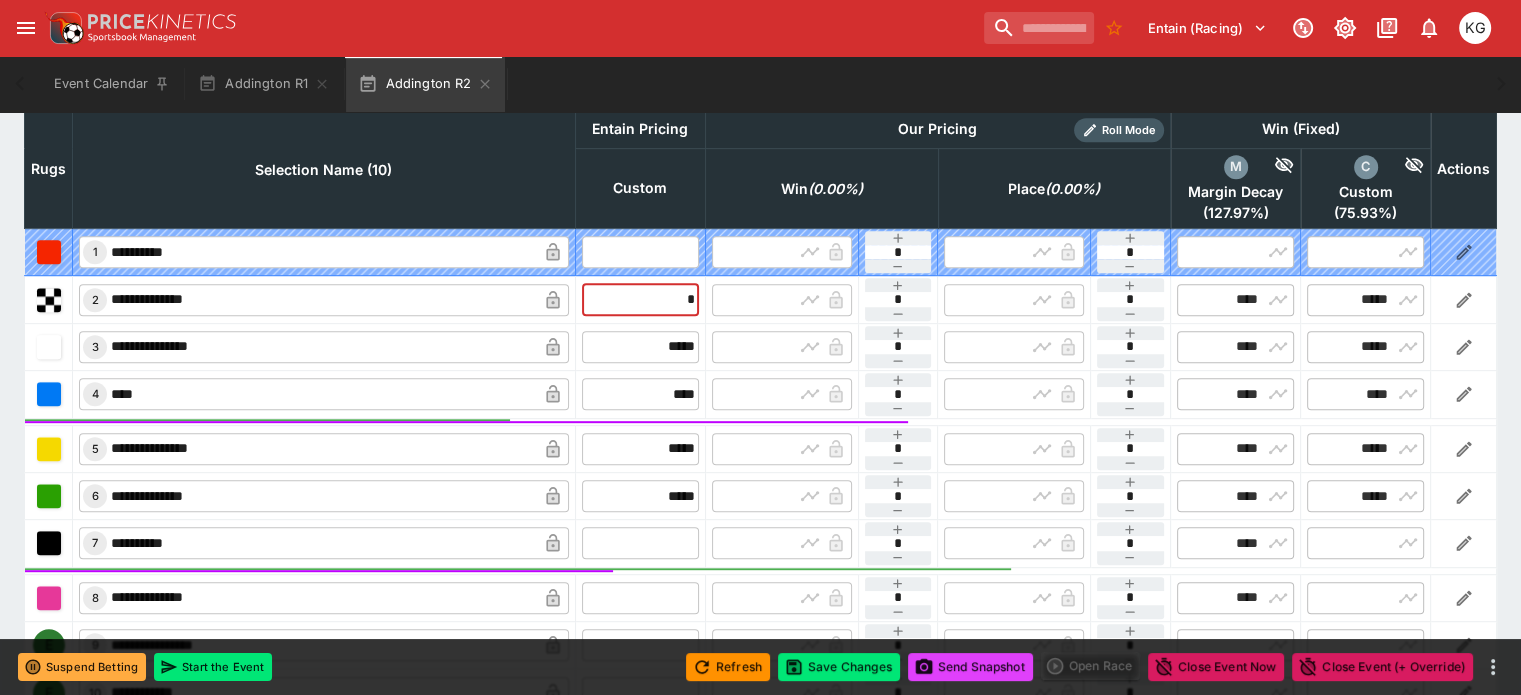 type on "**" 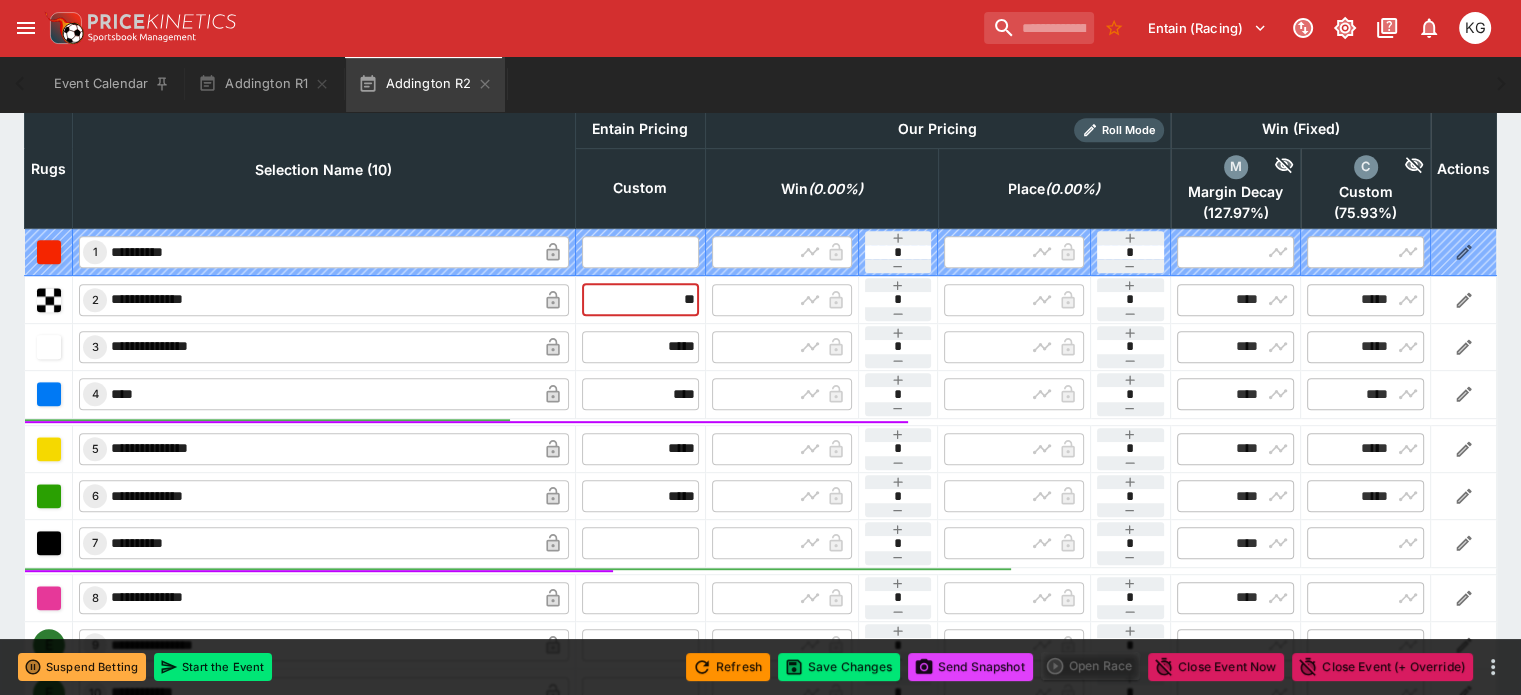 type on "*****" 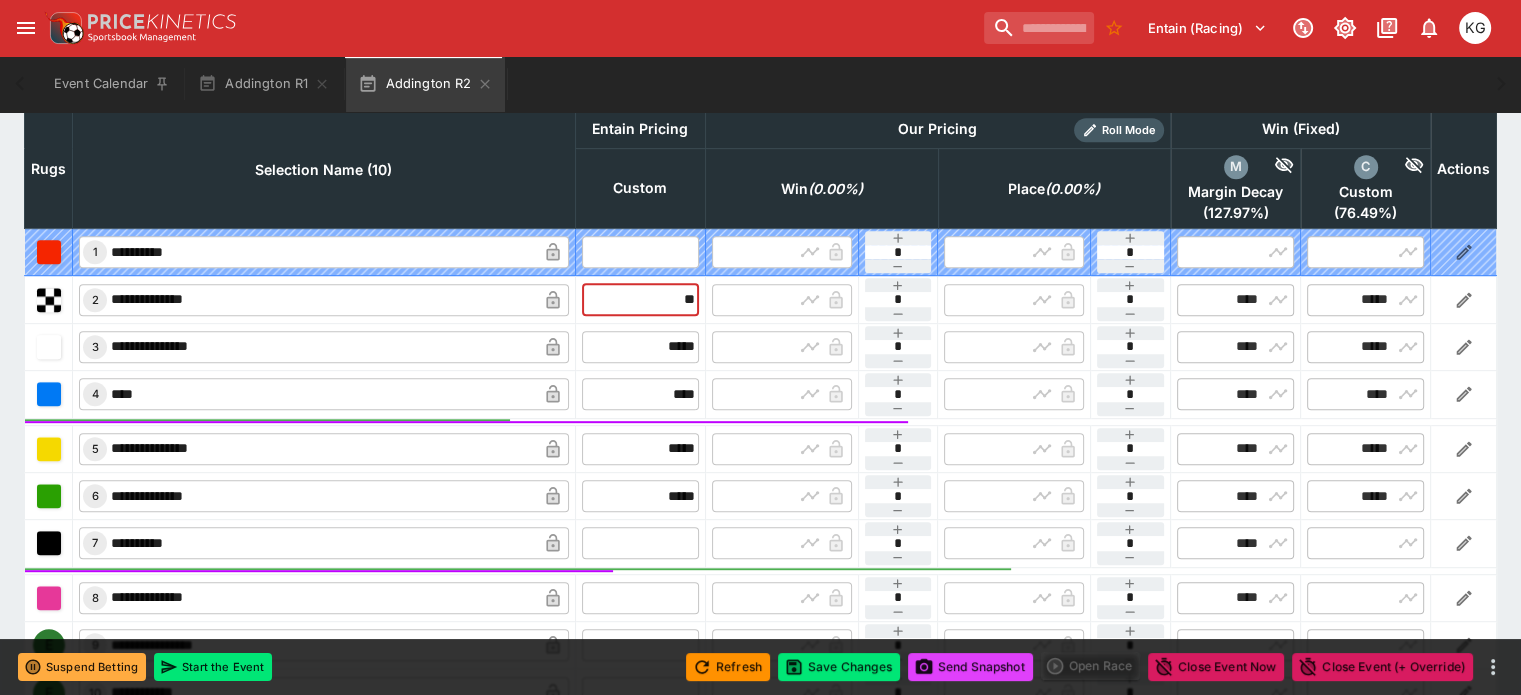 type on "*****" 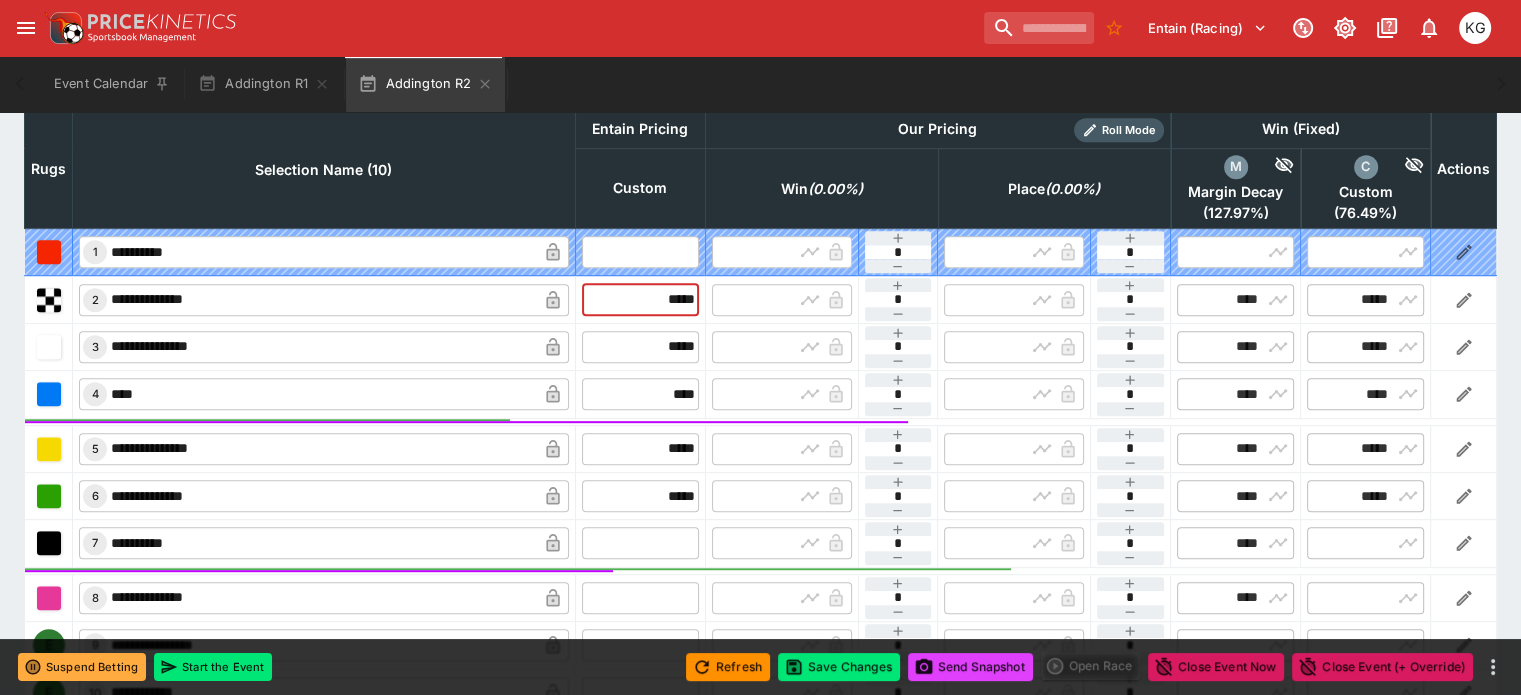 click at bounding box center [640, 543] 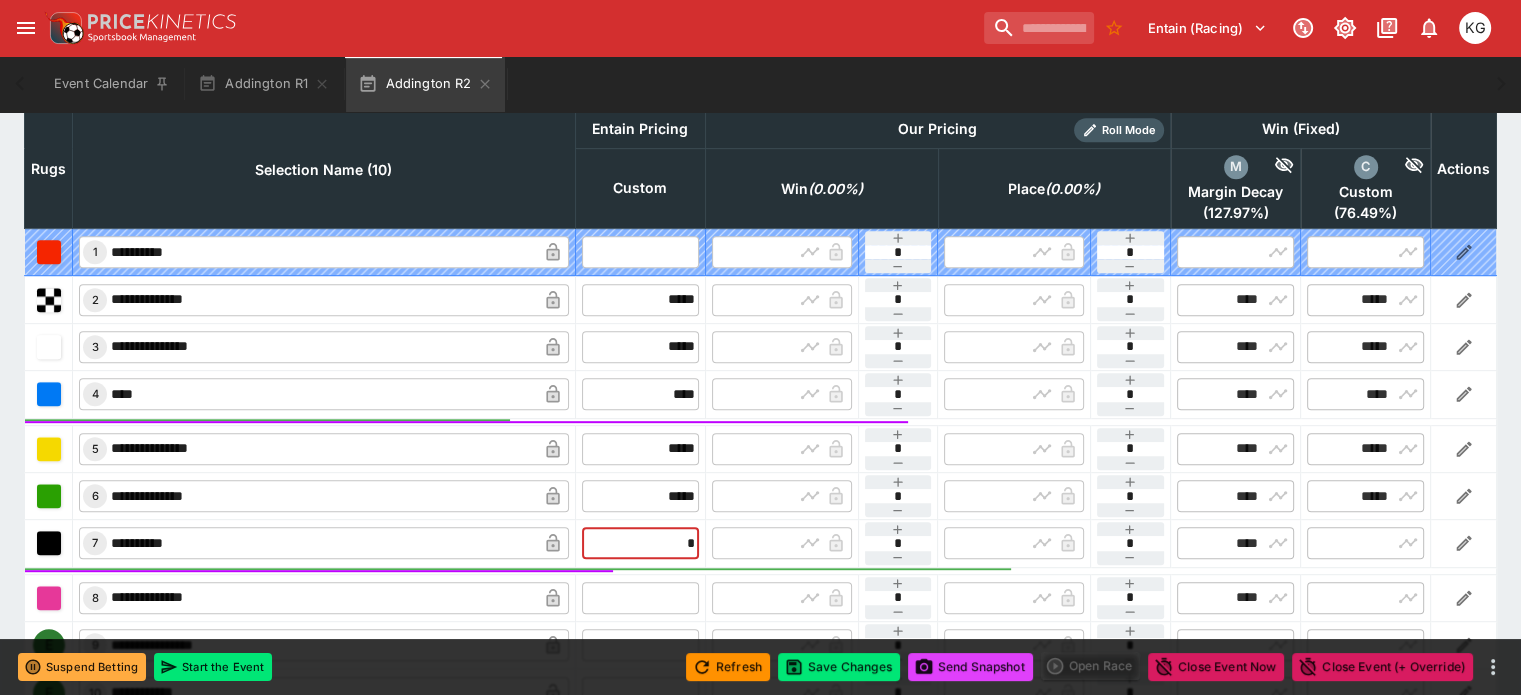 type on "**" 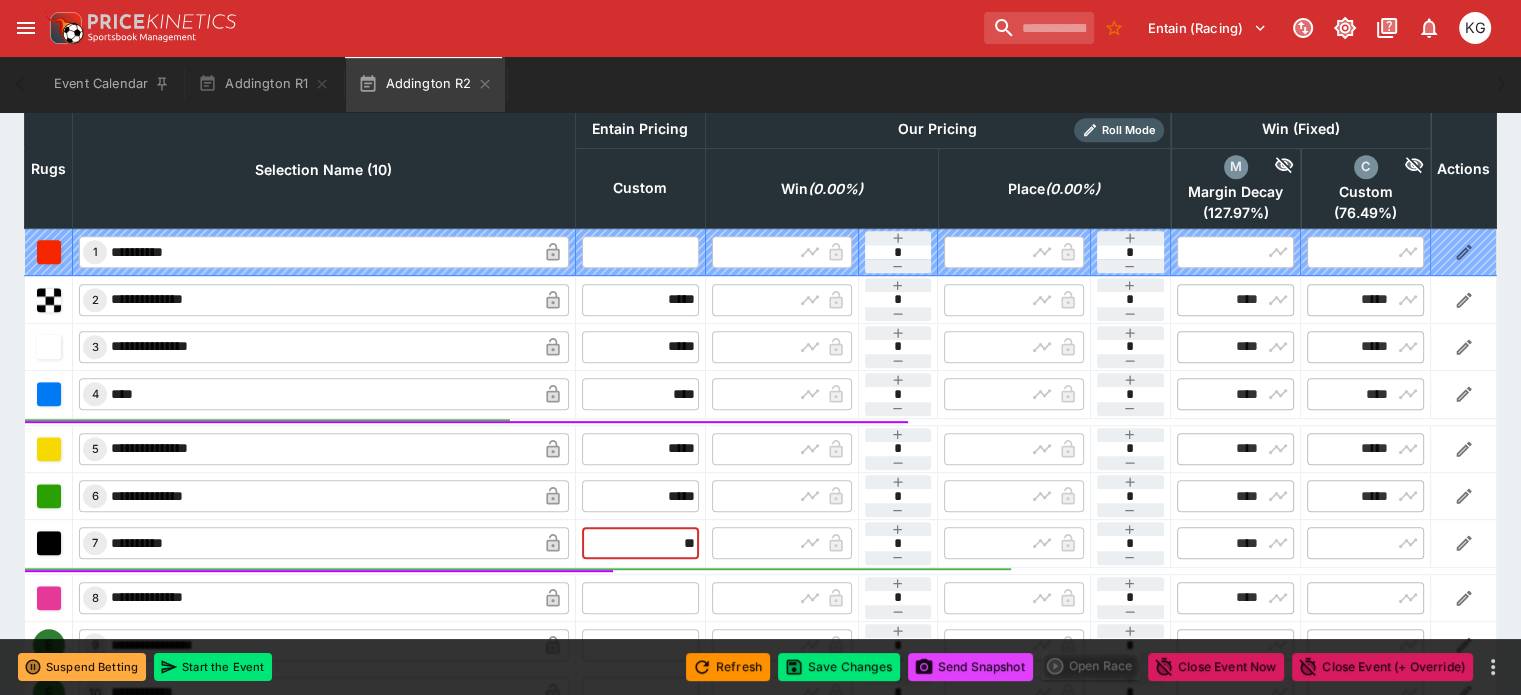 type on "*****" 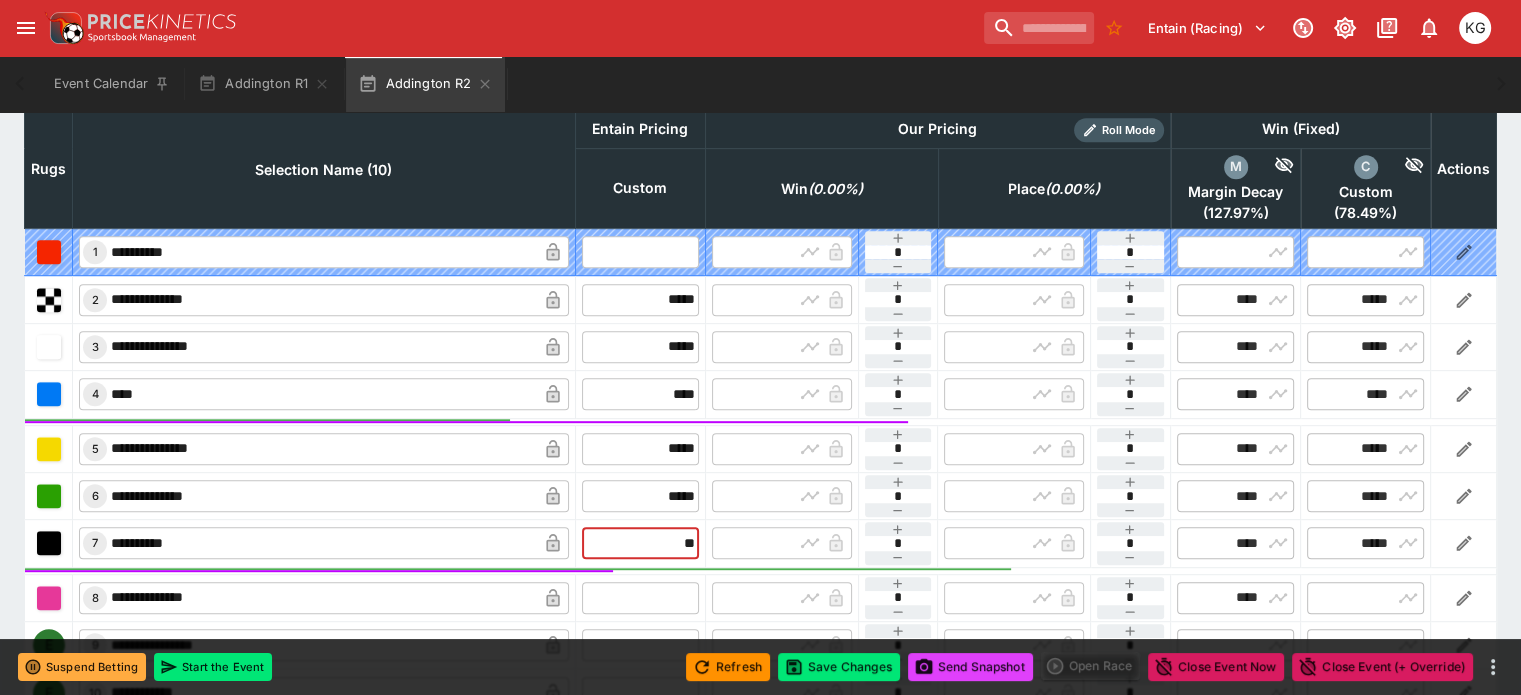 type on "*****" 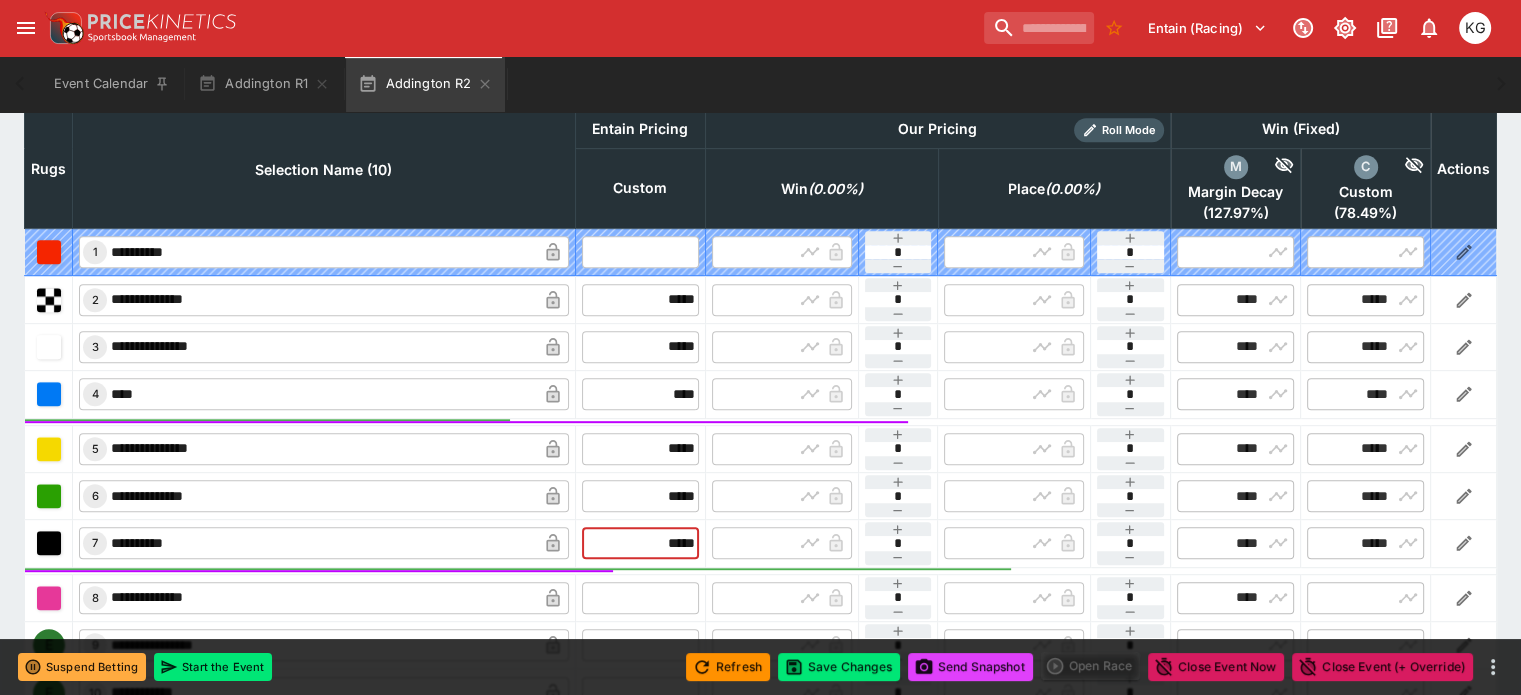 click at bounding box center (640, 598) 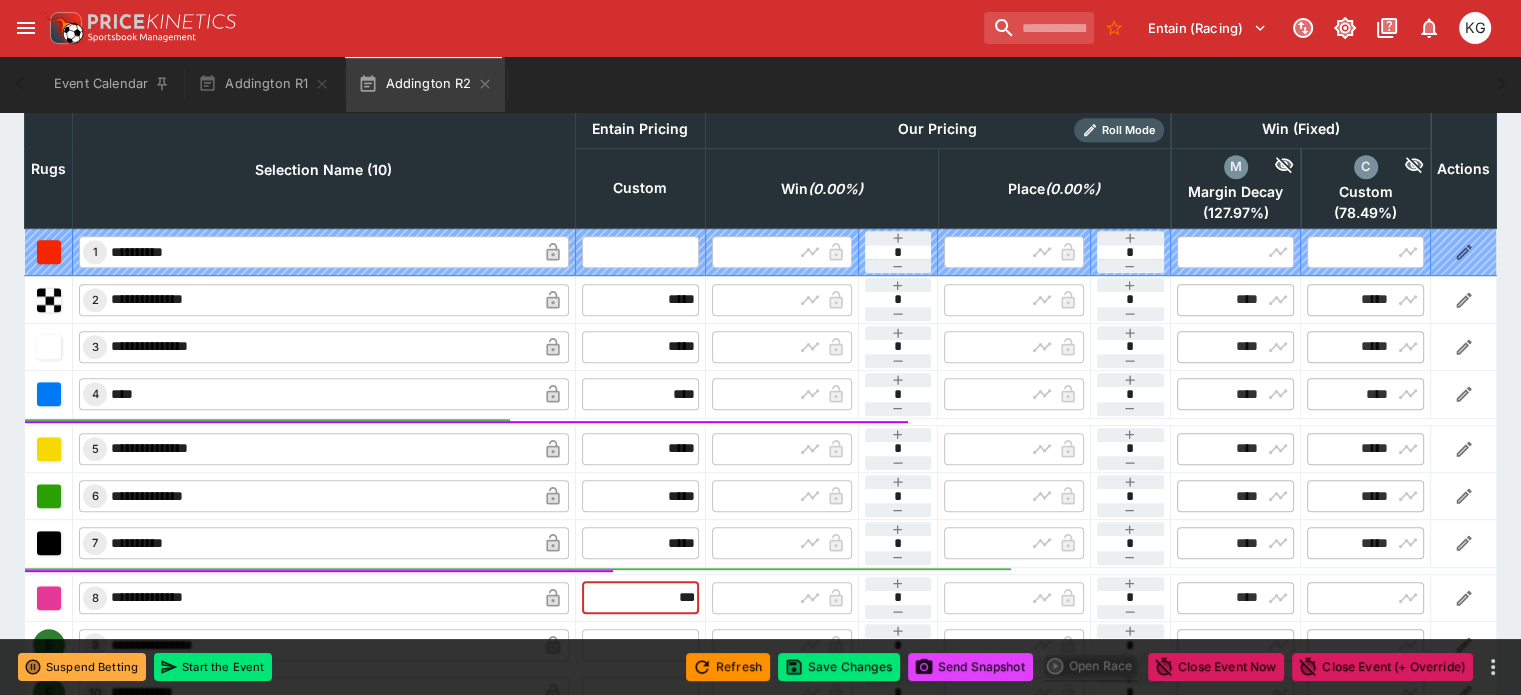 type on "****" 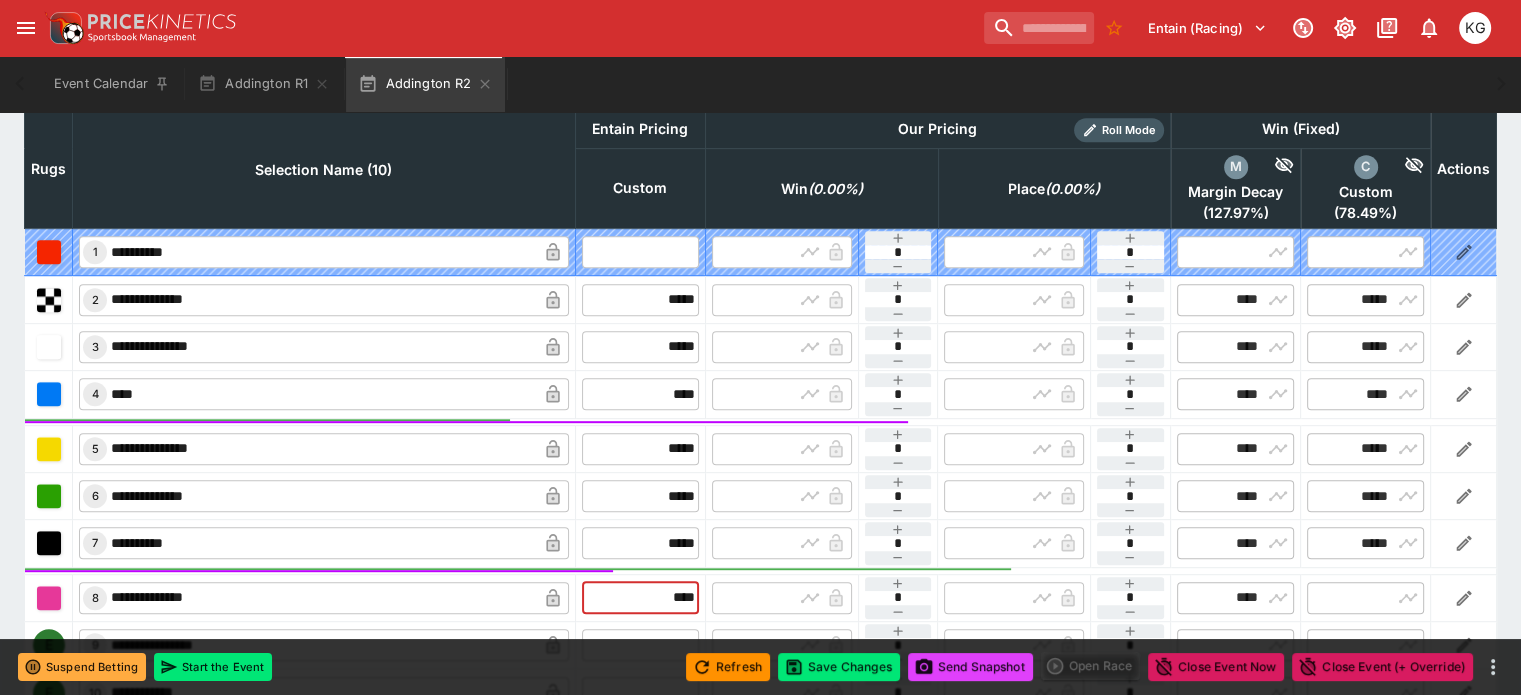 type on "****" 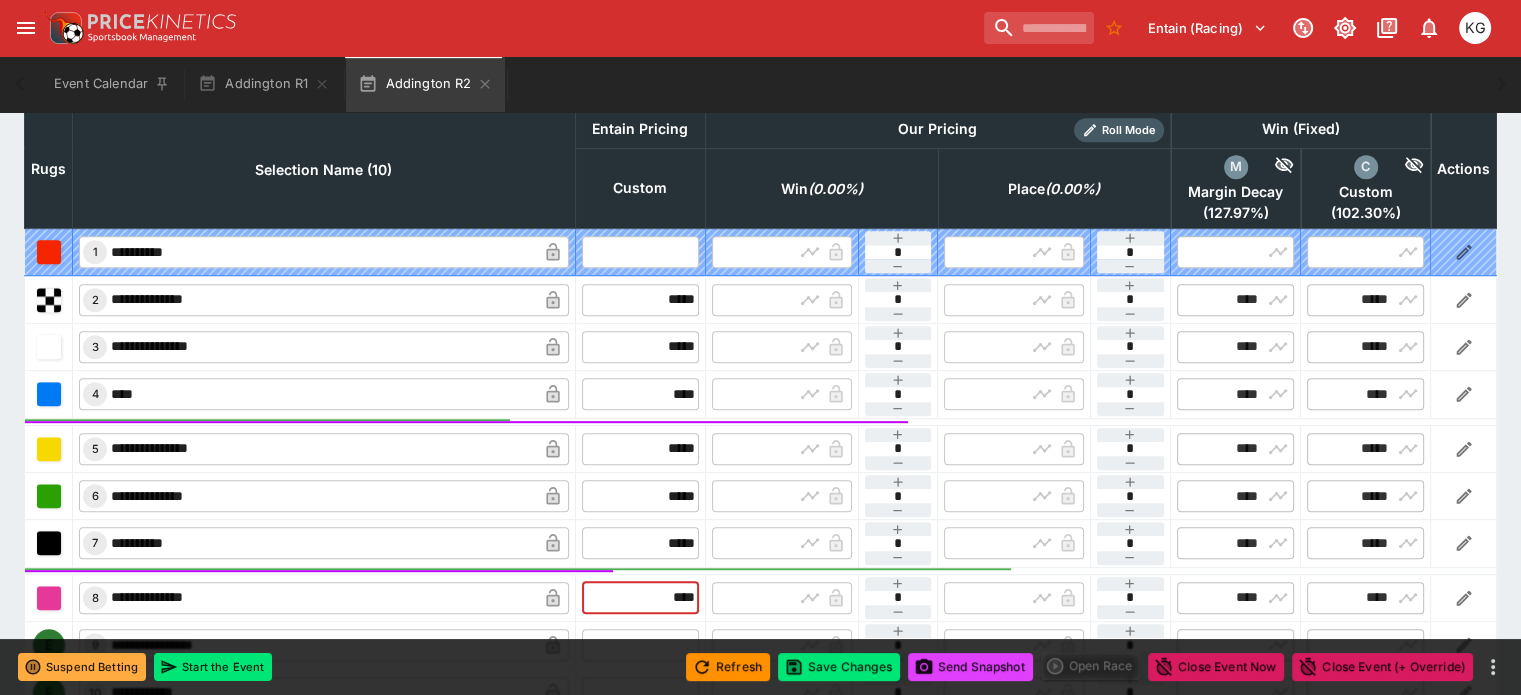 type on "****" 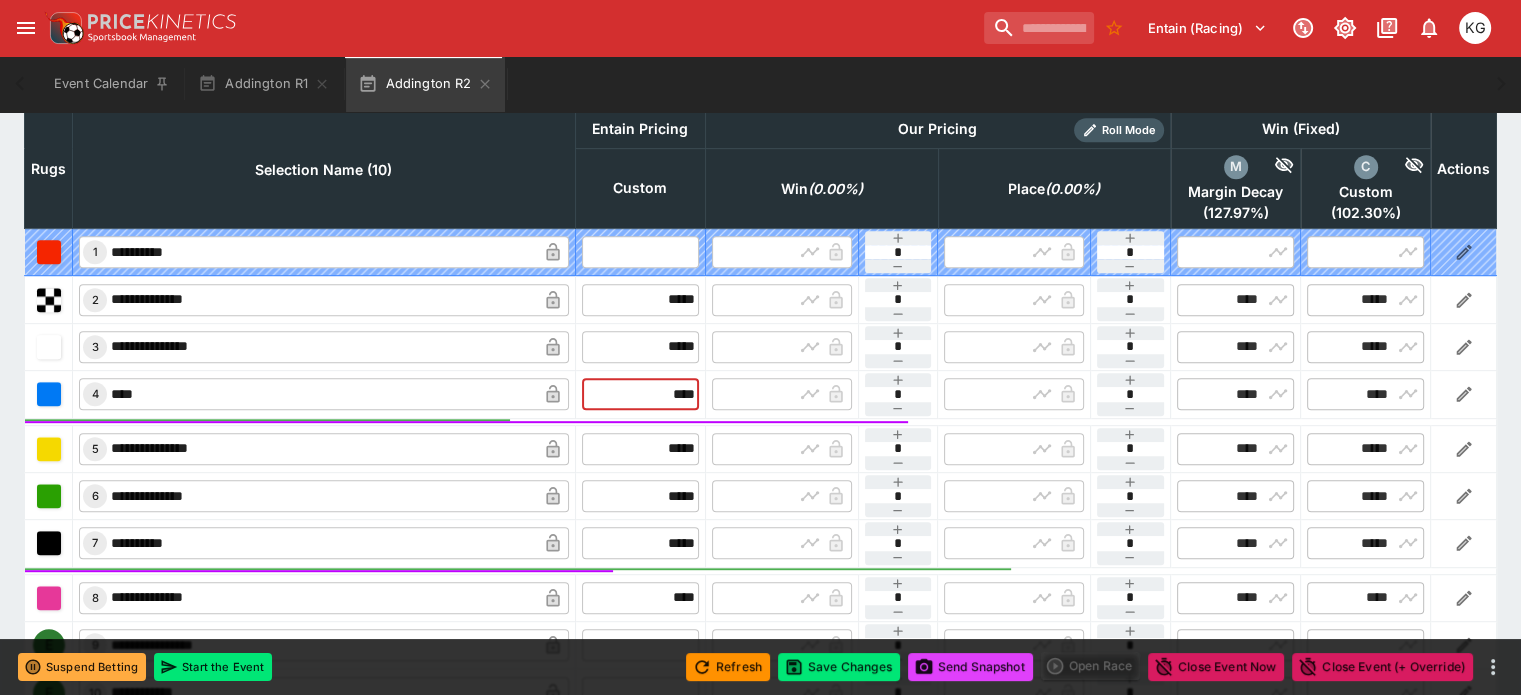 drag, startPoint x: 638, startPoint y: 347, endPoint x: 706, endPoint y: 344, distance: 68.06615 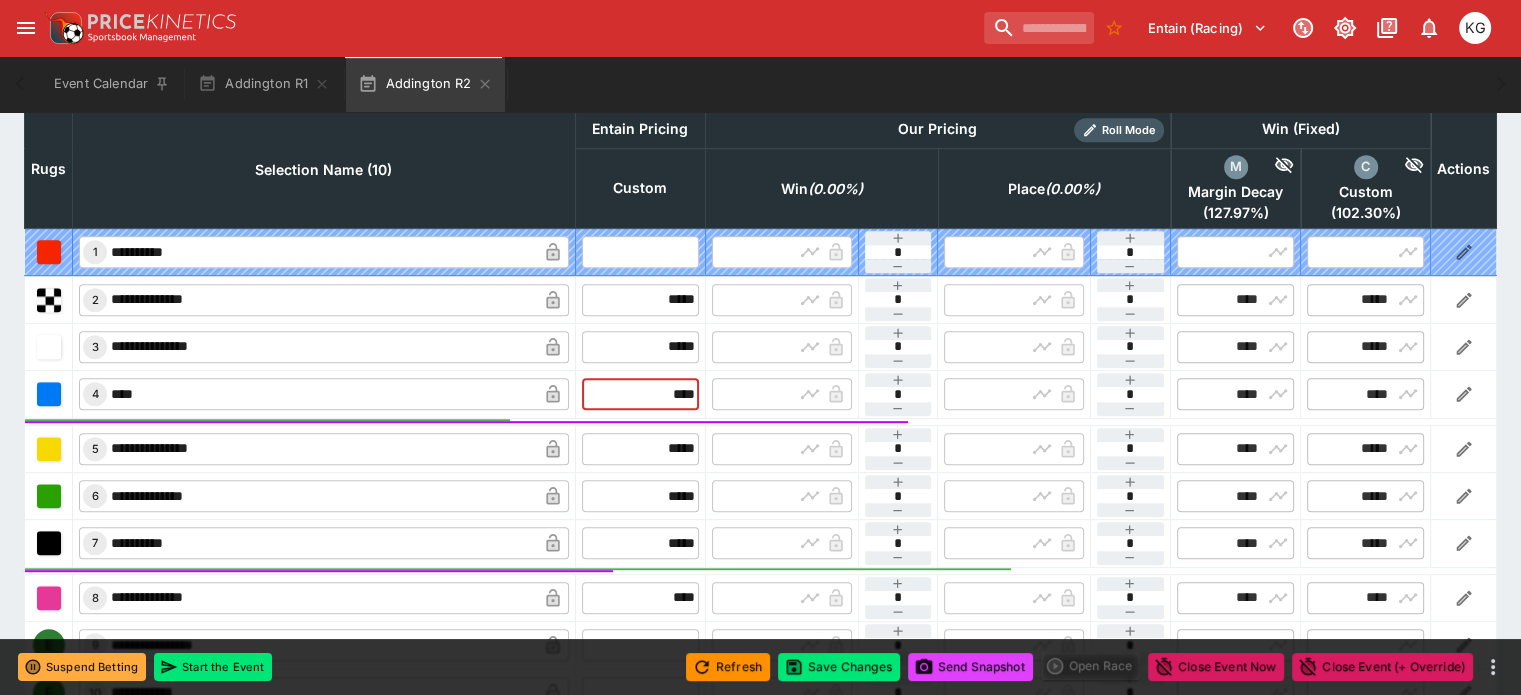 click on "​ 4 **** ​ **** ​ ​ ​ * ​ ​ ​ * ​ ​ **** ​ ​ **** ​" at bounding box center [761, 394] 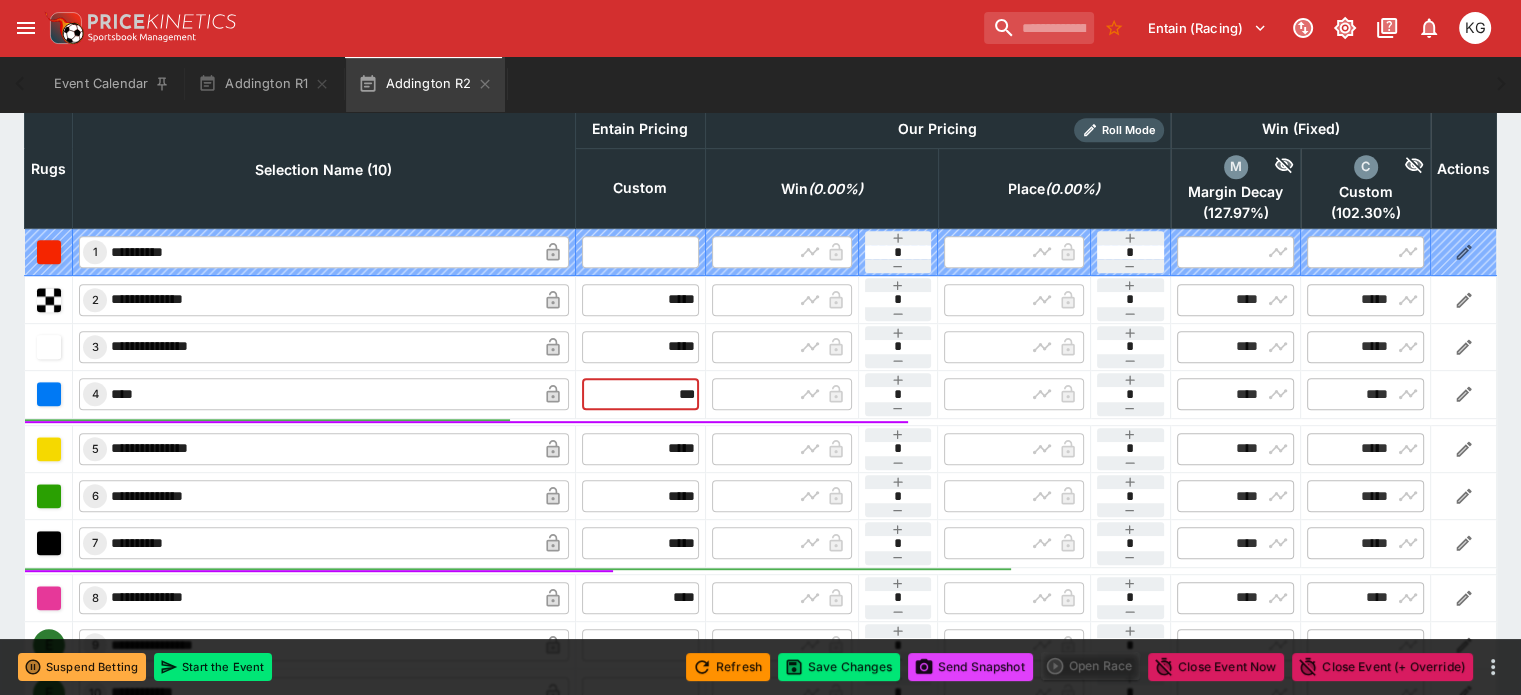 type on "****" 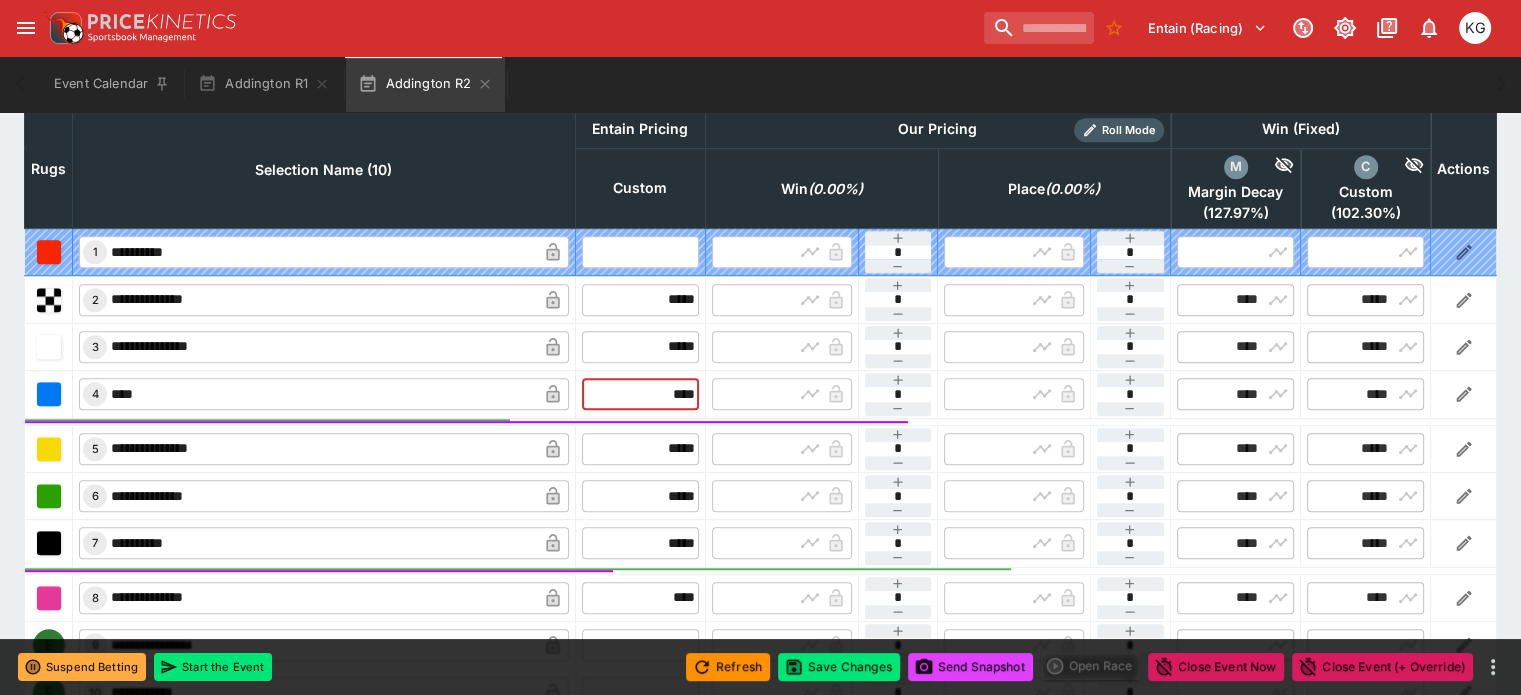 type on "****" 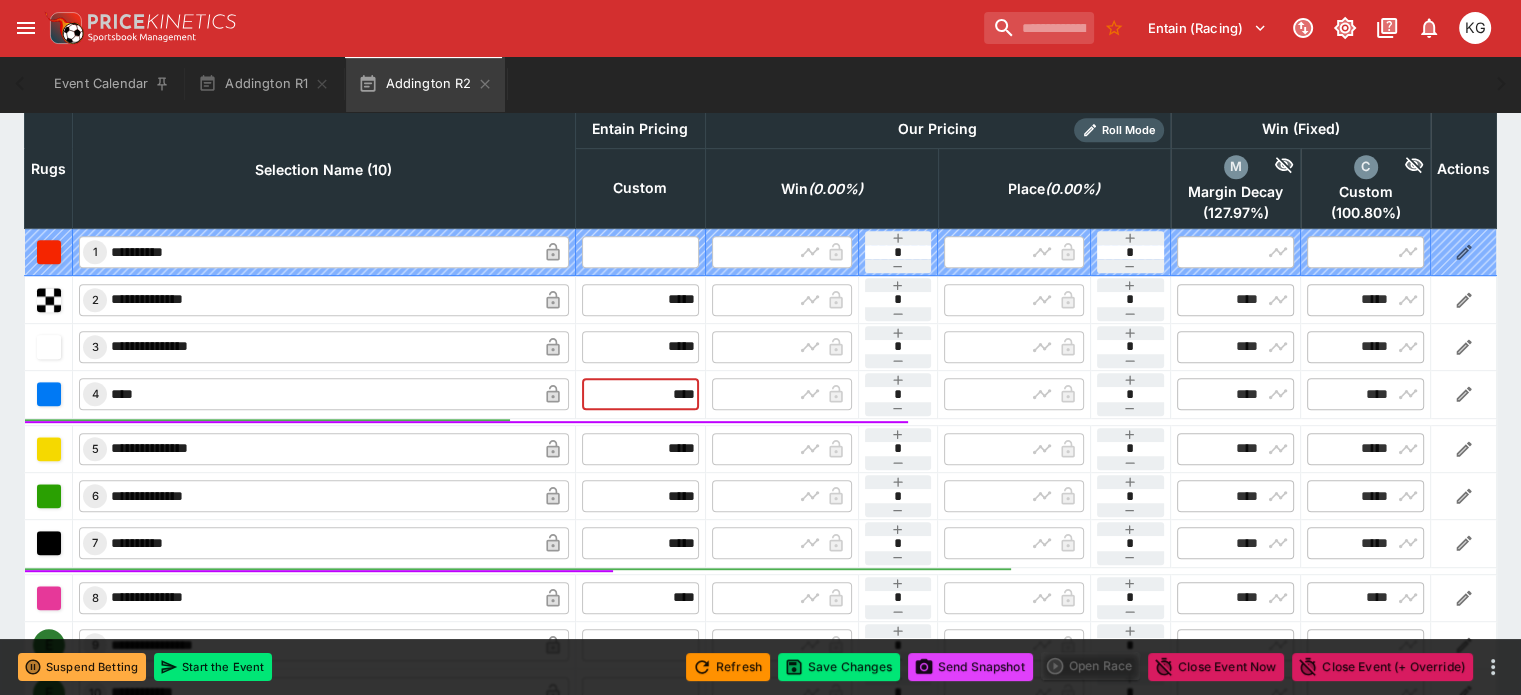 drag, startPoint x: 631, startPoint y: 339, endPoint x: 694, endPoint y: 348, distance: 63.63961 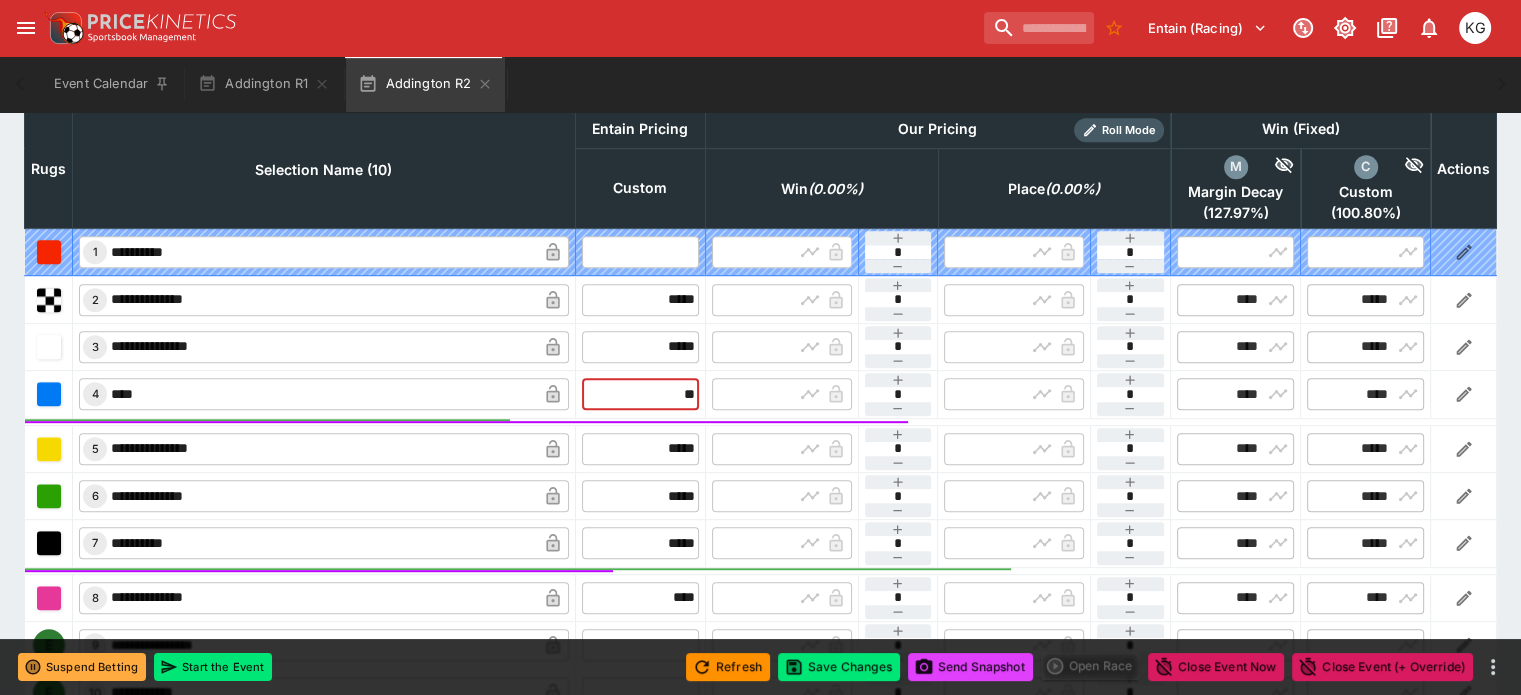 type on "***" 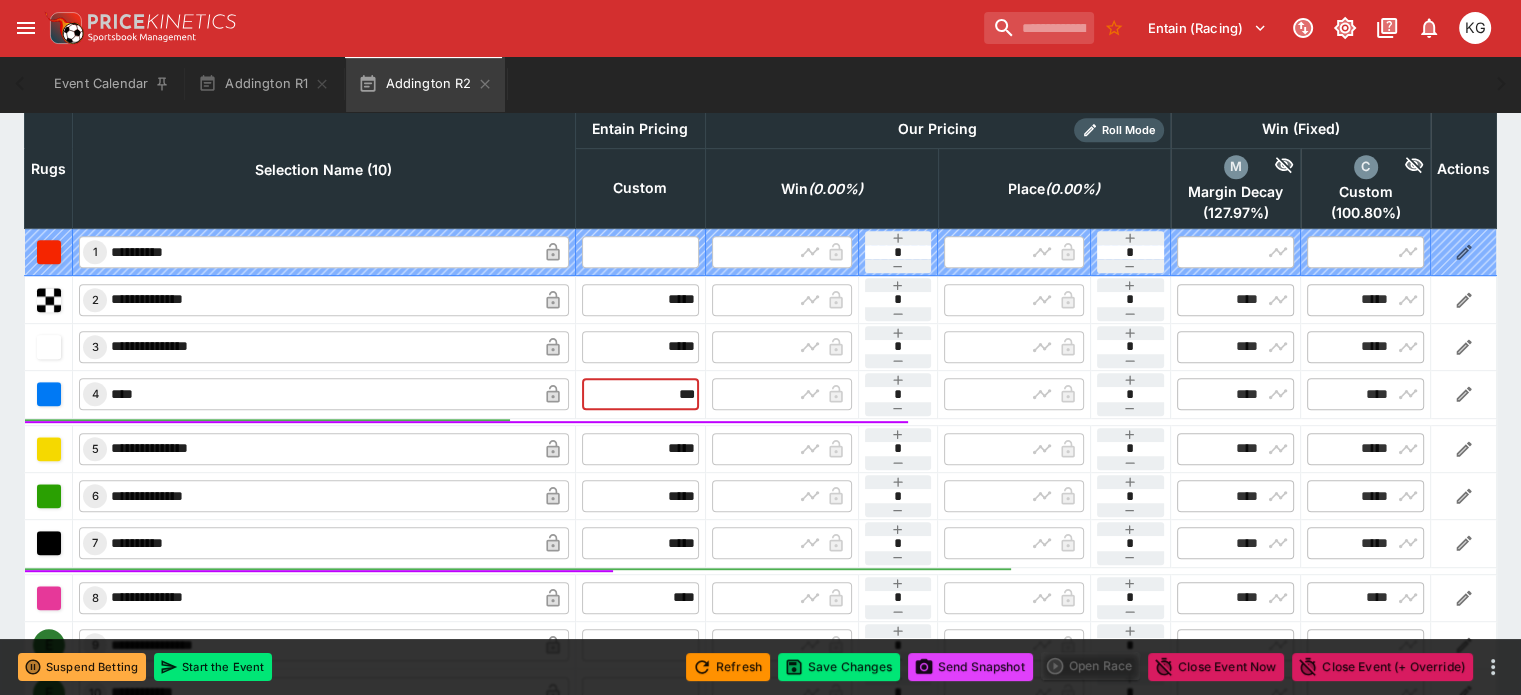 type on "****" 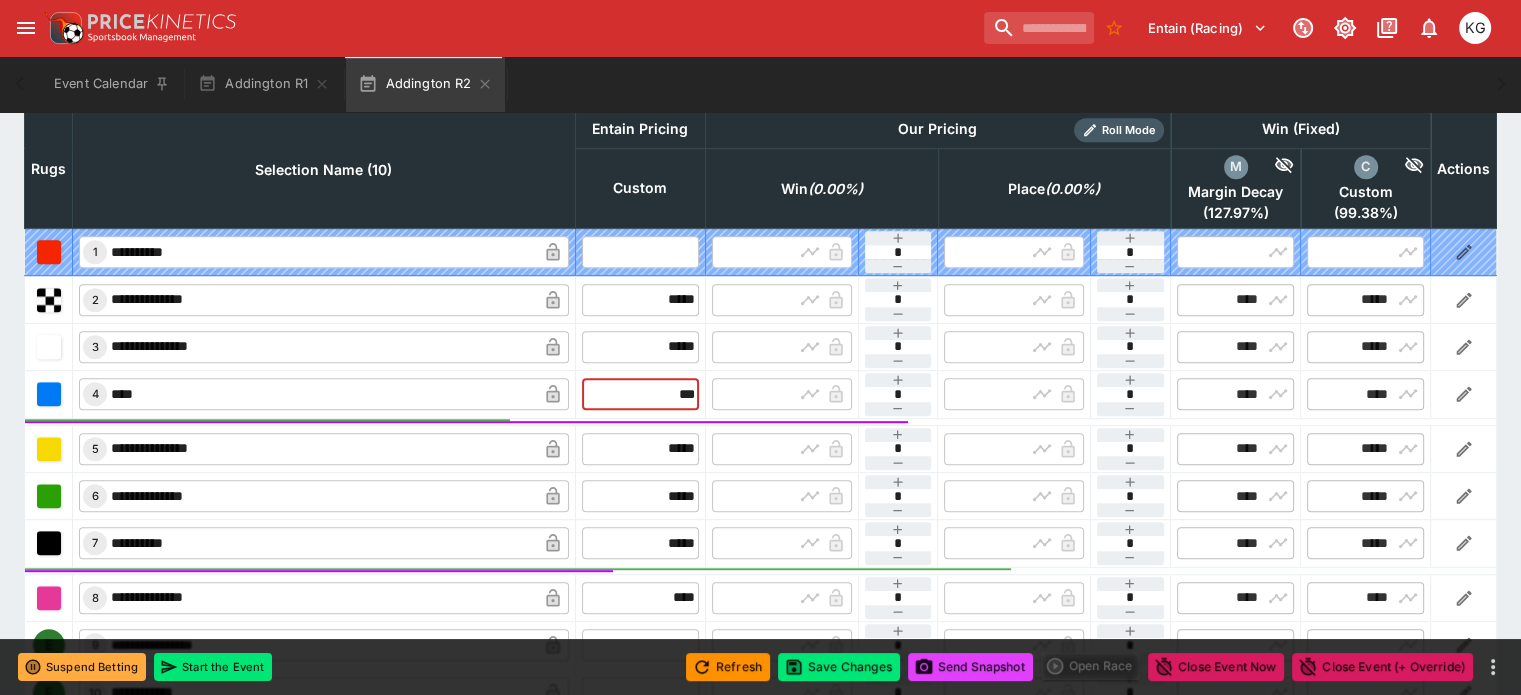 type on "****" 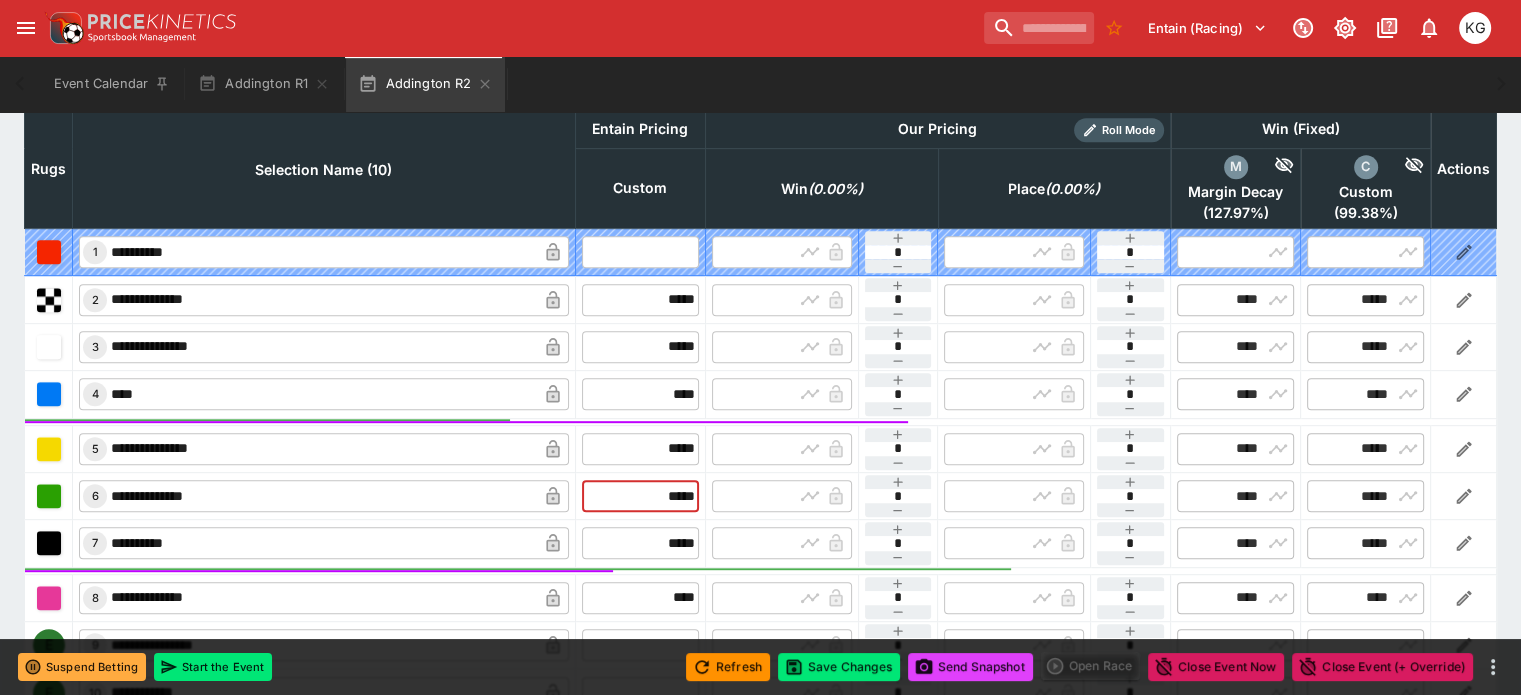 drag, startPoint x: 616, startPoint y: 453, endPoint x: 716, endPoint y: 462, distance: 100.40418 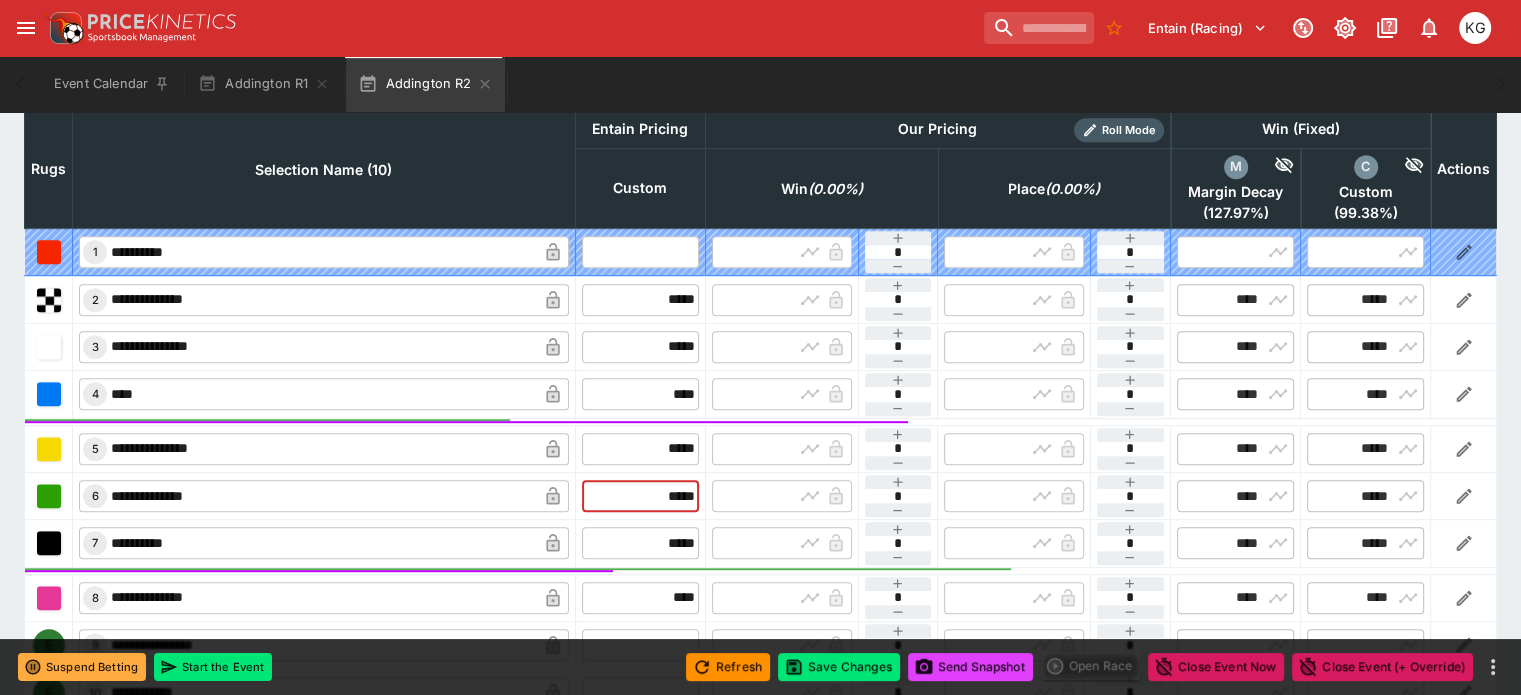 click on "**********" at bounding box center [761, 495] 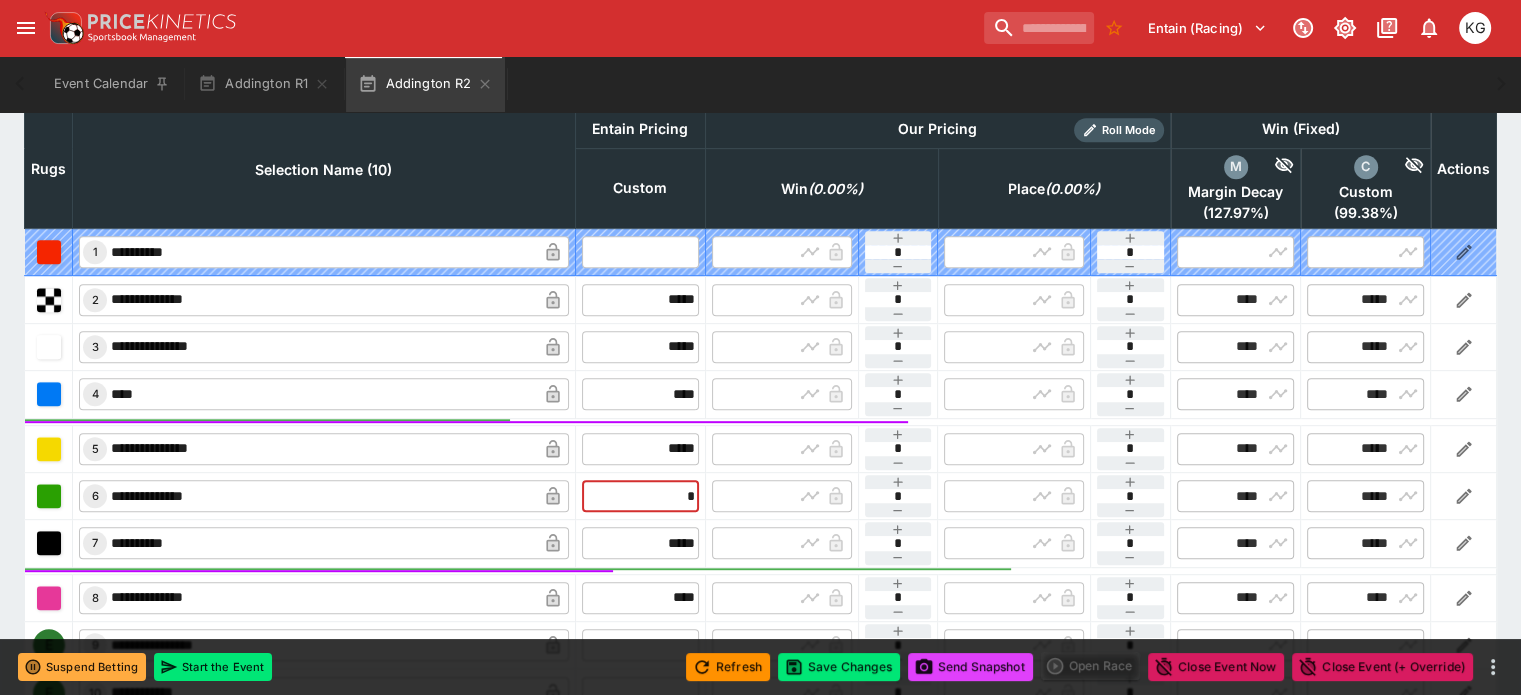 type on "**" 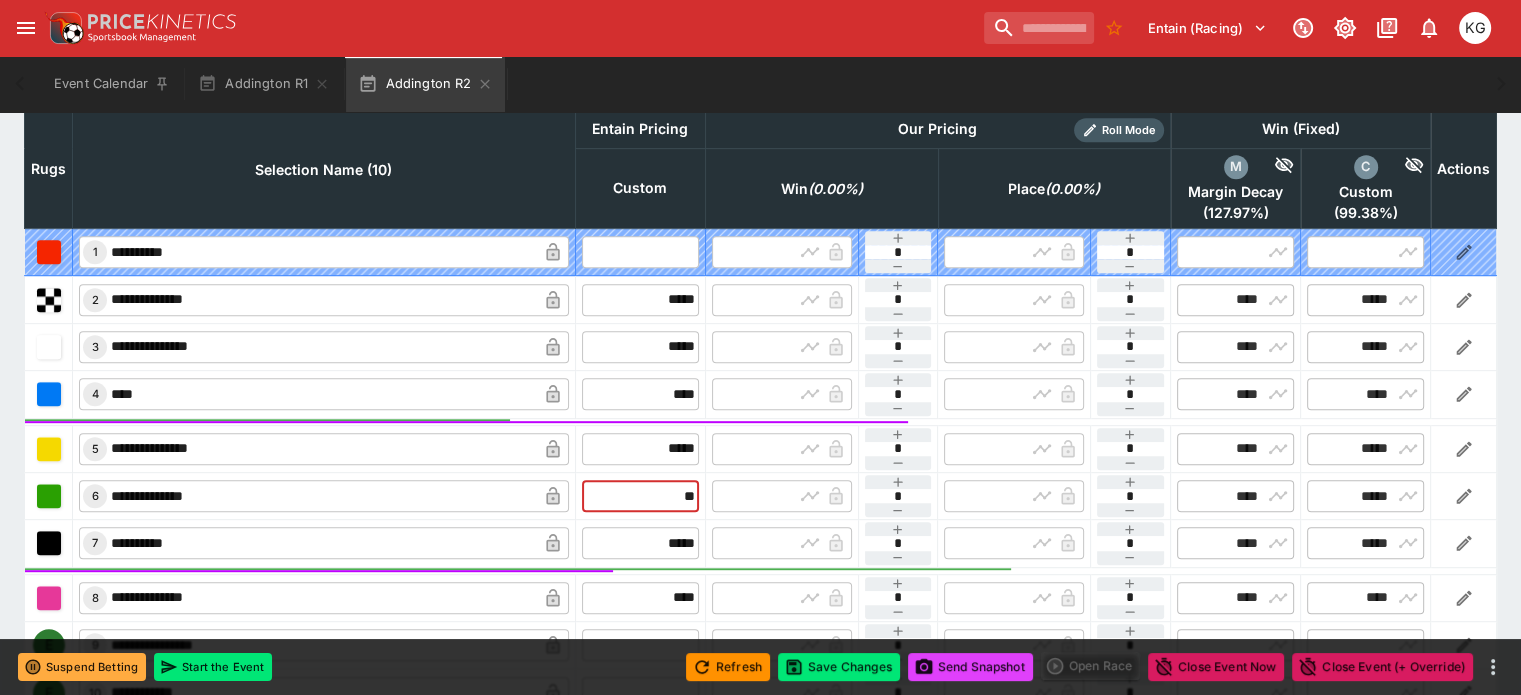 type on "*****" 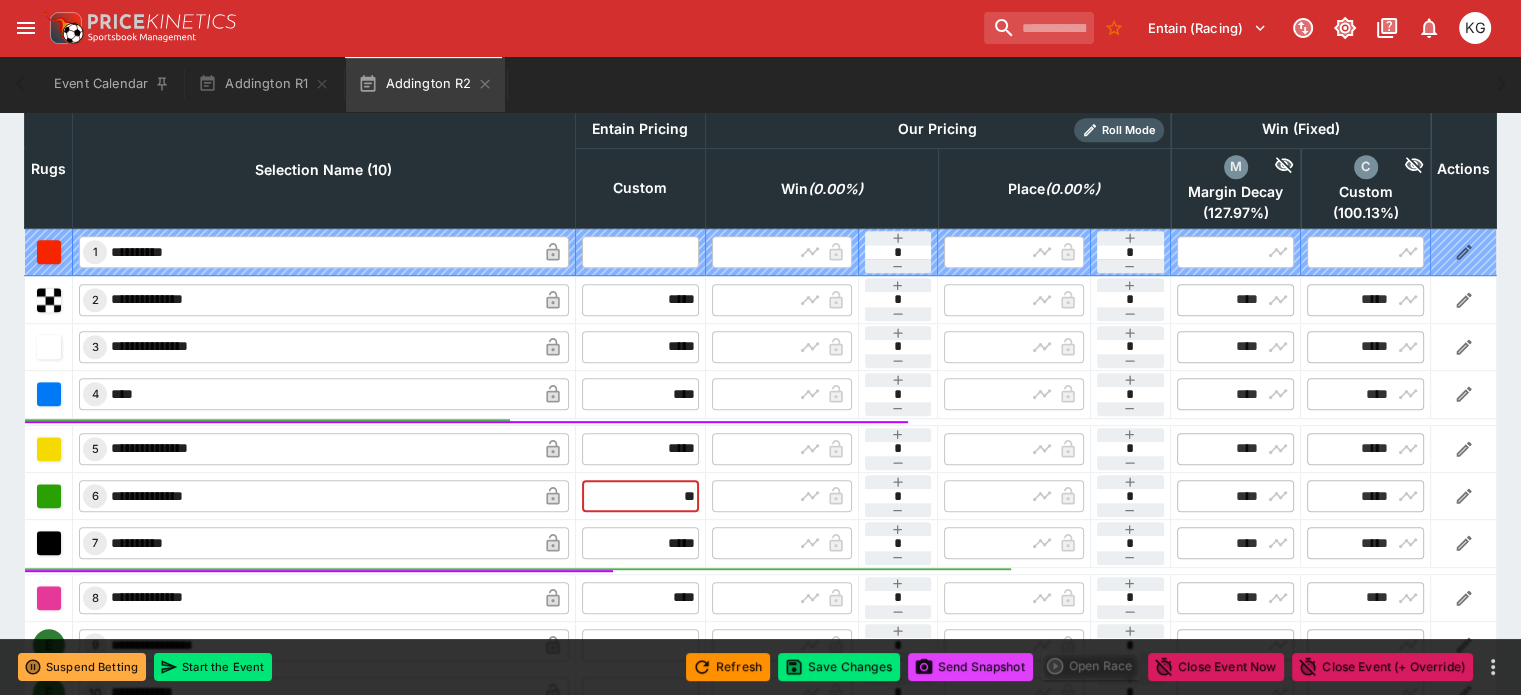 type on "*****" 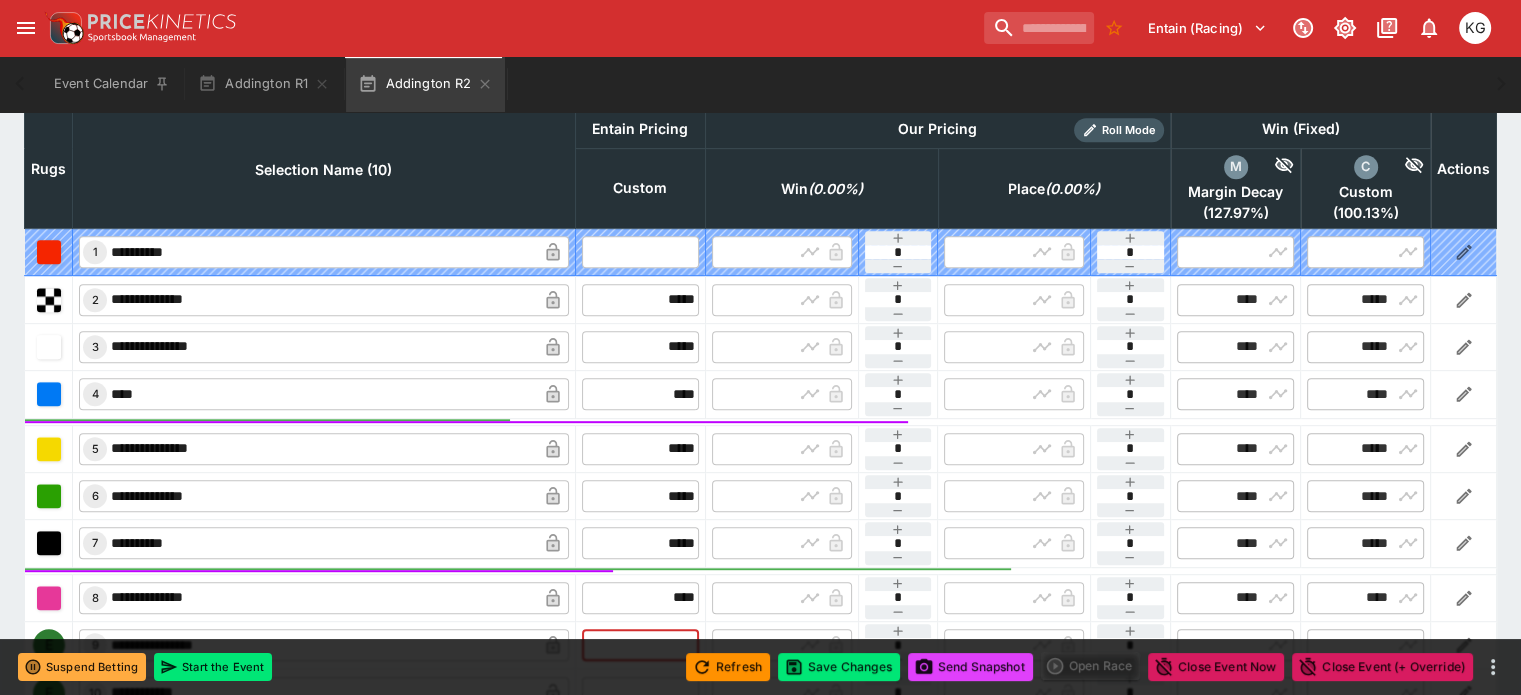 click at bounding box center (640, 645) 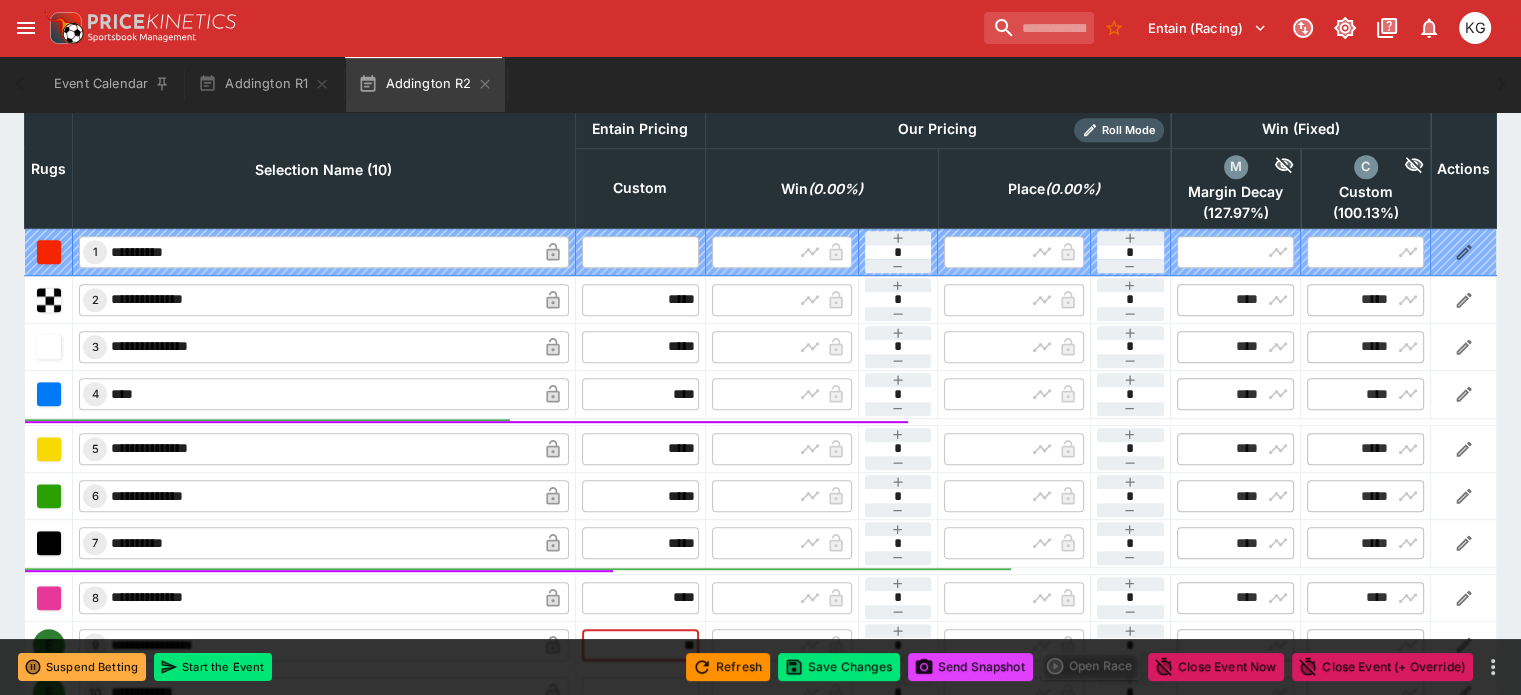 type on "***" 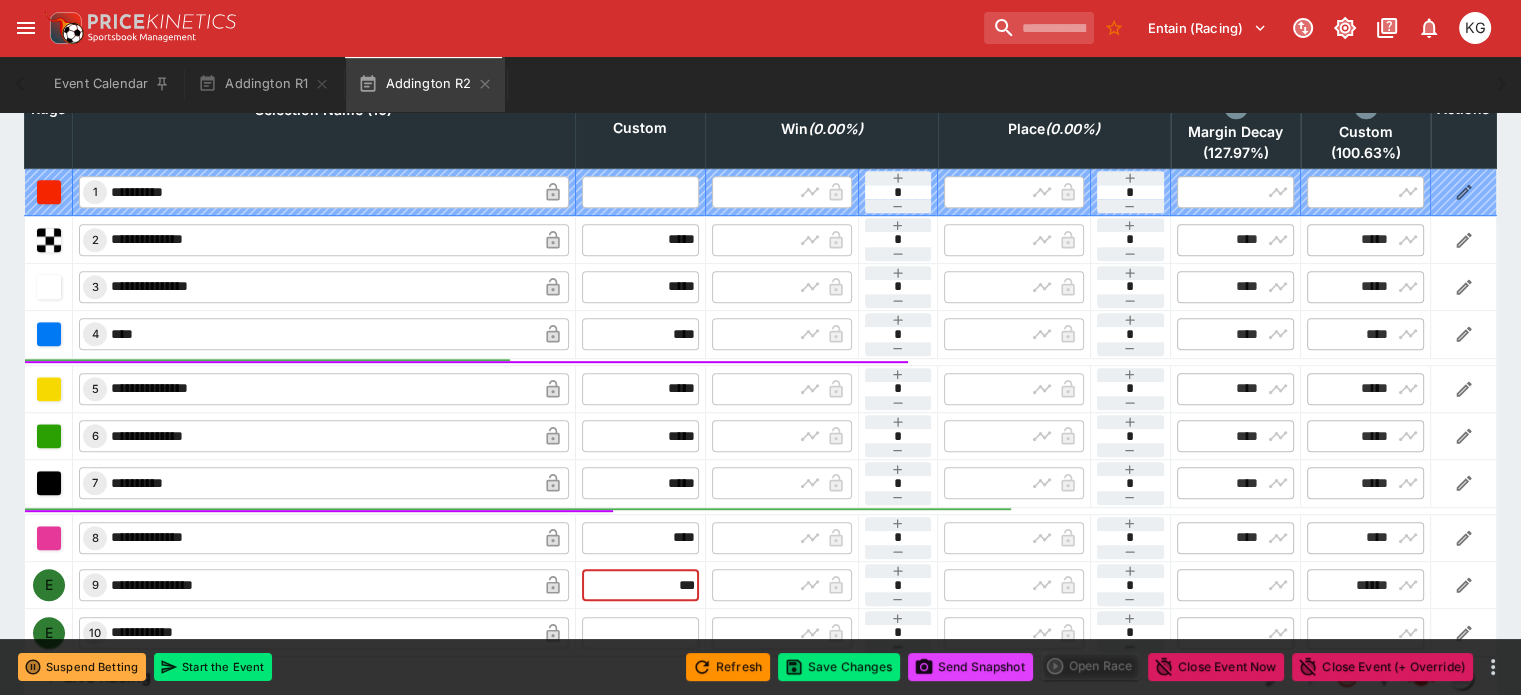 type on "******" 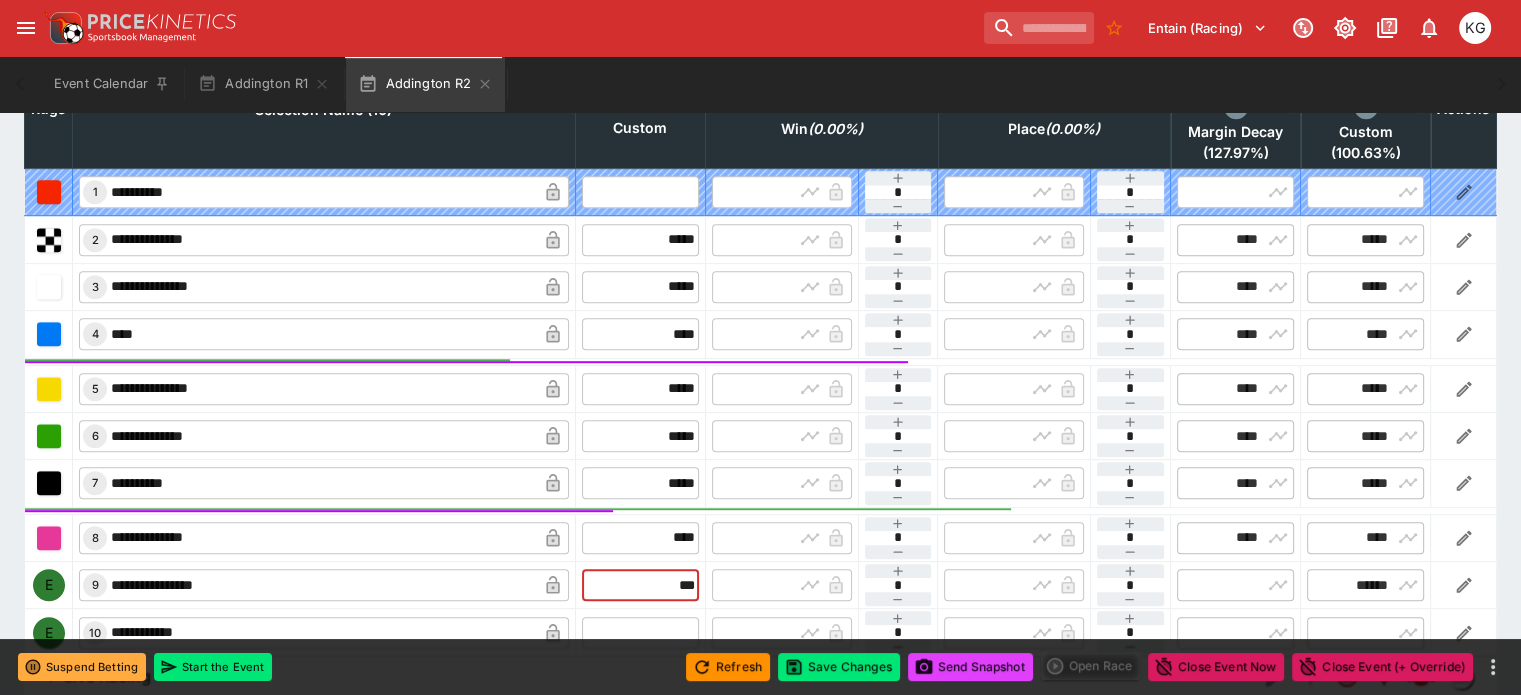 scroll, scrollTop: 1025, scrollLeft: 0, axis: vertical 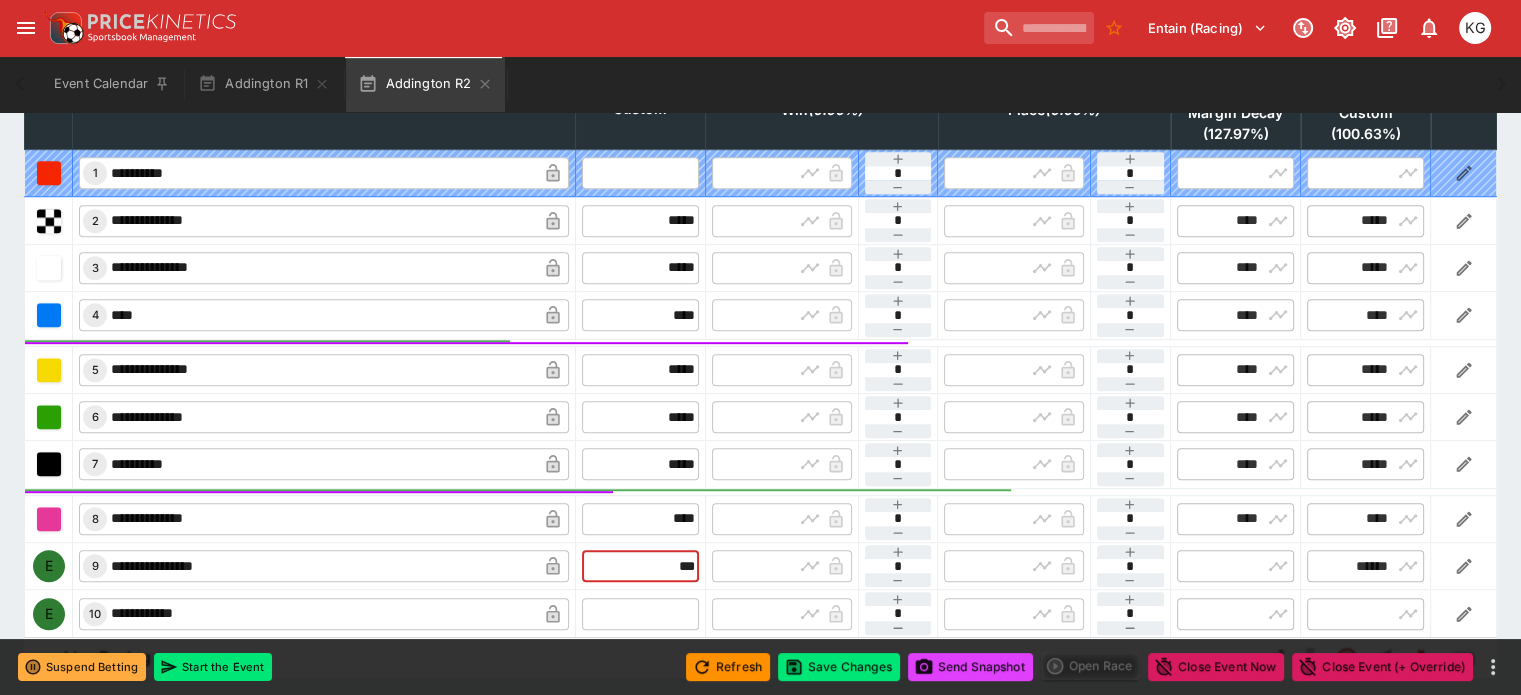 type on "******" 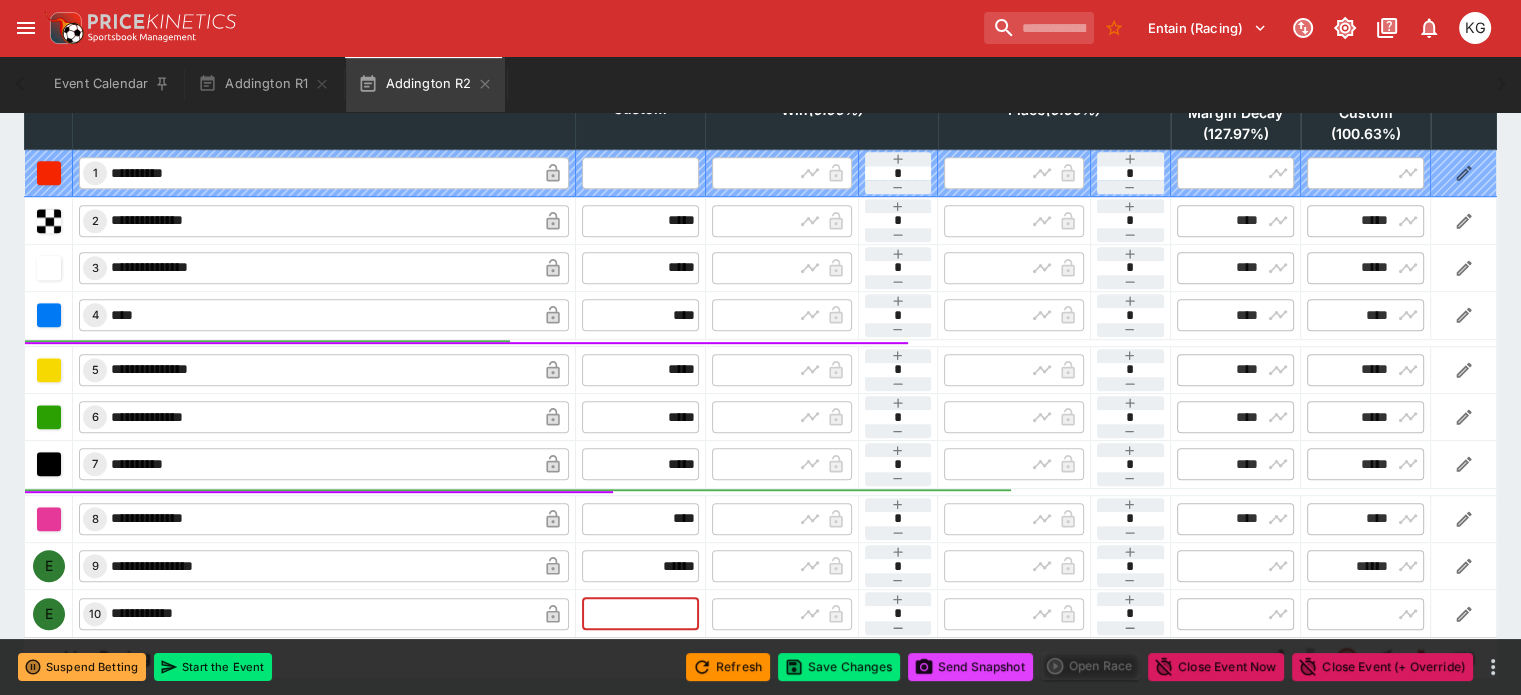click at bounding box center [640, 614] 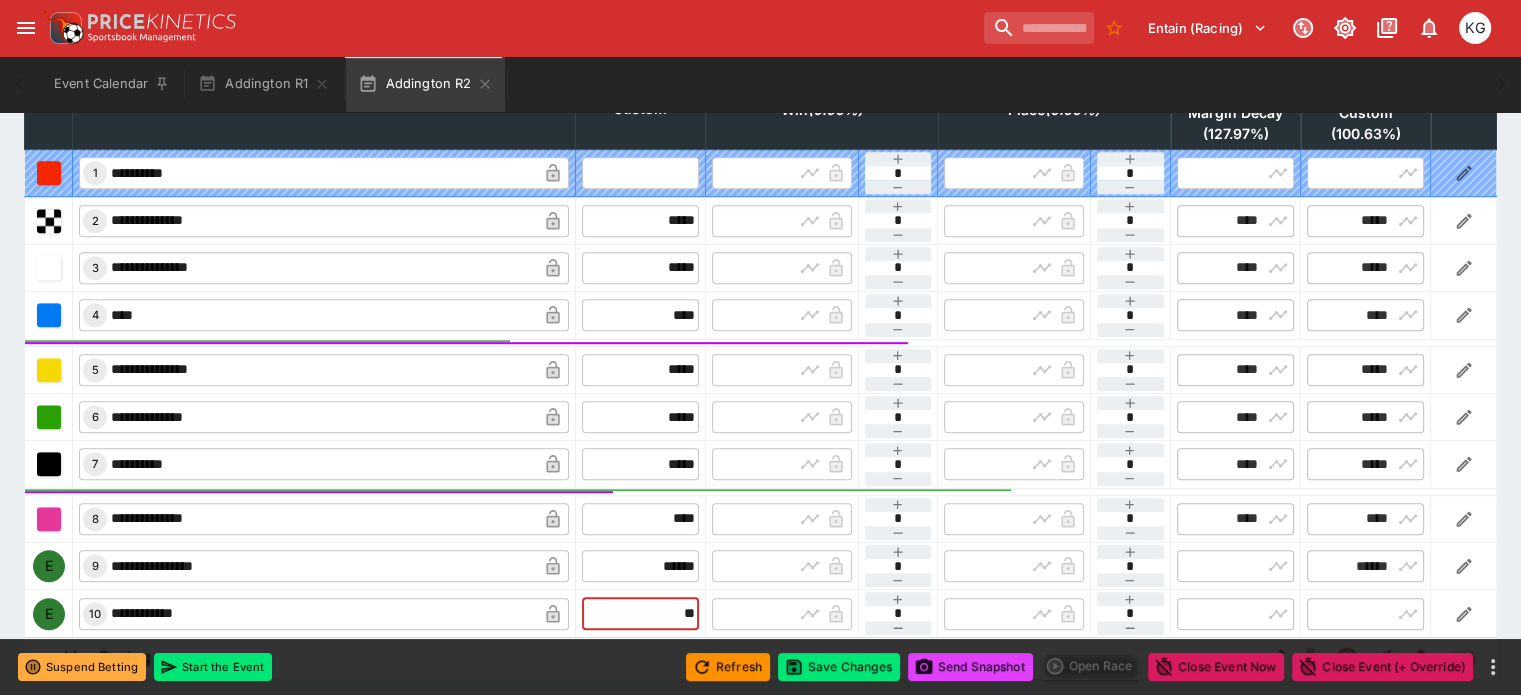 type on "***" 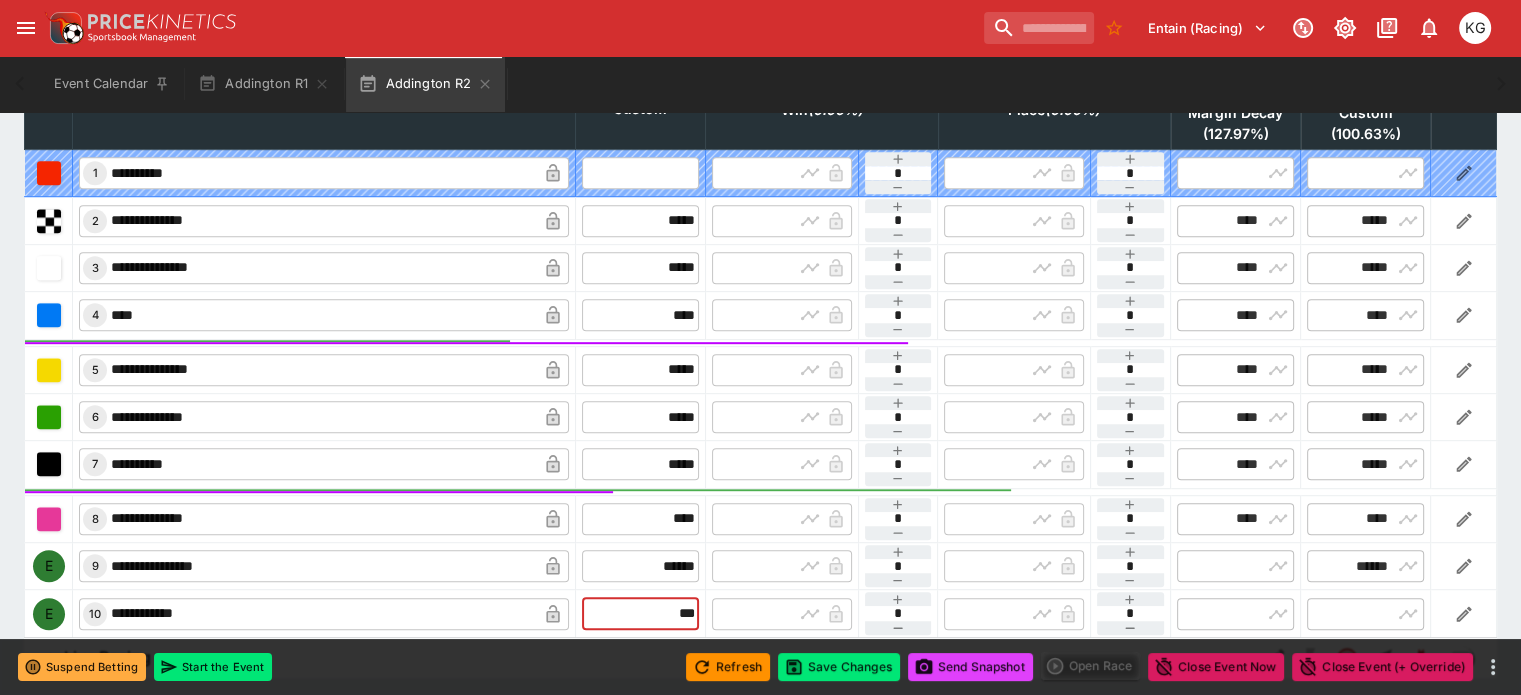 type on "******" 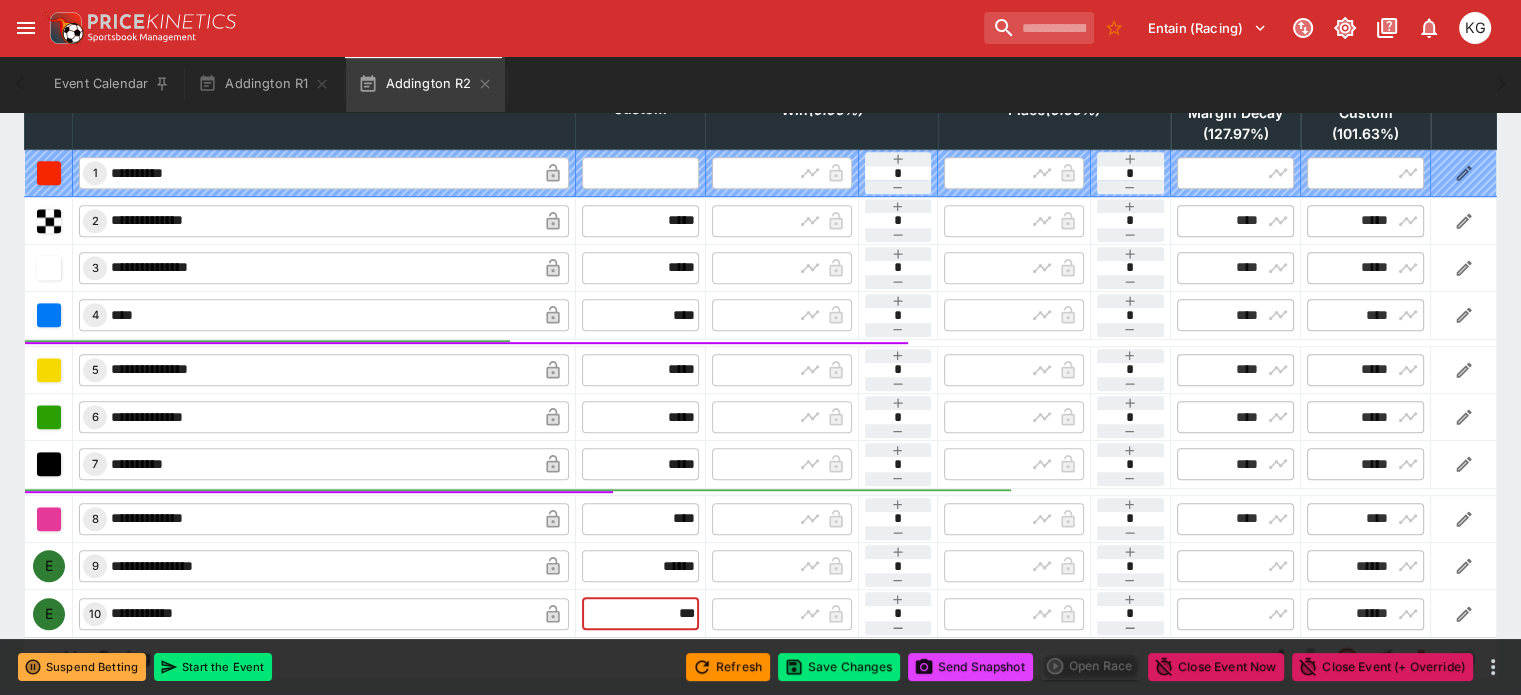 type on "******" 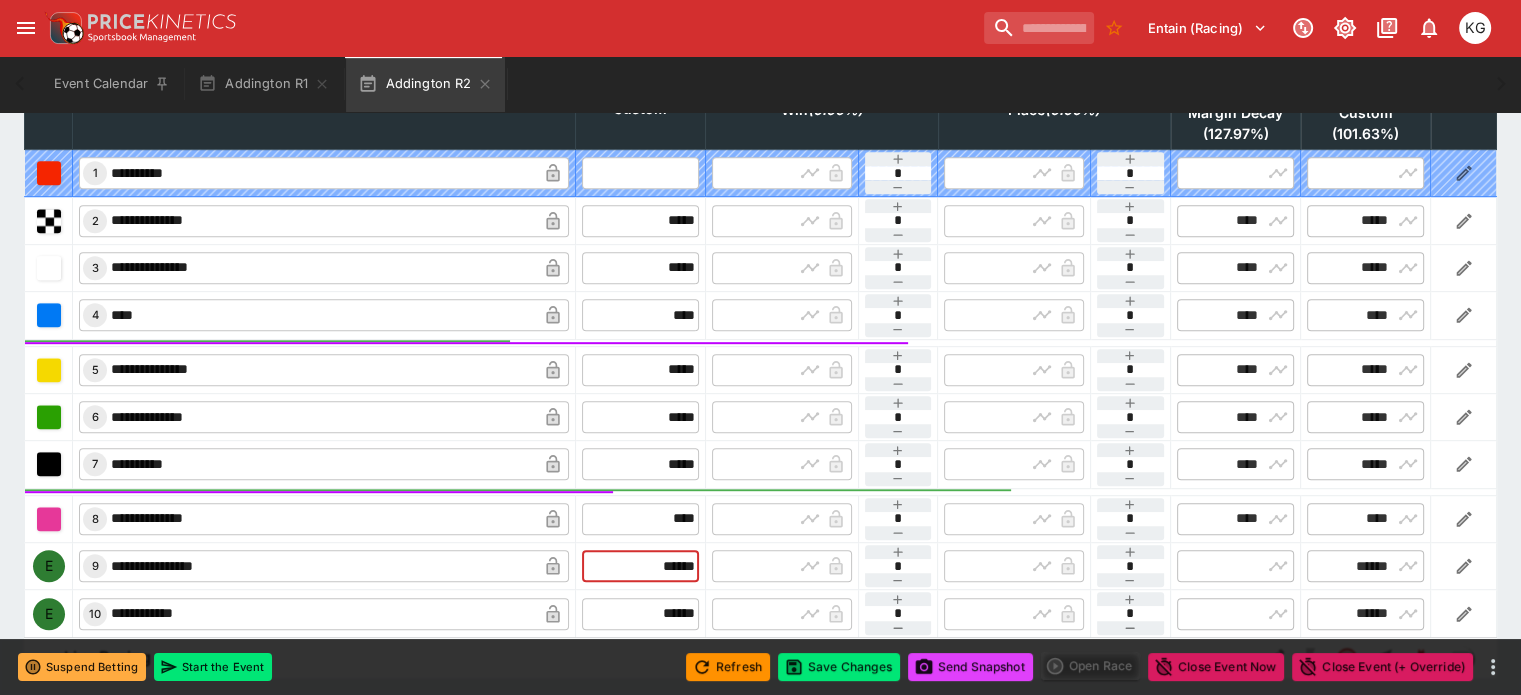 drag, startPoint x: 616, startPoint y: 515, endPoint x: 682, endPoint y: 511, distance: 66.1211 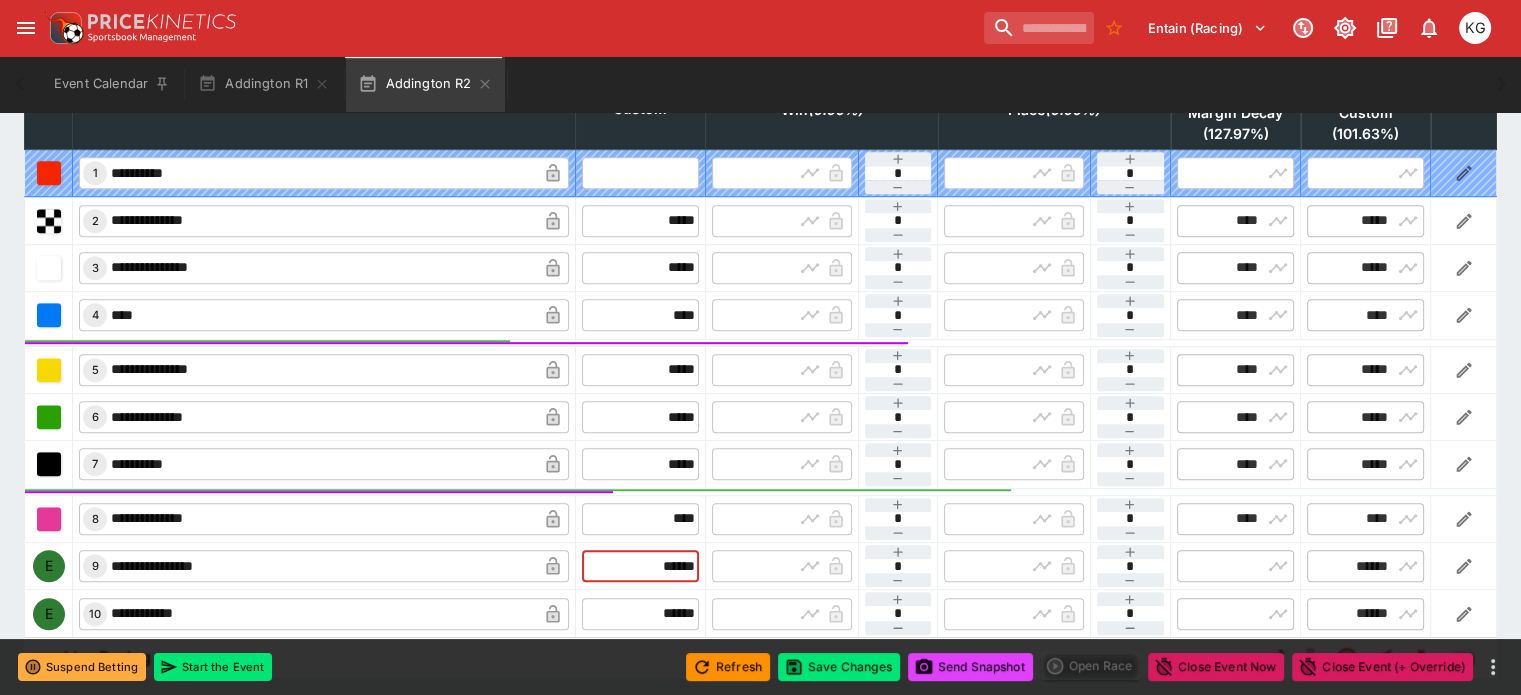 click on "****** ​" at bounding box center (640, 566) 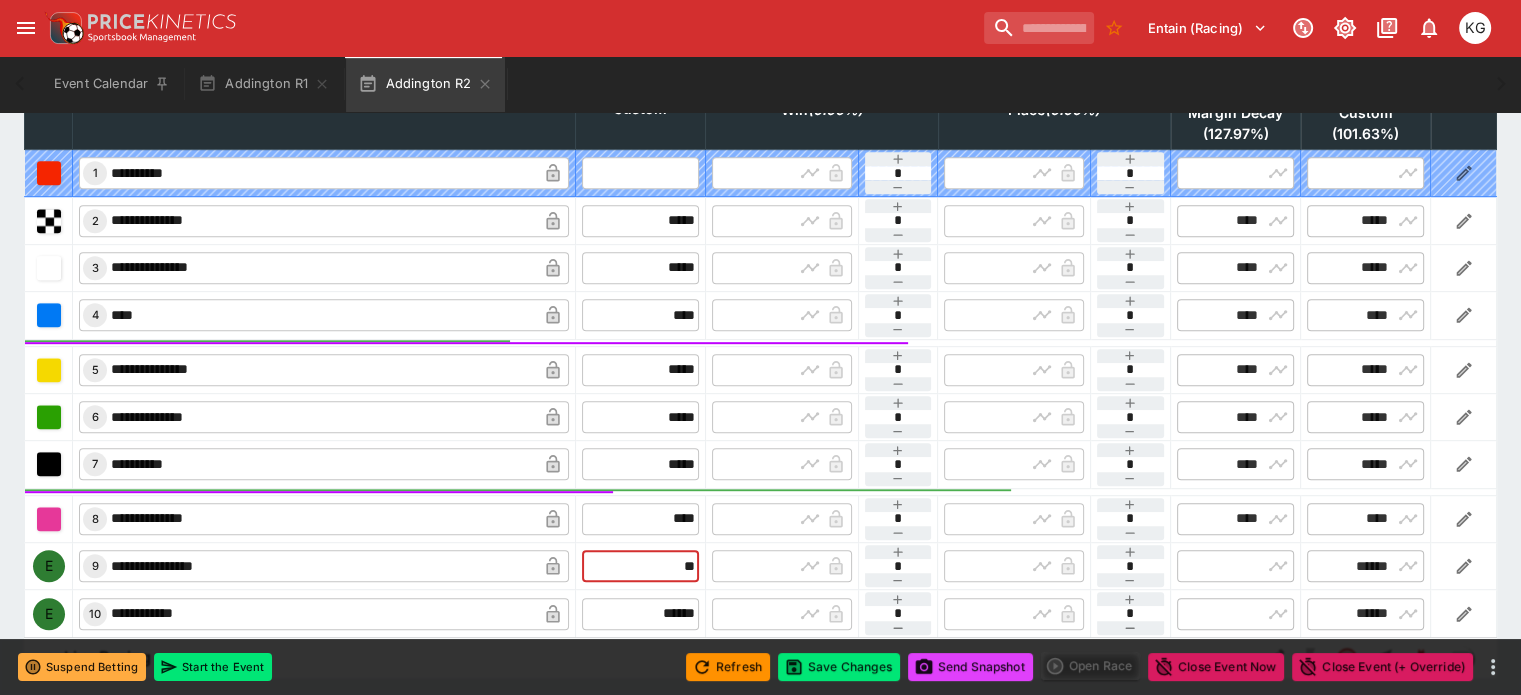 type on "***" 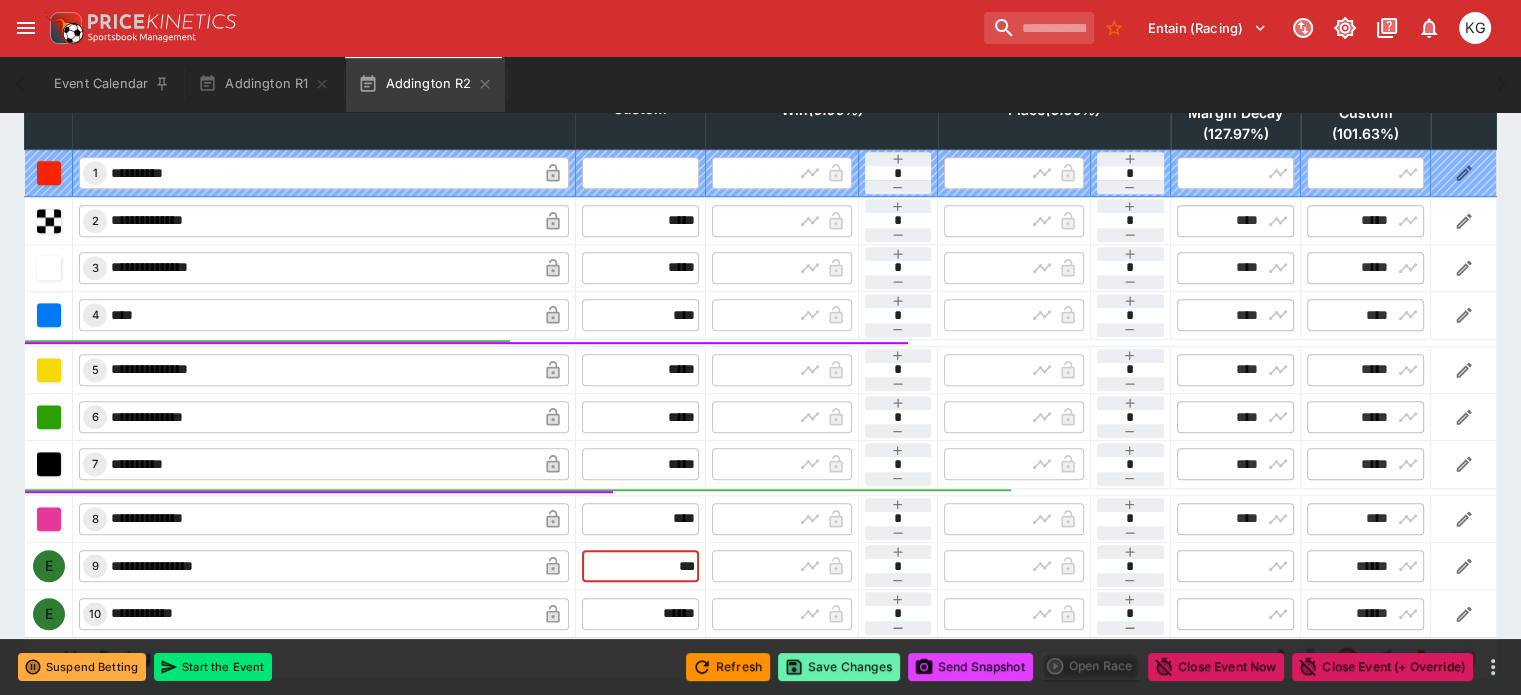 type on "******" 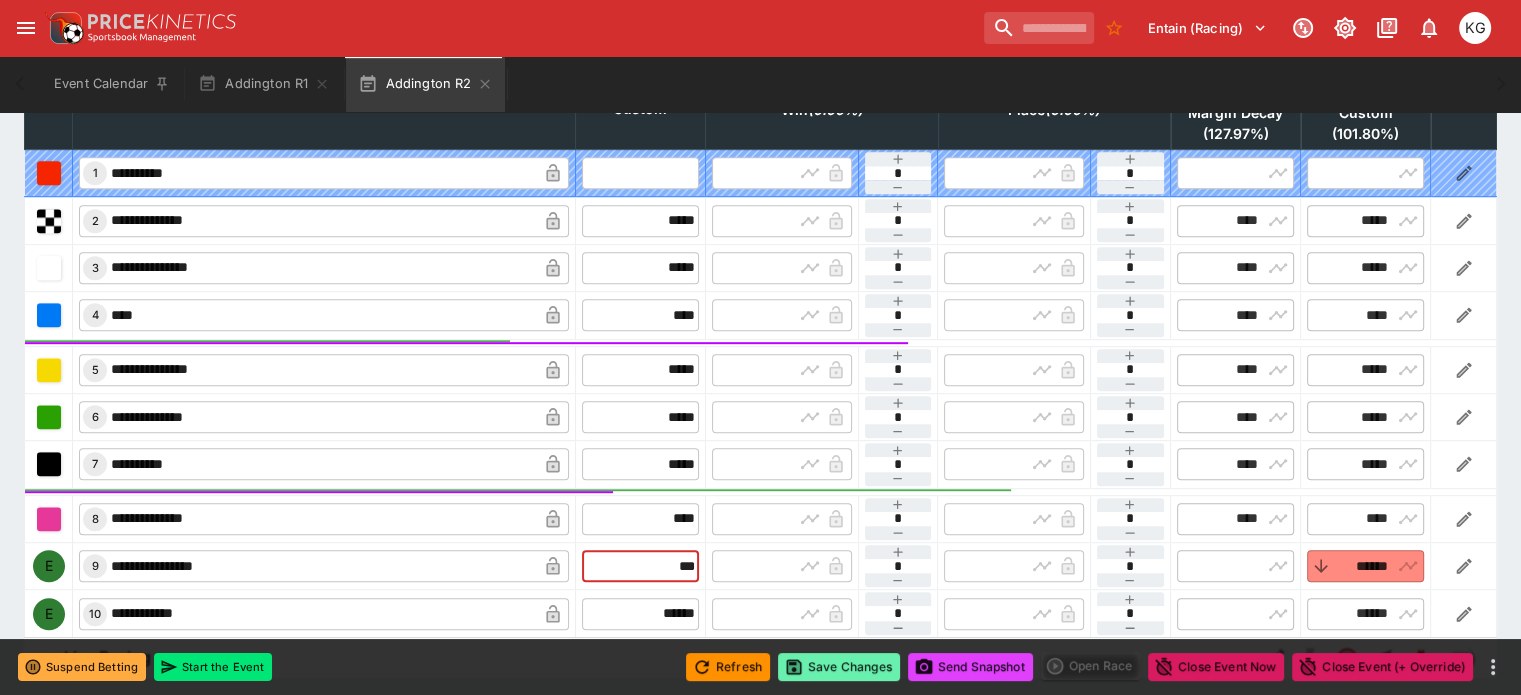 type on "******" 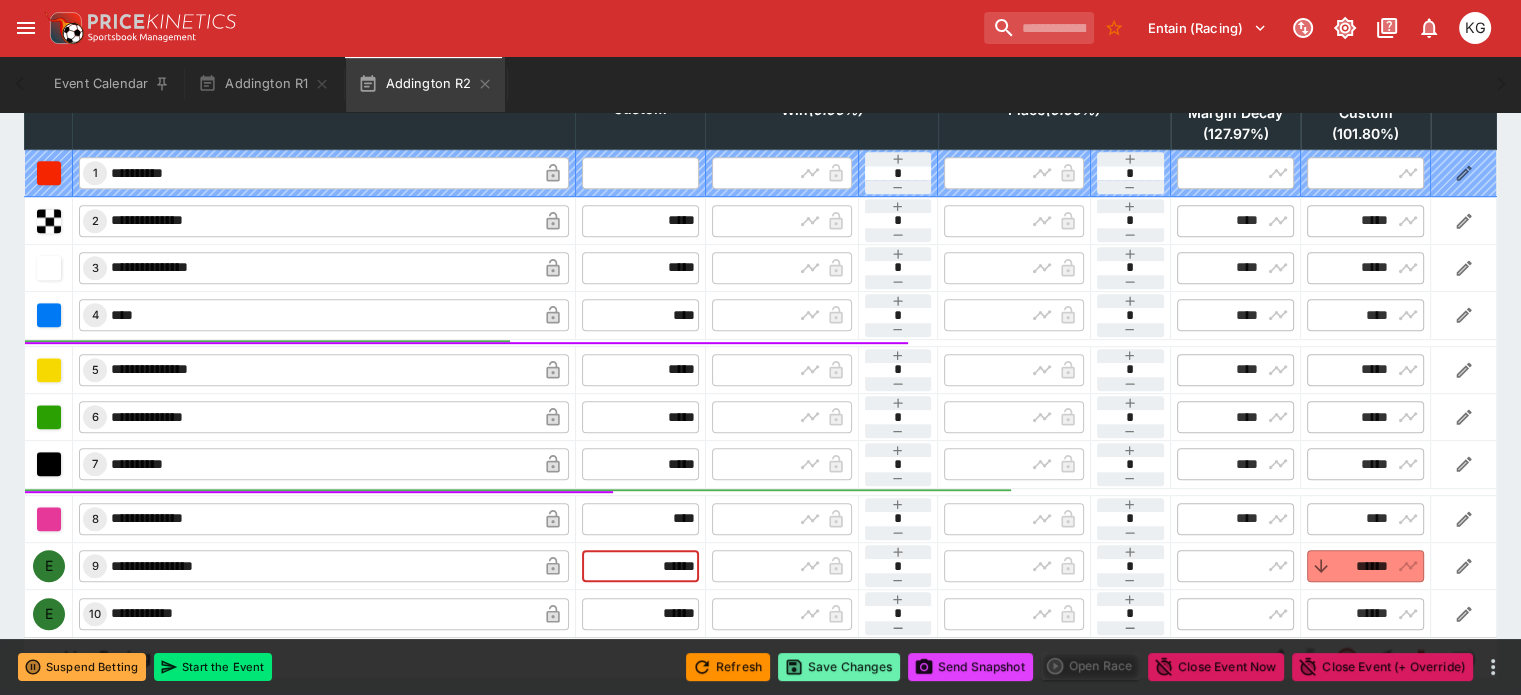 click on "Save Changes" at bounding box center [839, 667] 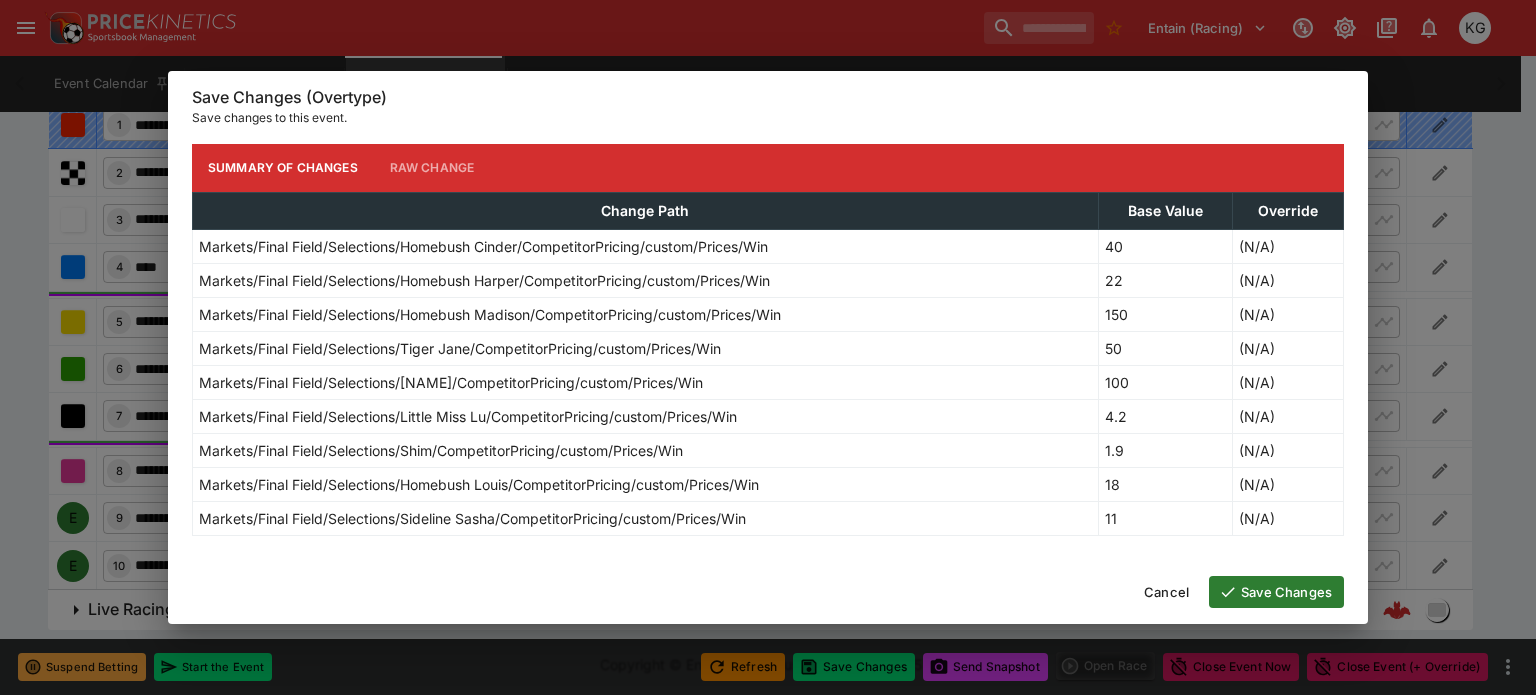 click on "Save Changes" at bounding box center (1276, 592) 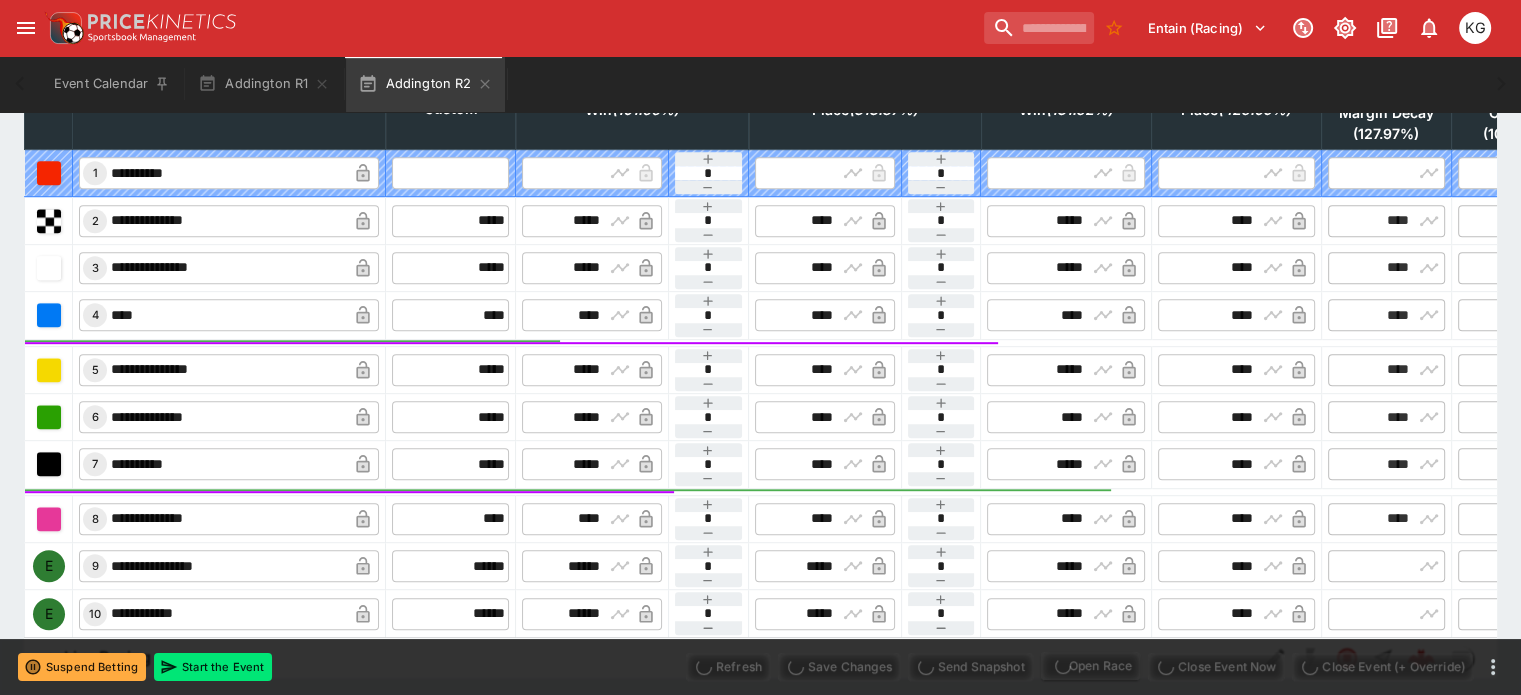 type on "**********" 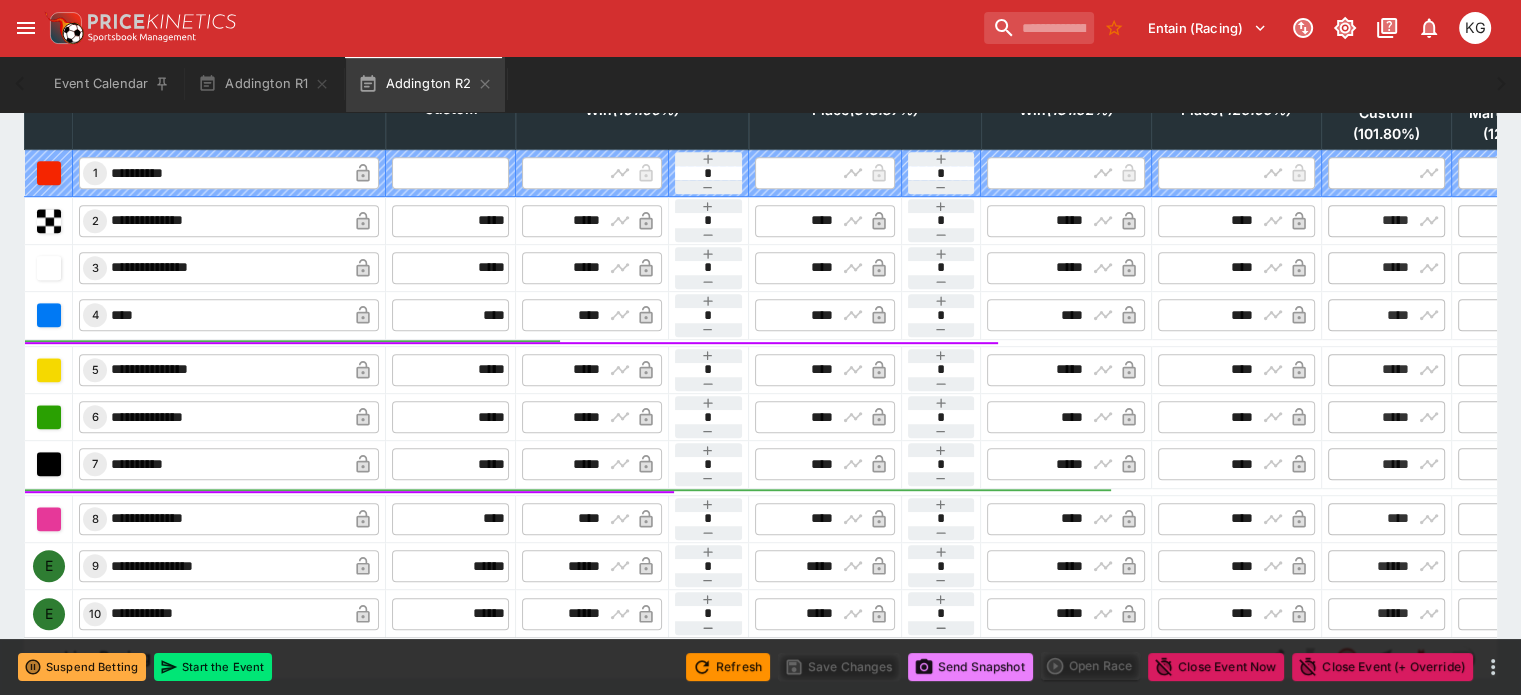 click on "Send Snapshot" at bounding box center (970, 667) 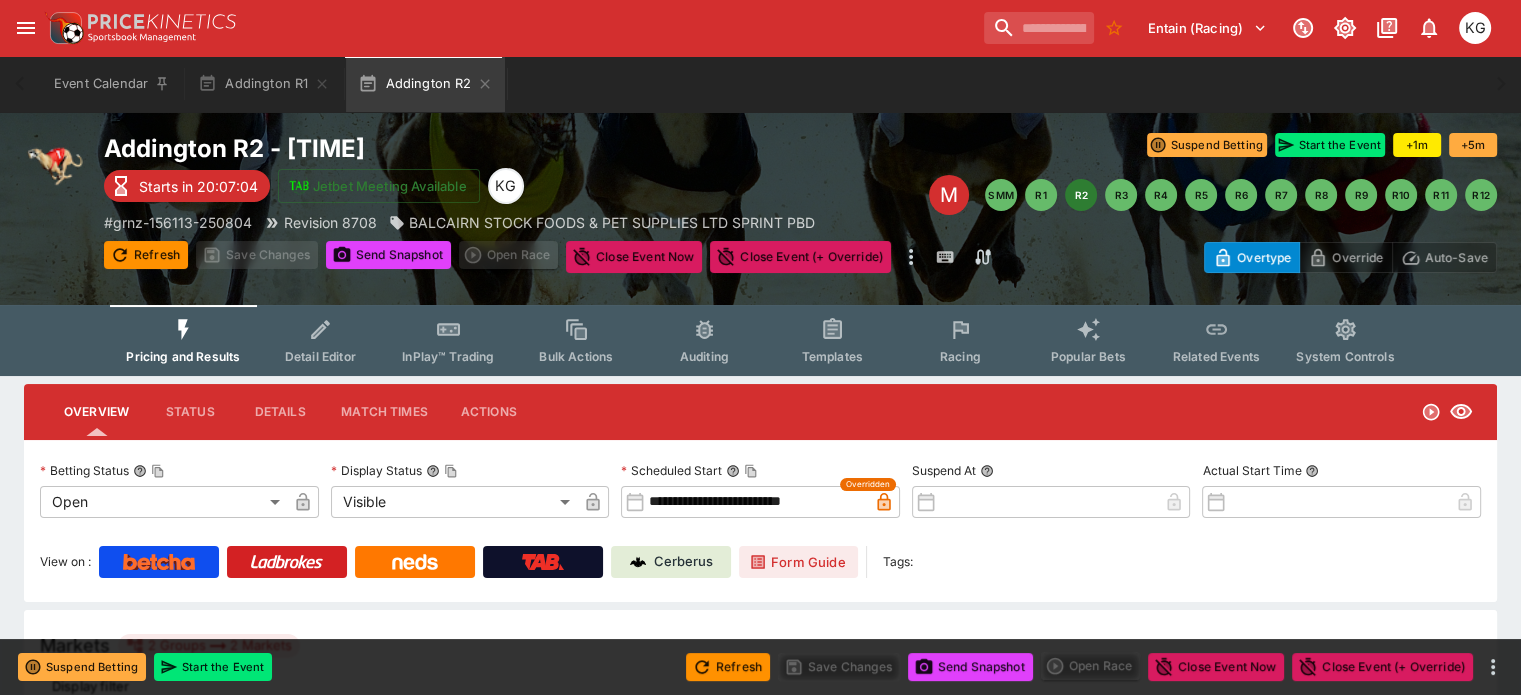 scroll, scrollTop: 0, scrollLeft: 0, axis: both 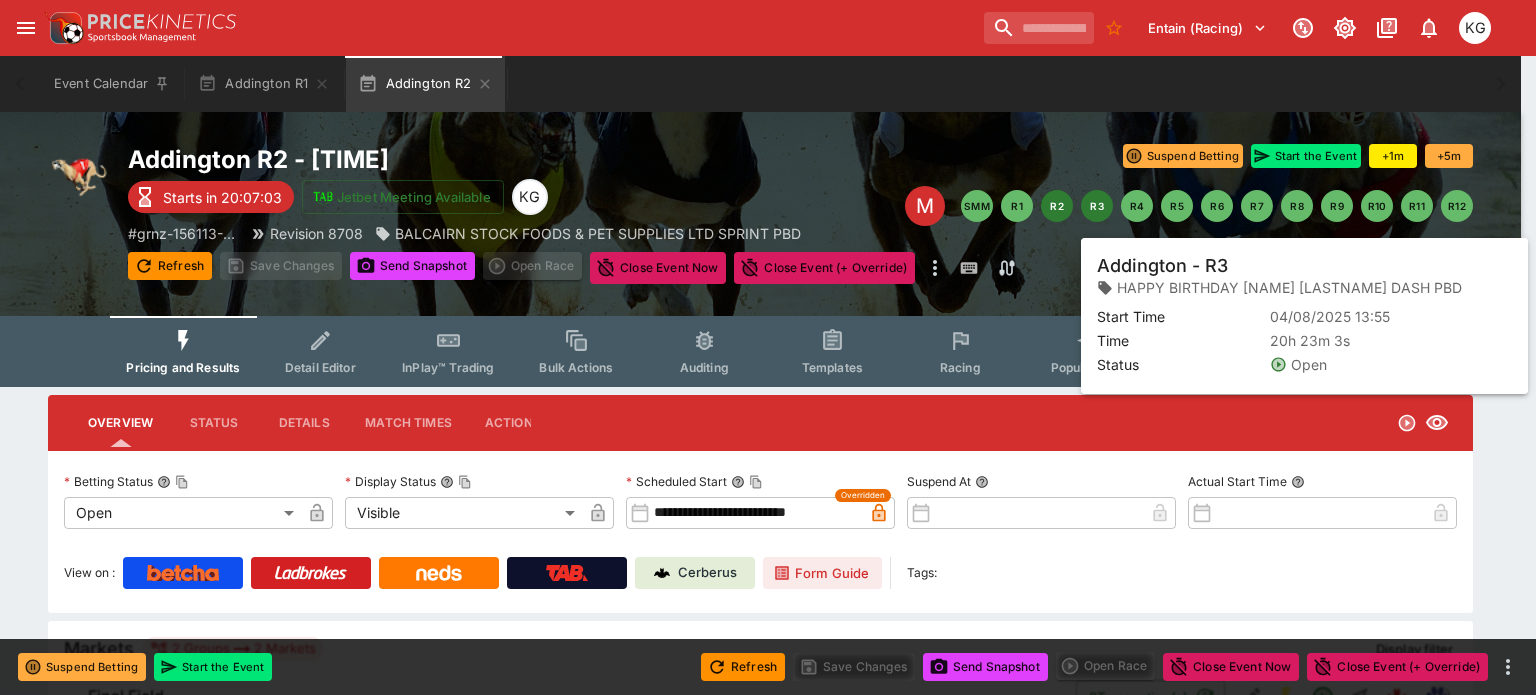click on "R3" at bounding box center (1097, 206) 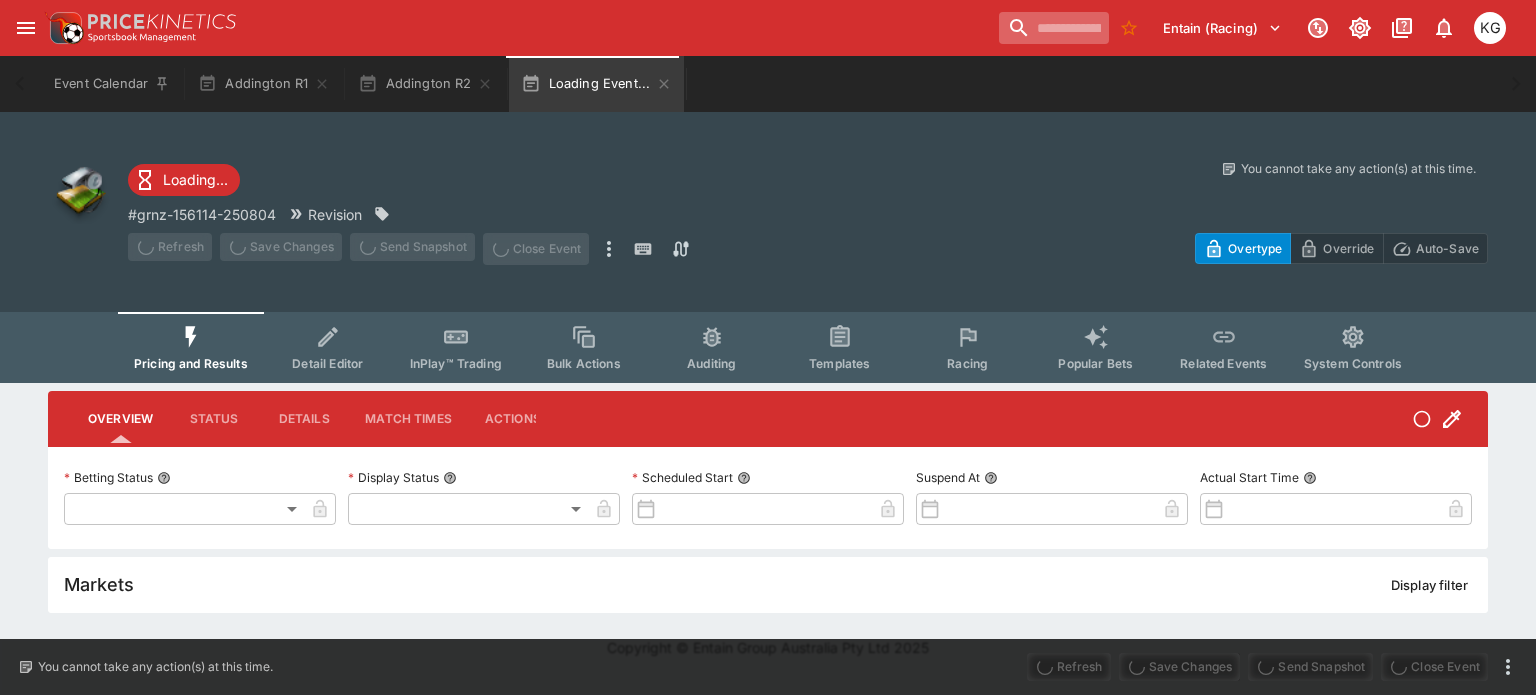 type on "**********" 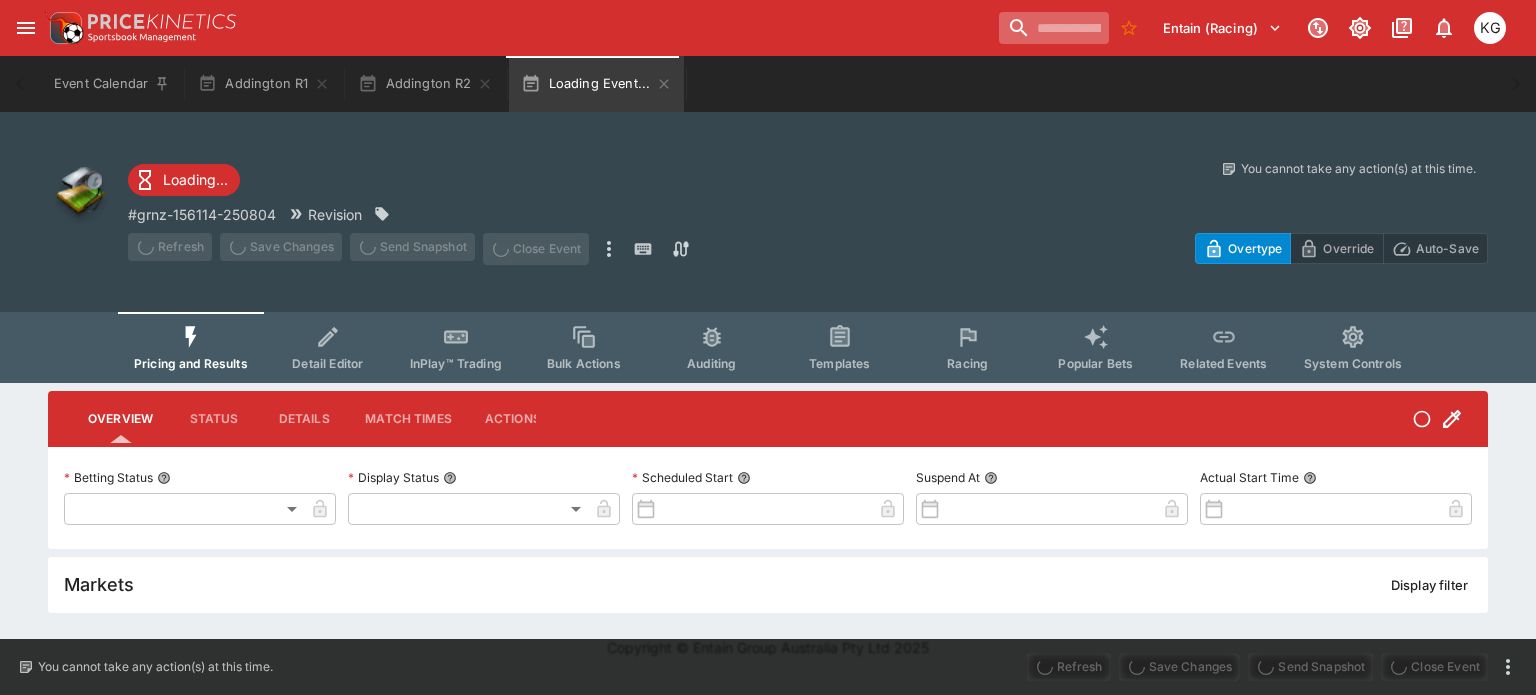 type on "*******" 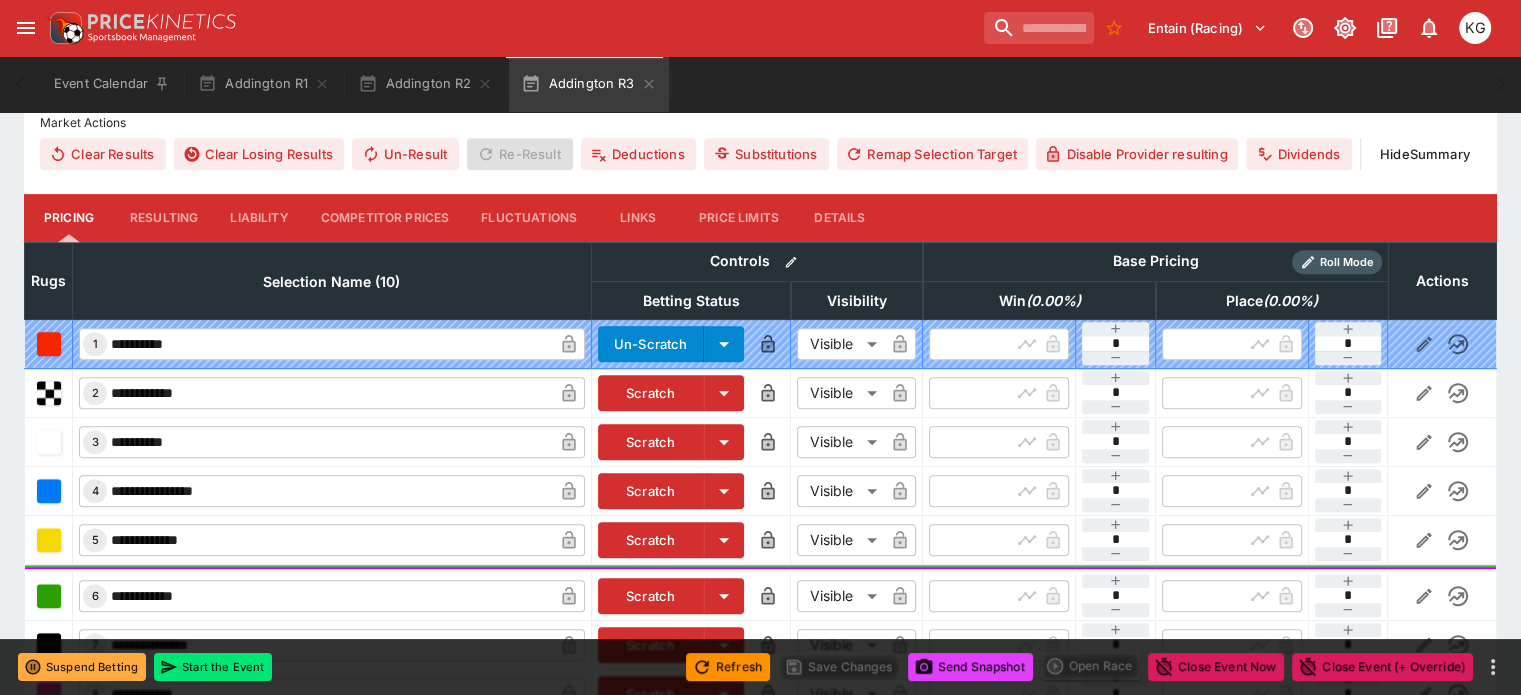 scroll, scrollTop: 800, scrollLeft: 0, axis: vertical 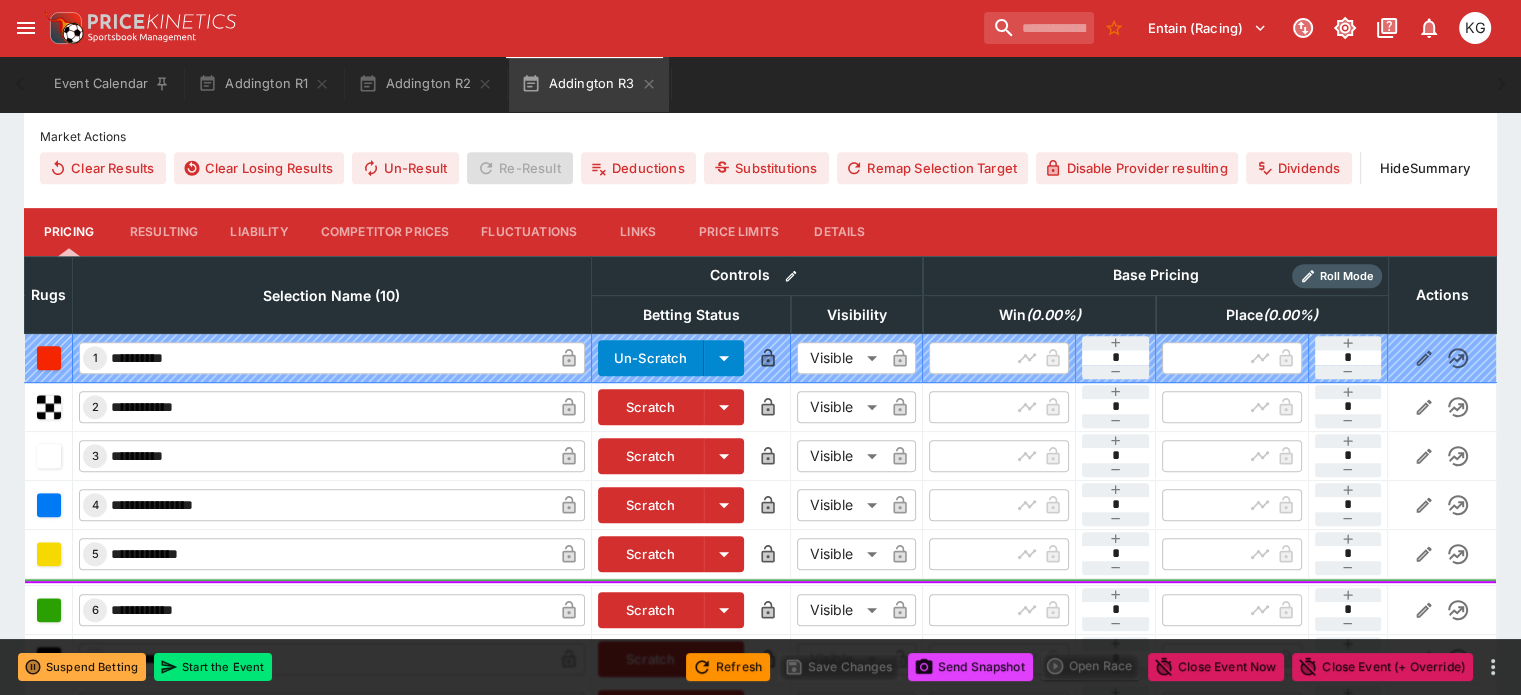 click on "Competitor Prices" at bounding box center [385, 232] 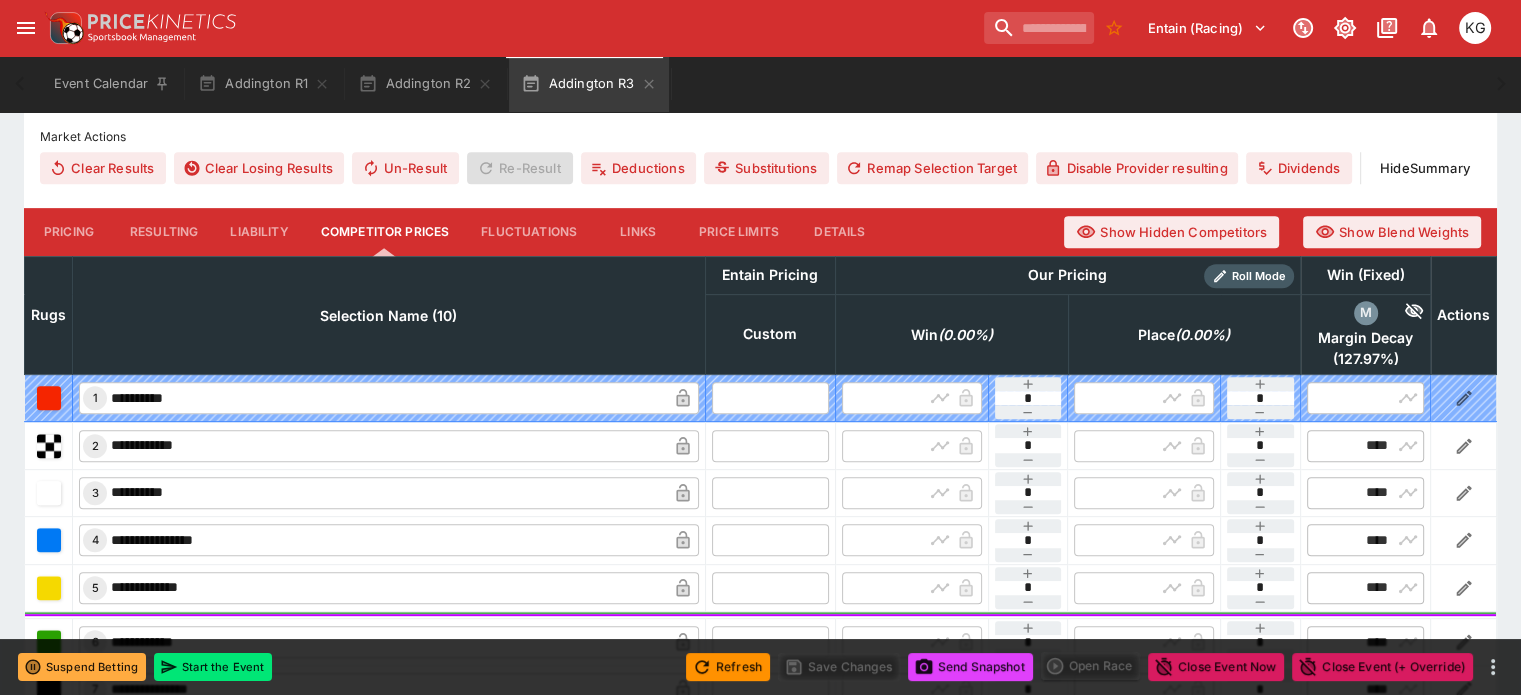 click at bounding box center [770, 445] 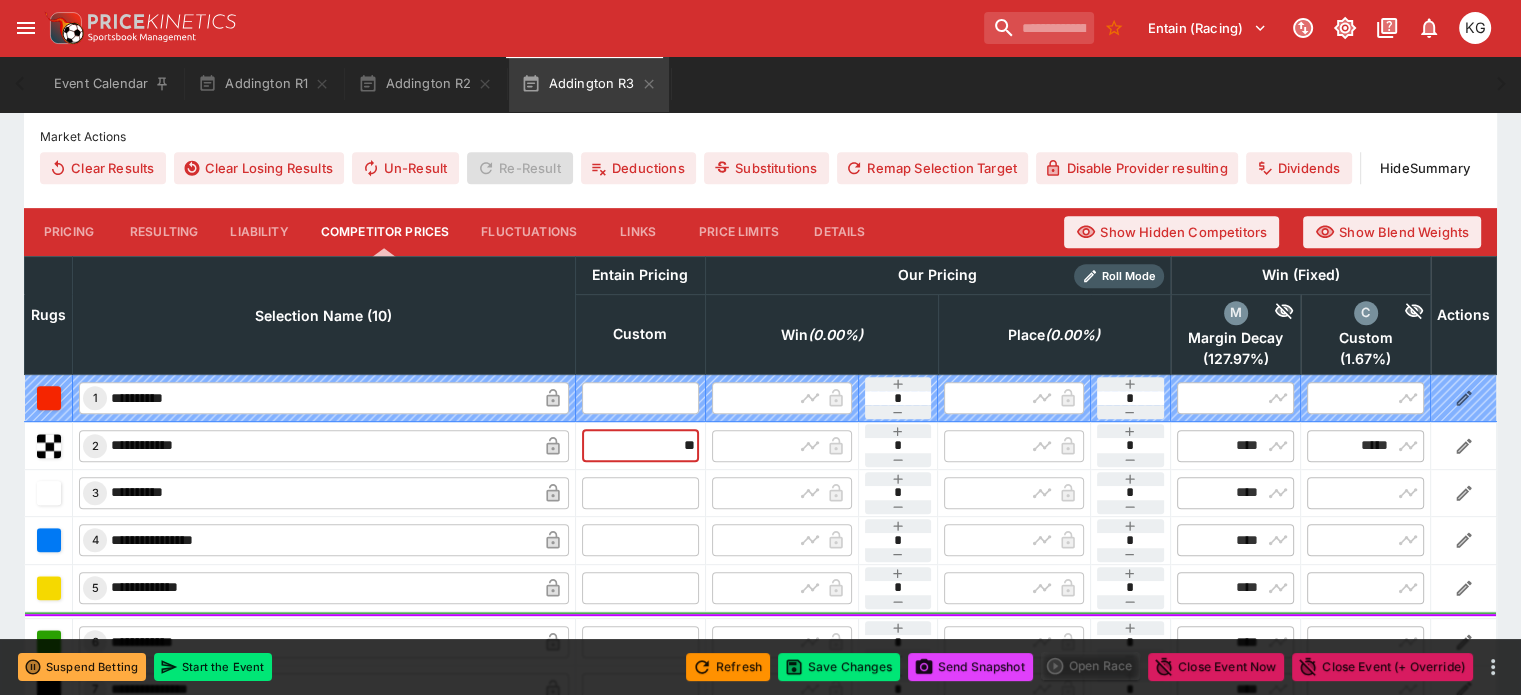 type on "*****" 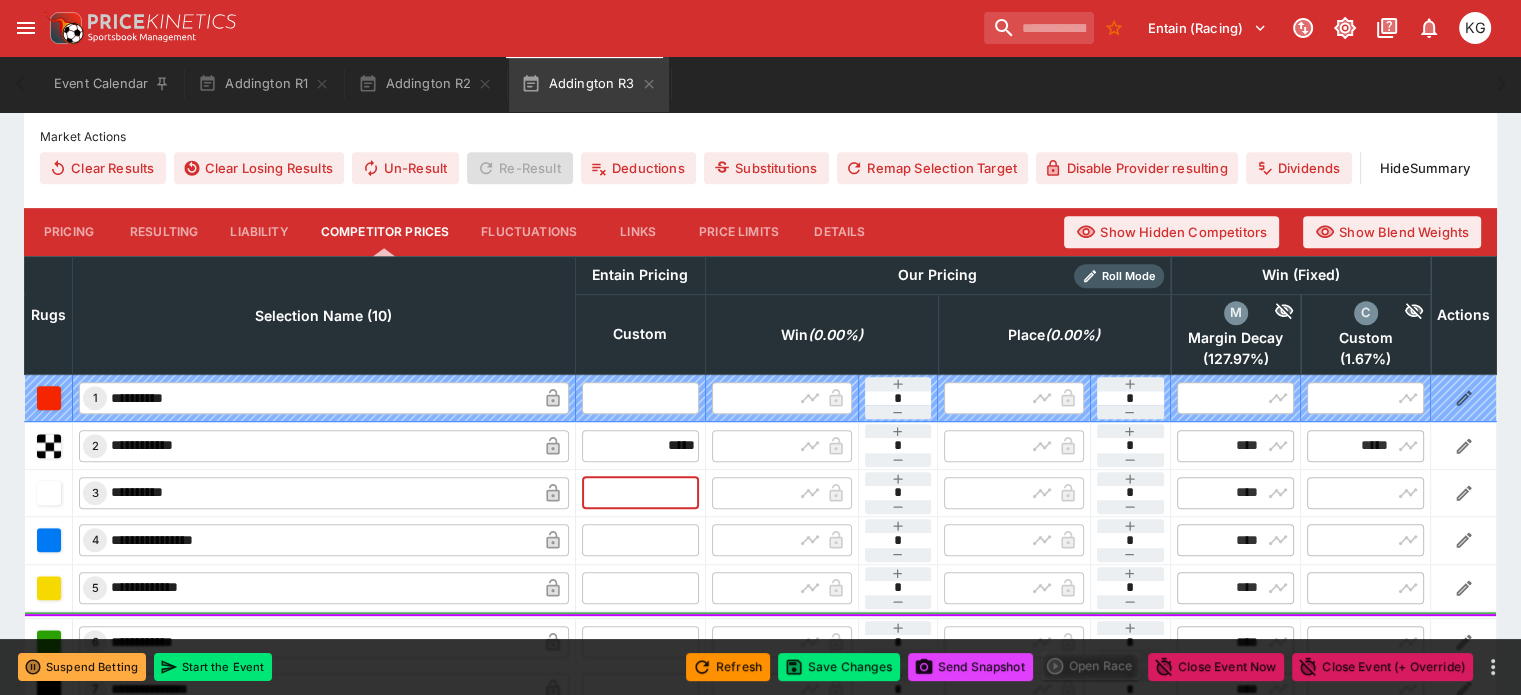 click at bounding box center (640, 493) 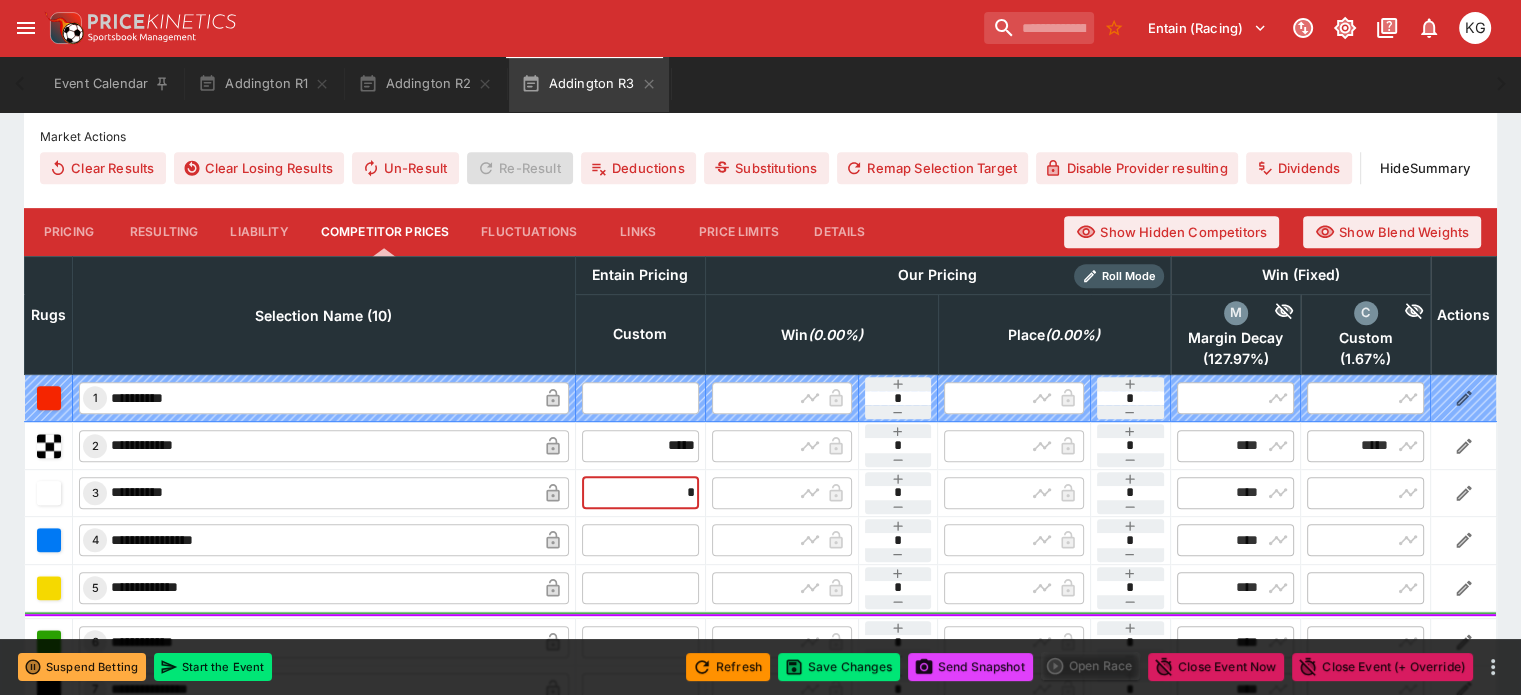type on "**" 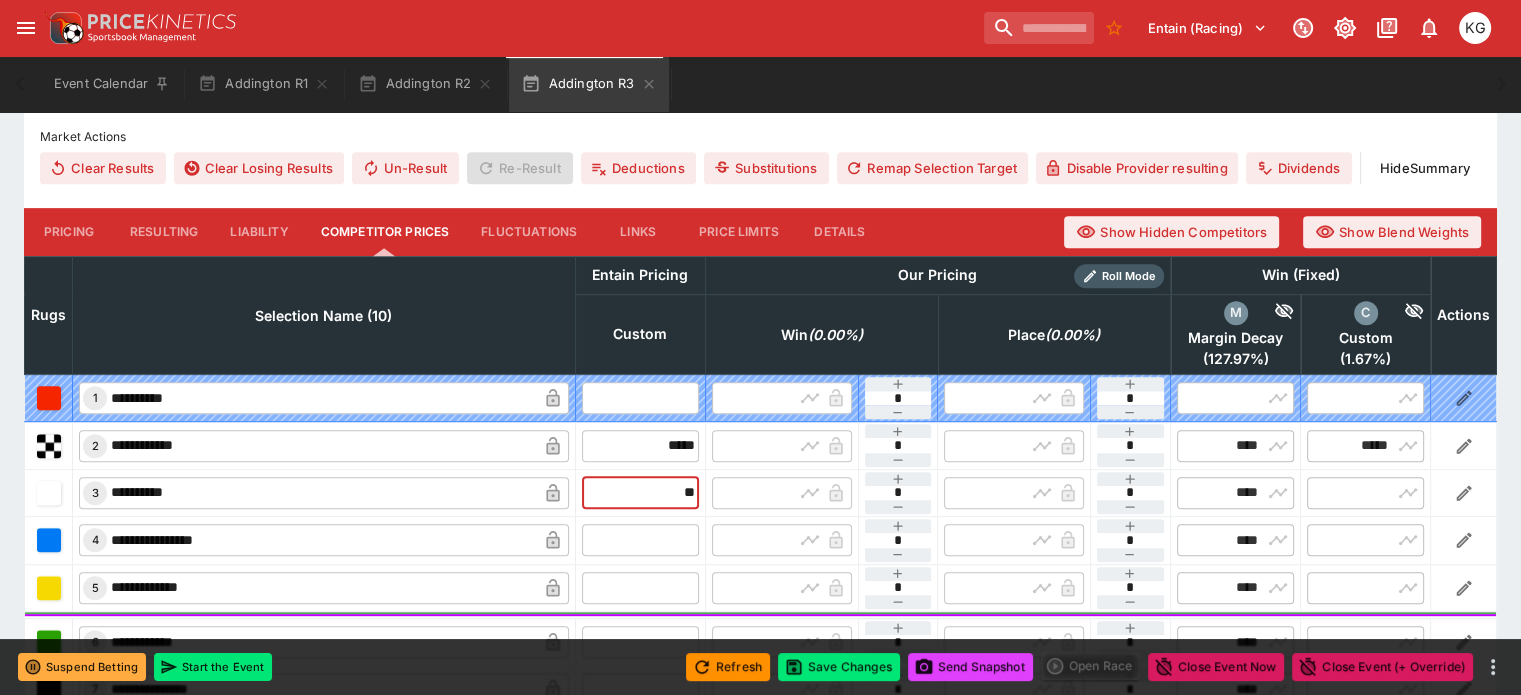 type on "*****" 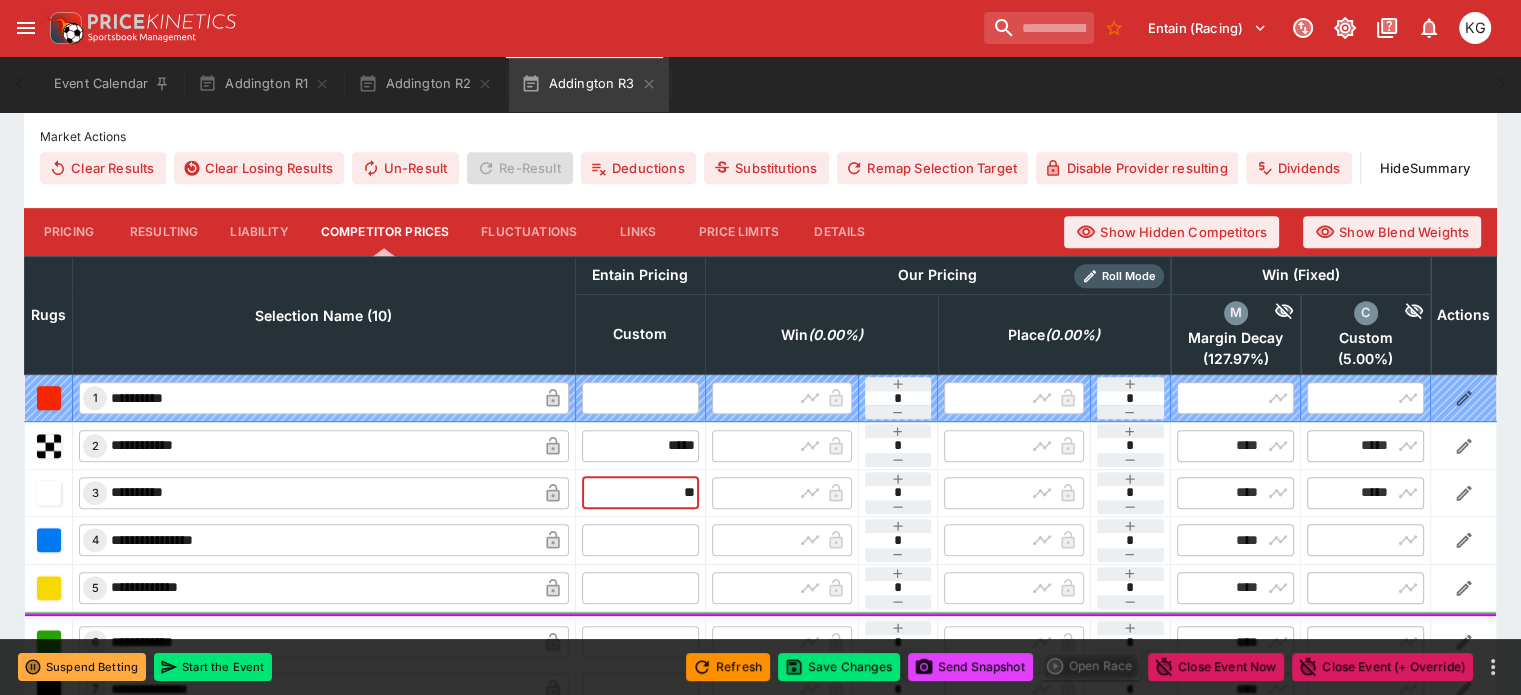 type on "*****" 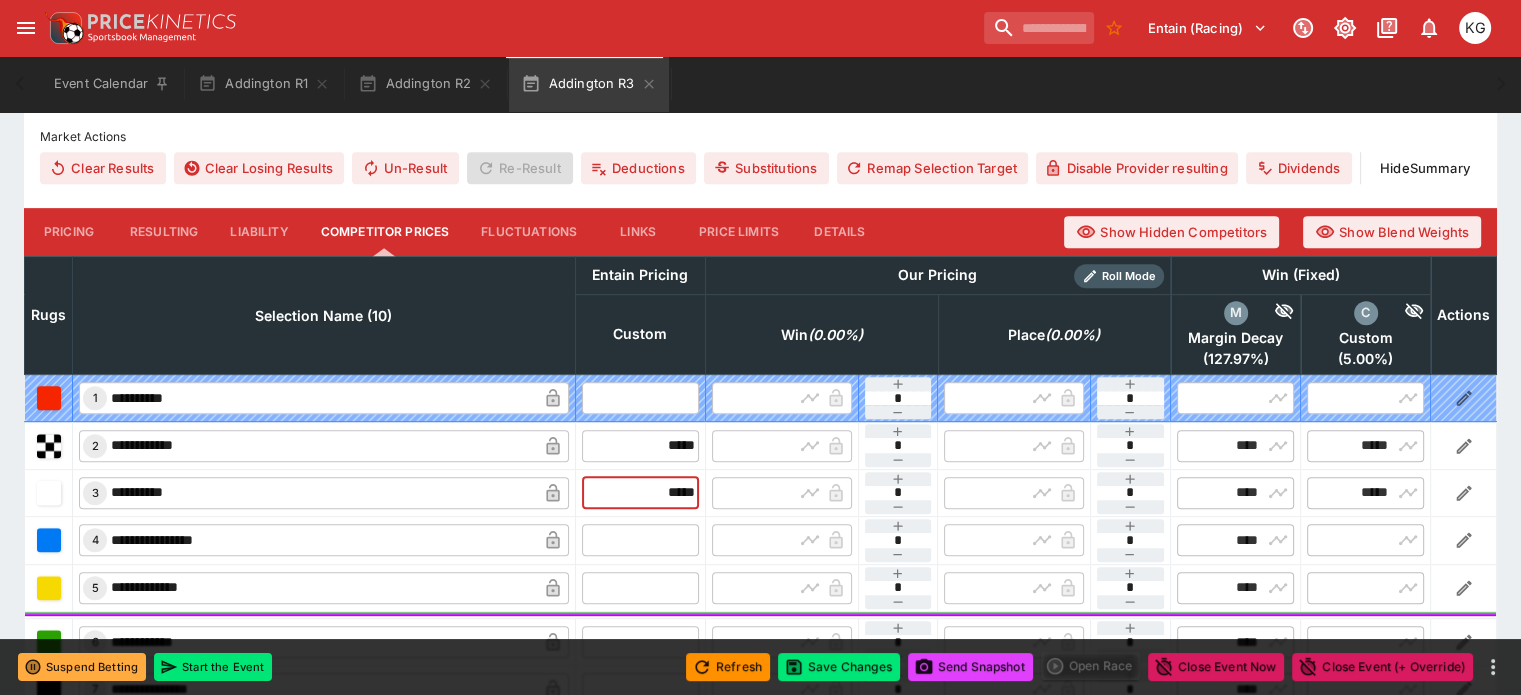 click at bounding box center (640, 540) 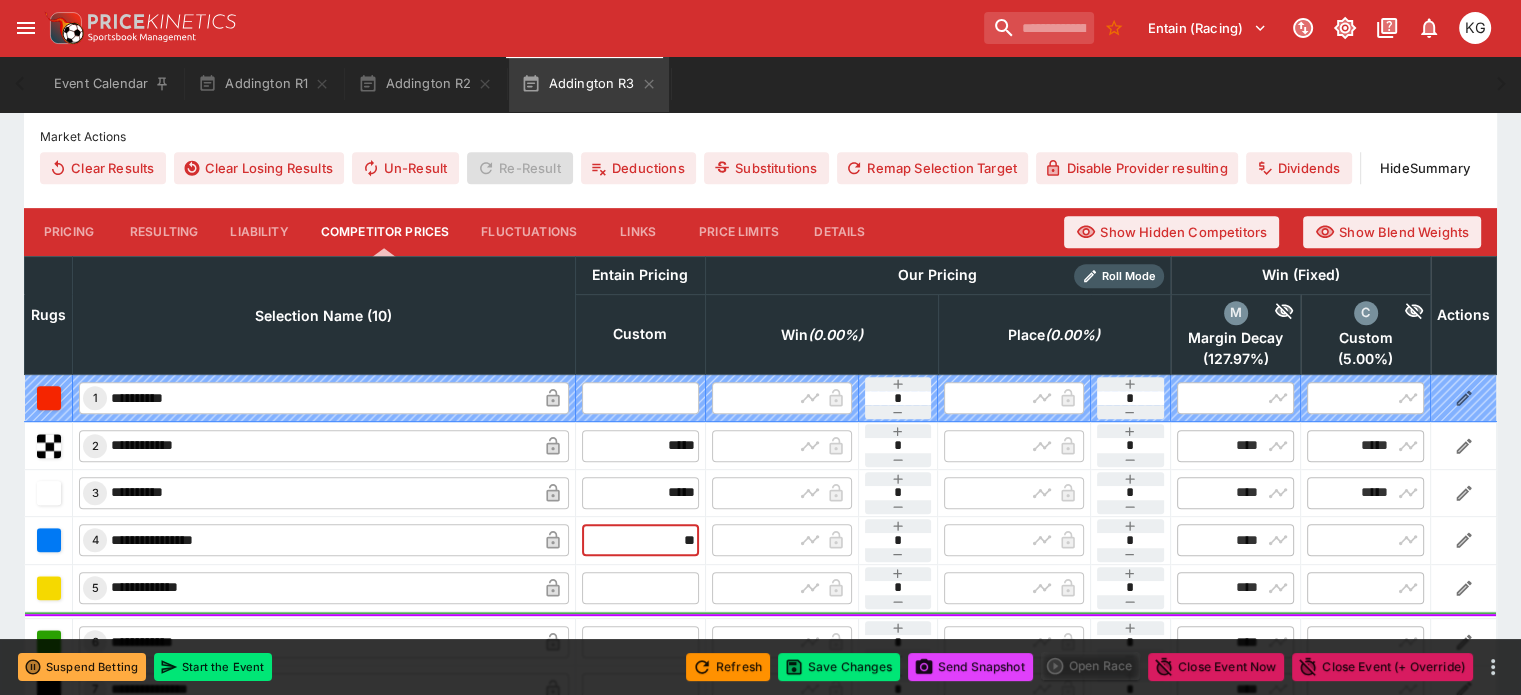 type on "***" 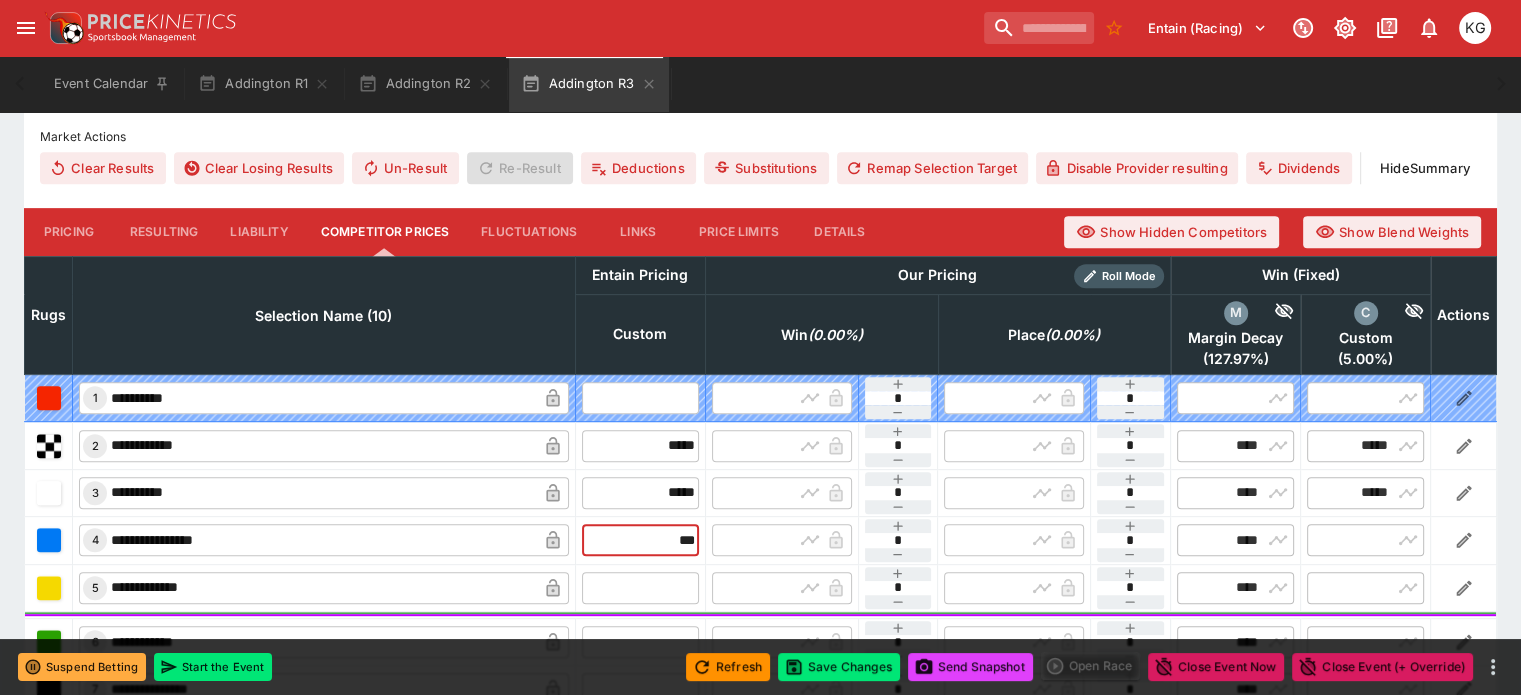 type on "******" 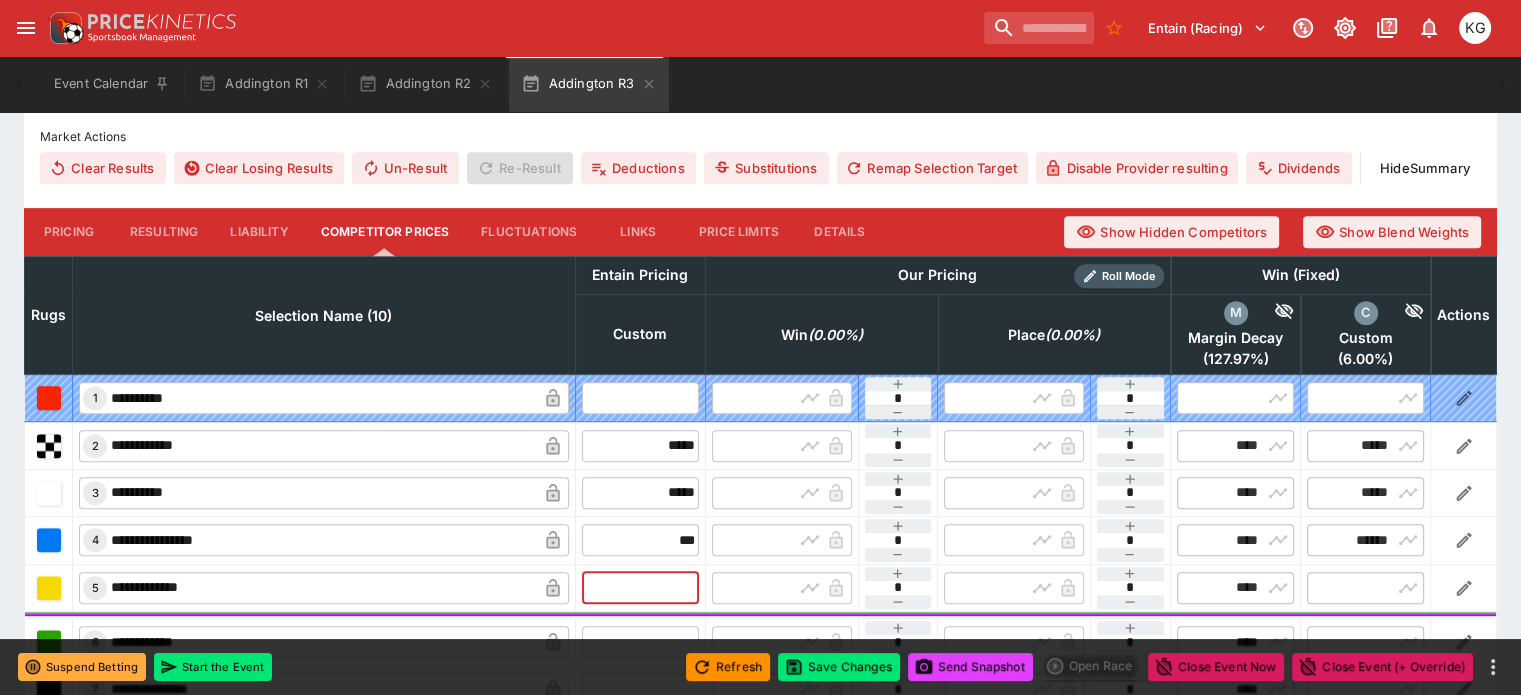 type on "******" 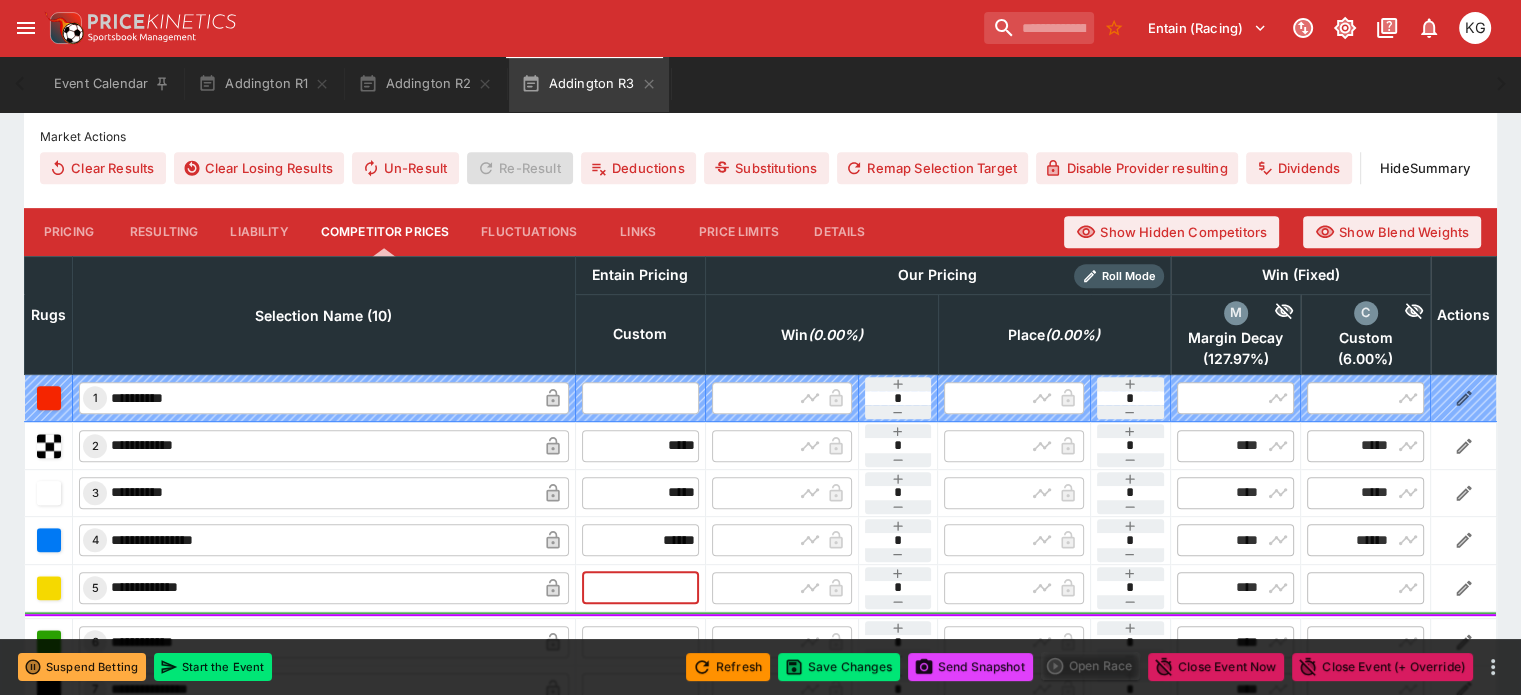 click at bounding box center [640, 588] 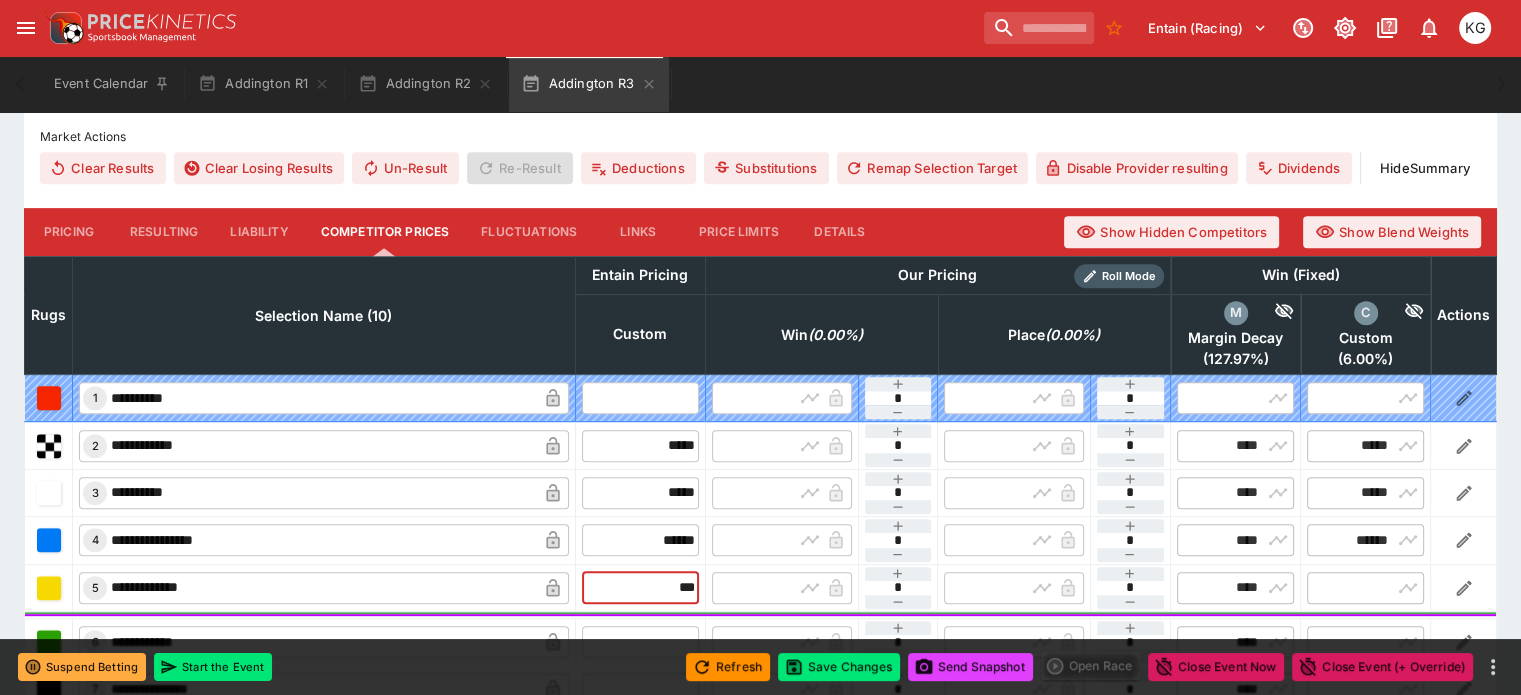 type on "****" 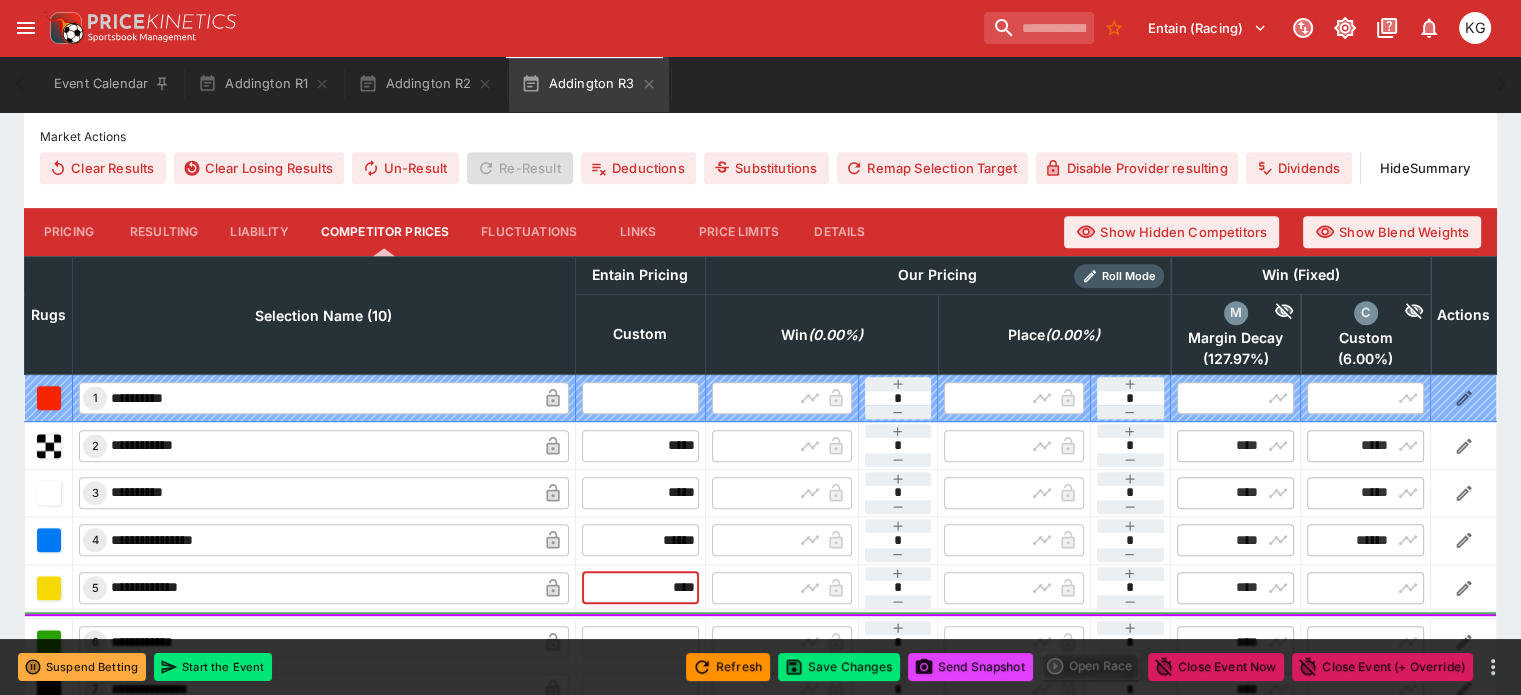 scroll, scrollTop: 900, scrollLeft: 0, axis: vertical 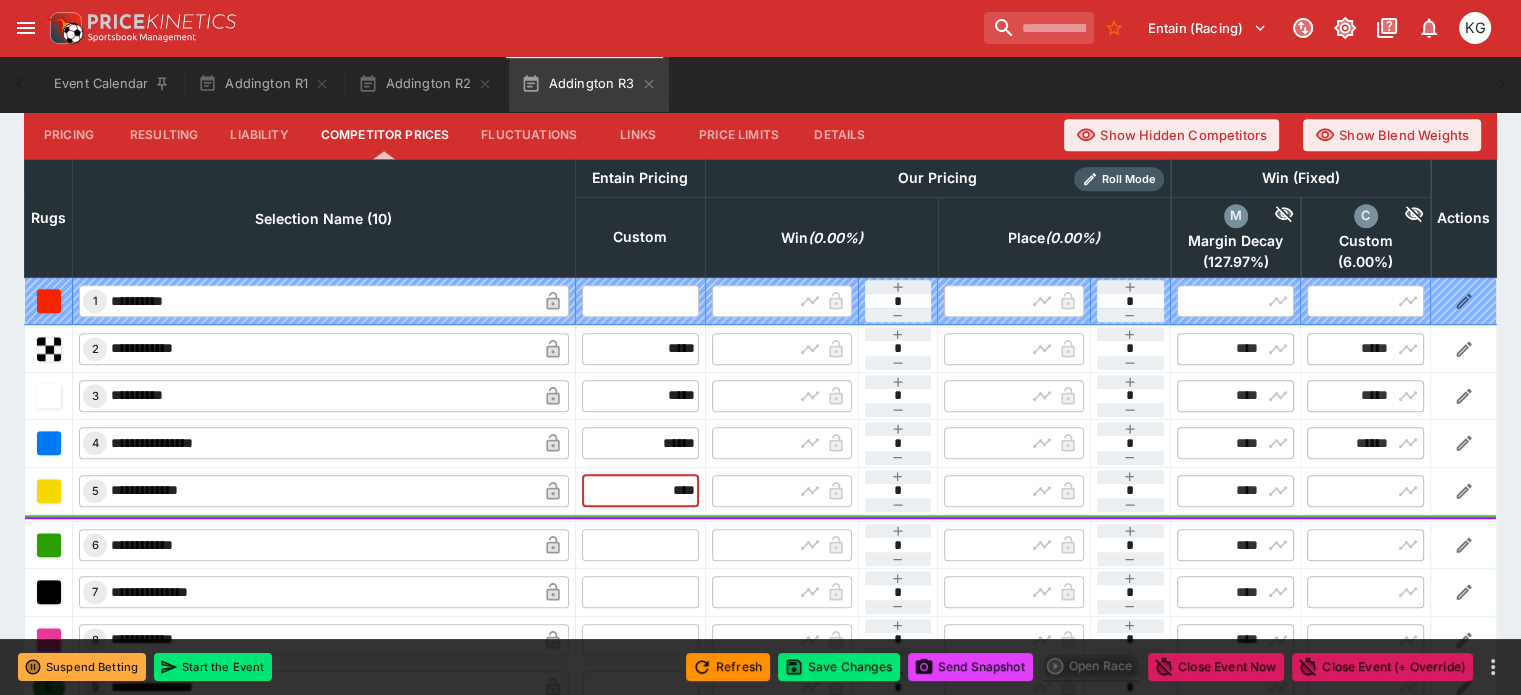 type on "****" 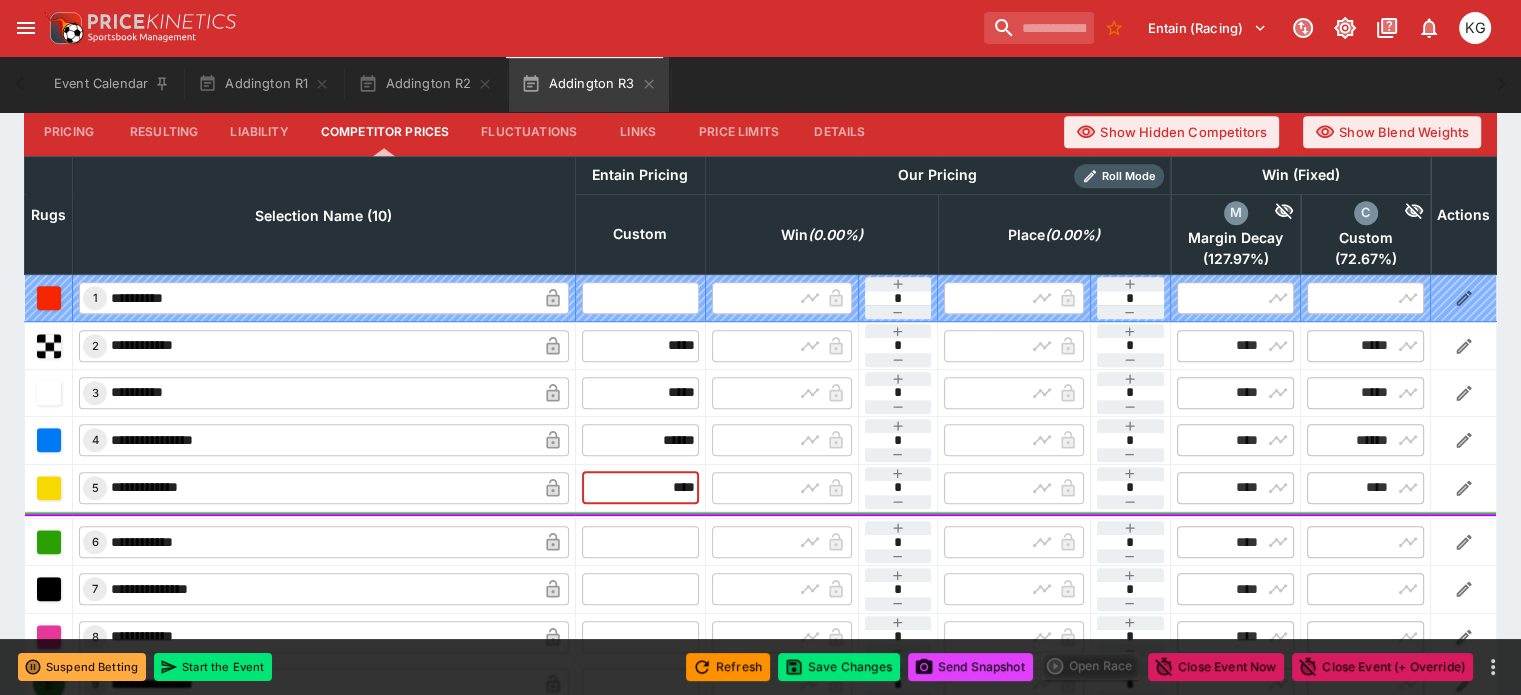 type on "****" 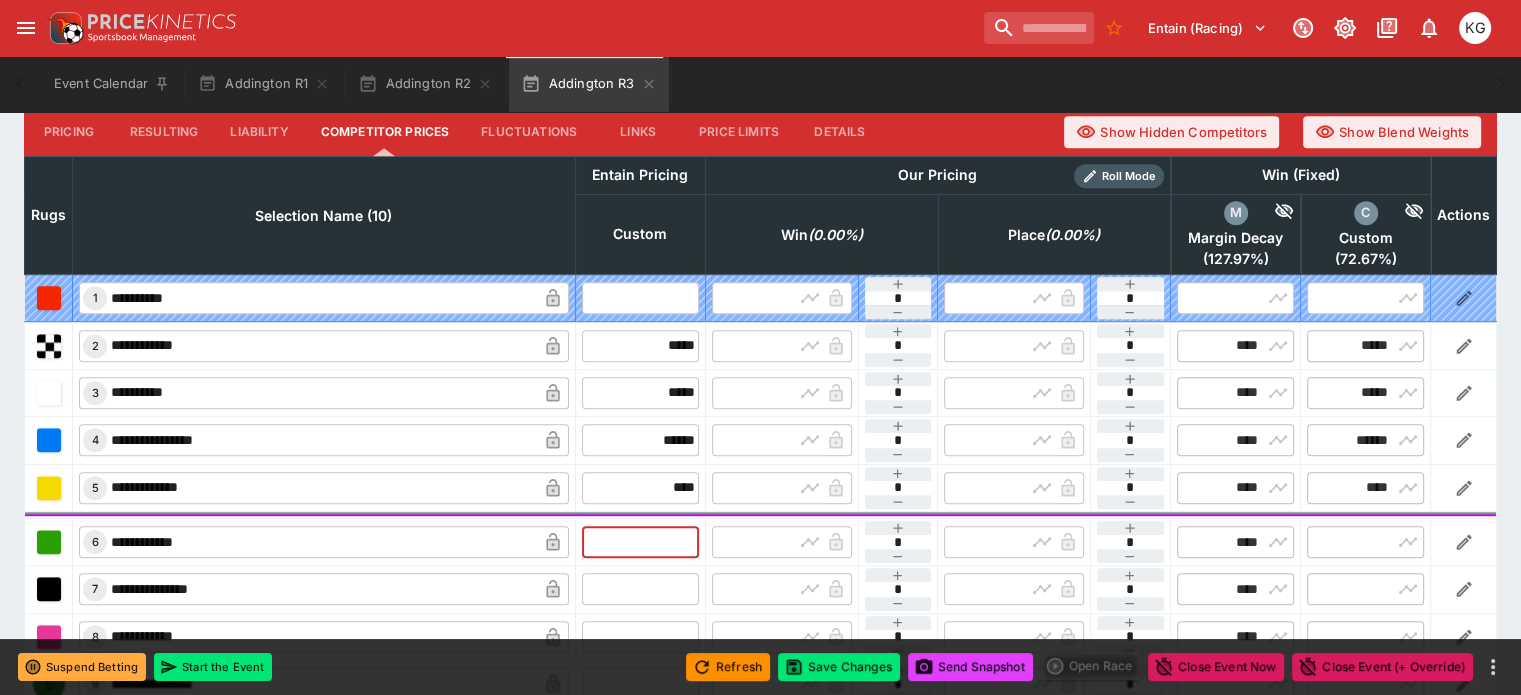 click at bounding box center [640, 542] 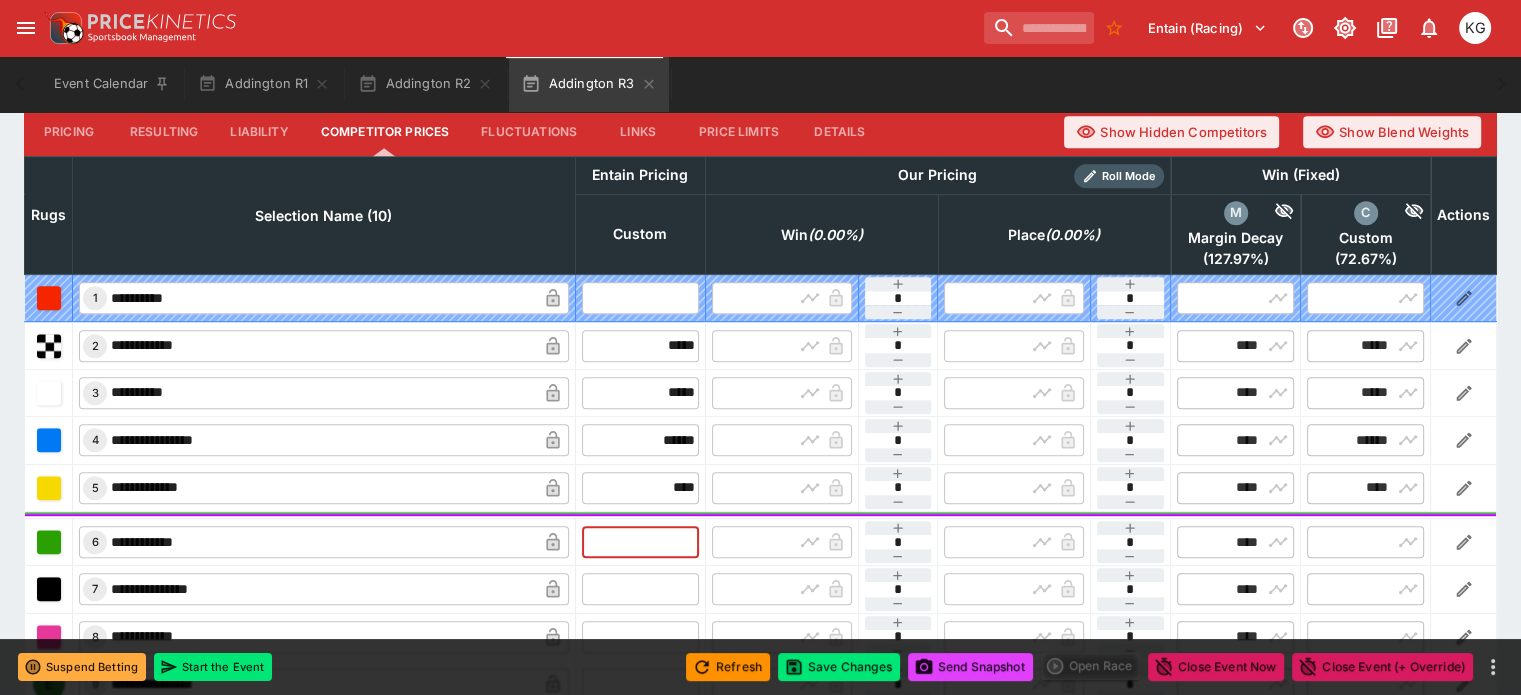 type on "*" 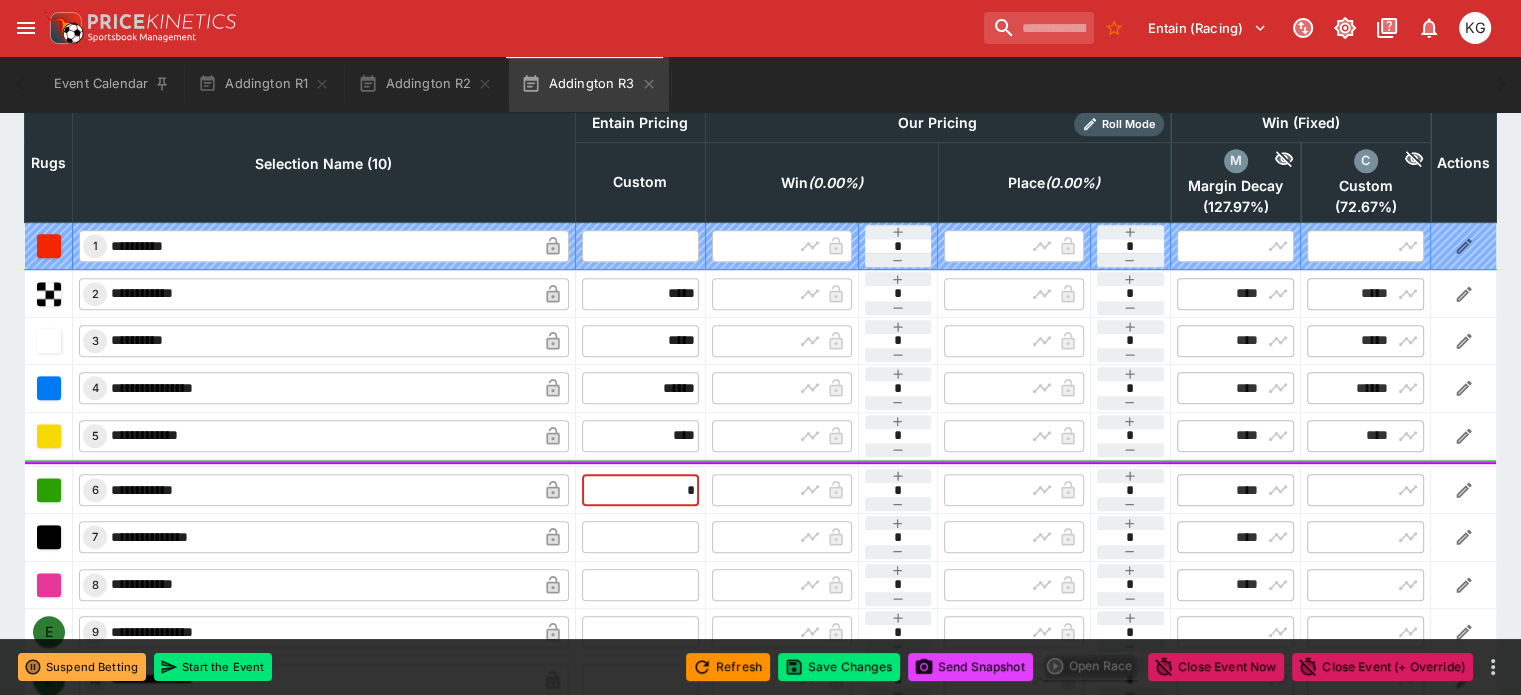 type on "****" 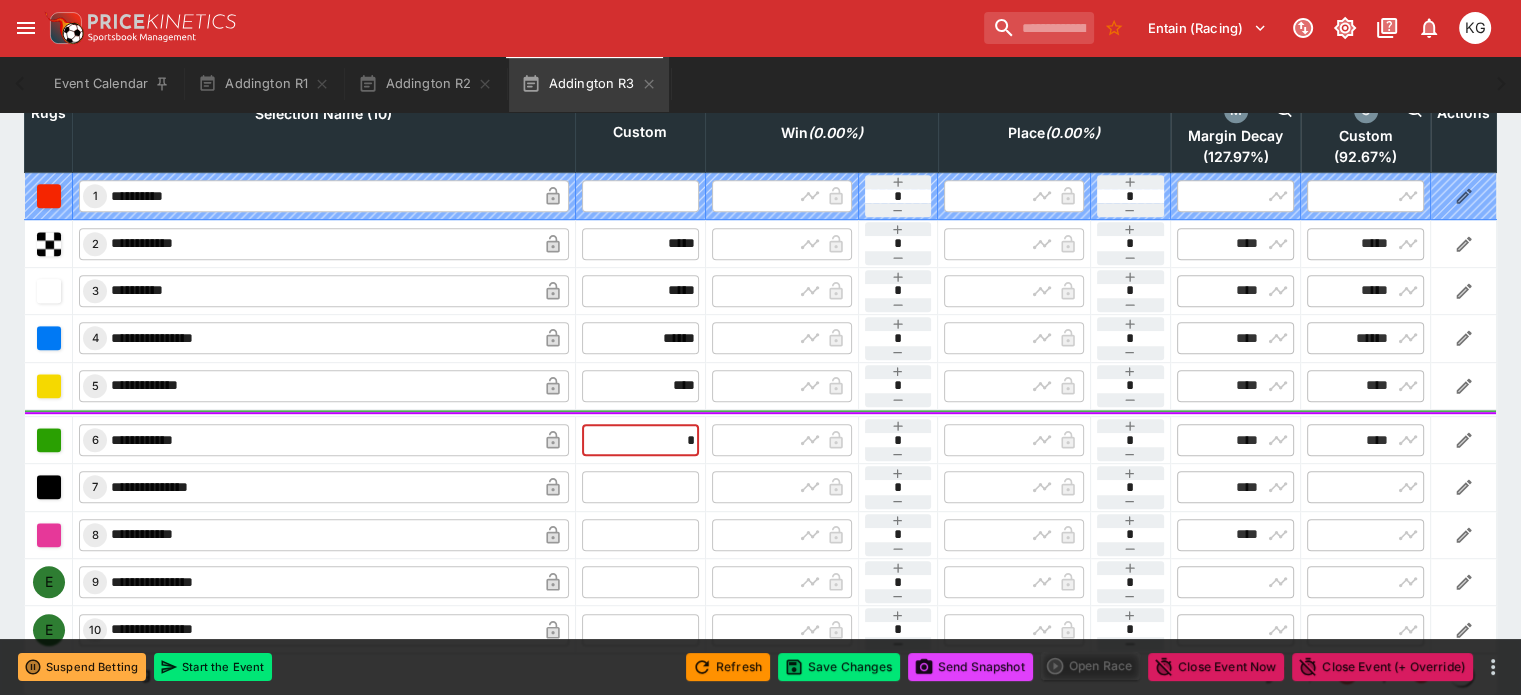 scroll, scrollTop: 1018, scrollLeft: 0, axis: vertical 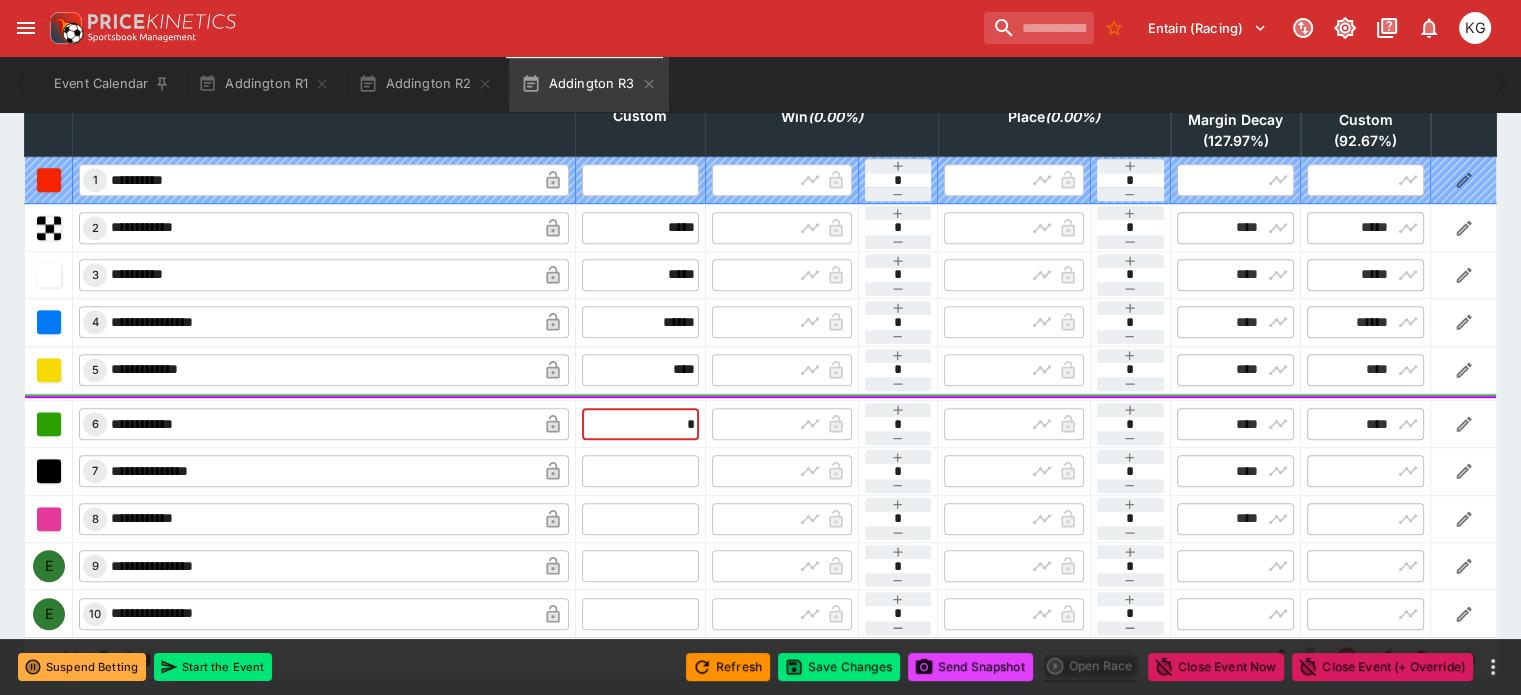 type on "****" 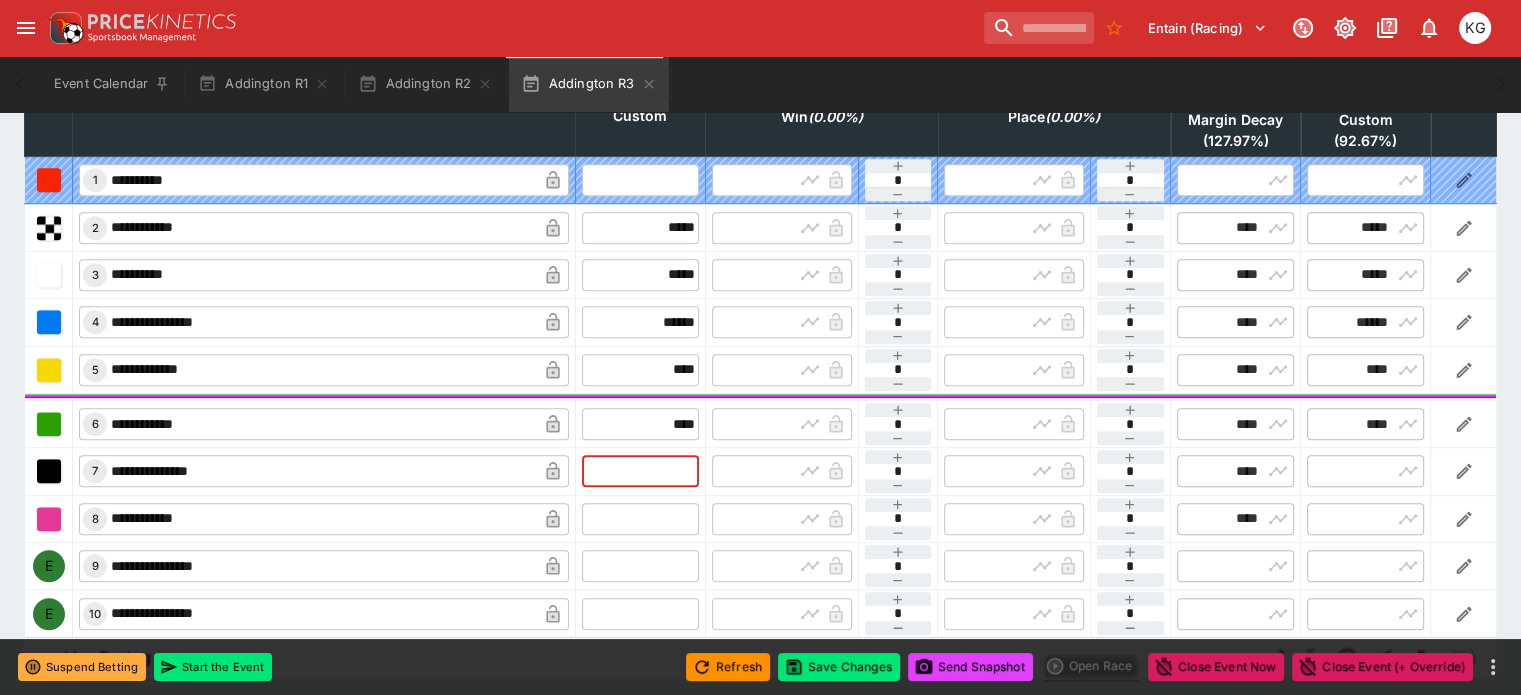 click at bounding box center (640, 471) 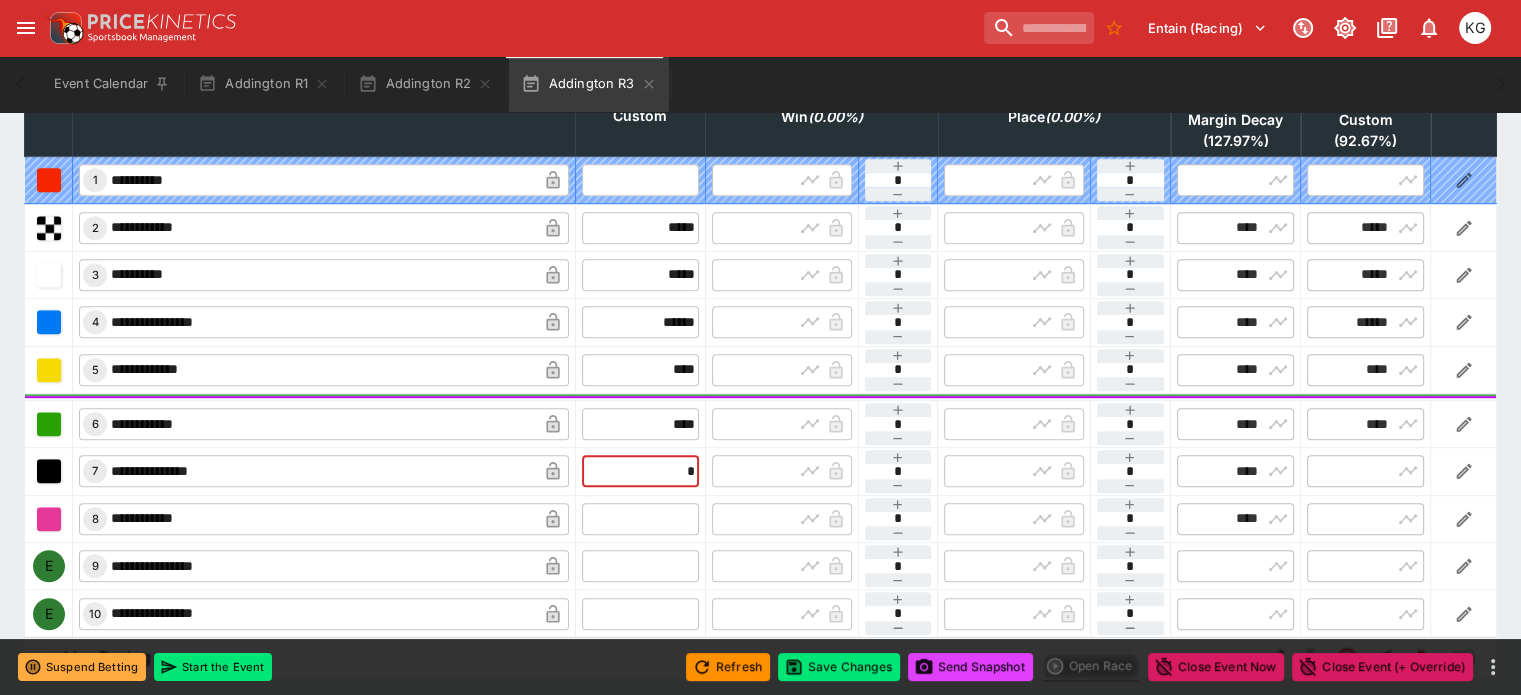 type on "**" 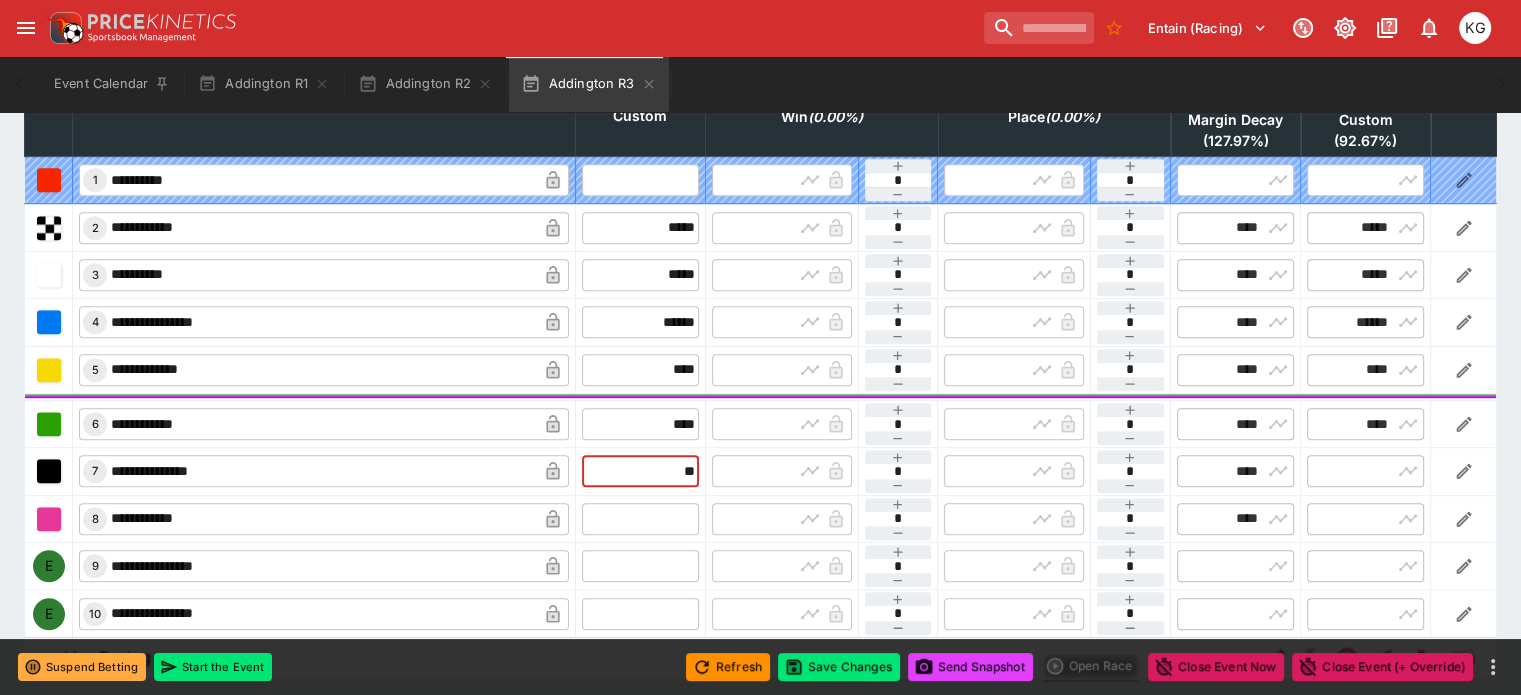 type on "*****" 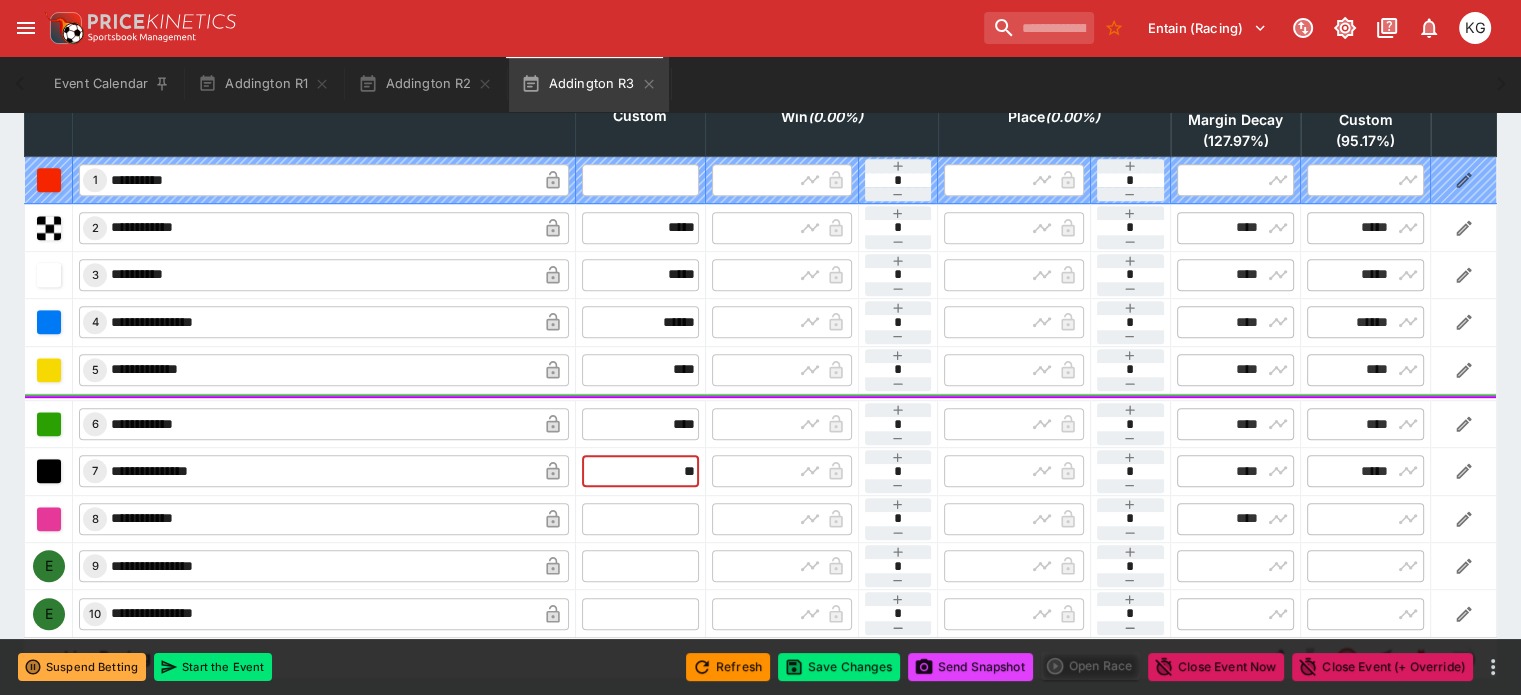type on "*****" 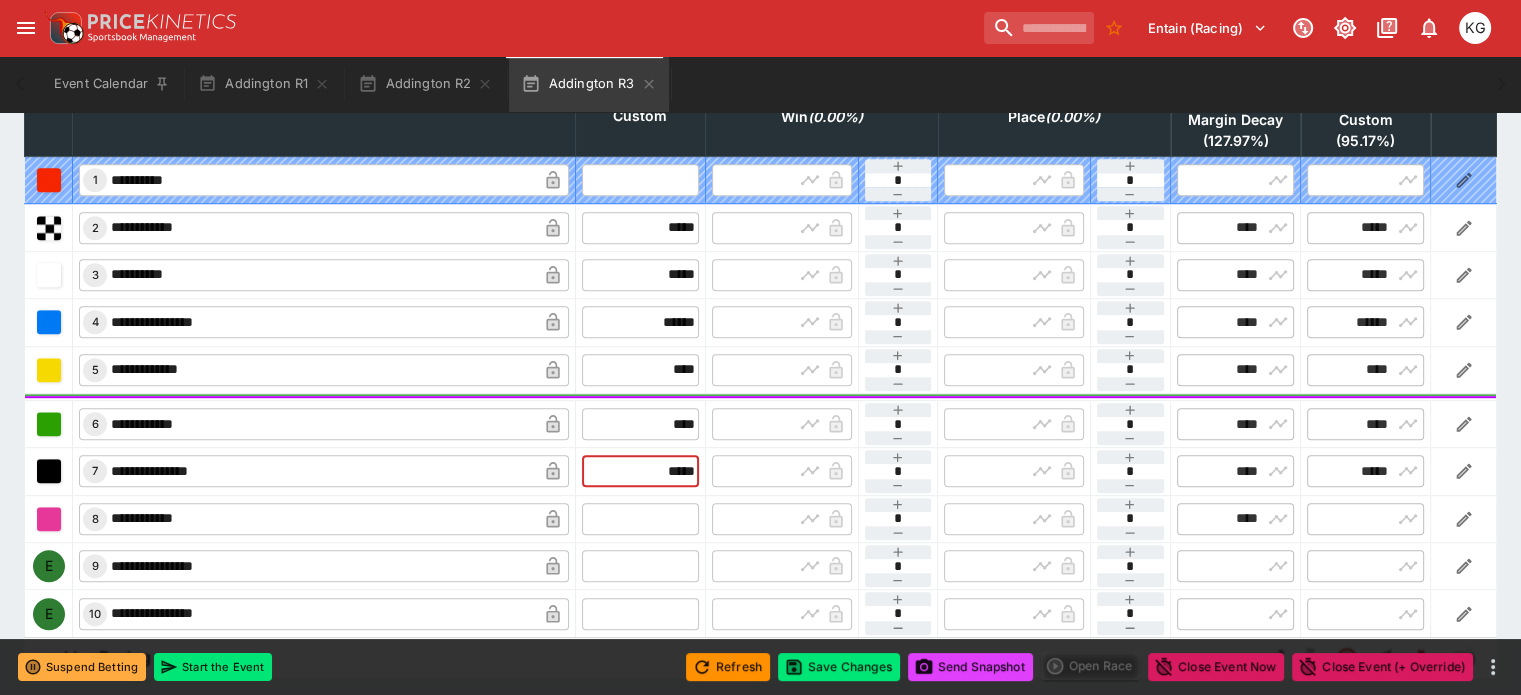 click at bounding box center (640, 519) 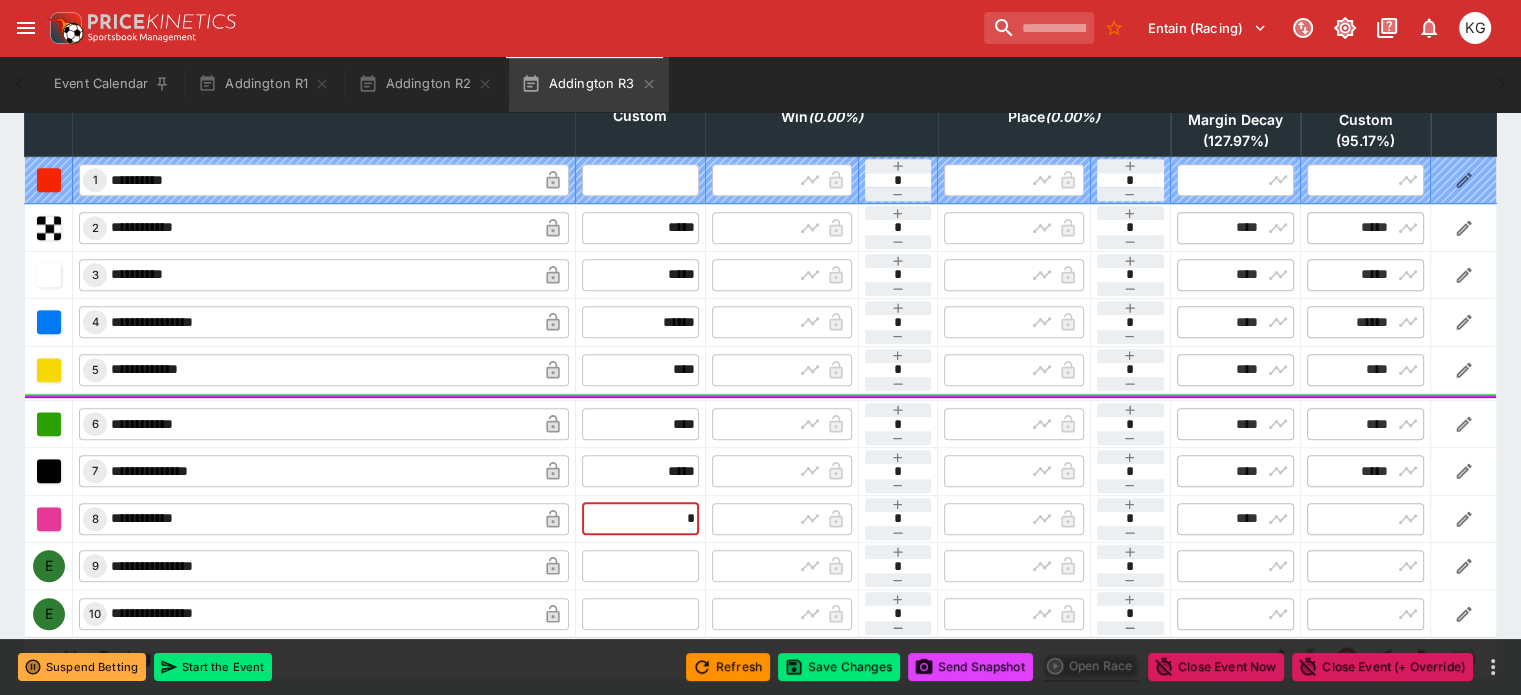 type on "**" 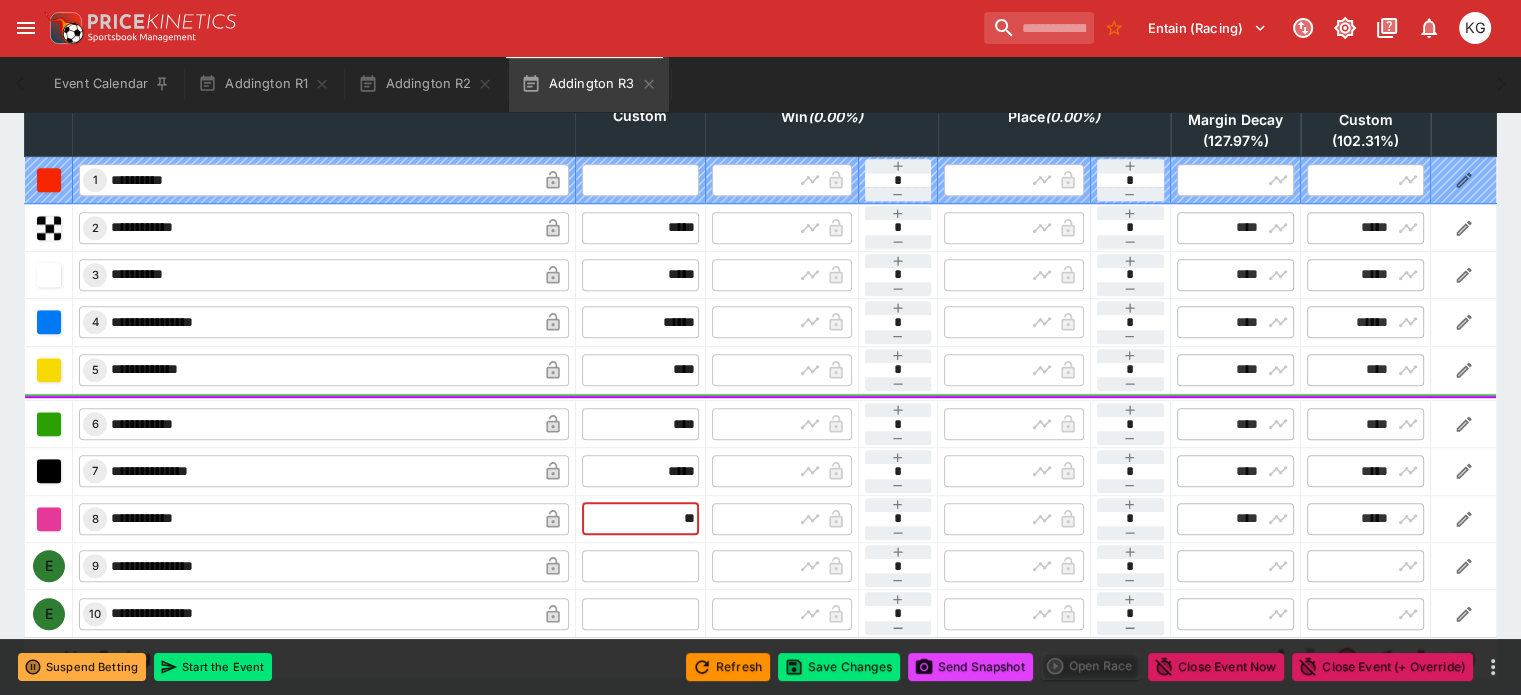 type on "*****" 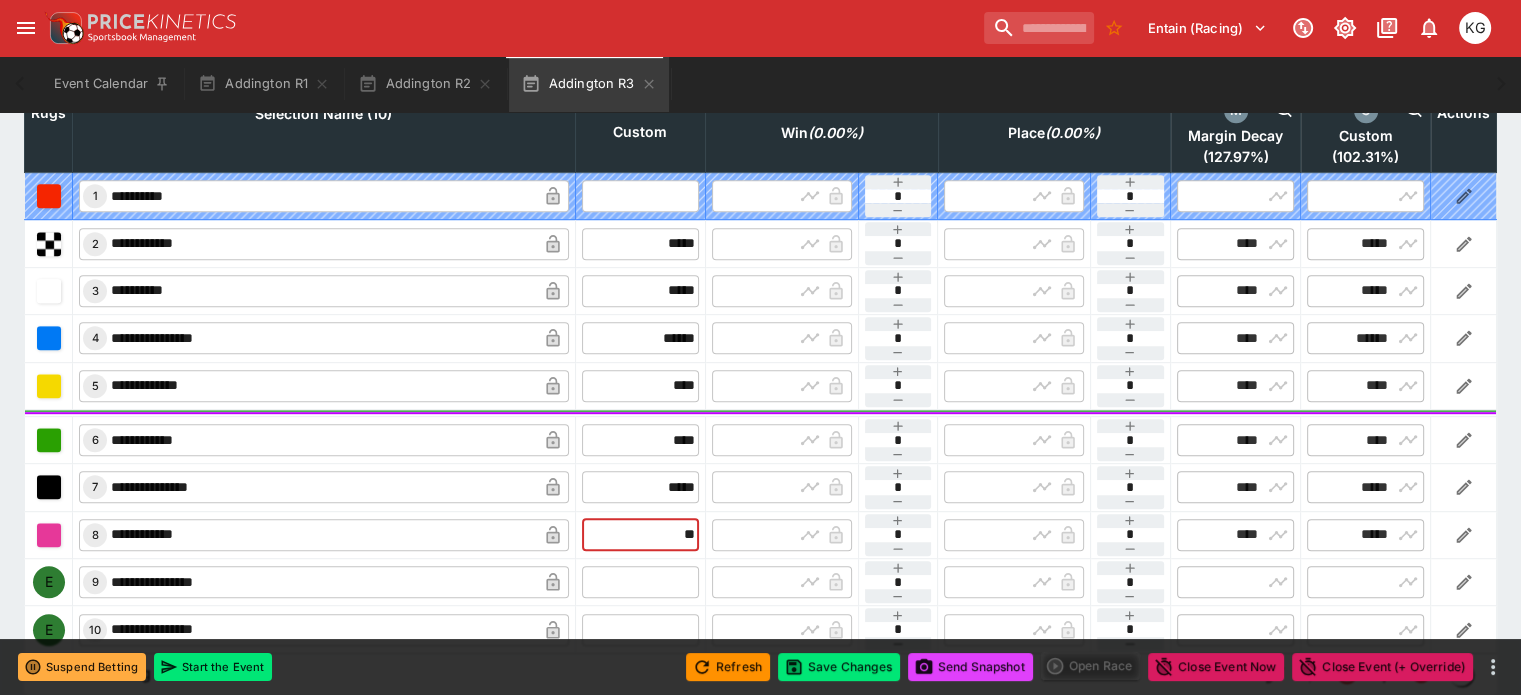 scroll, scrollTop: 1018, scrollLeft: 0, axis: vertical 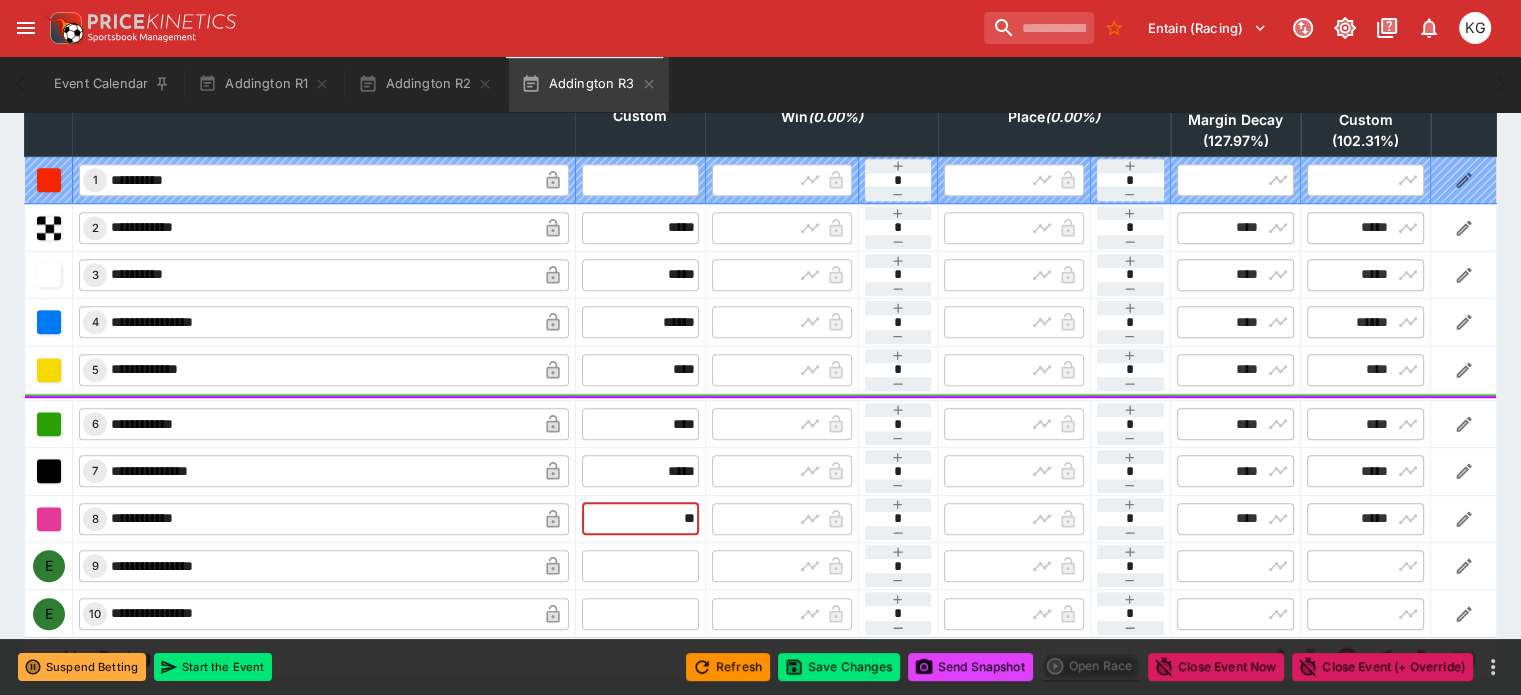 drag, startPoint x: 641, startPoint y: 468, endPoint x: 728, endPoint y: 460, distance: 87.36704 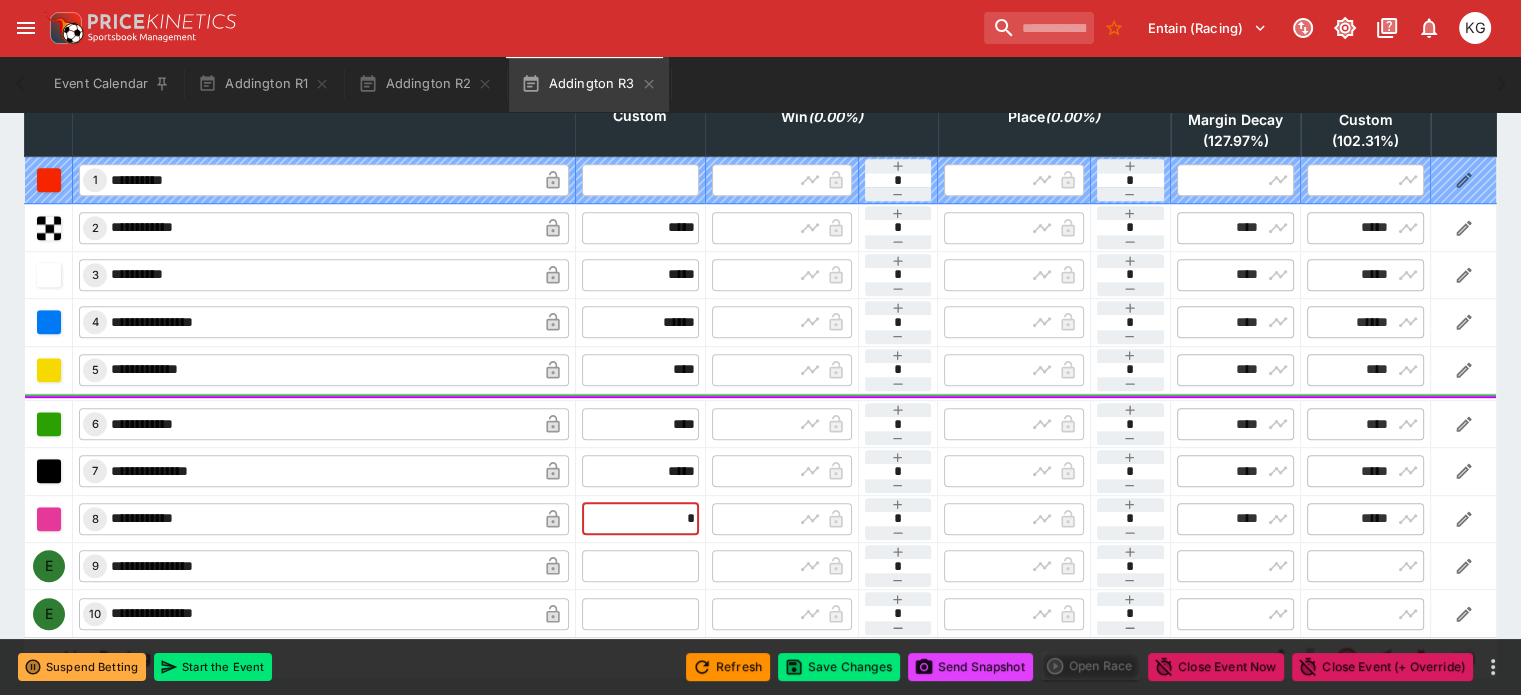 type on "**" 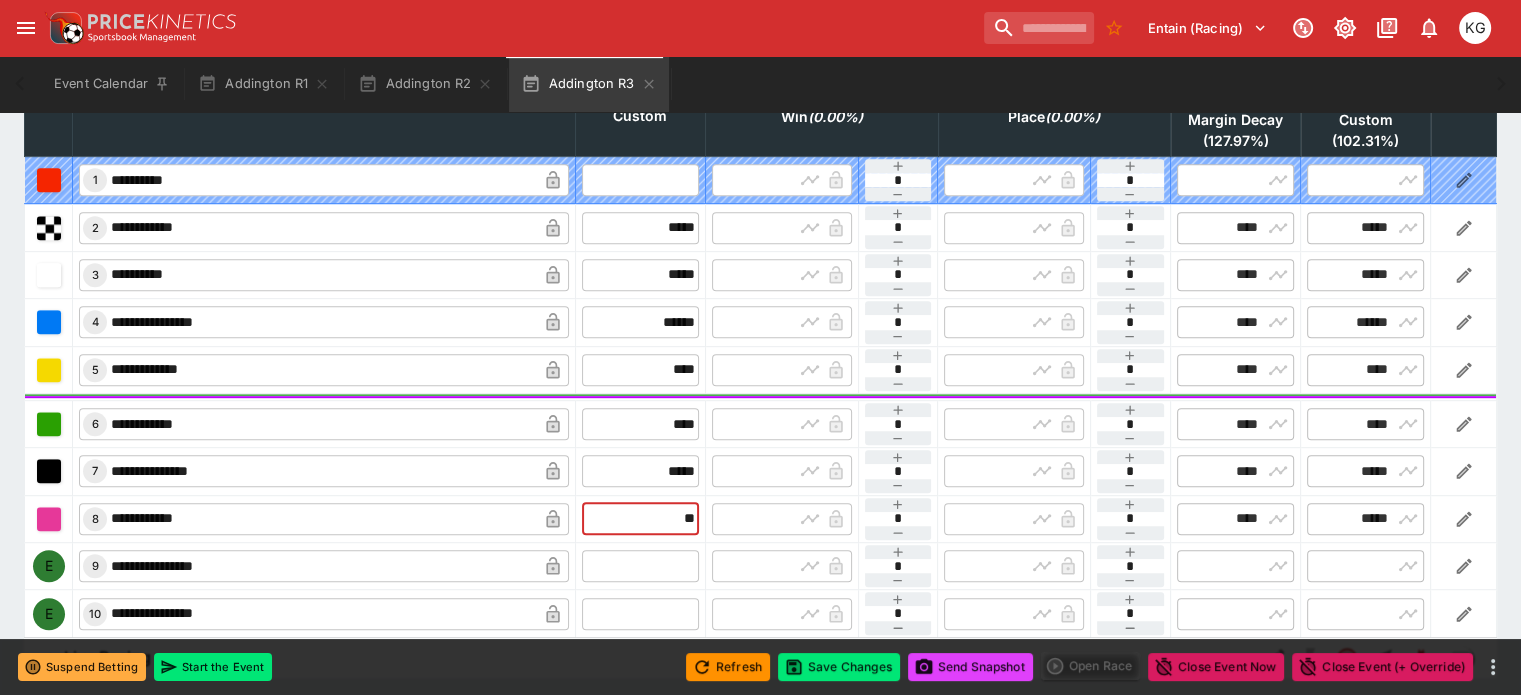 type on "*****" 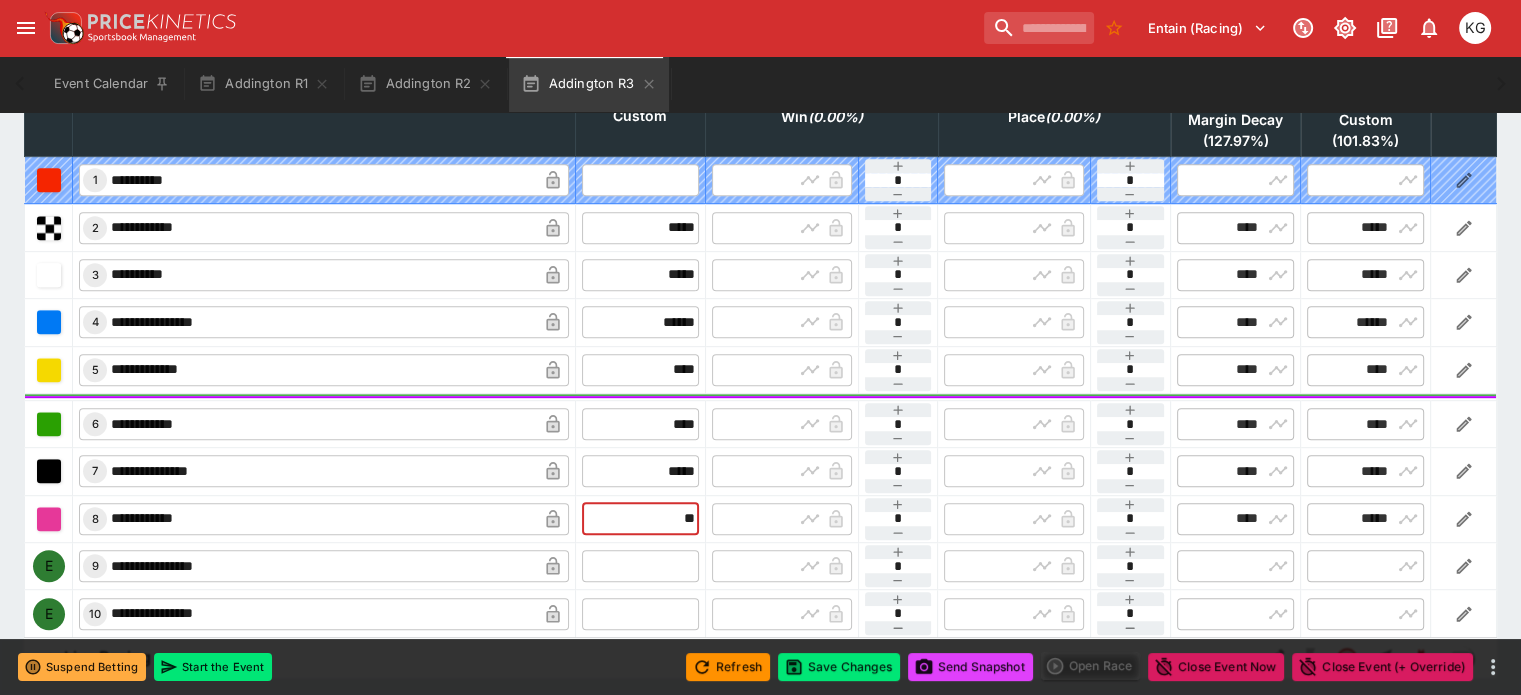type on "*****" 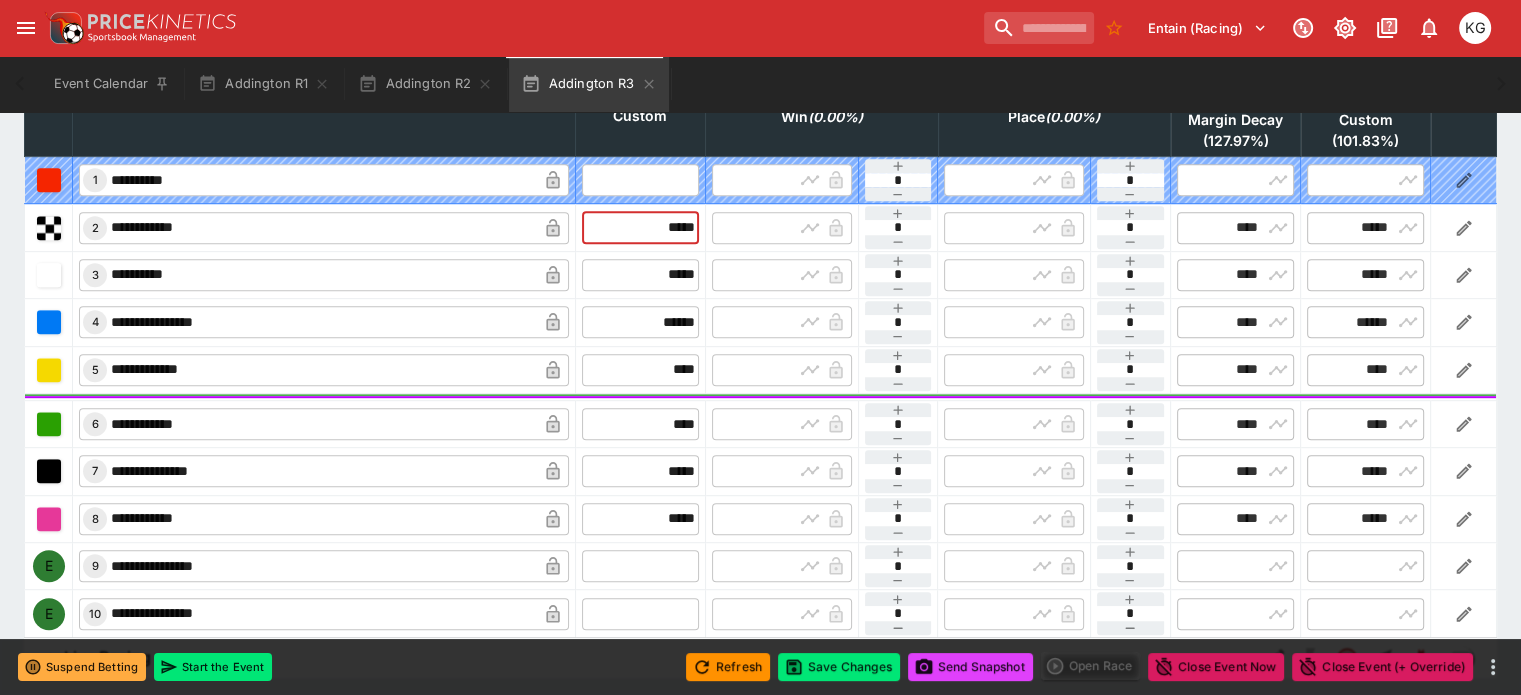 drag, startPoint x: 623, startPoint y: 180, endPoint x: 675, endPoint y: 176, distance: 52.153618 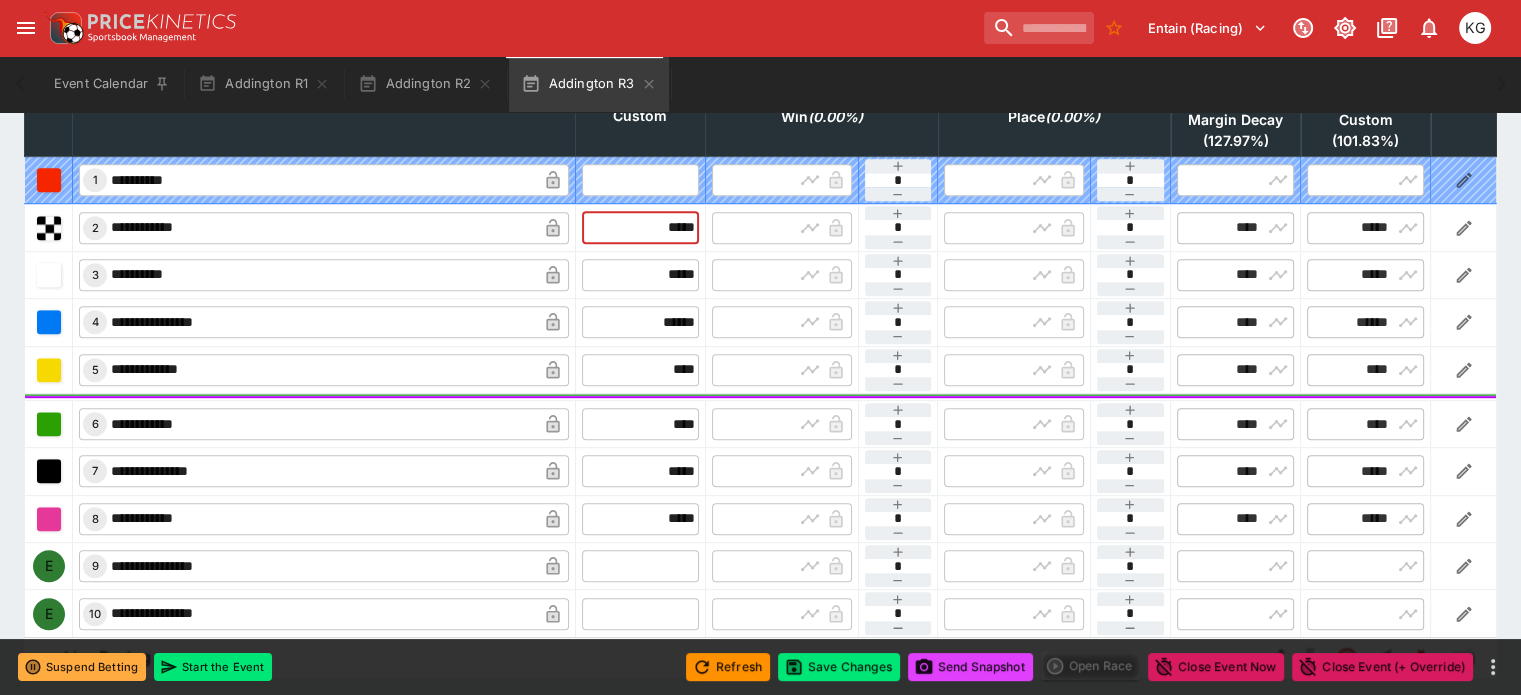 click on "*****" at bounding box center [640, 227] 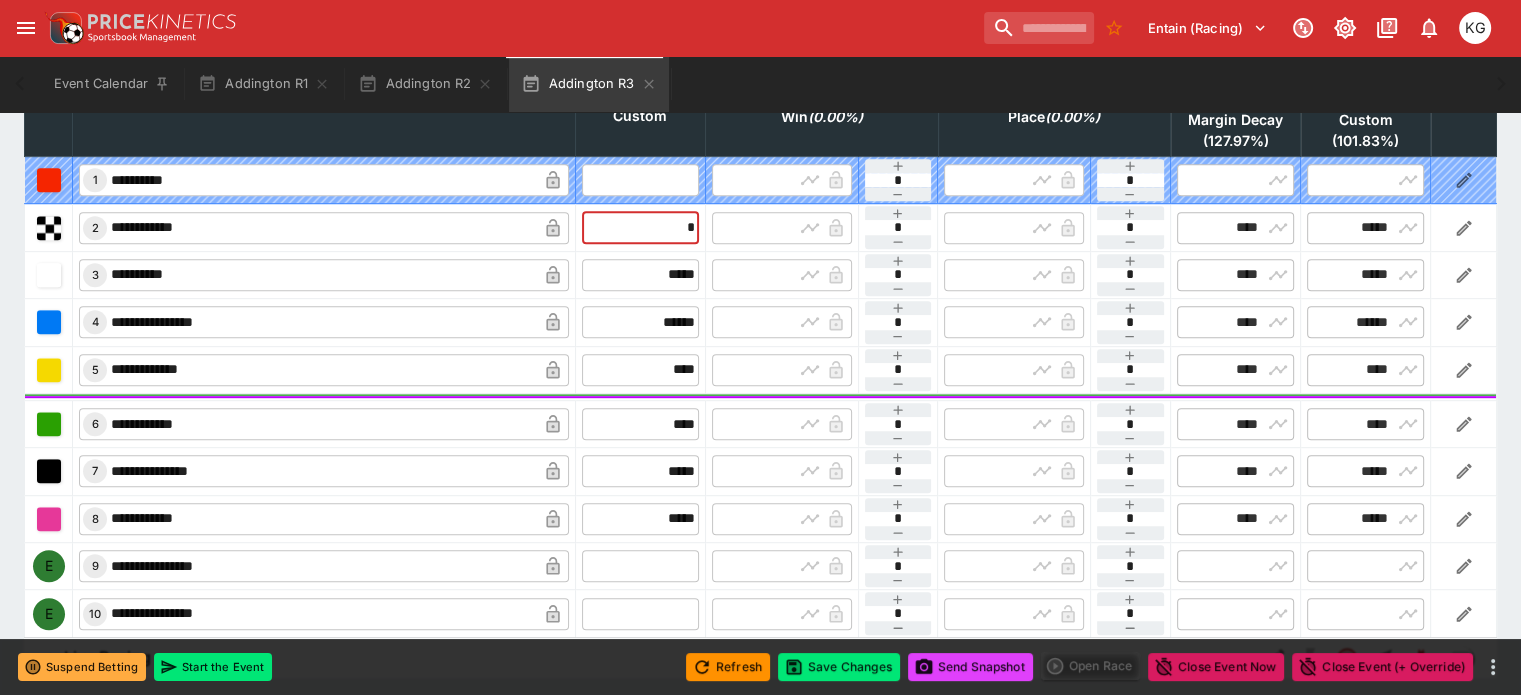 type on "**" 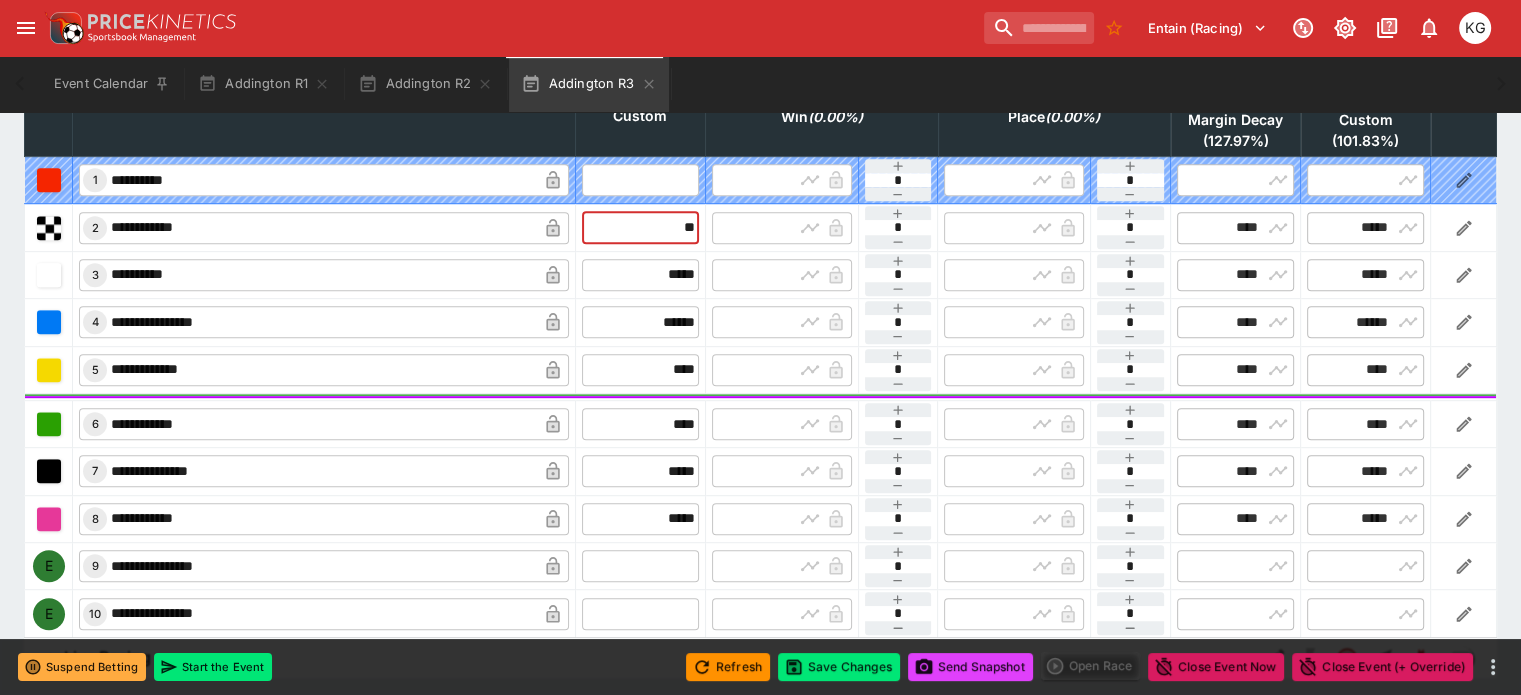 type on "*****" 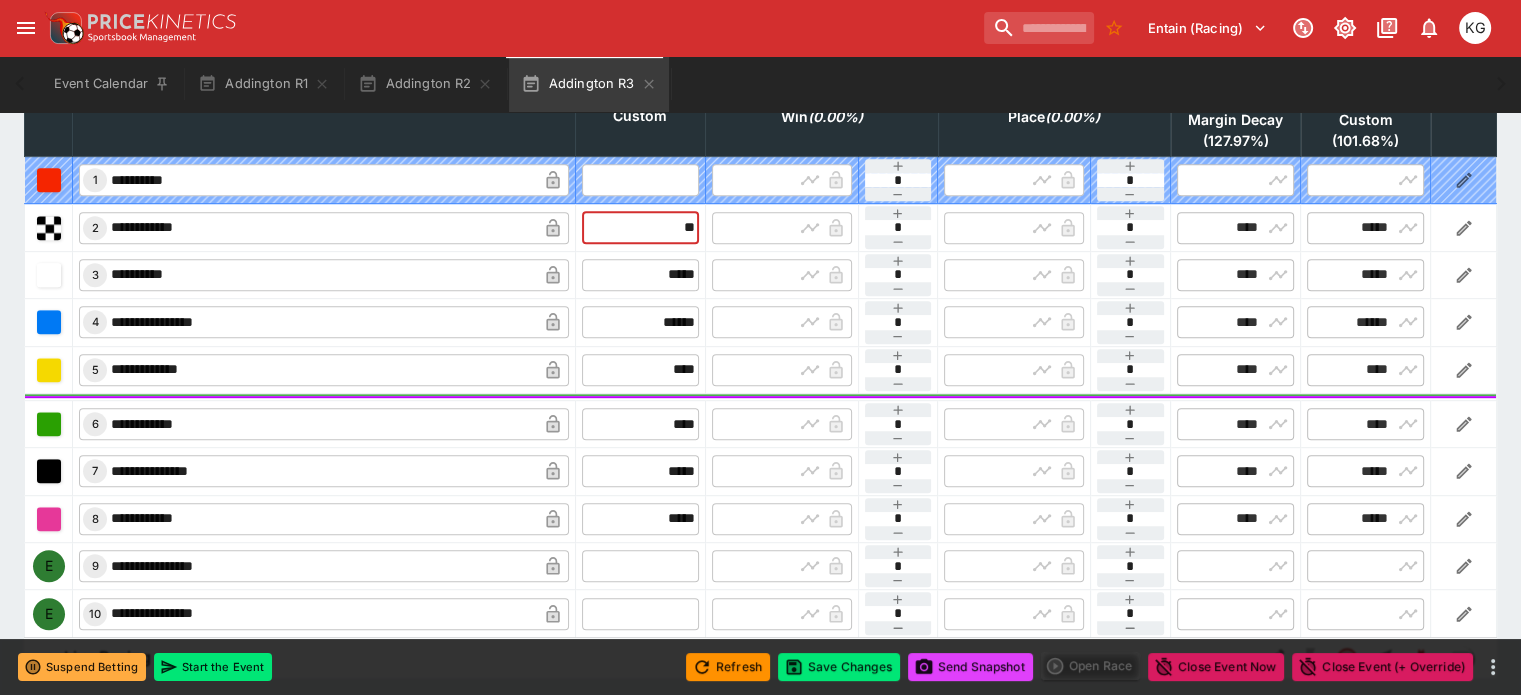 type on "*****" 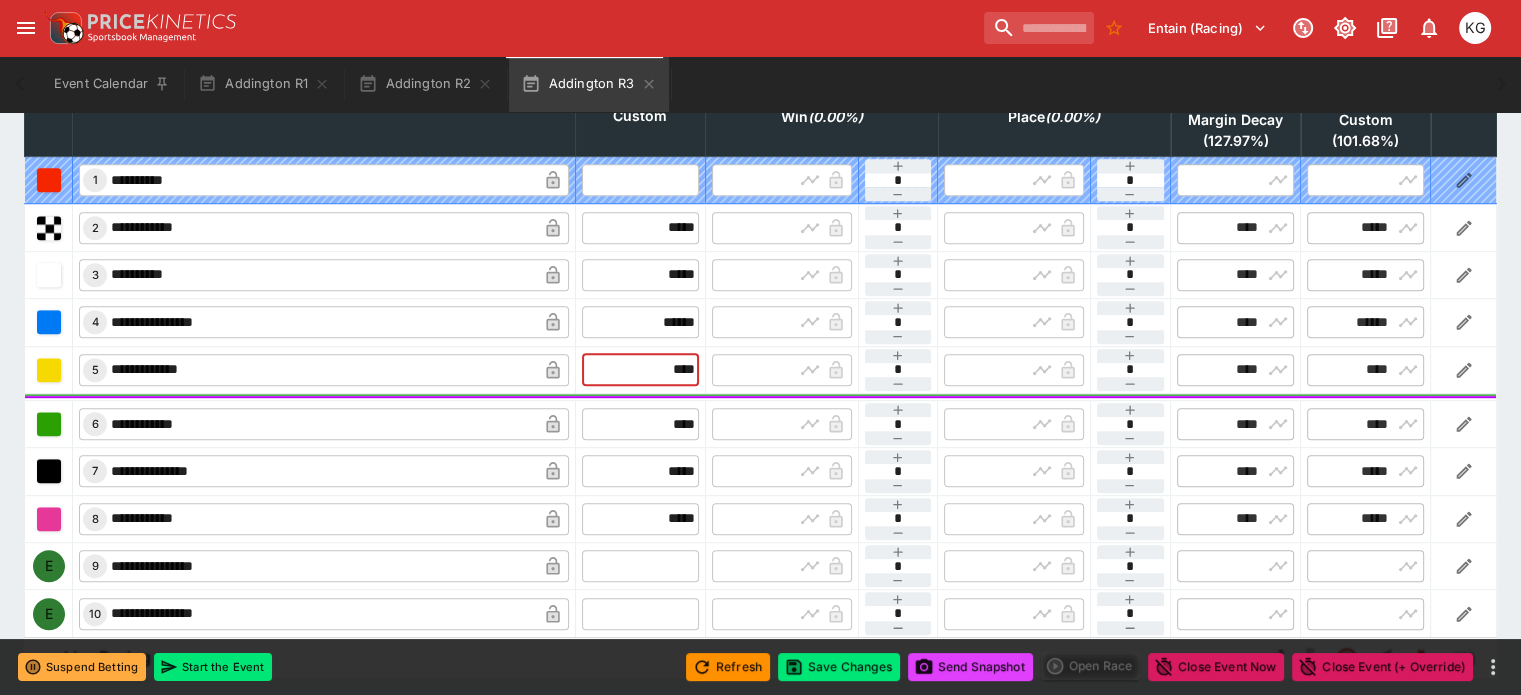 click on "****" at bounding box center [640, 370] 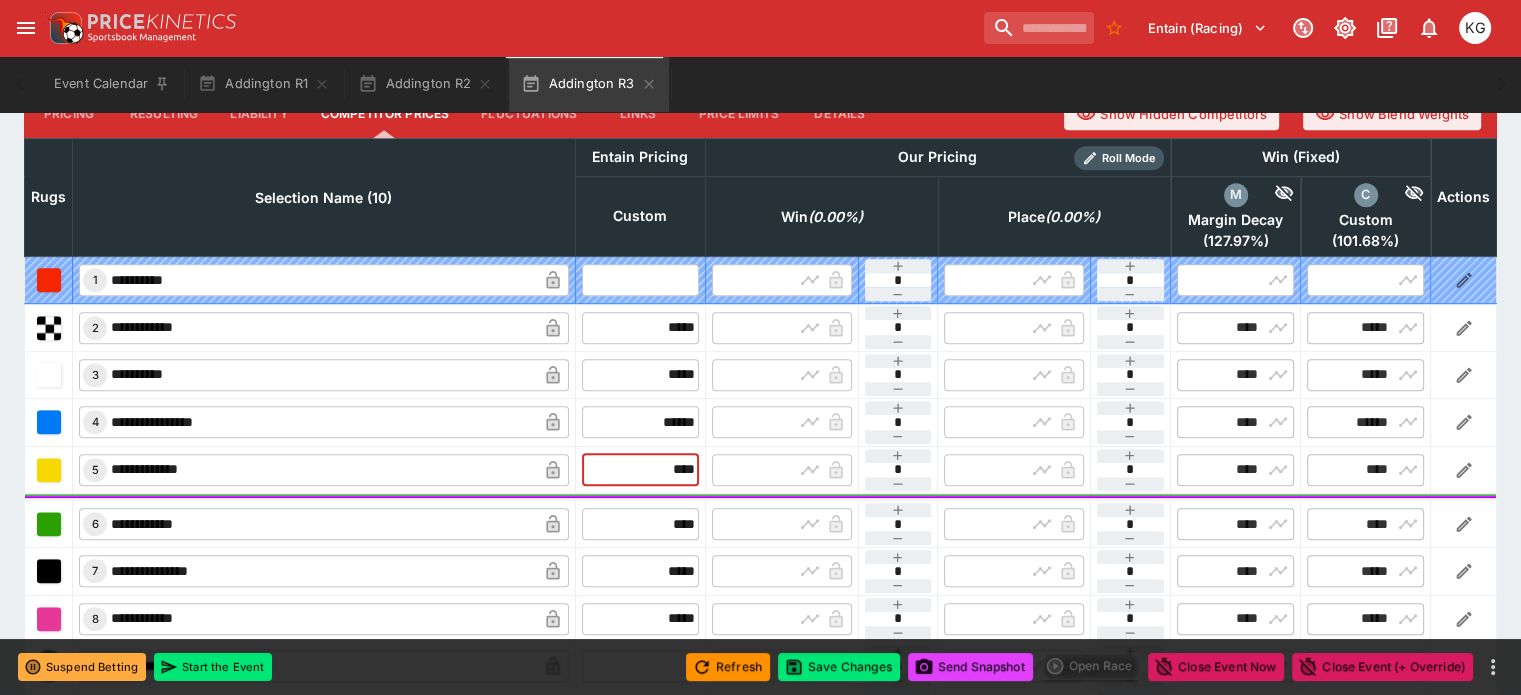 scroll, scrollTop: 1018, scrollLeft: 0, axis: vertical 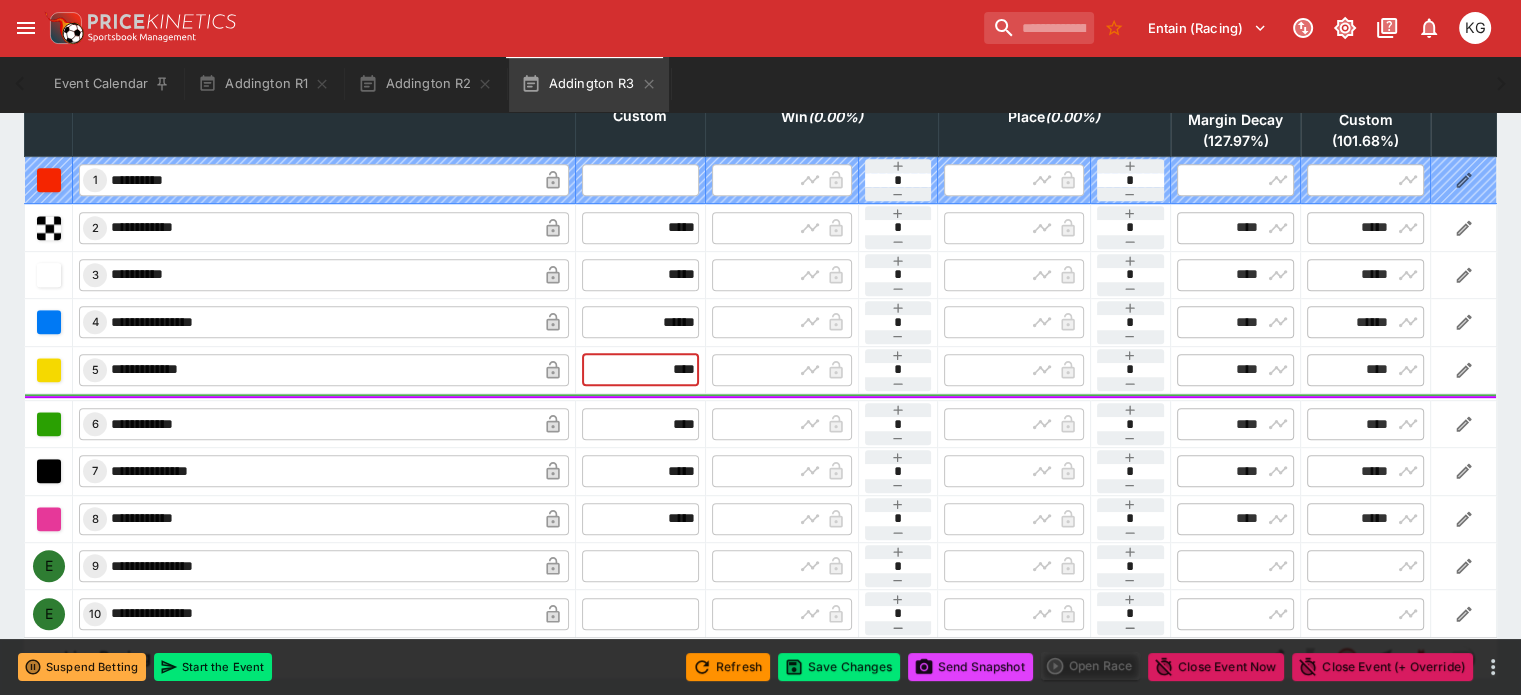 drag, startPoint x: 646, startPoint y: 321, endPoint x: 696, endPoint y: 321, distance: 50 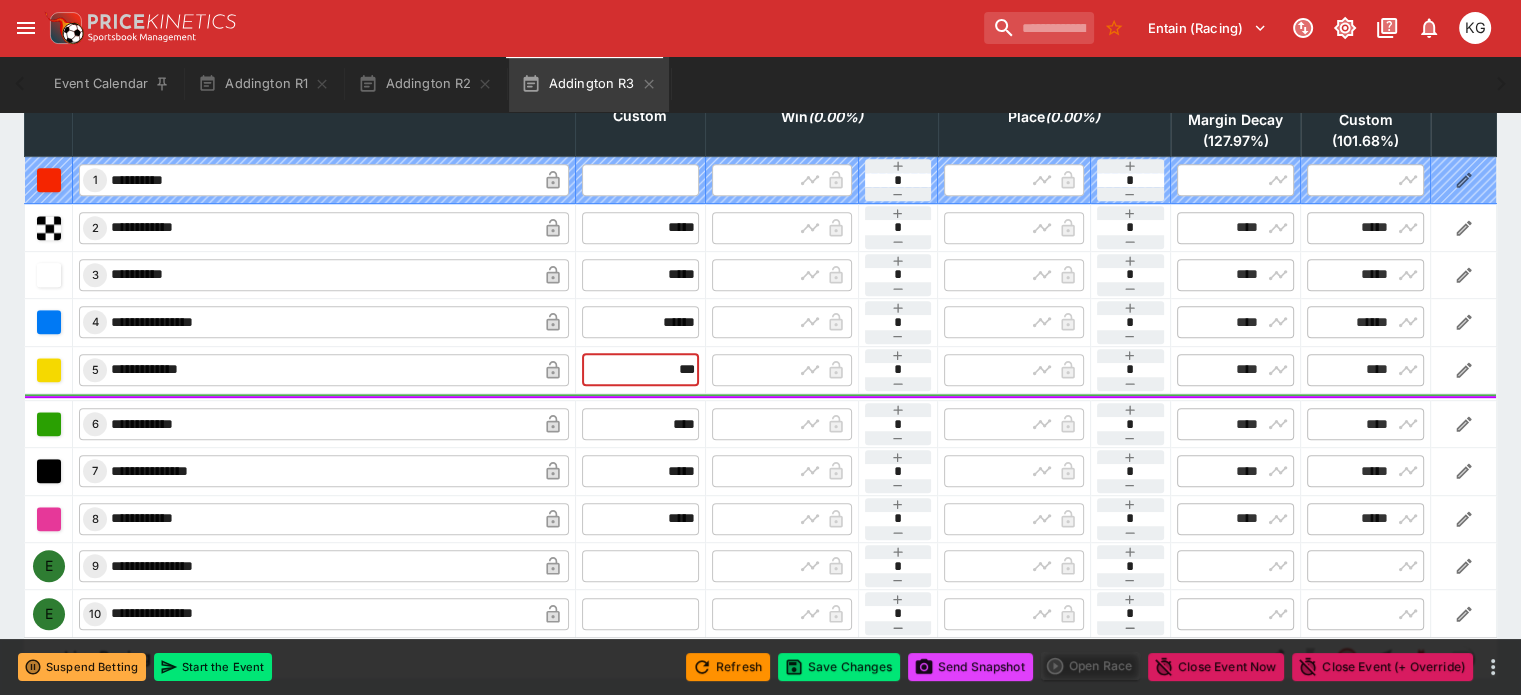 type on "****" 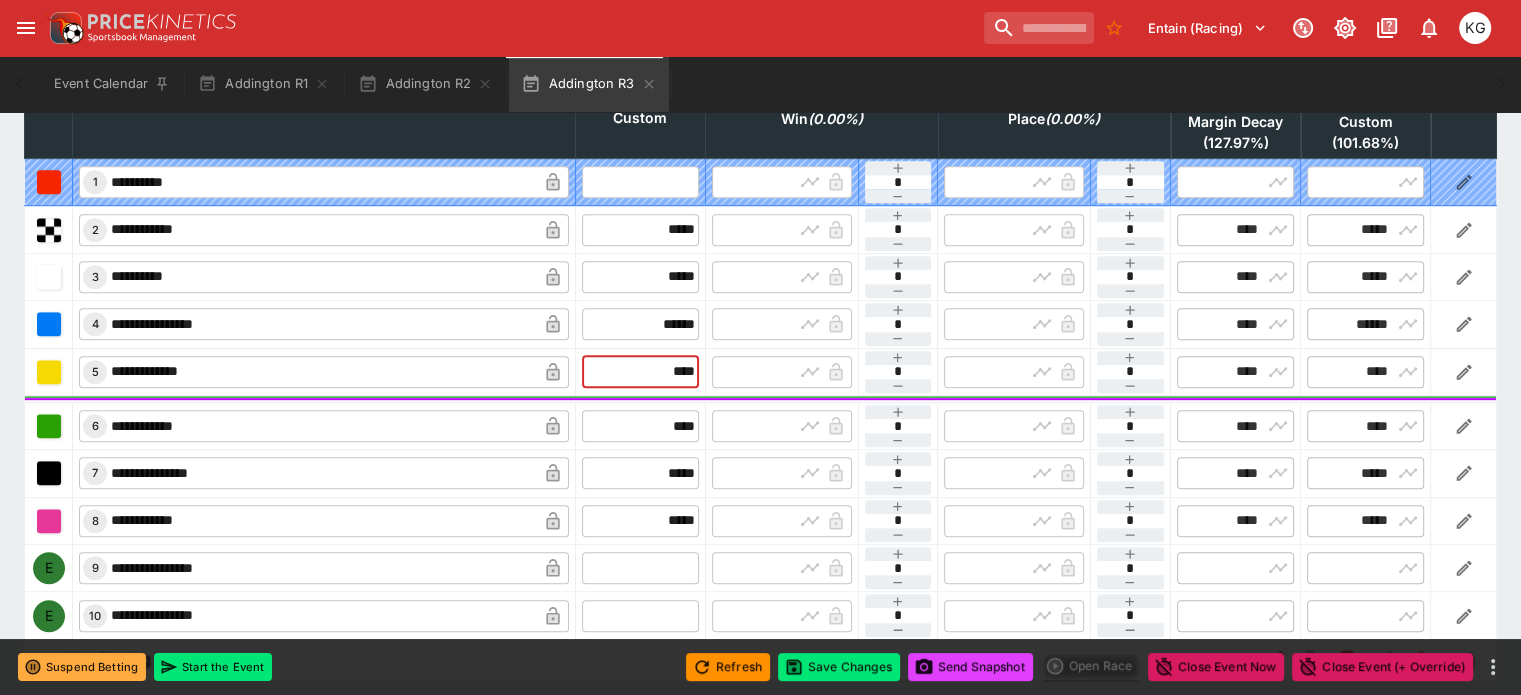 type on "****" 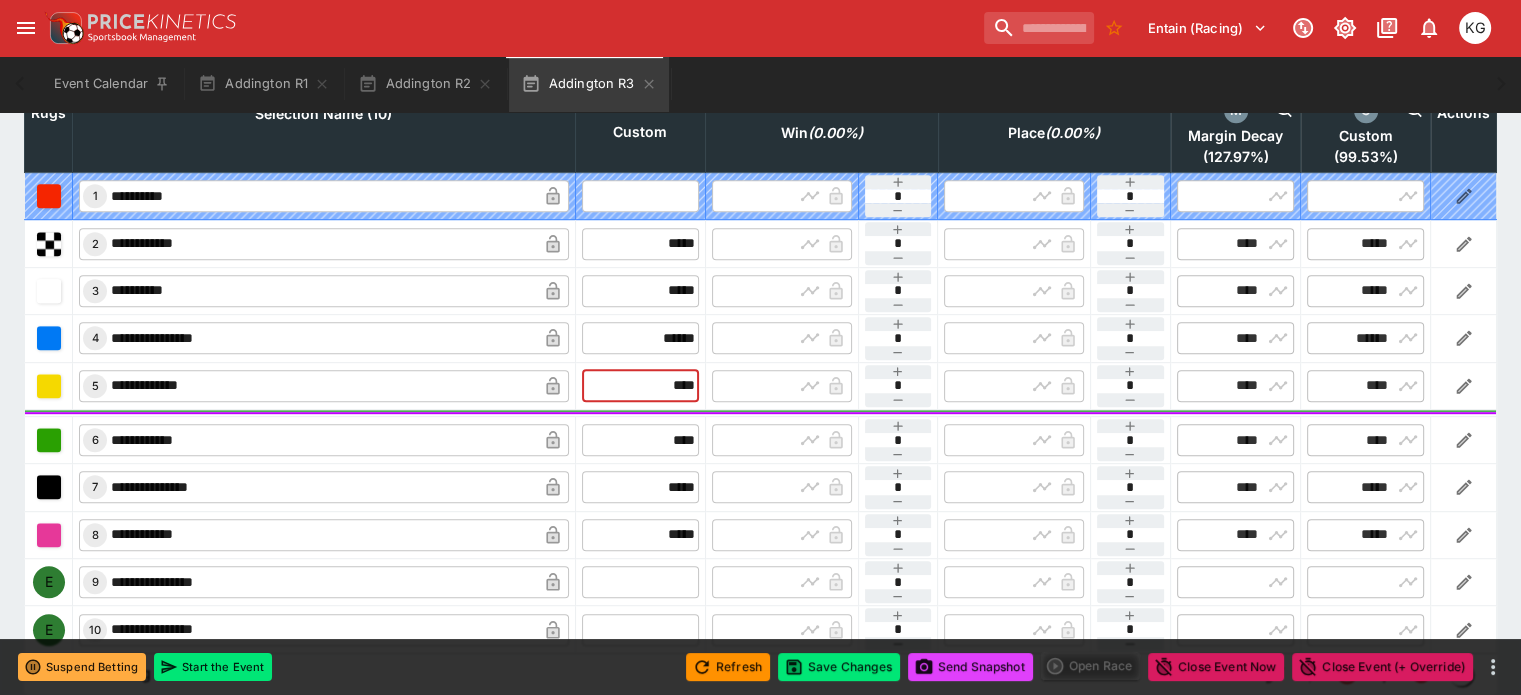 scroll, scrollTop: 1018, scrollLeft: 0, axis: vertical 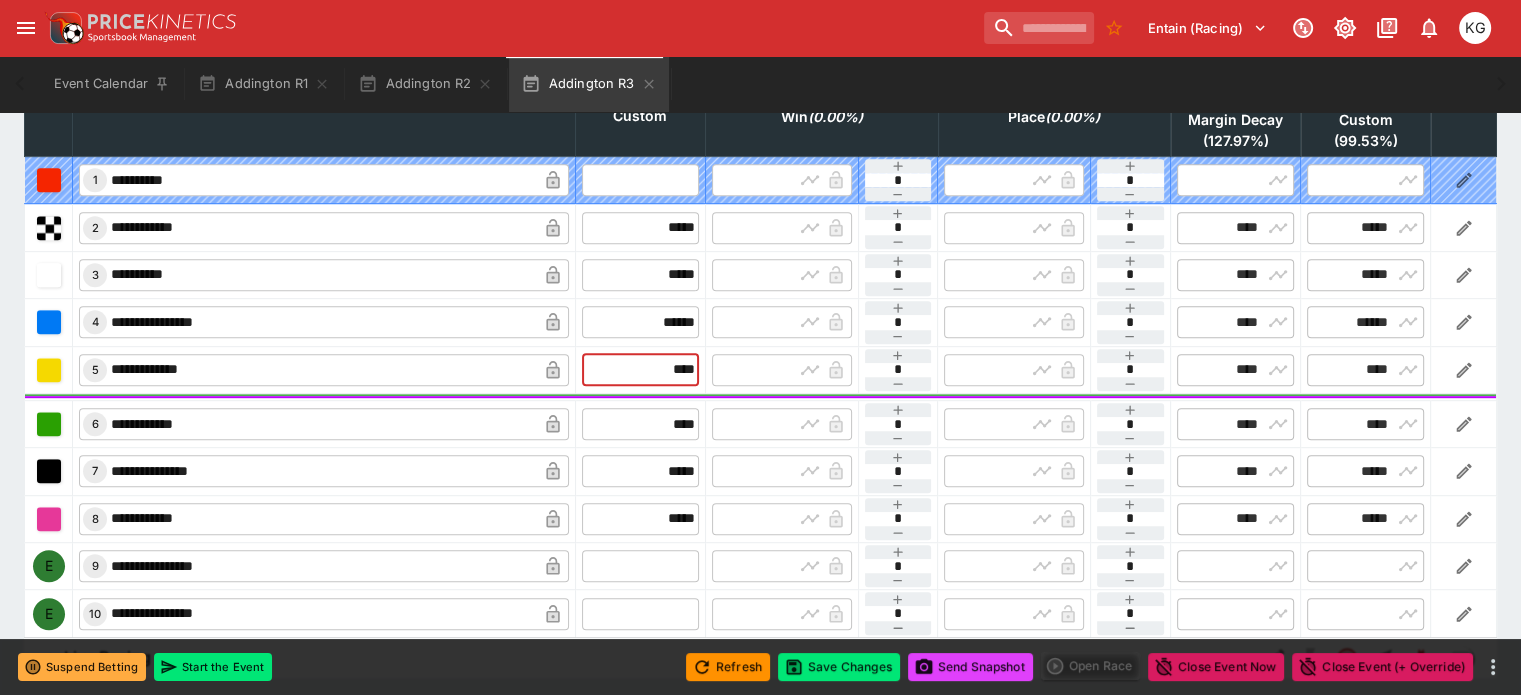 drag, startPoint x: 653, startPoint y: 325, endPoint x: 706, endPoint y: 324, distance: 53.009434 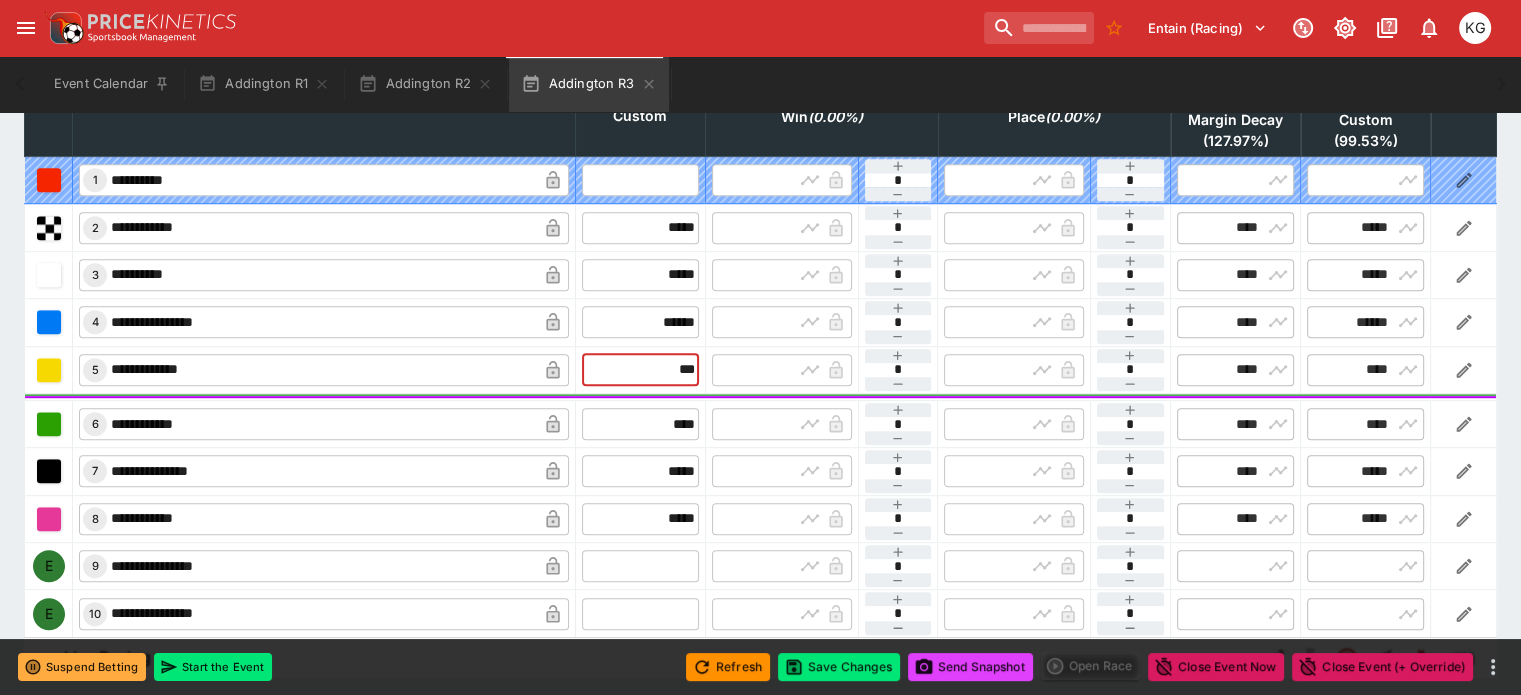 type on "****" 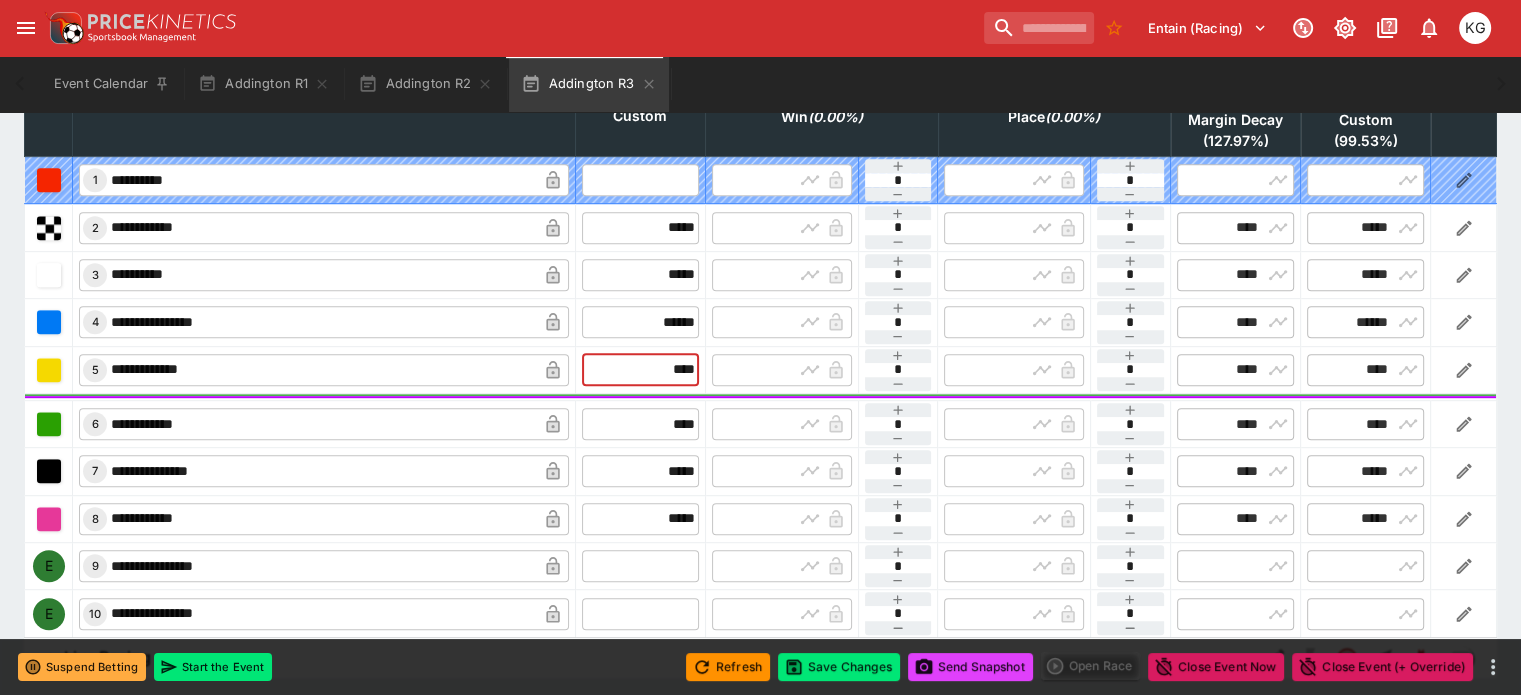 type on "****" 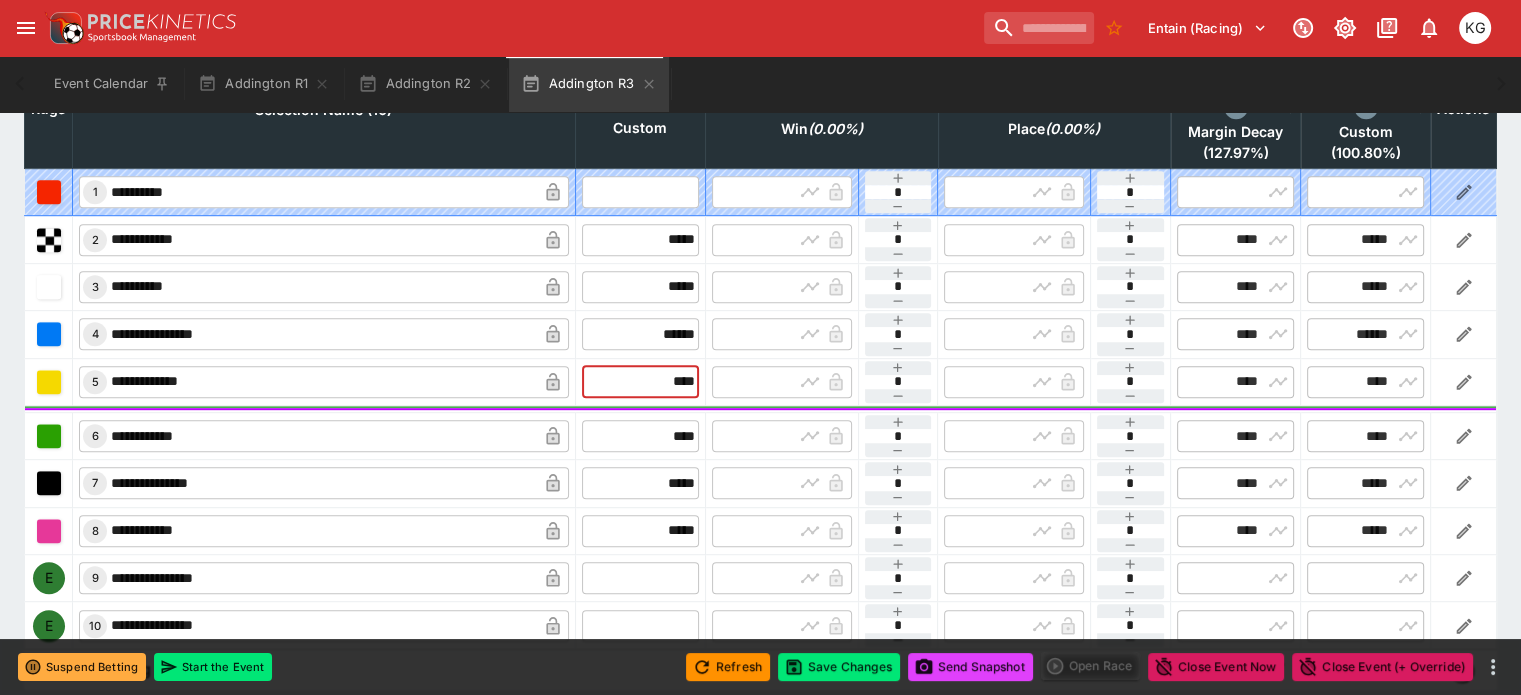 scroll, scrollTop: 1018, scrollLeft: 0, axis: vertical 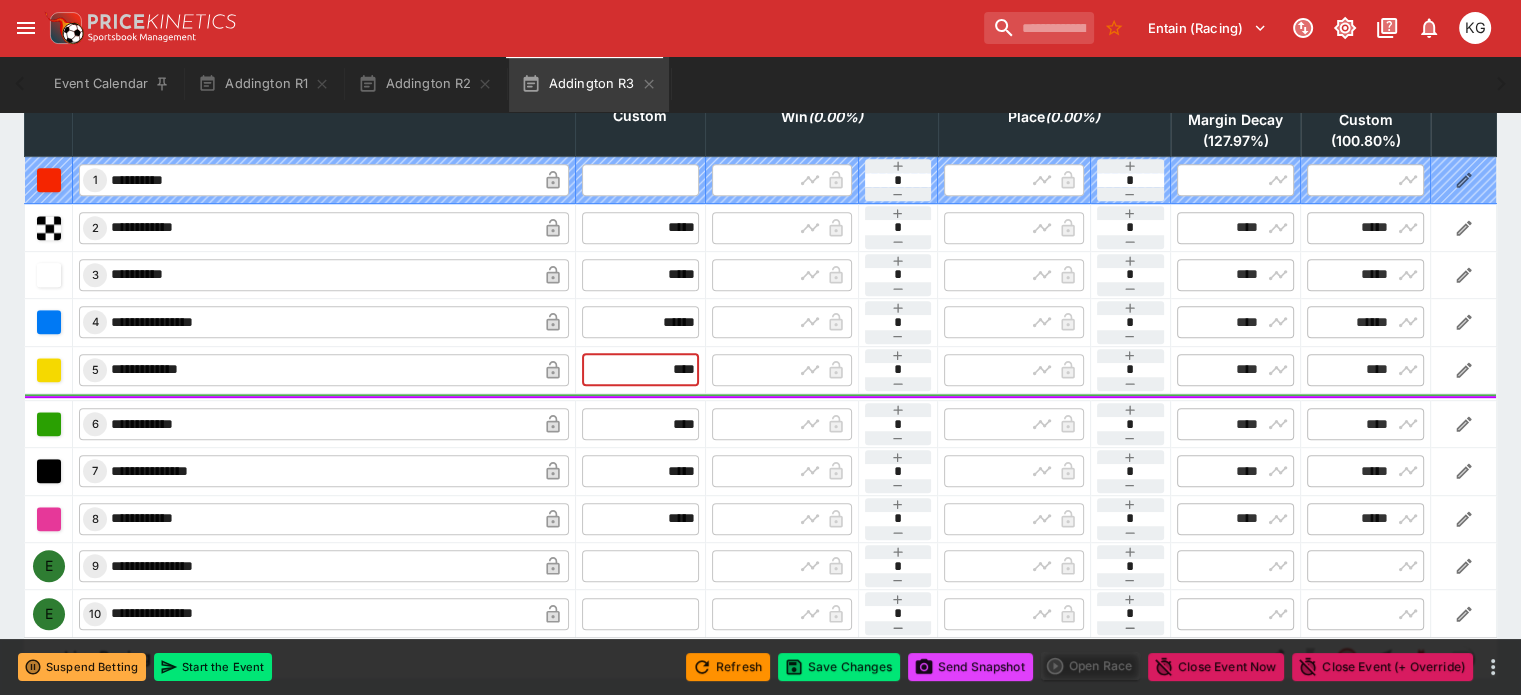 type on "****" 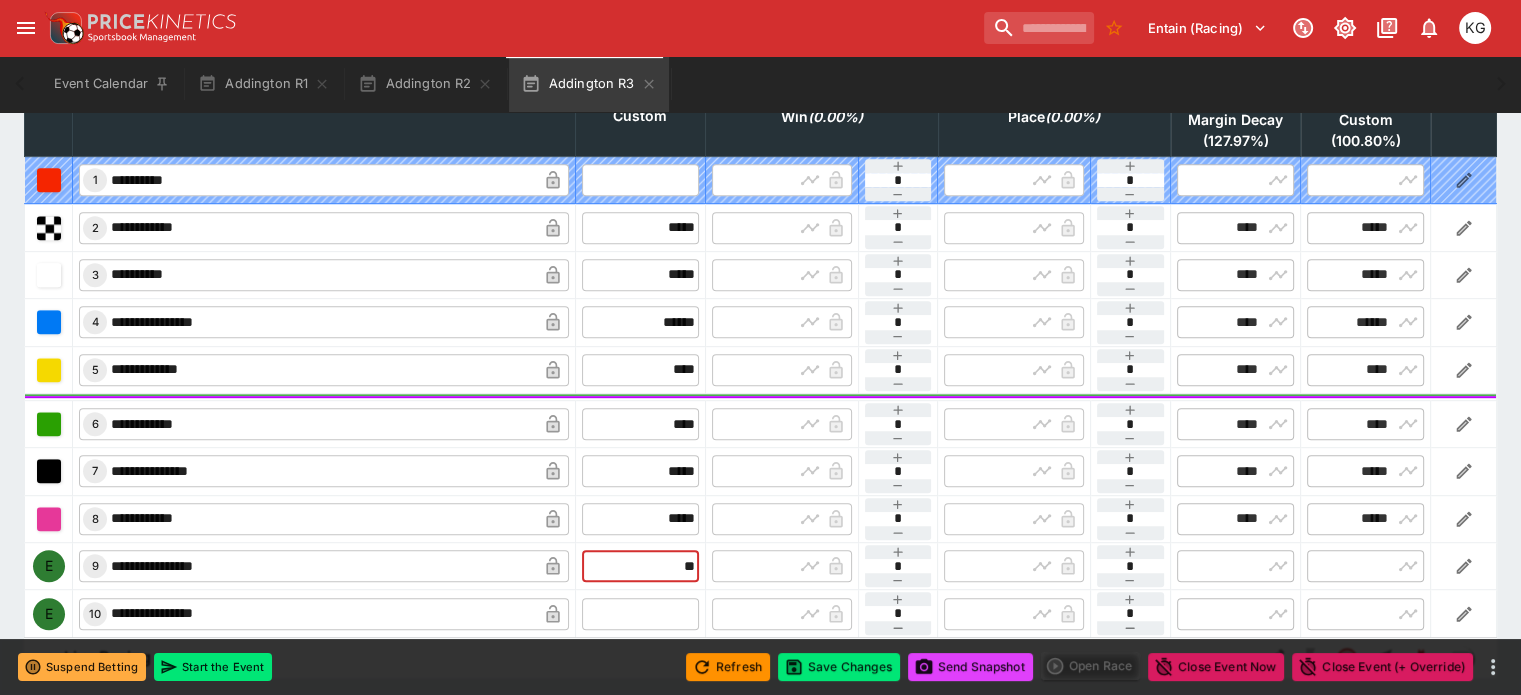 type on "***" 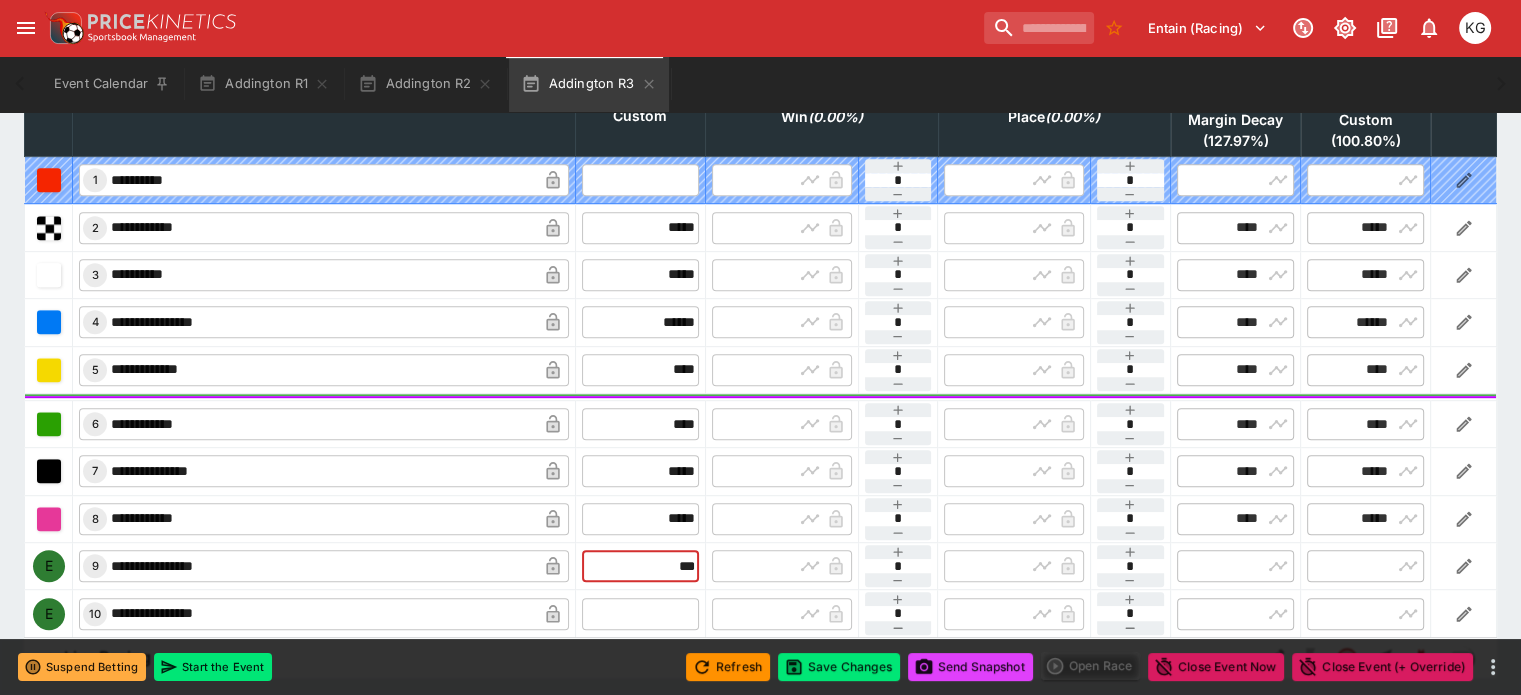 type on "******" 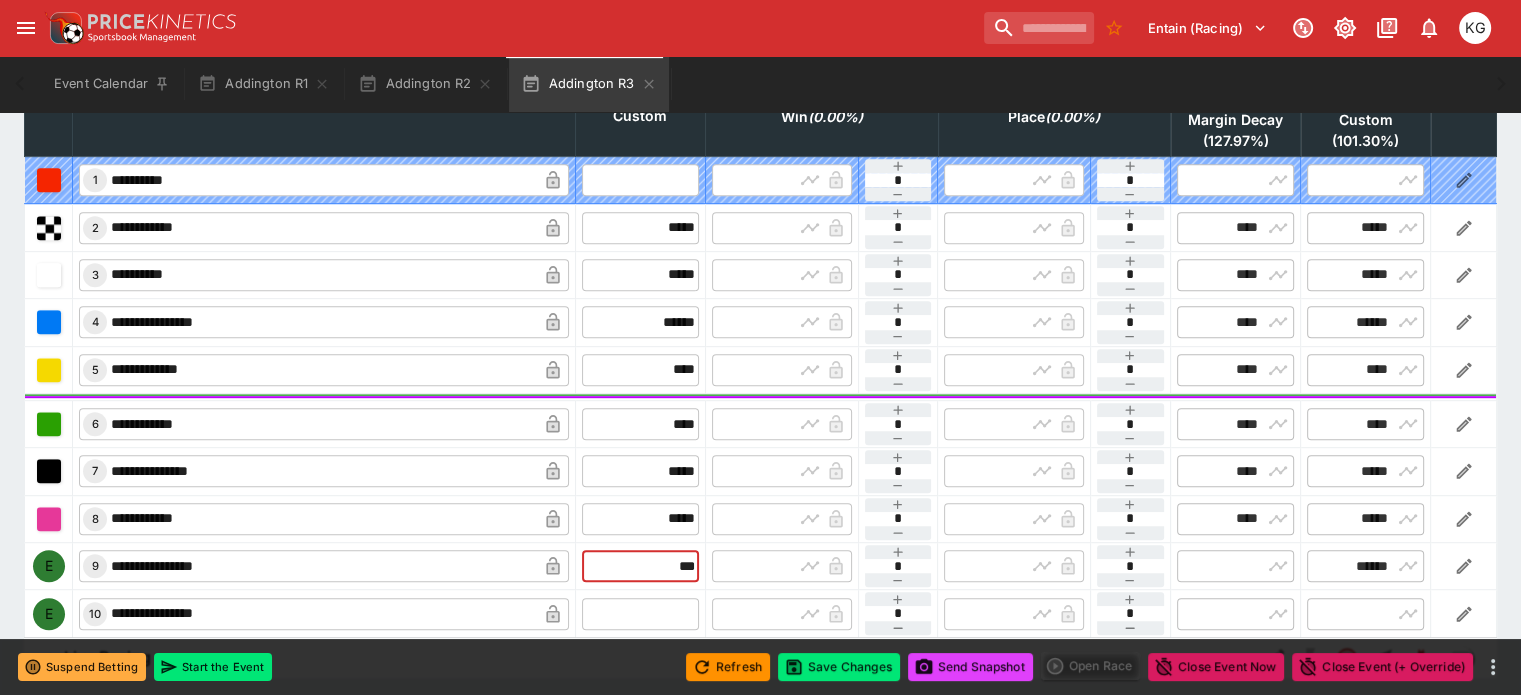 type on "******" 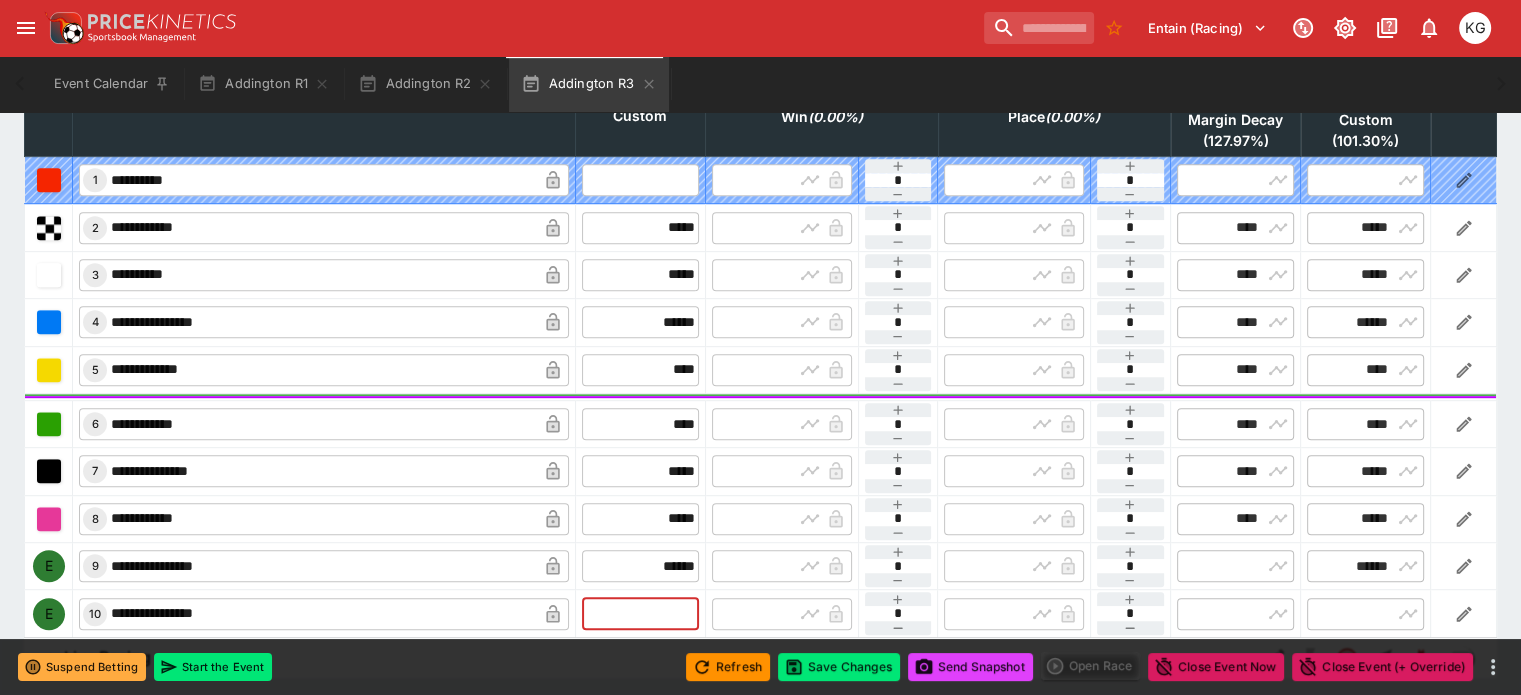 click at bounding box center [640, 614] 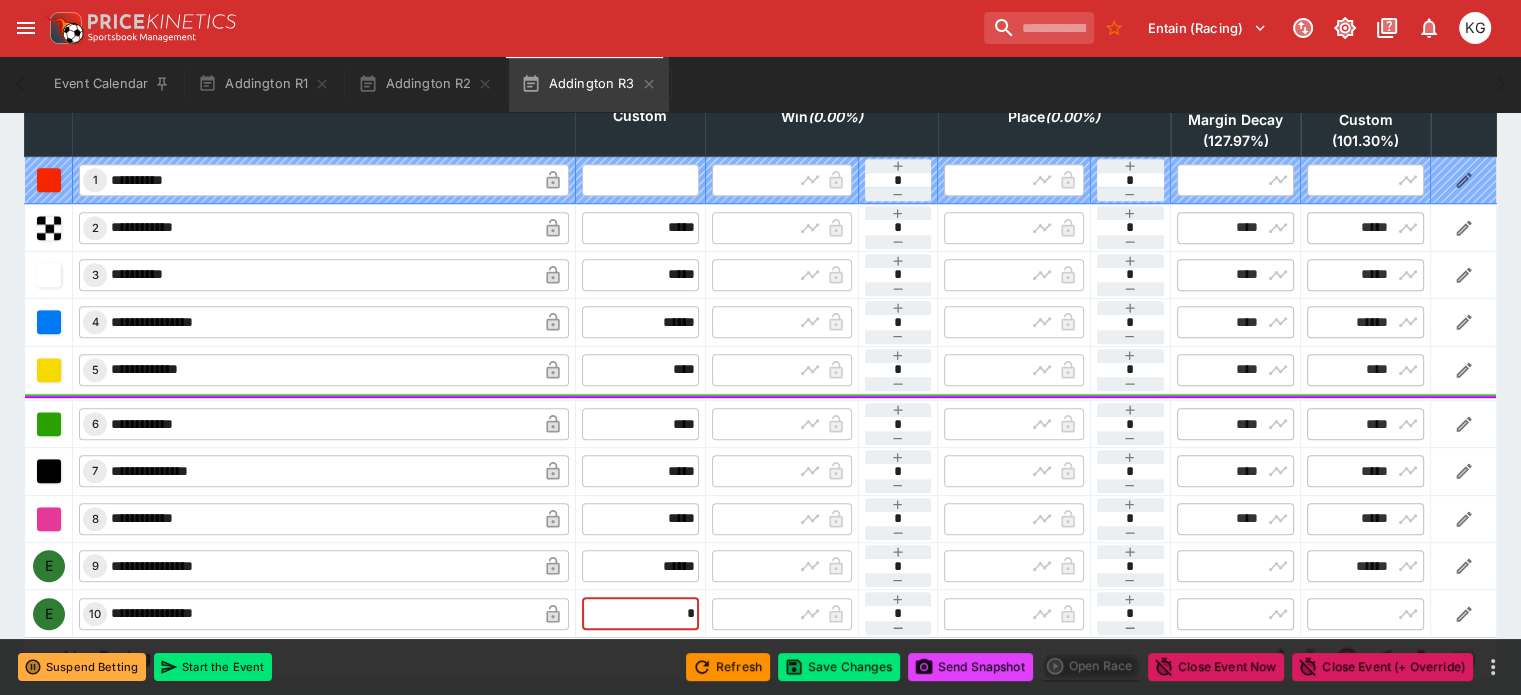 type on "**" 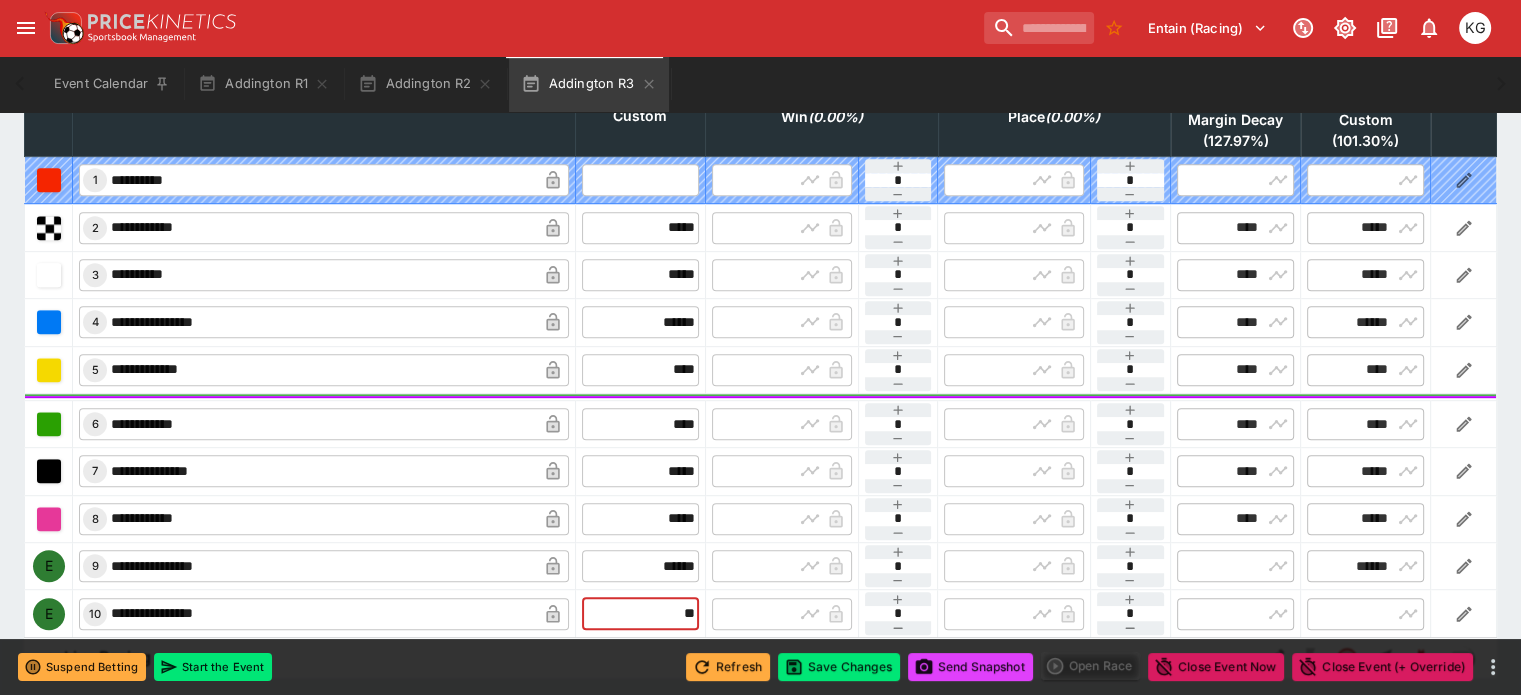 type on "*****" 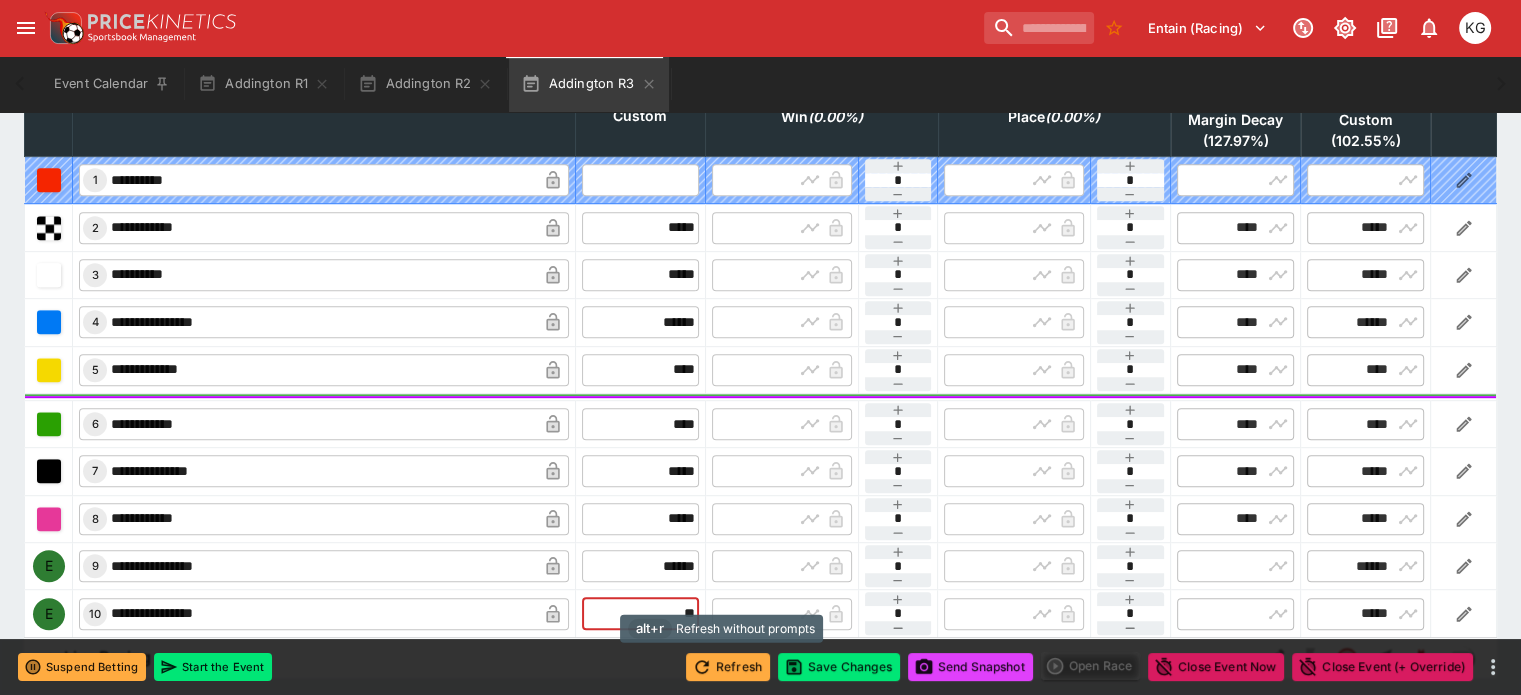 type on "*****" 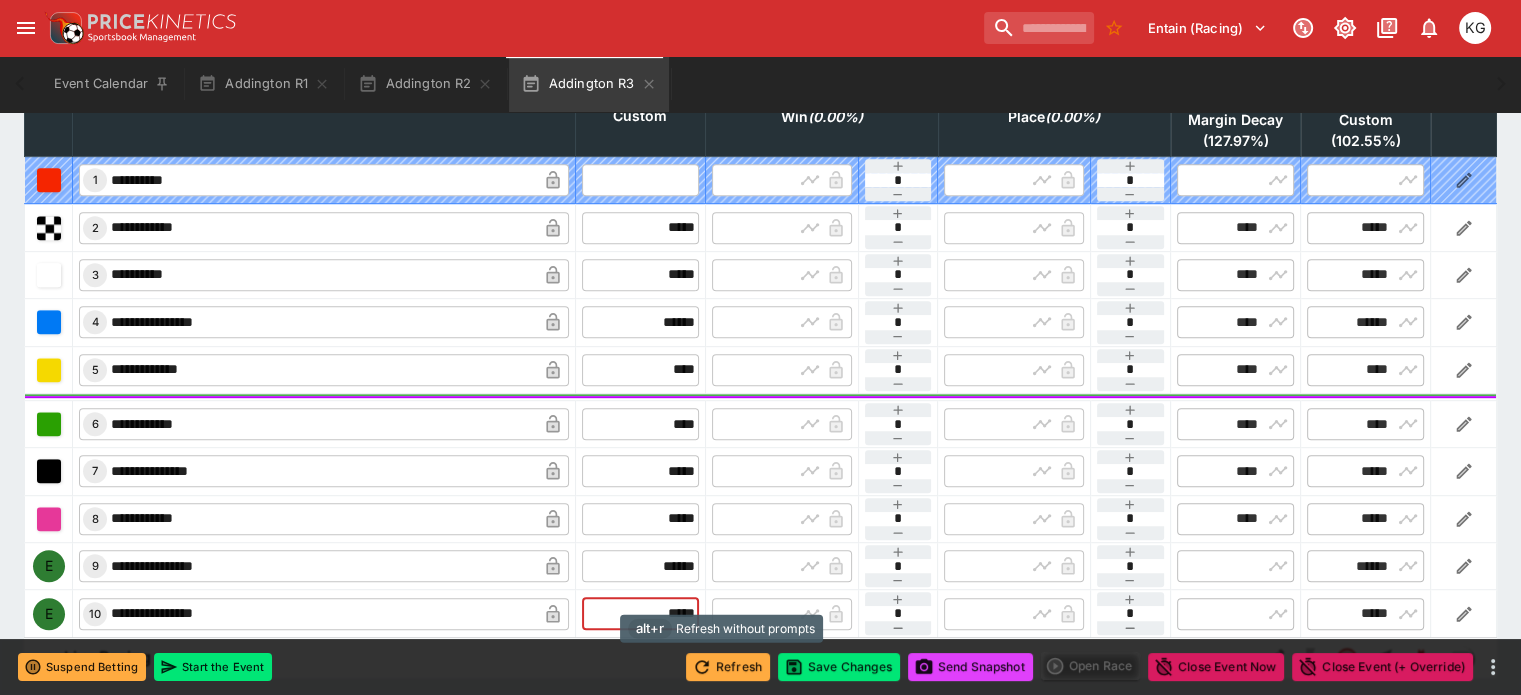 click on "Refresh" at bounding box center (728, 667) 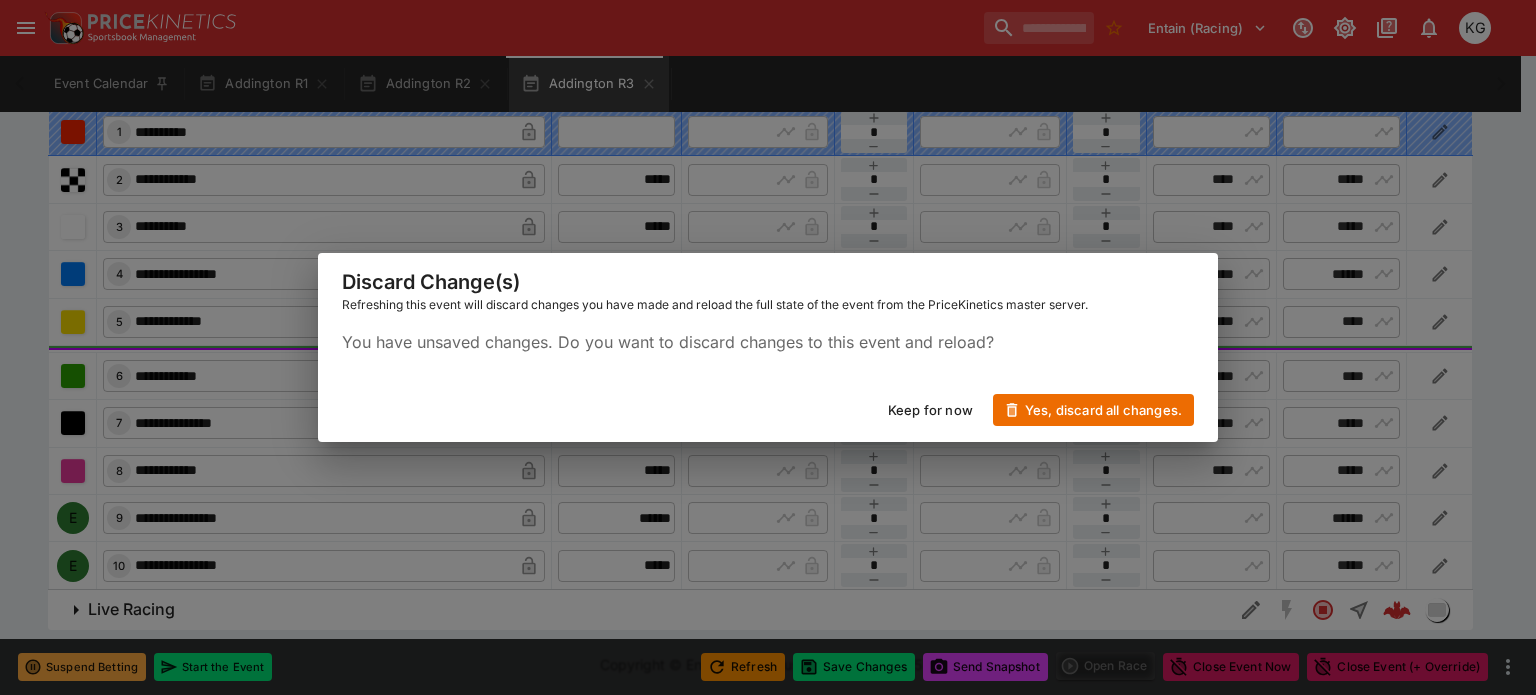 click on "Keep for now" at bounding box center [930, 410] 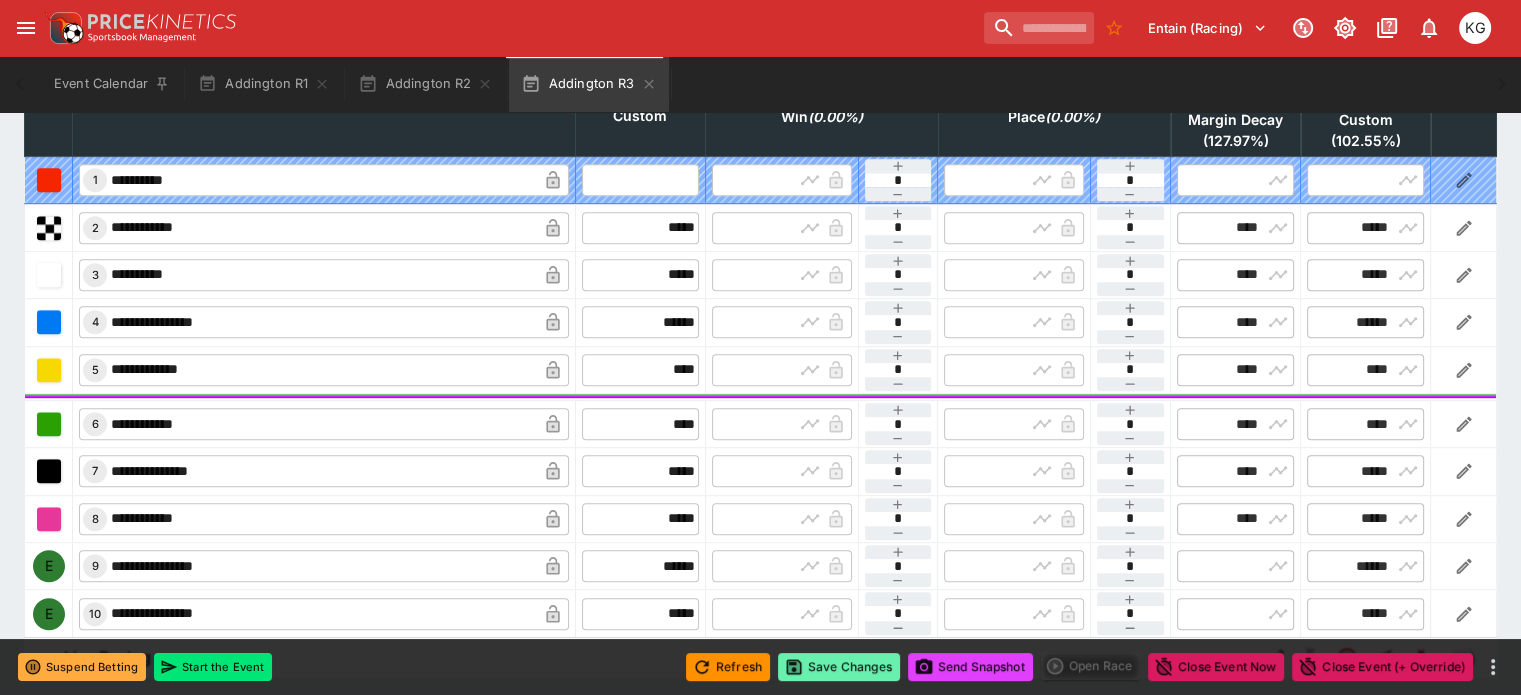 click on "Save Changes" at bounding box center [839, 667] 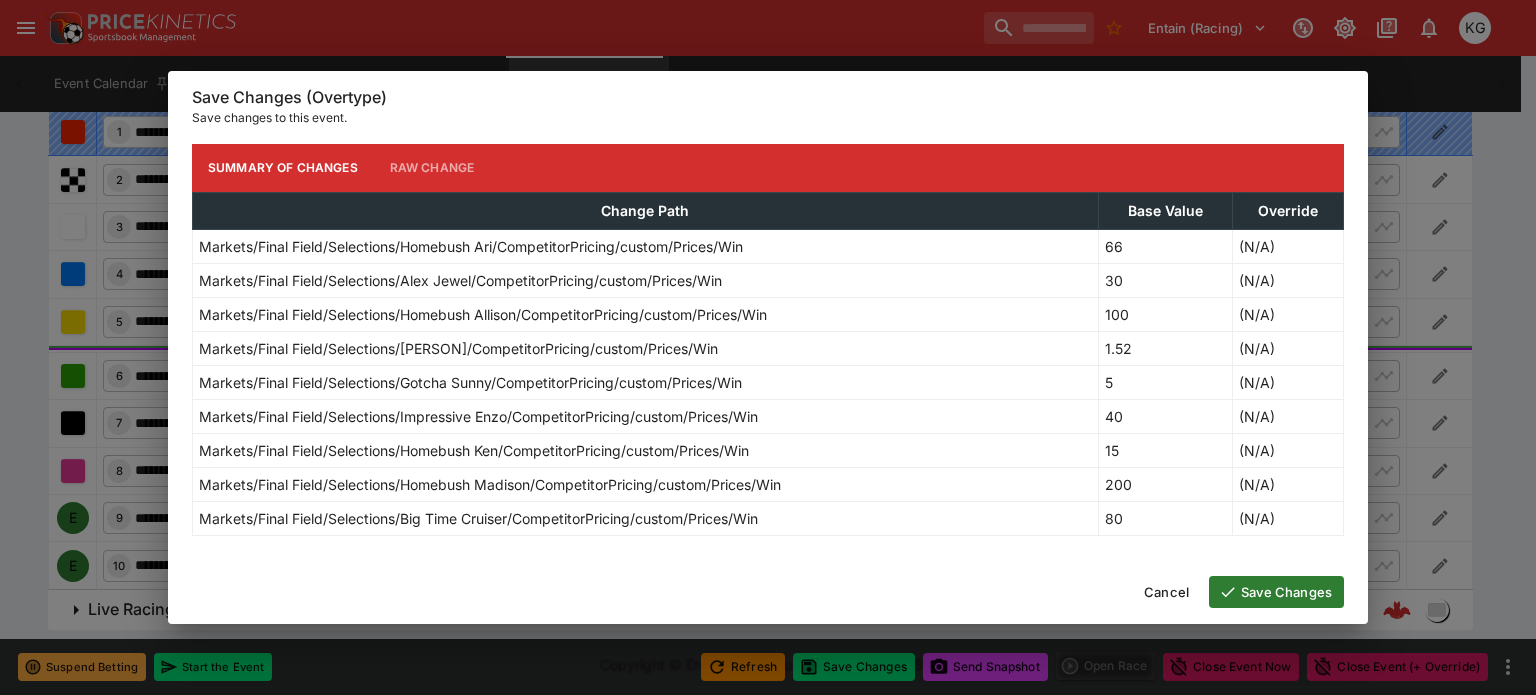 click on "Save Changes" at bounding box center [1276, 592] 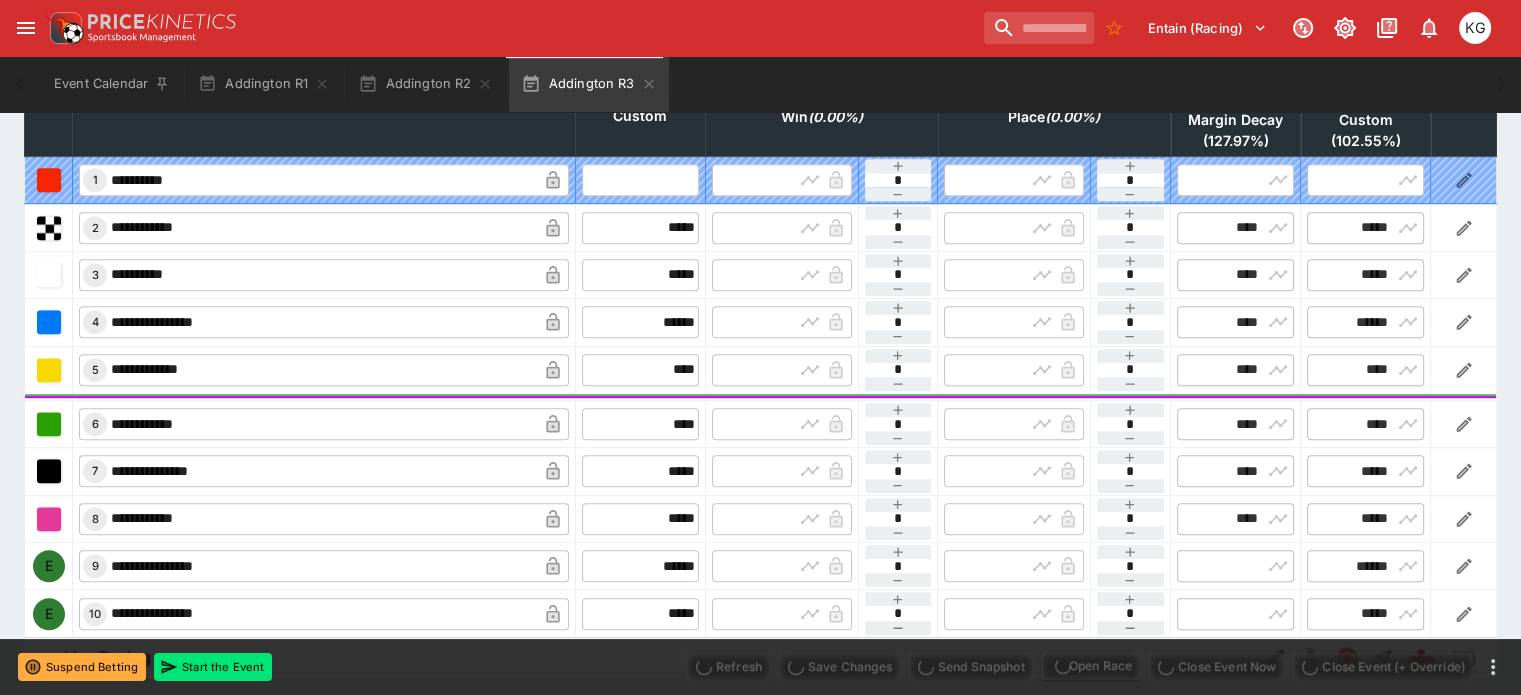 type on "**********" 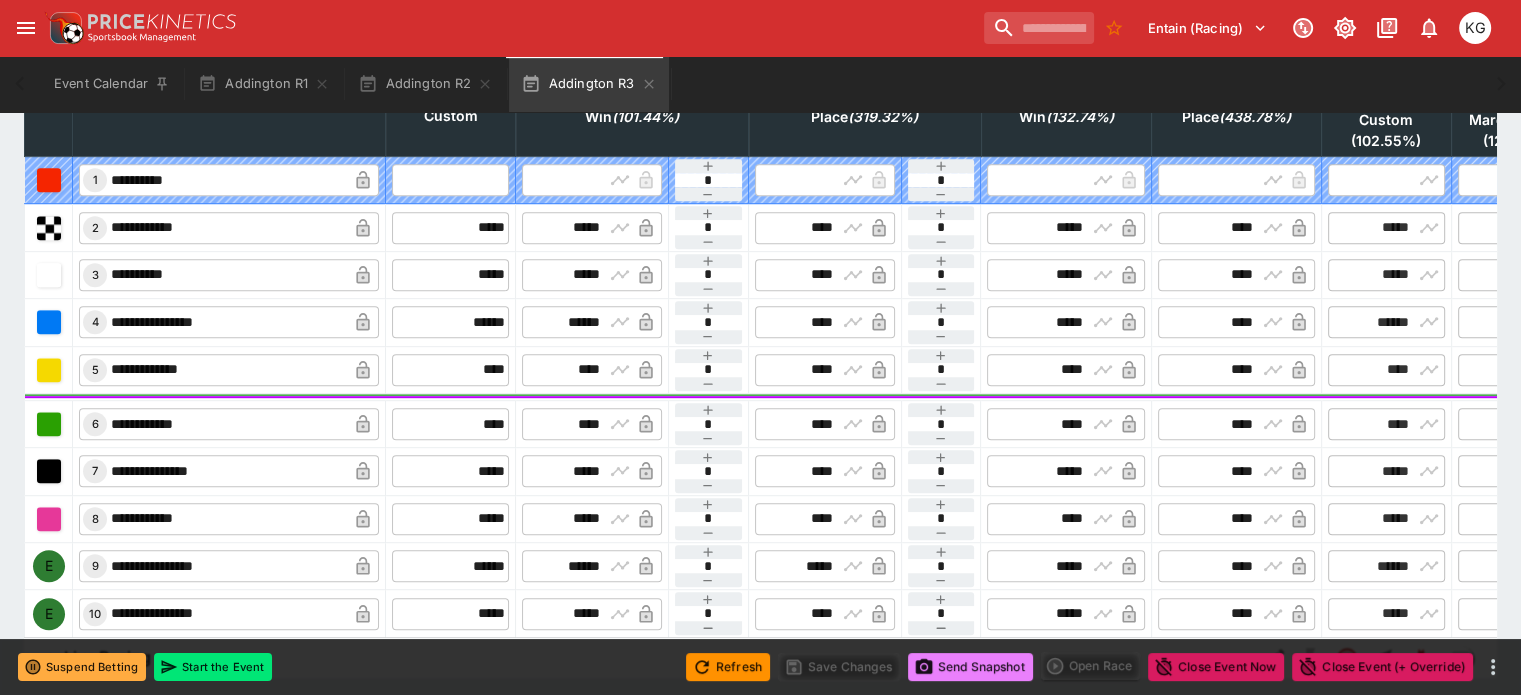 click on "Send Snapshot" at bounding box center [970, 667] 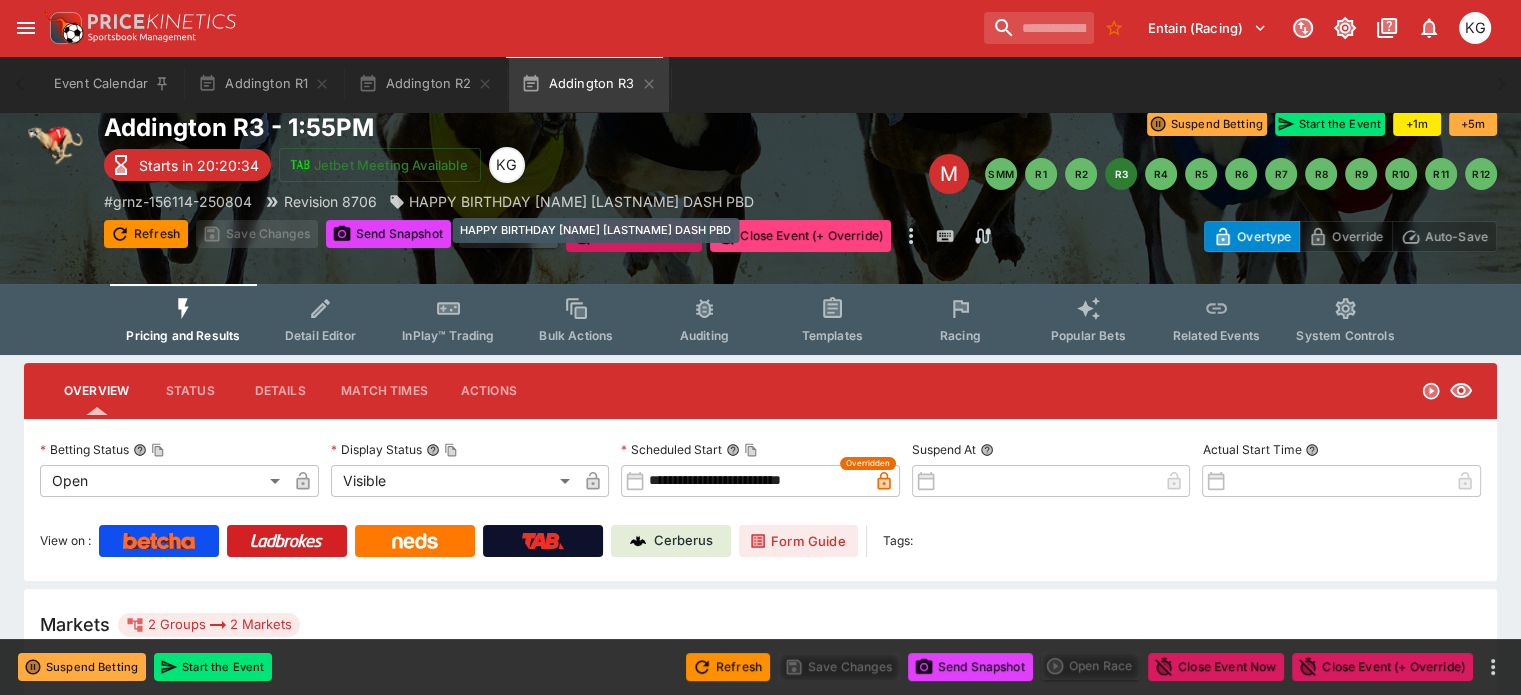 scroll, scrollTop: 0, scrollLeft: 0, axis: both 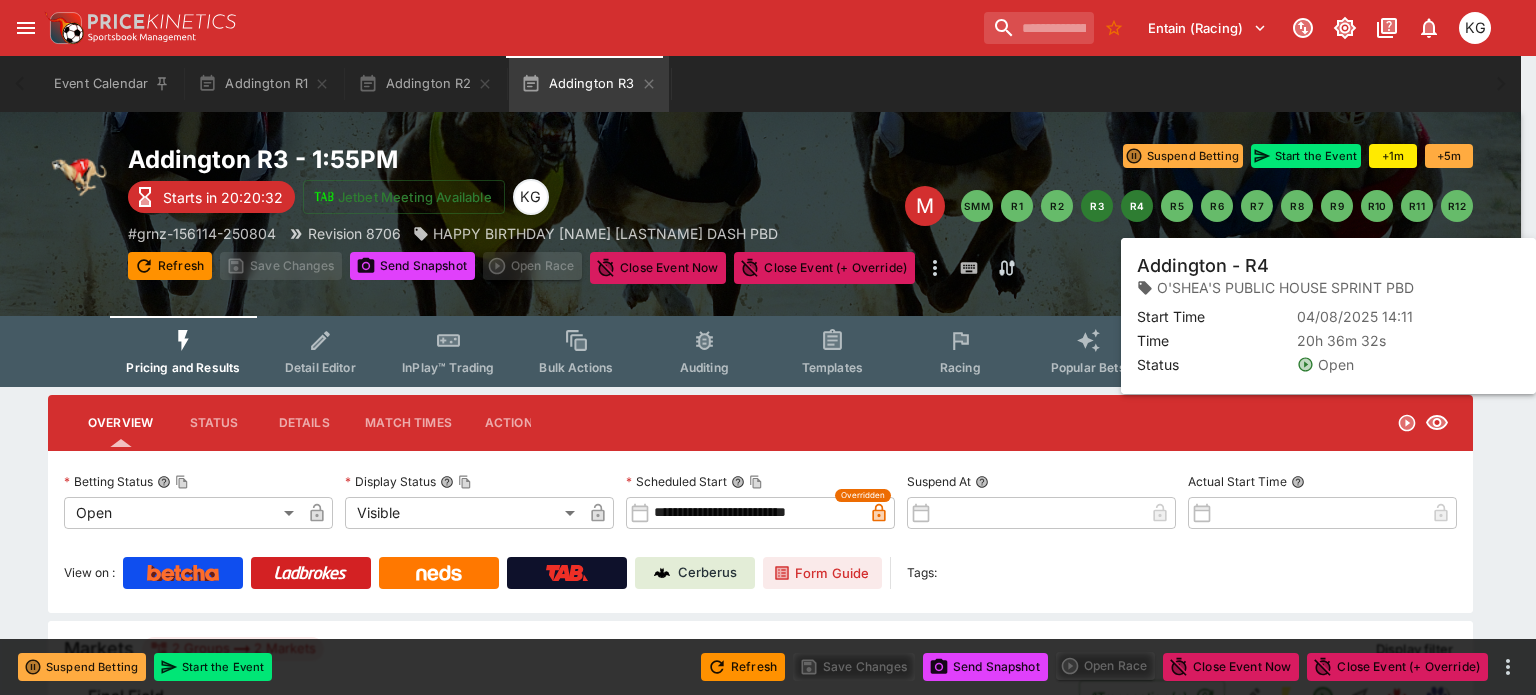 click on "R4" at bounding box center (1137, 206) 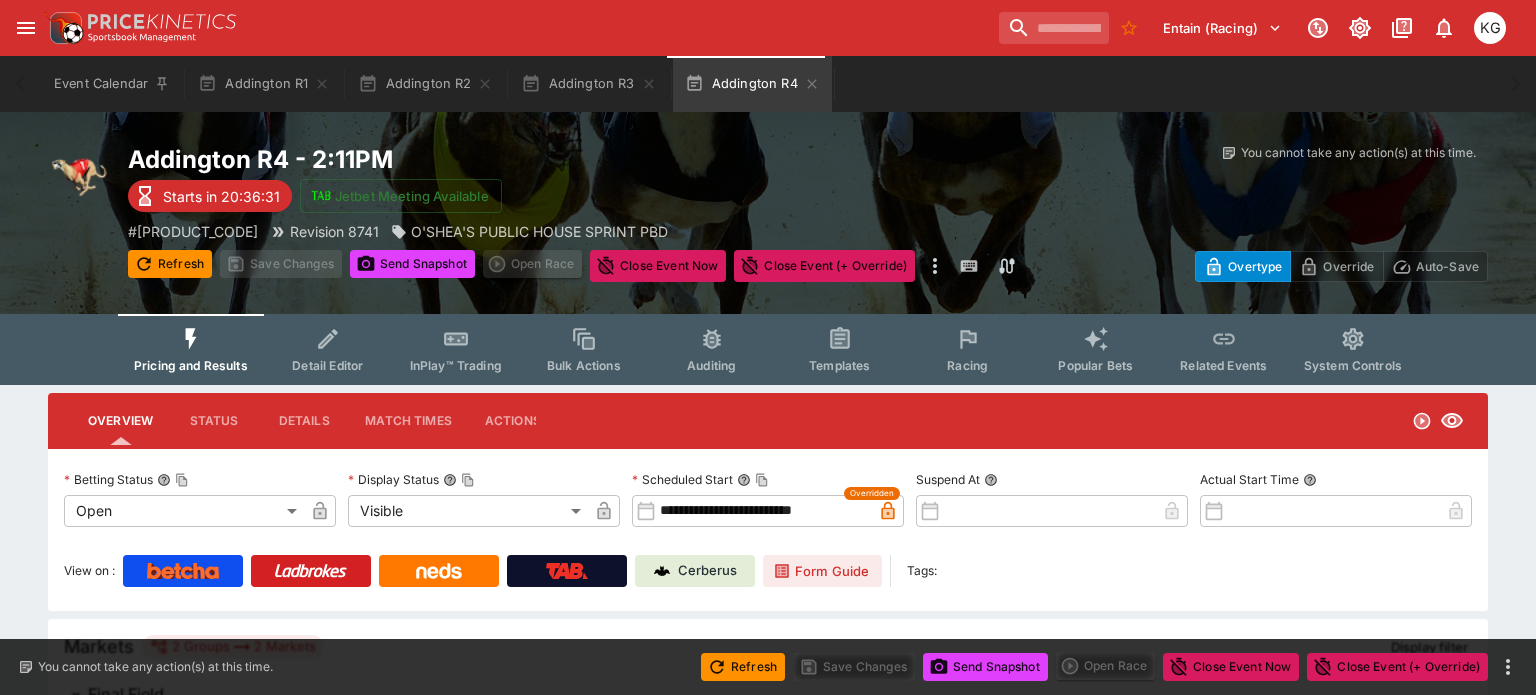 type on "**********" 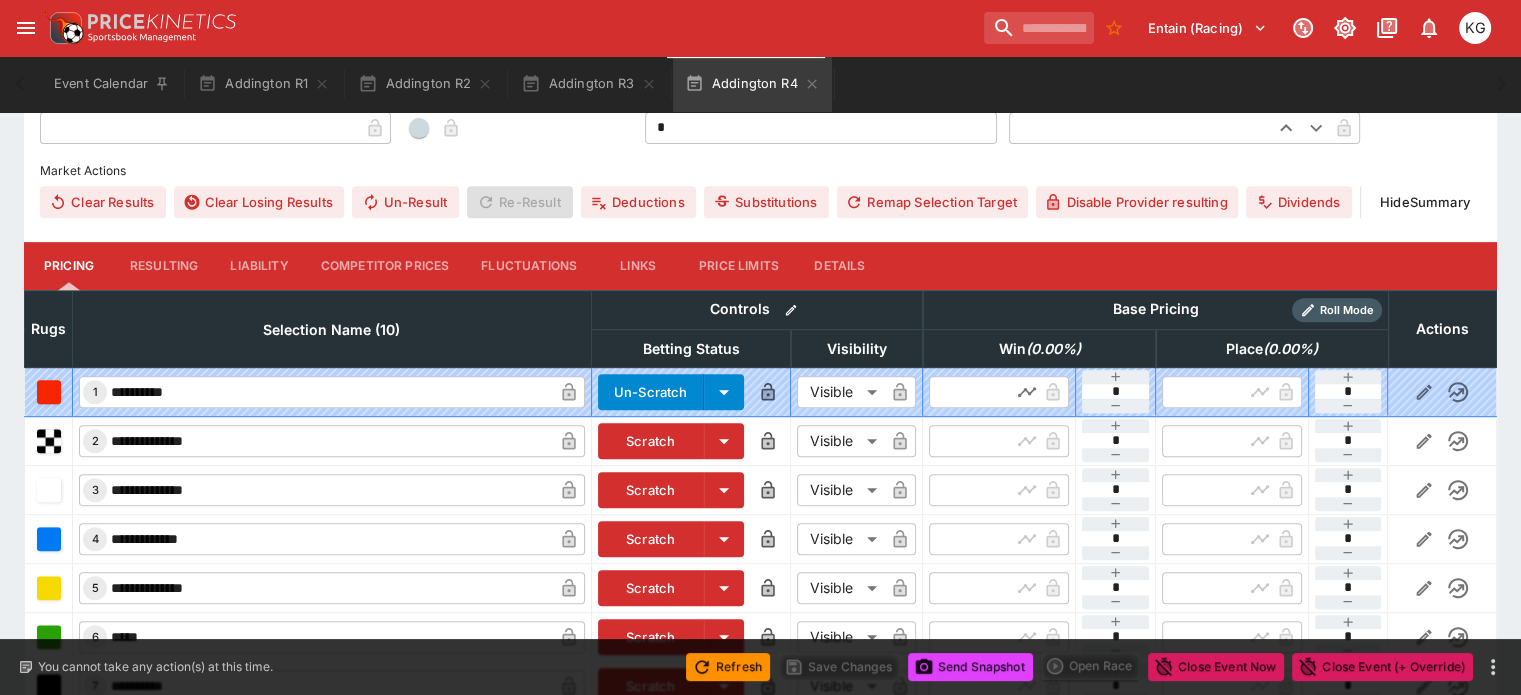scroll, scrollTop: 639, scrollLeft: 0, axis: vertical 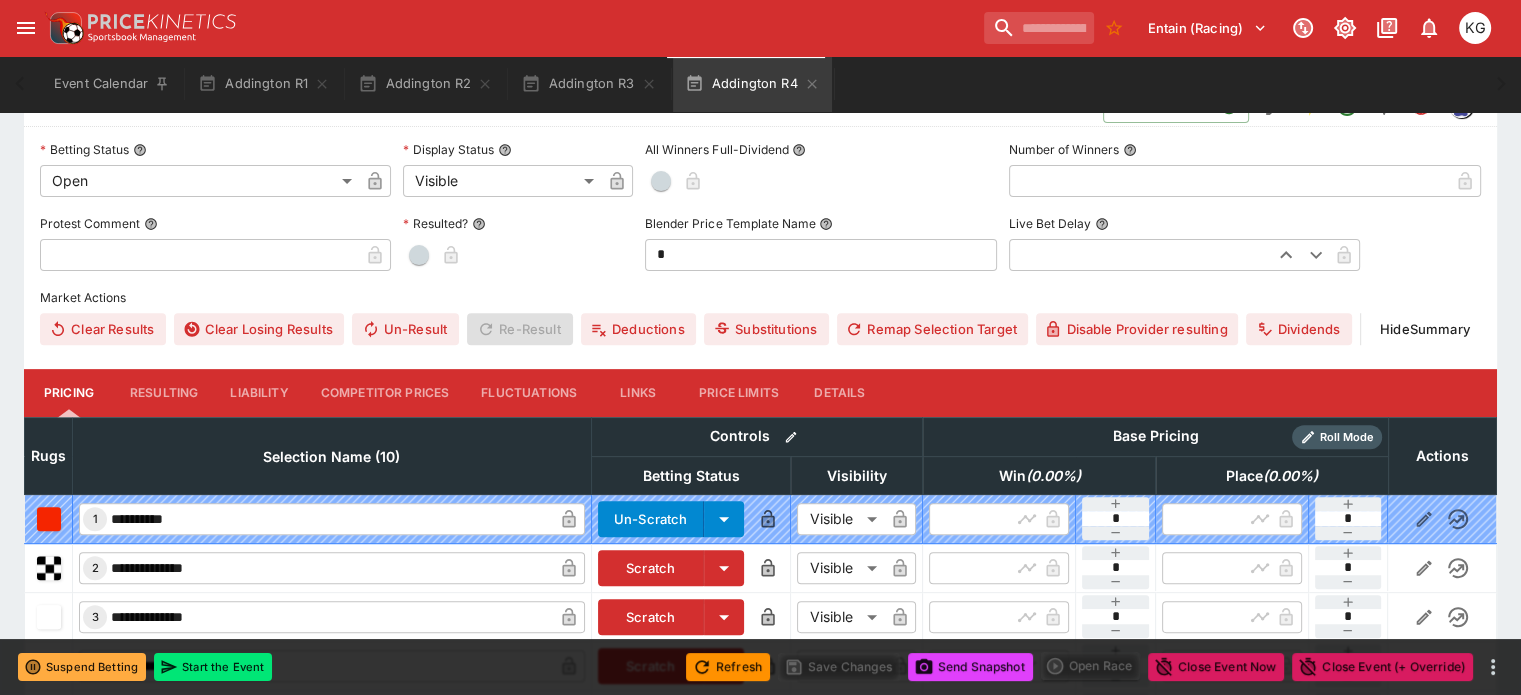 click on "Competitor Prices" at bounding box center [385, 393] 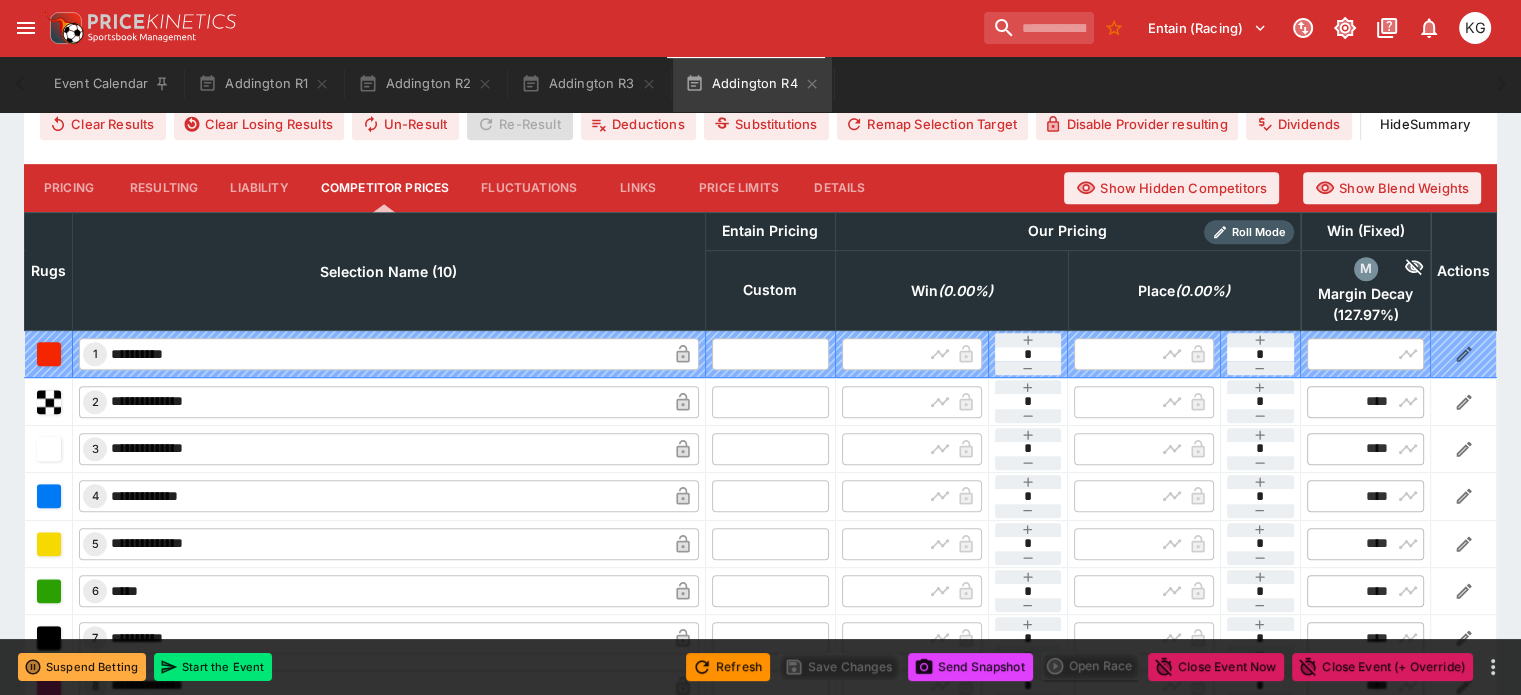 scroll, scrollTop: 839, scrollLeft: 0, axis: vertical 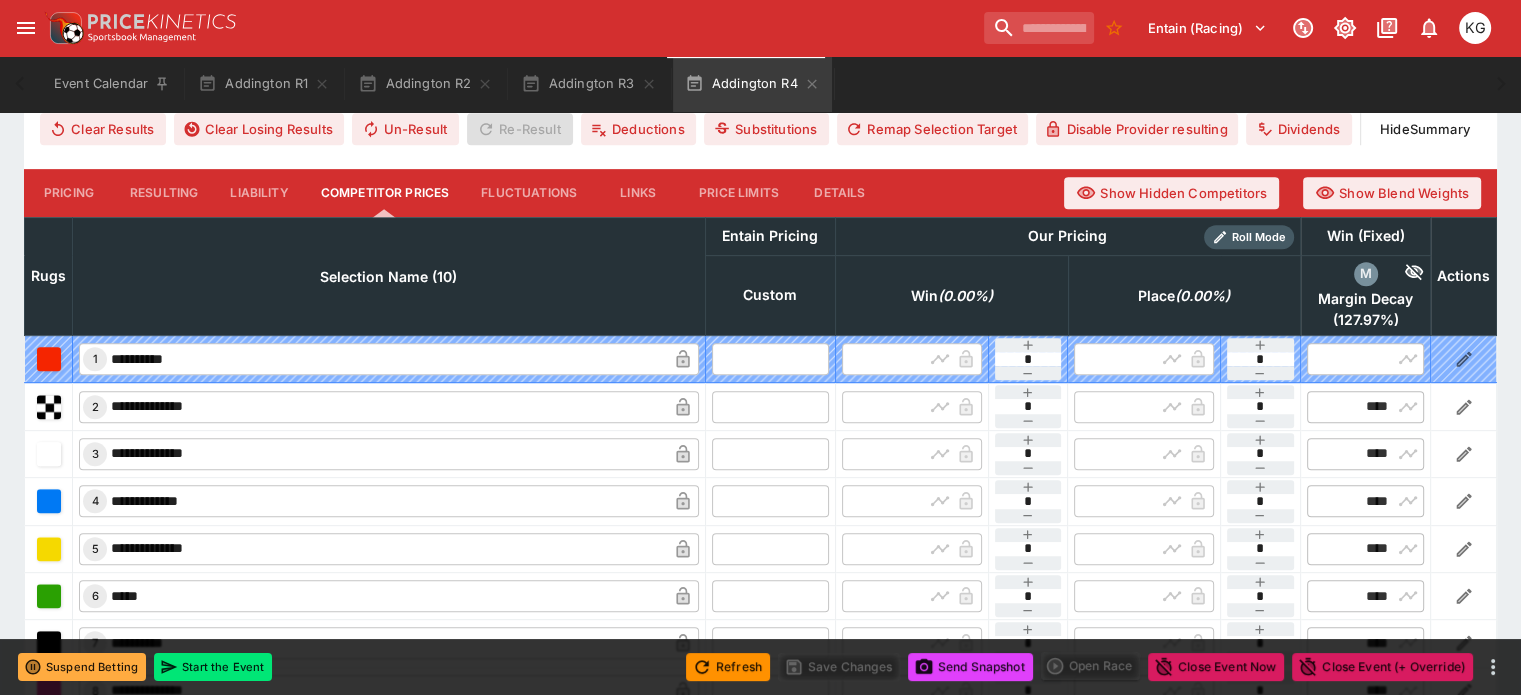 click at bounding box center (770, 406) 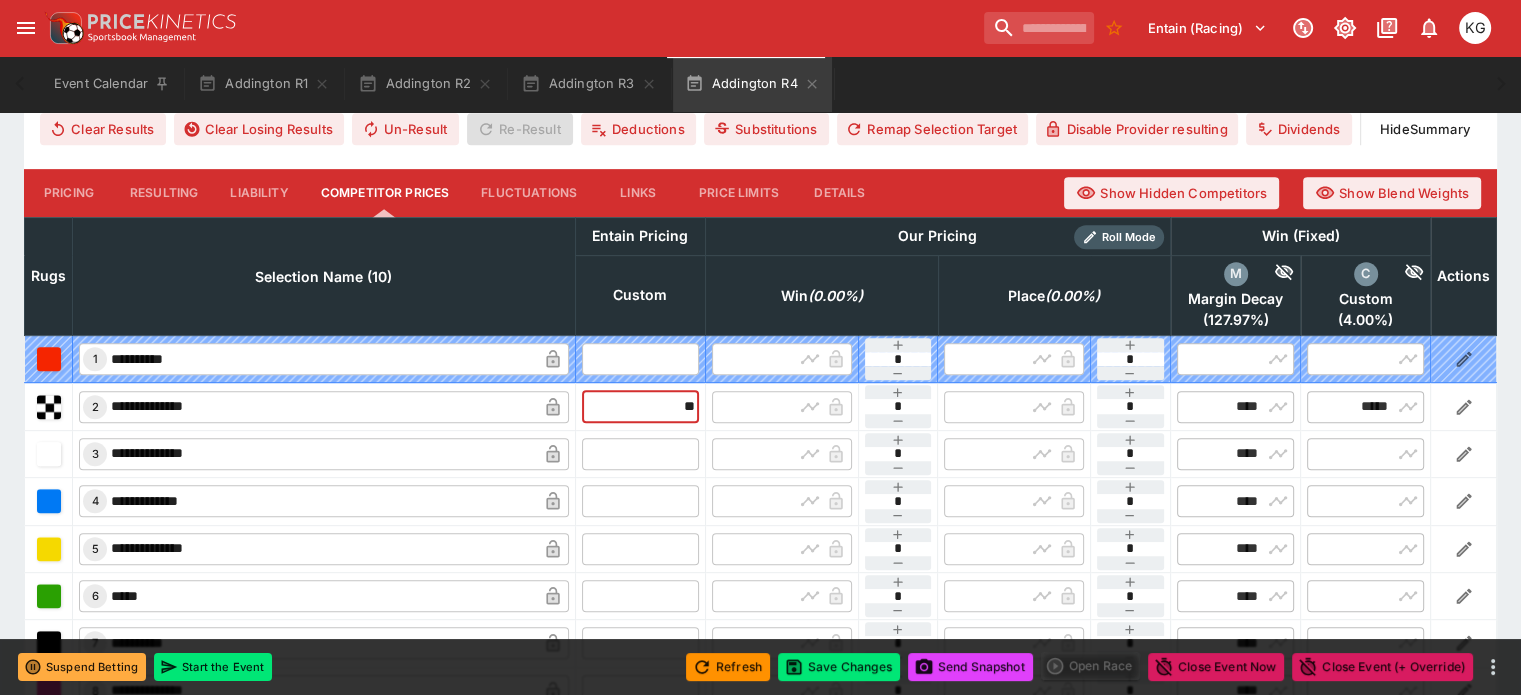 type on "*****" 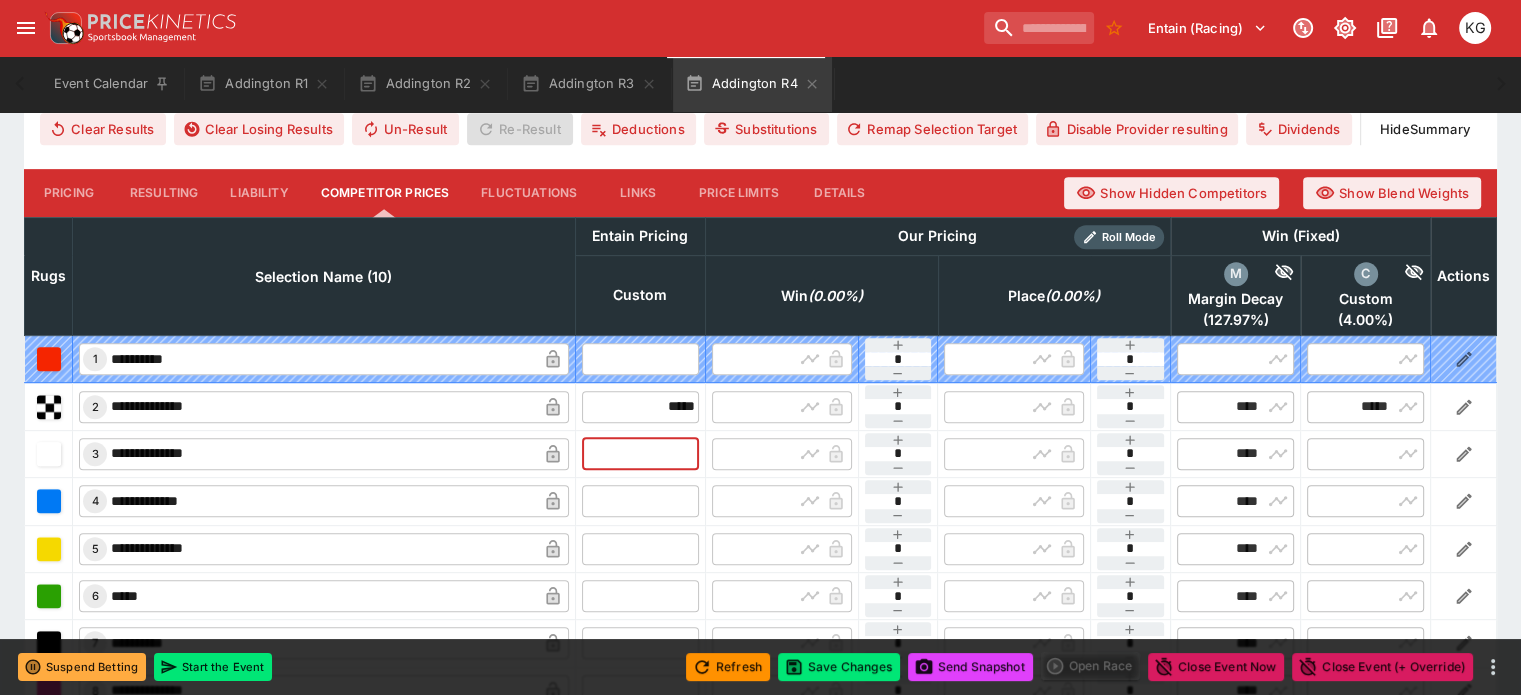 click at bounding box center (640, 454) 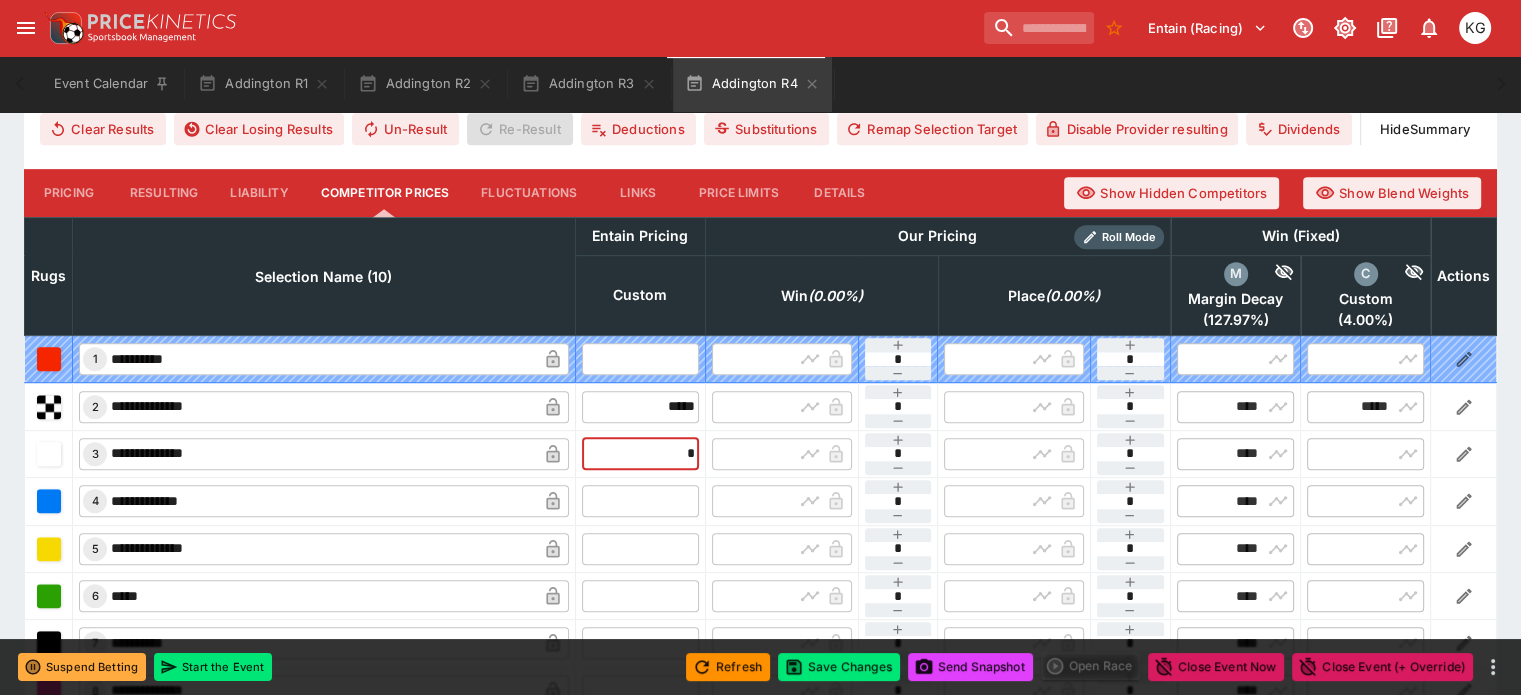 type on "**" 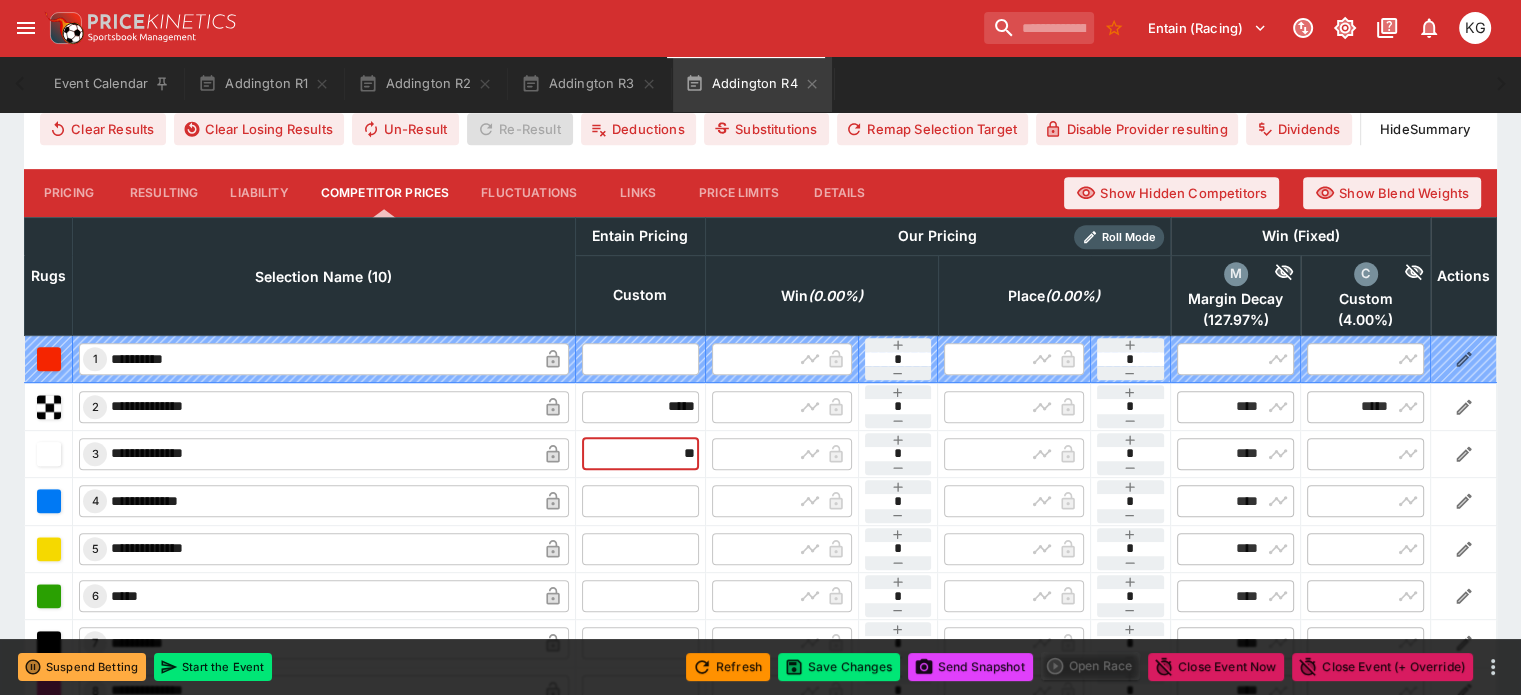 type on "*****" 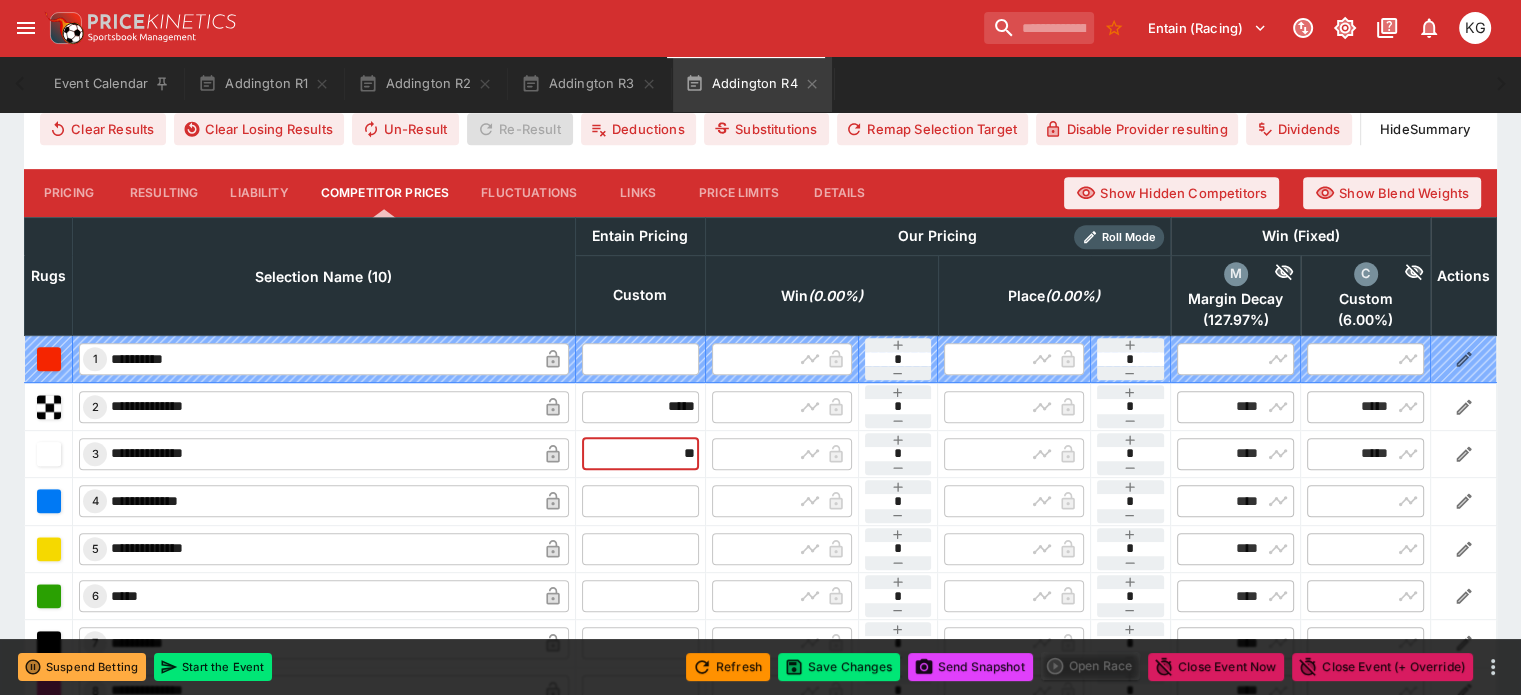 type on "*****" 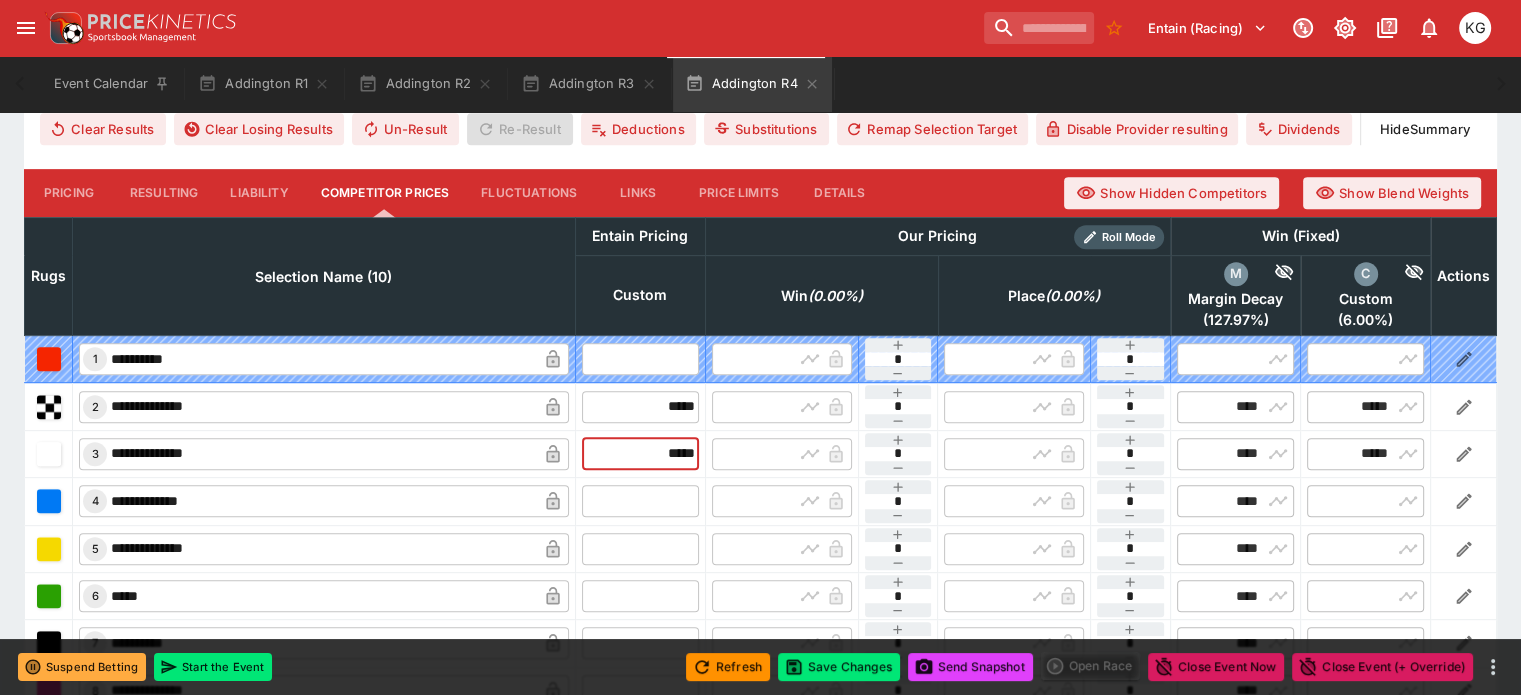 click at bounding box center (640, 501) 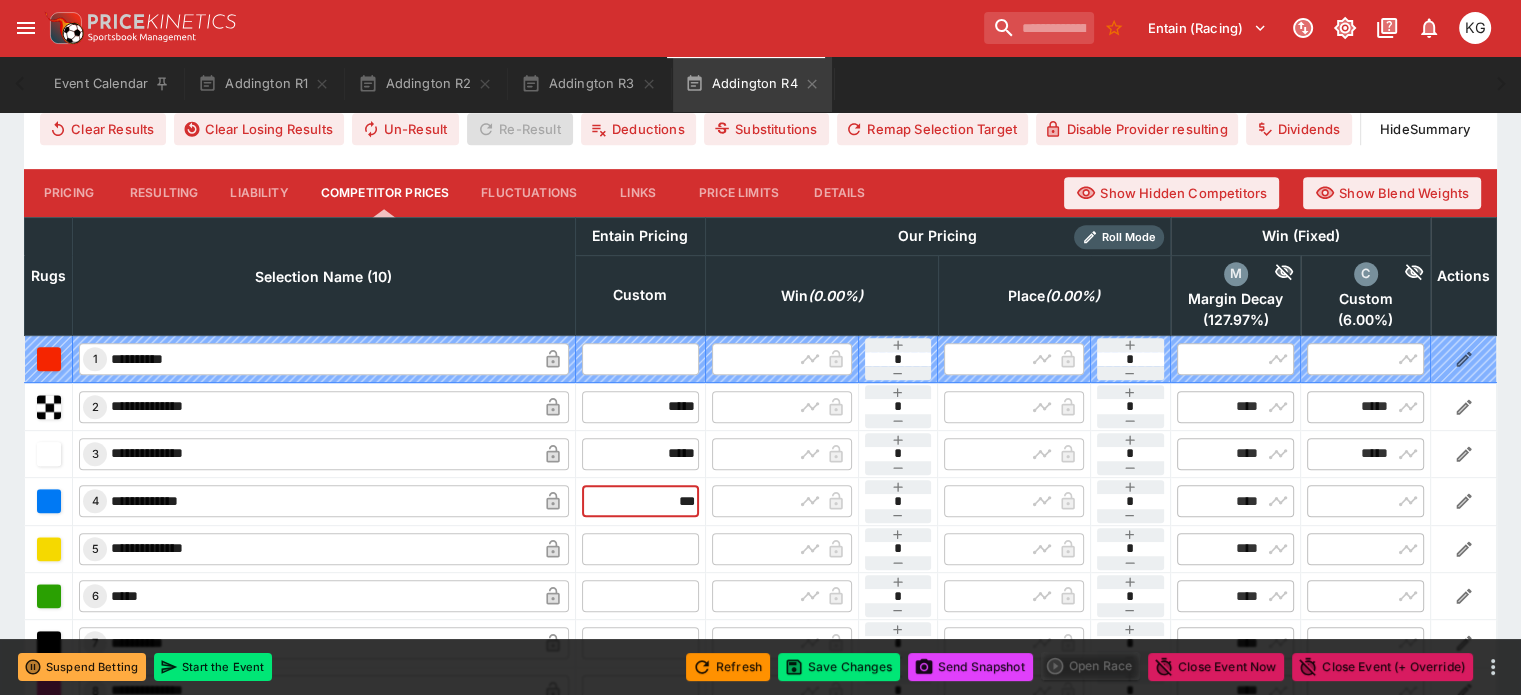 type on "****" 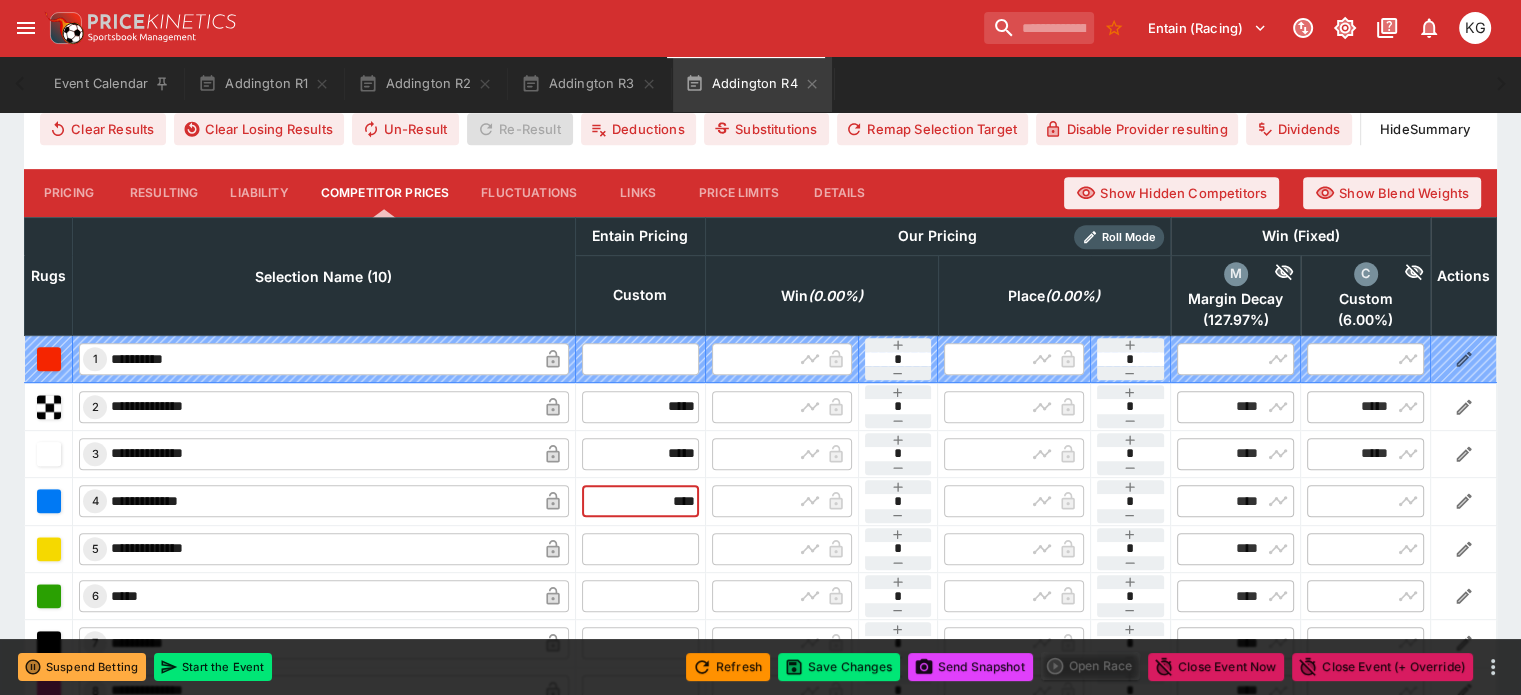 type on "****" 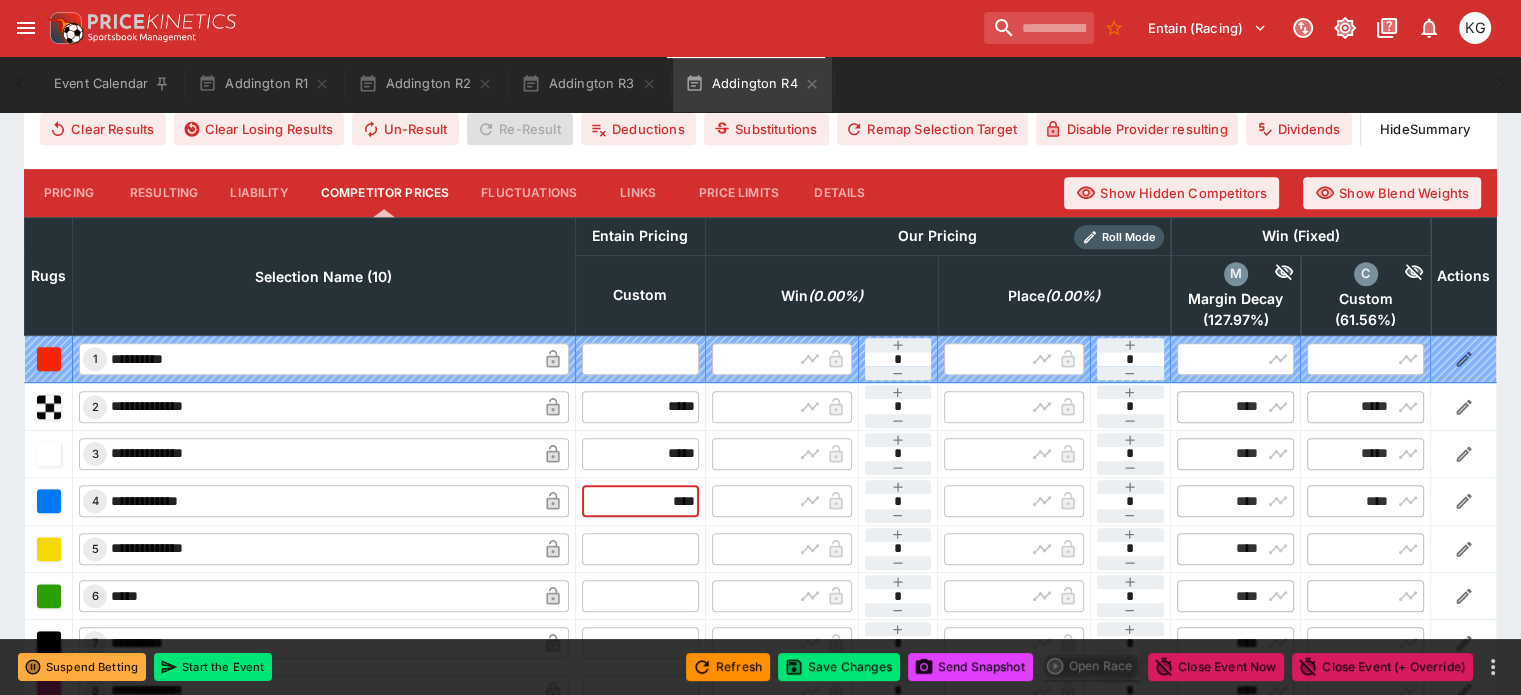 type on "****" 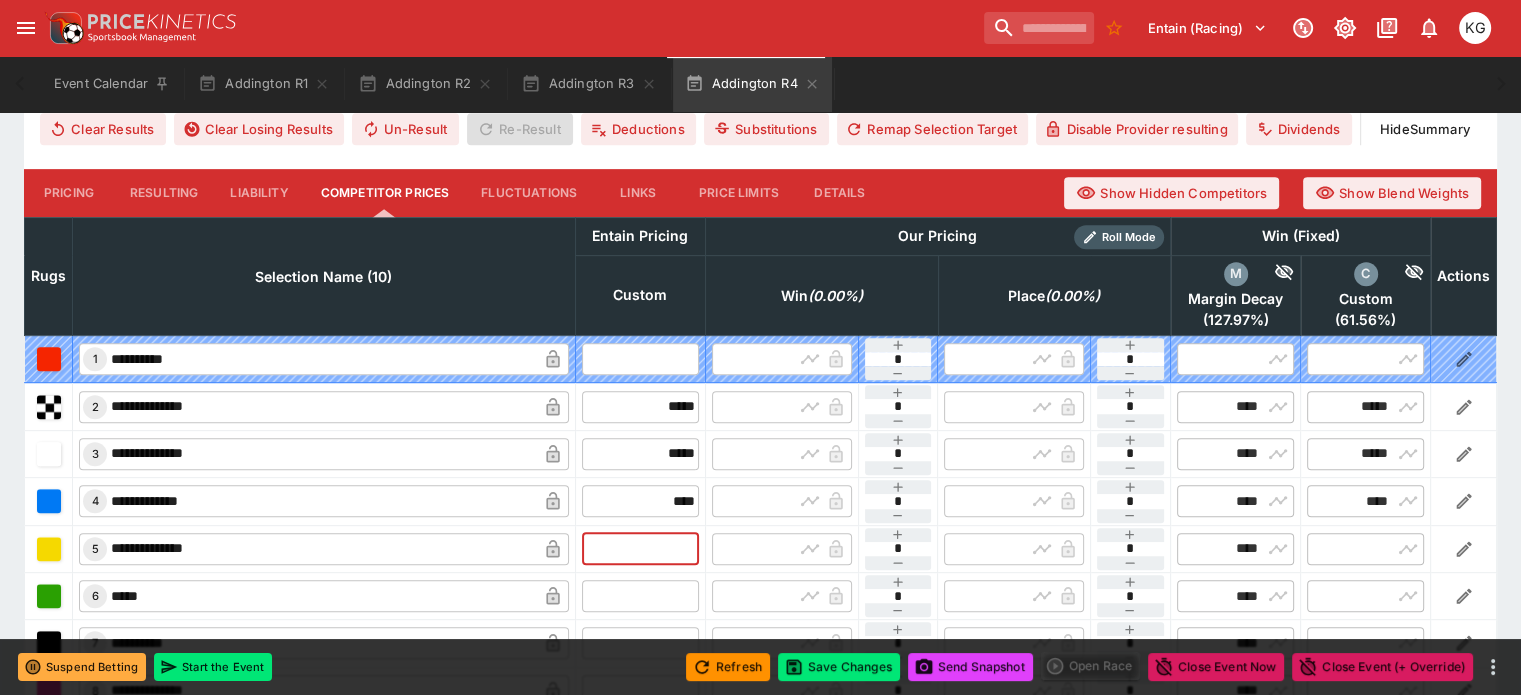 click at bounding box center [640, 549] 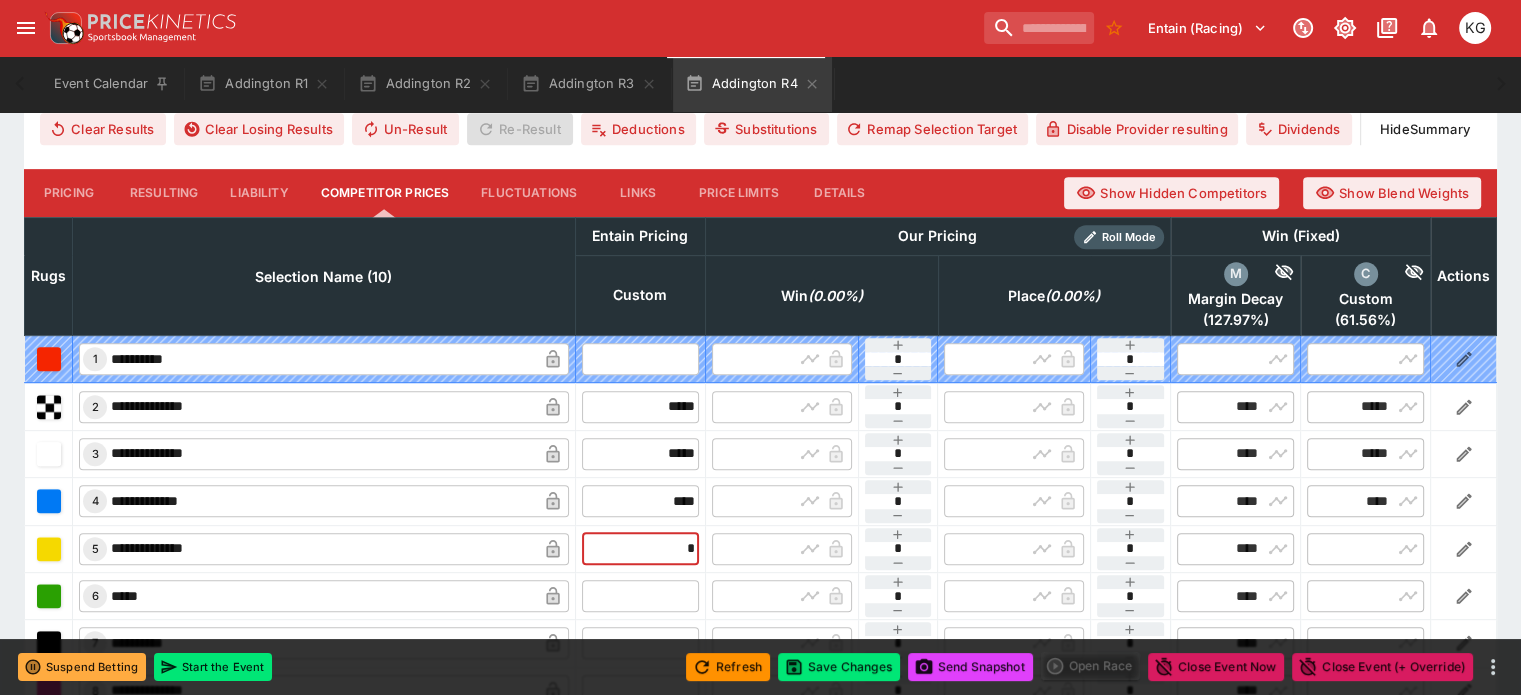 type 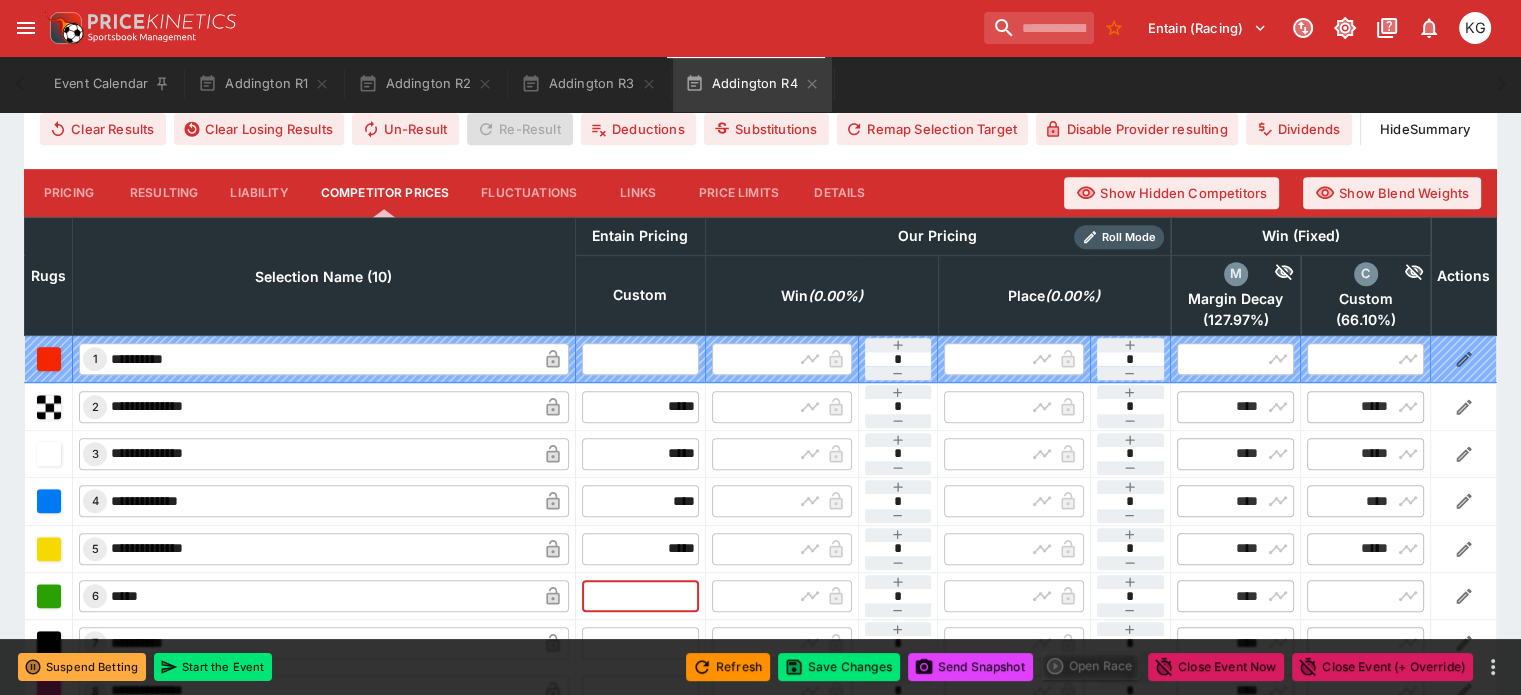 click at bounding box center [640, 596] 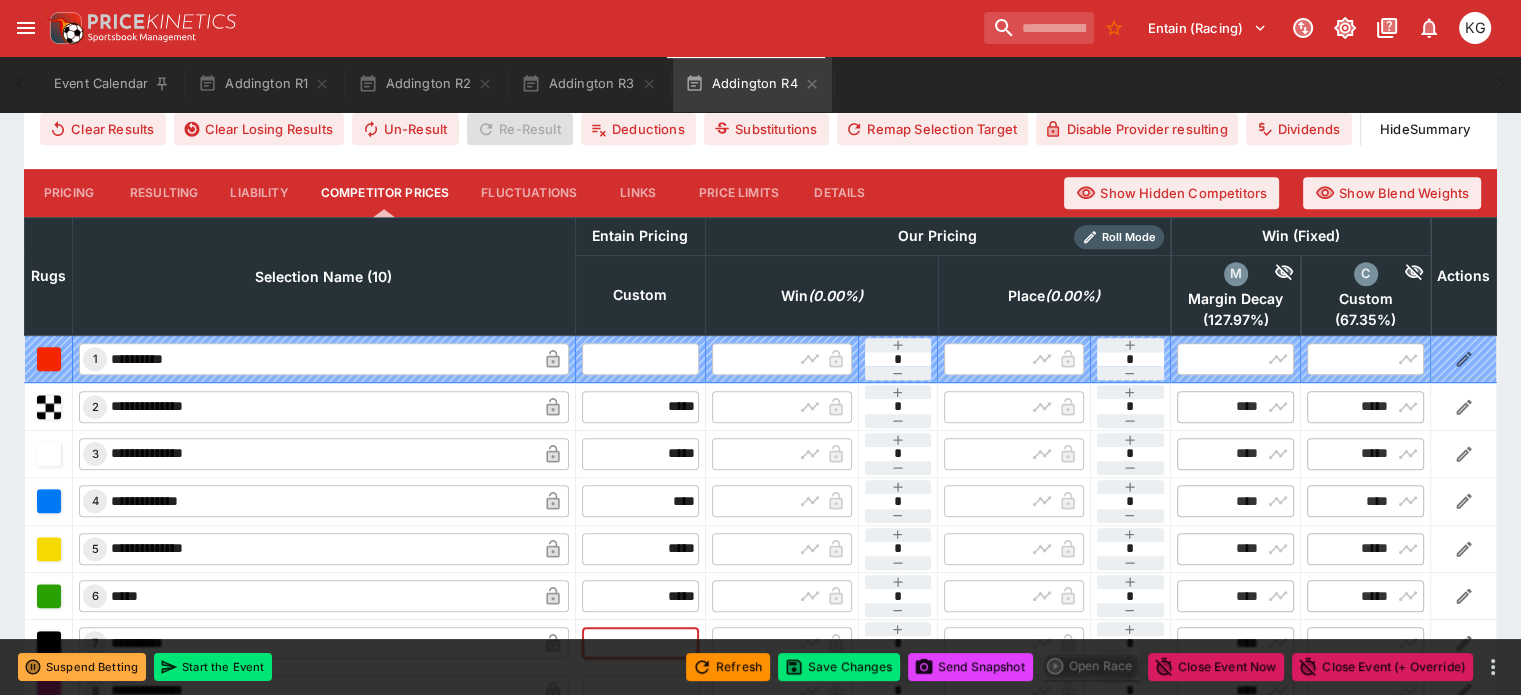 click at bounding box center (640, 643) 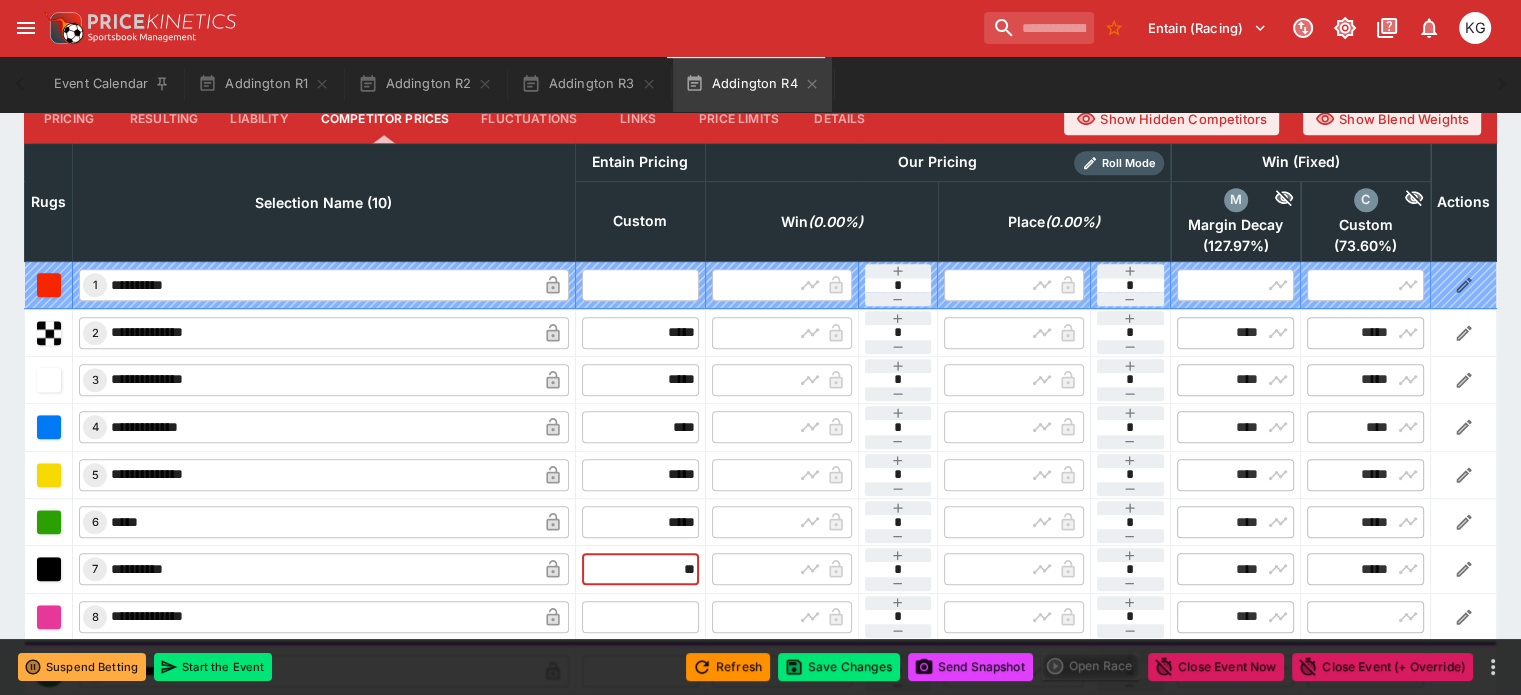 scroll, scrollTop: 939, scrollLeft: 0, axis: vertical 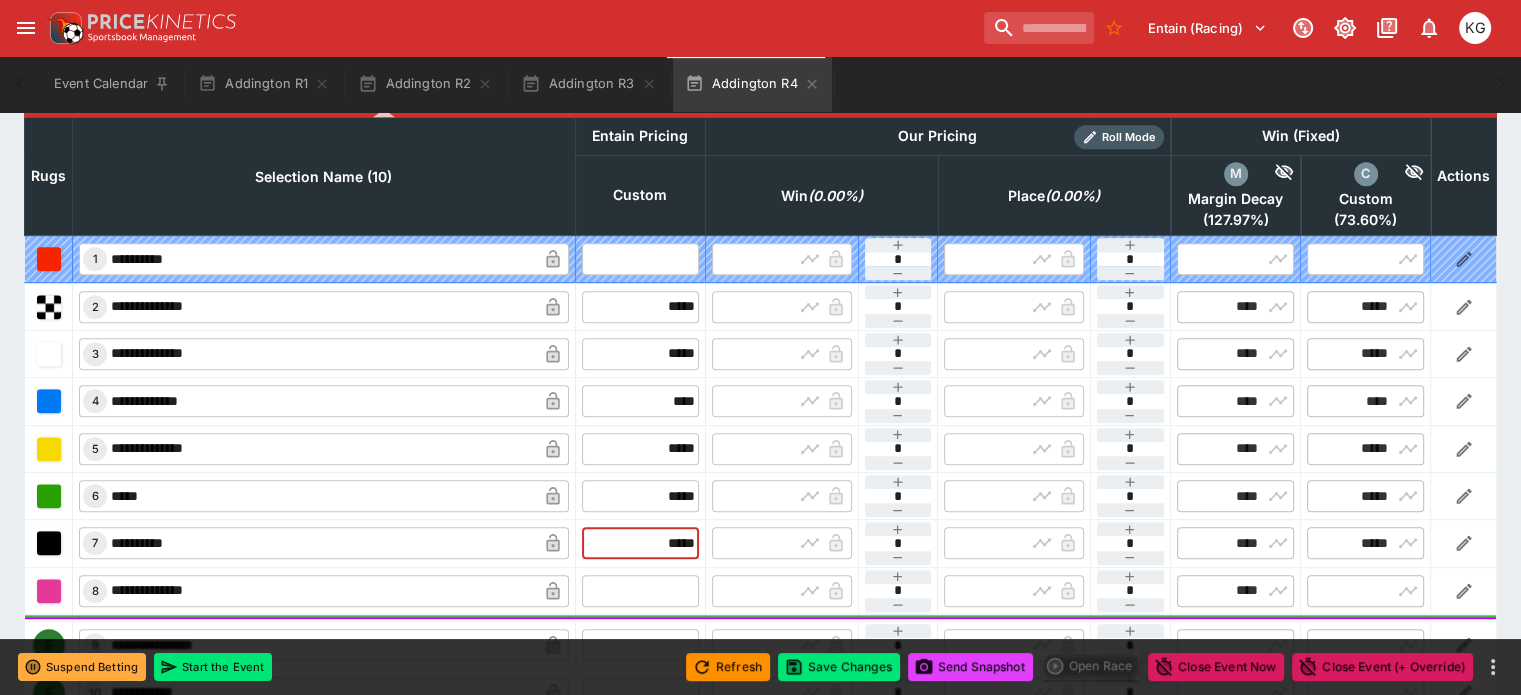 click at bounding box center [640, 591] 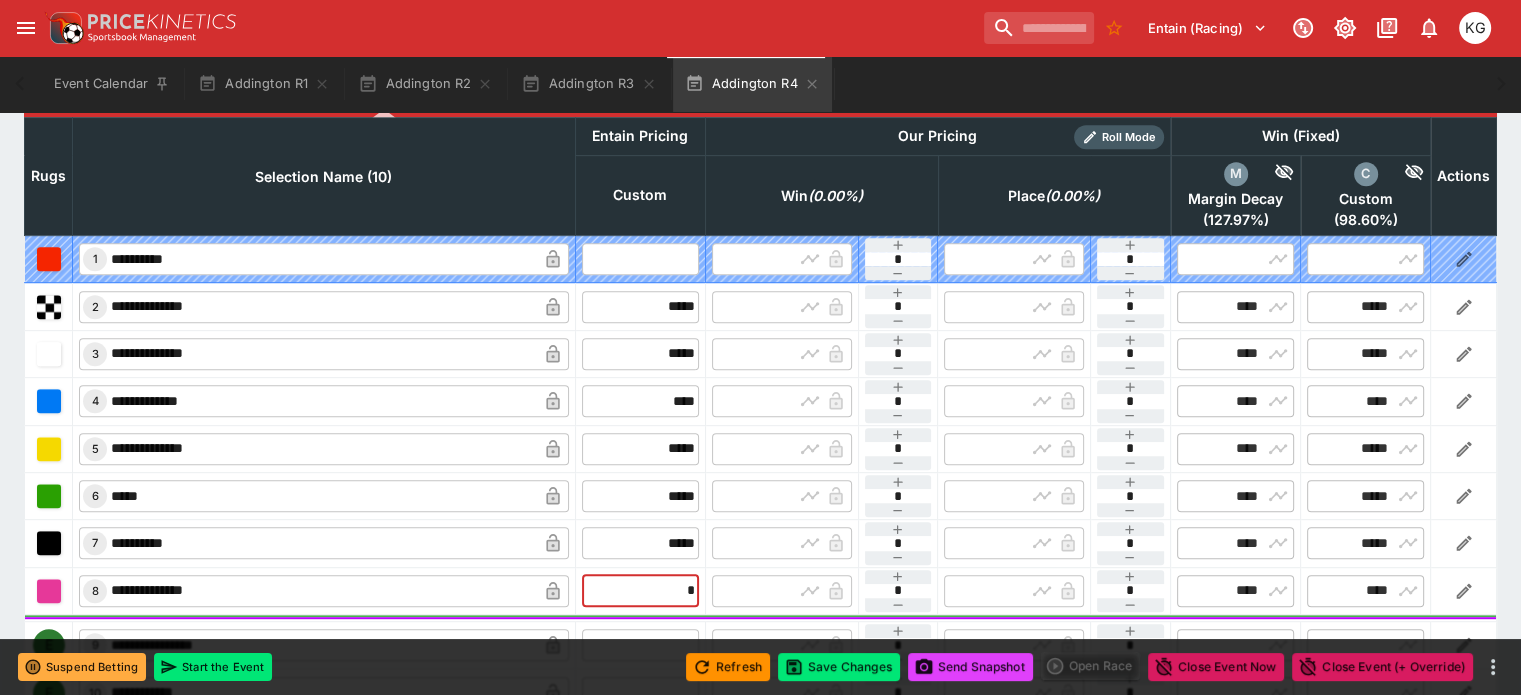 drag, startPoint x: 624, startPoint y: 542, endPoint x: 713, endPoint y: 551, distance: 89.453896 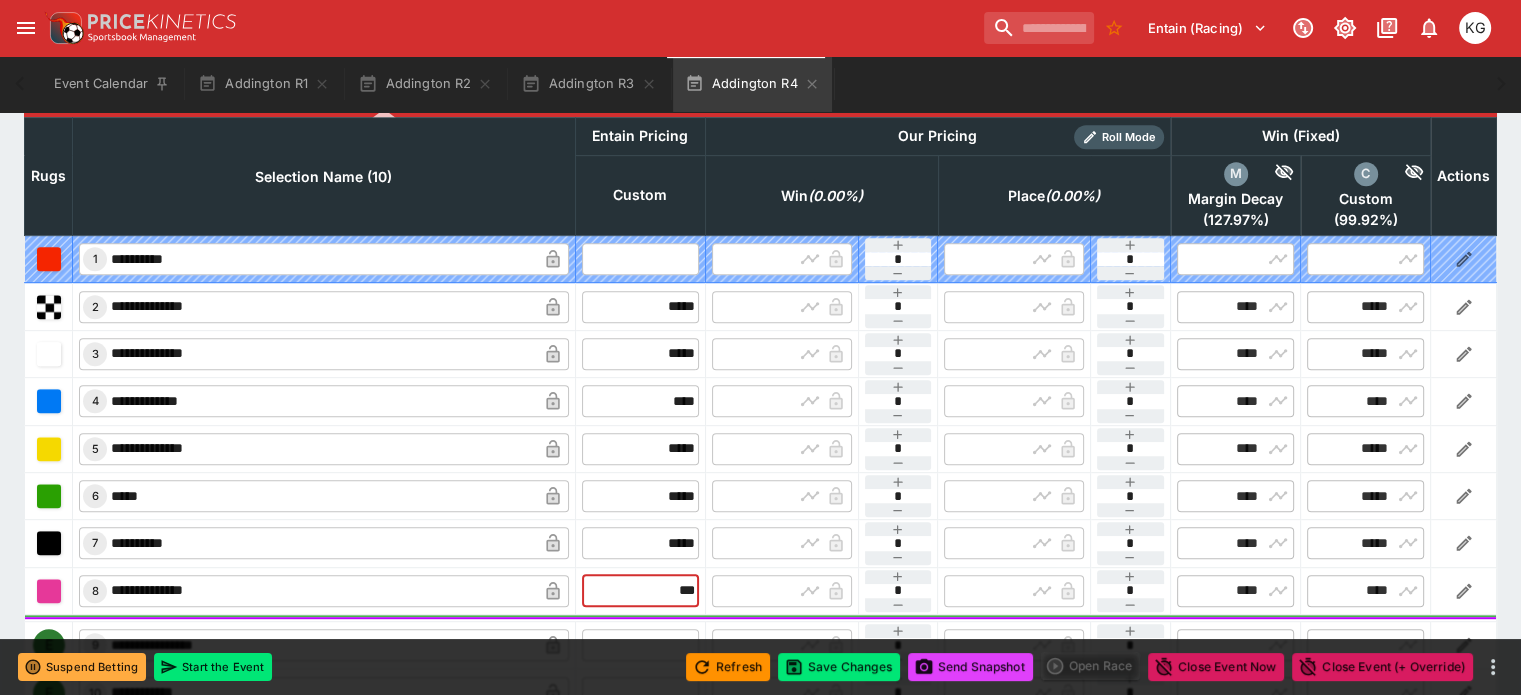 drag, startPoint x: 640, startPoint y: 536, endPoint x: 688, endPoint y: 545, distance: 48.83646 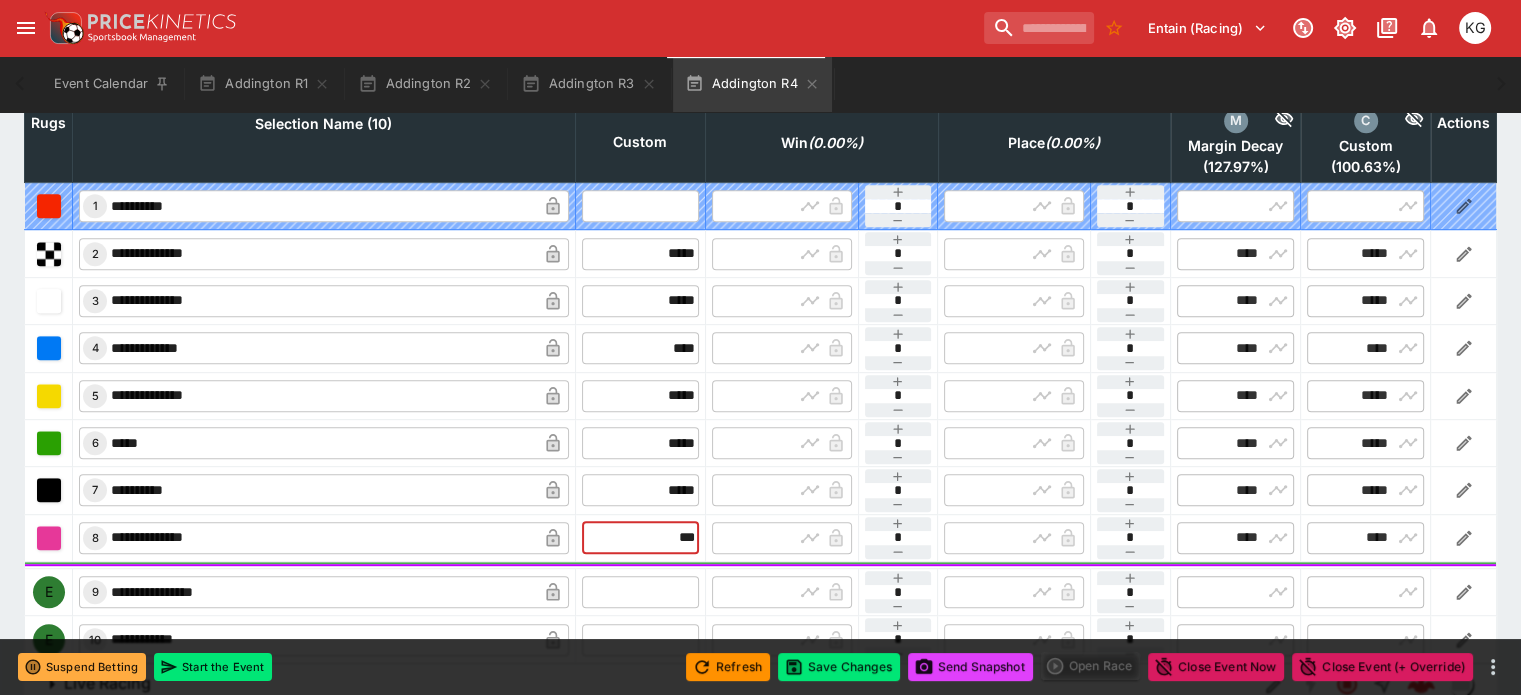 scroll, scrollTop: 1018, scrollLeft: 0, axis: vertical 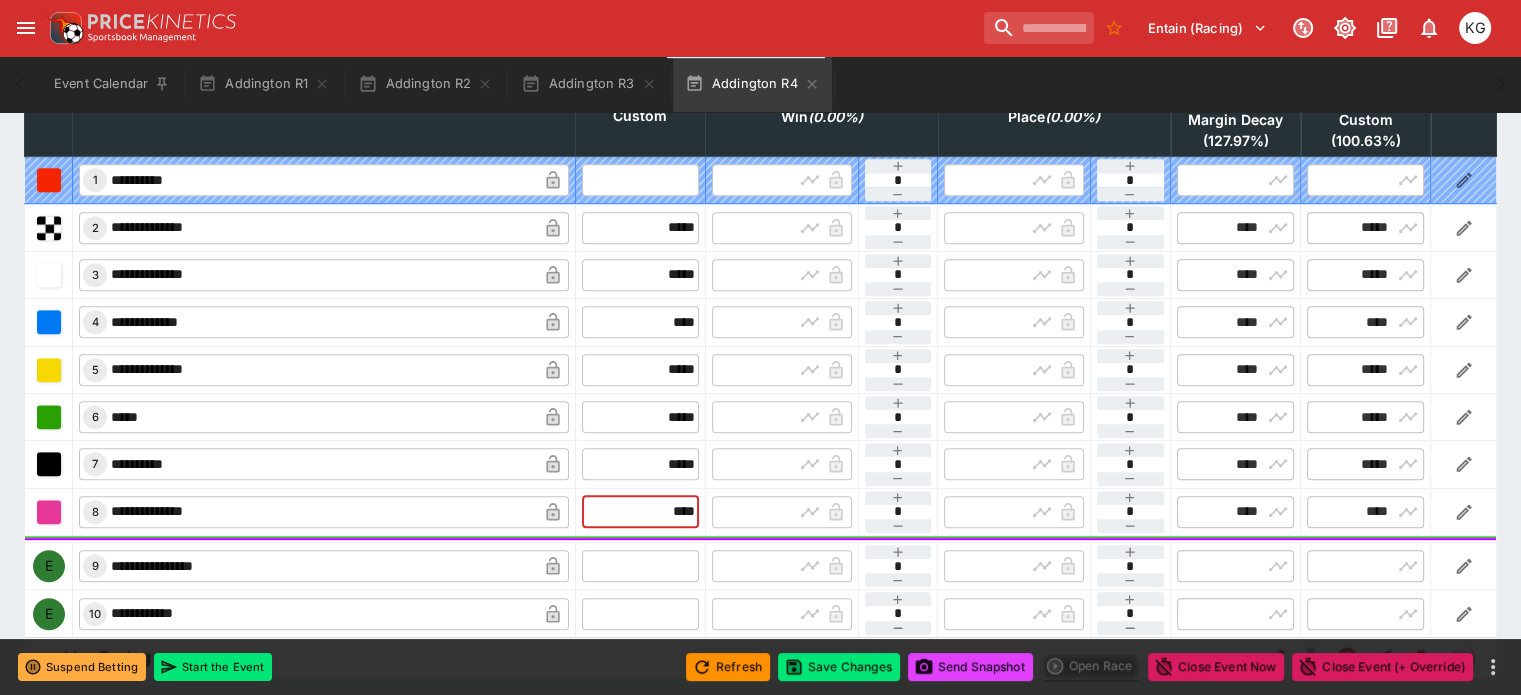 click at bounding box center [640, 566] 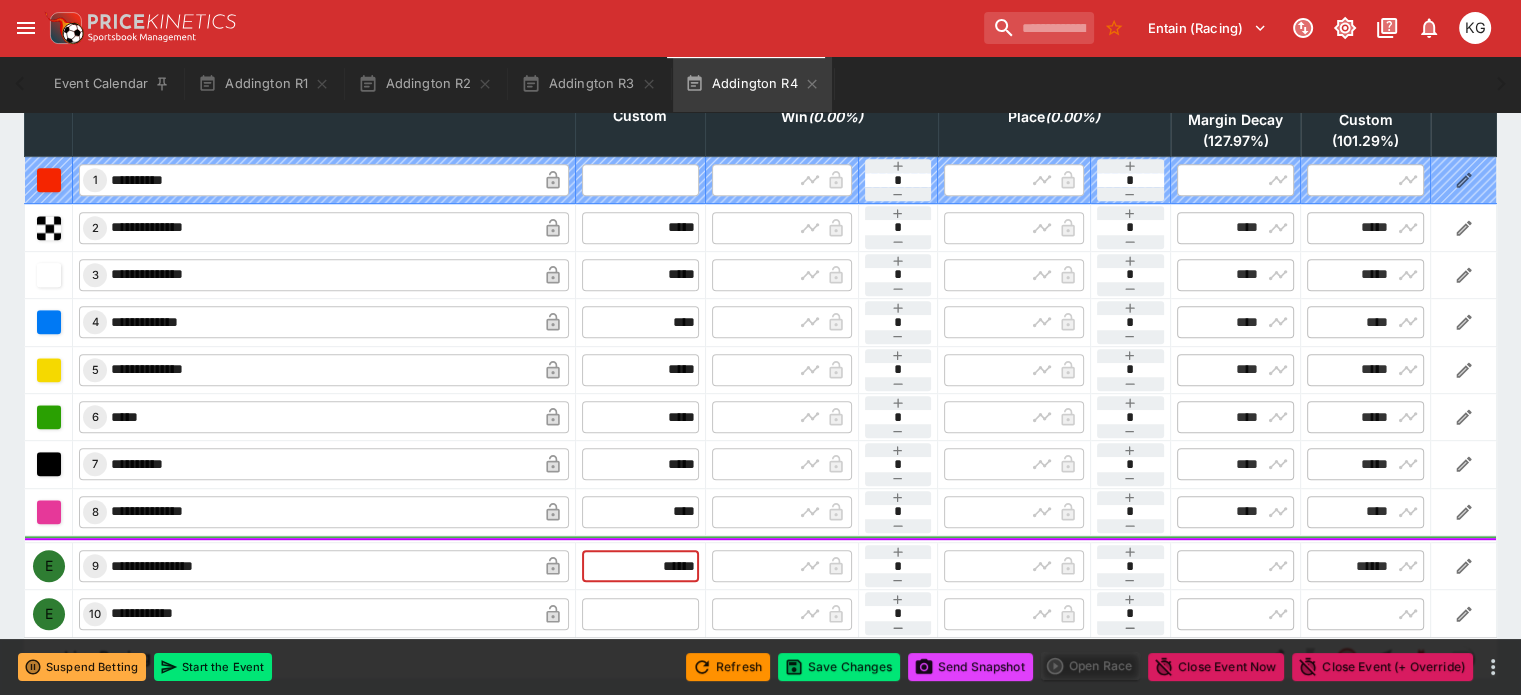 click at bounding box center [640, 614] 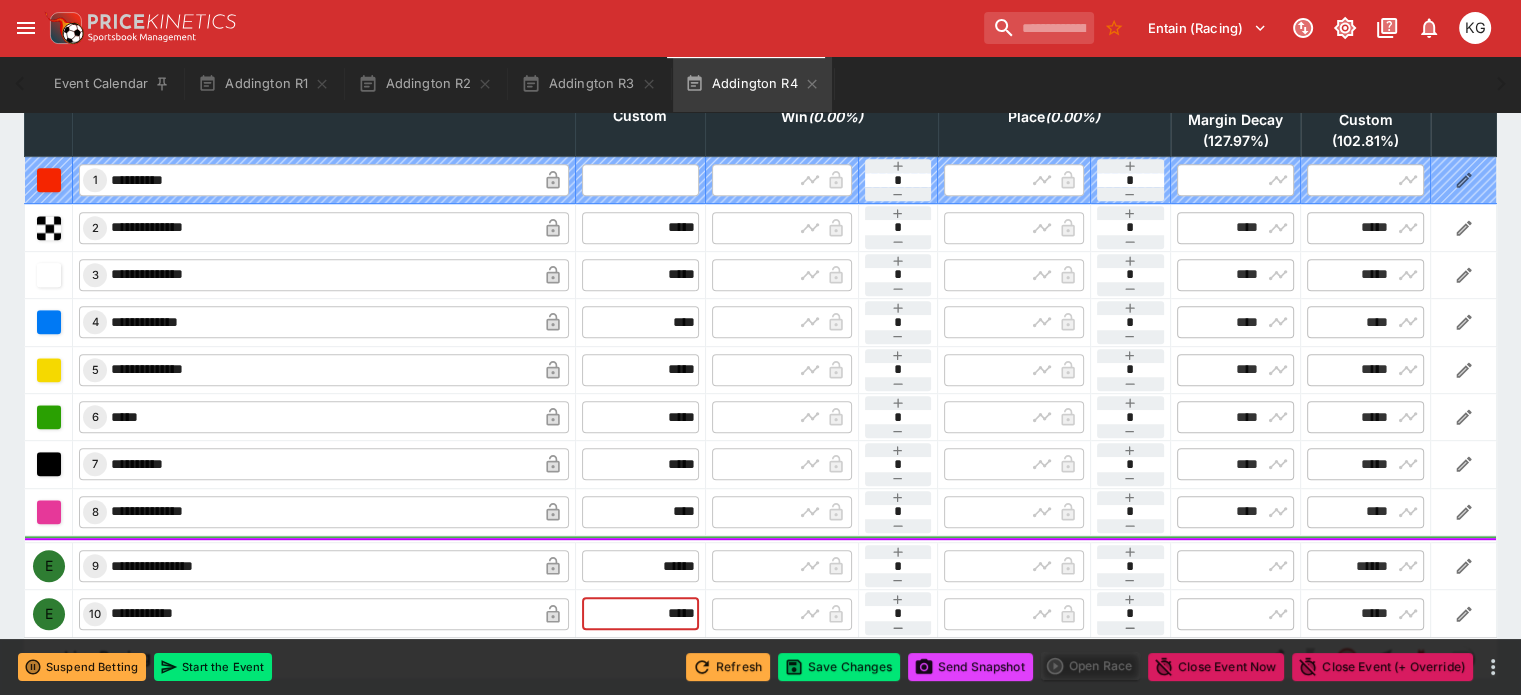click on "Refresh" at bounding box center [728, 667] 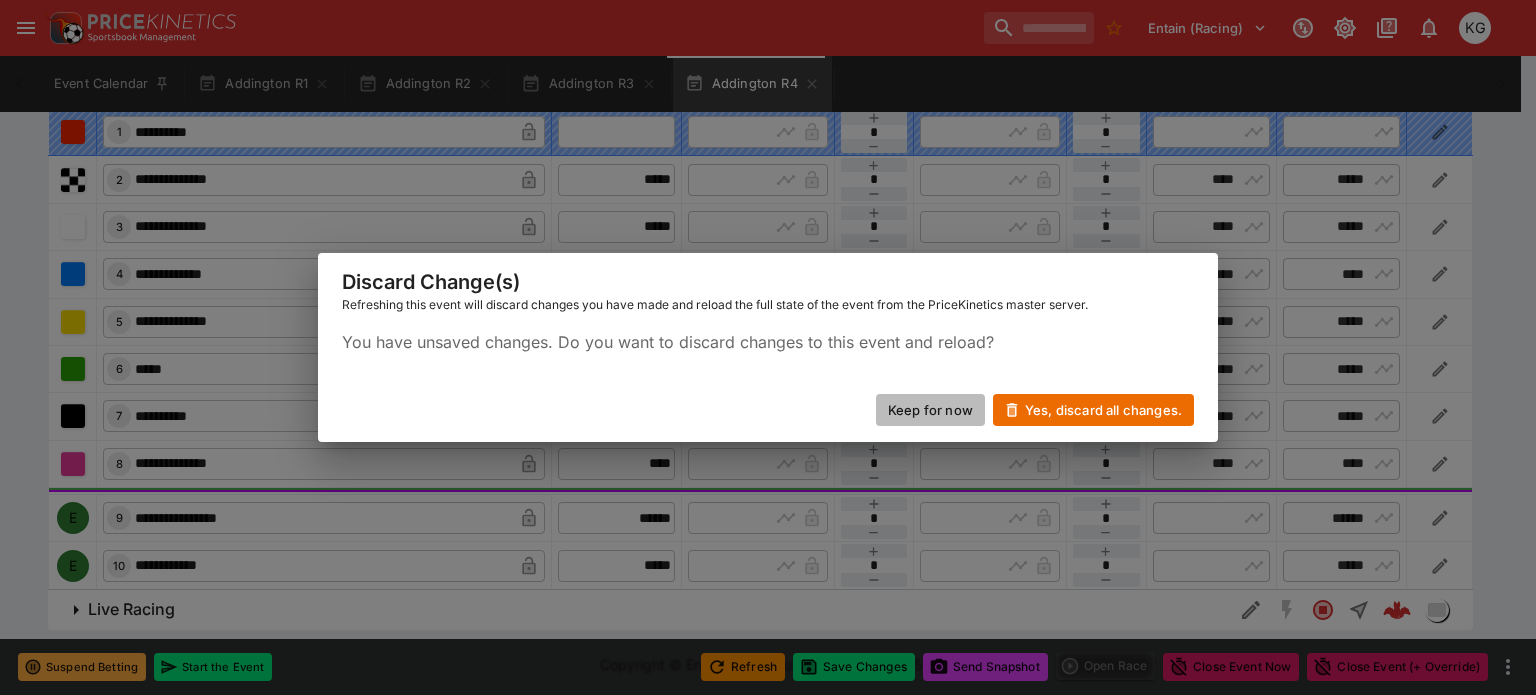 click on "Keep for now" at bounding box center [930, 410] 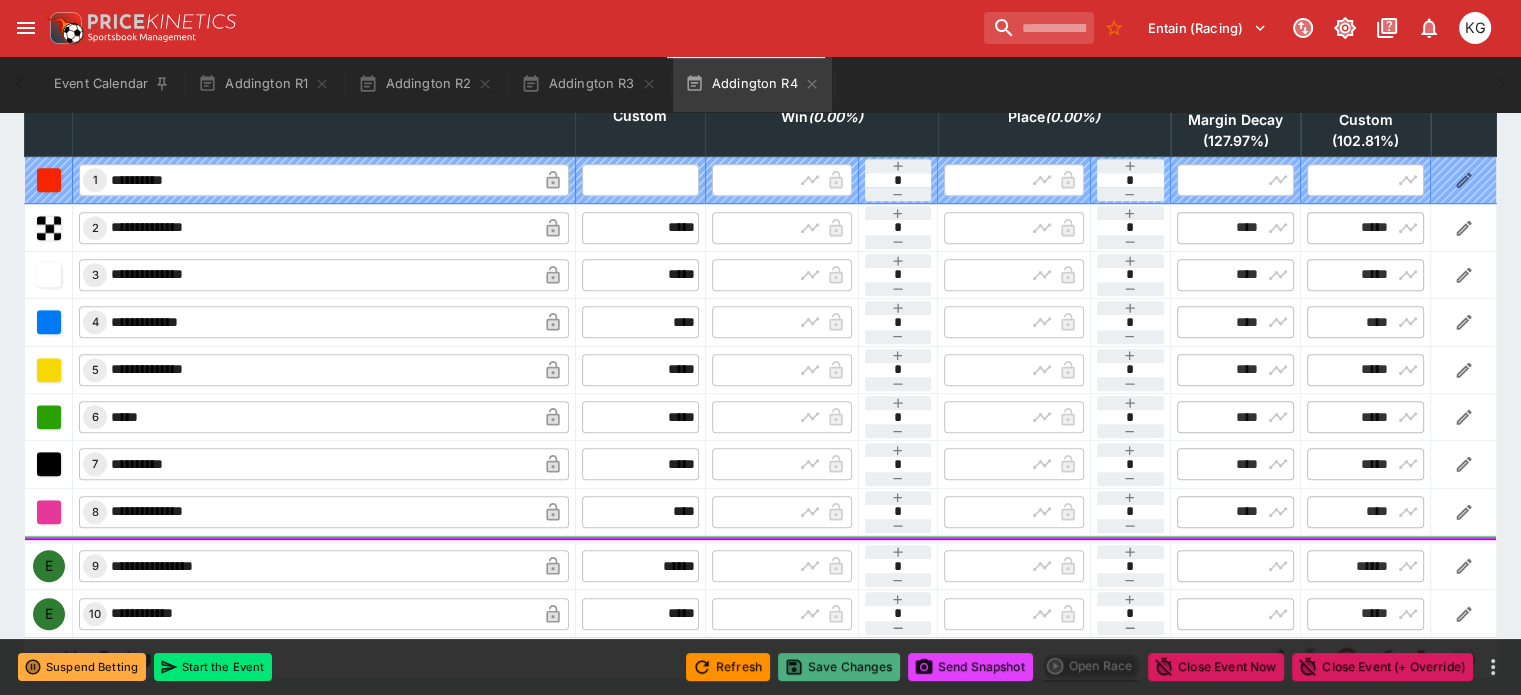 click on "Save Changes" at bounding box center [839, 667] 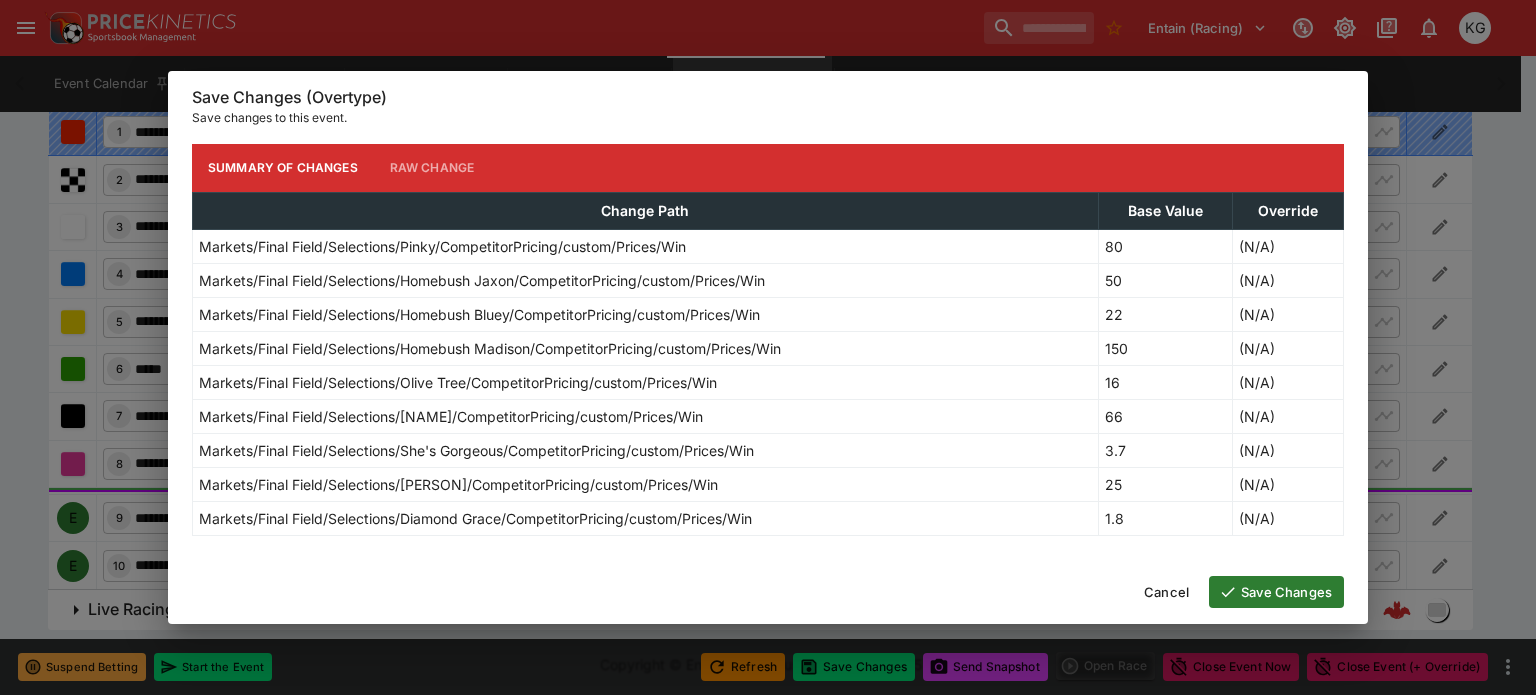 click on "Save Changes" at bounding box center [1276, 592] 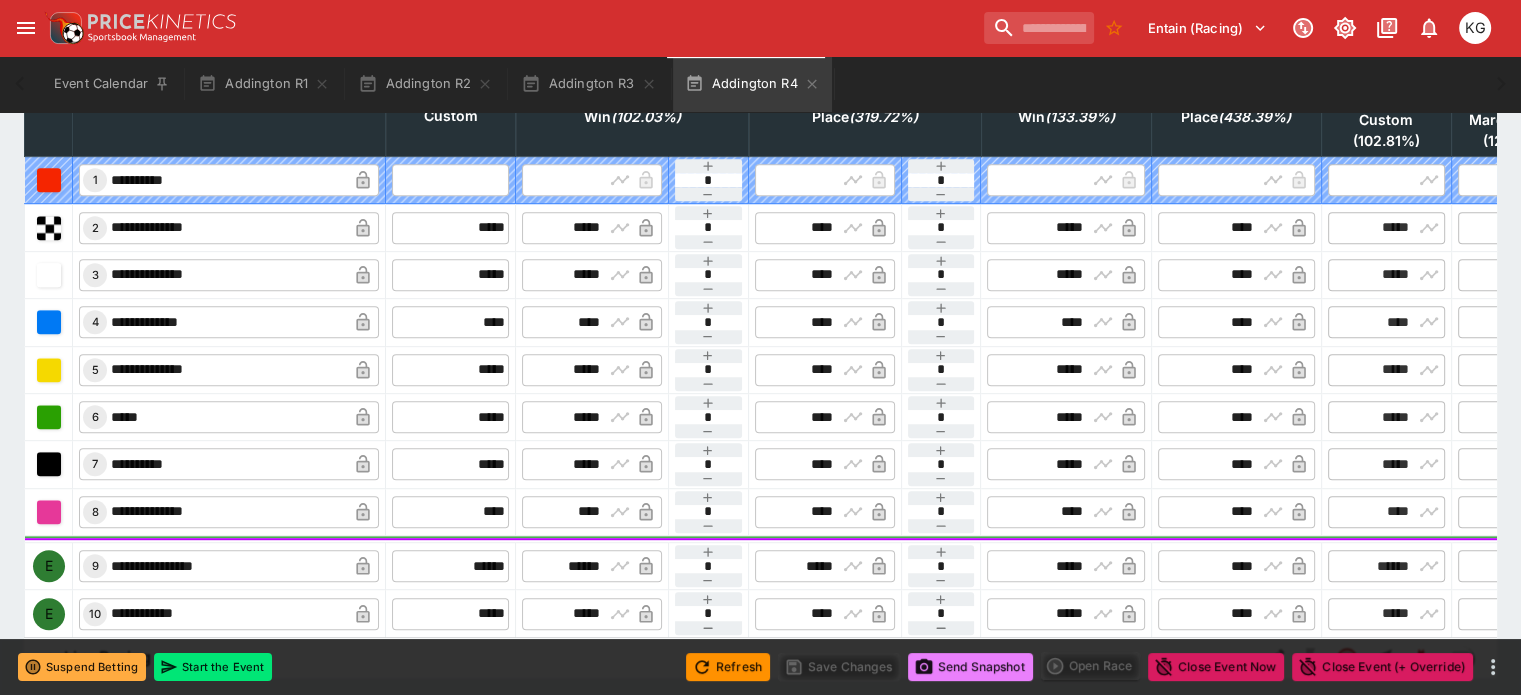 click on "Send Snapshot" at bounding box center [970, 667] 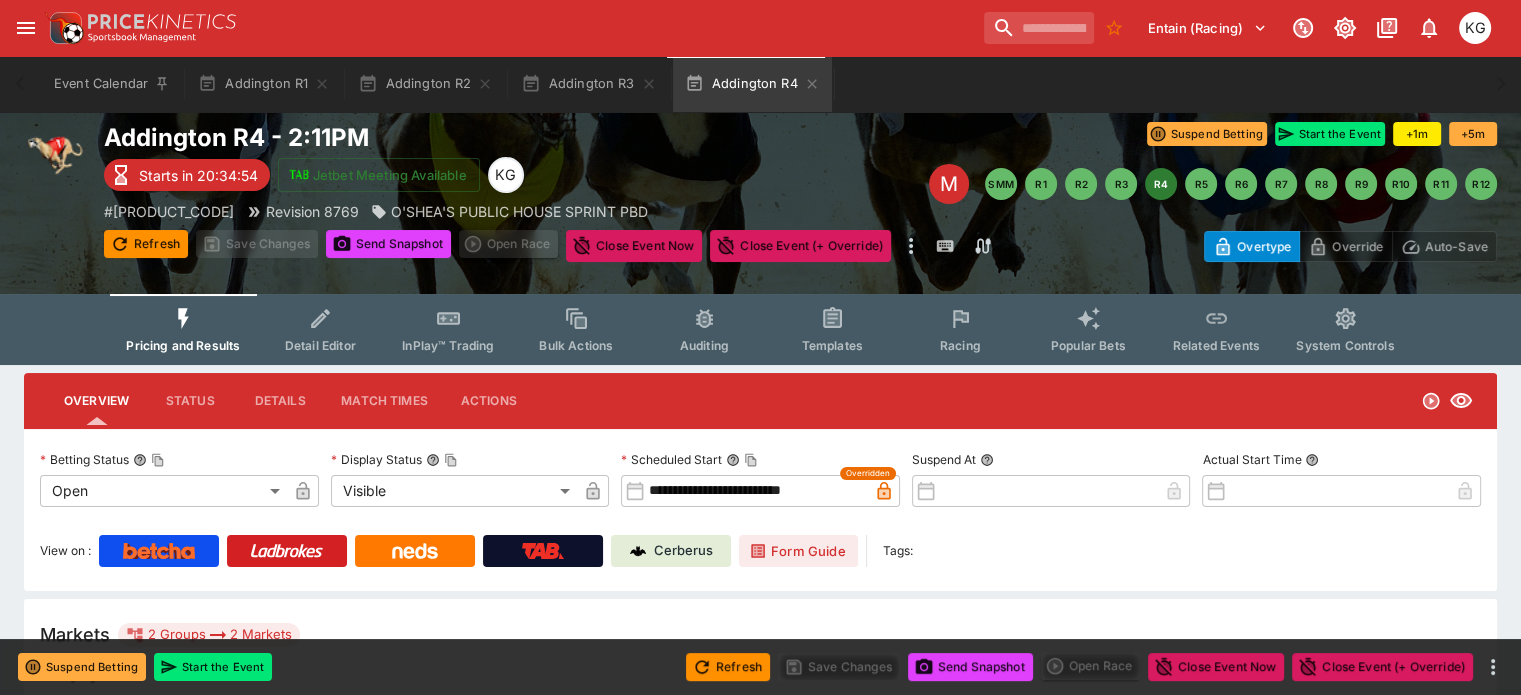scroll, scrollTop: 0, scrollLeft: 0, axis: both 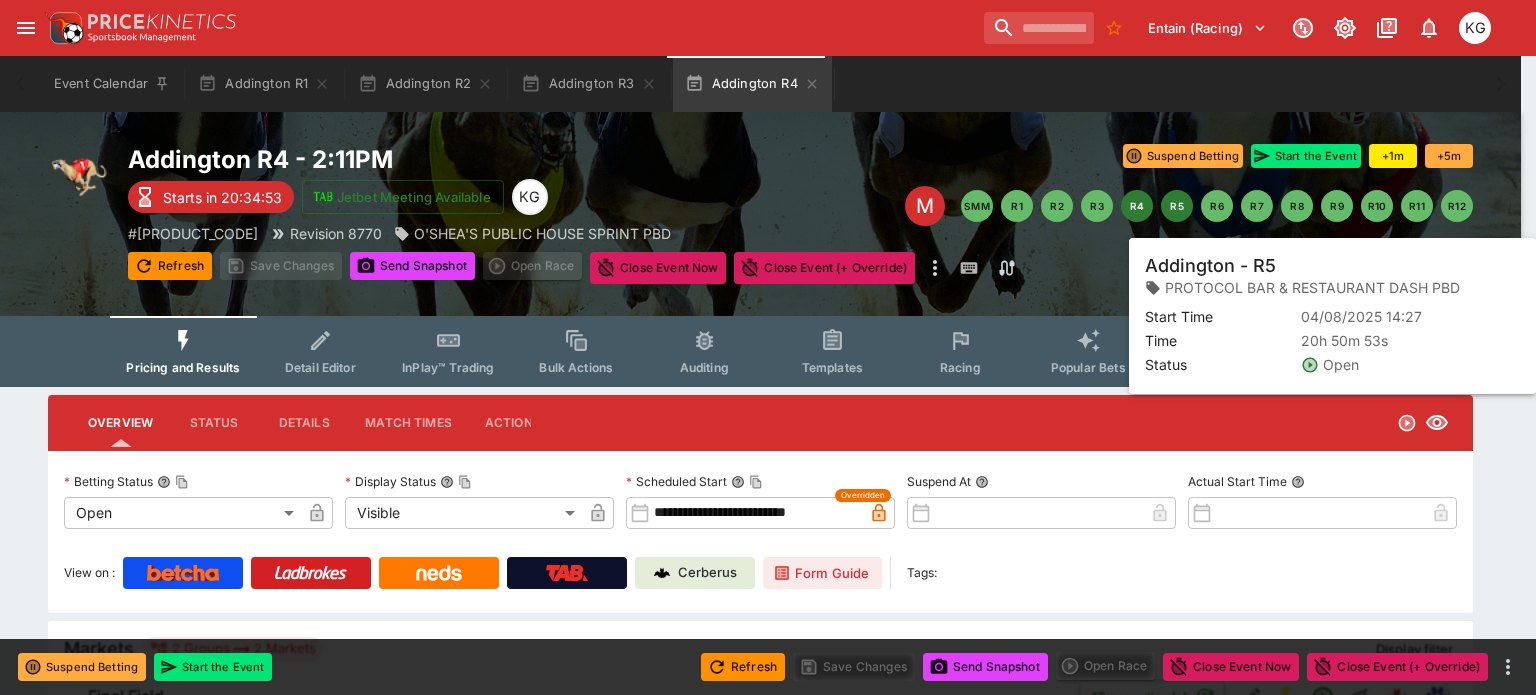 click on "R5" at bounding box center (1177, 206) 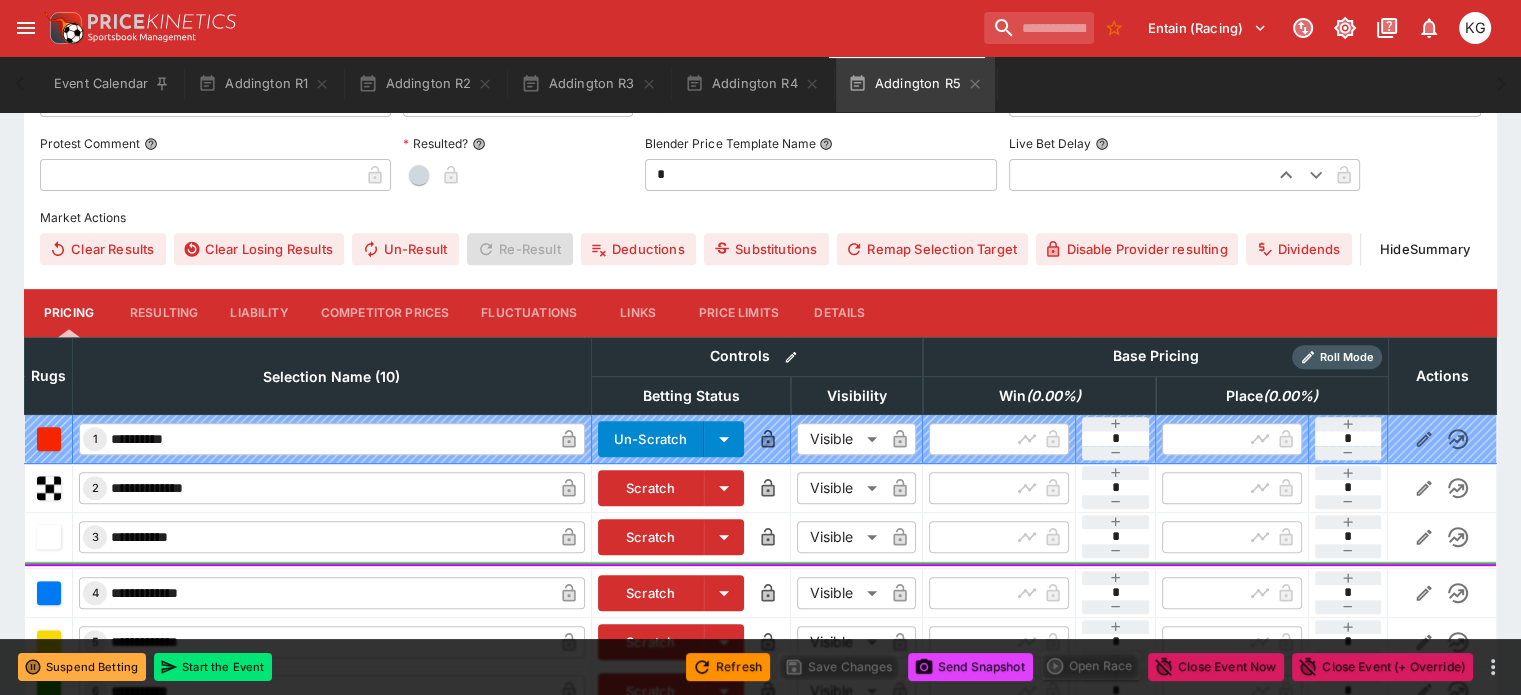 scroll, scrollTop: 600, scrollLeft: 0, axis: vertical 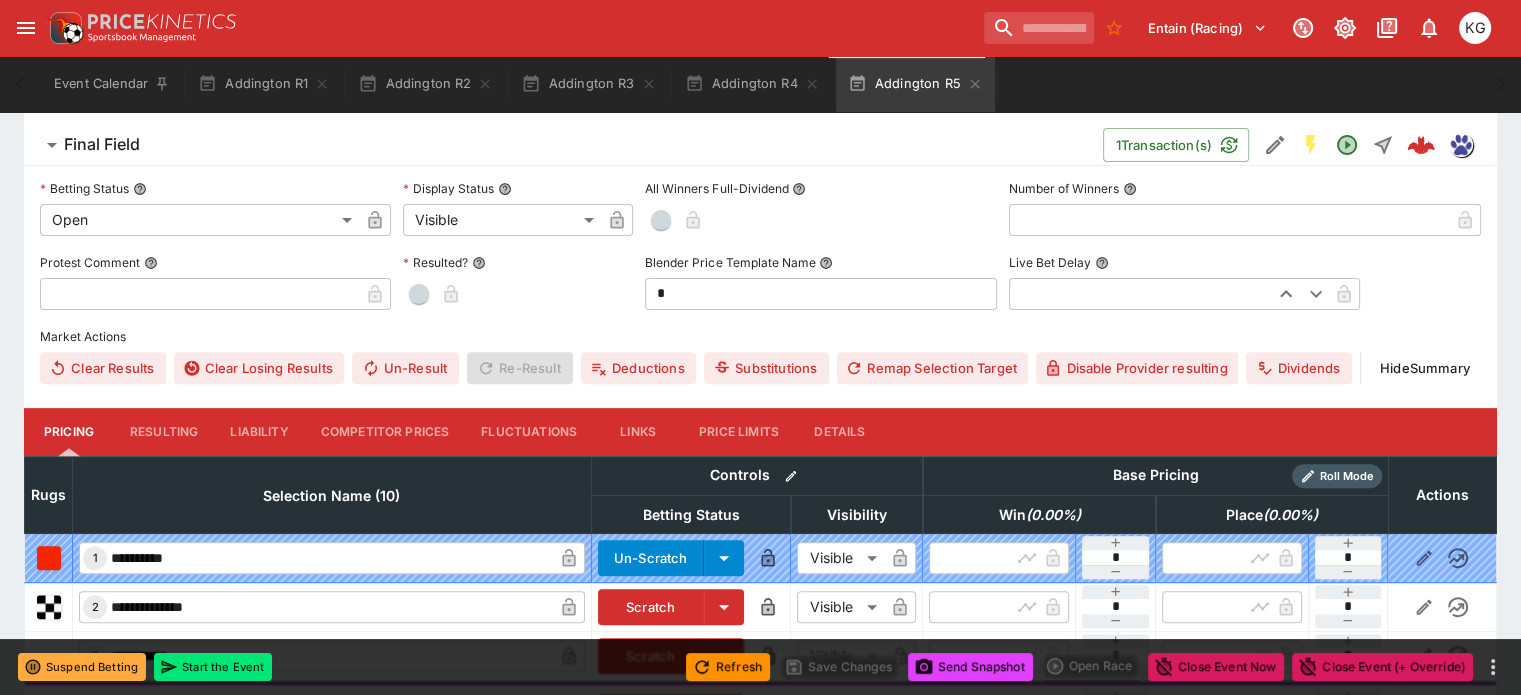 click on "Competitor Prices" at bounding box center (385, 432) 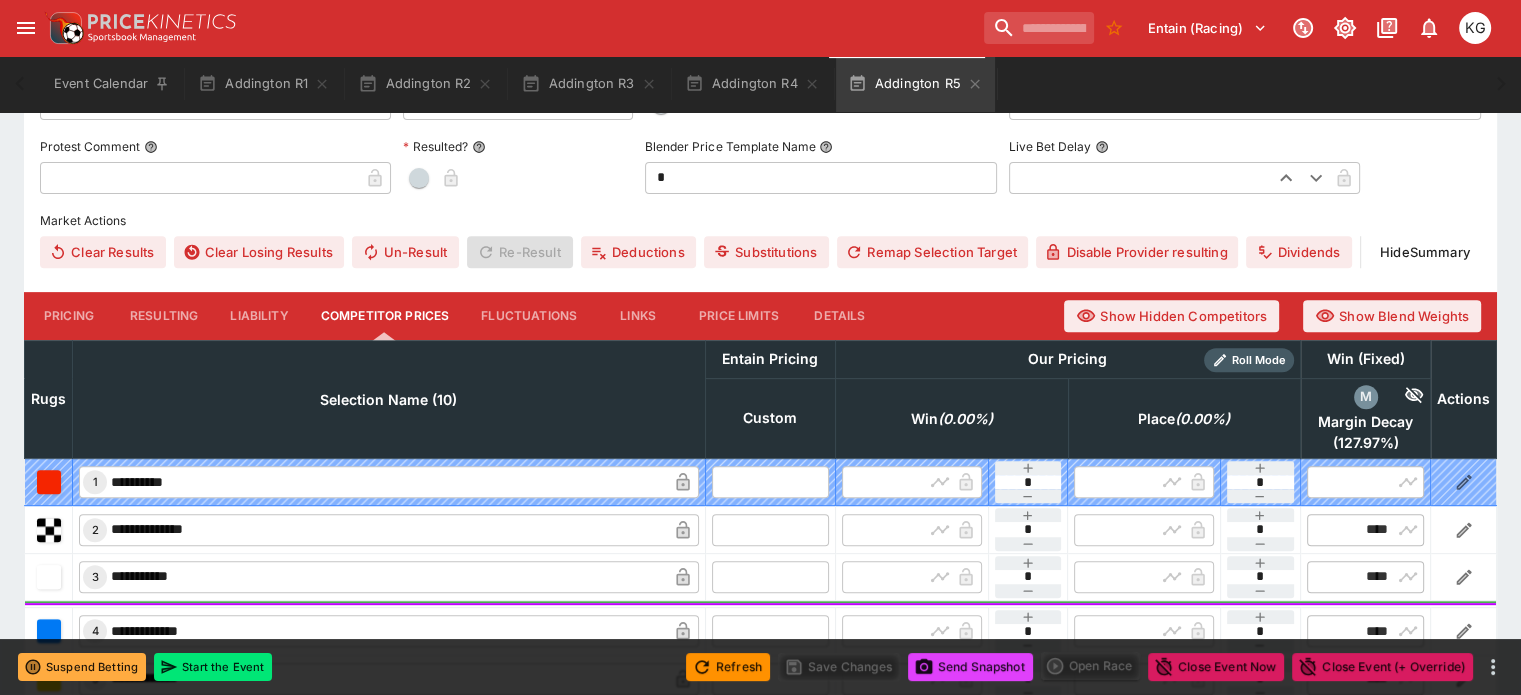 scroll, scrollTop: 900, scrollLeft: 0, axis: vertical 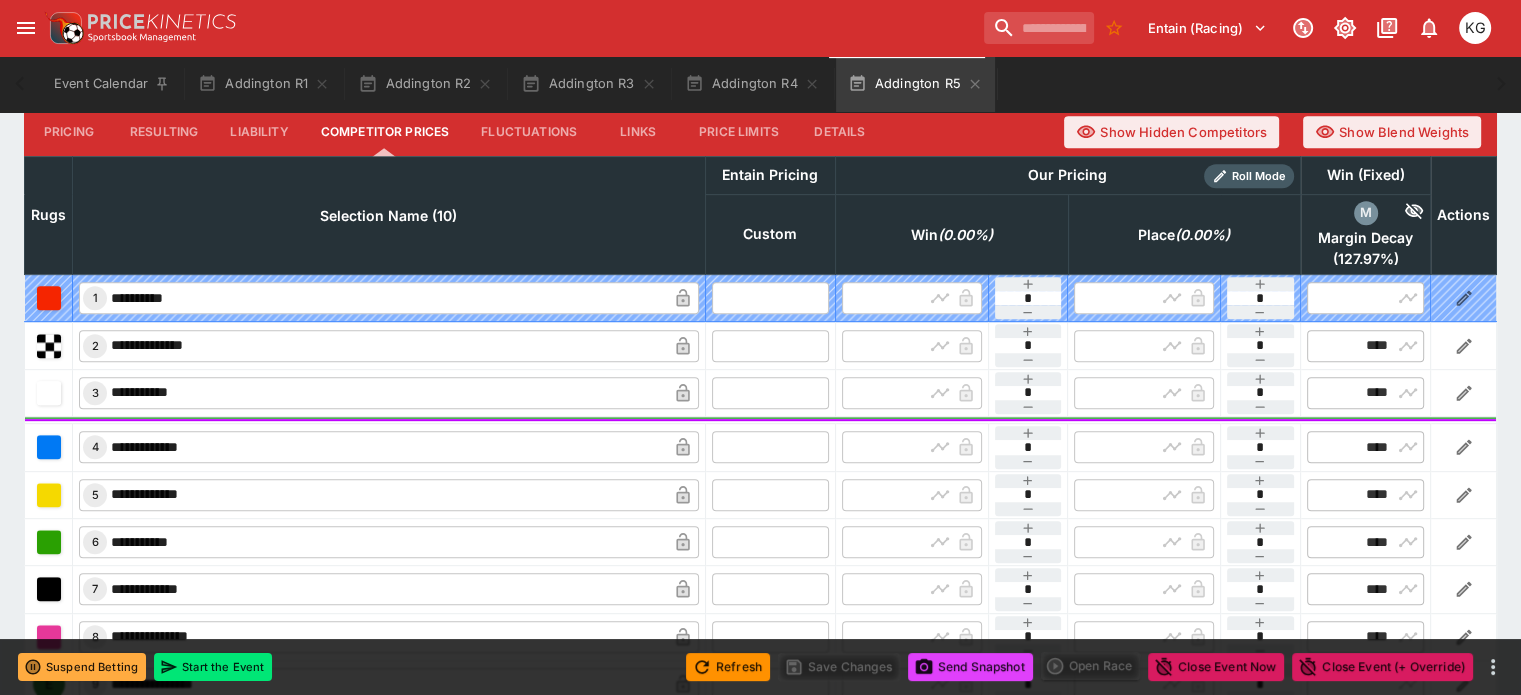 click at bounding box center [770, 345] 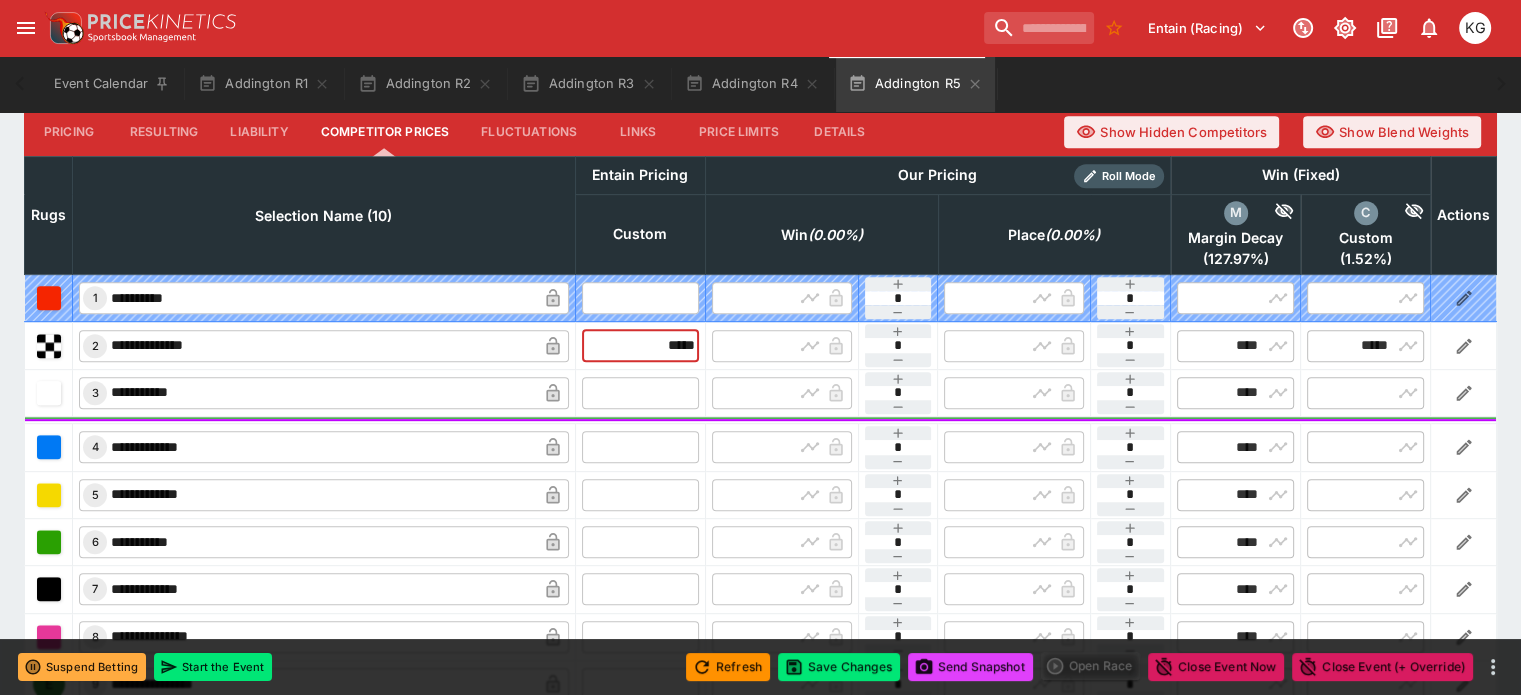click at bounding box center [640, 393] 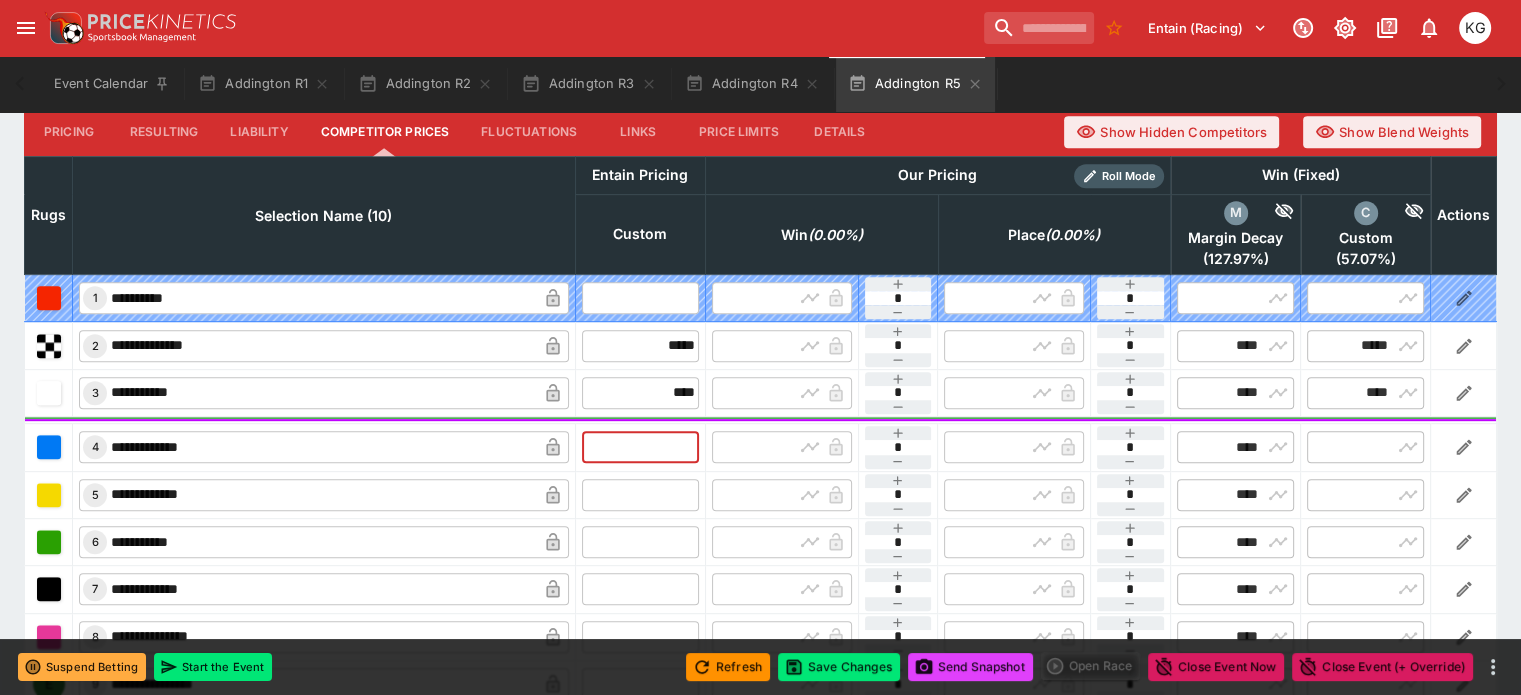 click at bounding box center (640, 447) 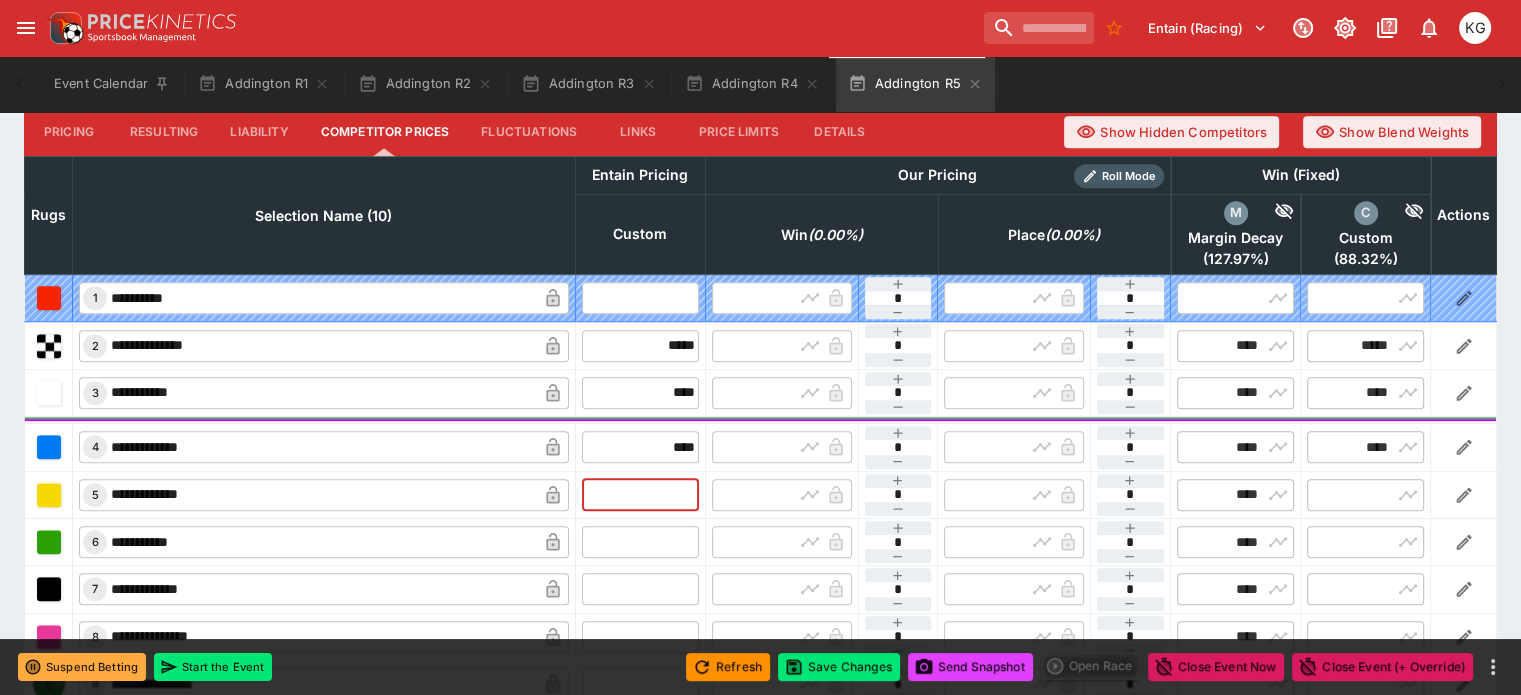 click at bounding box center (640, 495) 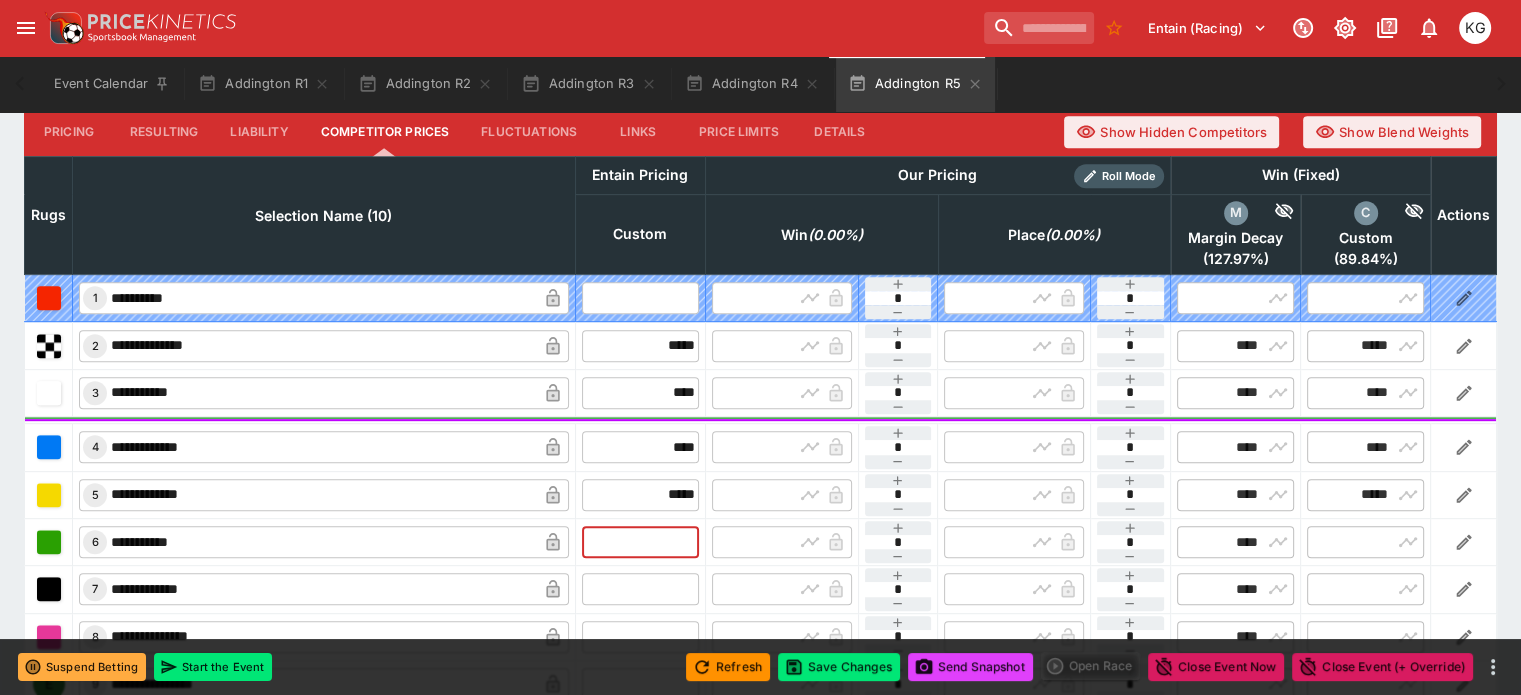 click at bounding box center (640, 542) 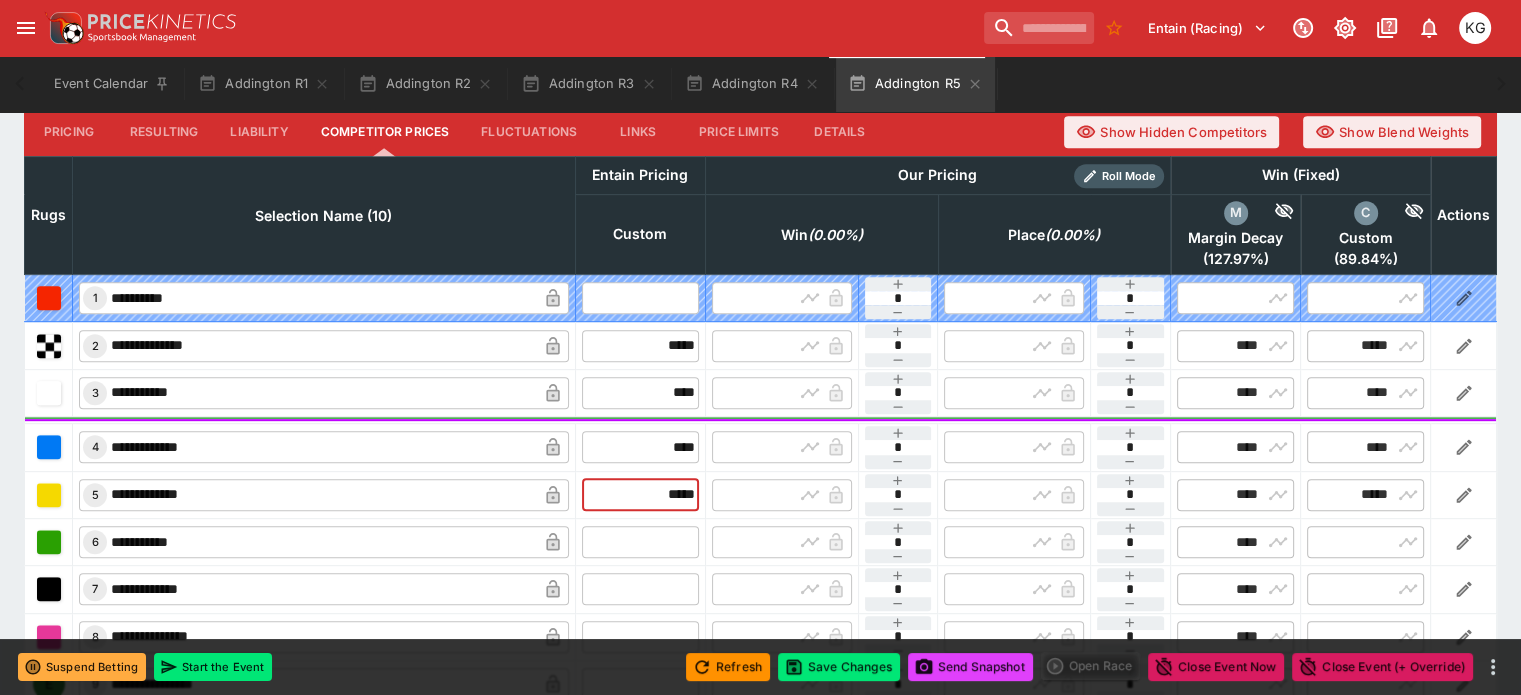 drag, startPoint x: 594, startPoint y: 442, endPoint x: 680, endPoint y: 445, distance: 86.05231 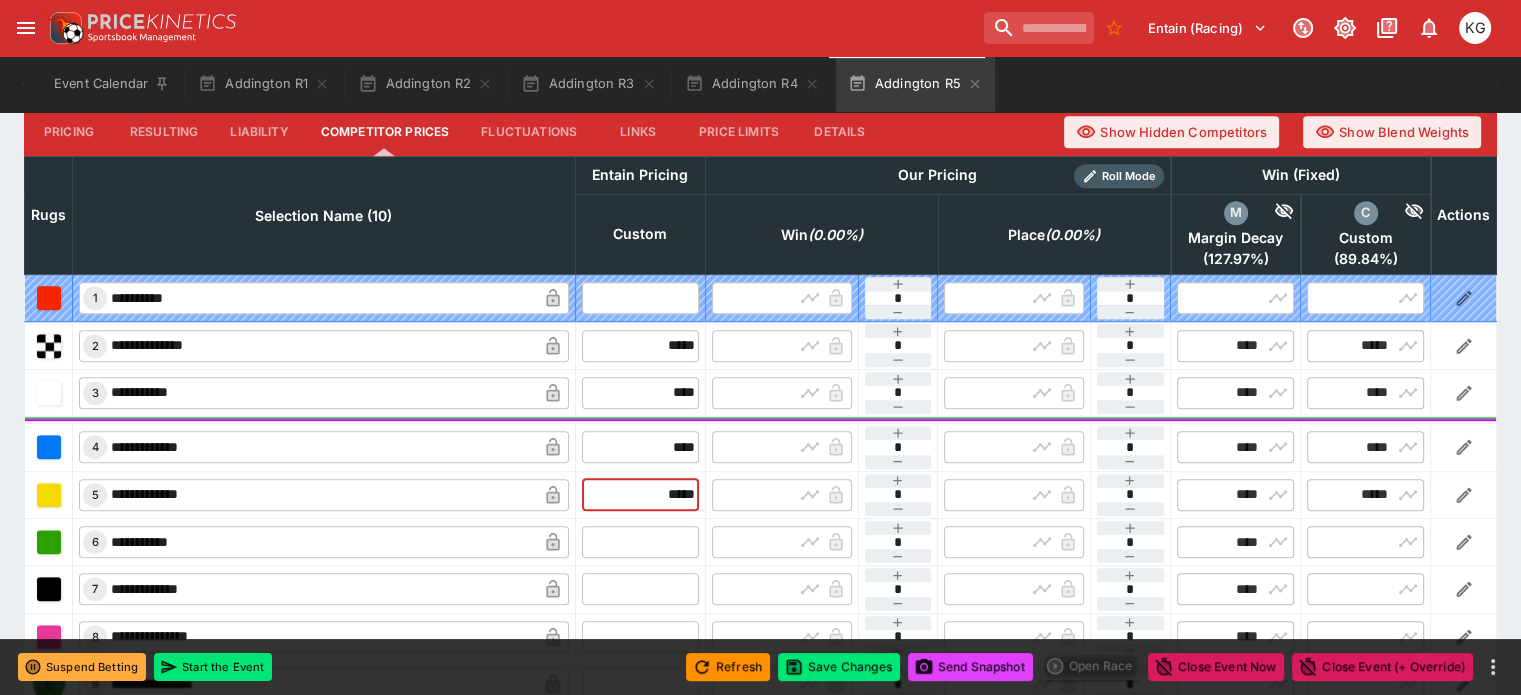 click on "***** ​" at bounding box center [640, 494] 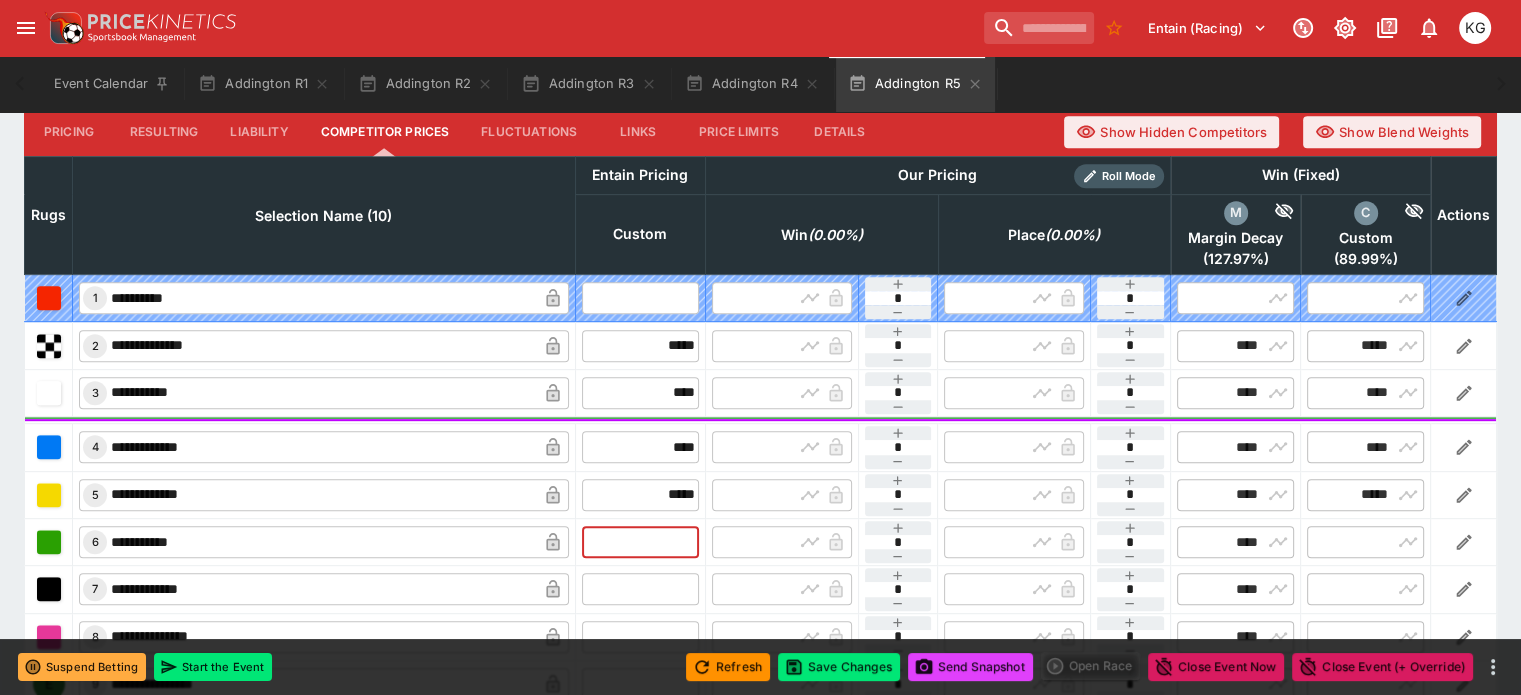 click at bounding box center [640, 542] 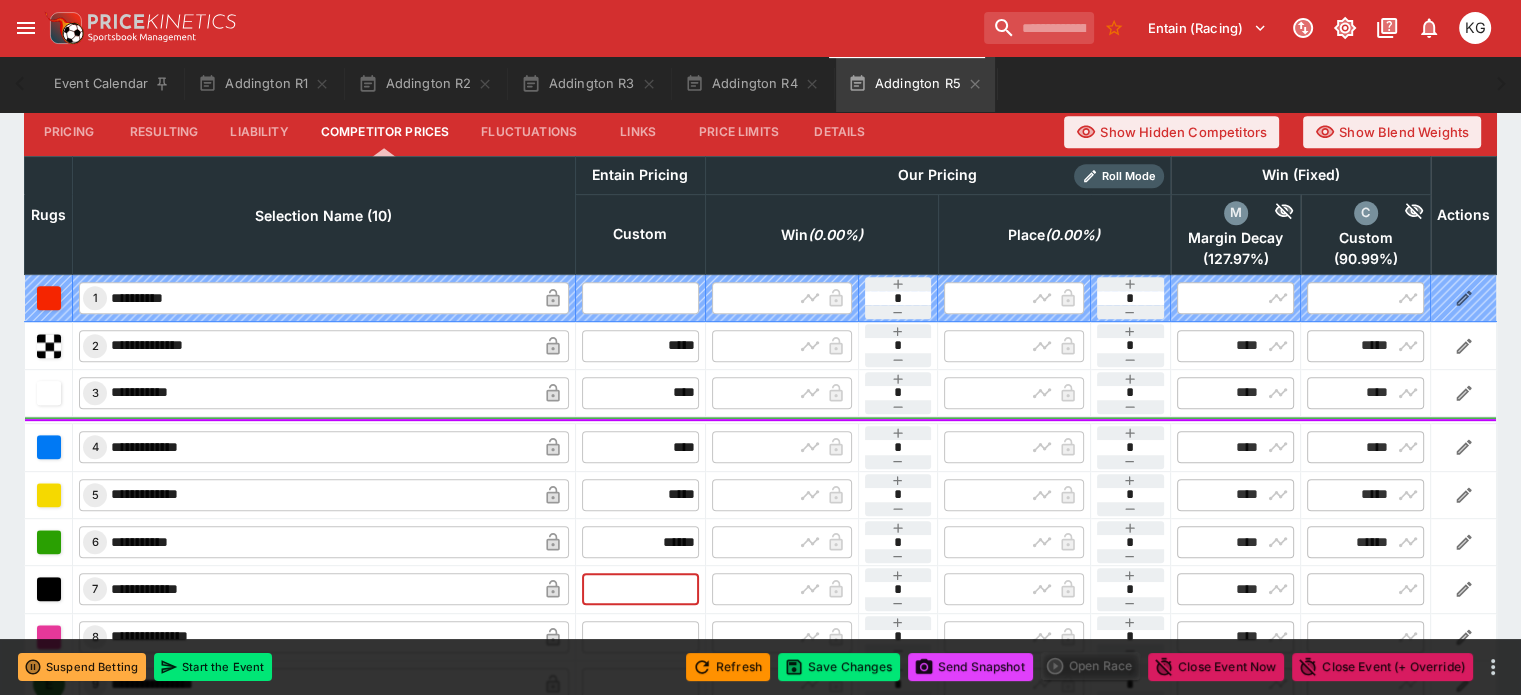 click at bounding box center (640, 589) 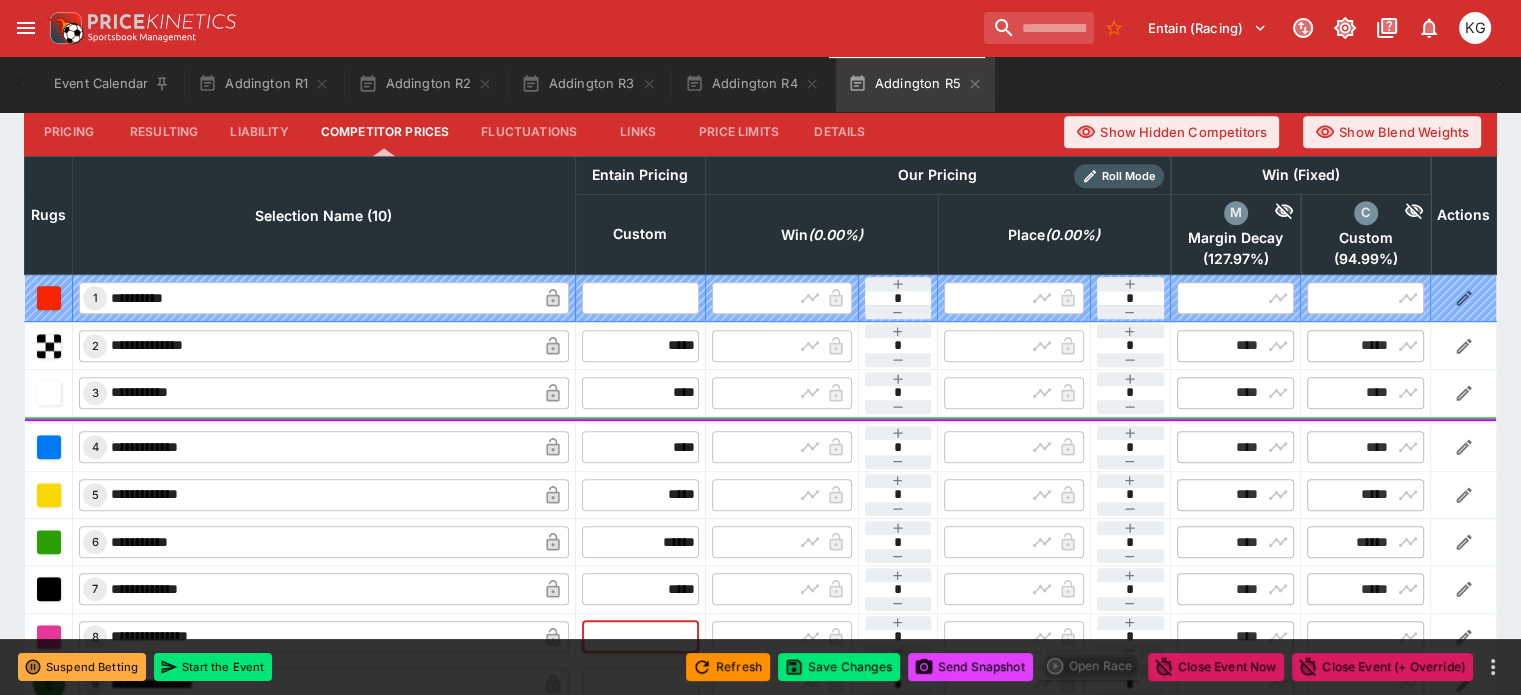 click at bounding box center [640, 637] 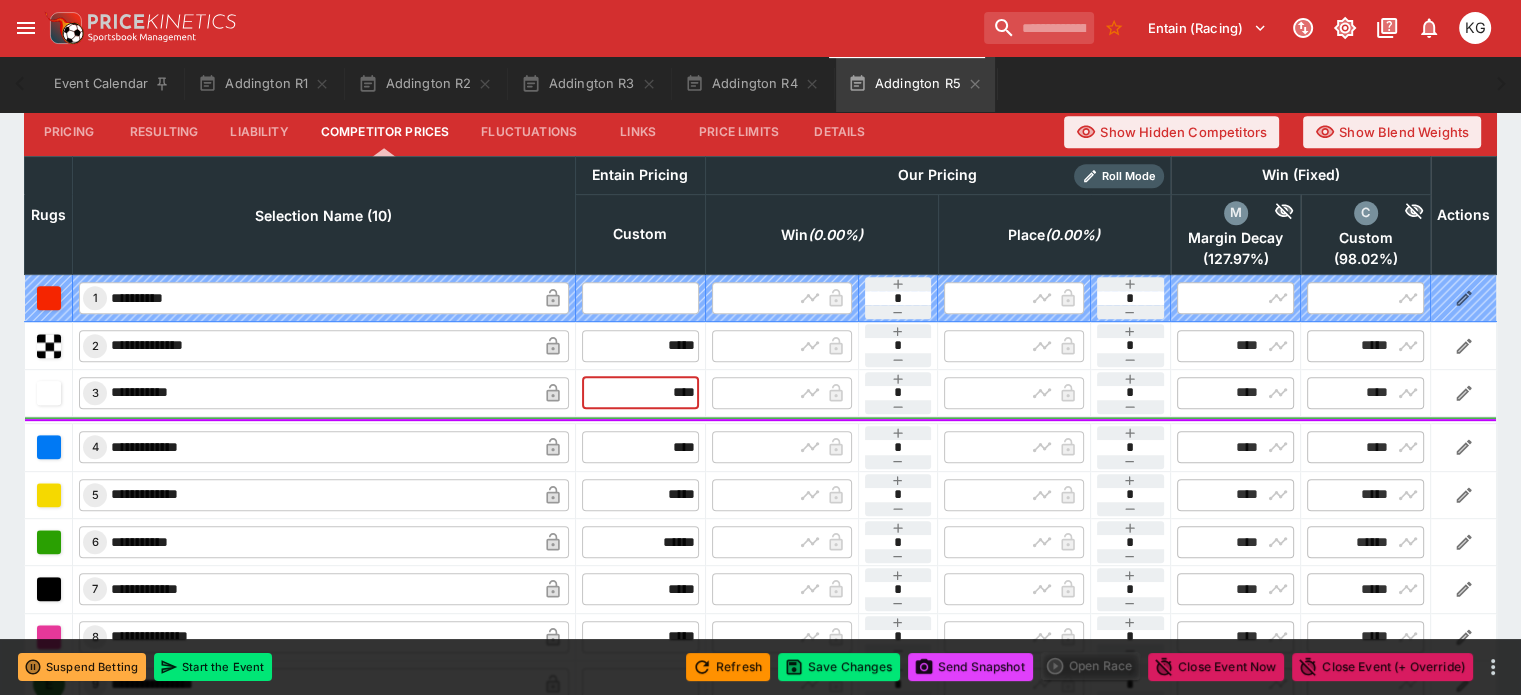 drag, startPoint x: 640, startPoint y: 339, endPoint x: 688, endPoint y: 350, distance: 49.24429 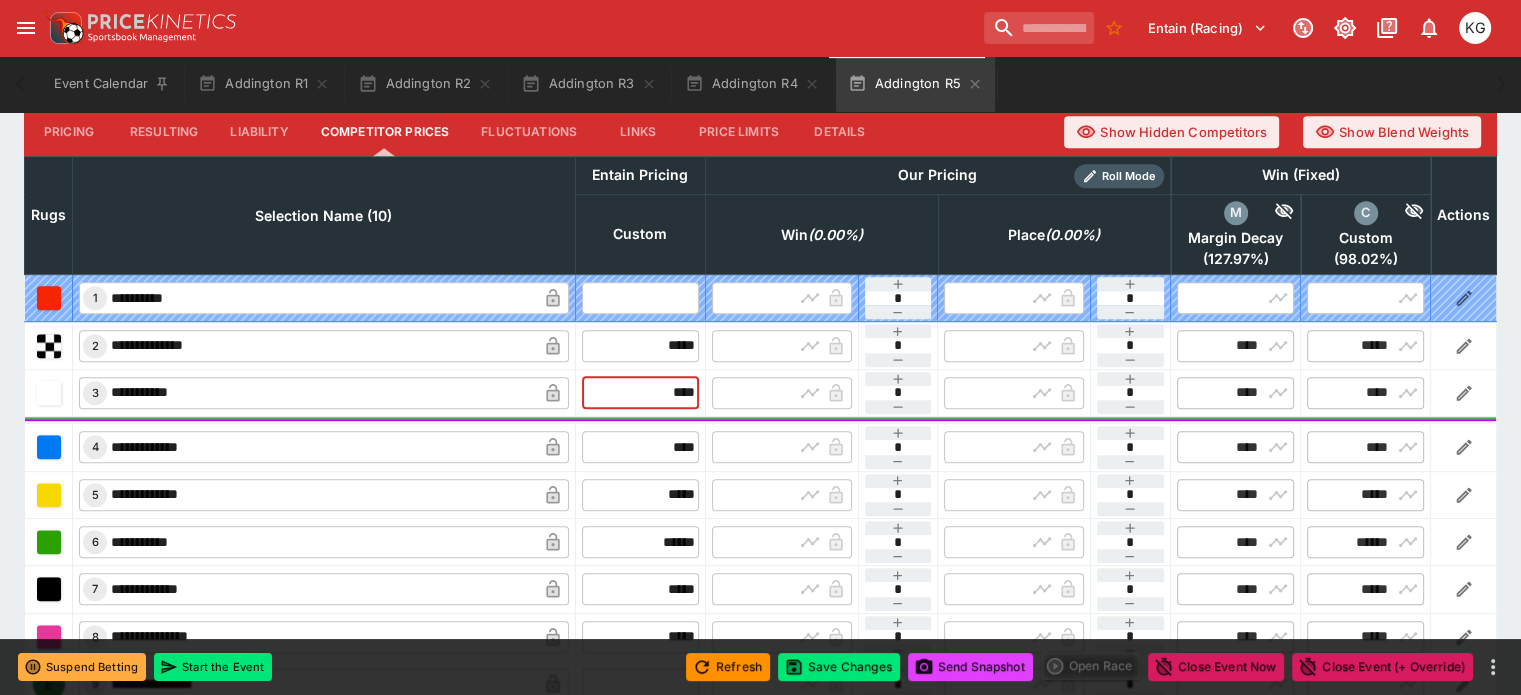 click on "**********" at bounding box center [761, 392] 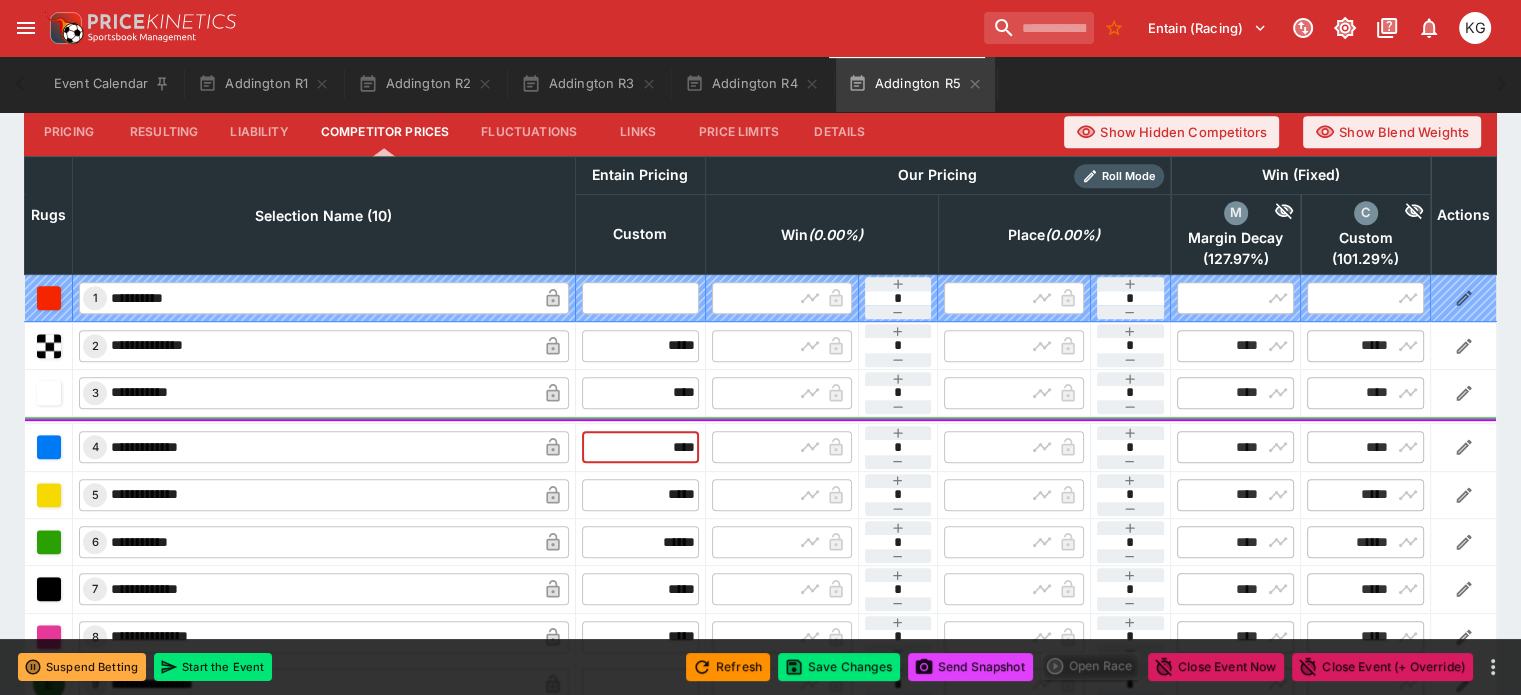 drag, startPoint x: 635, startPoint y: 396, endPoint x: 684, endPoint y: 407, distance: 50.219517 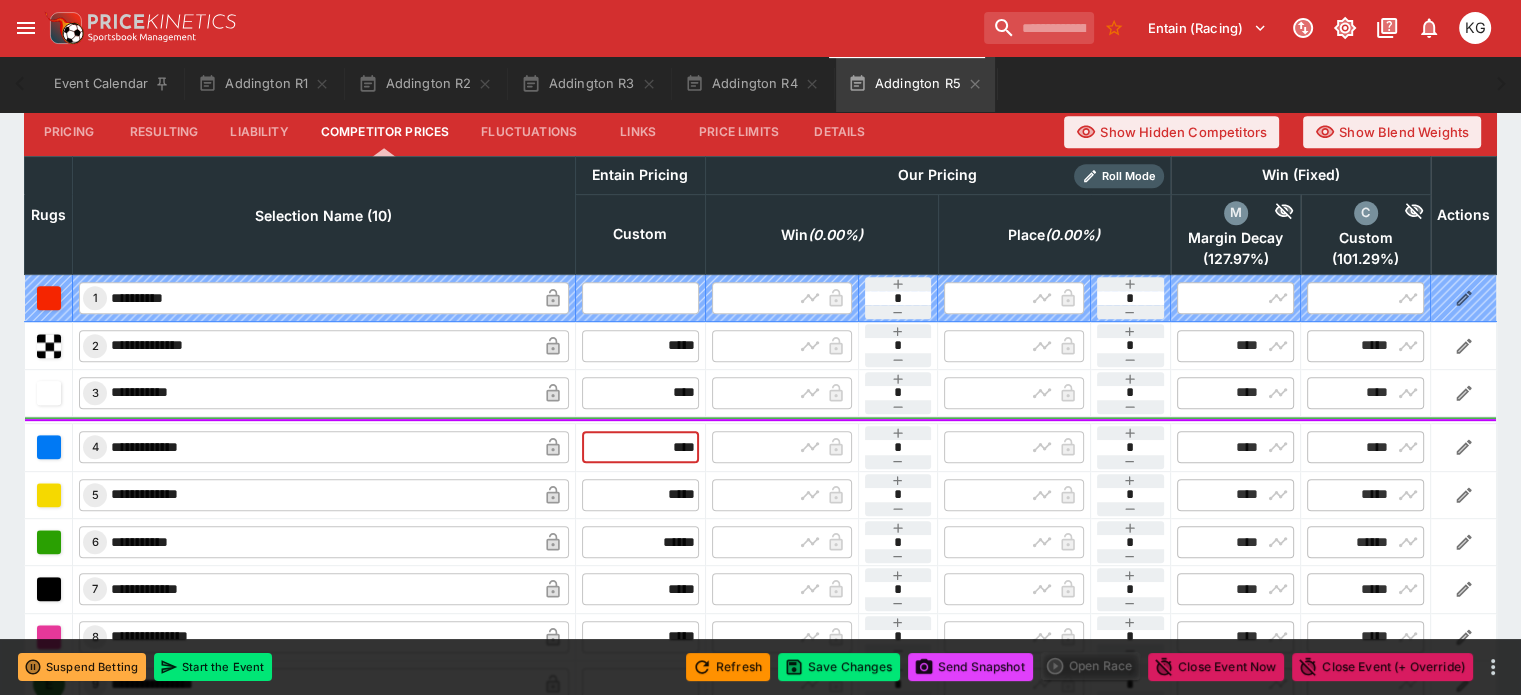 click on "**********" at bounding box center [761, 447] 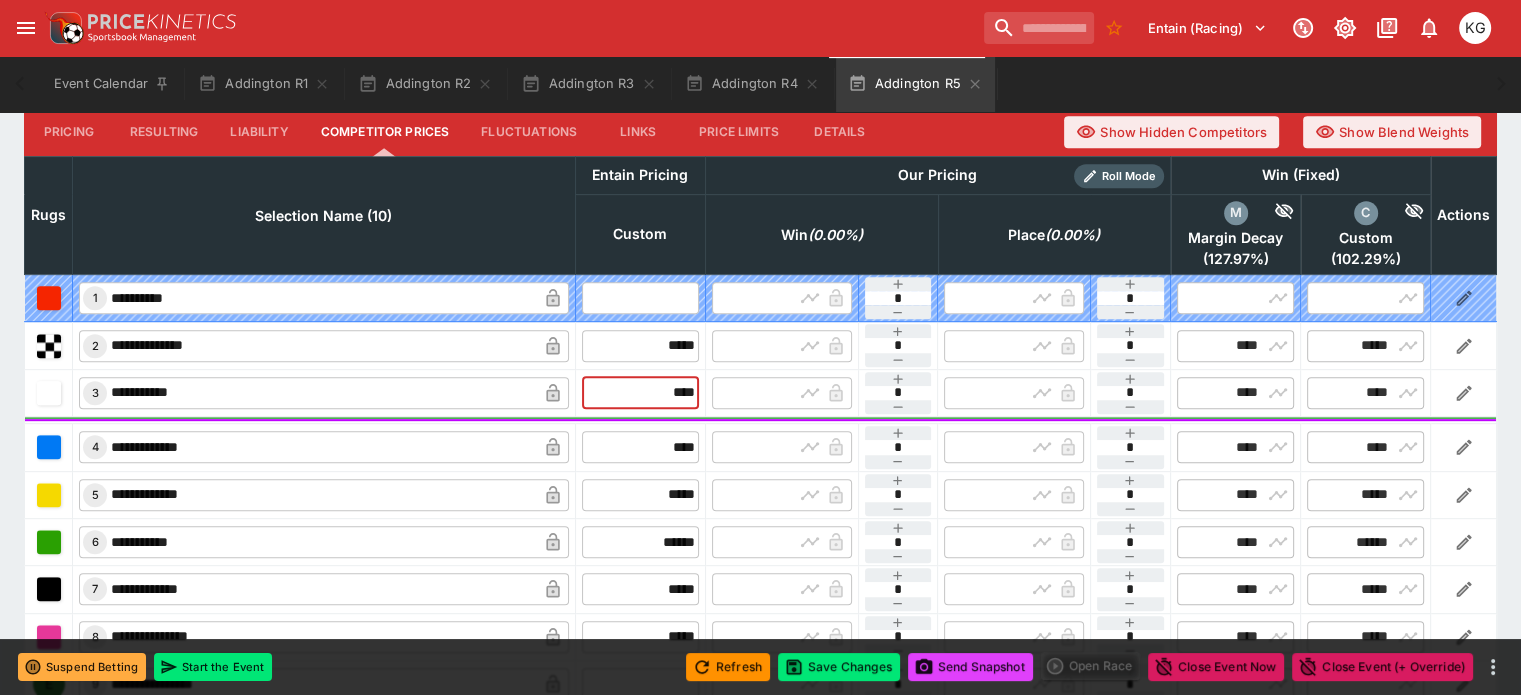 drag, startPoint x: 653, startPoint y: 339, endPoint x: 689, endPoint y: 345, distance: 36.496574 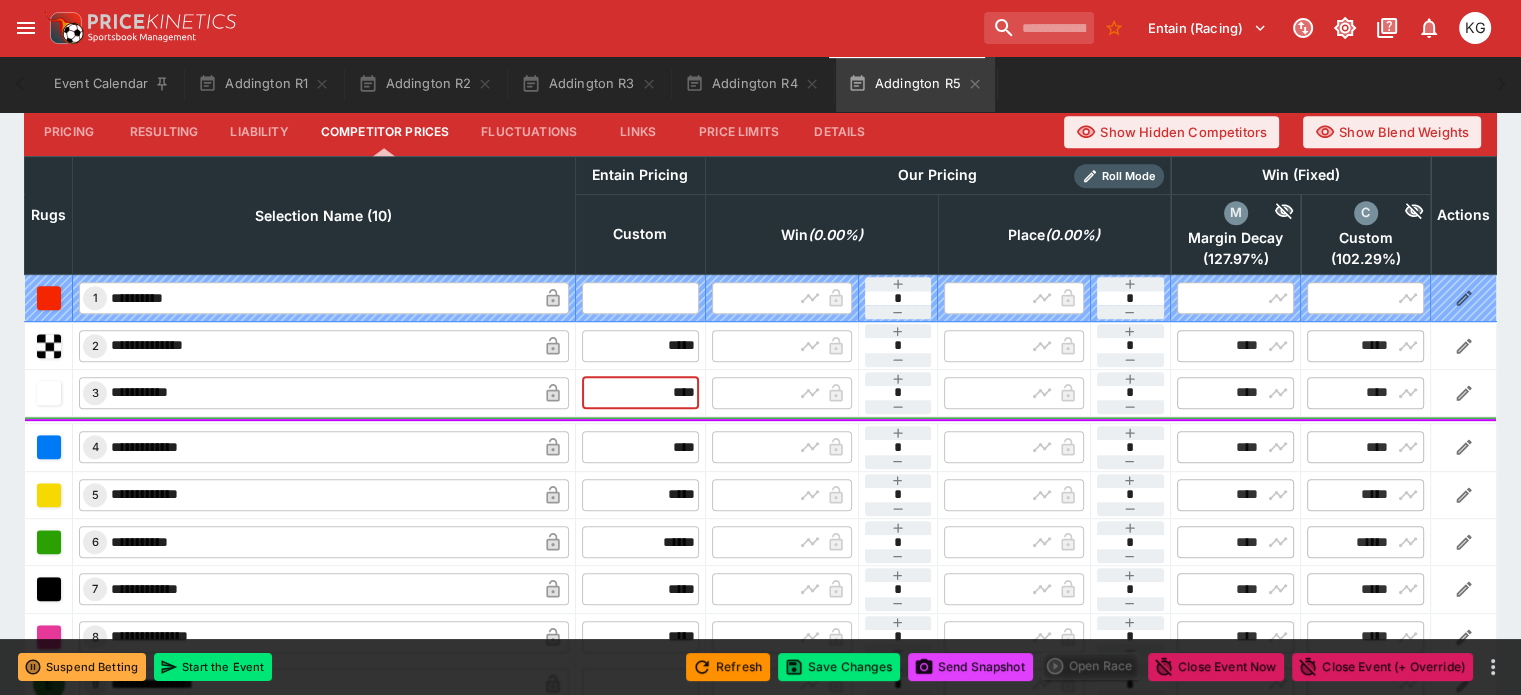 click on "**********" at bounding box center [761, 392] 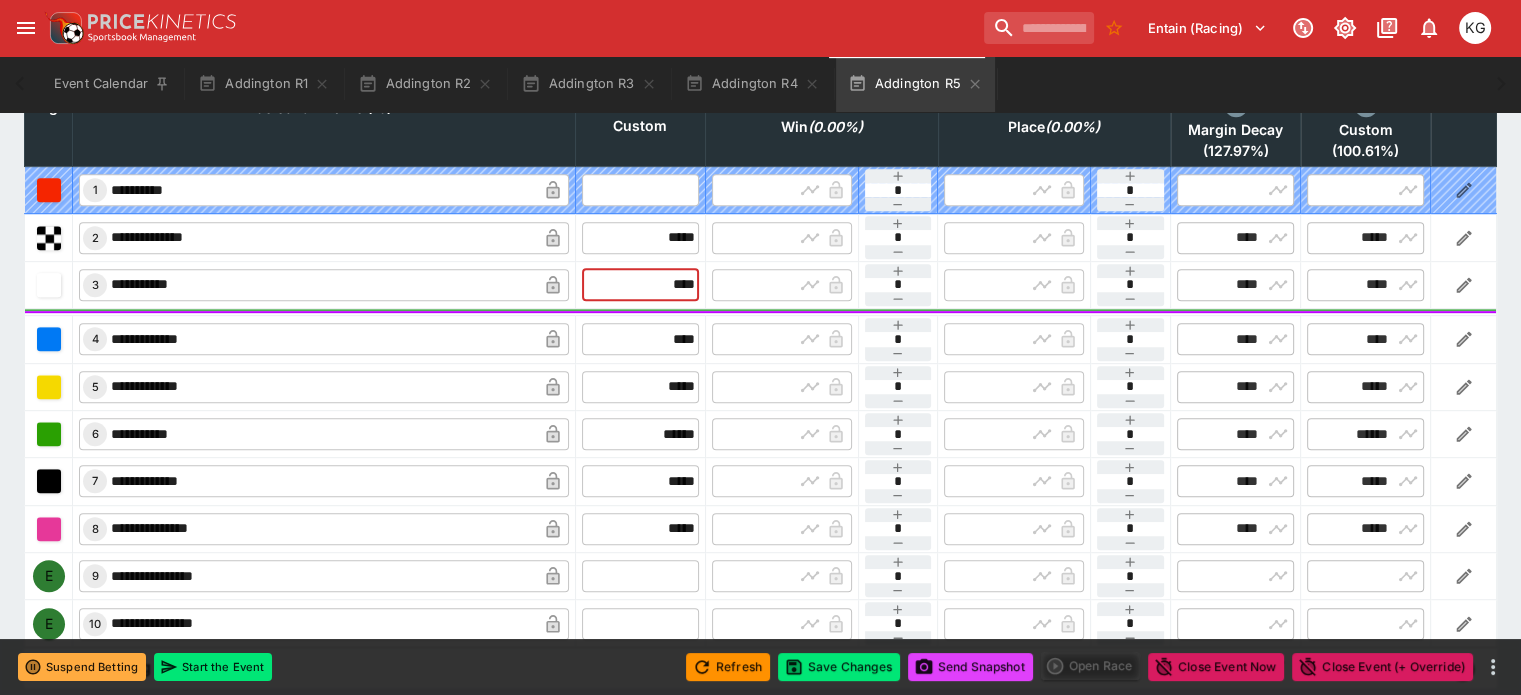 scroll, scrollTop: 1018, scrollLeft: 0, axis: vertical 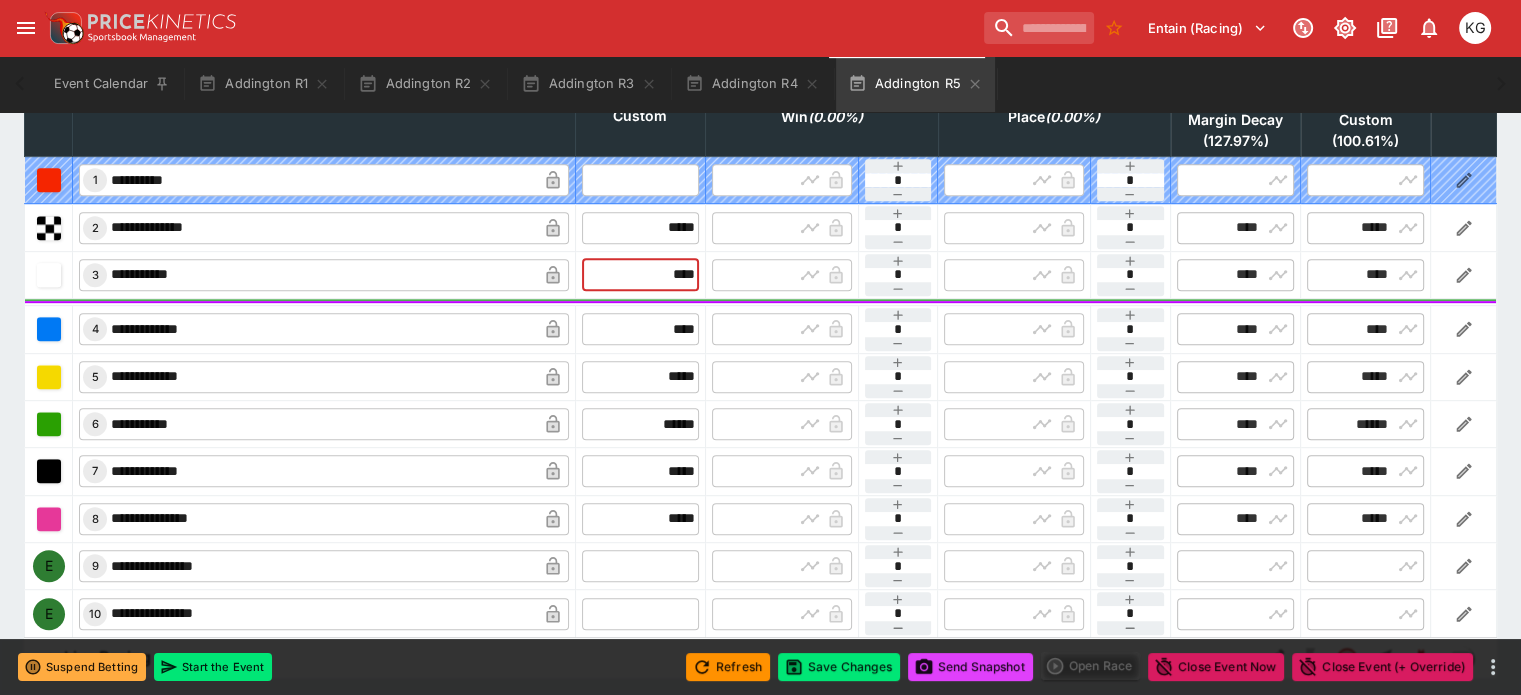 click at bounding box center (640, 566) 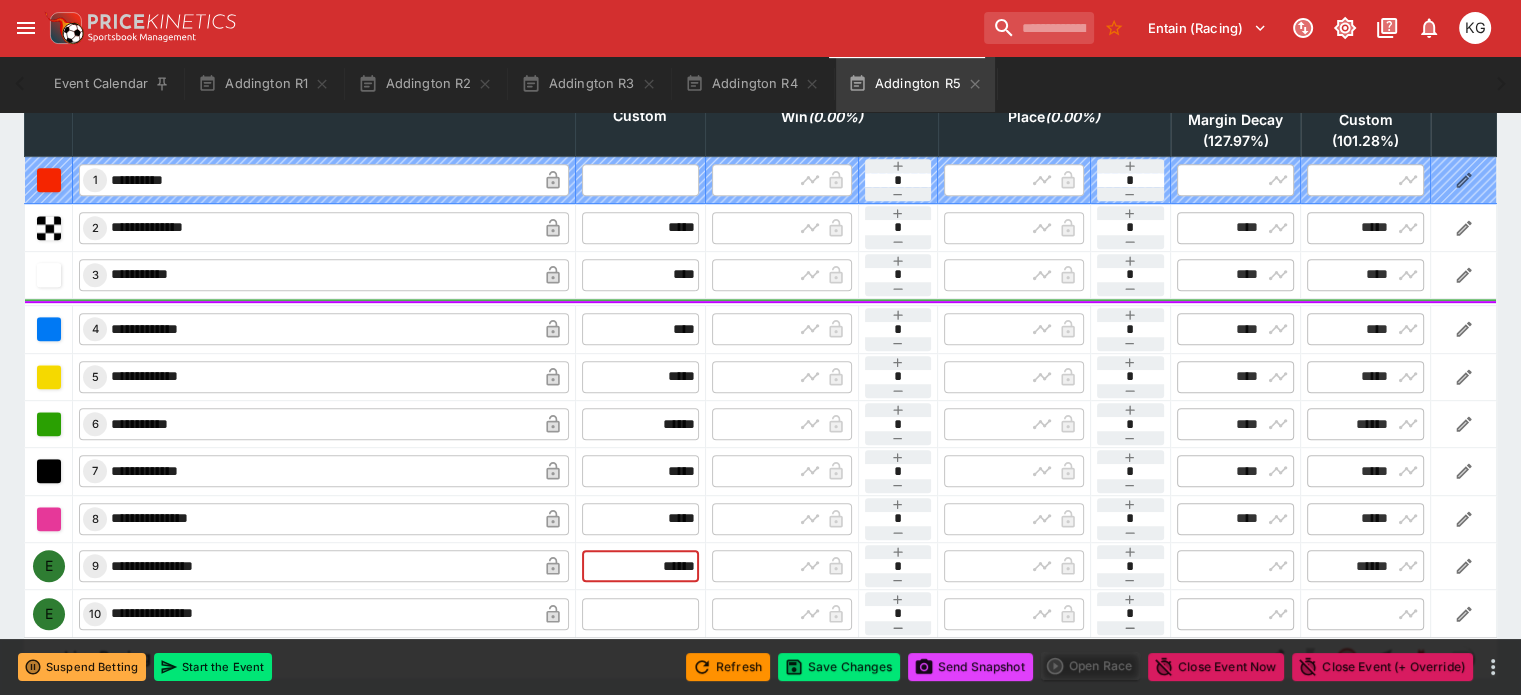 click at bounding box center (640, 614) 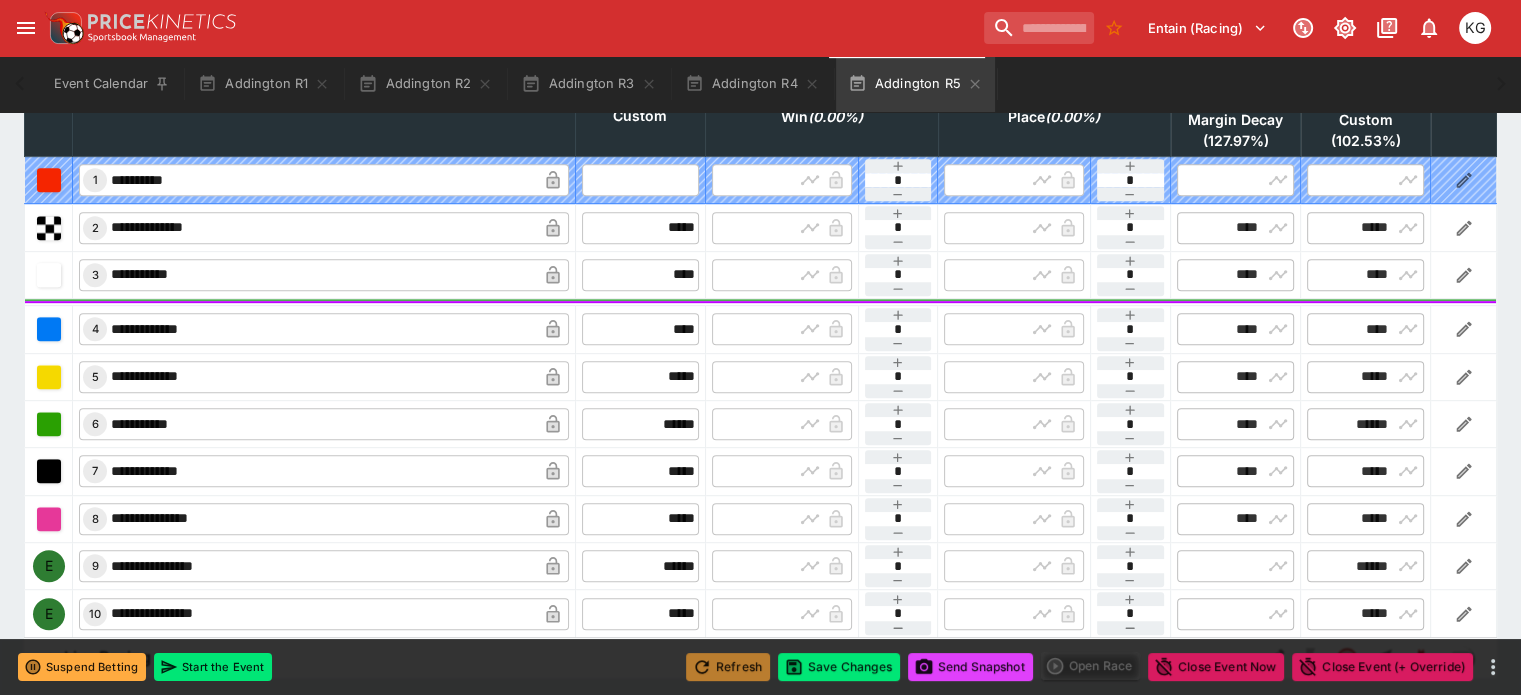 click on "Refresh" at bounding box center [728, 667] 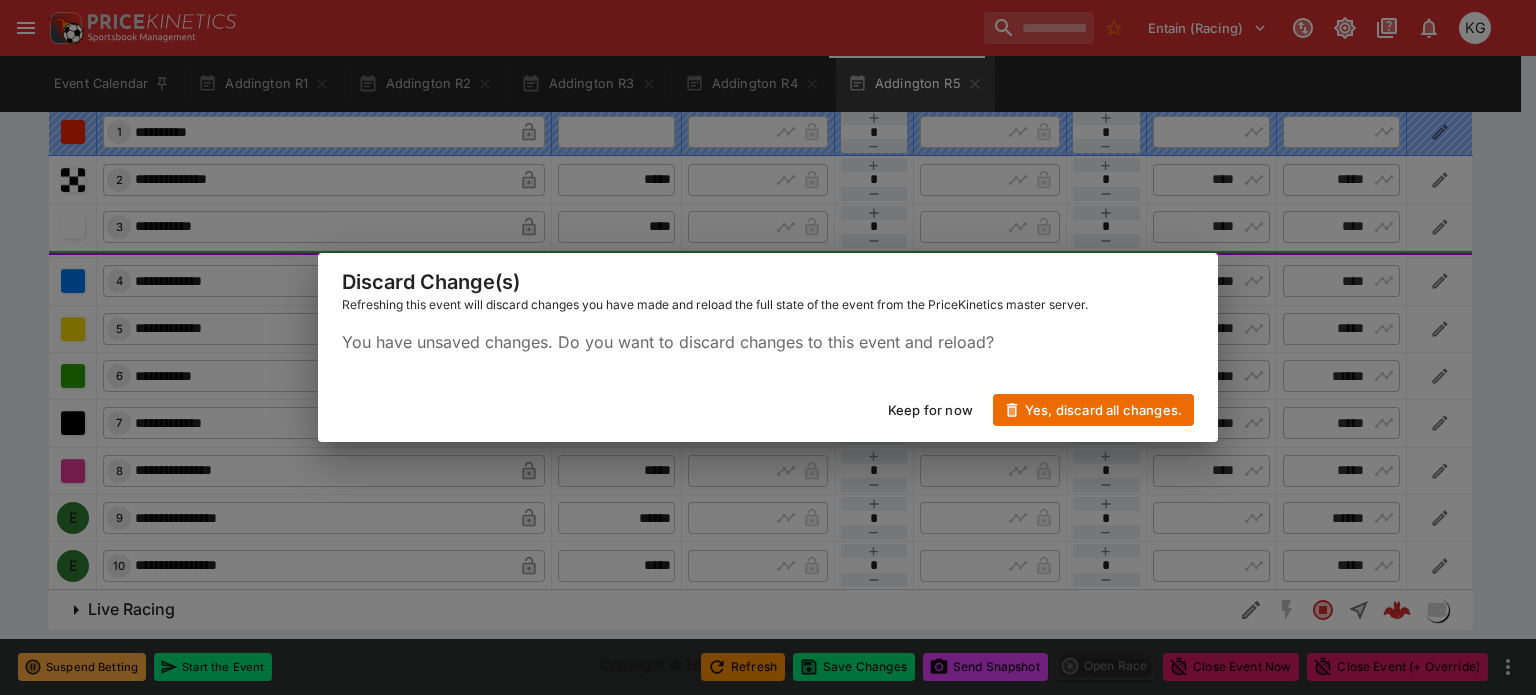 click on "Keep for now" at bounding box center (930, 410) 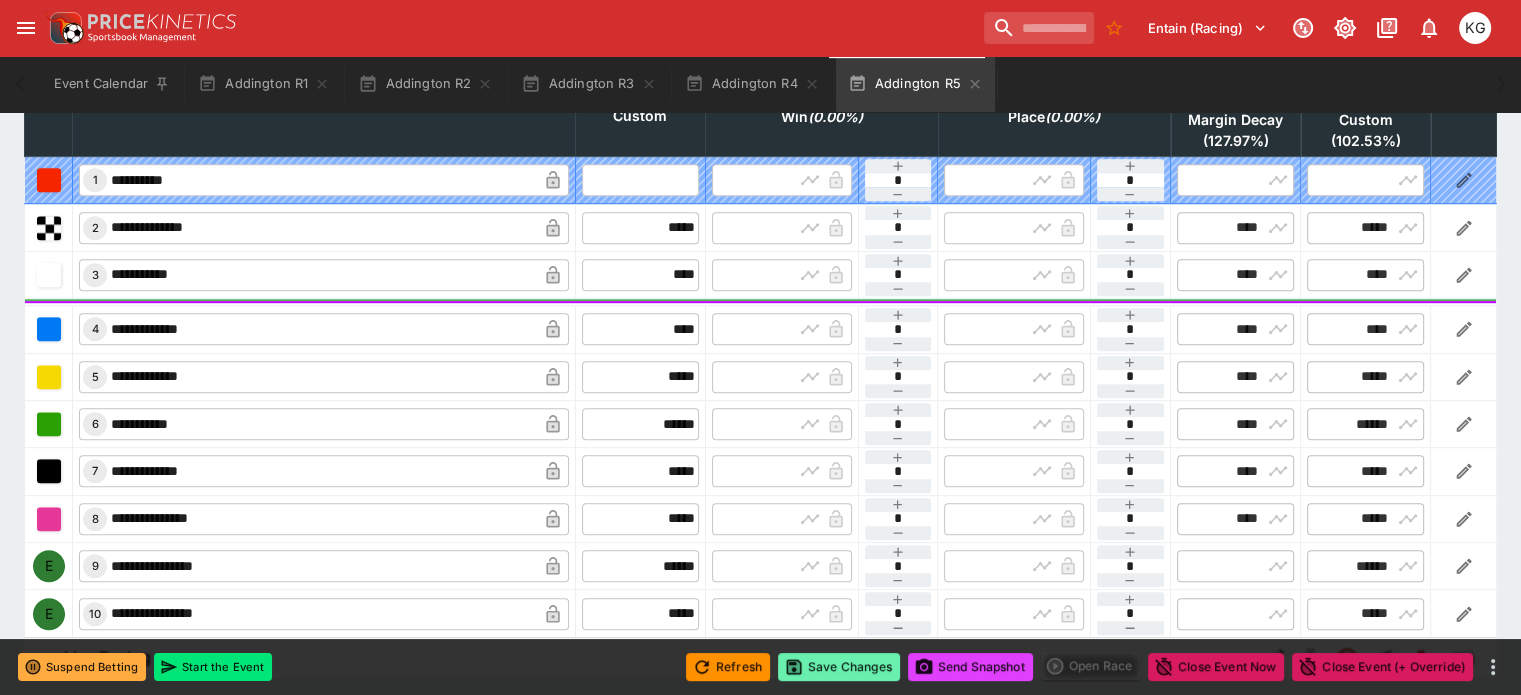 click on "Save Changes" at bounding box center [839, 667] 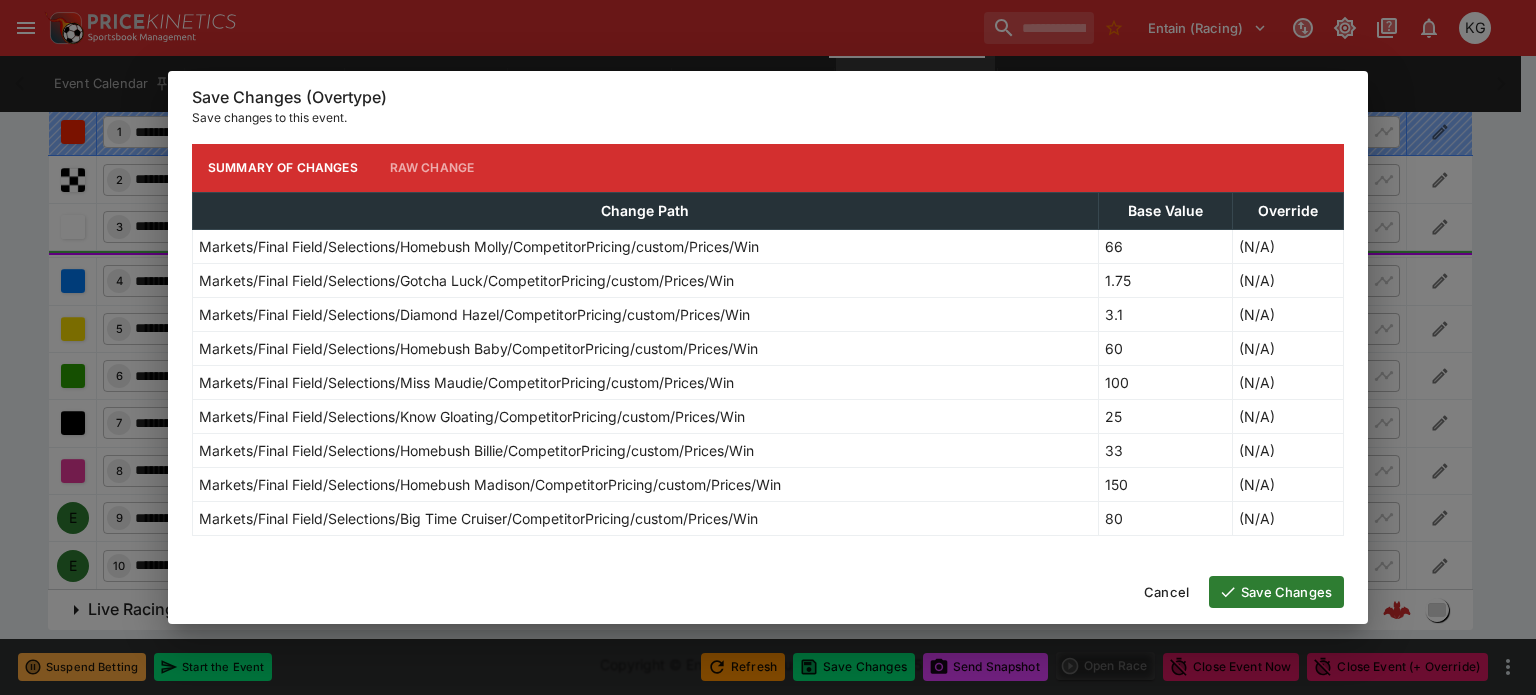 click on "Save Changes" at bounding box center (1276, 592) 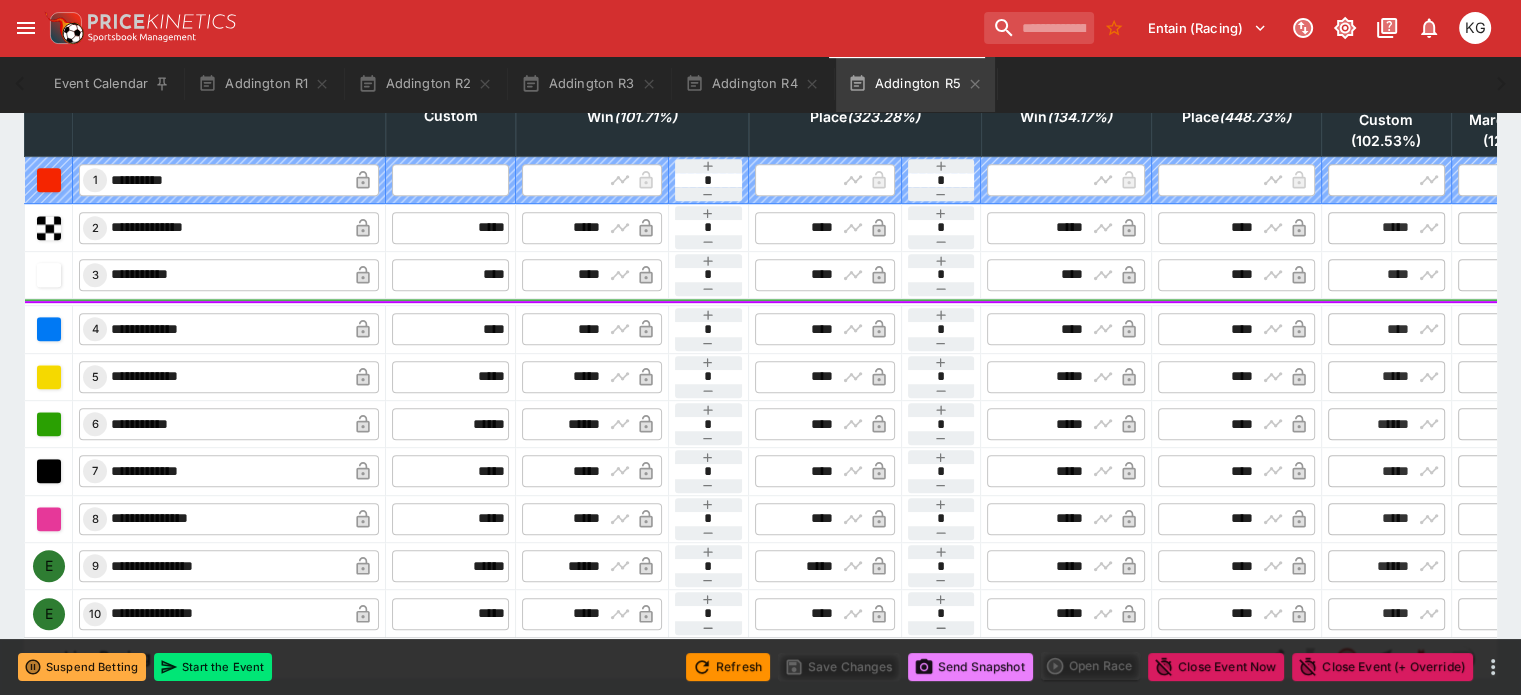 click on "Send Snapshot" at bounding box center [970, 667] 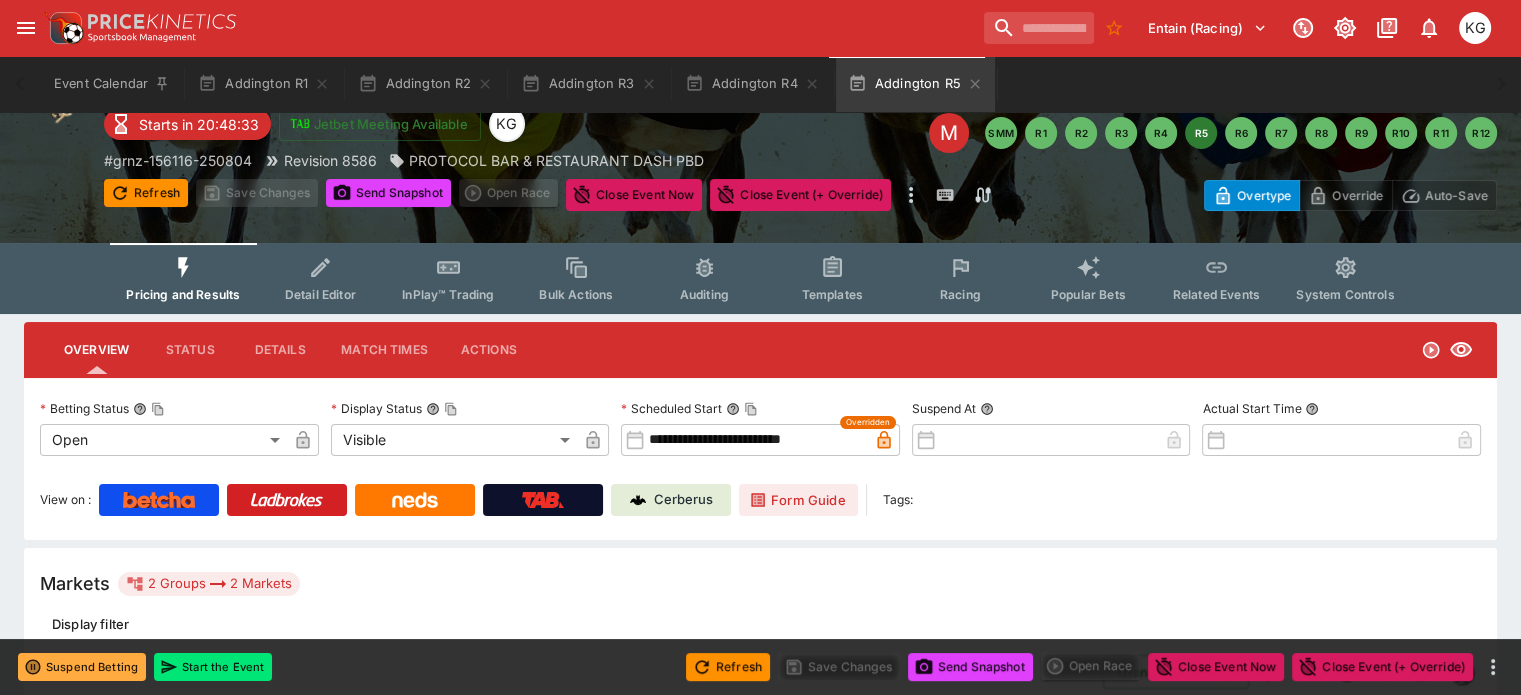 scroll, scrollTop: 0, scrollLeft: 0, axis: both 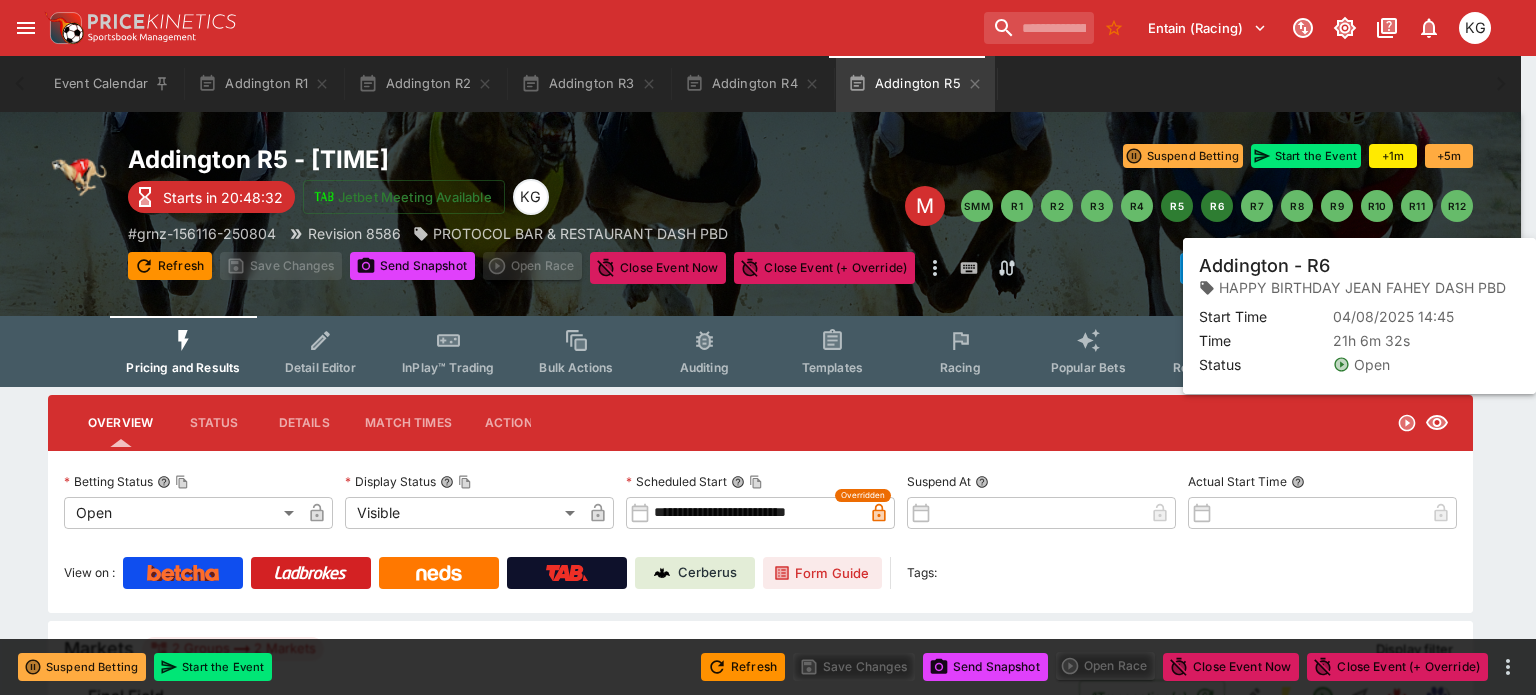 click on "R6" at bounding box center (1217, 206) 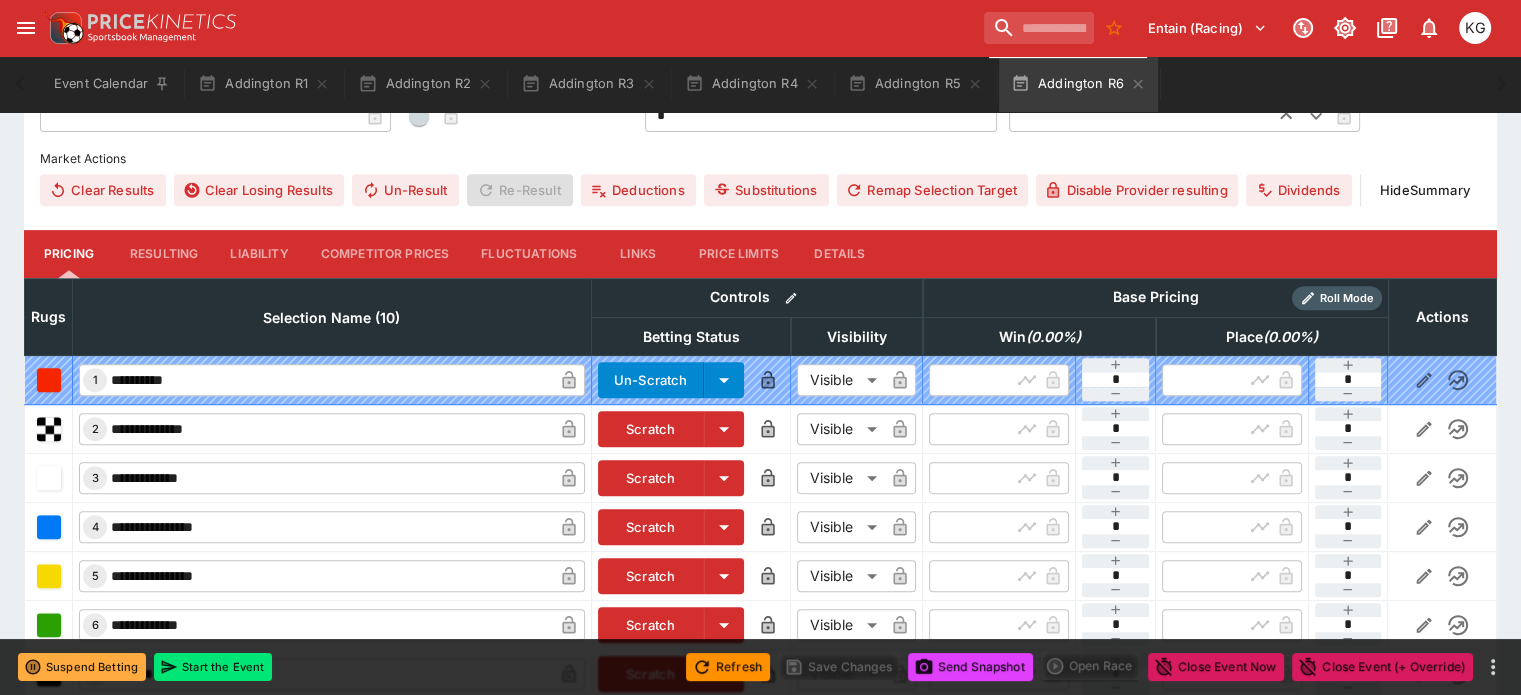 scroll, scrollTop: 700, scrollLeft: 0, axis: vertical 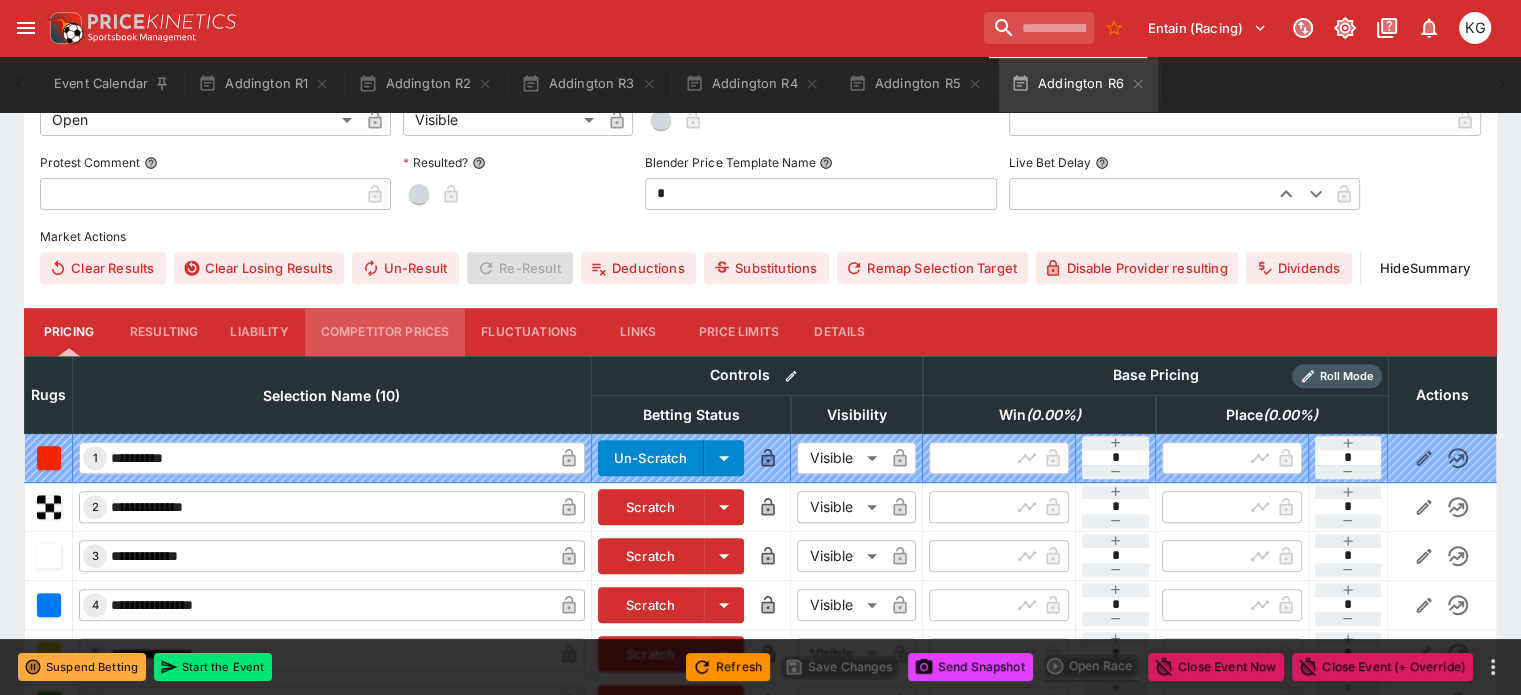 click on "Competitor Prices" at bounding box center (385, 332) 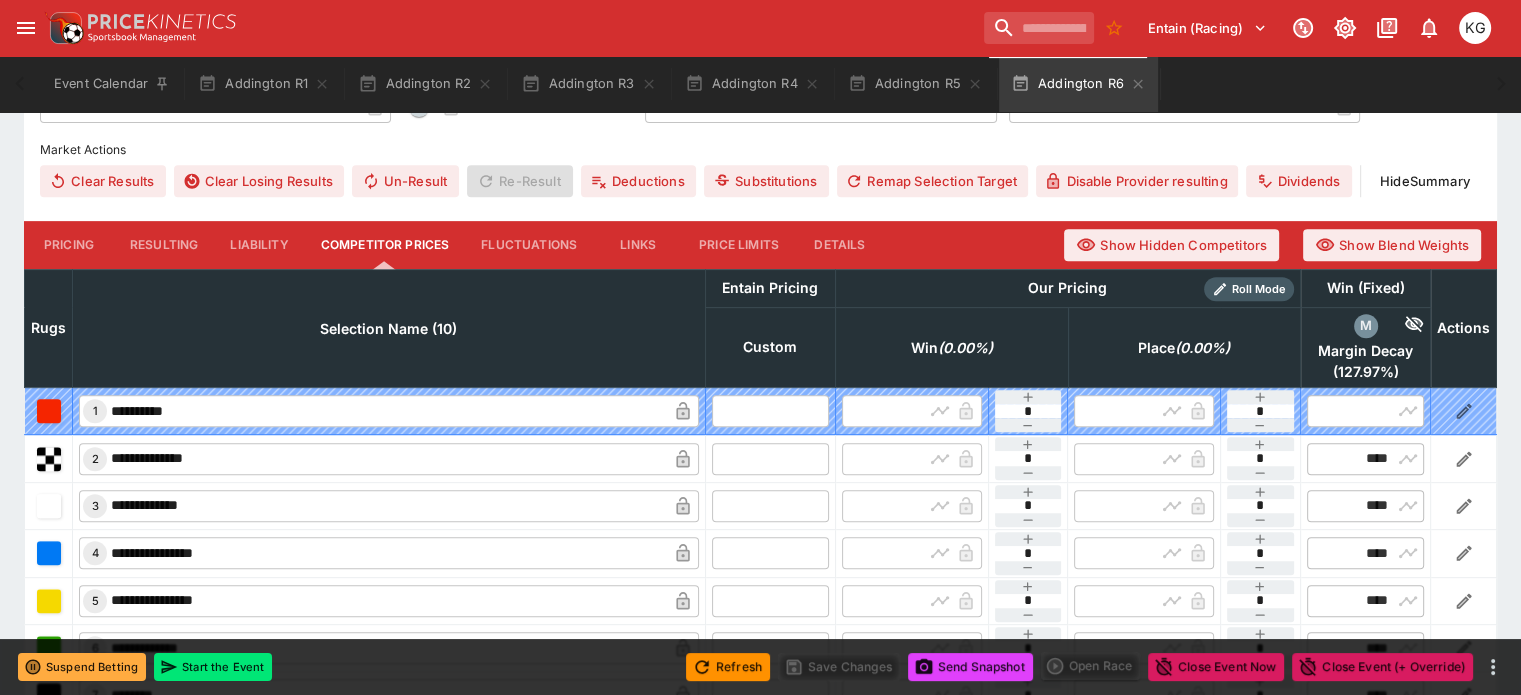 scroll, scrollTop: 1000, scrollLeft: 0, axis: vertical 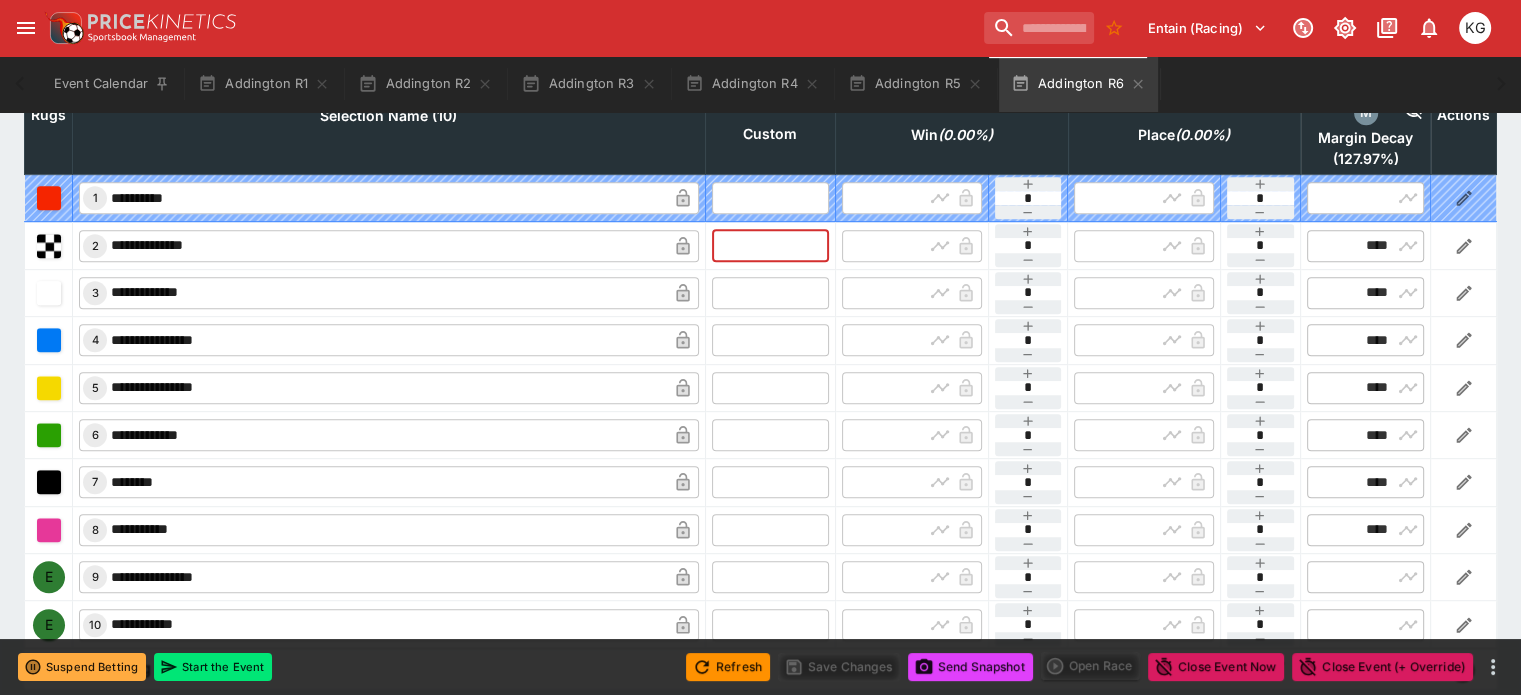 click at bounding box center [770, 245] 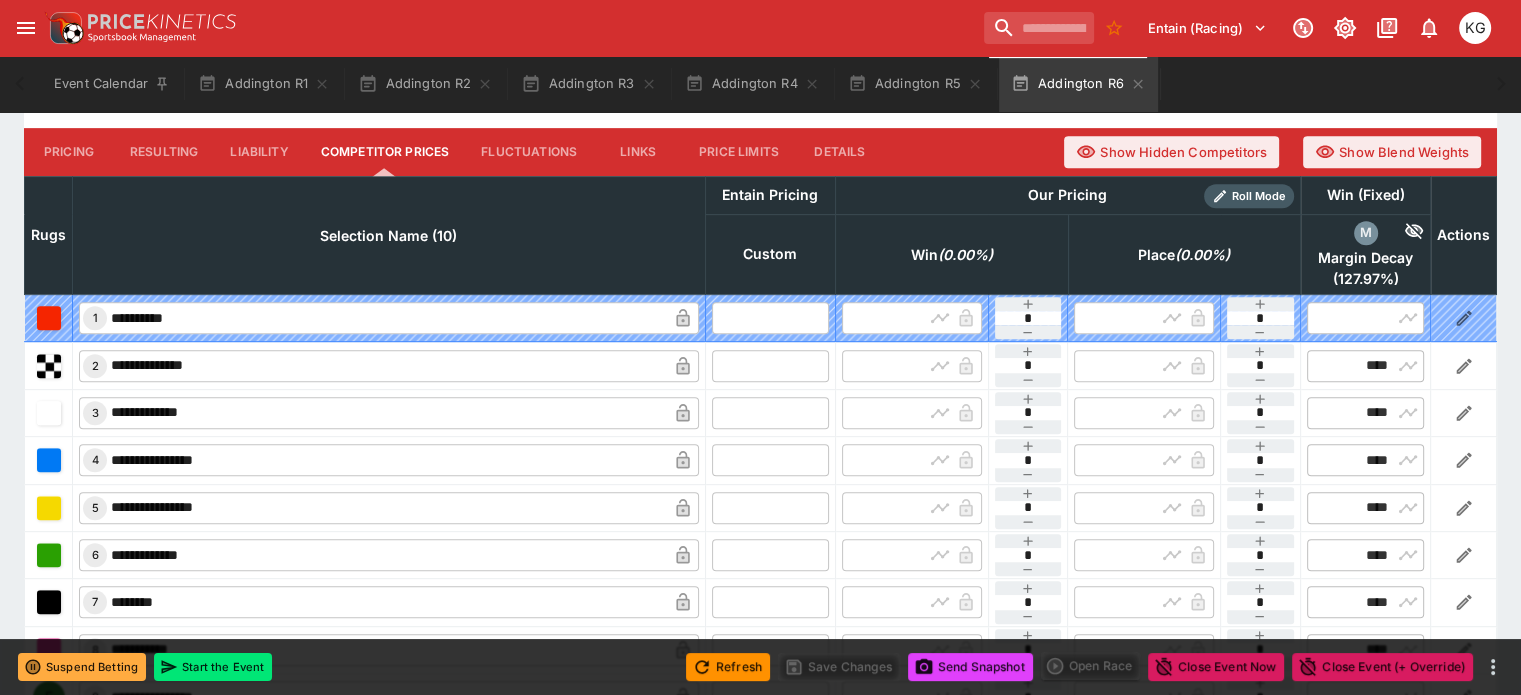 scroll, scrollTop: 800, scrollLeft: 0, axis: vertical 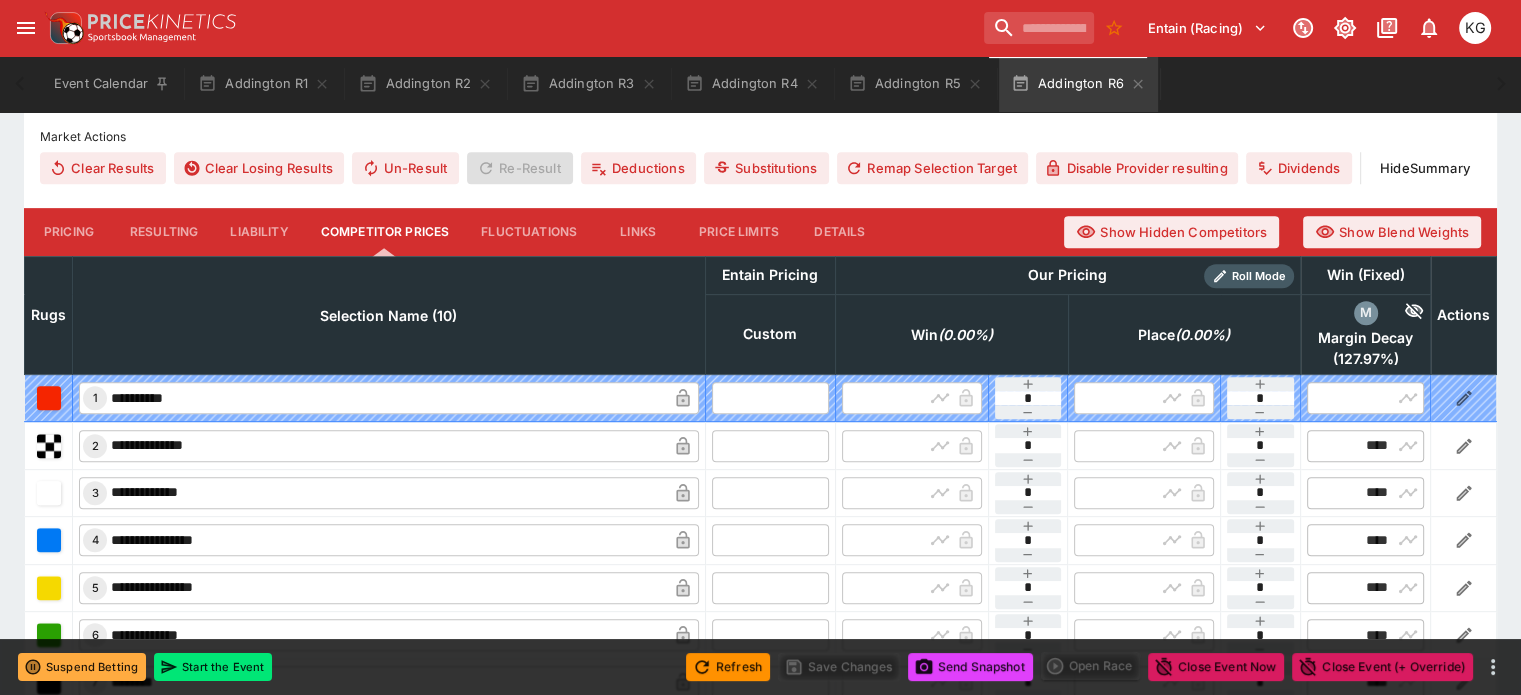 click at bounding box center (770, 445) 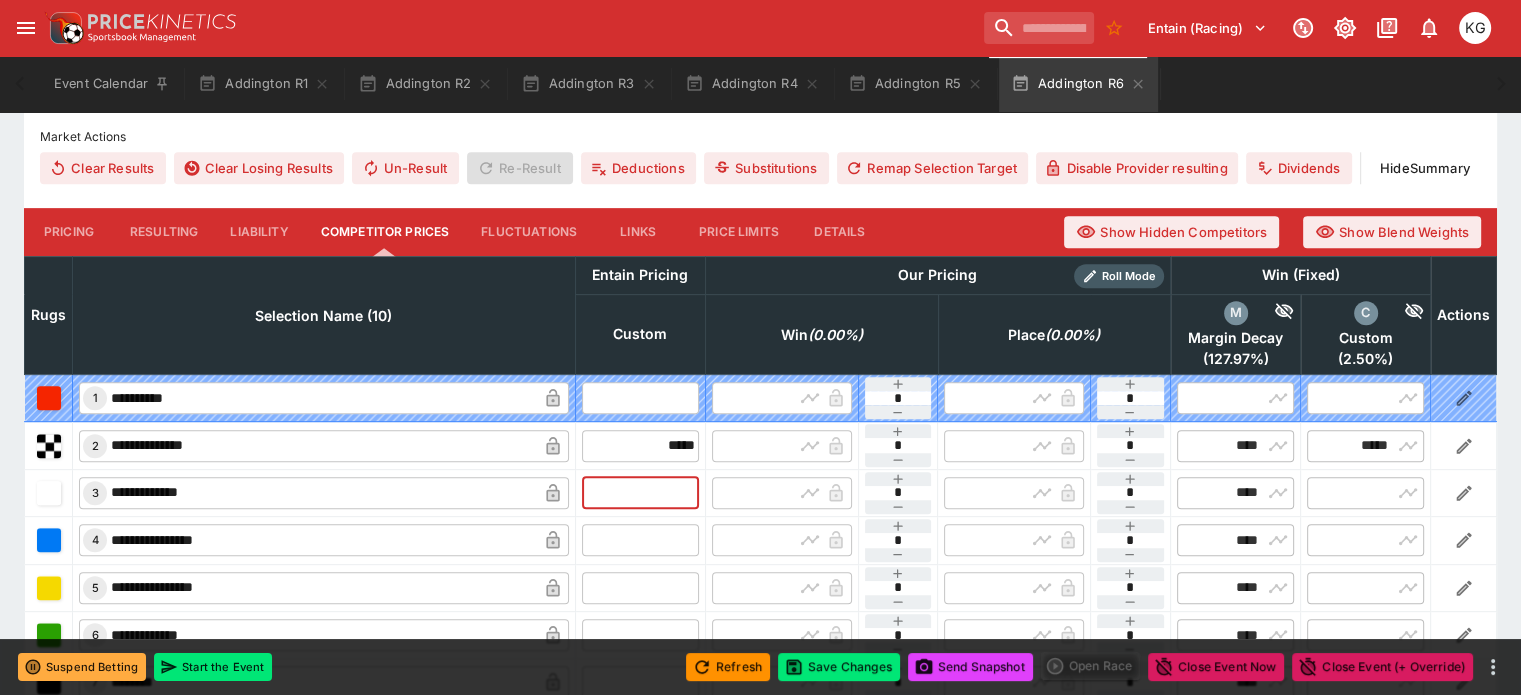 click at bounding box center (640, 493) 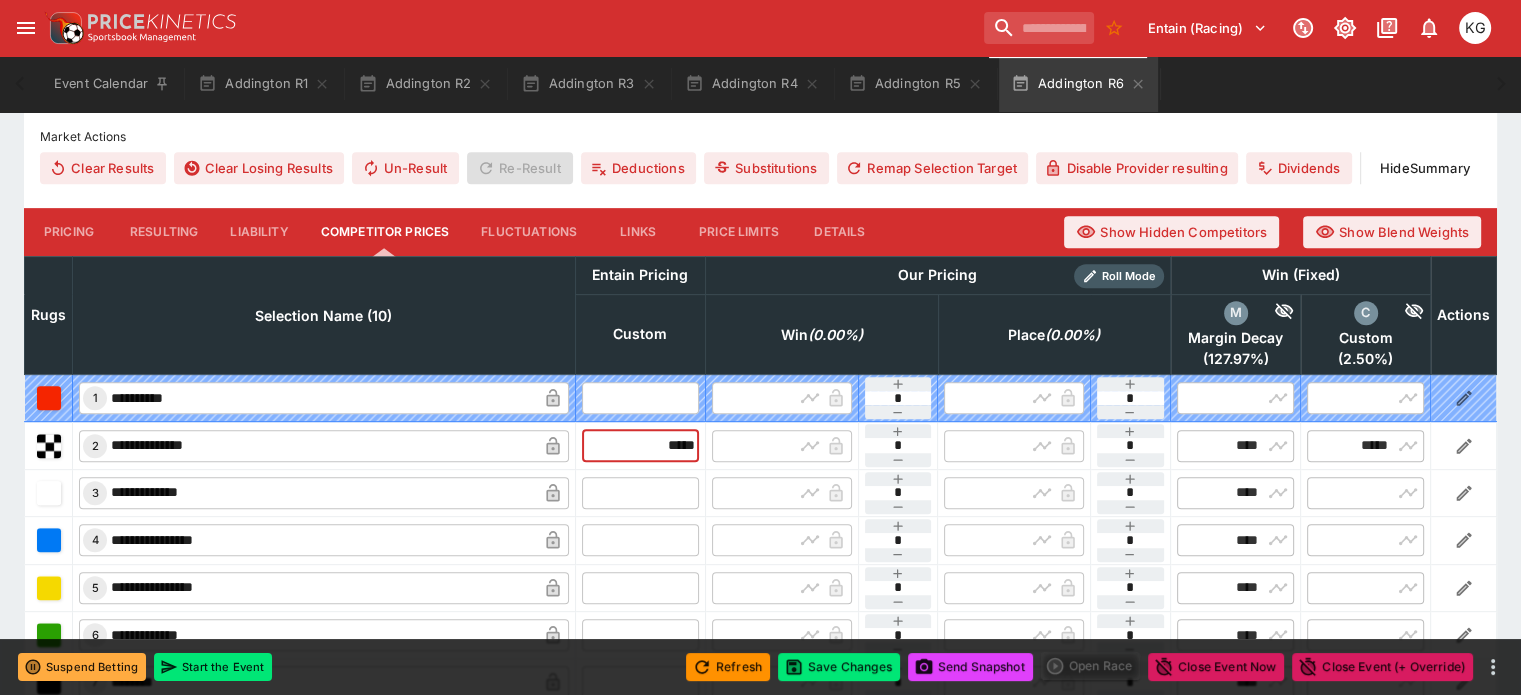 drag, startPoint x: 626, startPoint y: 390, endPoint x: 726, endPoint y: 434, distance: 109.252 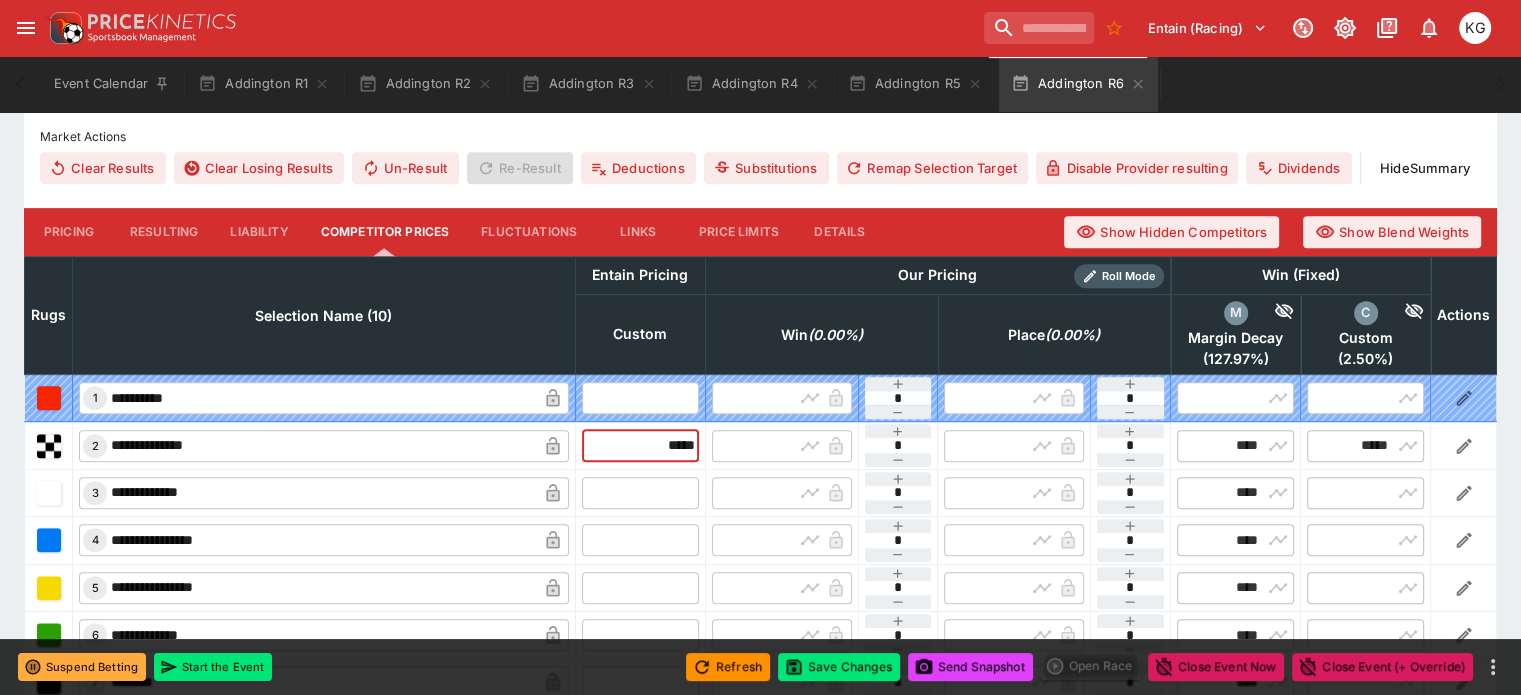click on "**********" at bounding box center [761, 611] 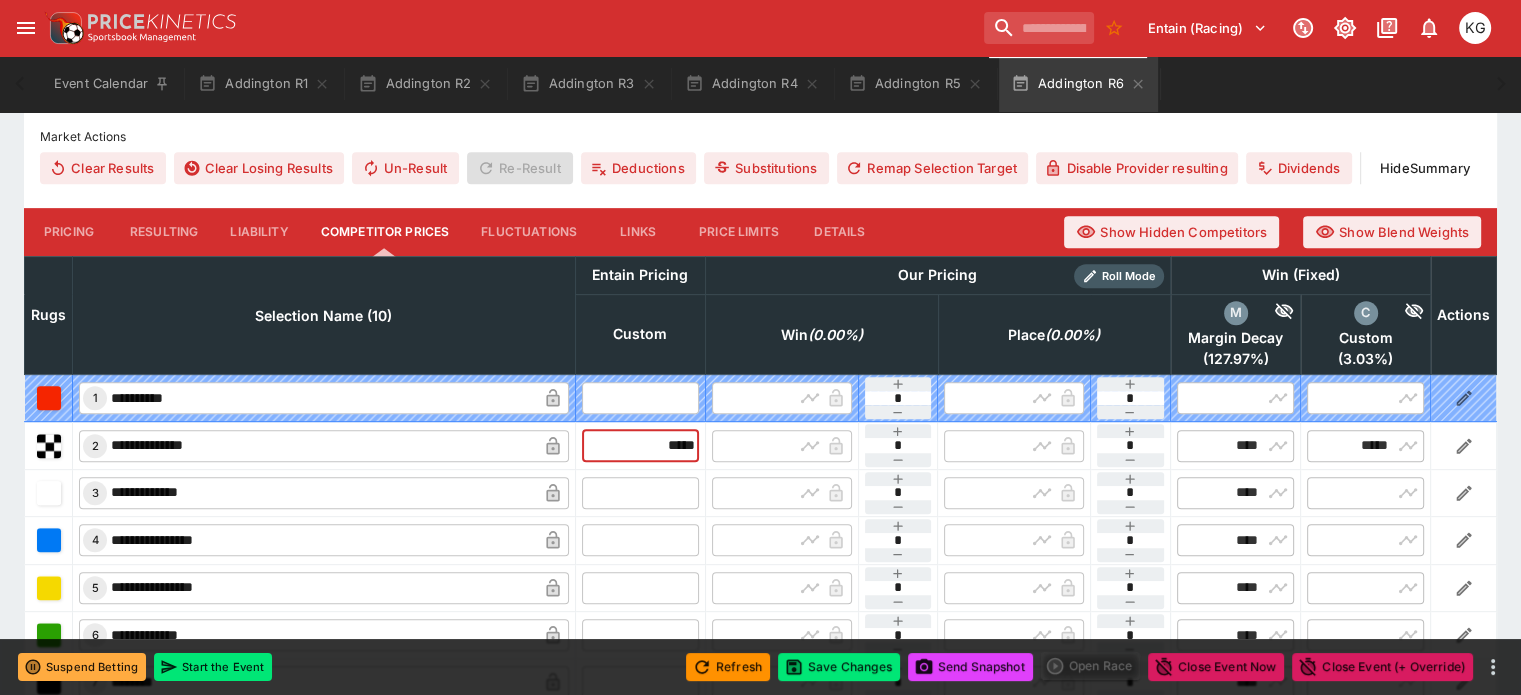 click at bounding box center (640, 493) 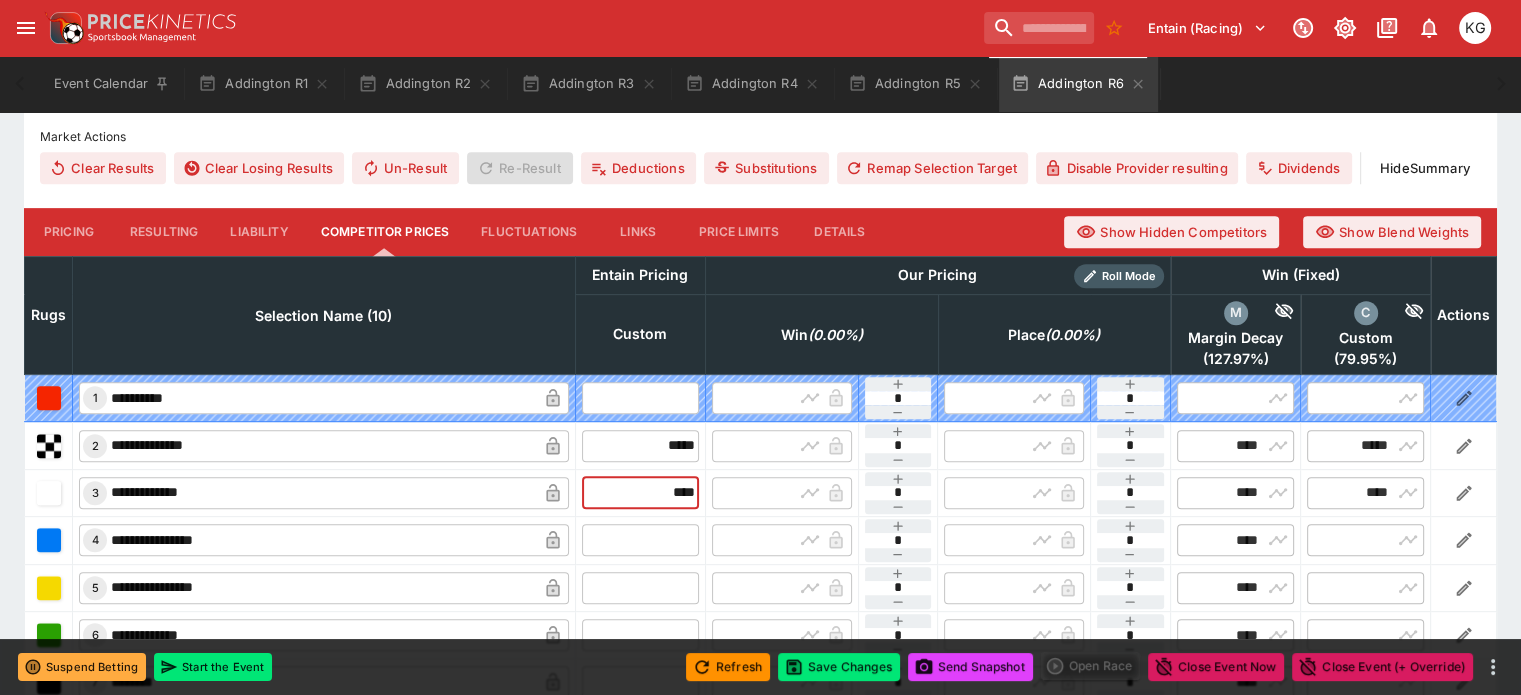 click at bounding box center [640, 540] 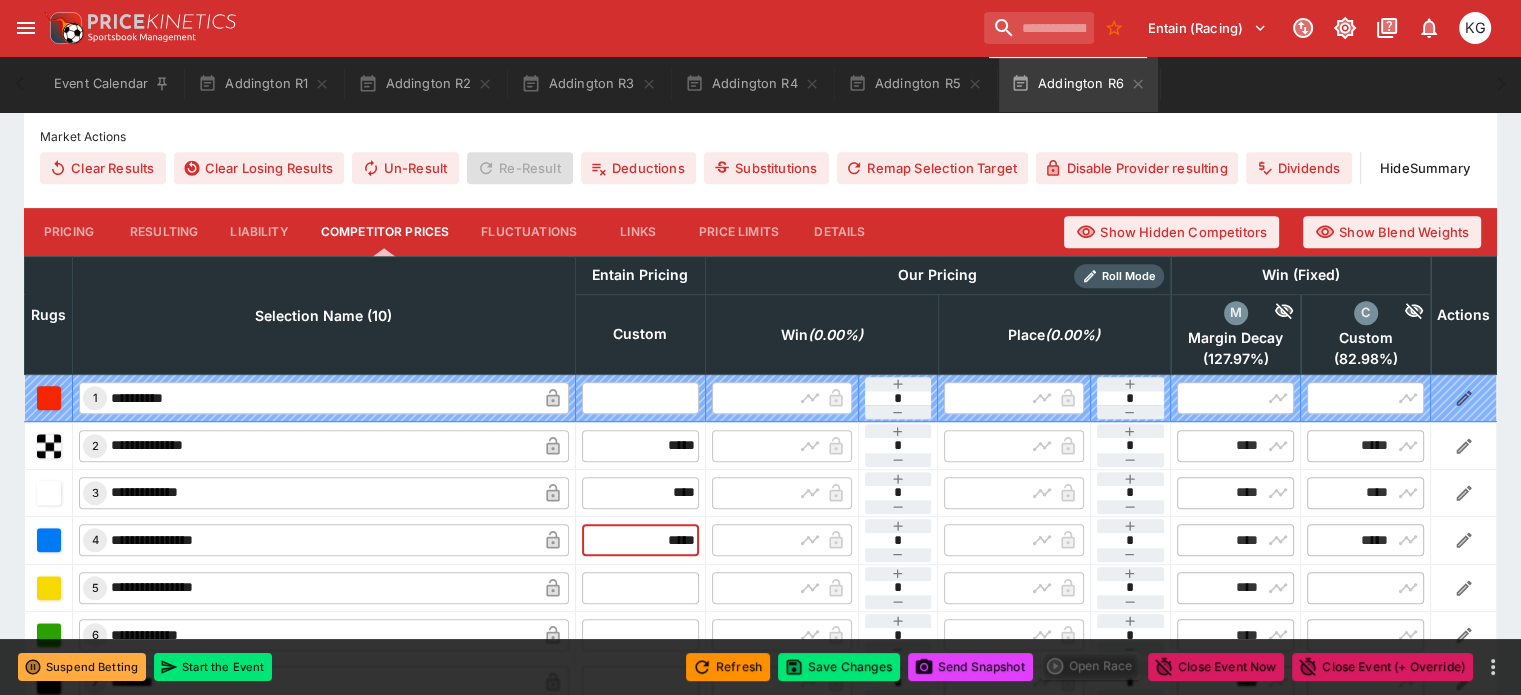 click at bounding box center (640, 588) 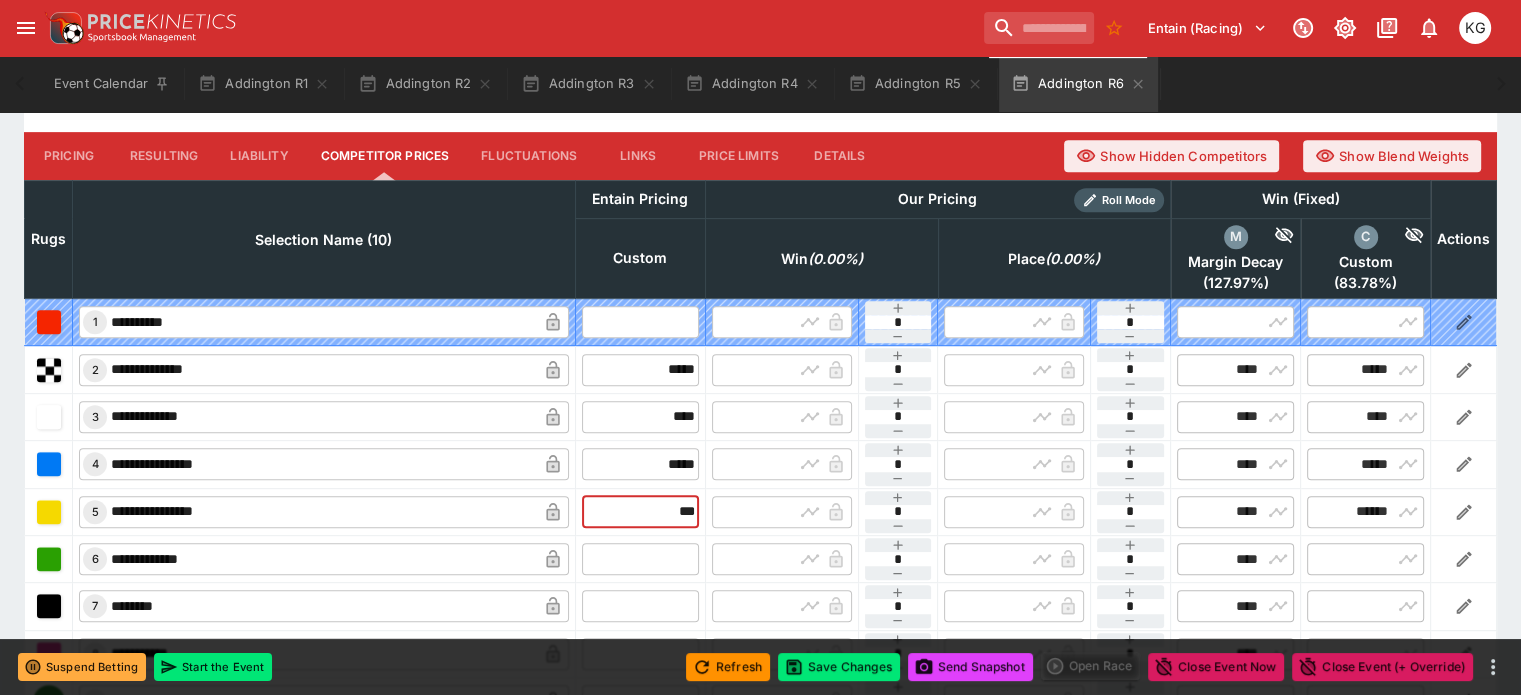 scroll, scrollTop: 900, scrollLeft: 0, axis: vertical 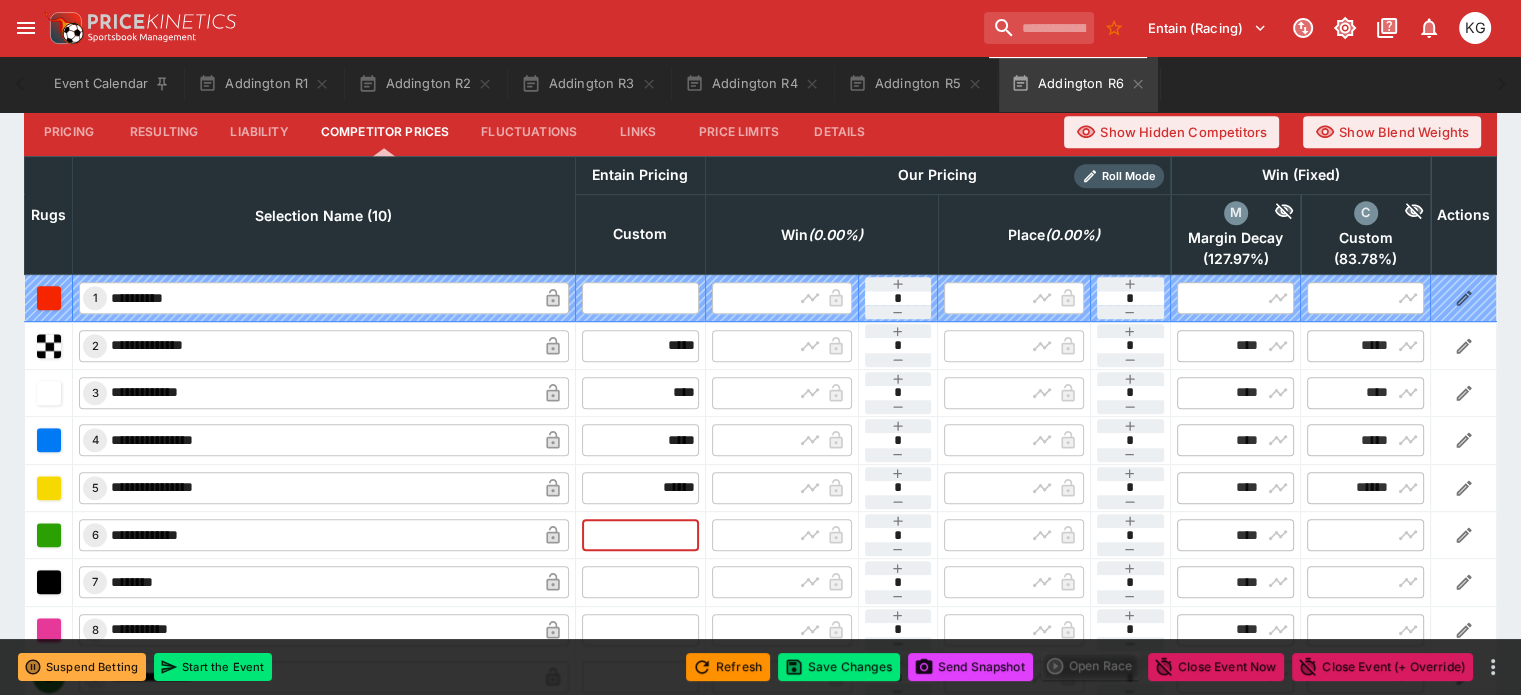 click at bounding box center (640, 535) 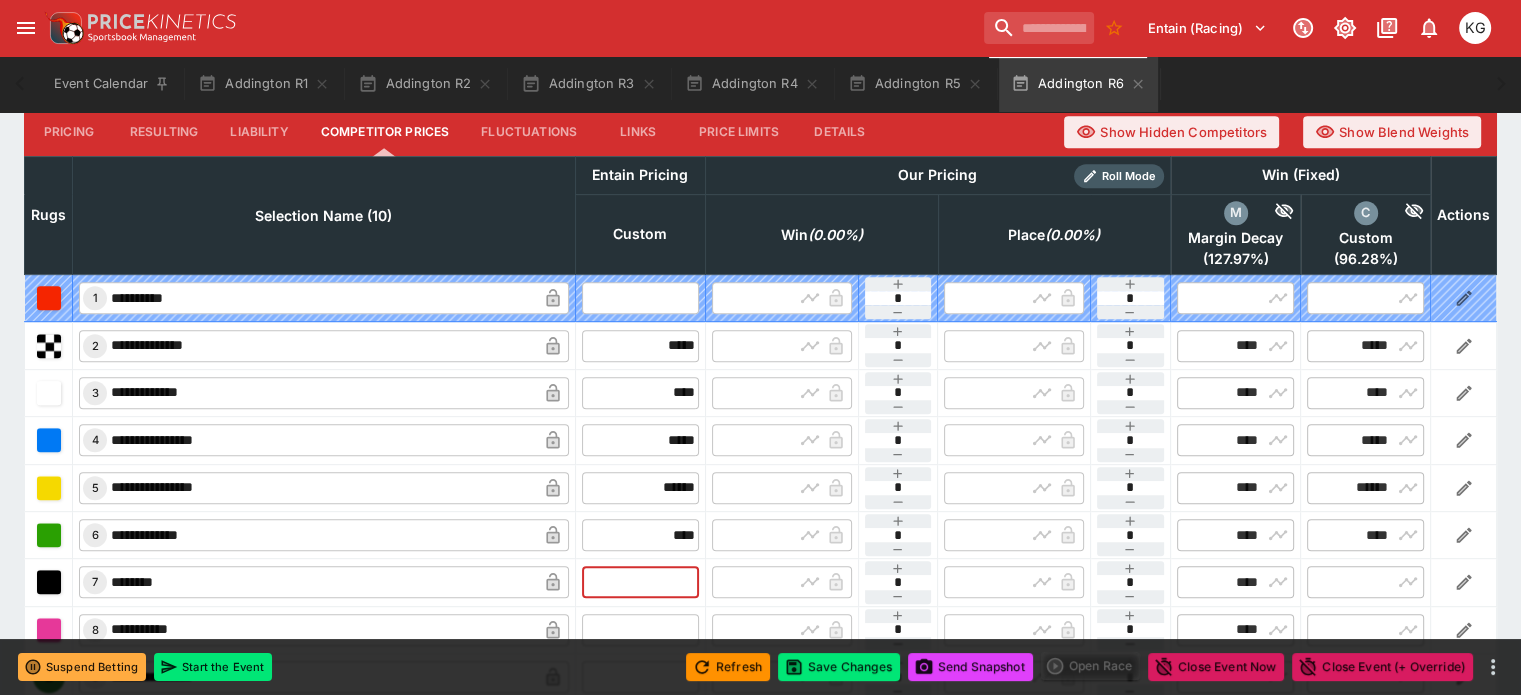 click at bounding box center (640, 582) 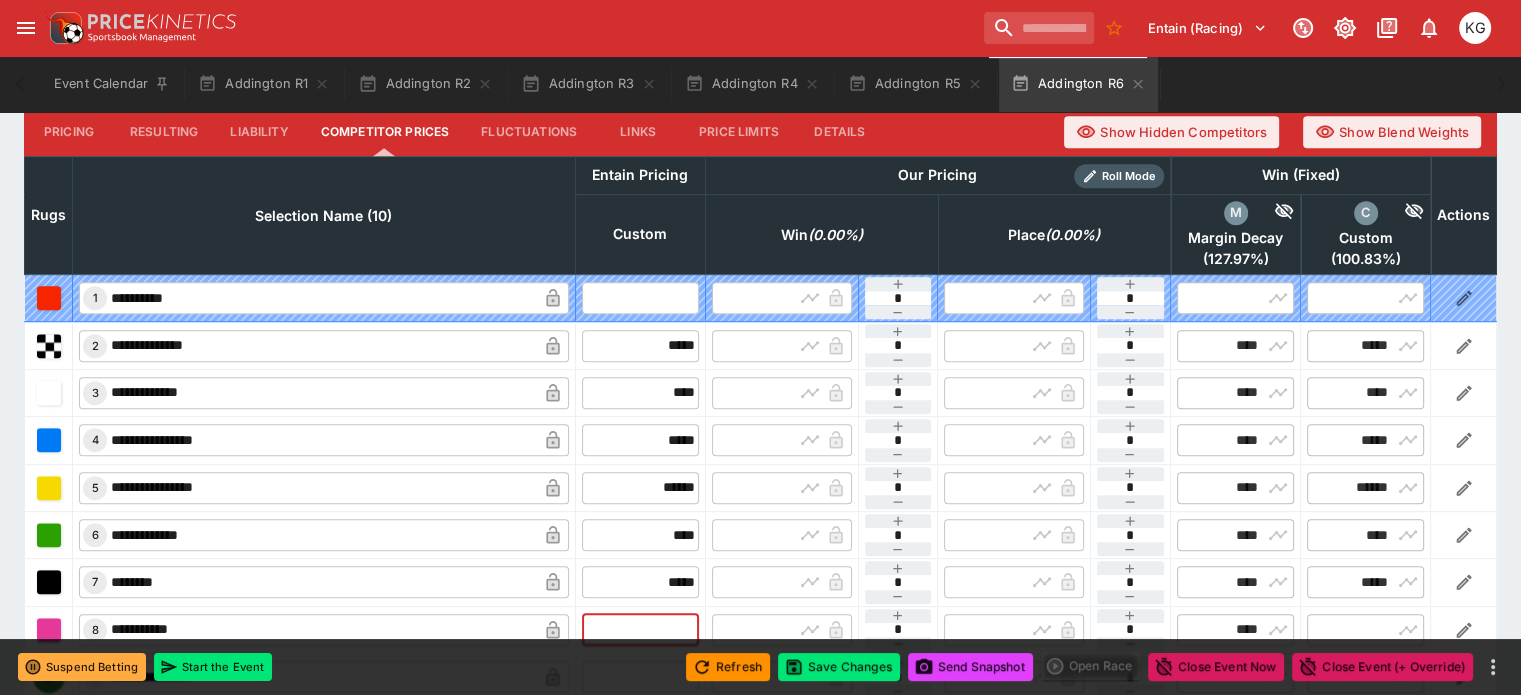 click at bounding box center (640, 630) 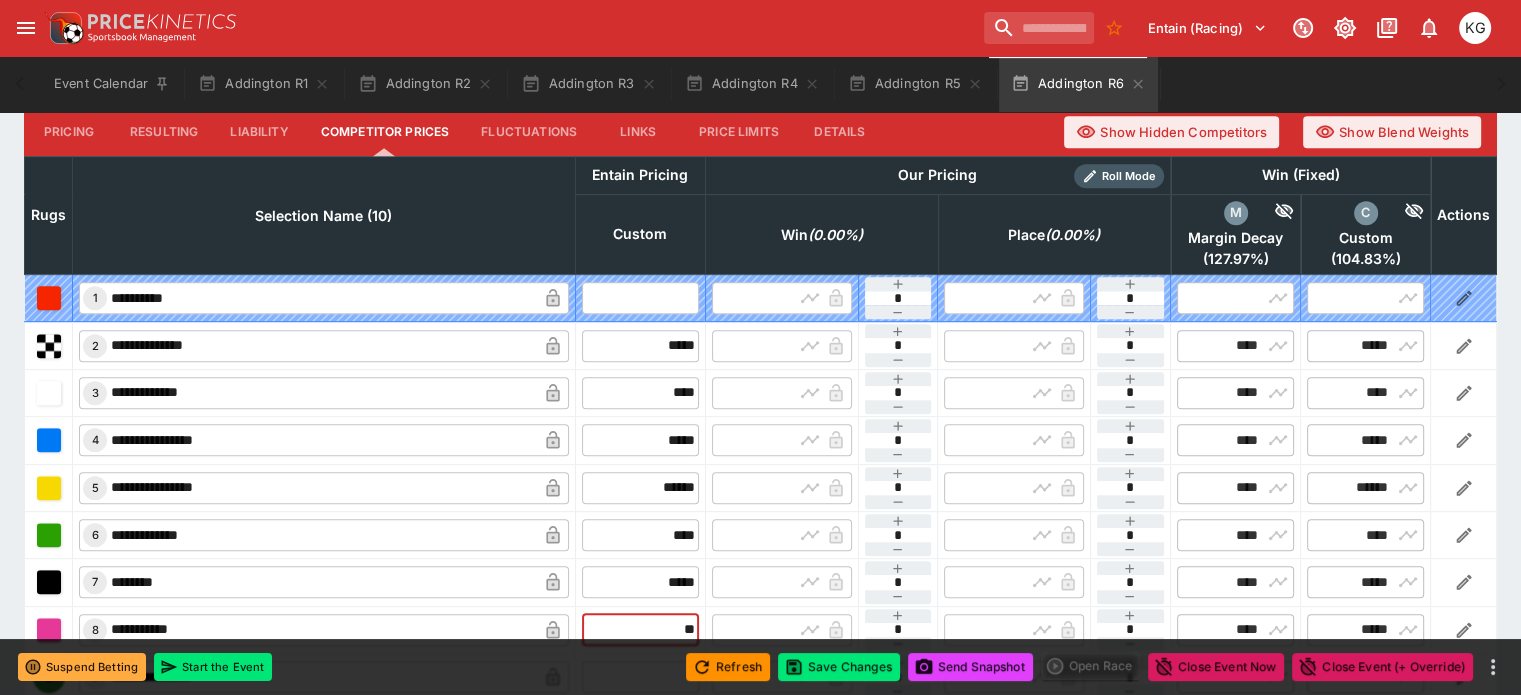 drag, startPoint x: 629, startPoint y: 580, endPoint x: 685, endPoint y: 591, distance: 57.070133 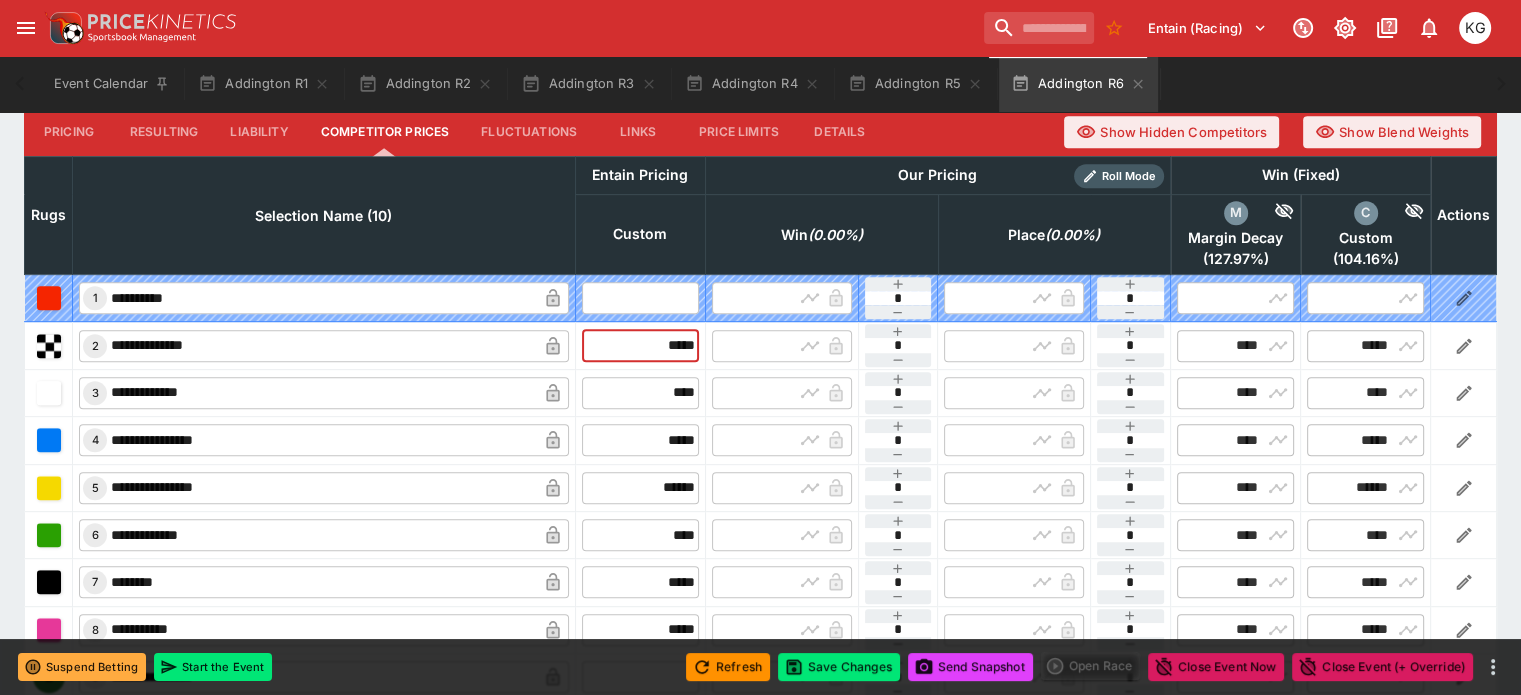 drag, startPoint x: 626, startPoint y: 291, endPoint x: 684, endPoint y: 295, distance: 58.137768 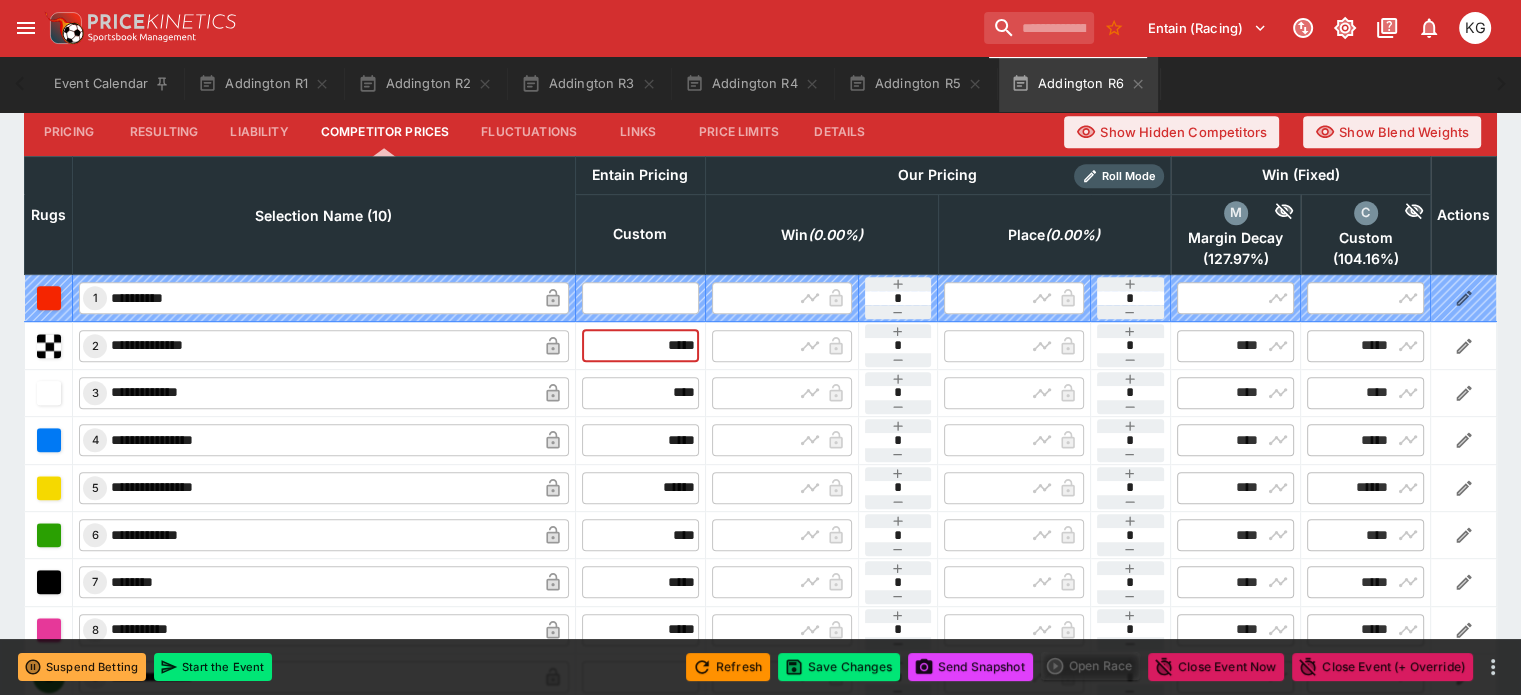 click on "**********" at bounding box center (761, 345) 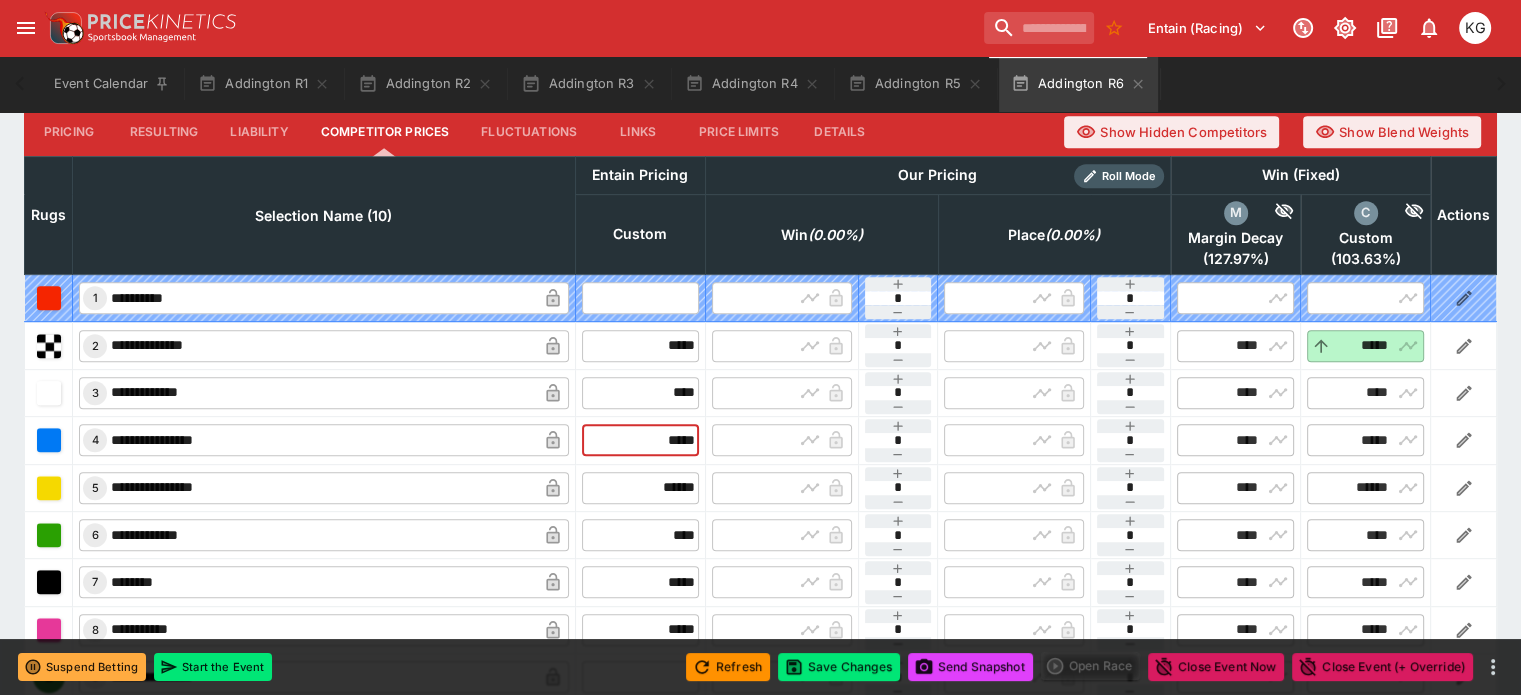 drag, startPoint x: 632, startPoint y: 389, endPoint x: 697, endPoint y: 408, distance: 67.72001 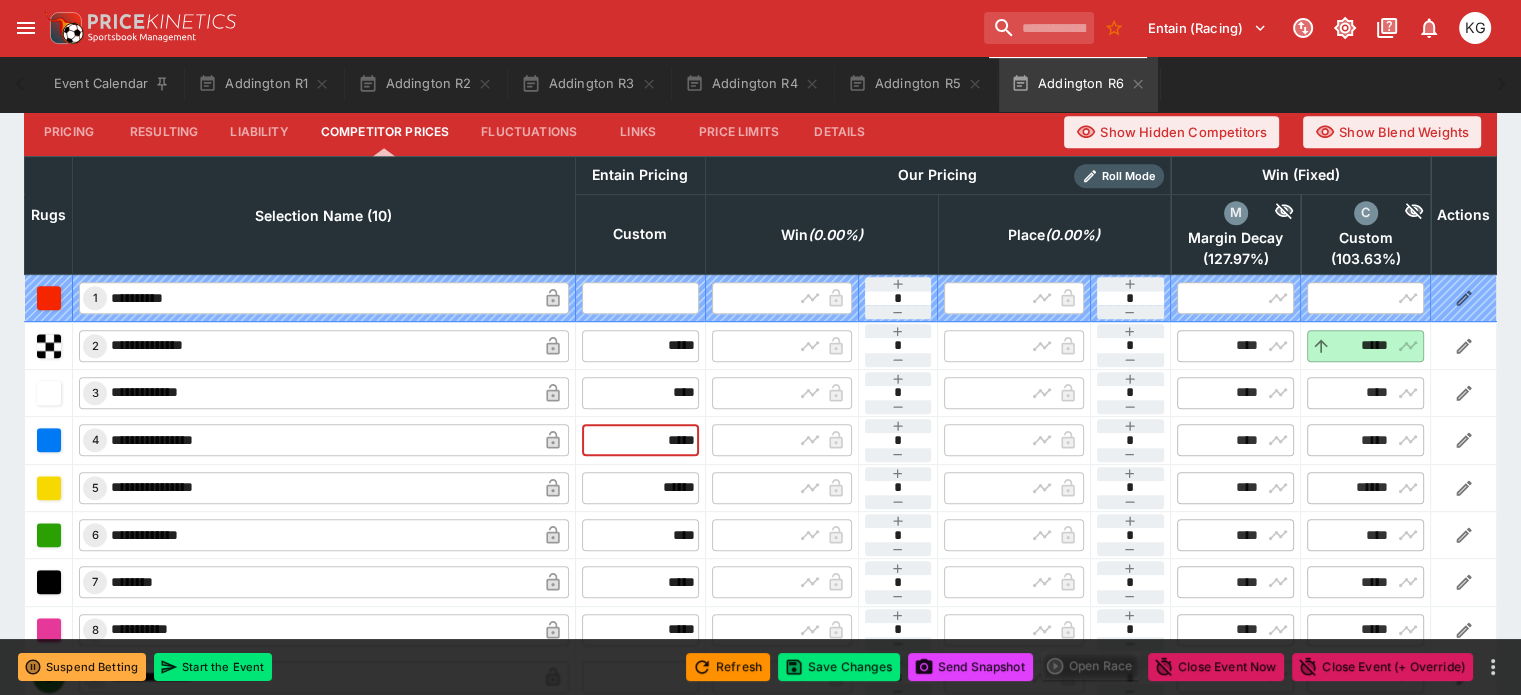 click on "**********" at bounding box center [761, 440] 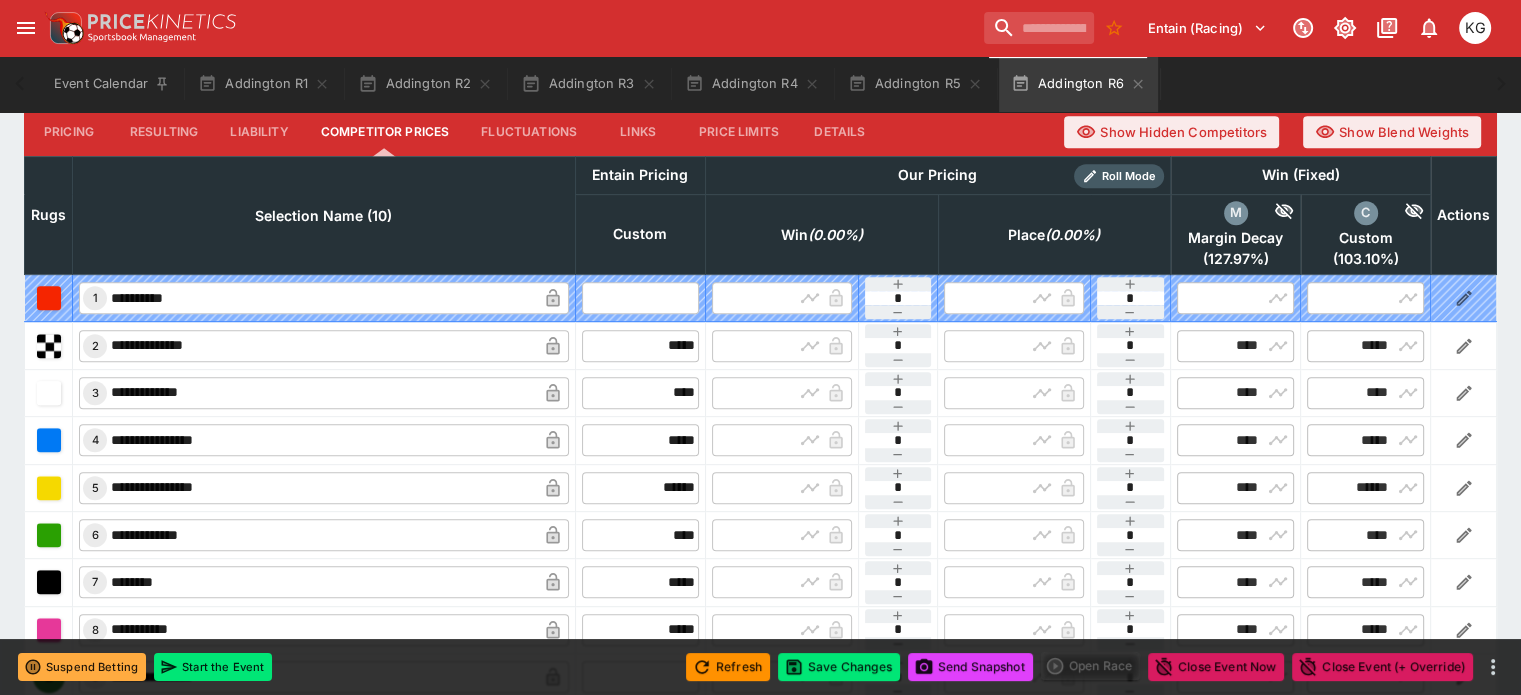 click on "​ ​" at bounding box center [781, 440] 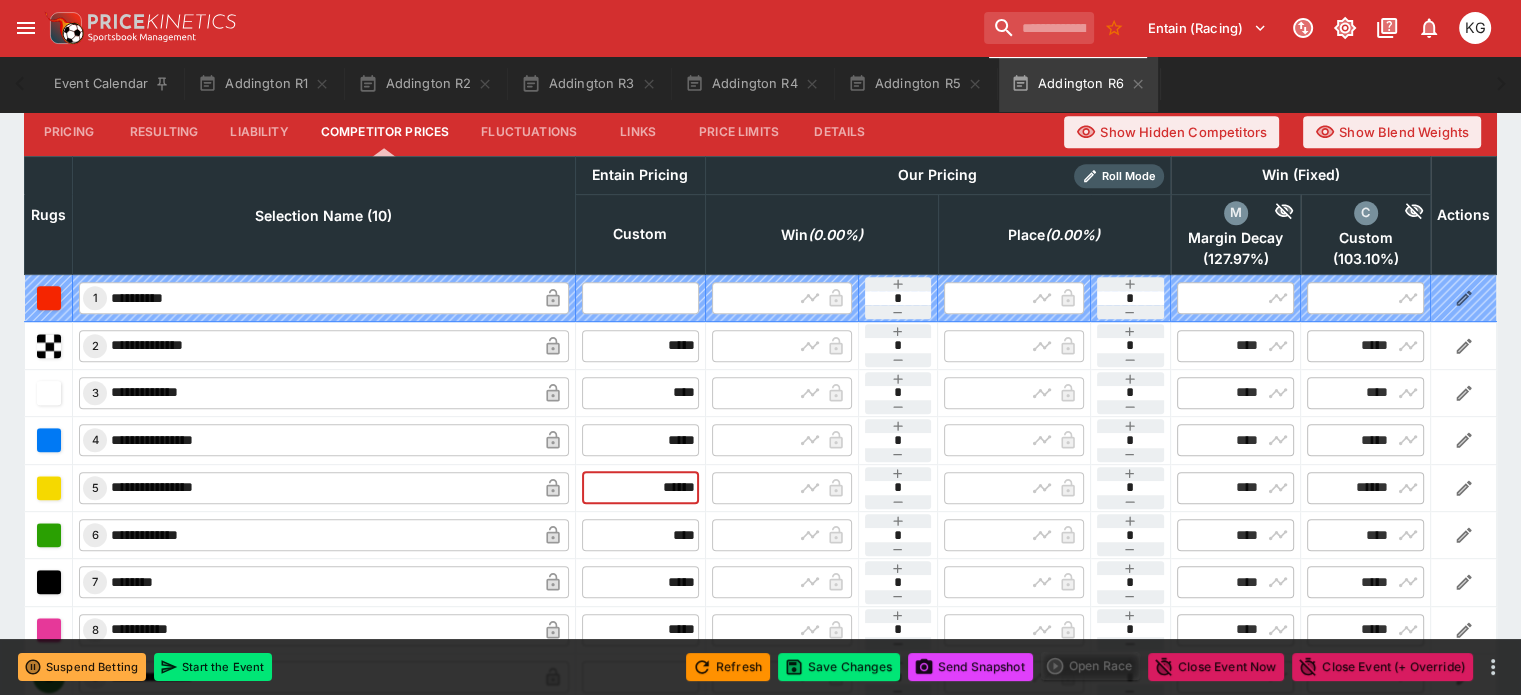 drag, startPoint x: 612, startPoint y: 433, endPoint x: 722, endPoint y: 456, distance: 112.37882 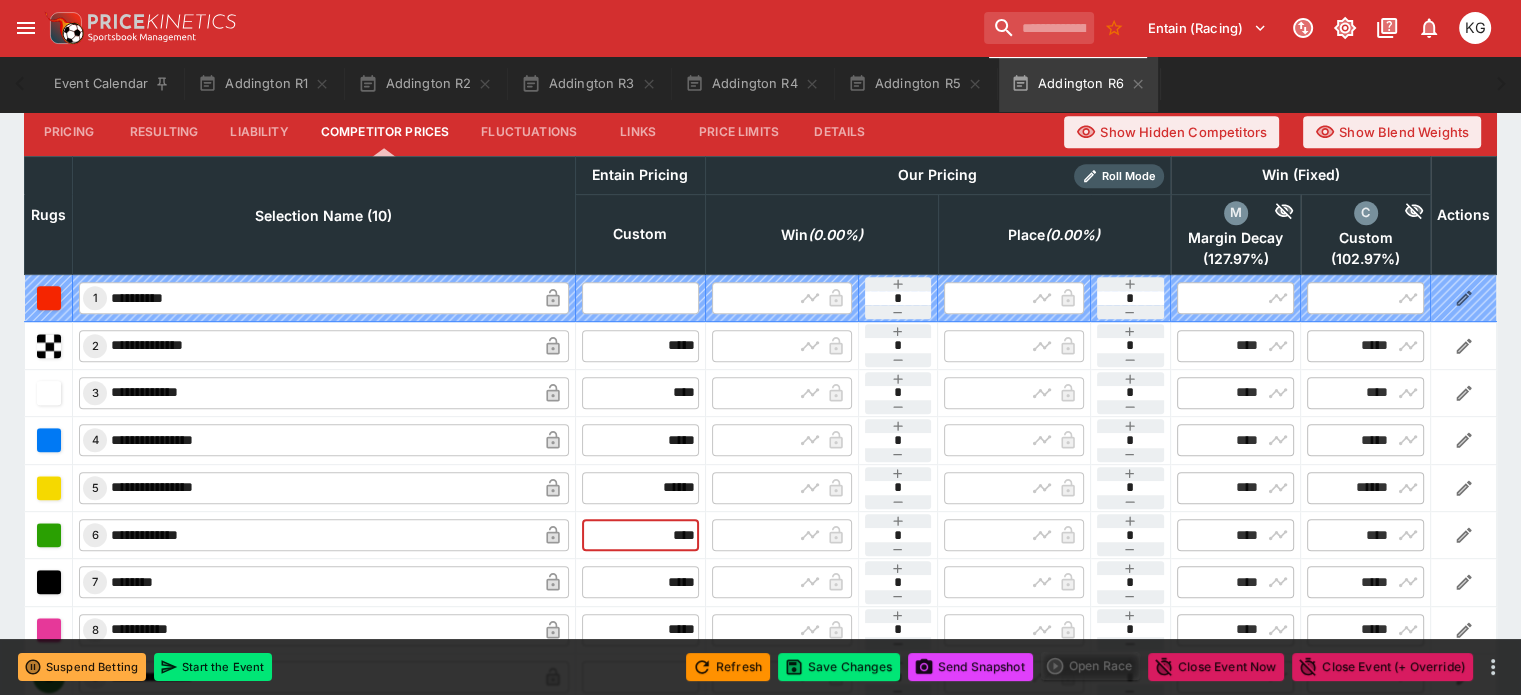drag, startPoint x: 624, startPoint y: 487, endPoint x: 706, endPoint y: 495, distance: 82.38932 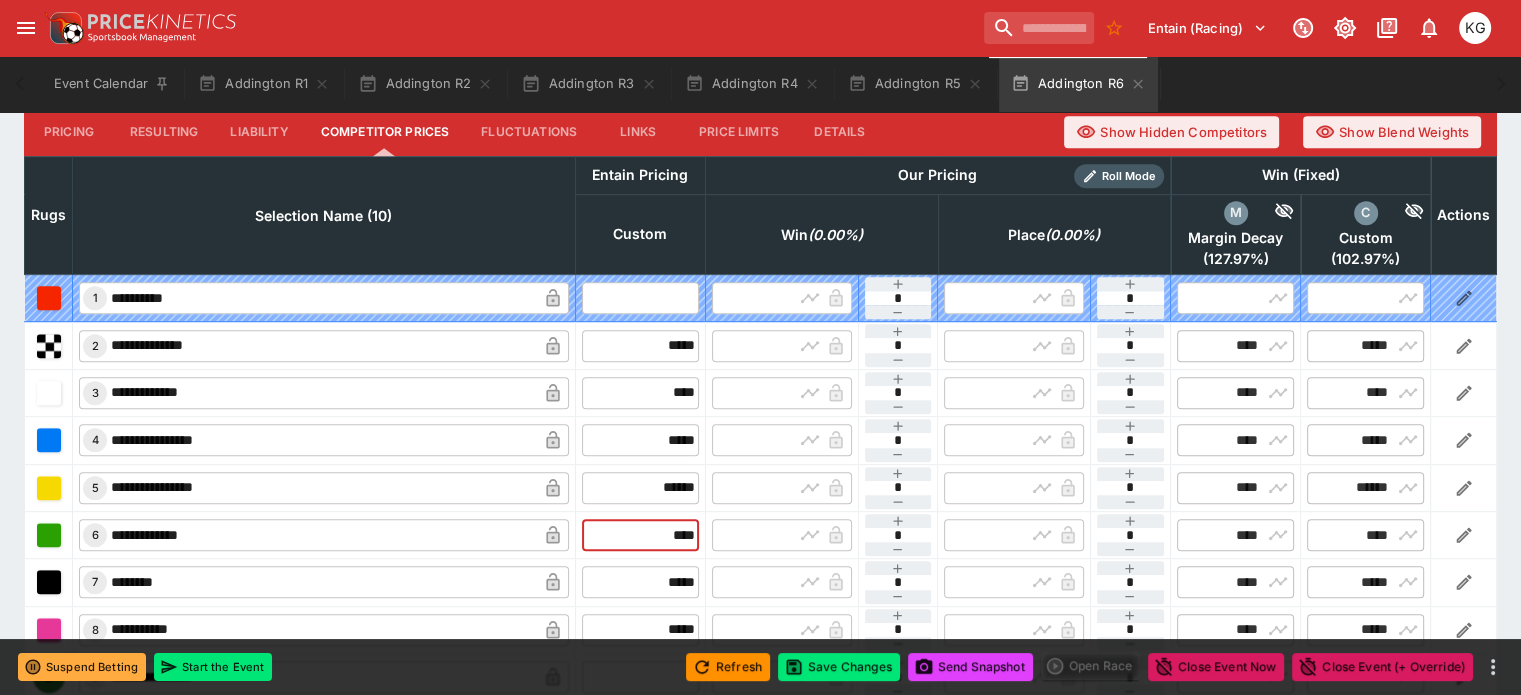 click on "**********" at bounding box center [761, 534] 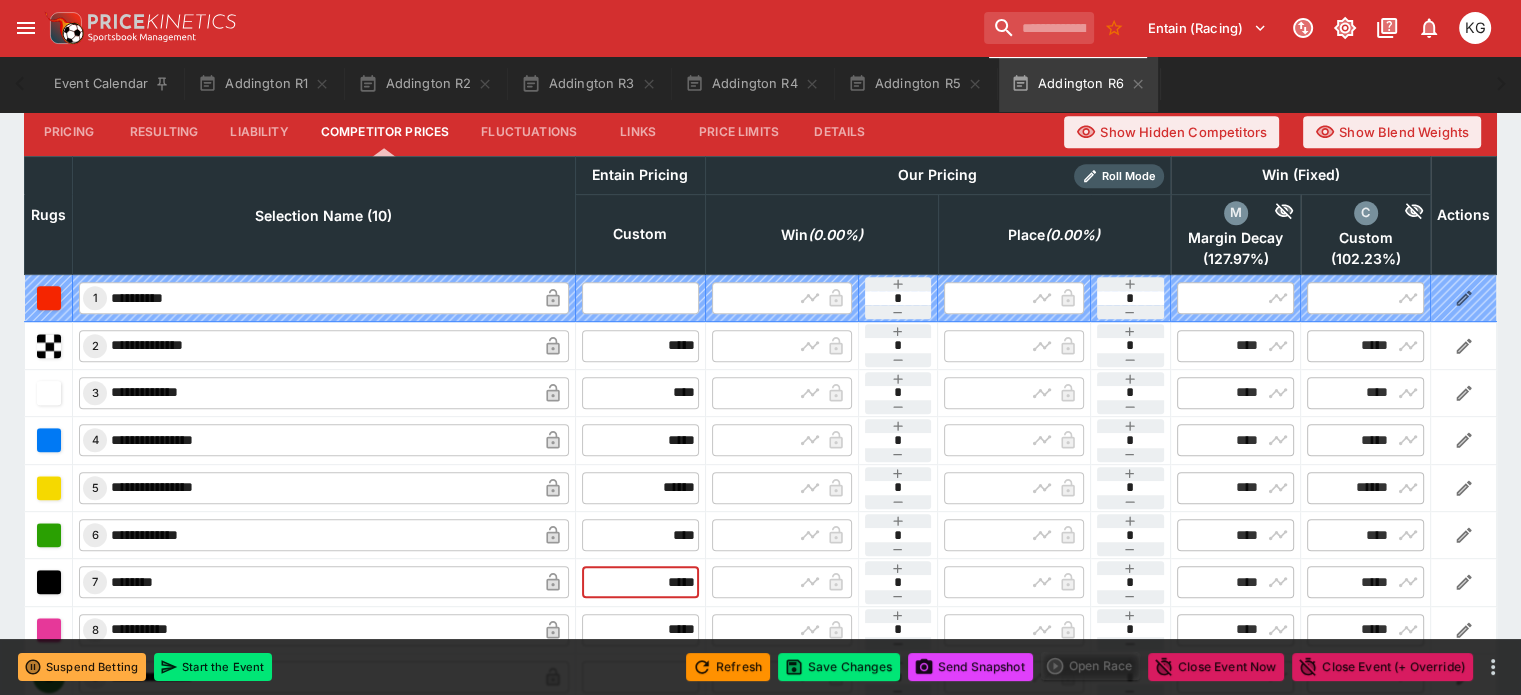 drag, startPoint x: 623, startPoint y: 542, endPoint x: 694, endPoint y: 556, distance: 72.36712 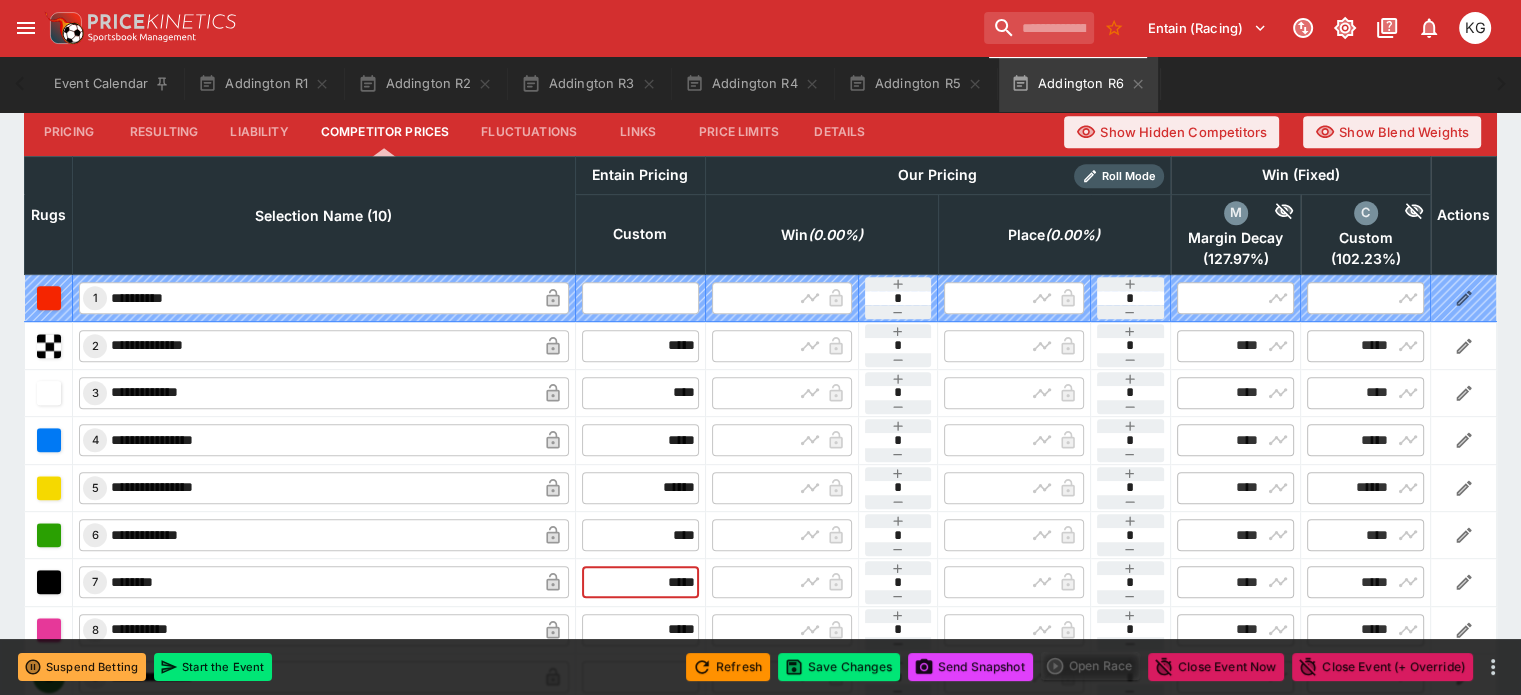 click on "​ 7 ******** ​ ***** ​ ​ ​ * ​ ​ ​ * ​ ​ **** ​ ​ ***** ​" at bounding box center (761, 582) 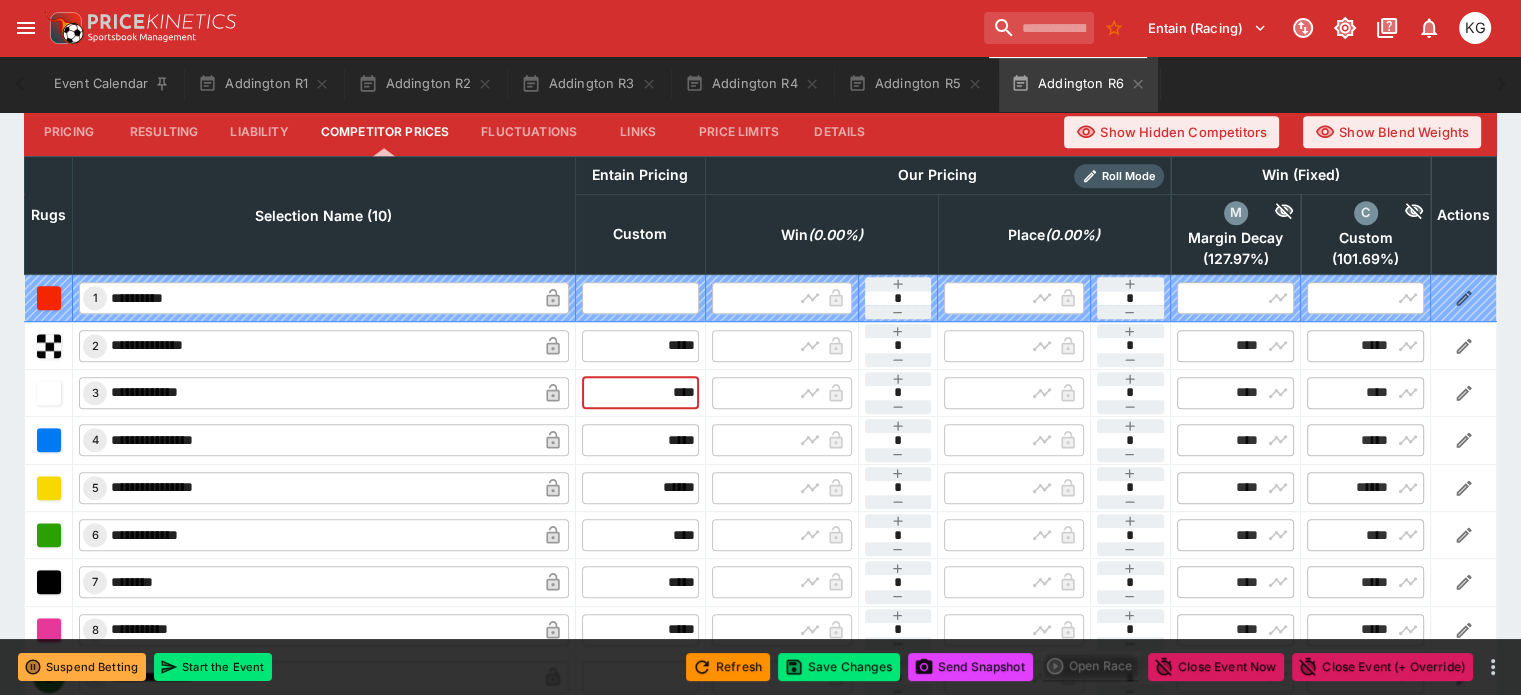 drag, startPoint x: 634, startPoint y: 349, endPoint x: 690, endPoint y: 349, distance: 56 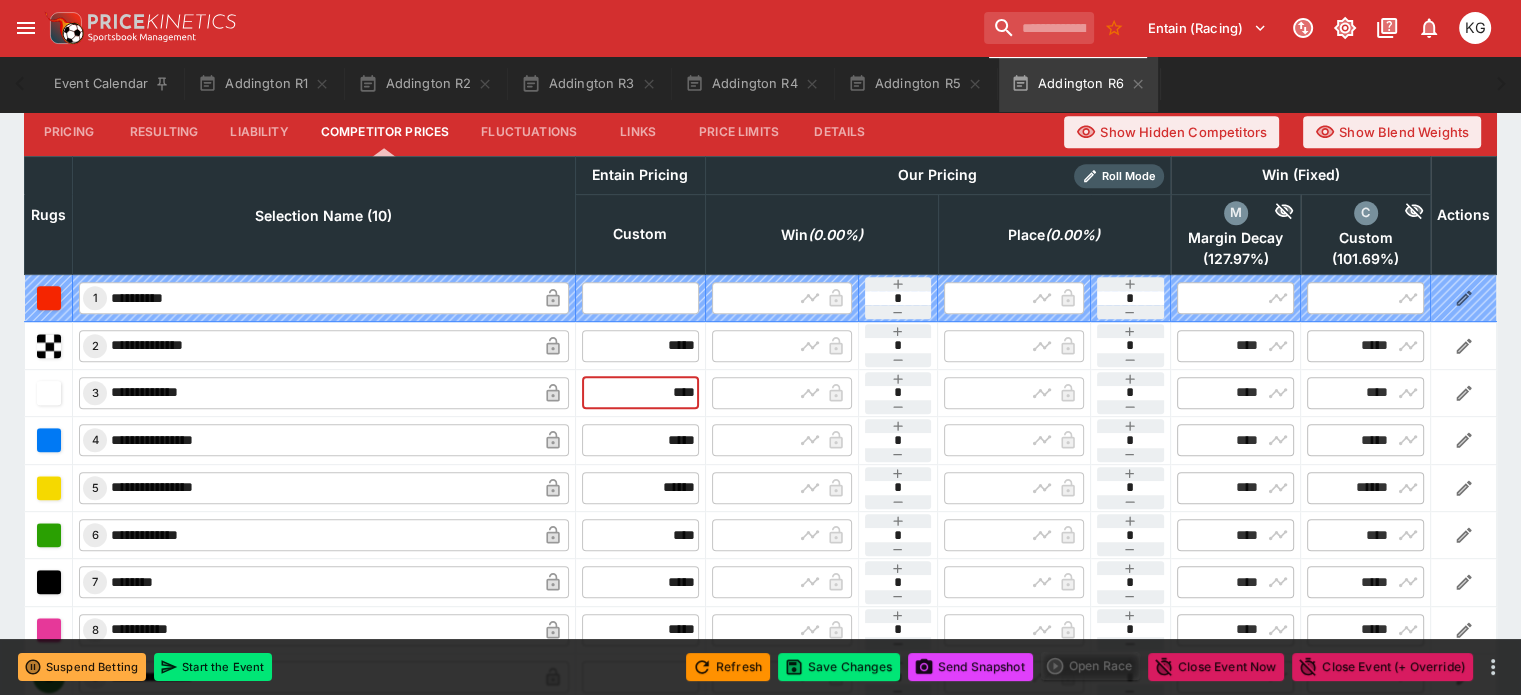 click on "**********" at bounding box center [761, 392] 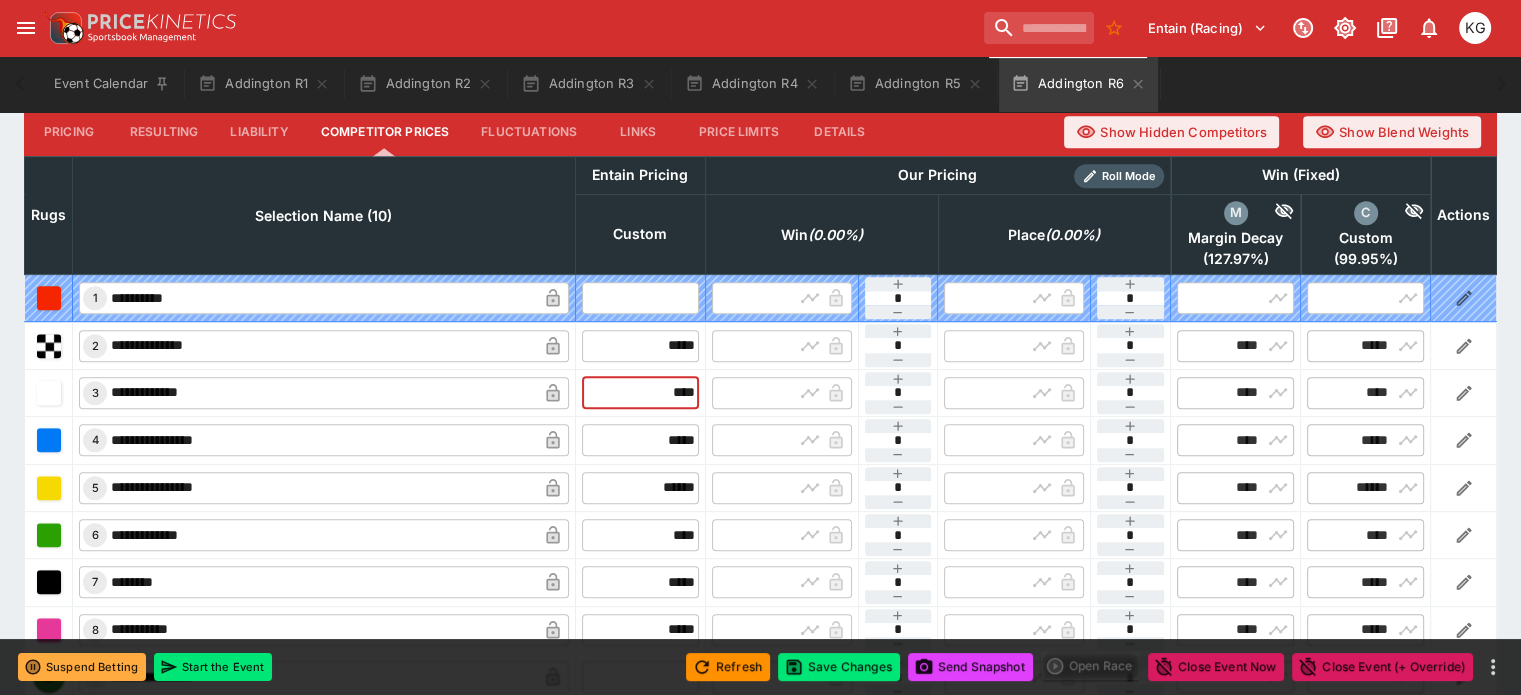 scroll, scrollTop: 1012, scrollLeft: 0, axis: vertical 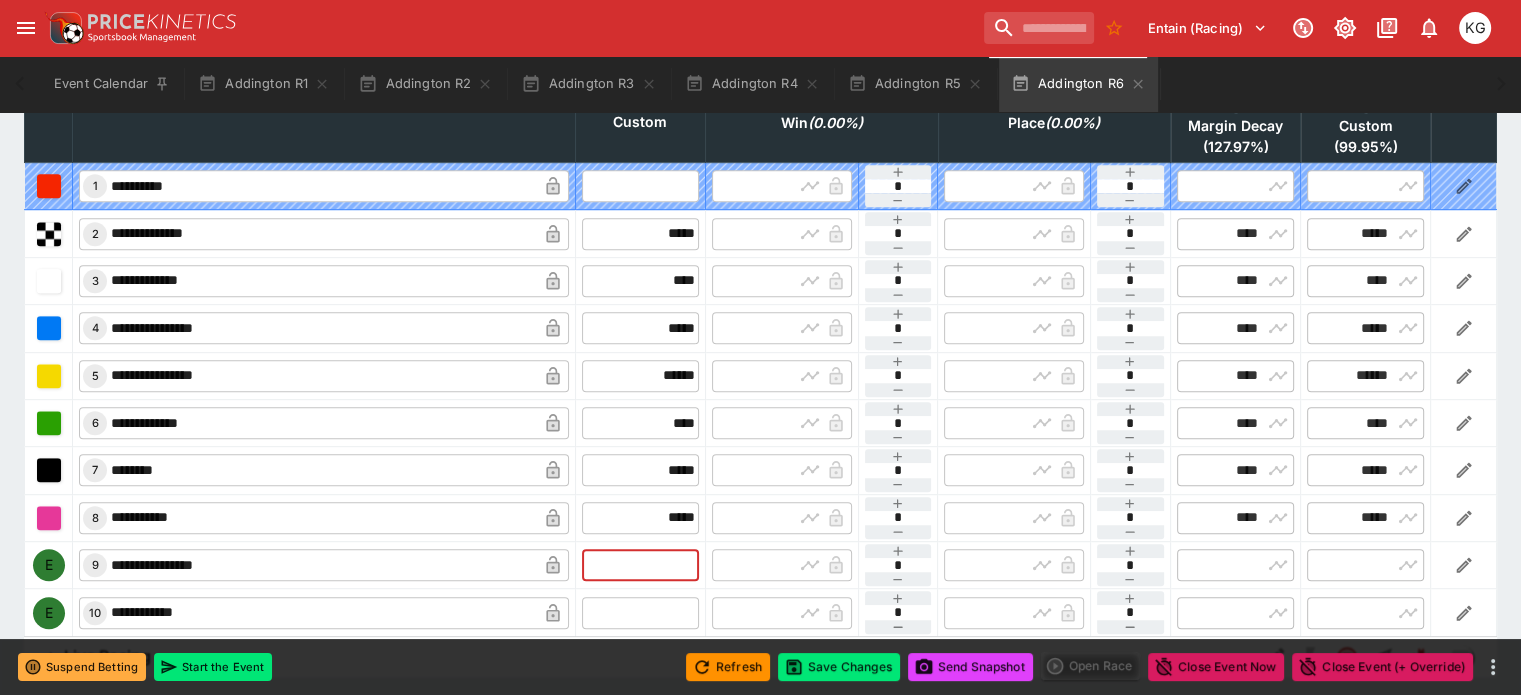click at bounding box center [640, 565] 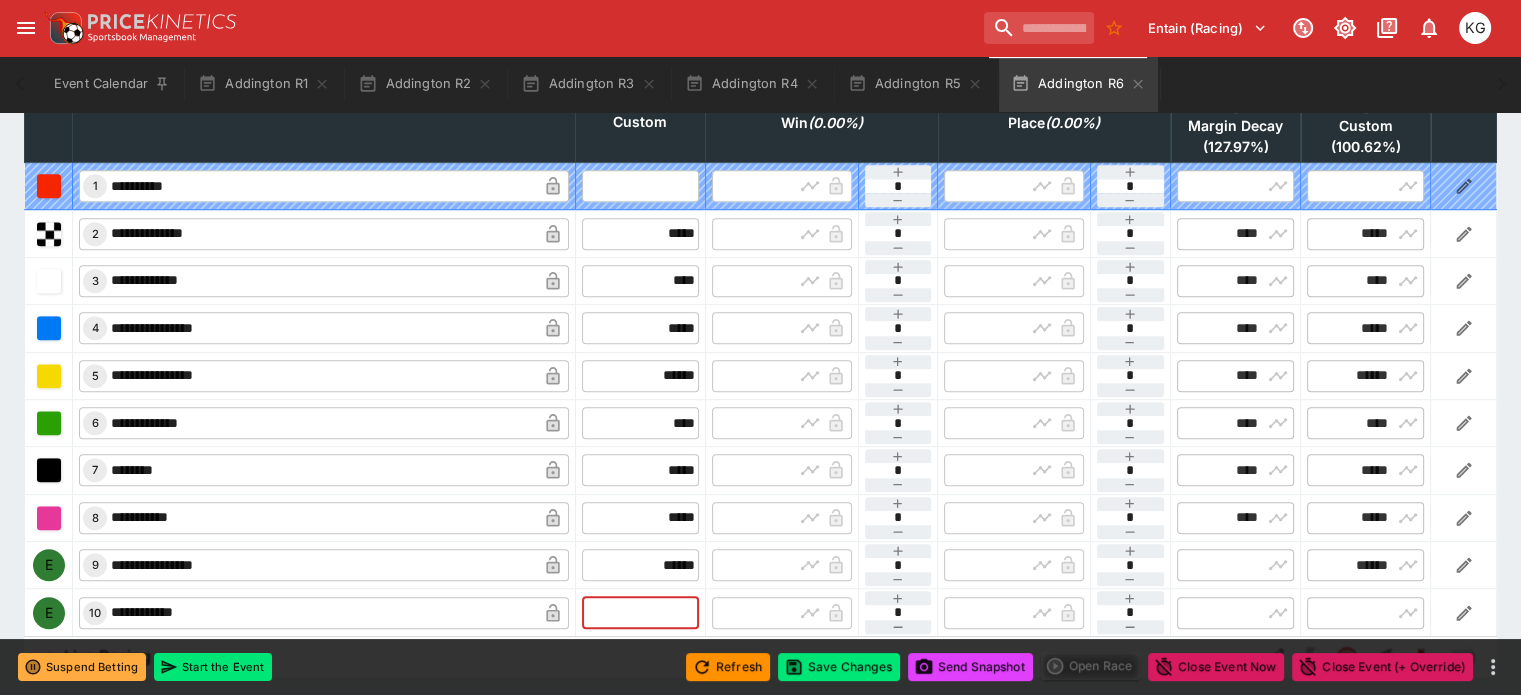 click at bounding box center [640, 613] 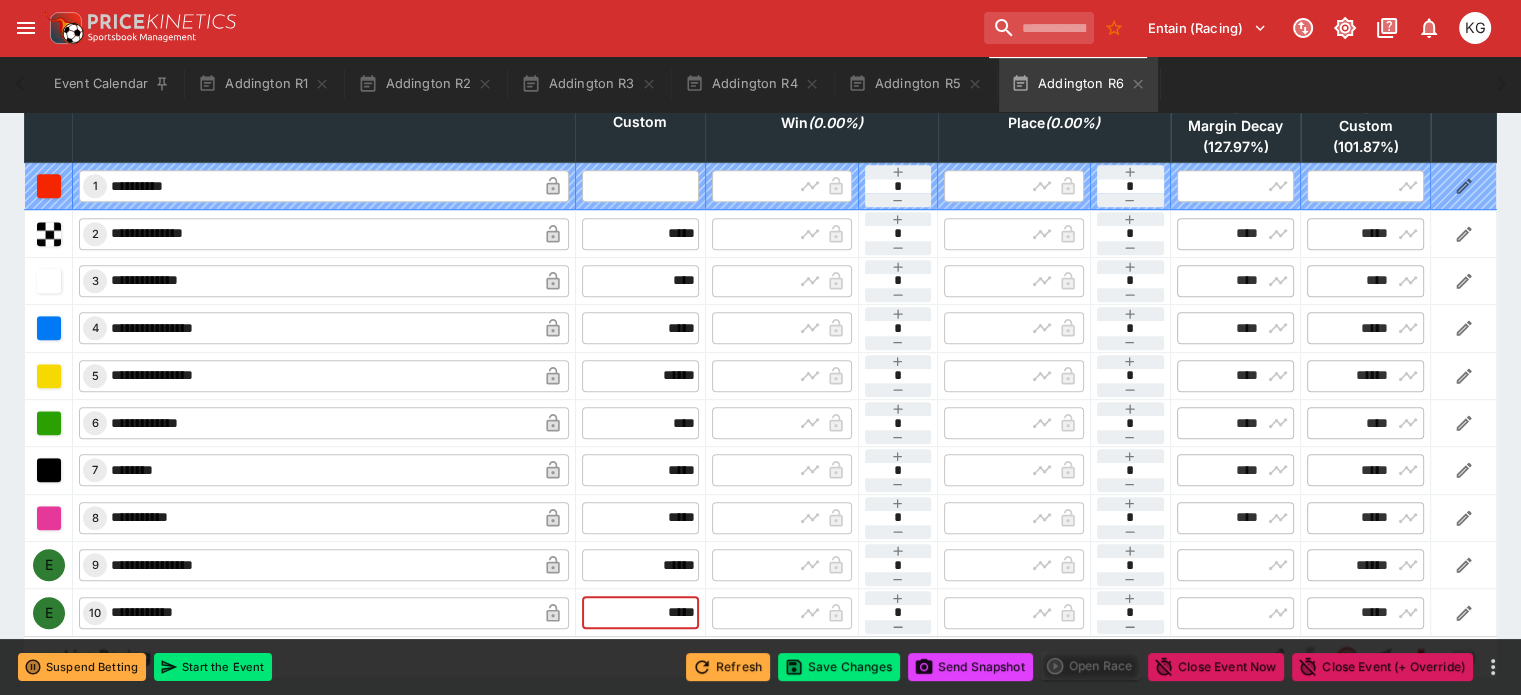 click on "Refresh" at bounding box center [728, 667] 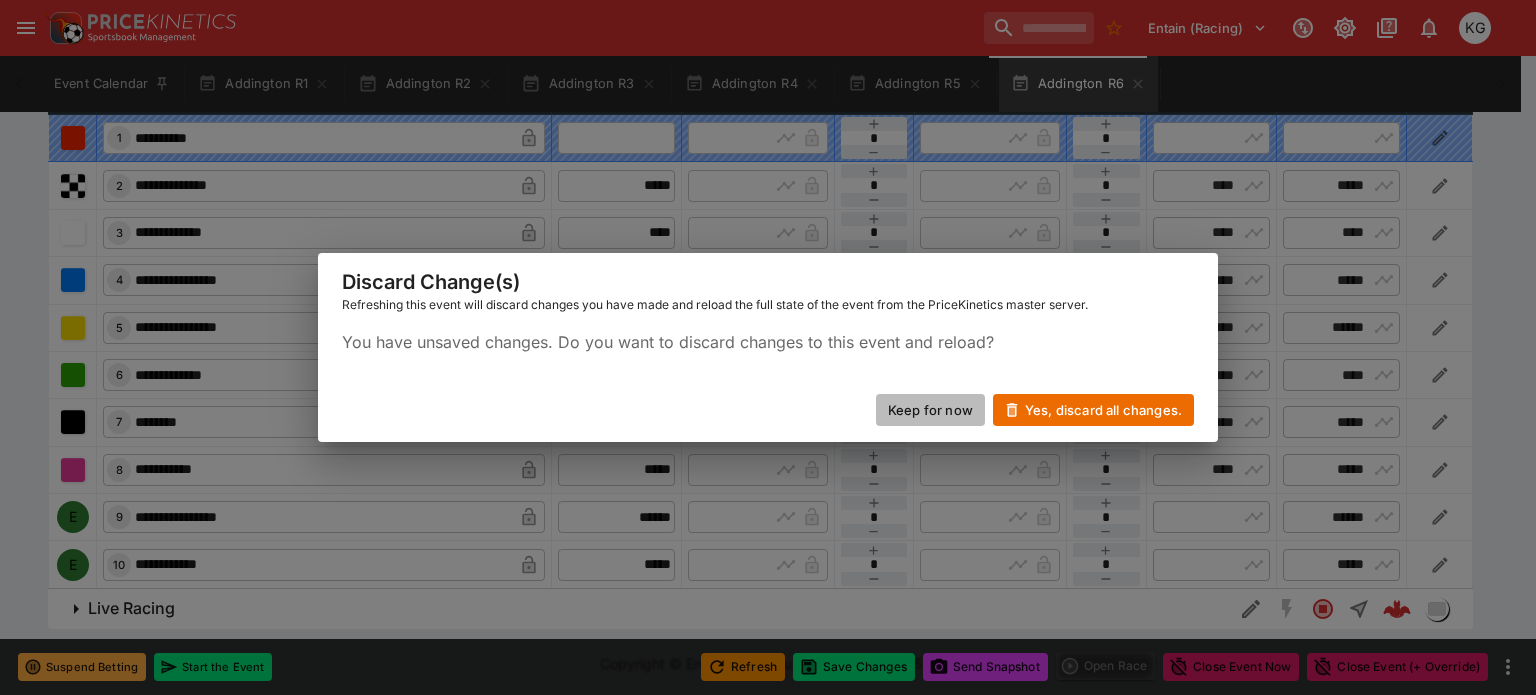 click on "Keep for now" at bounding box center (930, 410) 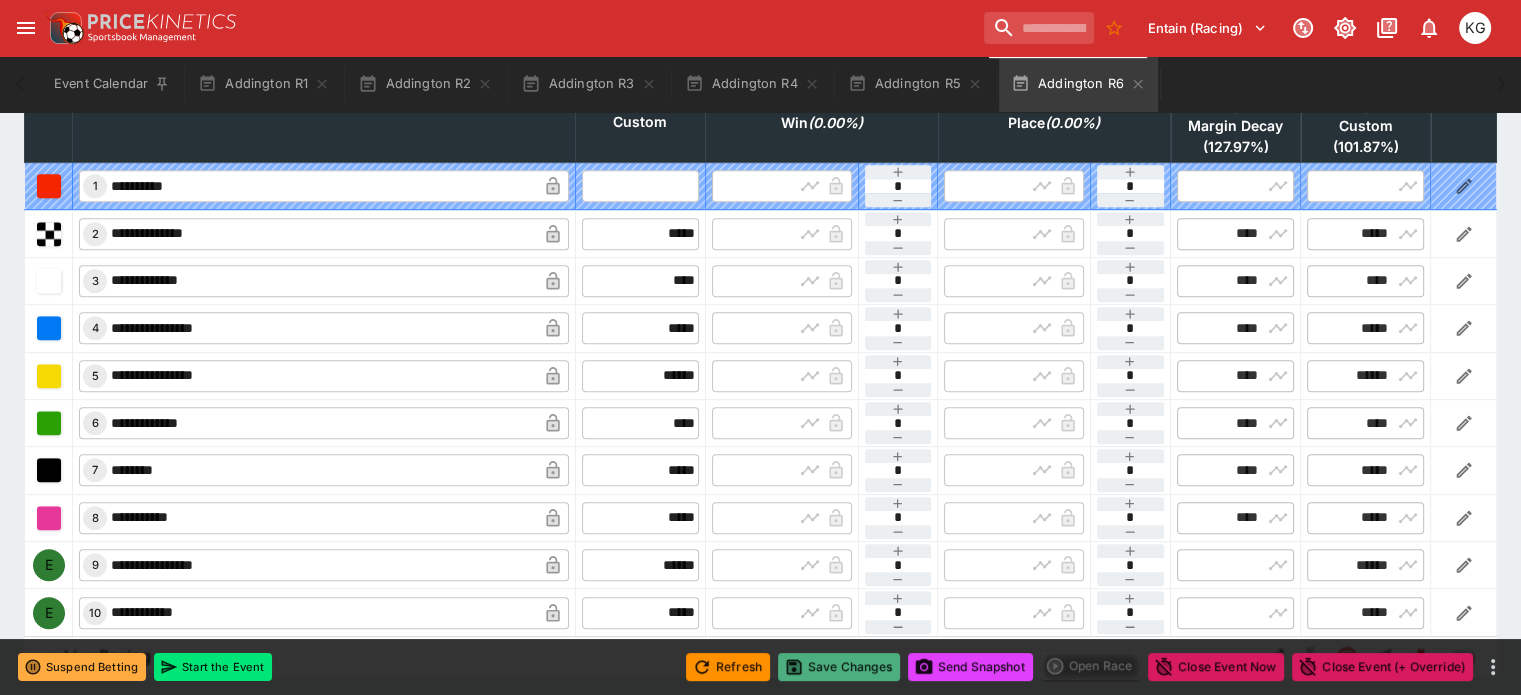 click on "Save Changes" at bounding box center [839, 667] 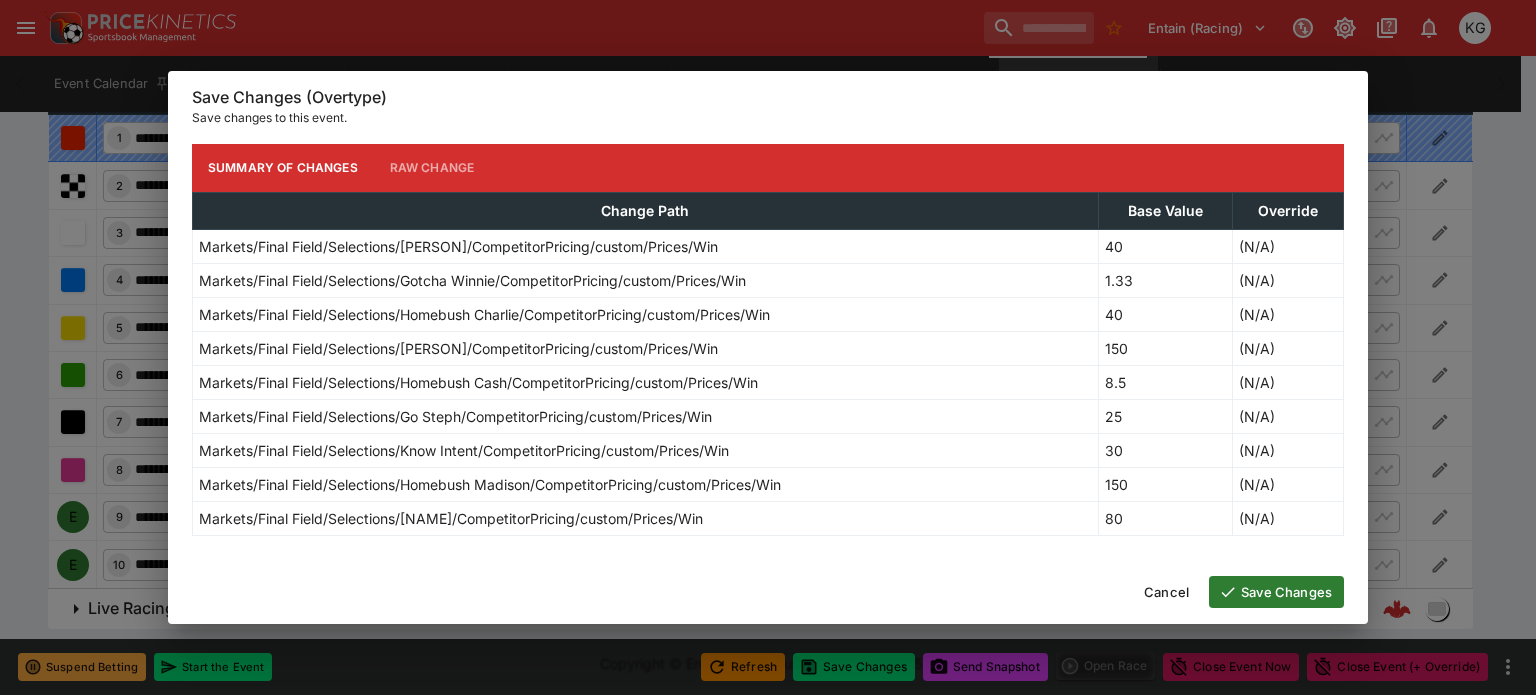 click on "Save Changes" at bounding box center (1276, 592) 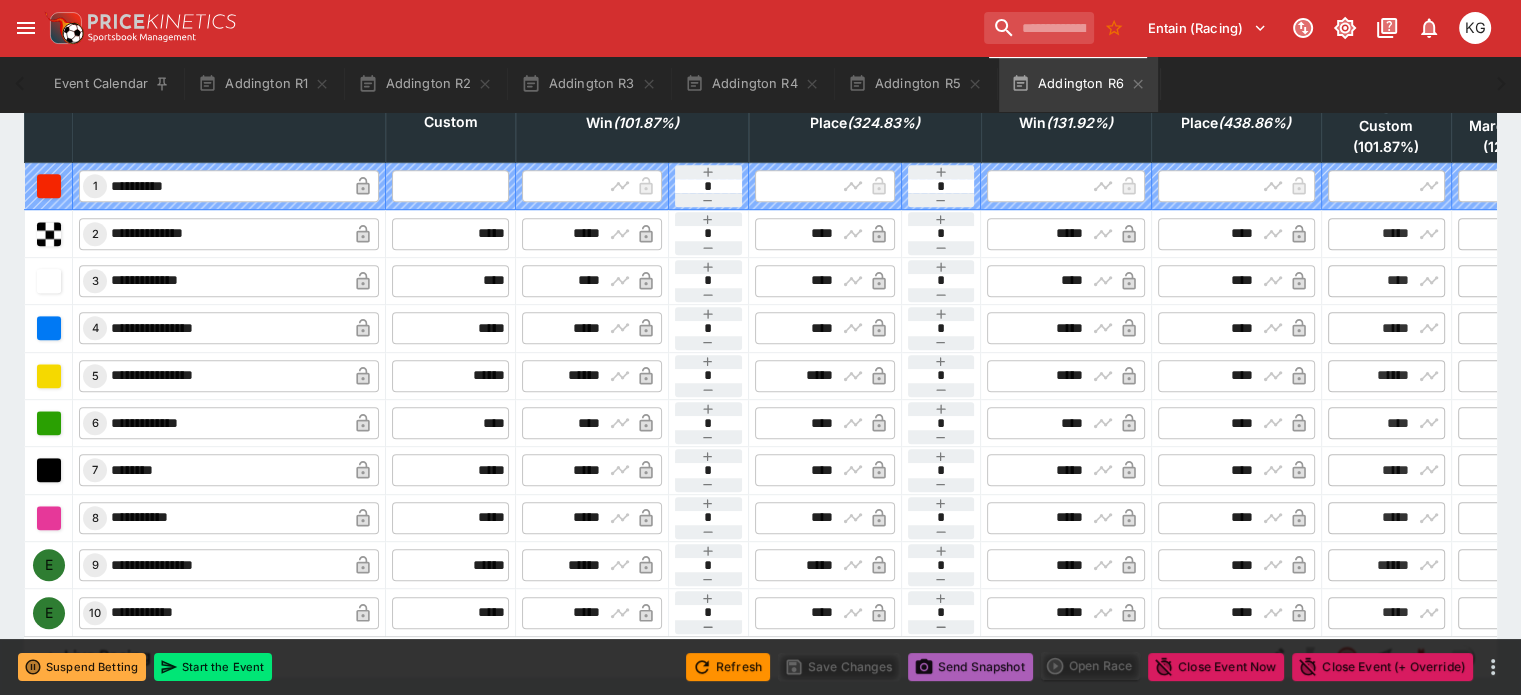 click on "Send Snapshot" at bounding box center [970, 667] 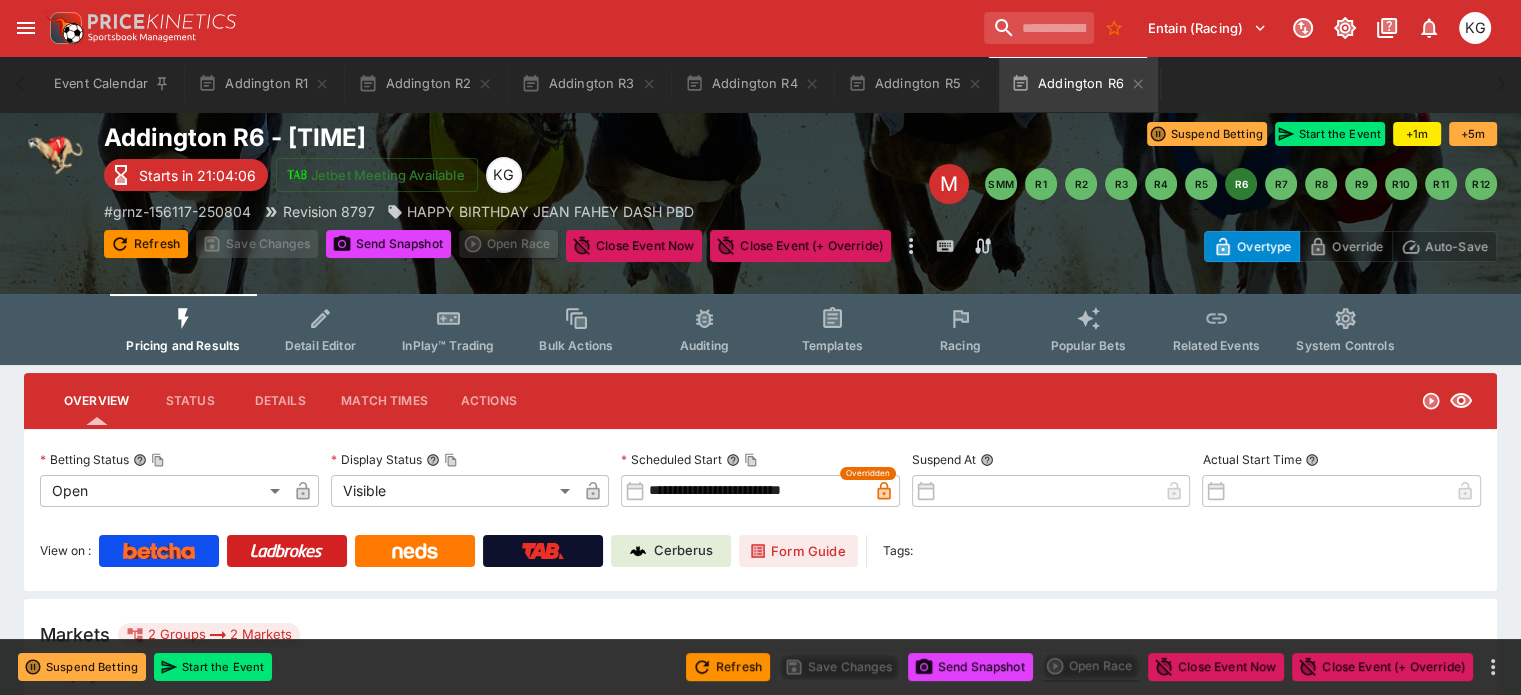 scroll, scrollTop: 0, scrollLeft: 0, axis: both 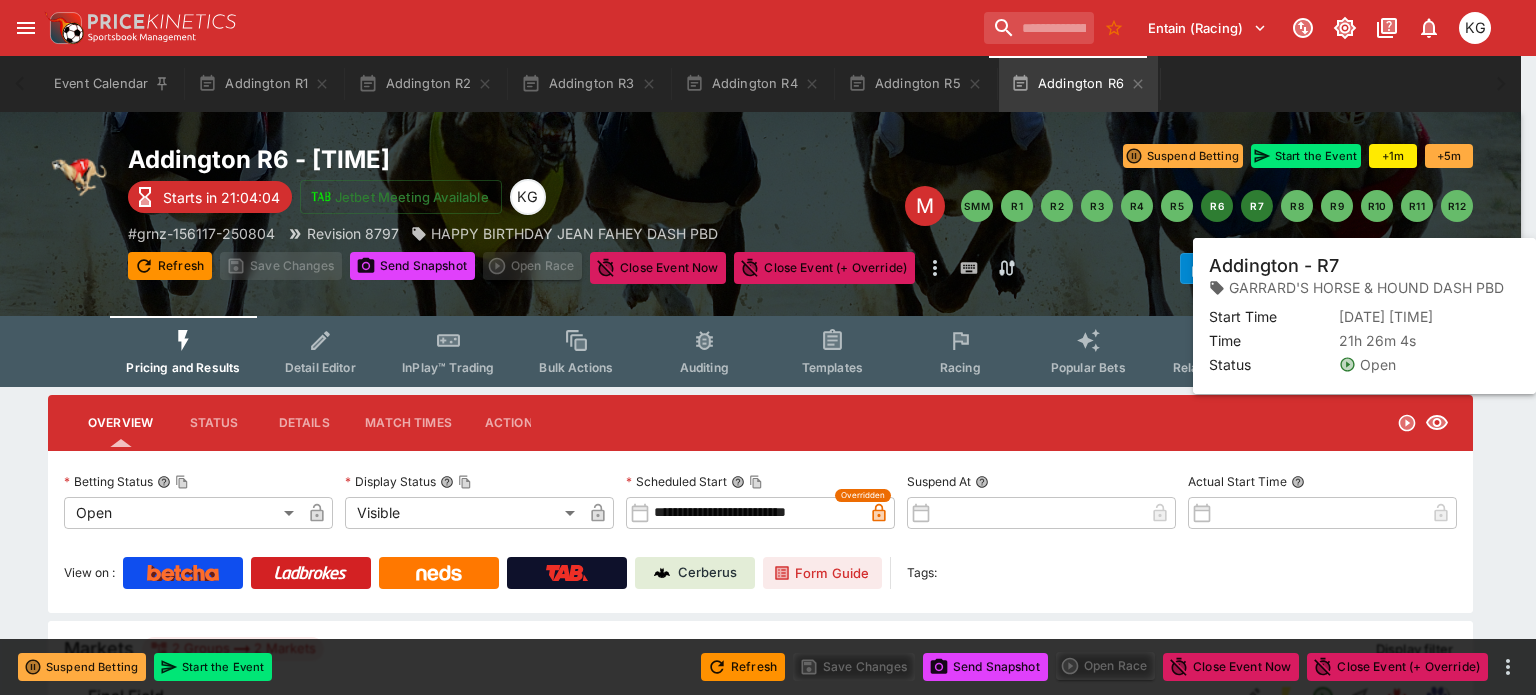 click on "R7" at bounding box center [1257, 206] 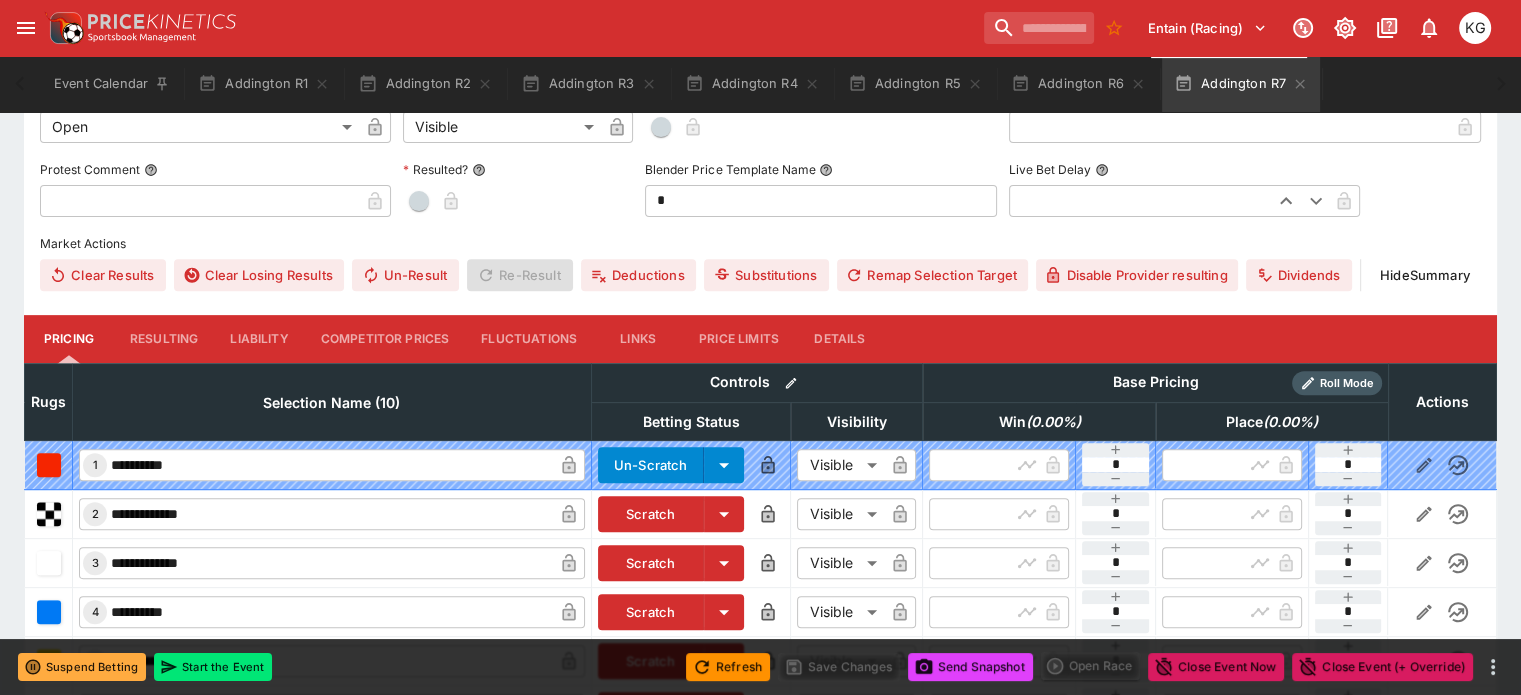 scroll, scrollTop: 800, scrollLeft: 0, axis: vertical 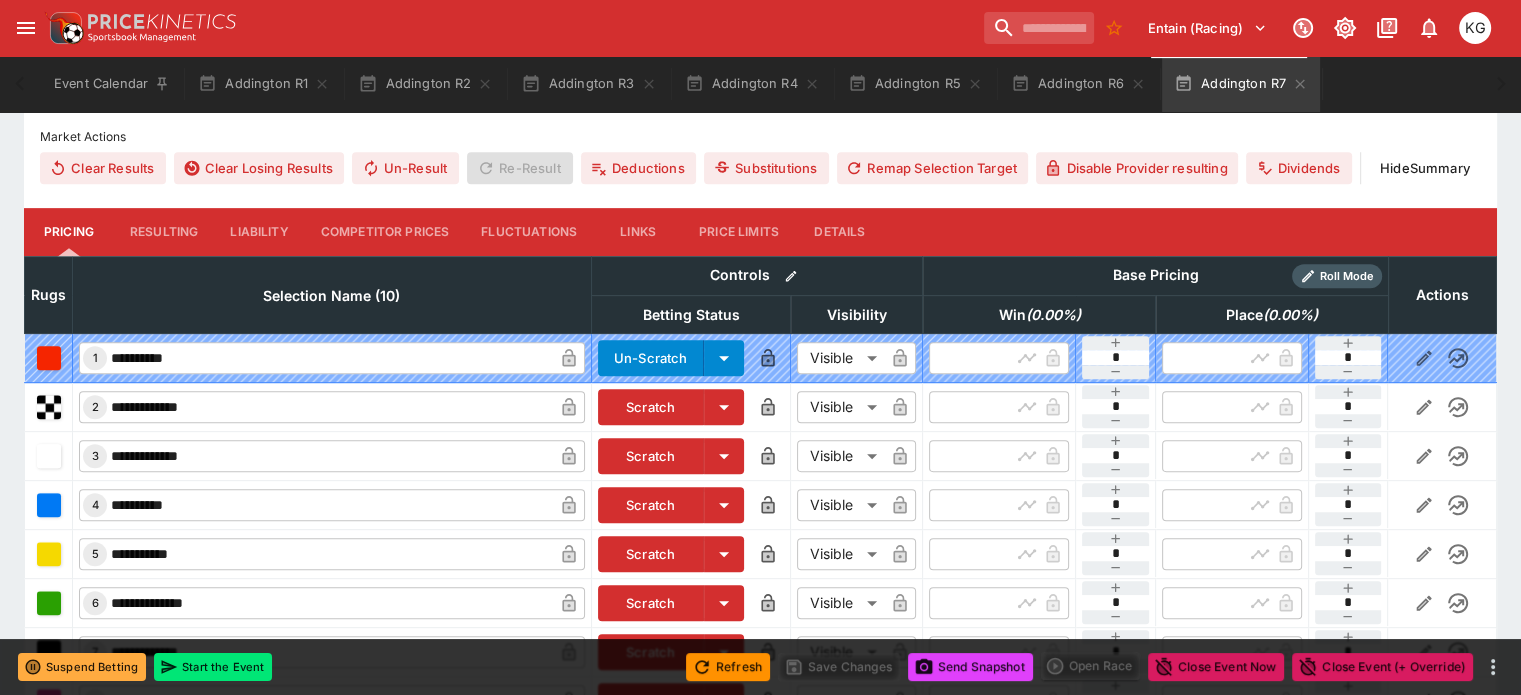 drag, startPoint x: 439, startPoint y: 176, endPoint x: 446, endPoint y: 195, distance: 20.248457 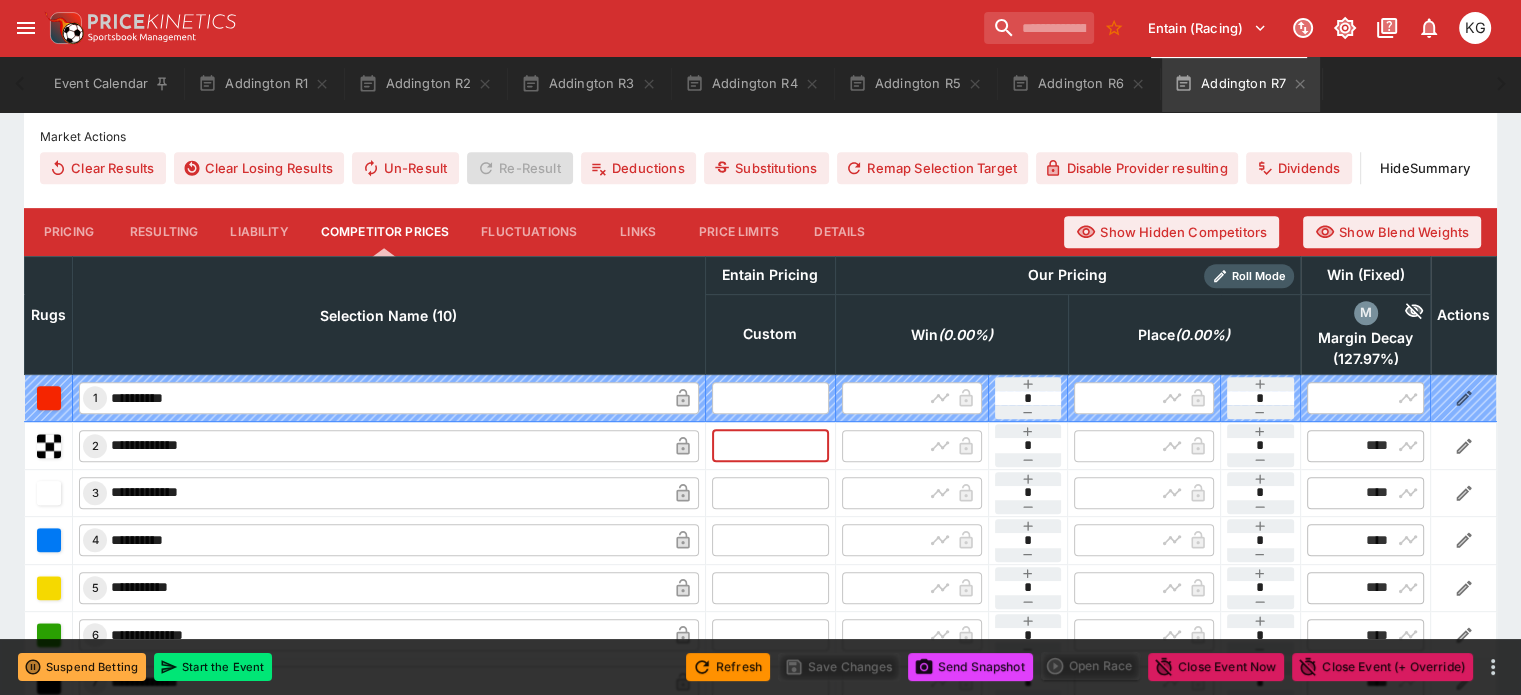 click at bounding box center [770, 445] 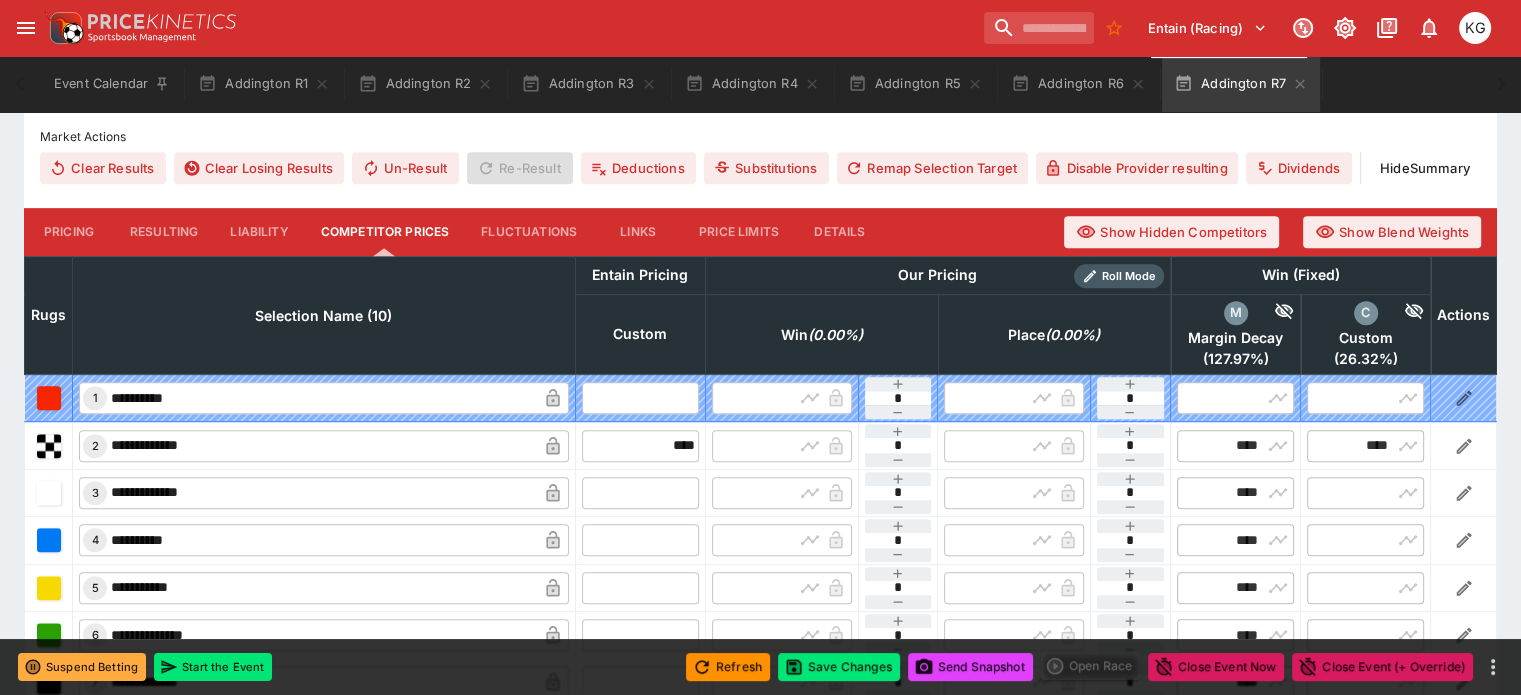 click on "​" at bounding box center [640, 492] 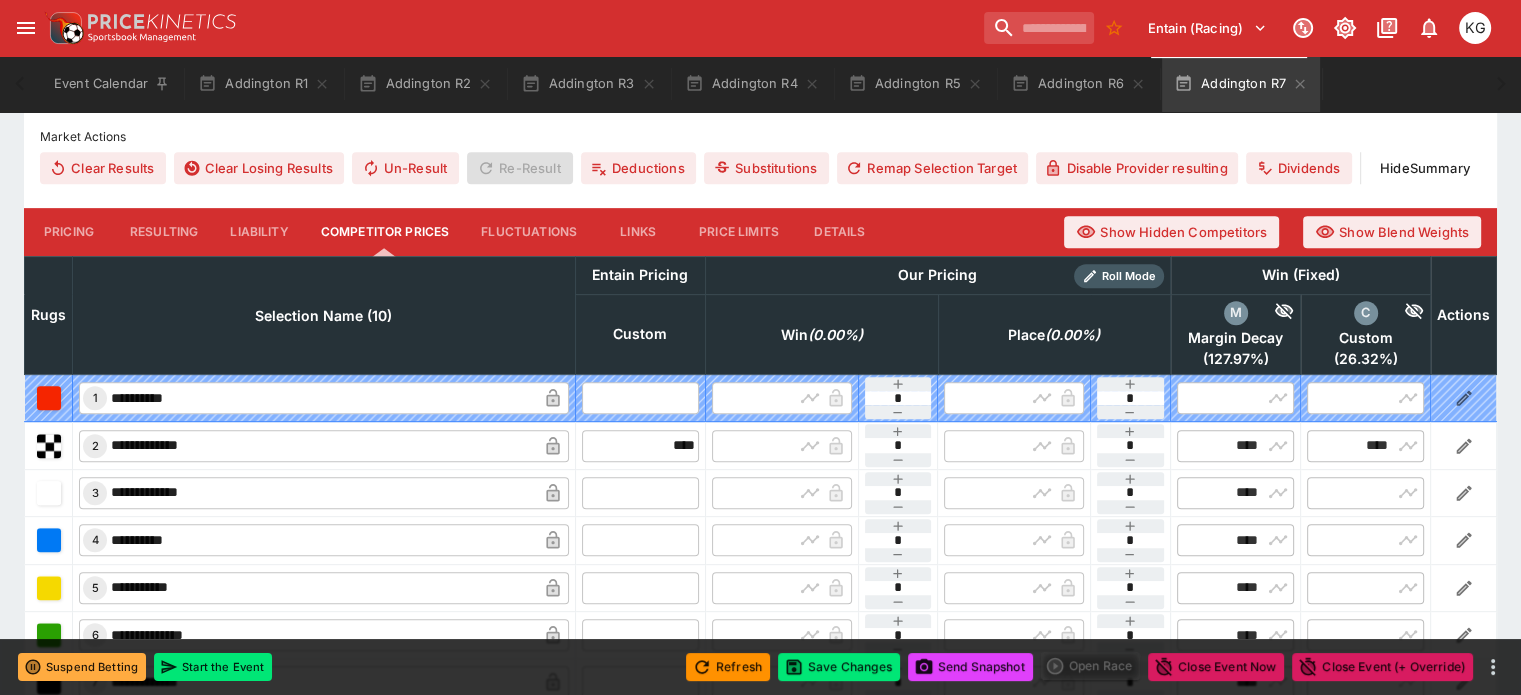click at bounding box center [640, 493] 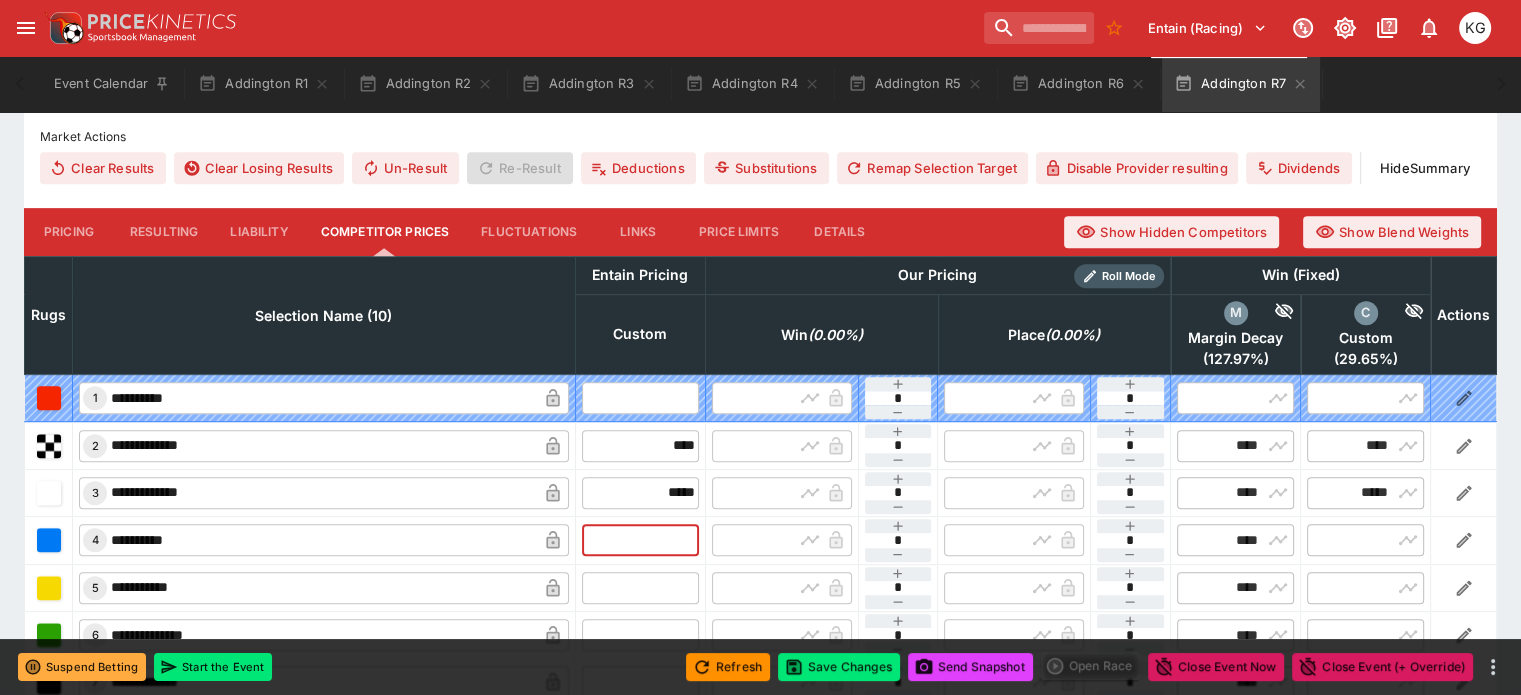 click at bounding box center [640, 540] 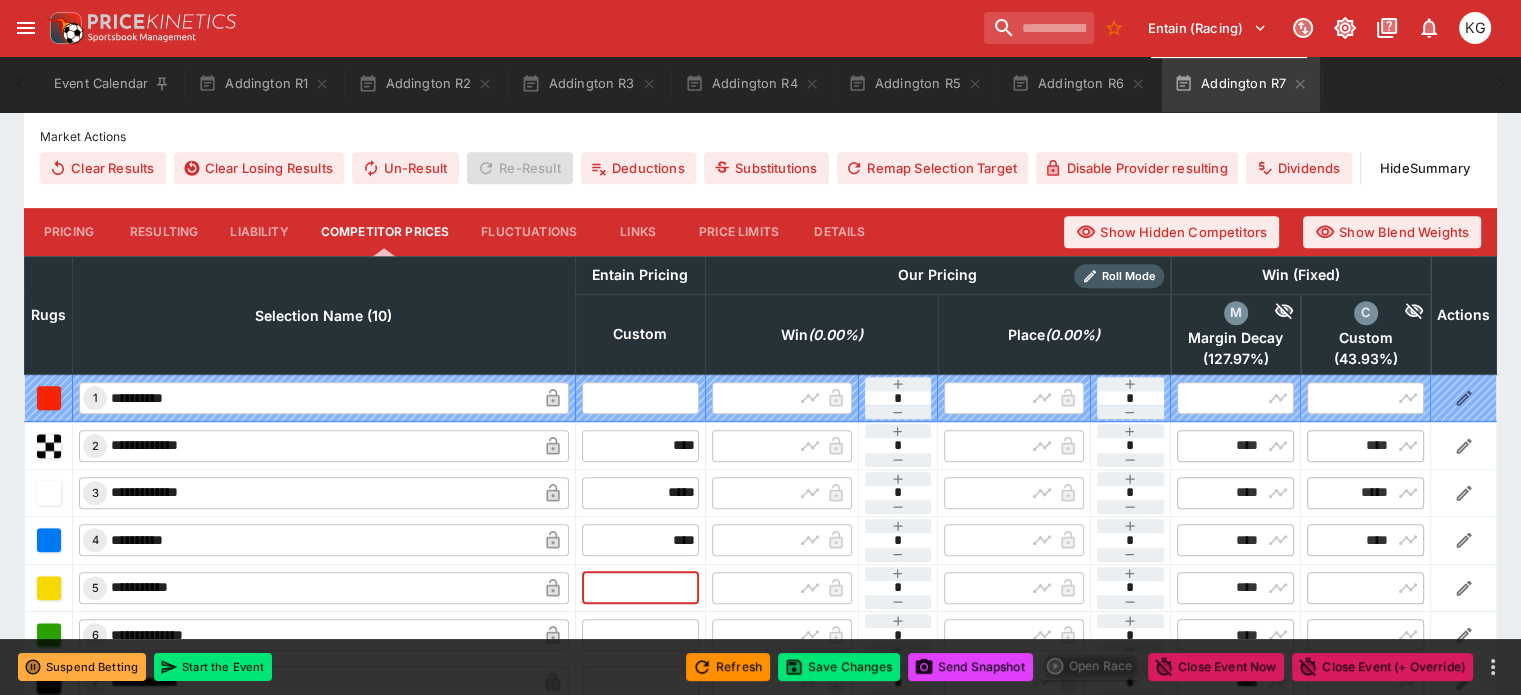 click at bounding box center [640, 588] 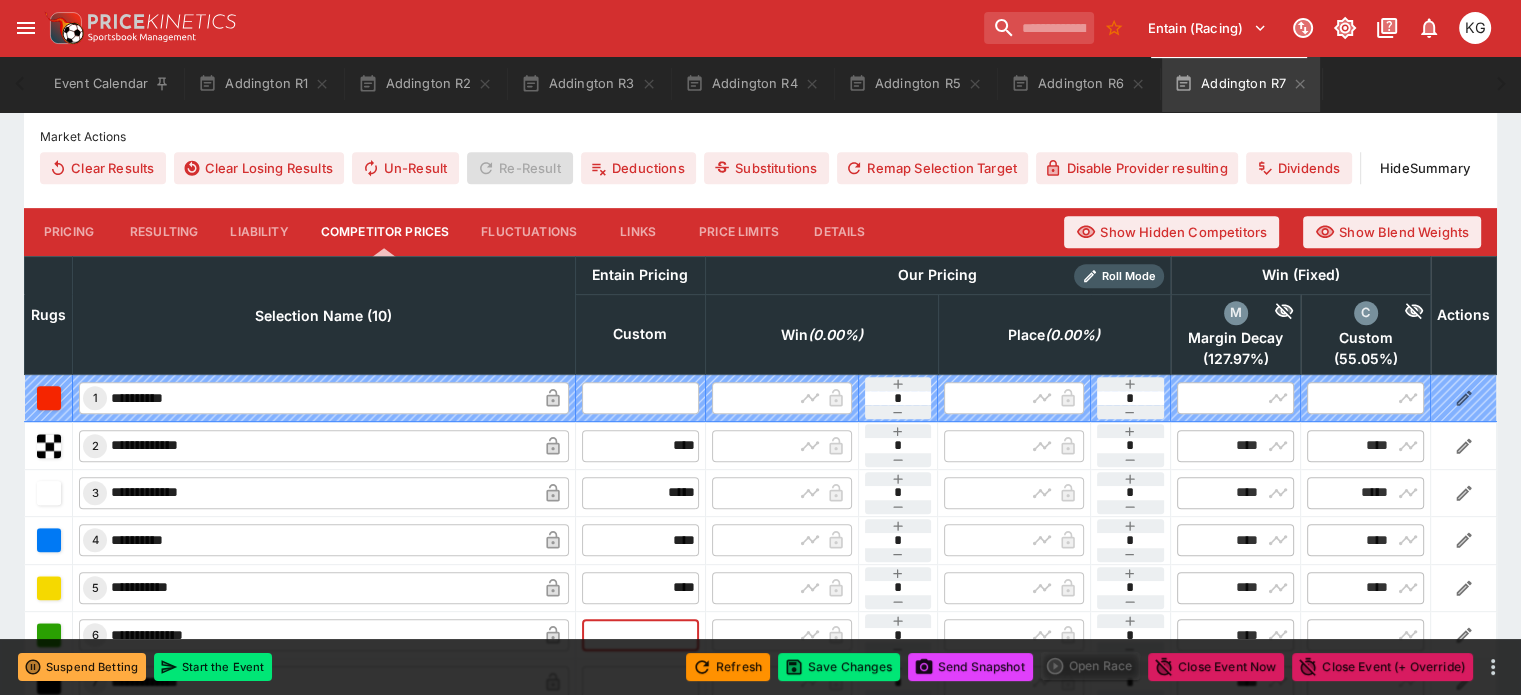 click at bounding box center [640, 635] 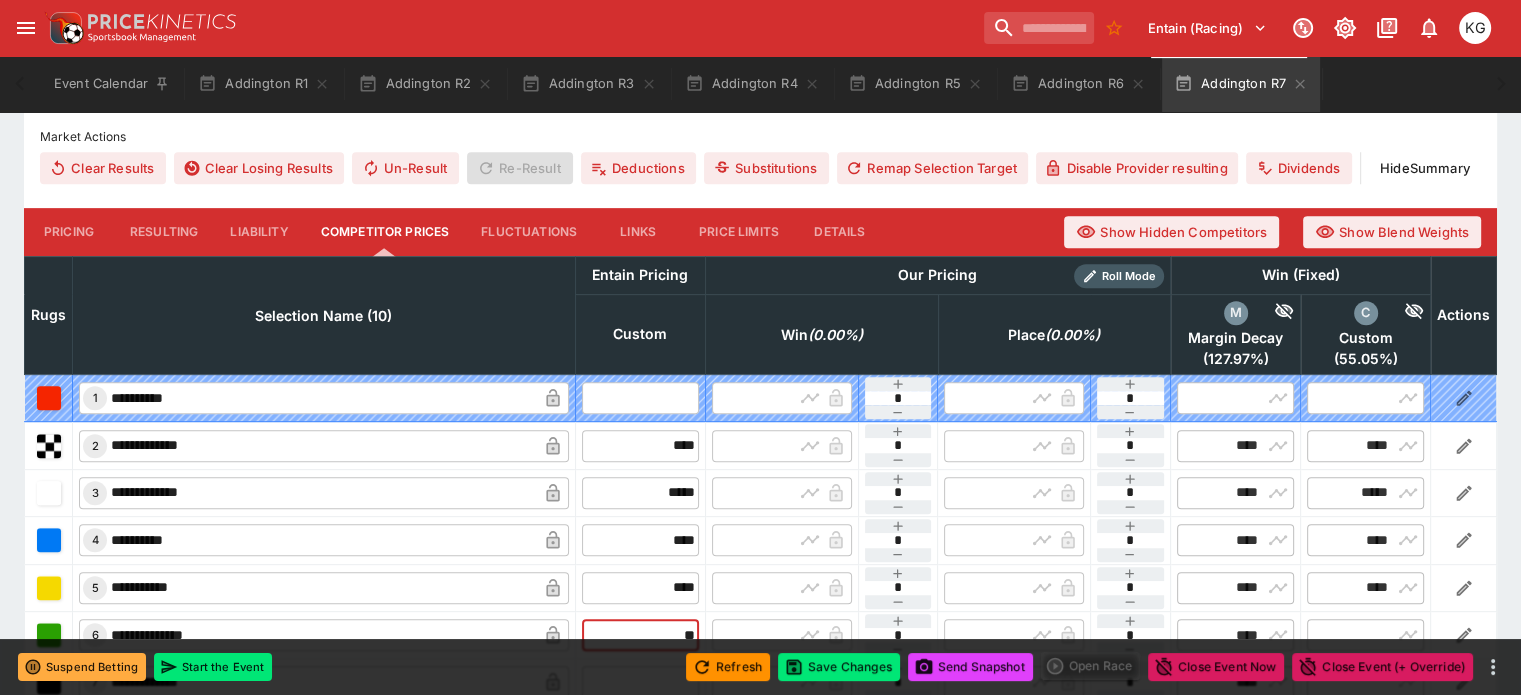 scroll, scrollTop: 900, scrollLeft: 0, axis: vertical 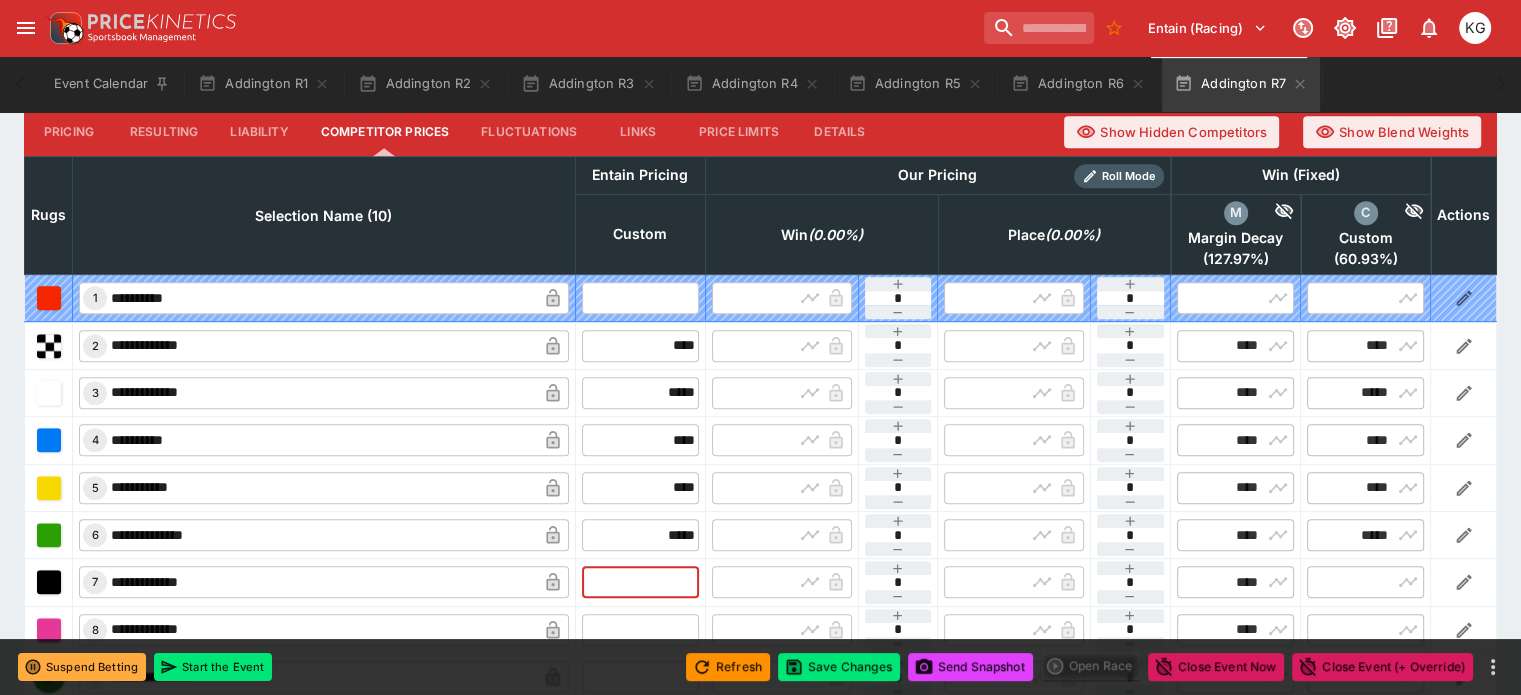 click at bounding box center (640, 582) 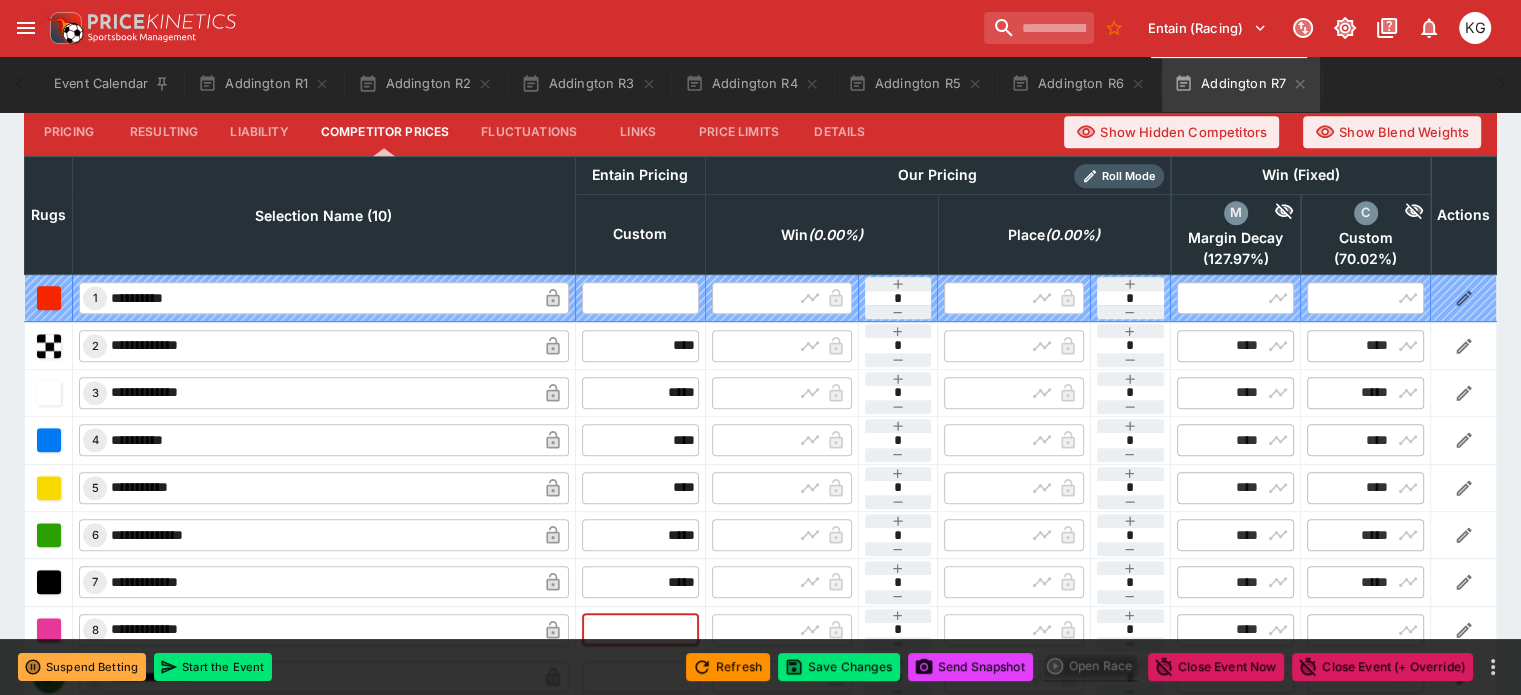 click at bounding box center [640, 630] 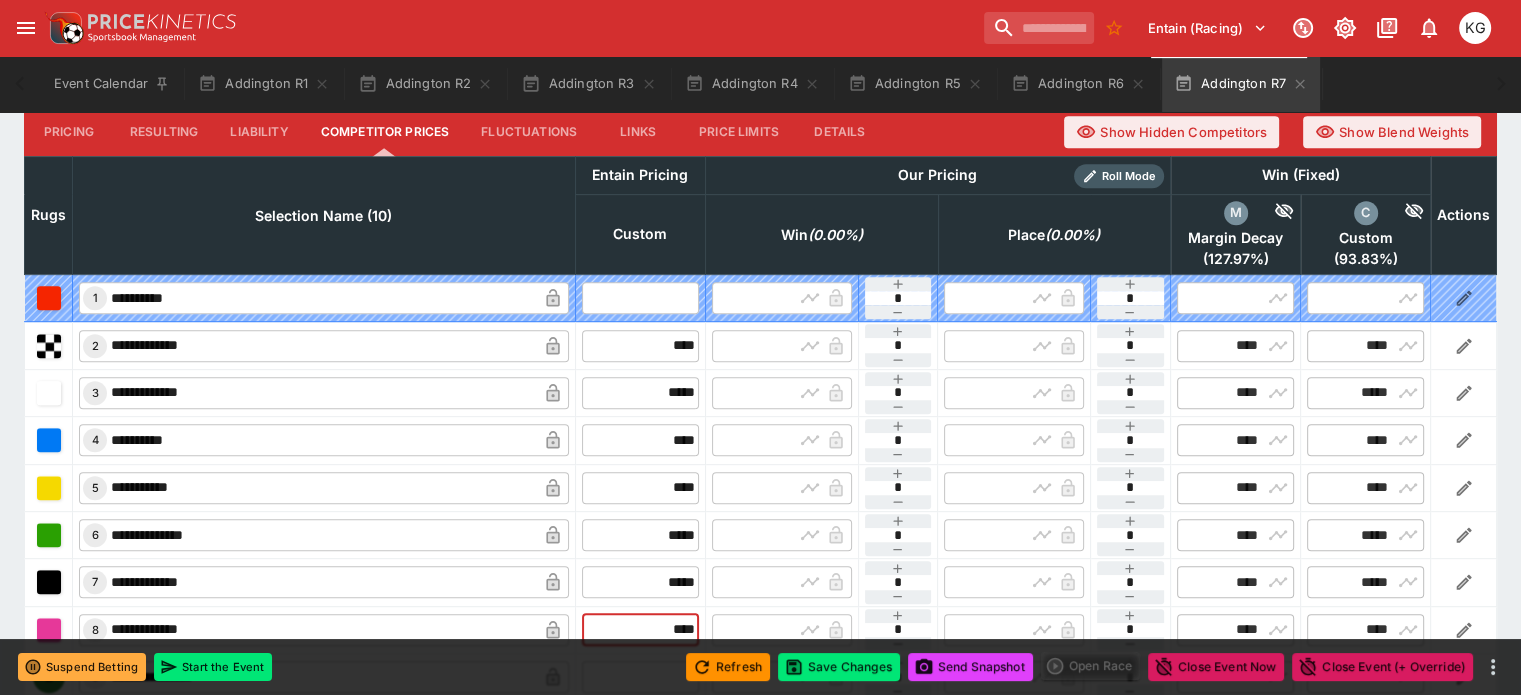 drag, startPoint x: 617, startPoint y: 591, endPoint x: 697, endPoint y: 587, distance: 80.09994 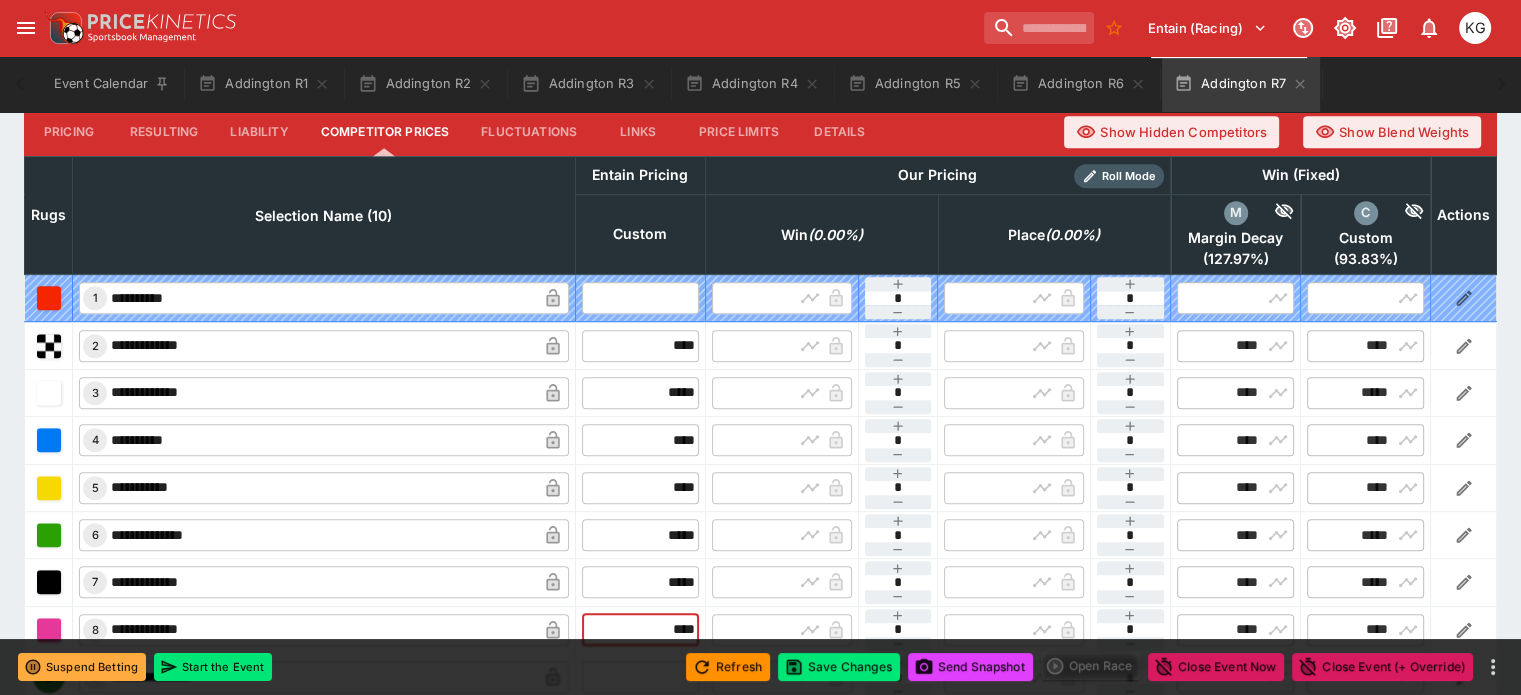 click on "**********" at bounding box center [761, 629] 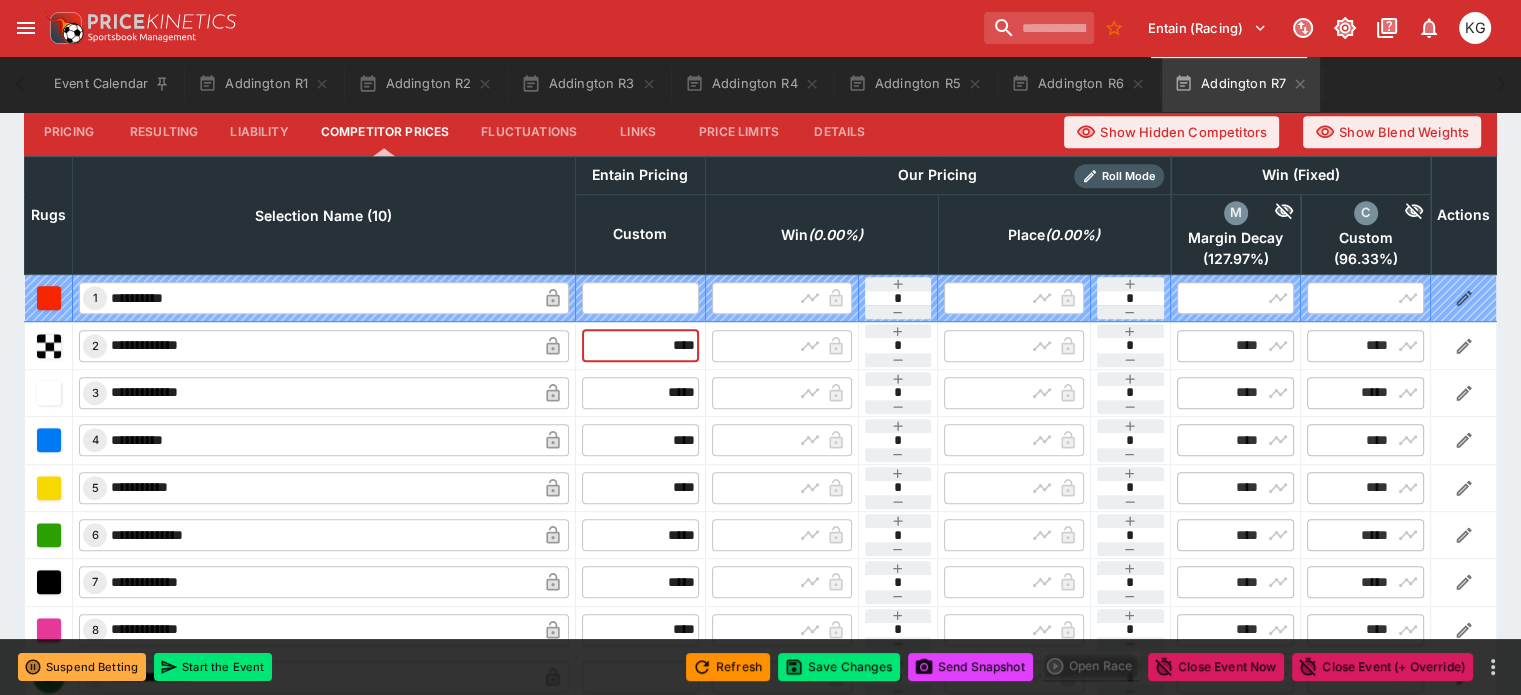 drag, startPoint x: 635, startPoint y: 304, endPoint x: 690, endPoint y: 307, distance: 55.081757 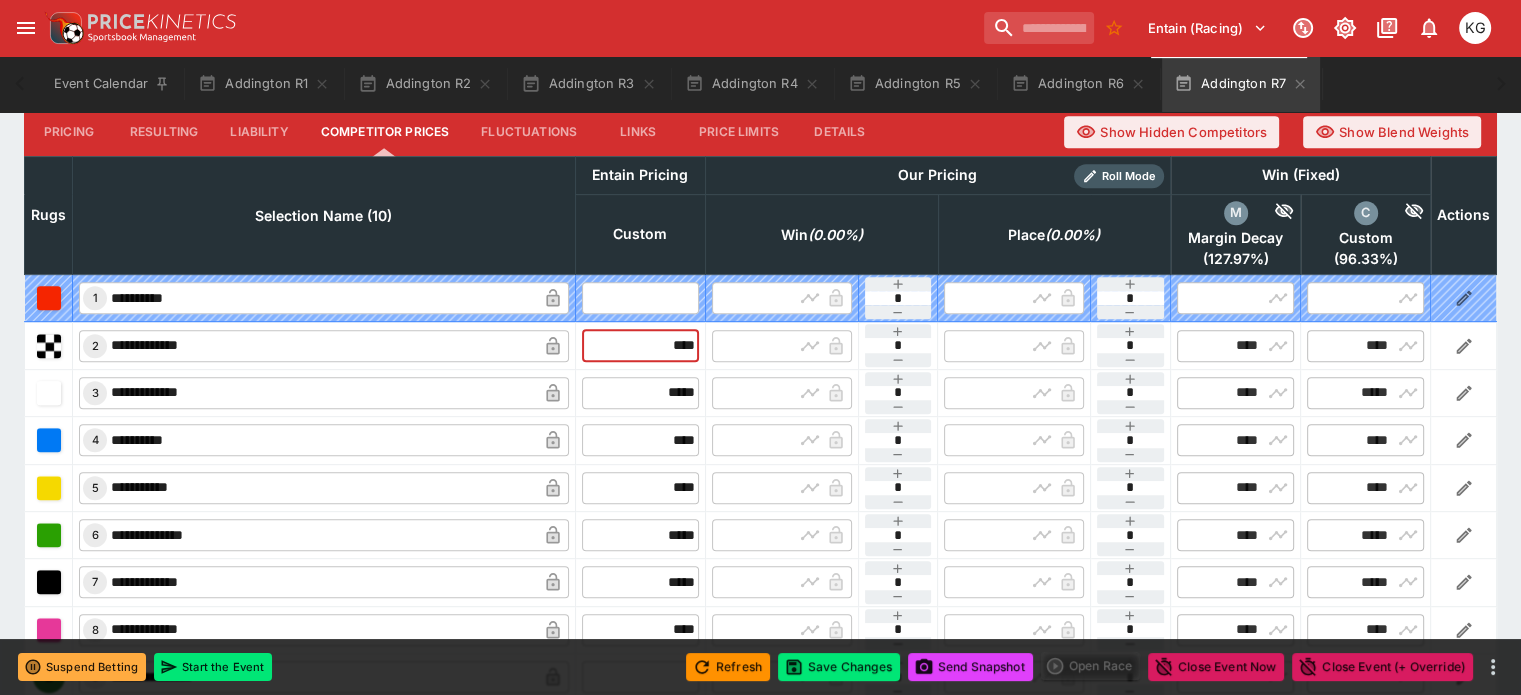 click on "**********" at bounding box center [761, 345] 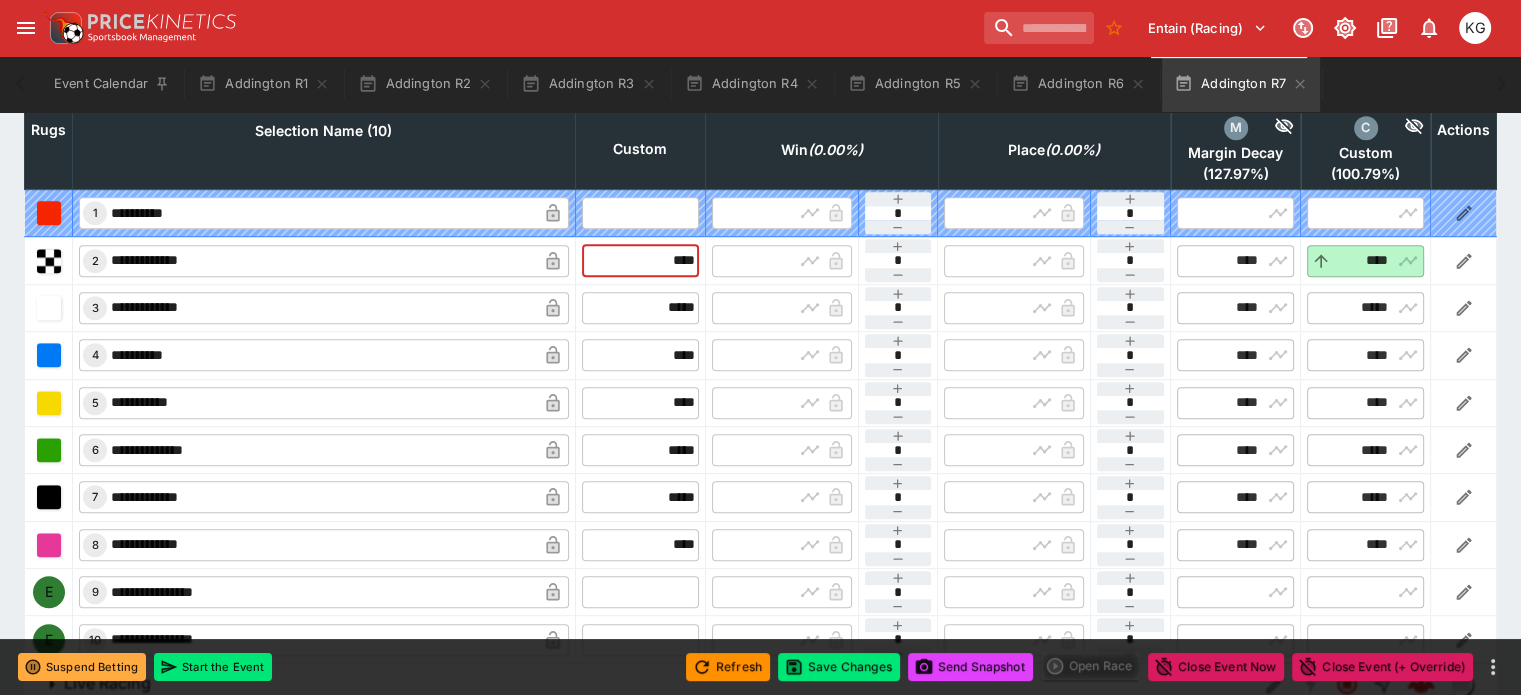 scroll, scrollTop: 1012, scrollLeft: 0, axis: vertical 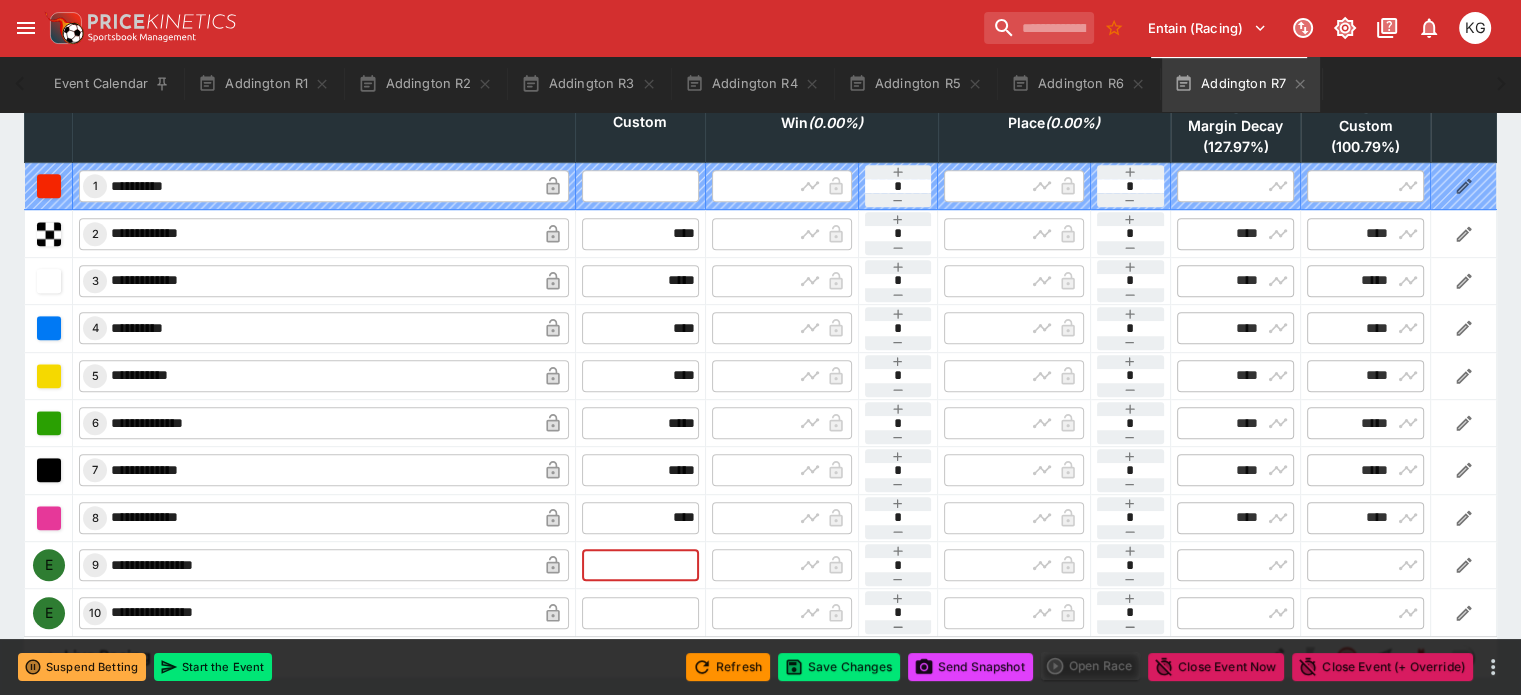 click at bounding box center [640, 565] 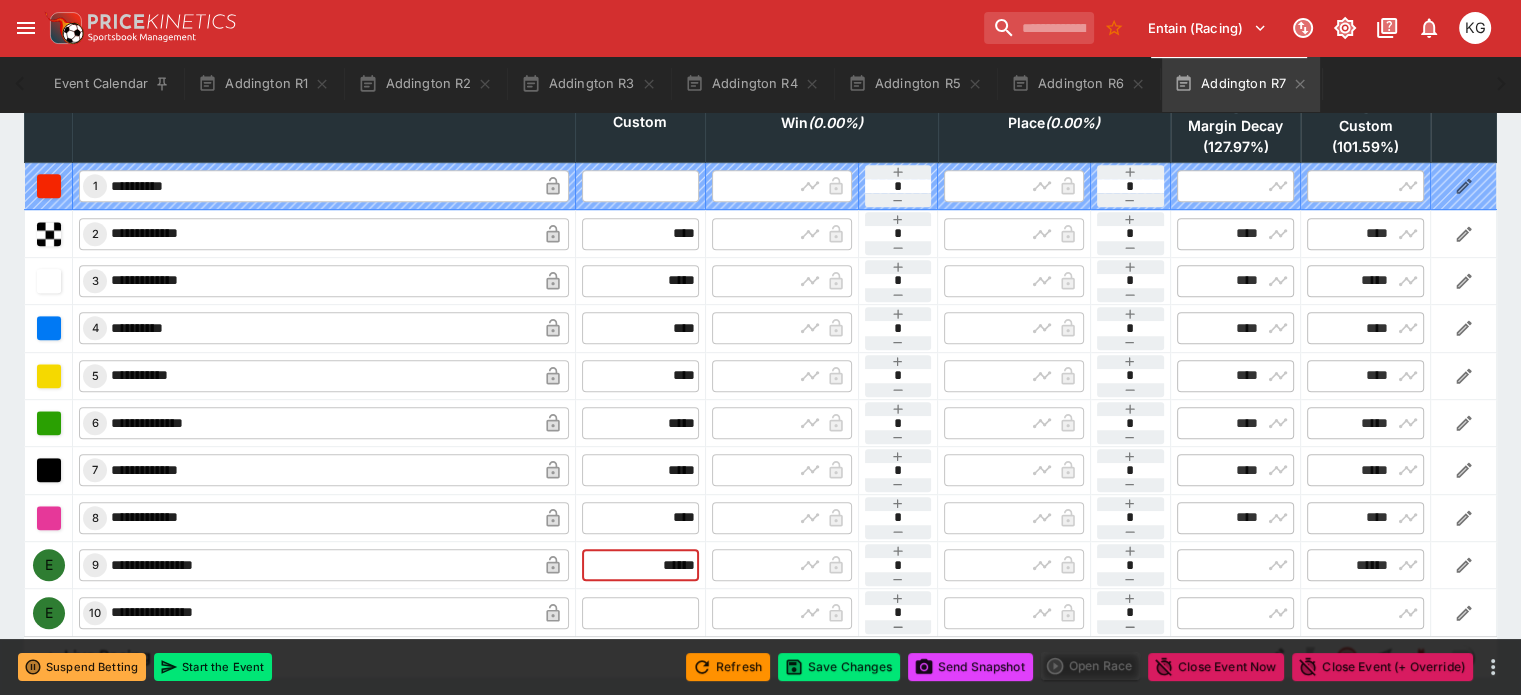 click at bounding box center [640, 613] 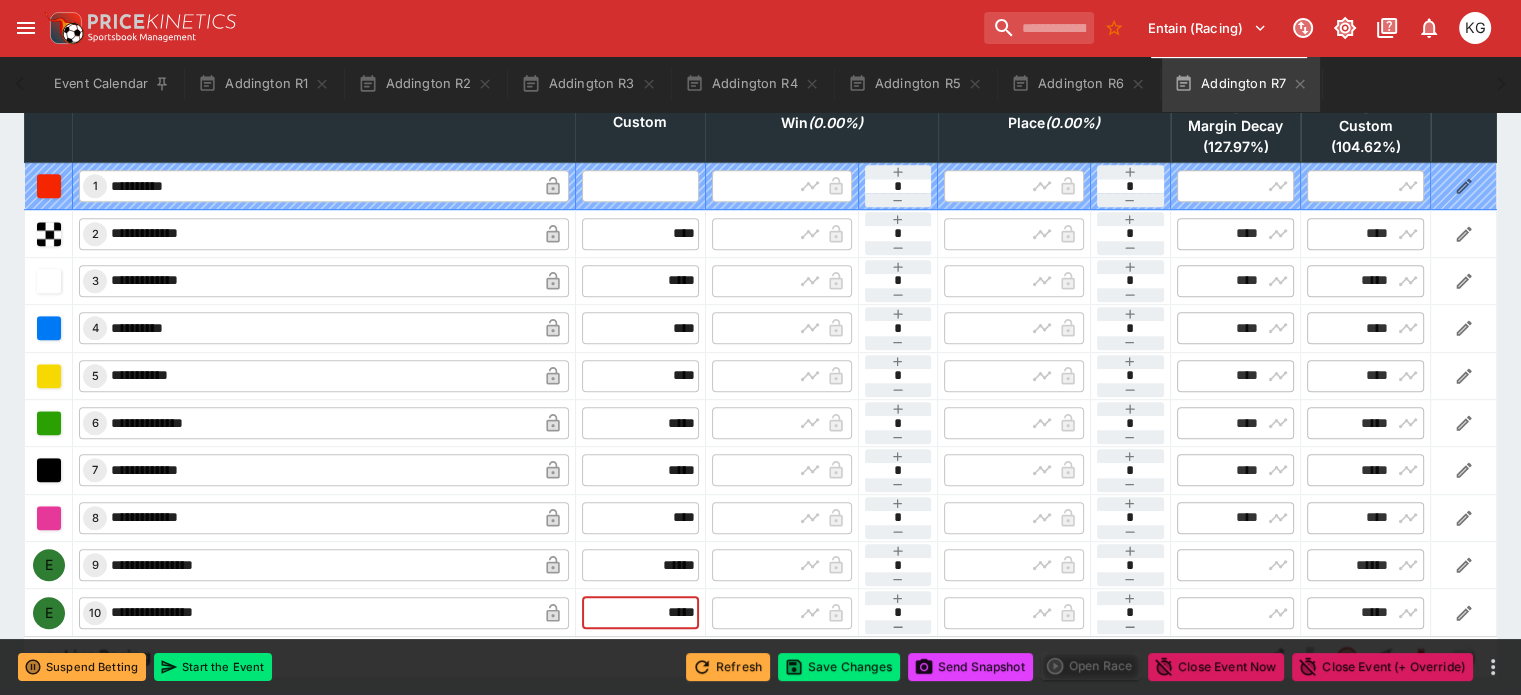 click on "Refresh" at bounding box center (728, 667) 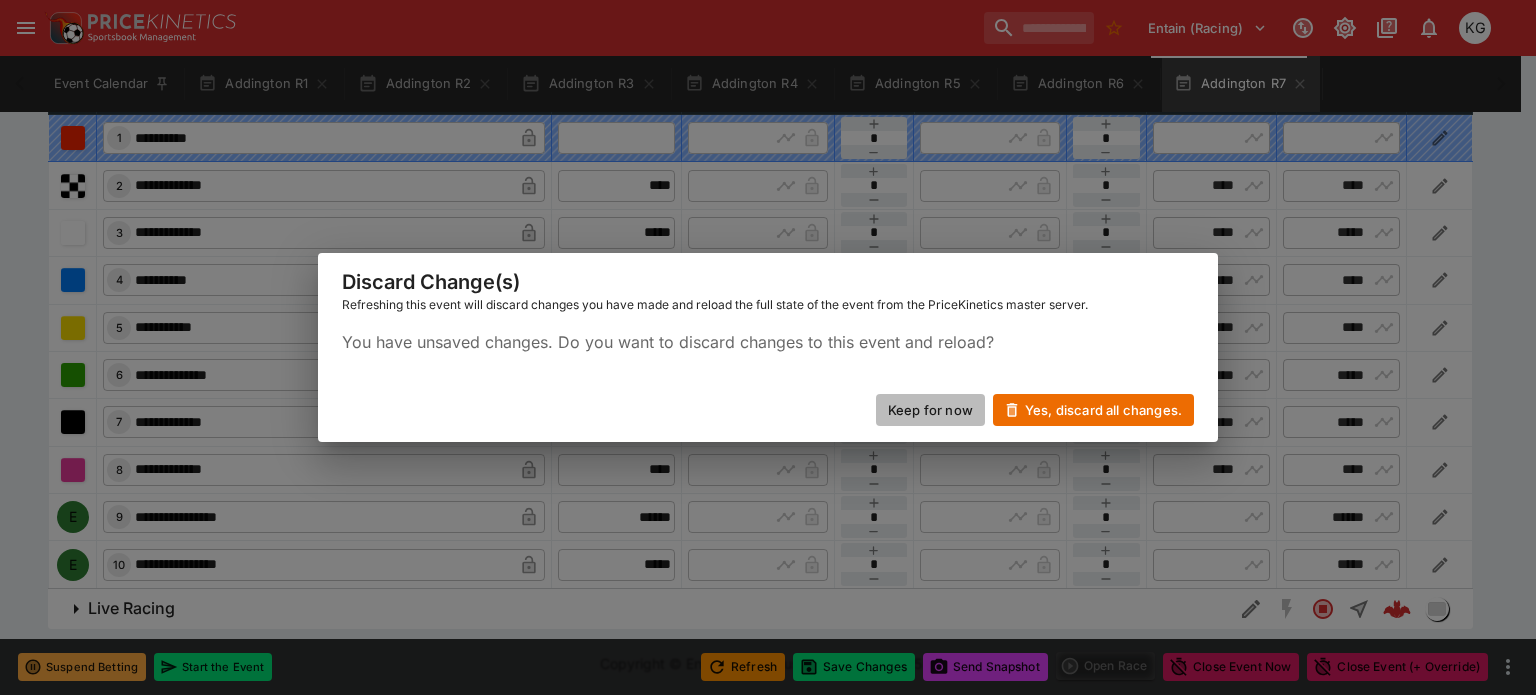 click on "Keep for now" at bounding box center (930, 410) 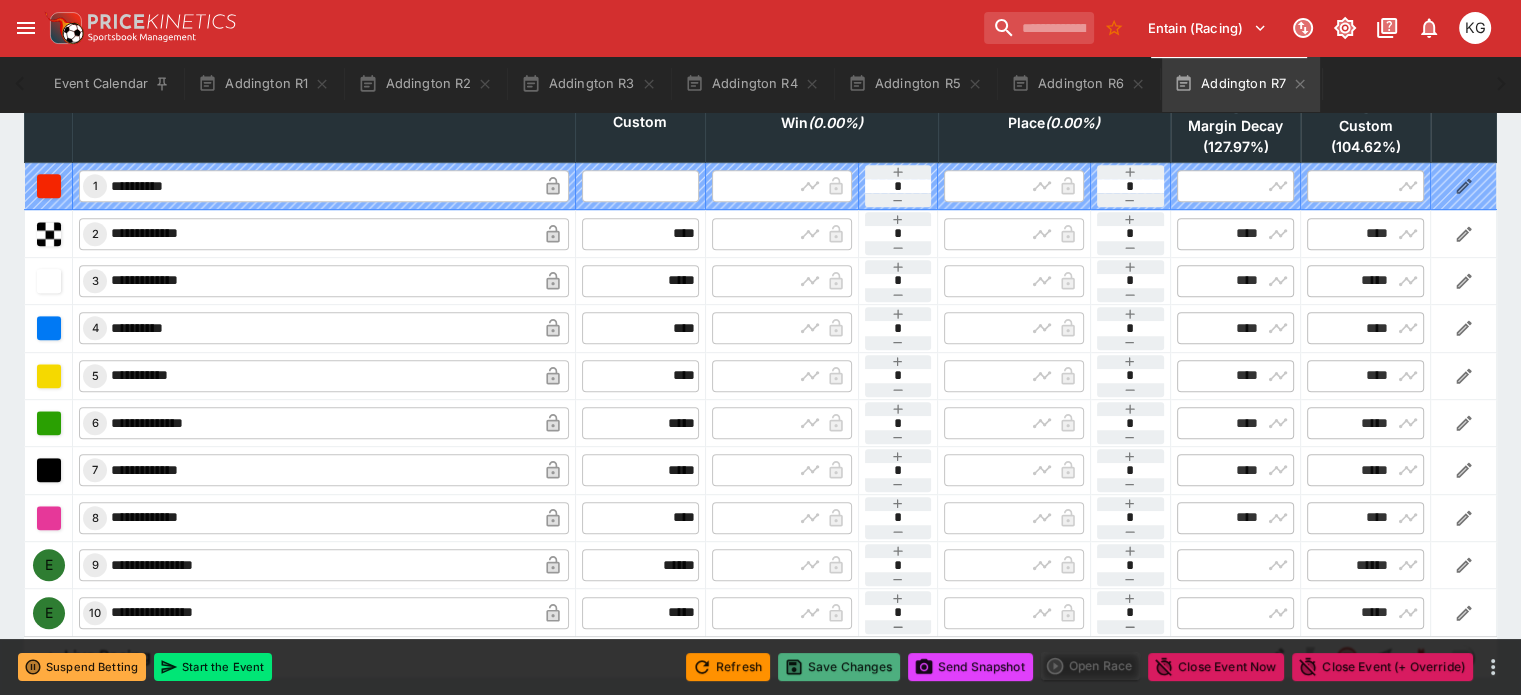 click on "Save Changes" at bounding box center (839, 667) 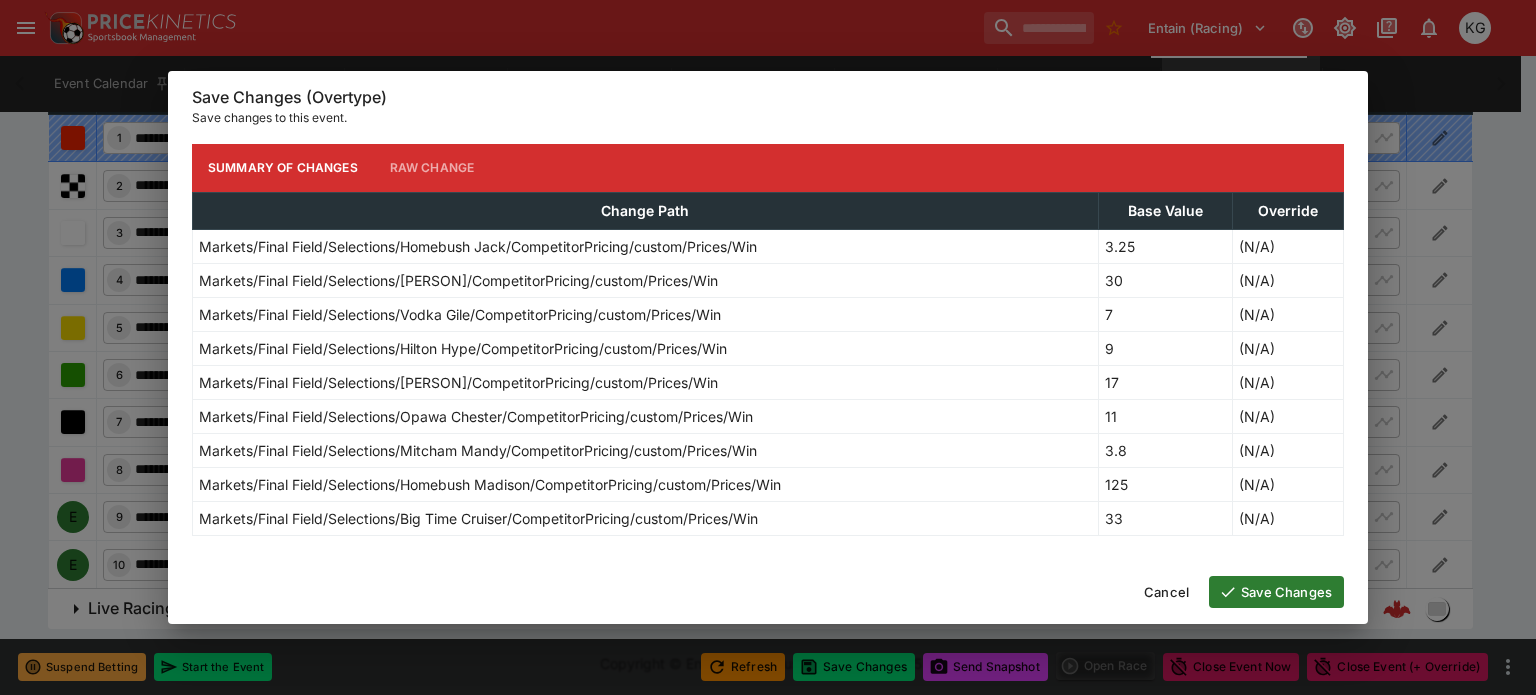 click on "Save Changes" at bounding box center [1276, 592] 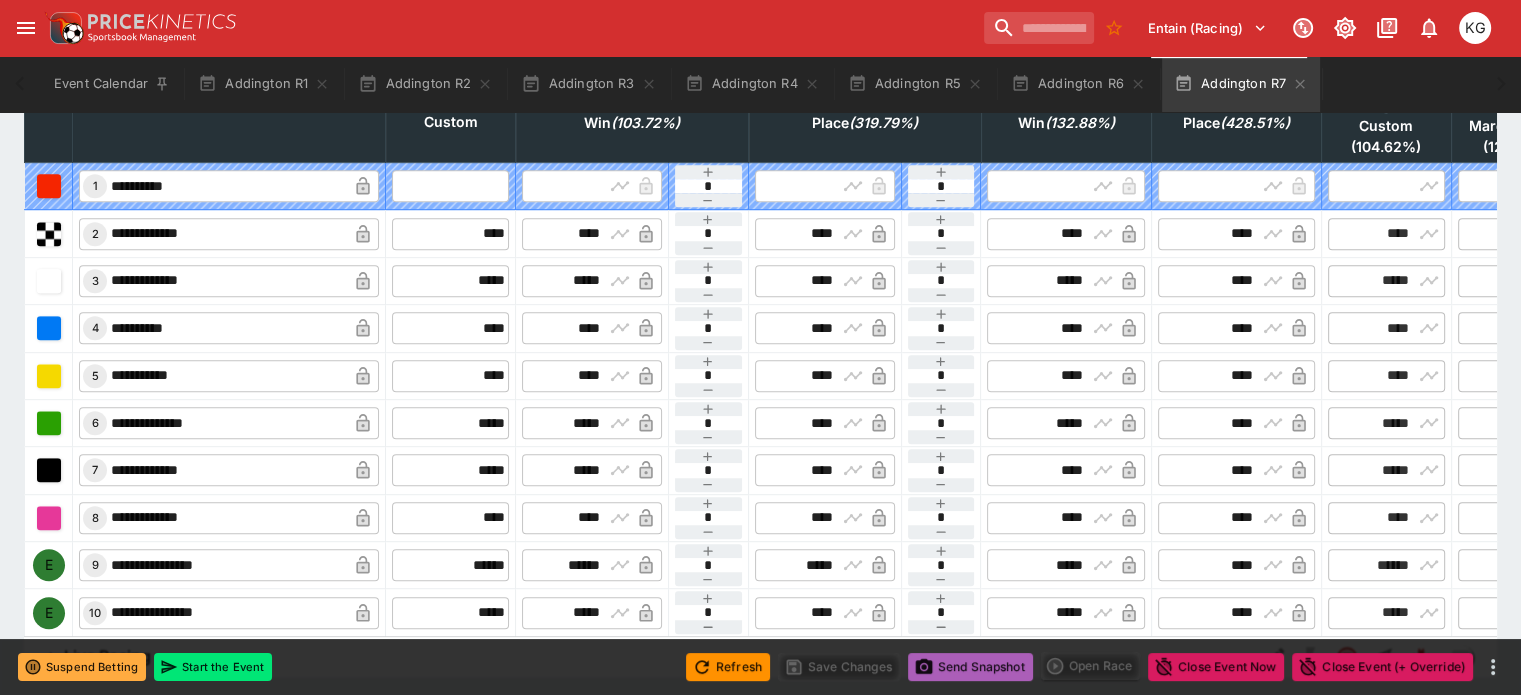 click on "Send Snapshot" at bounding box center (970, 667) 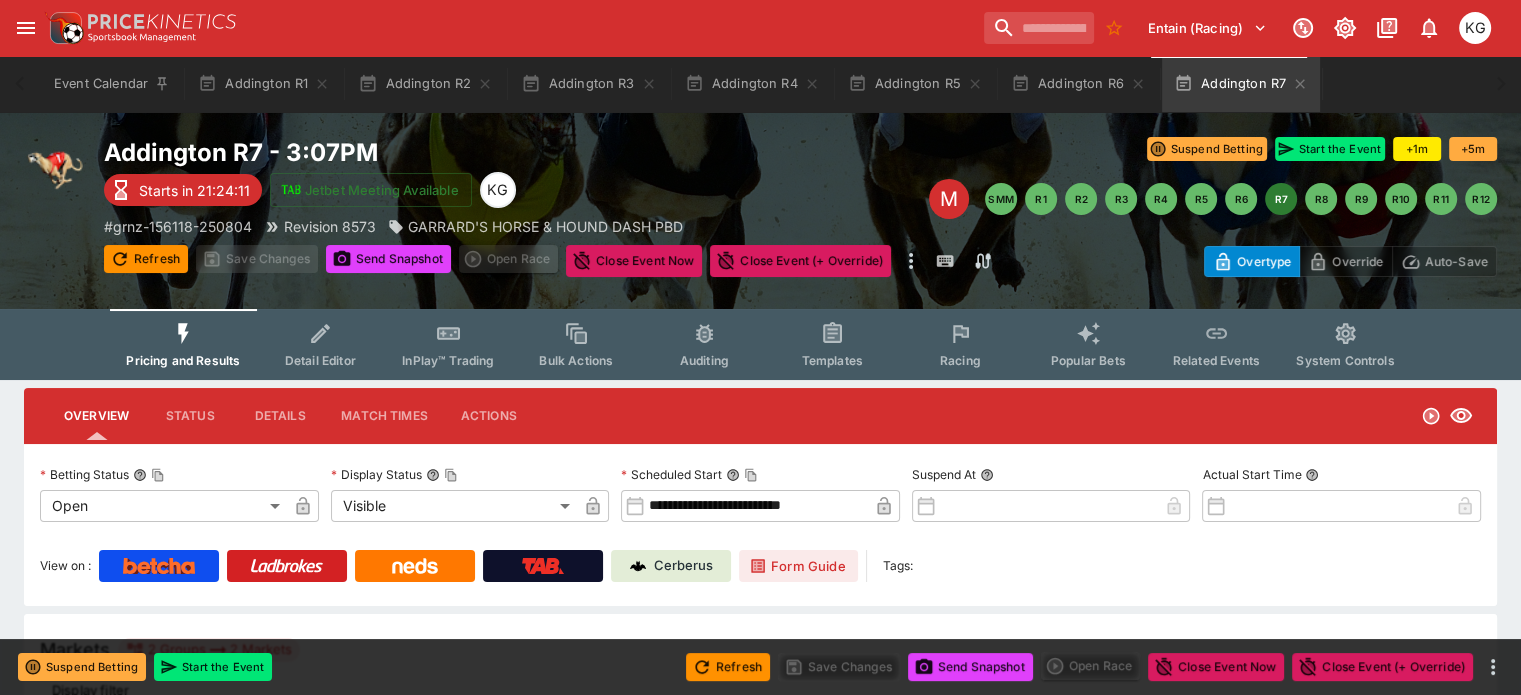 scroll, scrollTop: 0, scrollLeft: 0, axis: both 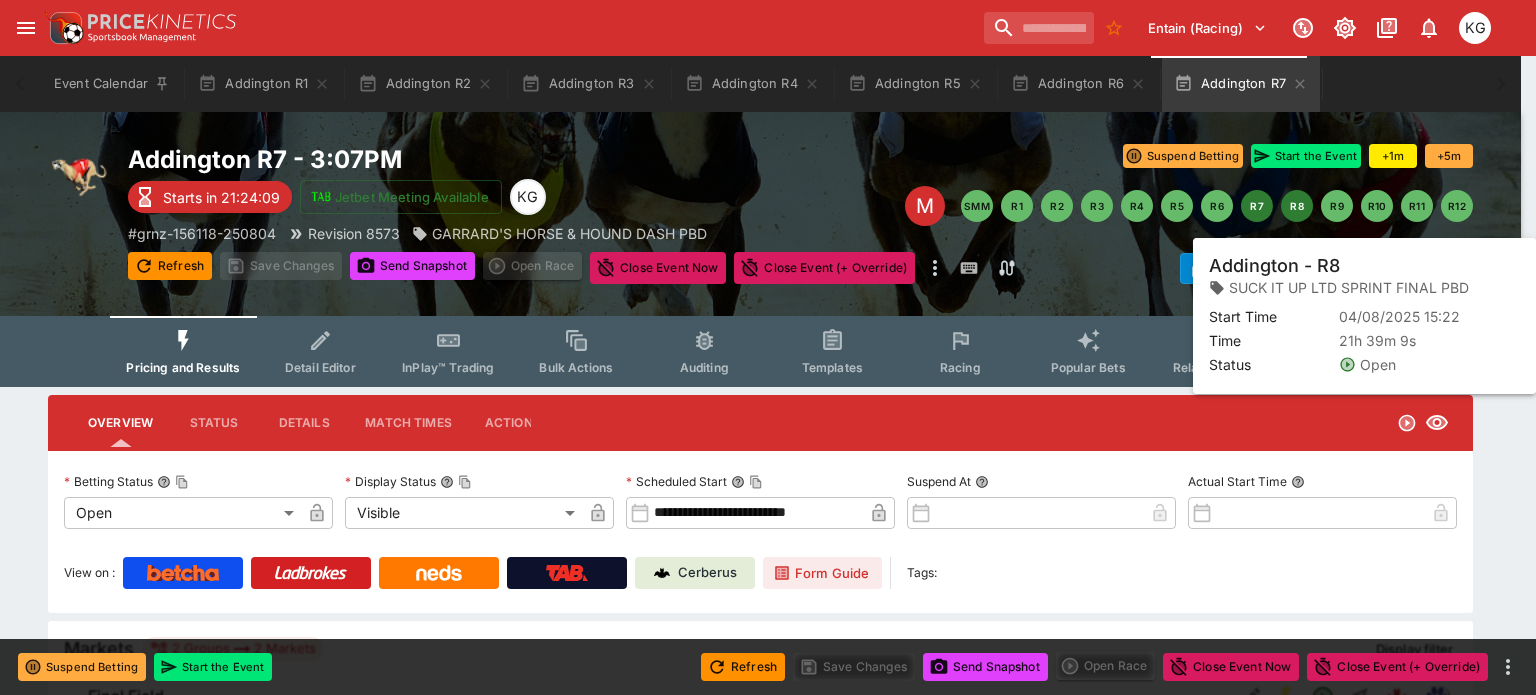 click on "R8" at bounding box center (1297, 206) 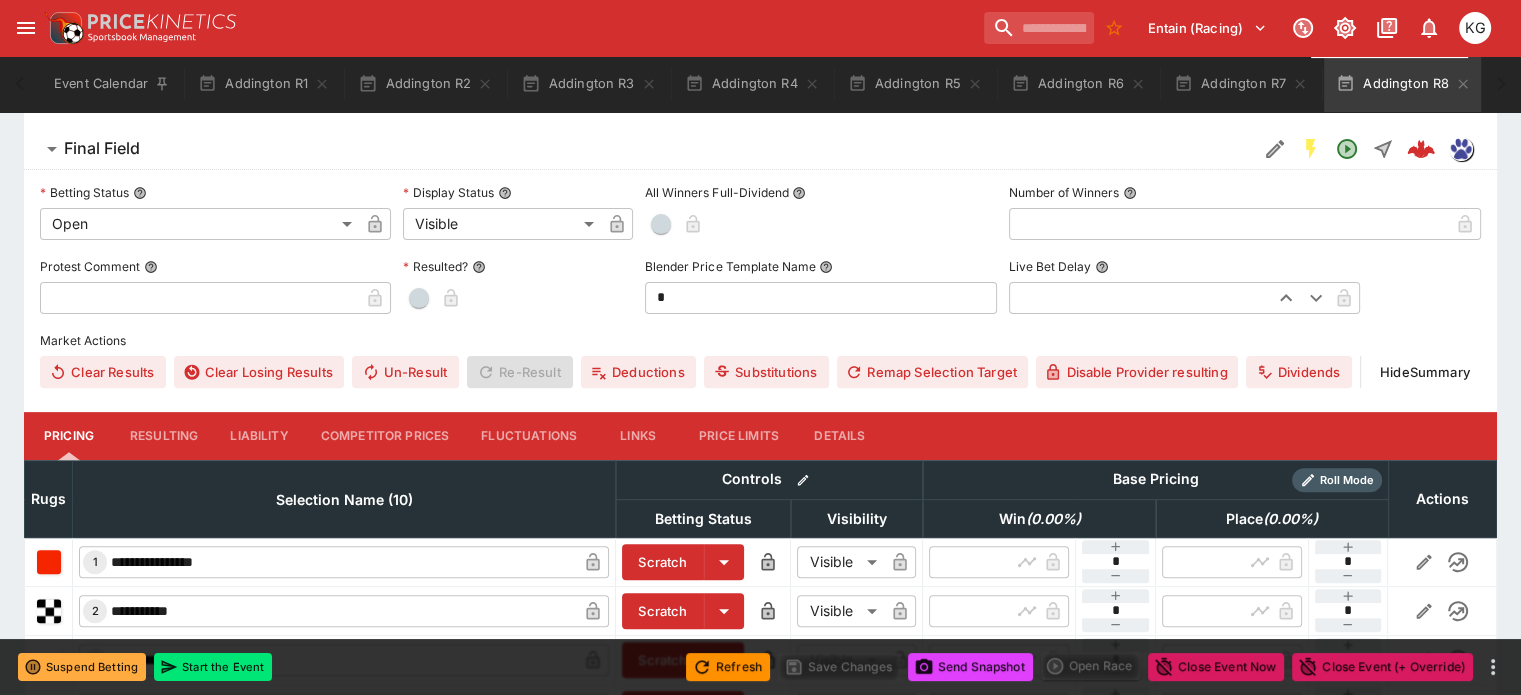 scroll, scrollTop: 700, scrollLeft: 0, axis: vertical 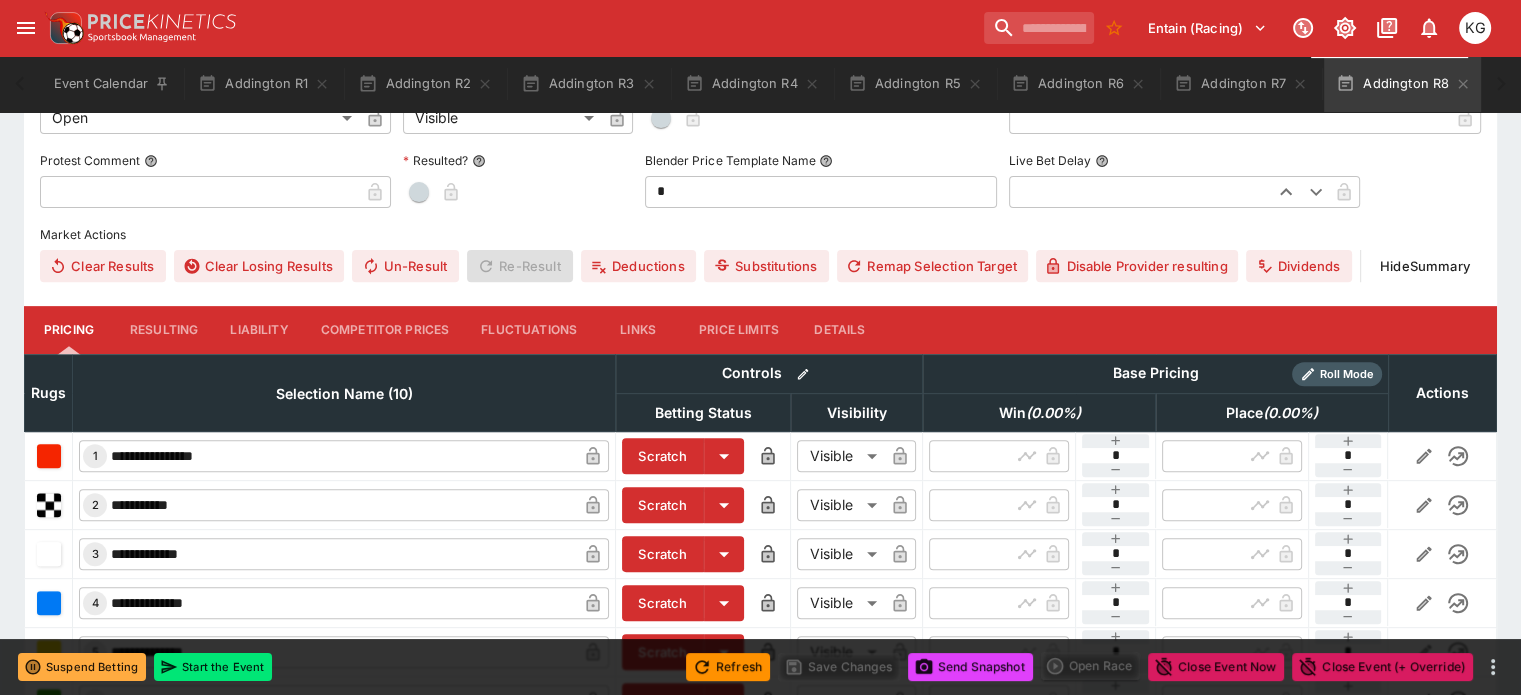 click on "Competitor Prices" at bounding box center (385, 330) 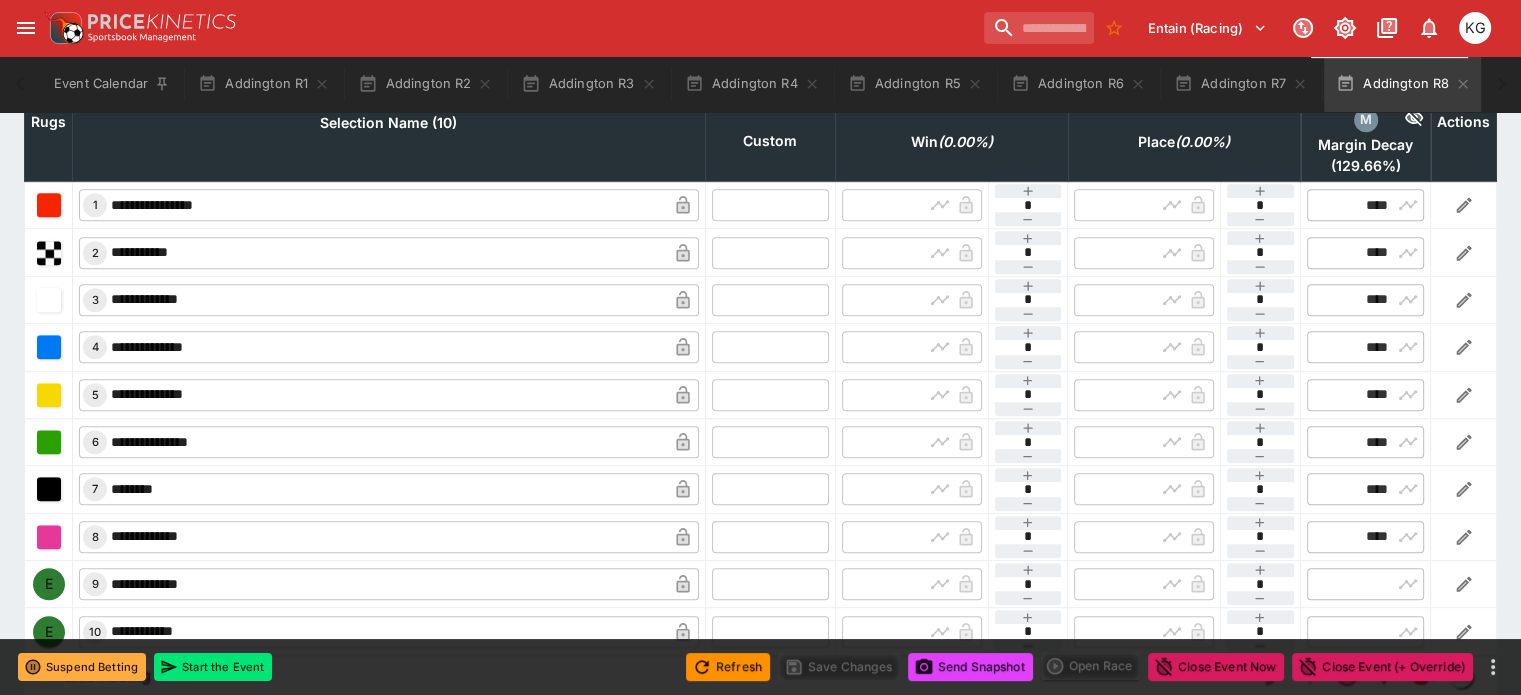 scroll, scrollTop: 1000, scrollLeft: 0, axis: vertical 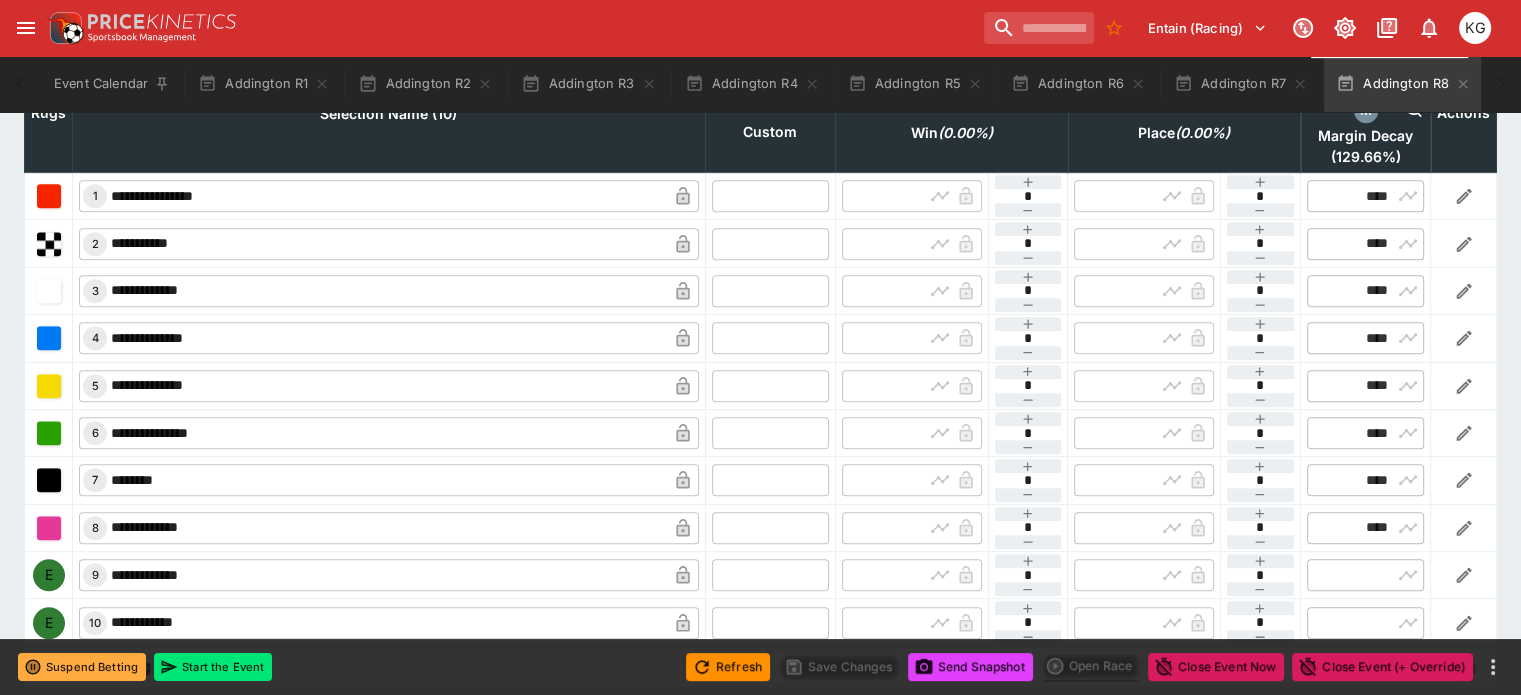 click at bounding box center (770, 196) 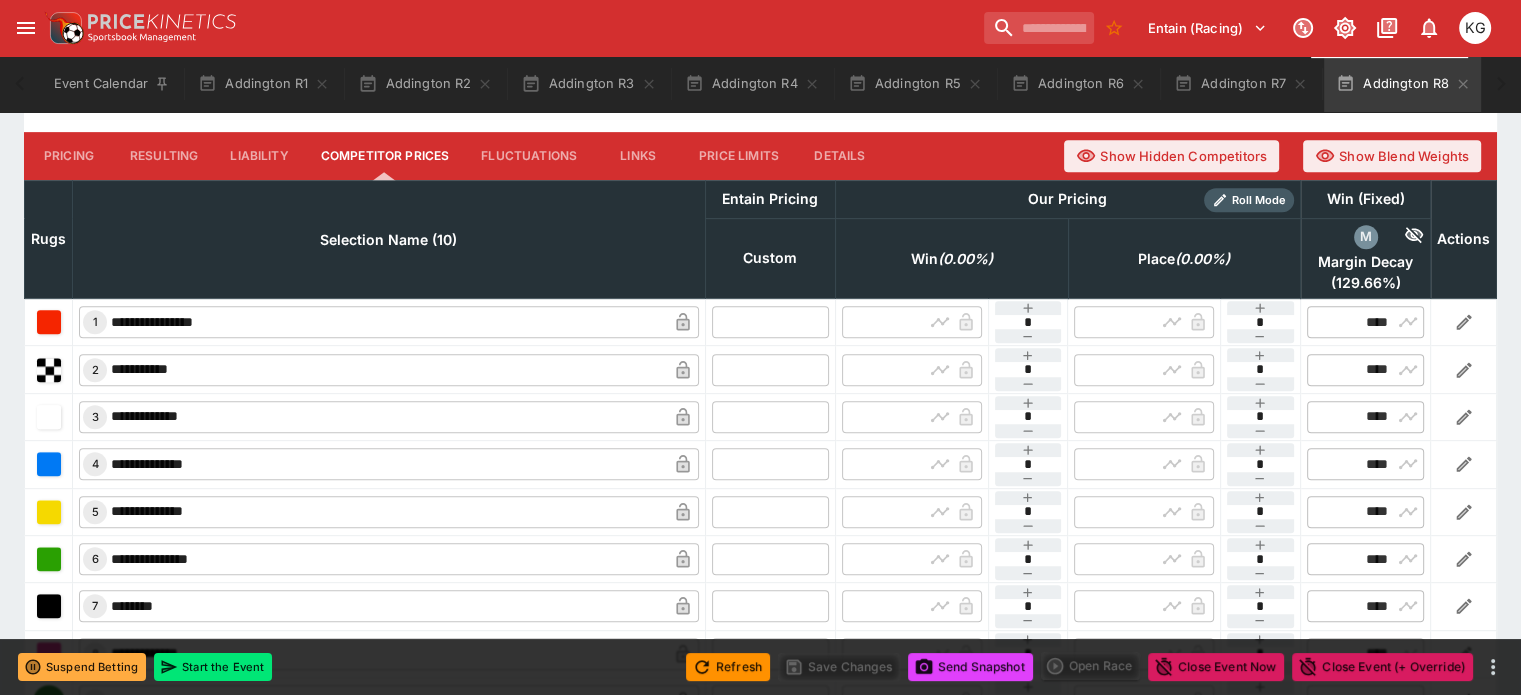 scroll, scrollTop: 800, scrollLeft: 0, axis: vertical 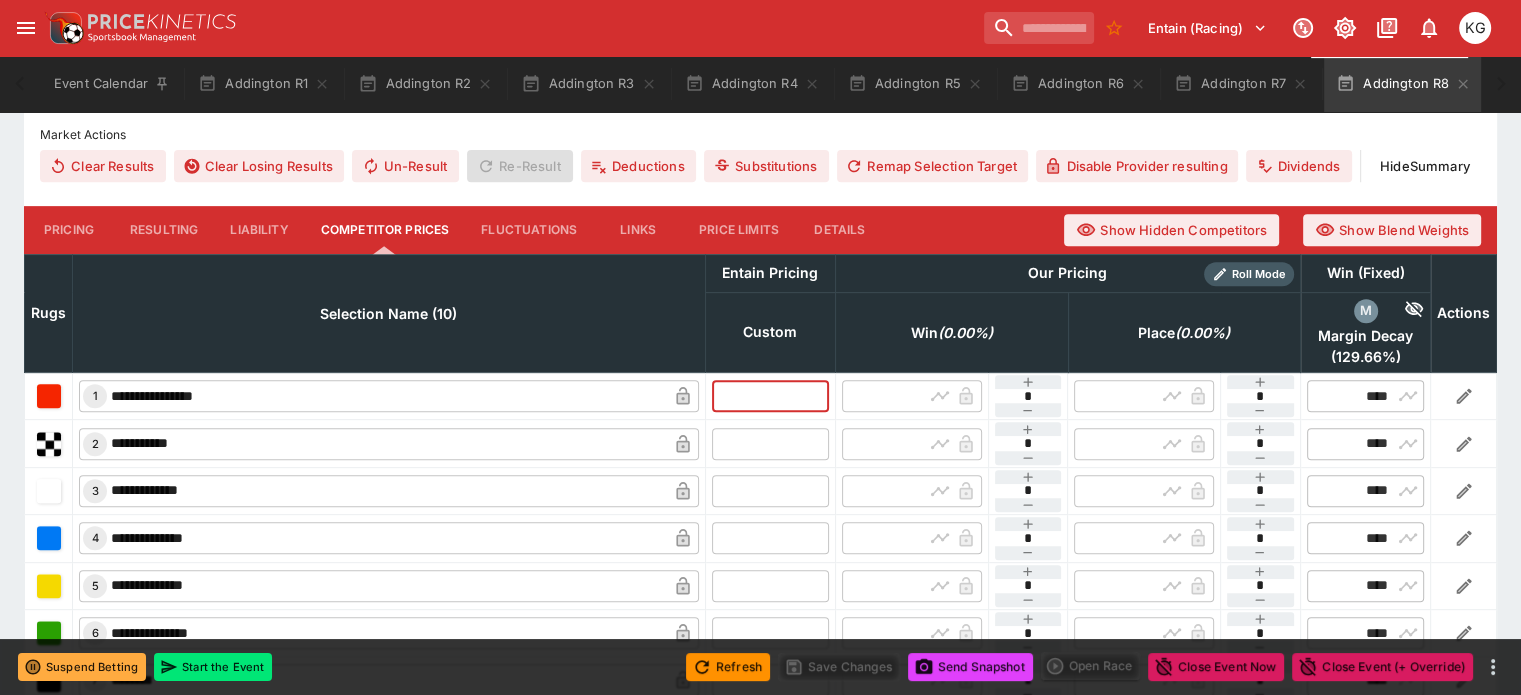 click at bounding box center [770, 396] 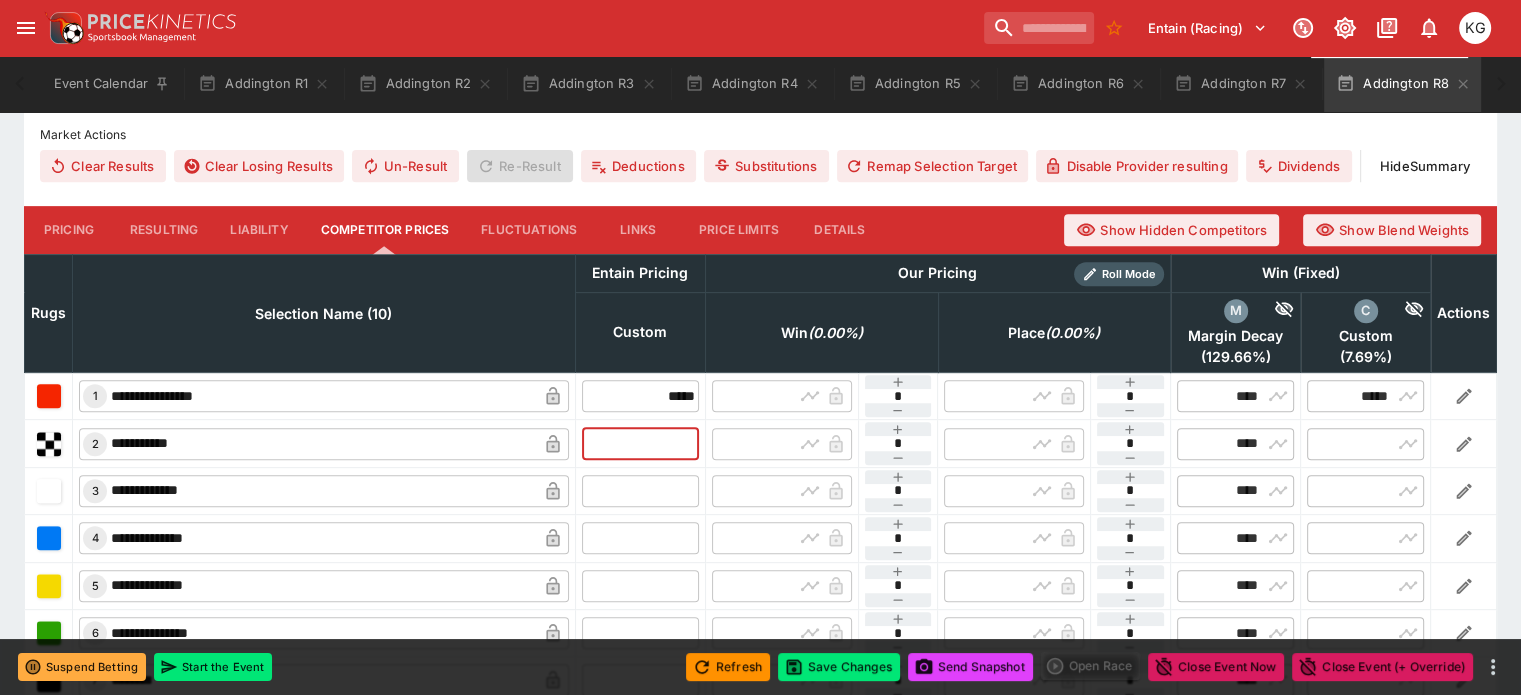 click at bounding box center (640, 443) 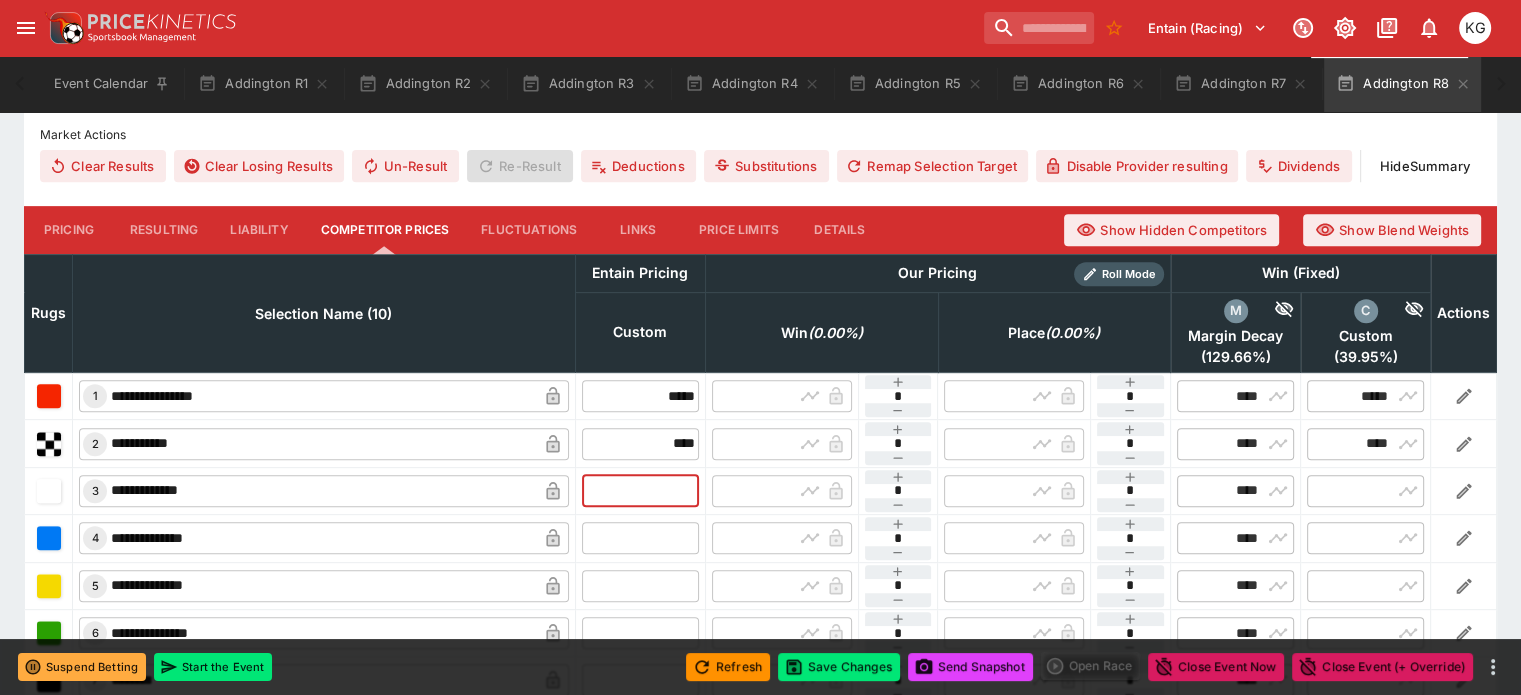 click at bounding box center (640, 491) 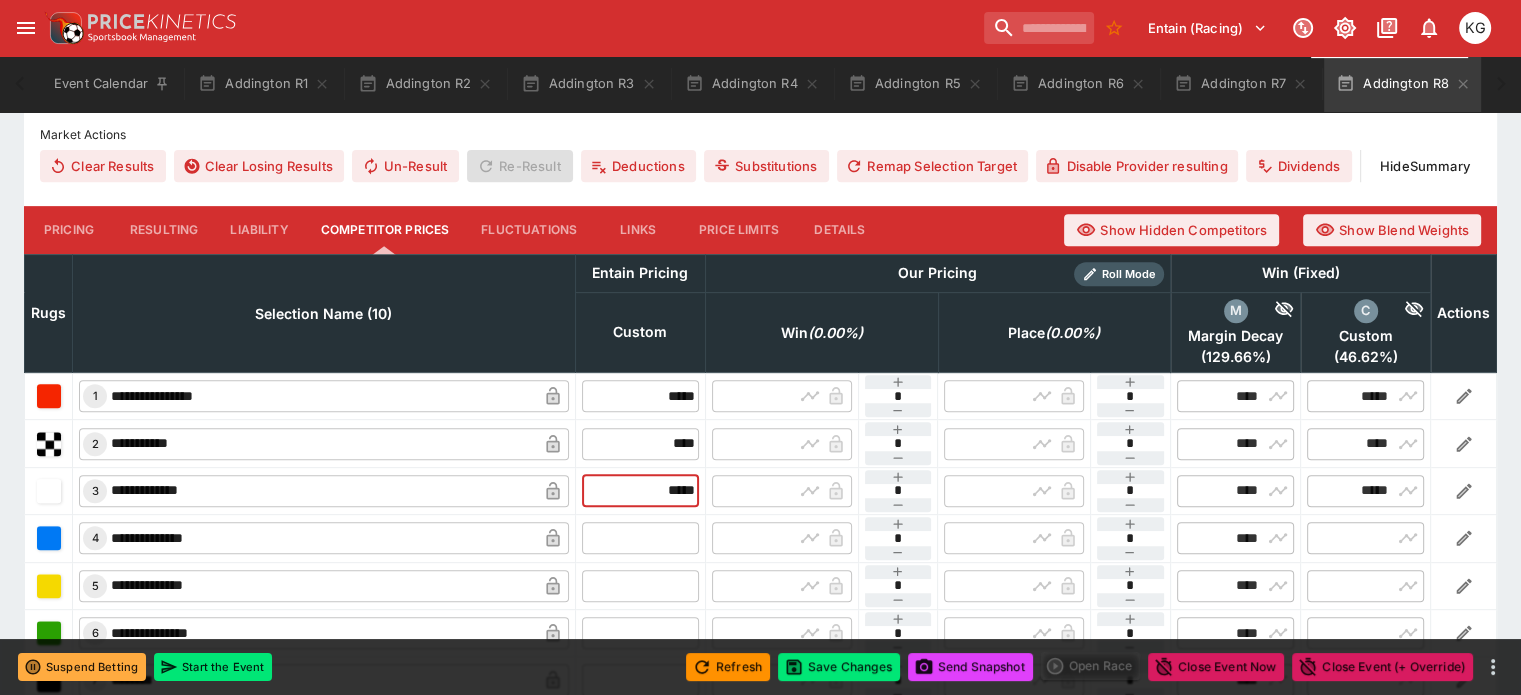click at bounding box center (640, 538) 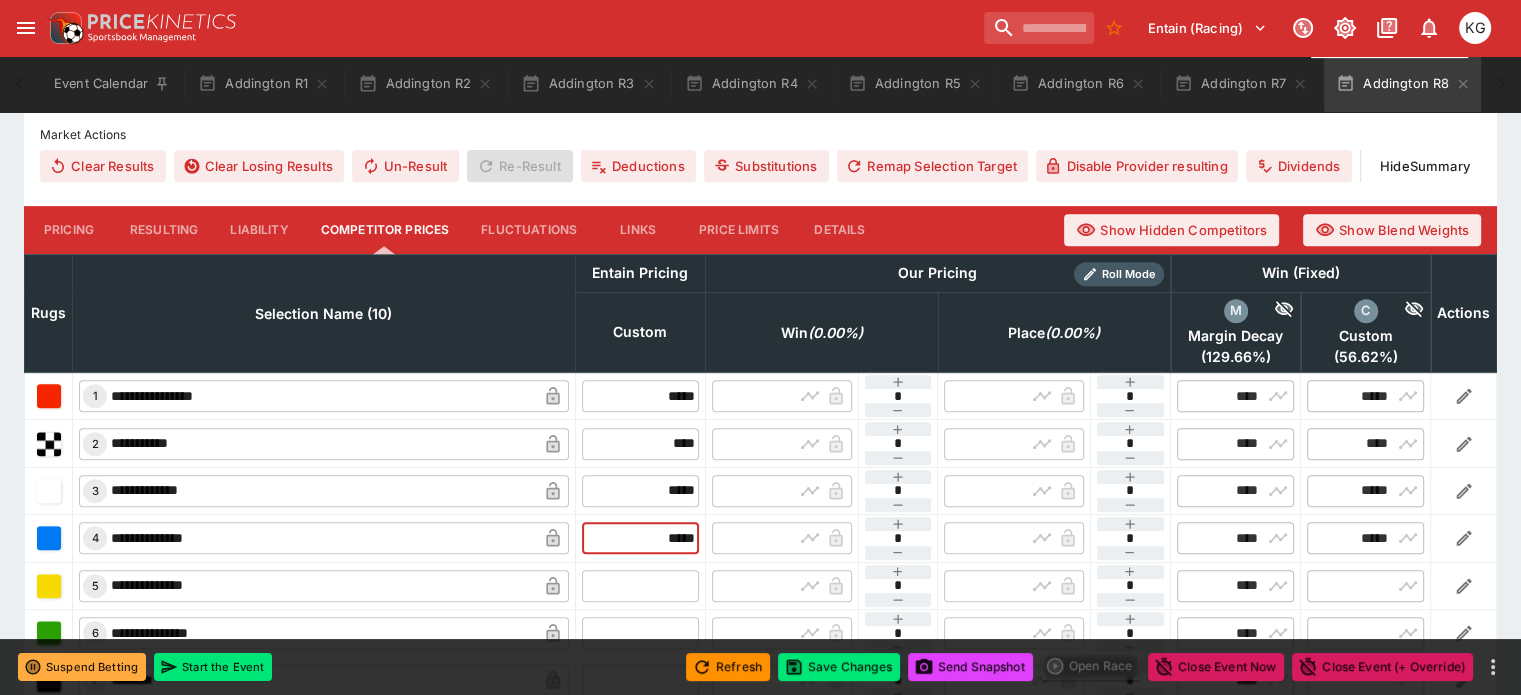 click at bounding box center (640, 586) 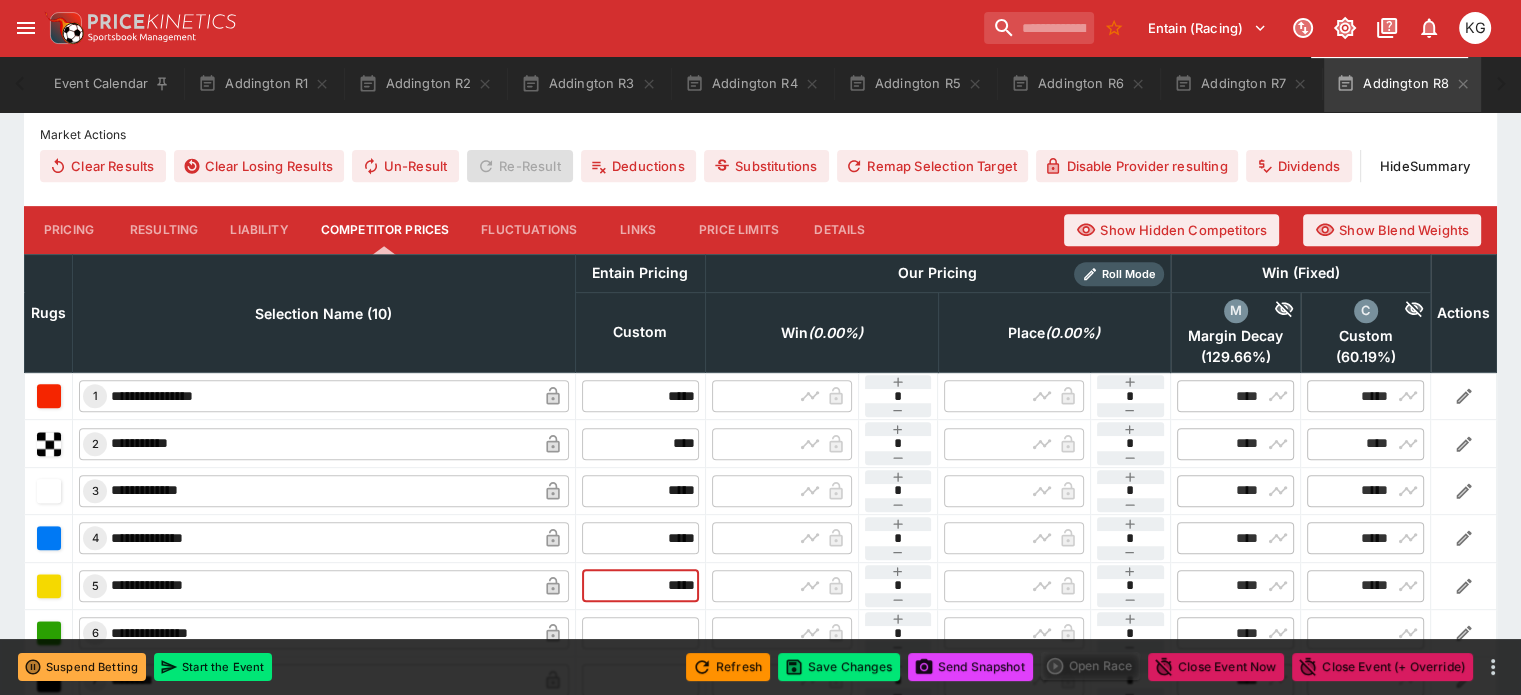 click at bounding box center (640, 633) 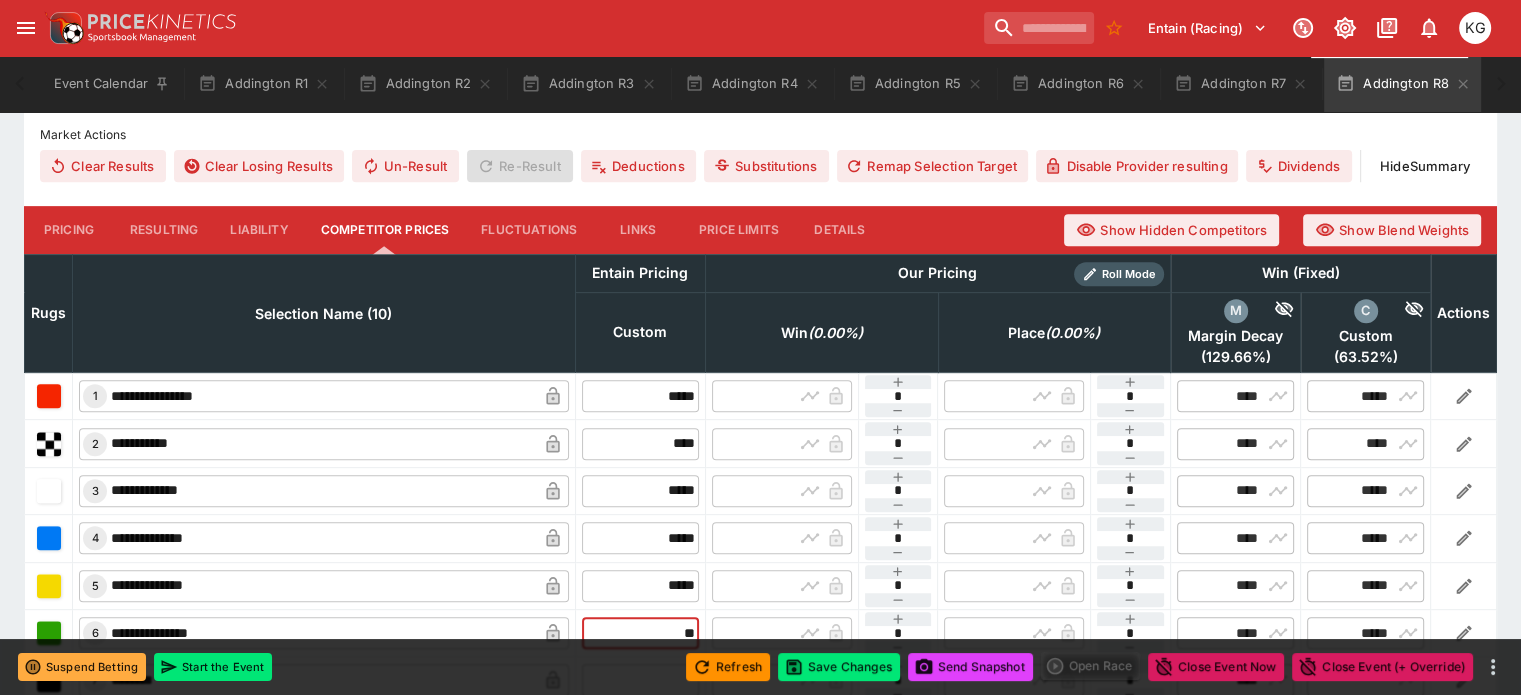 scroll, scrollTop: 900, scrollLeft: 0, axis: vertical 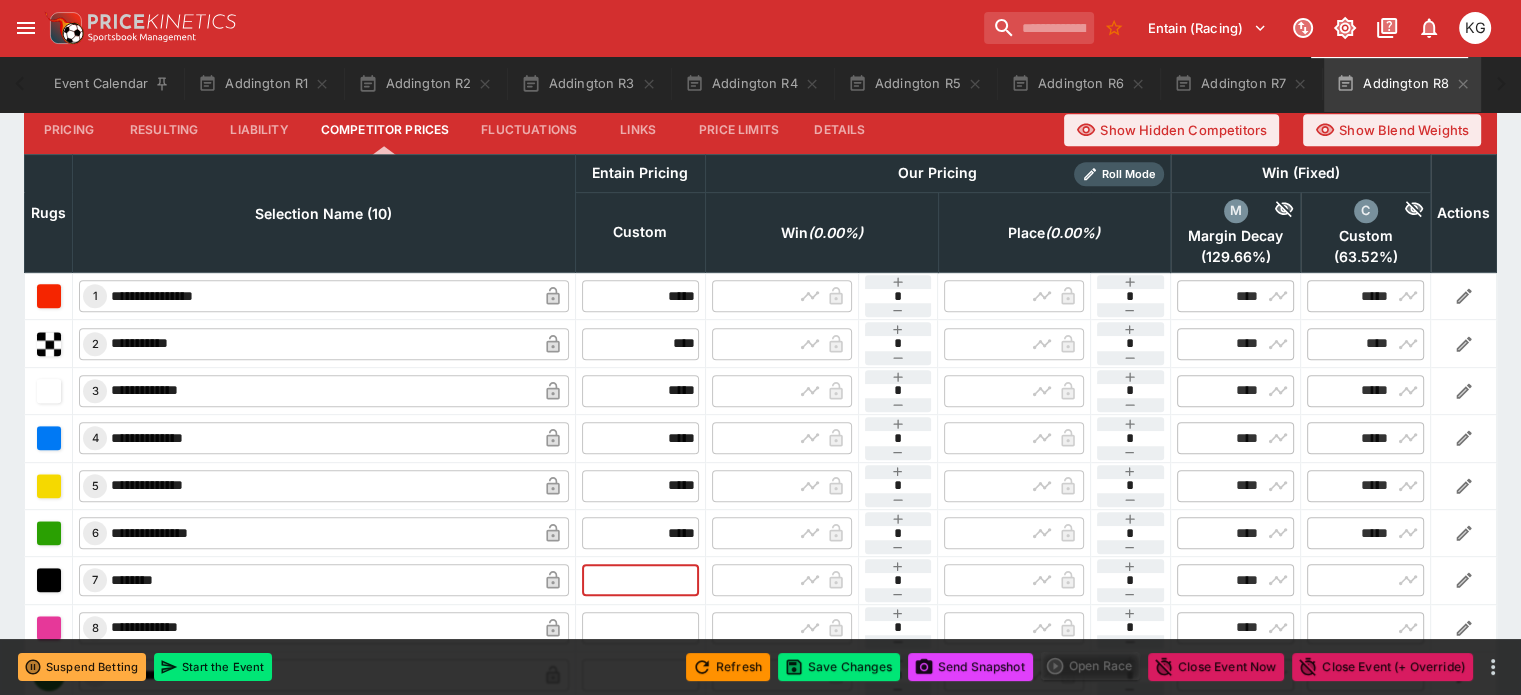 click at bounding box center (640, 580) 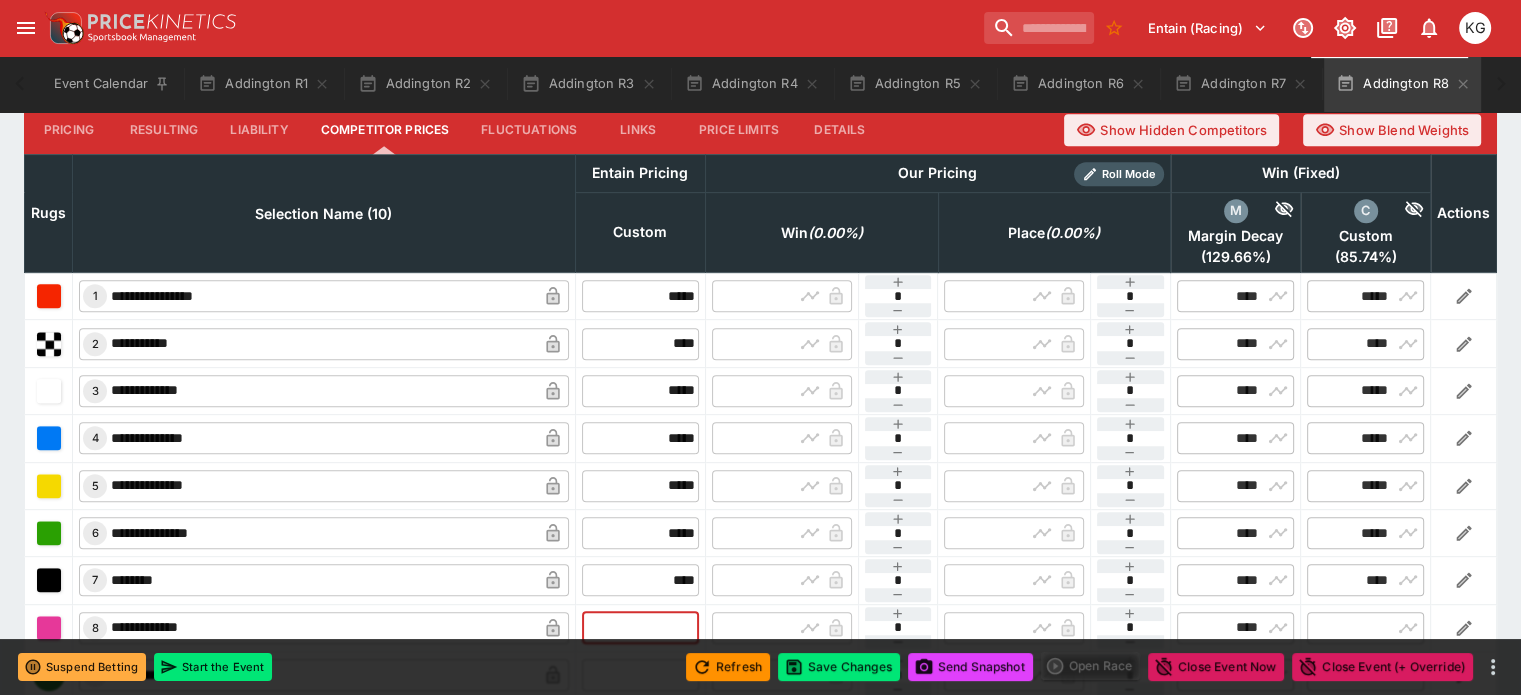 click at bounding box center (640, 628) 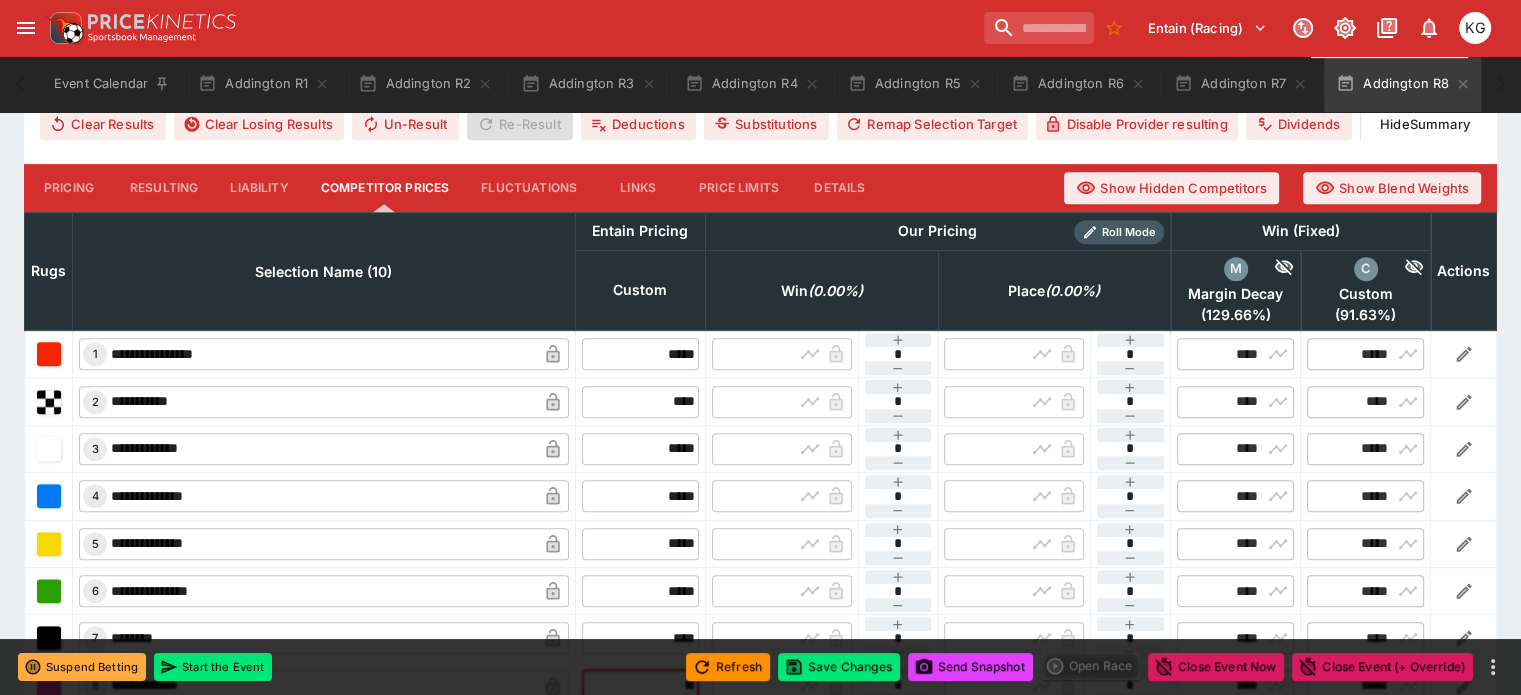 scroll, scrollTop: 800, scrollLeft: 0, axis: vertical 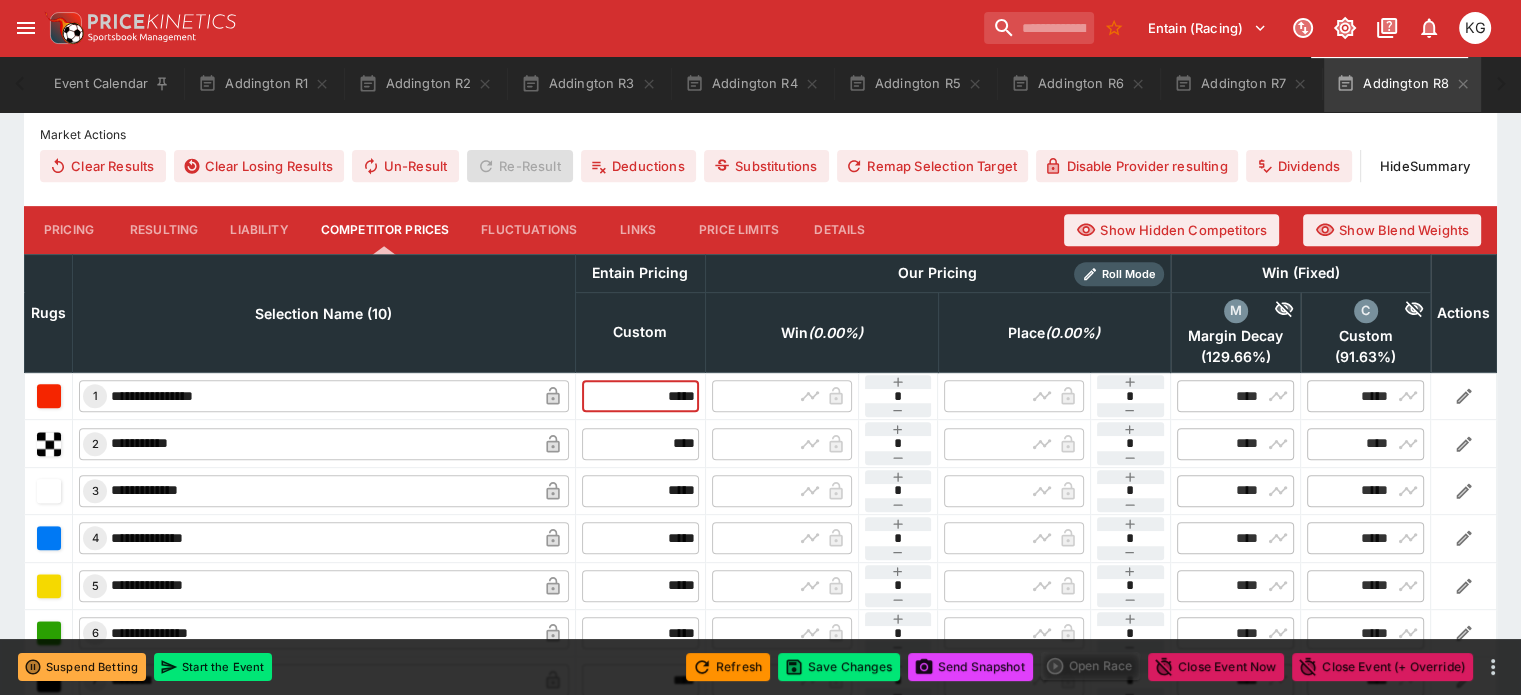drag, startPoint x: 624, startPoint y: 345, endPoint x: 697, endPoint y: 351, distance: 73.24616 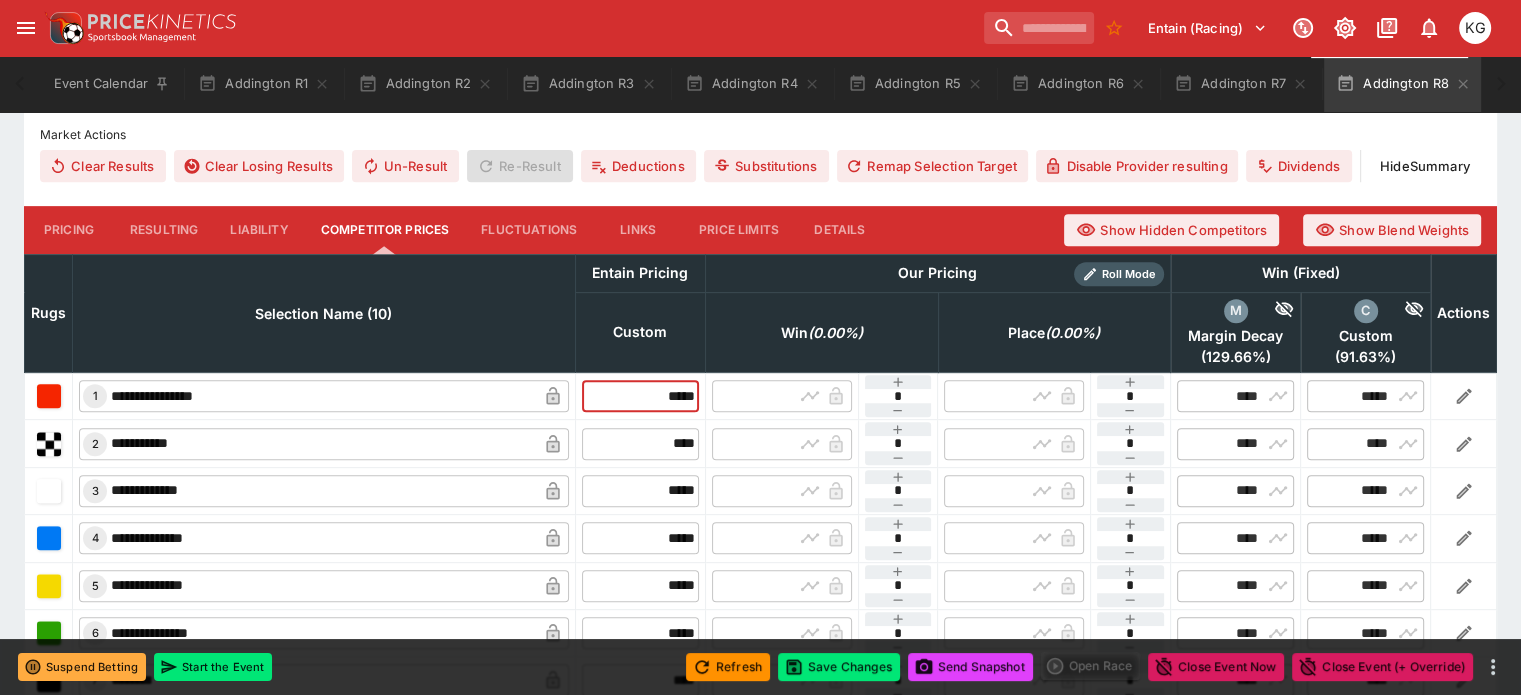 click on "**********" at bounding box center (761, 395) 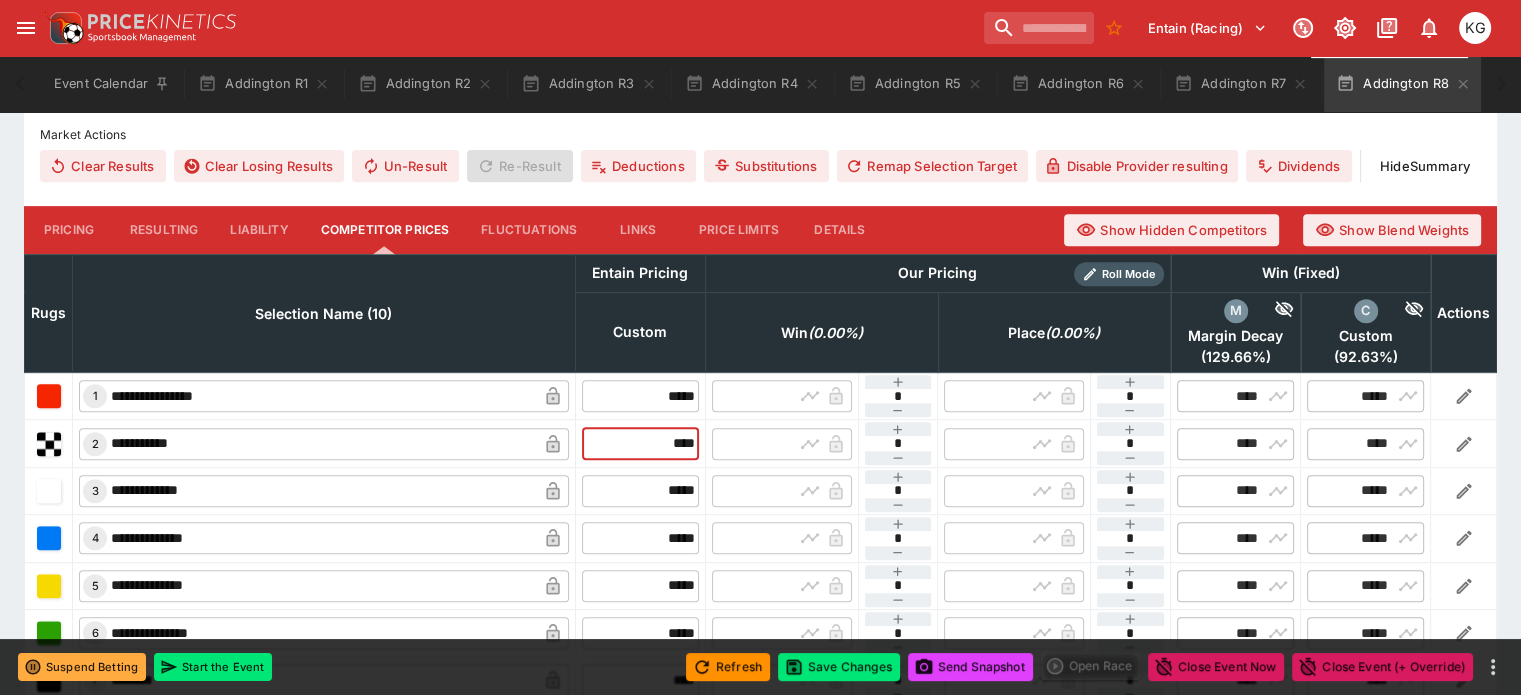 drag, startPoint x: 620, startPoint y: 394, endPoint x: 689, endPoint y: 386, distance: 69.46222 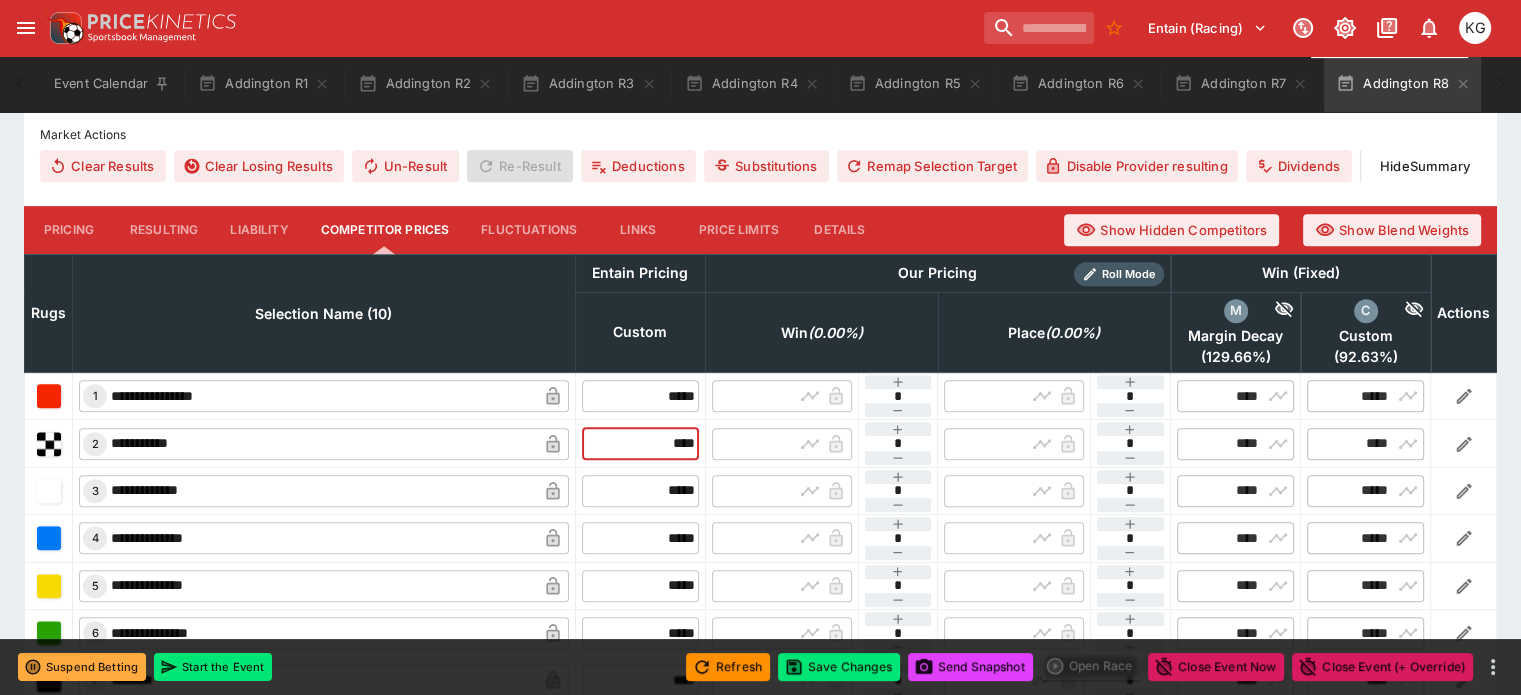 click on "**********" at bounding box center (761, 443) 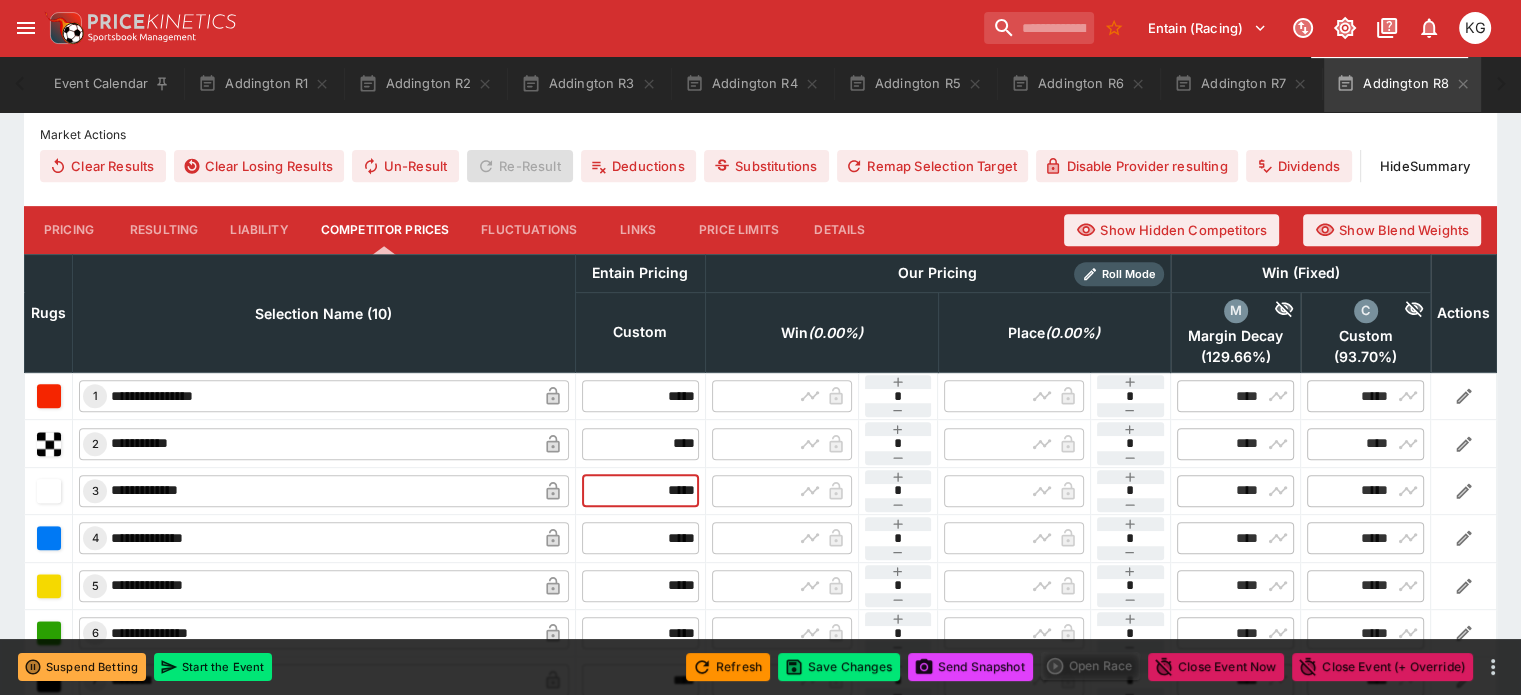 drag, startPoint x: 617, startPoint y: 445, endPoint x: 698, endPoint y: 445, distance: 81 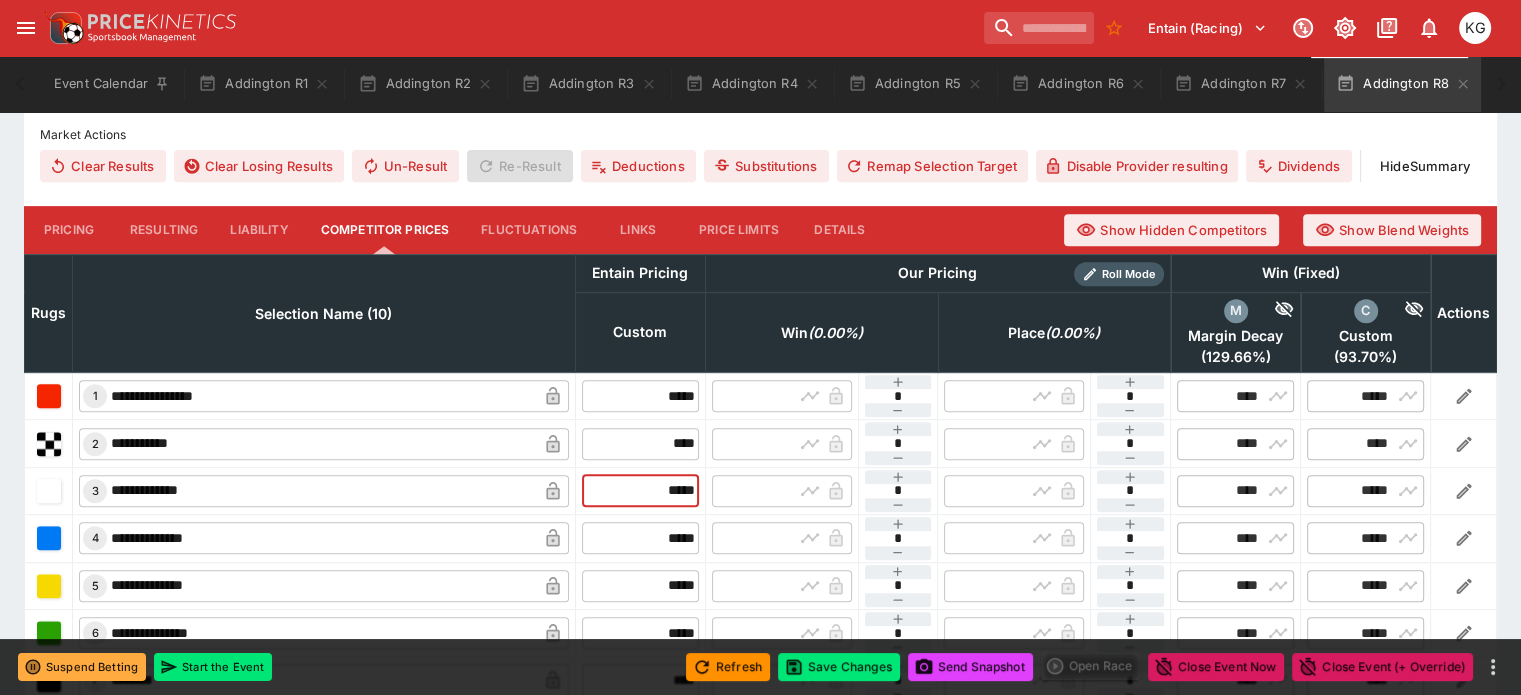click on "**********" at bounding box center [761, 490] 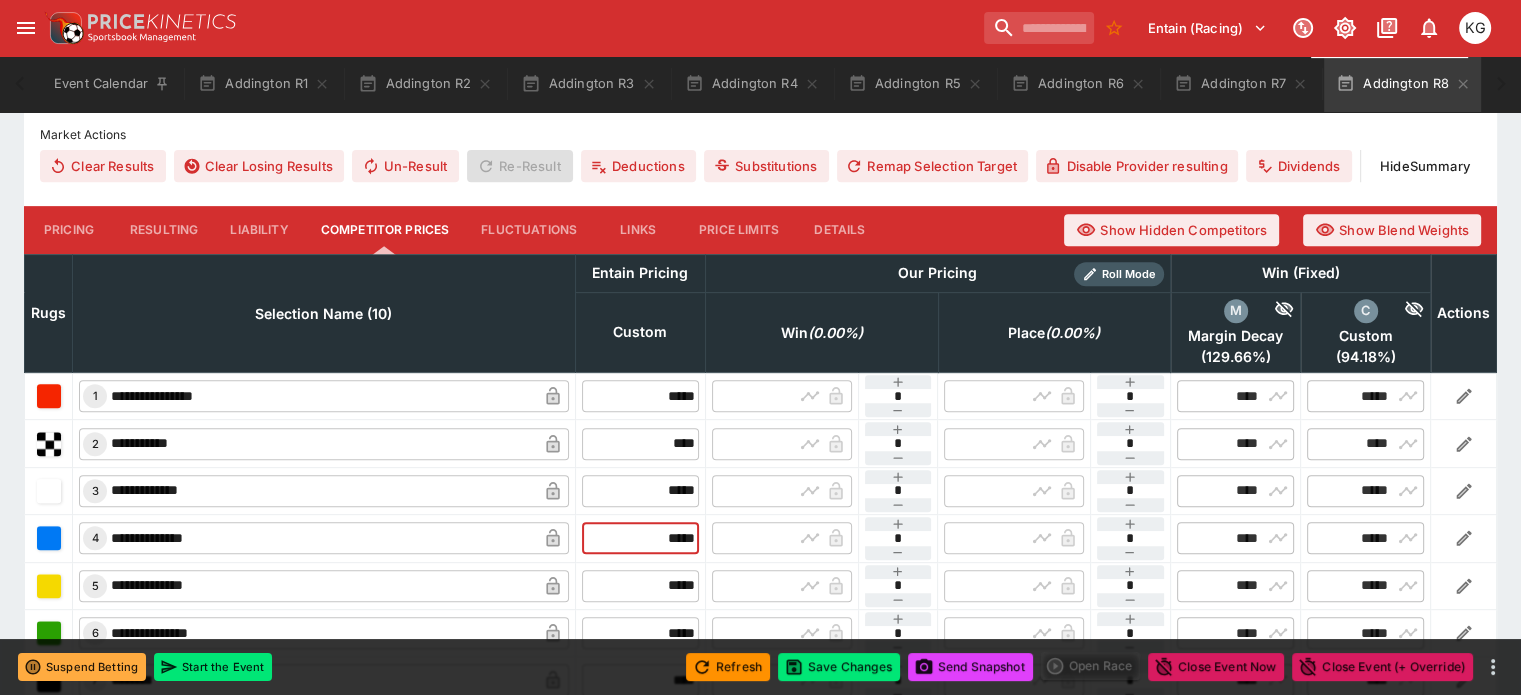 drag, startPoint x: 623, startPoint y: 492, endPoint x: 706, endPoint y: 507, distance: 84.34453 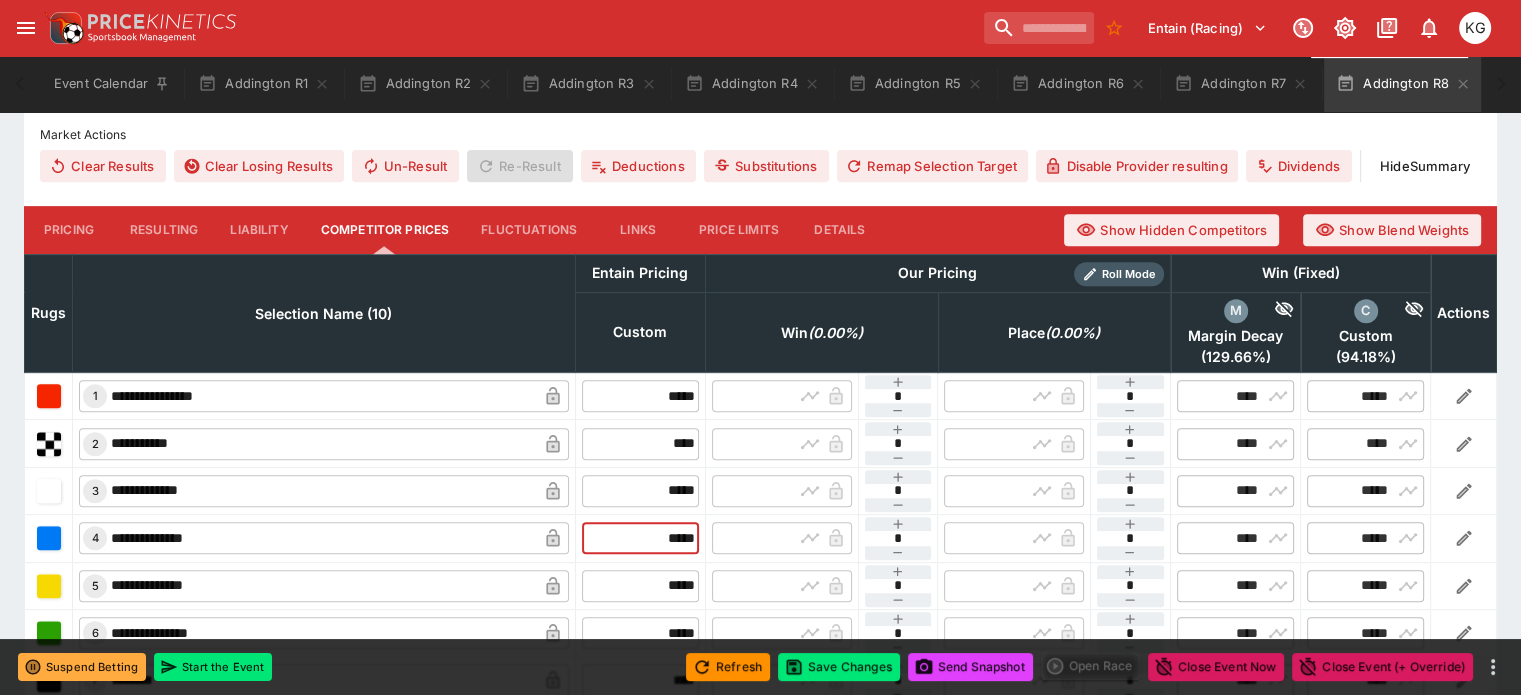 click on "**********" at bounding box center [761, 538] 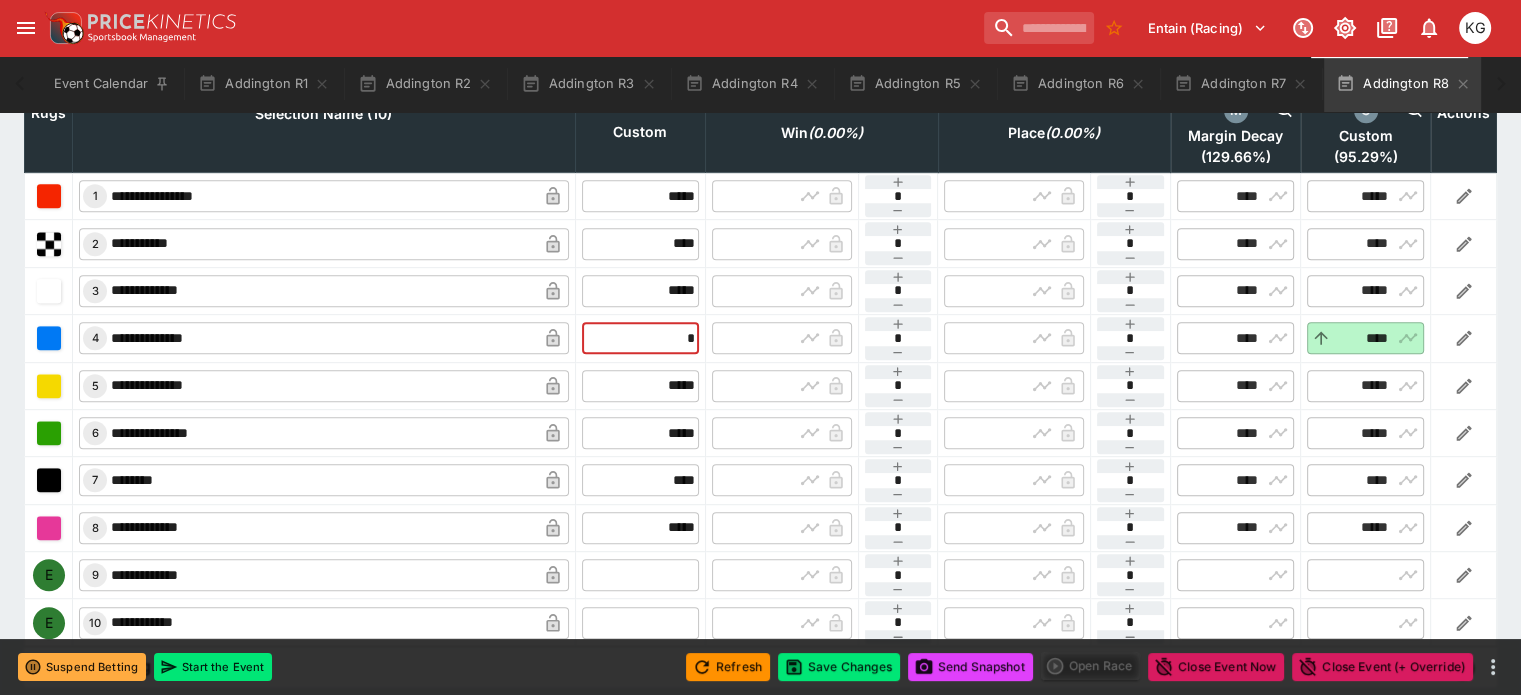 scroll, scrollTop: 900, scrollLeft: 0, axis: vertical 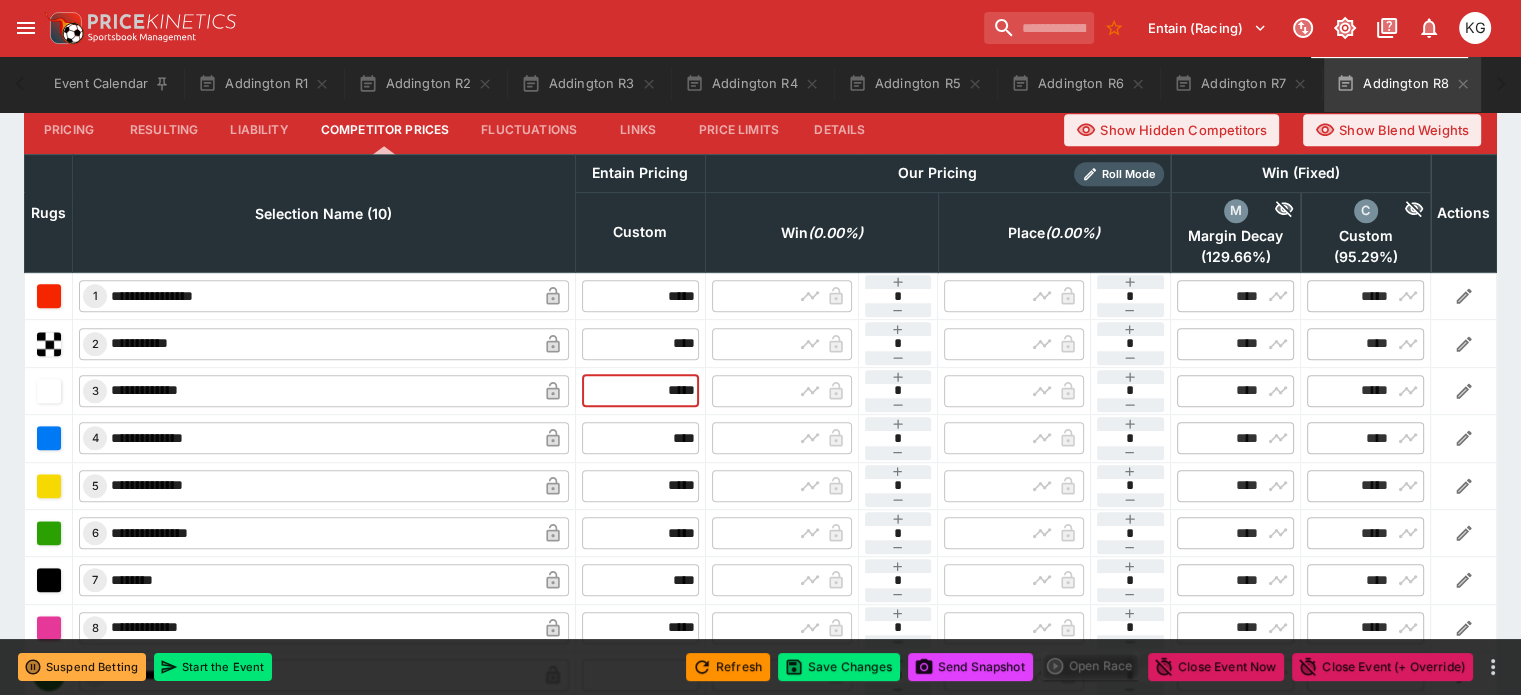 drag, startPoint x: 630, startPoint y: 346, endPoint x: 691, endPoint y: 347, distance: 61.008198 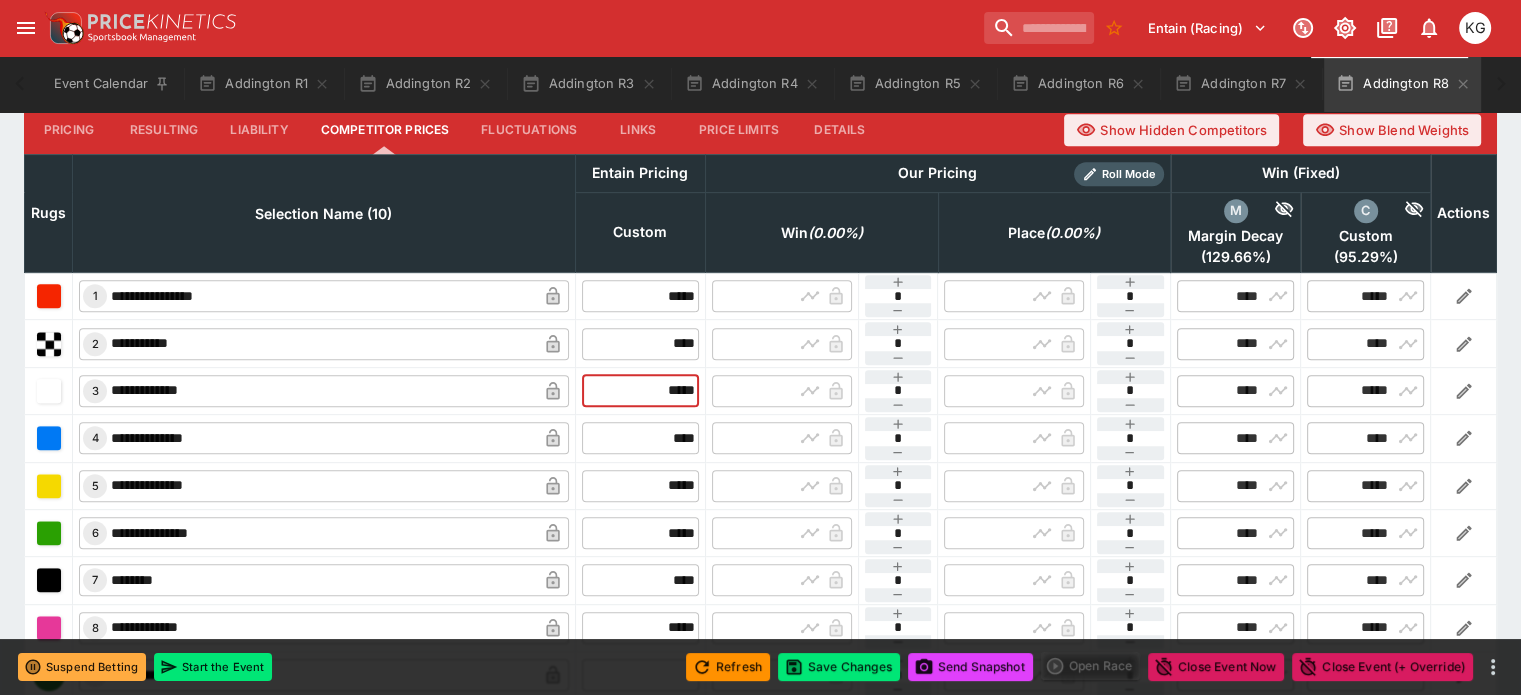 click on "**********" at bounding box center [761, 390] 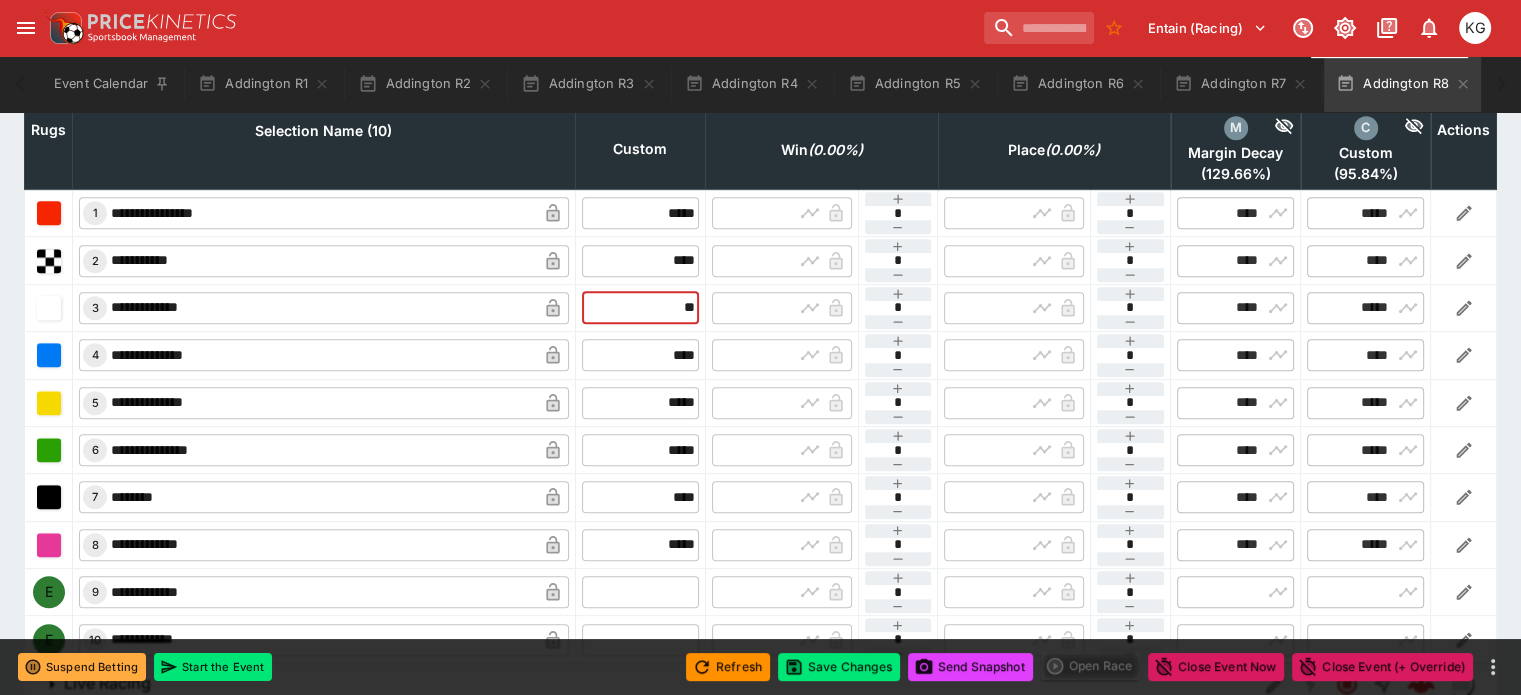 scroll, scrollTop: 1000, scrollLeft: 0, axis: vertical 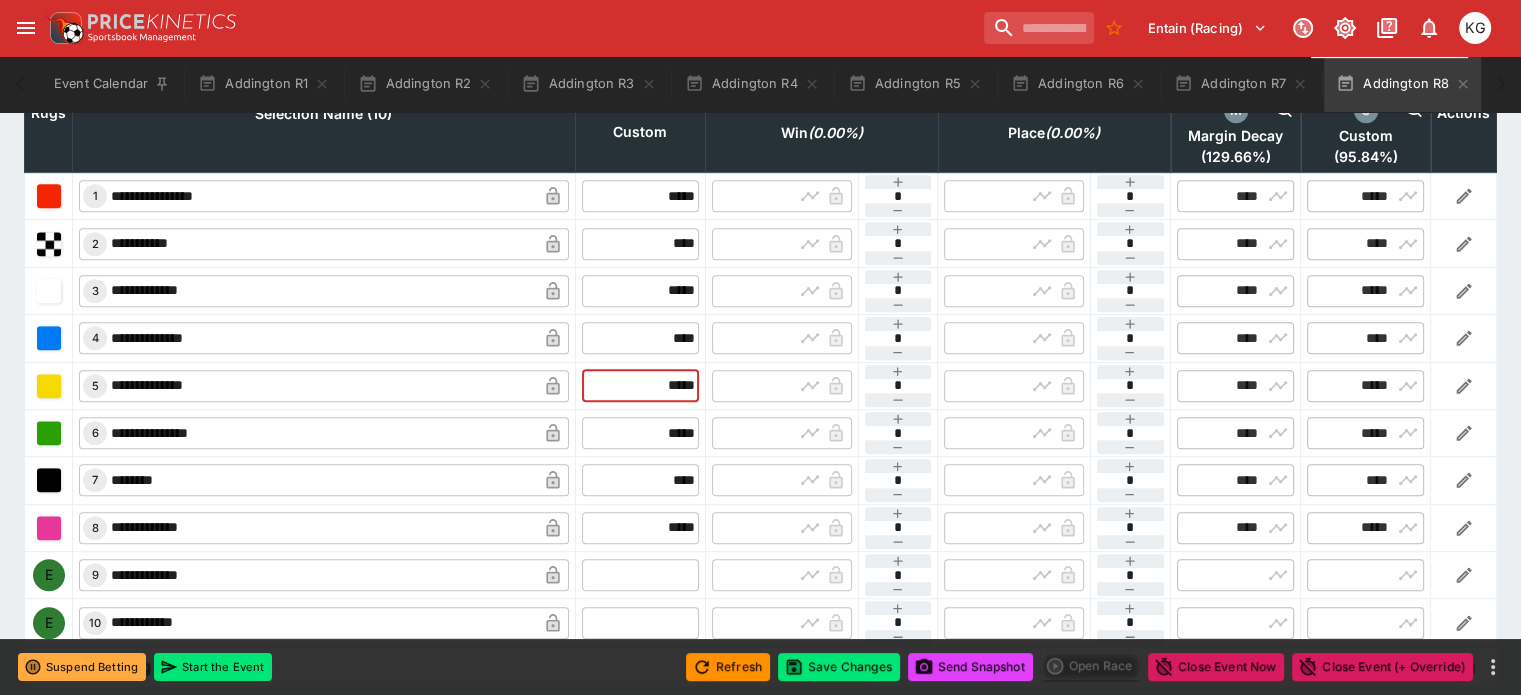 drag, startPoint x: 623, startPoint y: 334, endPoint x: 700, endPoint y: 337, distance: 77.05842 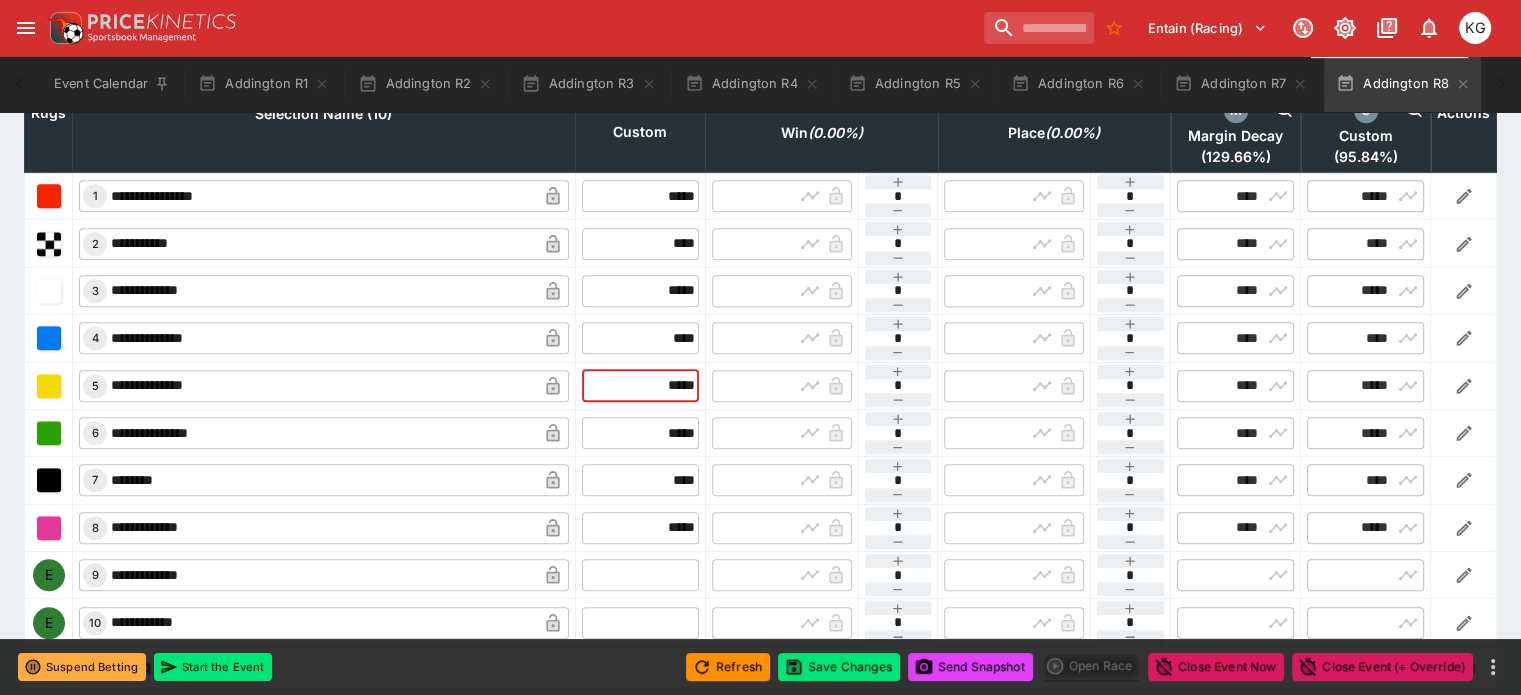 click on "**********" at bounding box center (761, 385) 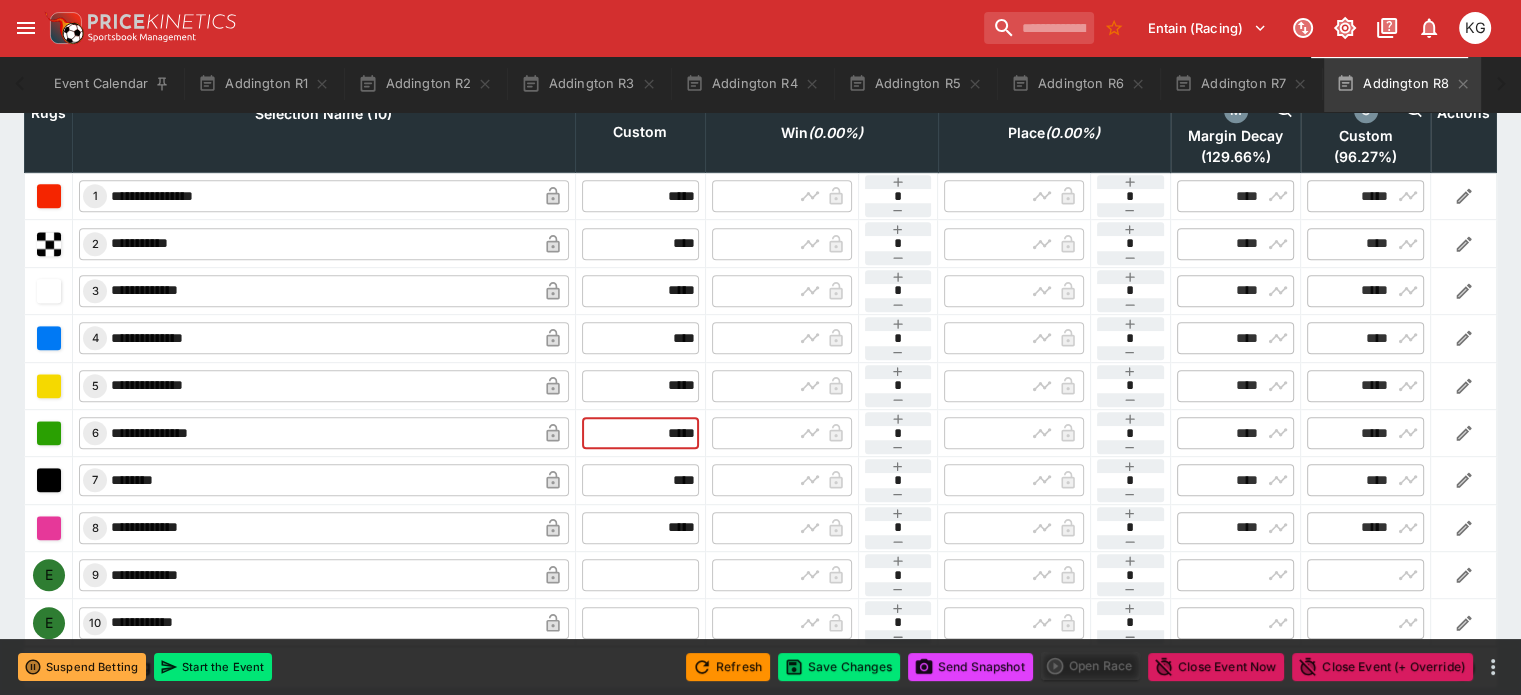 drag, startPoint x: 626, startPoint y: 383, endPoint x: 687, endPoint y: 384, distance: 61.008198 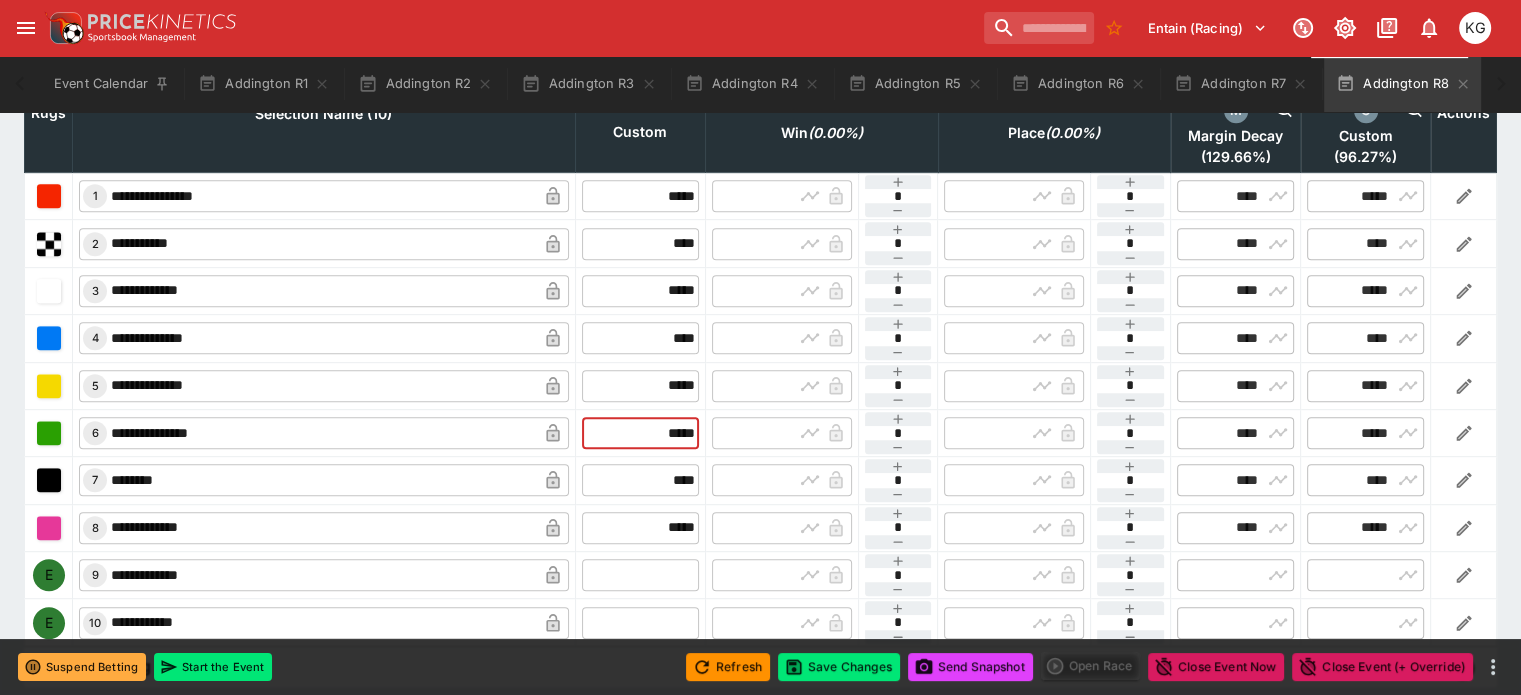click on "**********" at bounding box center (761, 432) 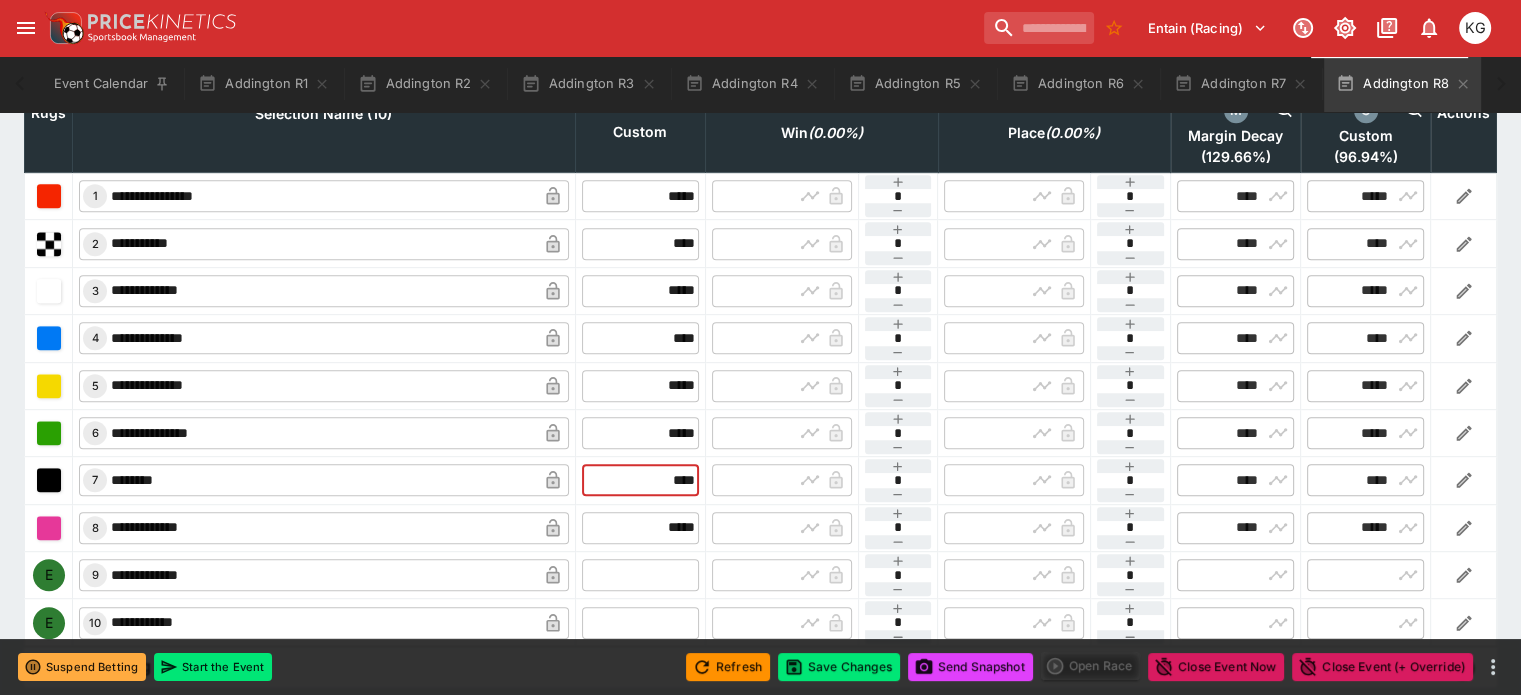 drag, startPoint x: 632, startPoint y: 422, endPoint x: 700, endPoint y: 431, distance: 68.593 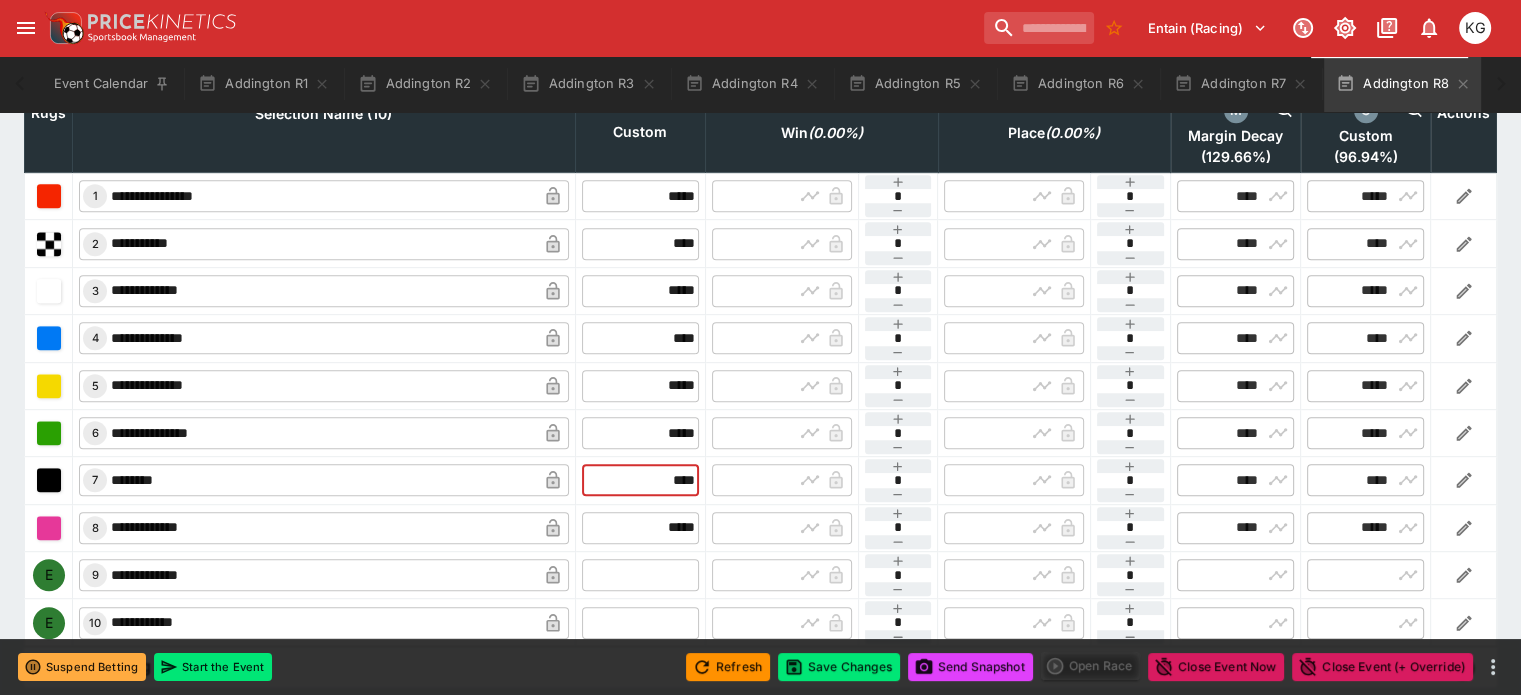 click on "​ 7 ******** ​ **** ​ ​ ​ * ​ ​ ​ * ​ ​ **** ​ ​ **** ​" at bounding box center (761, 480) 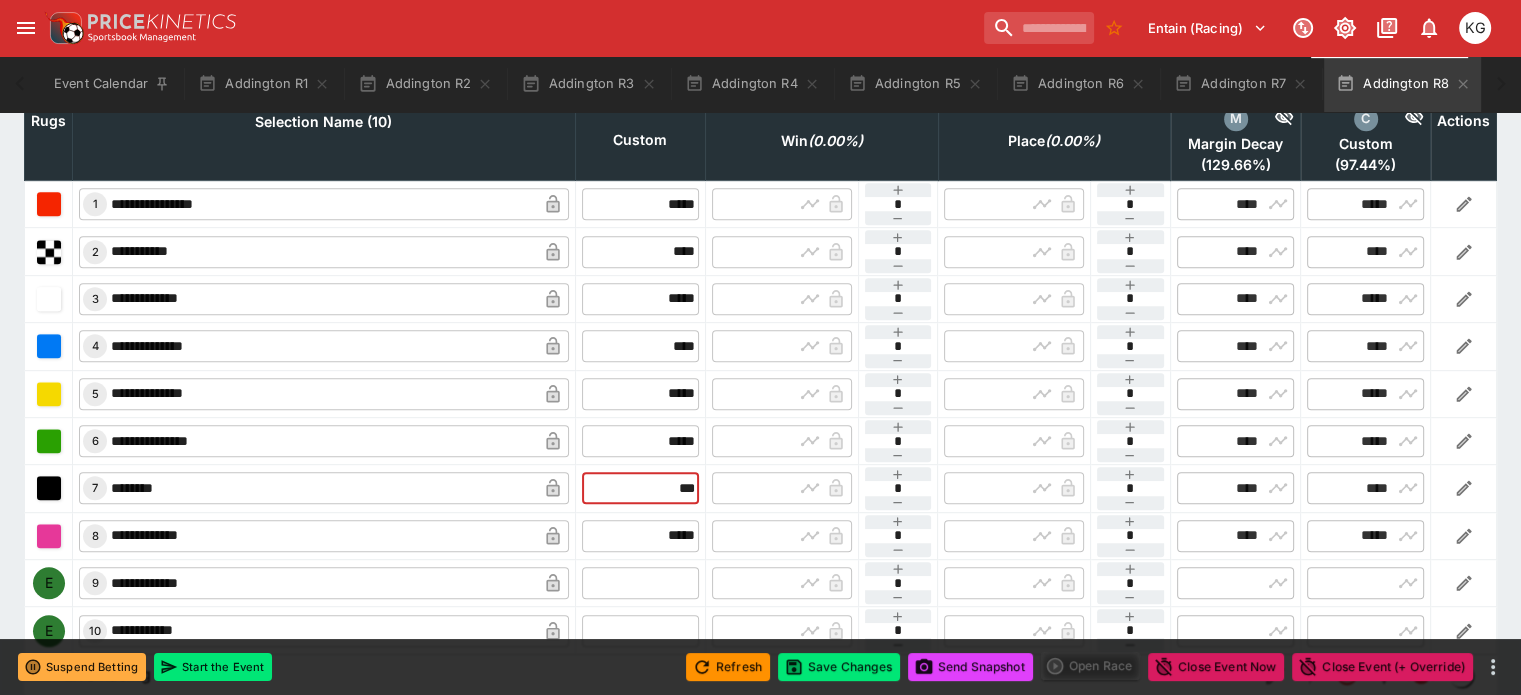 scroll, scrollTop: 1000, scrollLeft: 0, axis: vertical 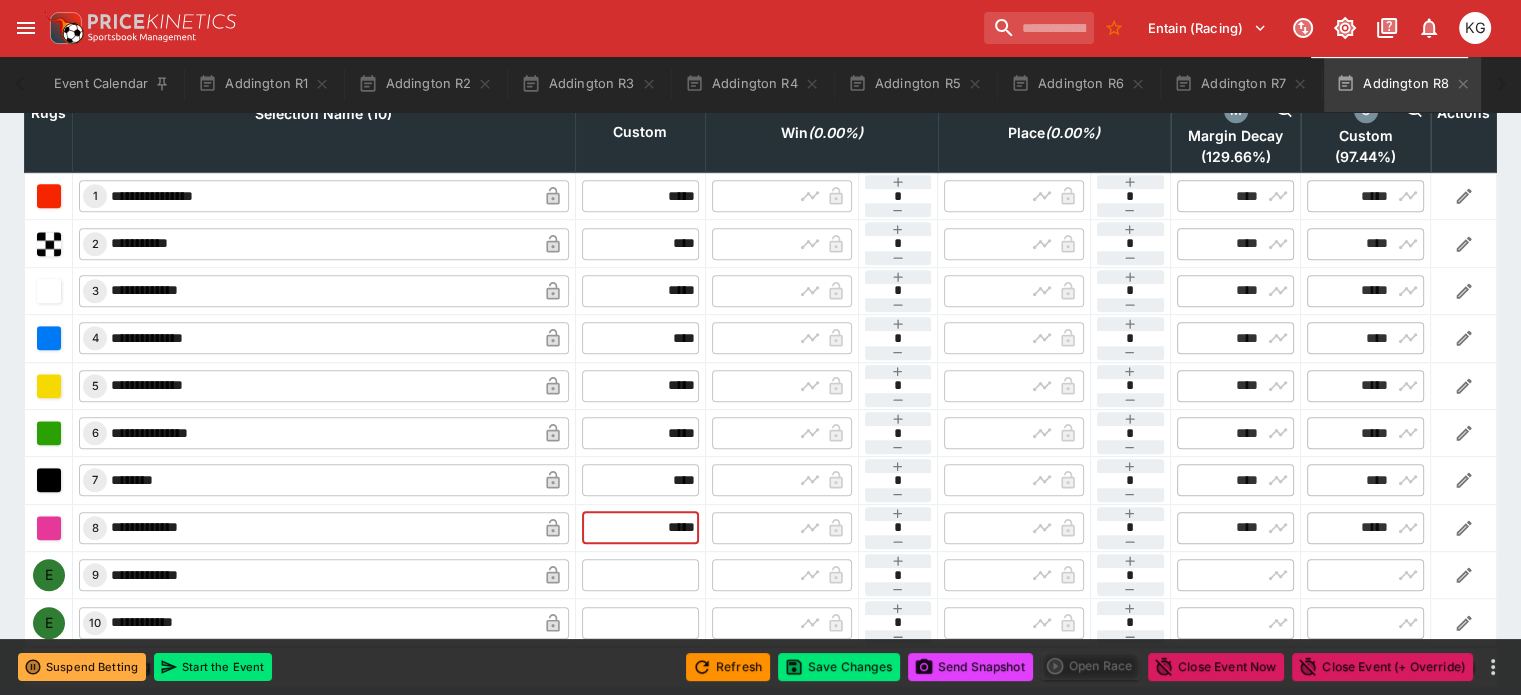 drag, startPoint x: 619, startPoint y: 488, endPoint x: 730, endPoint y: 480, distance: 111.28792 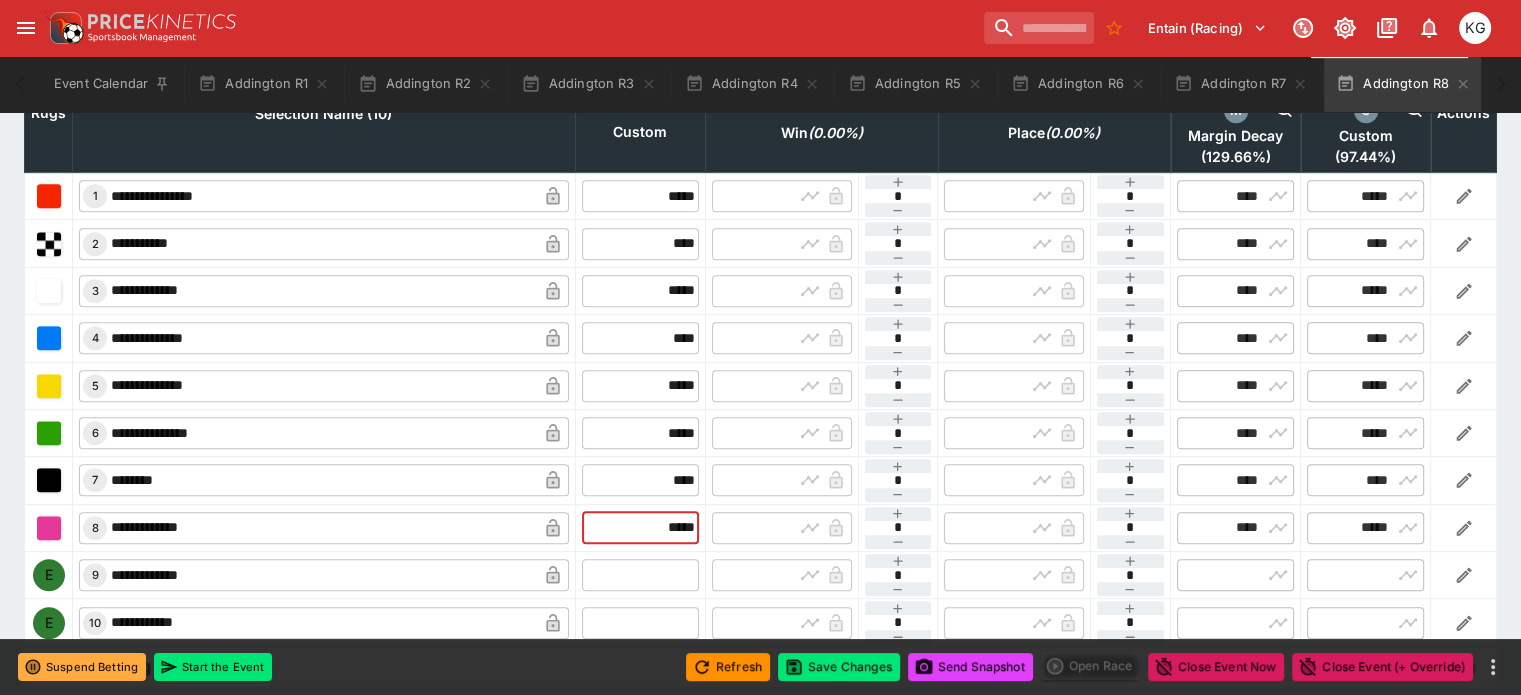 click on "**********" at bounding box center [761, 527] 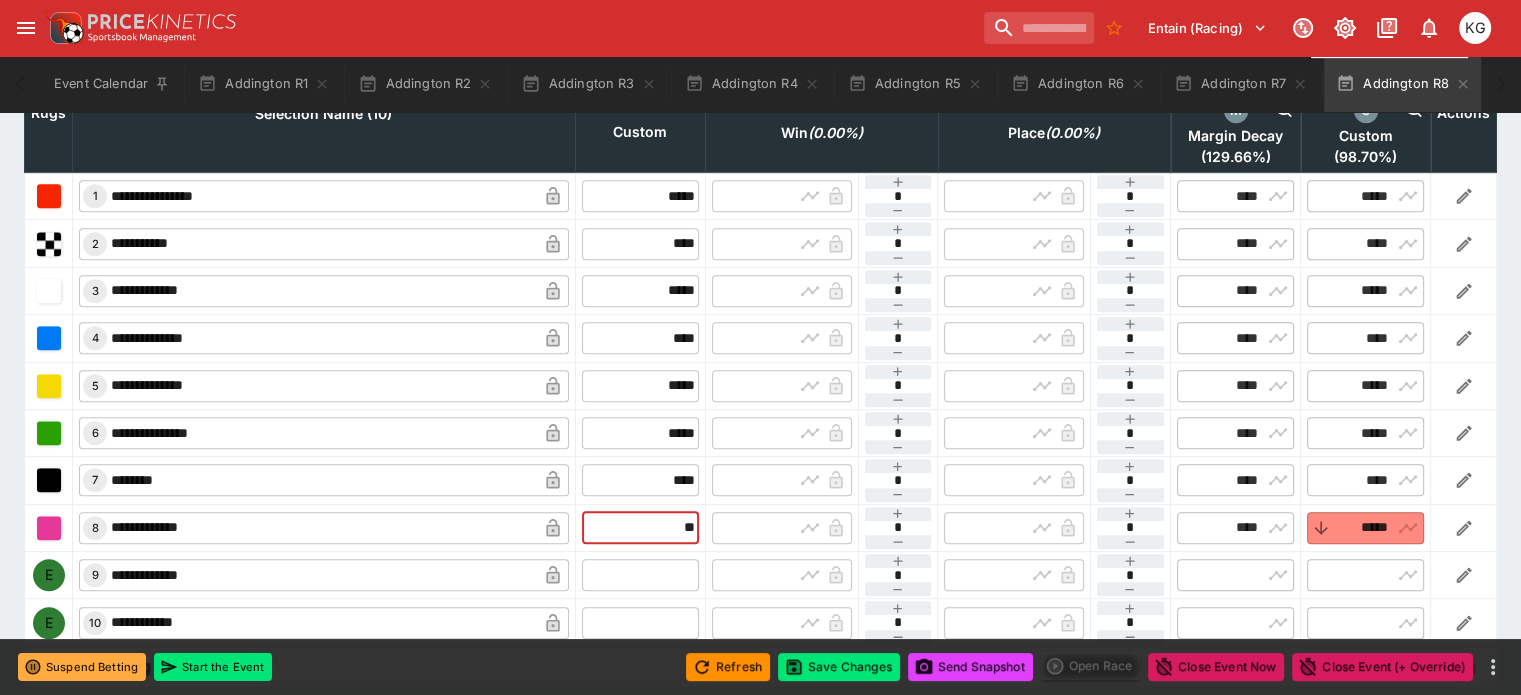 scroll, scrollTop: 900, scrollLeft: 0, axis: vertical 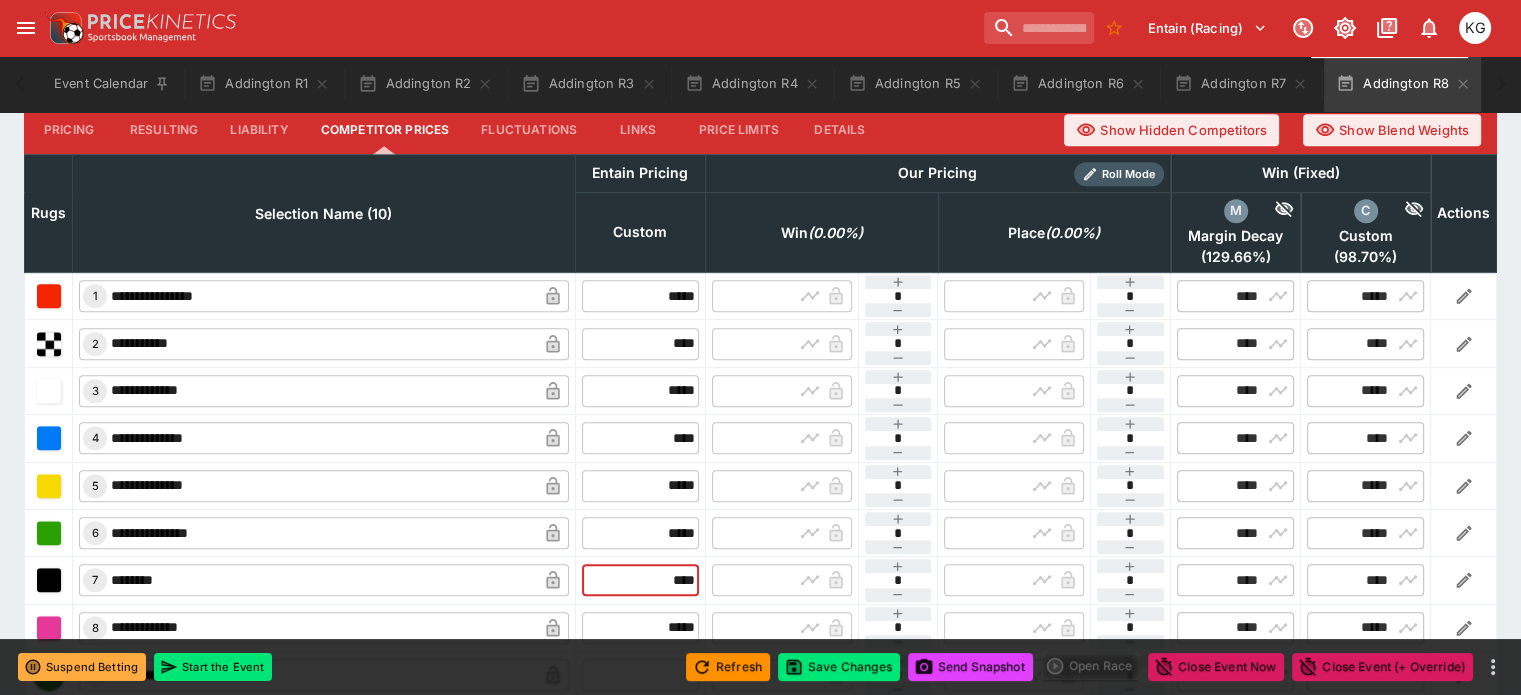 drag, startPoint x: 647, startPoint y: 531, endPoint x: 694, endPoint y: 535, distance: 47.169907 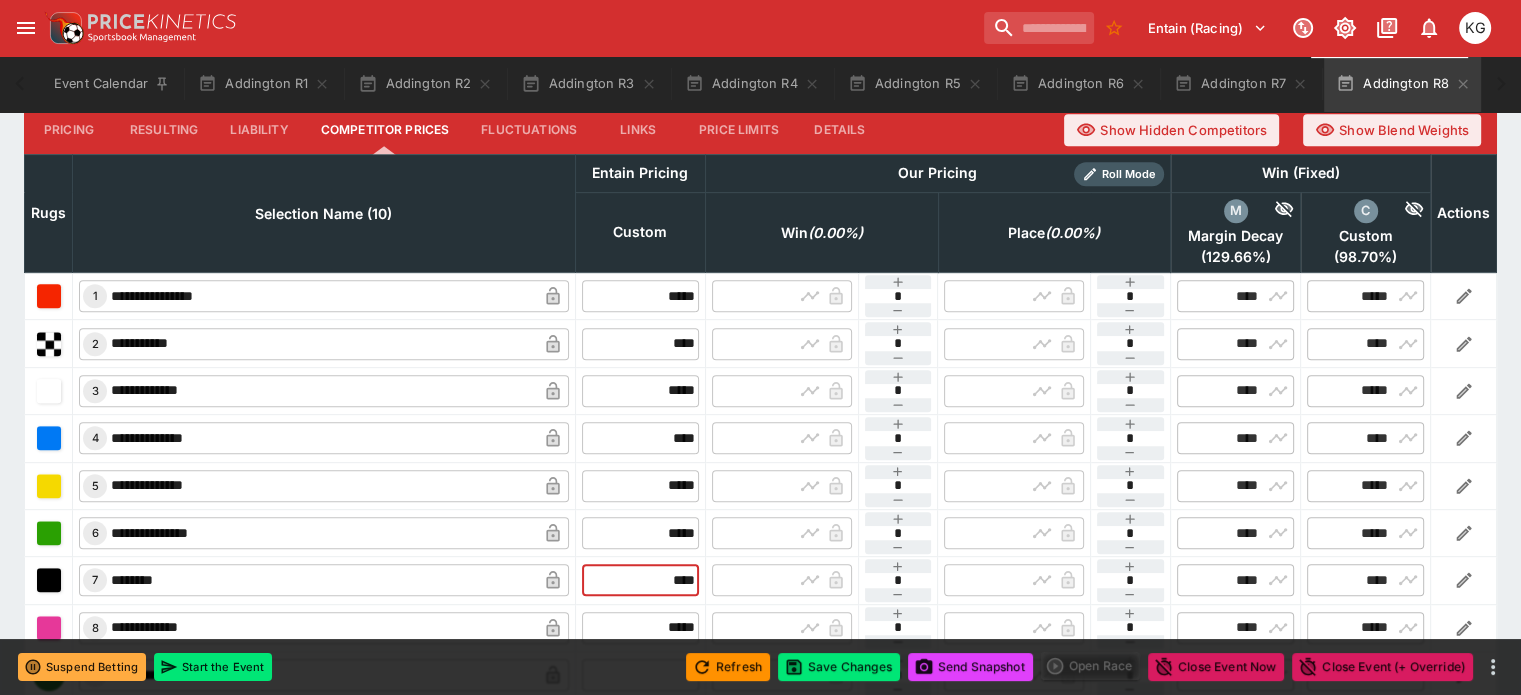 click on "​ 7 ******** ​ **** ​ ​ ​ * ​ ​ ​ * ​ ​ **** ​ ​ **** ​" at bounding box center [761, 580] 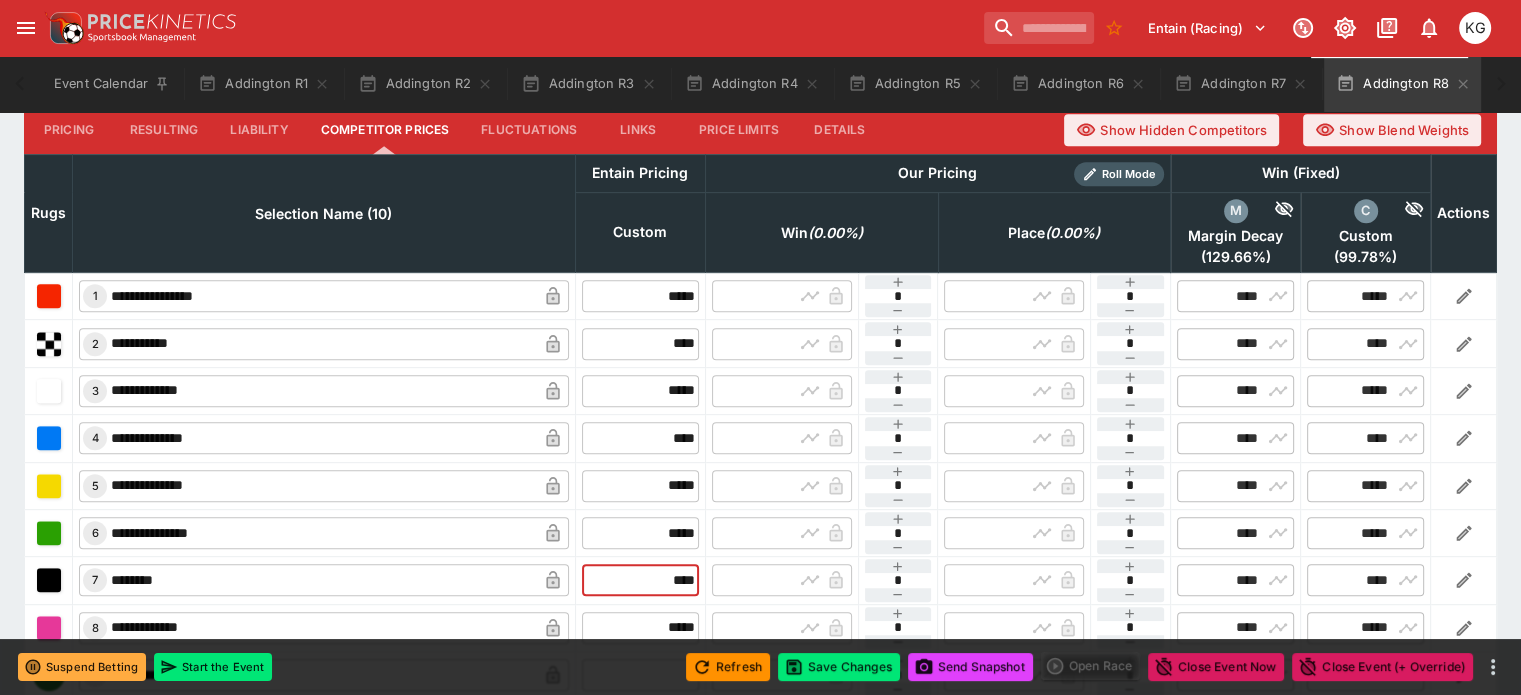 scroll, scrollTop: 800, scrollLeft: 0, axis: vertical 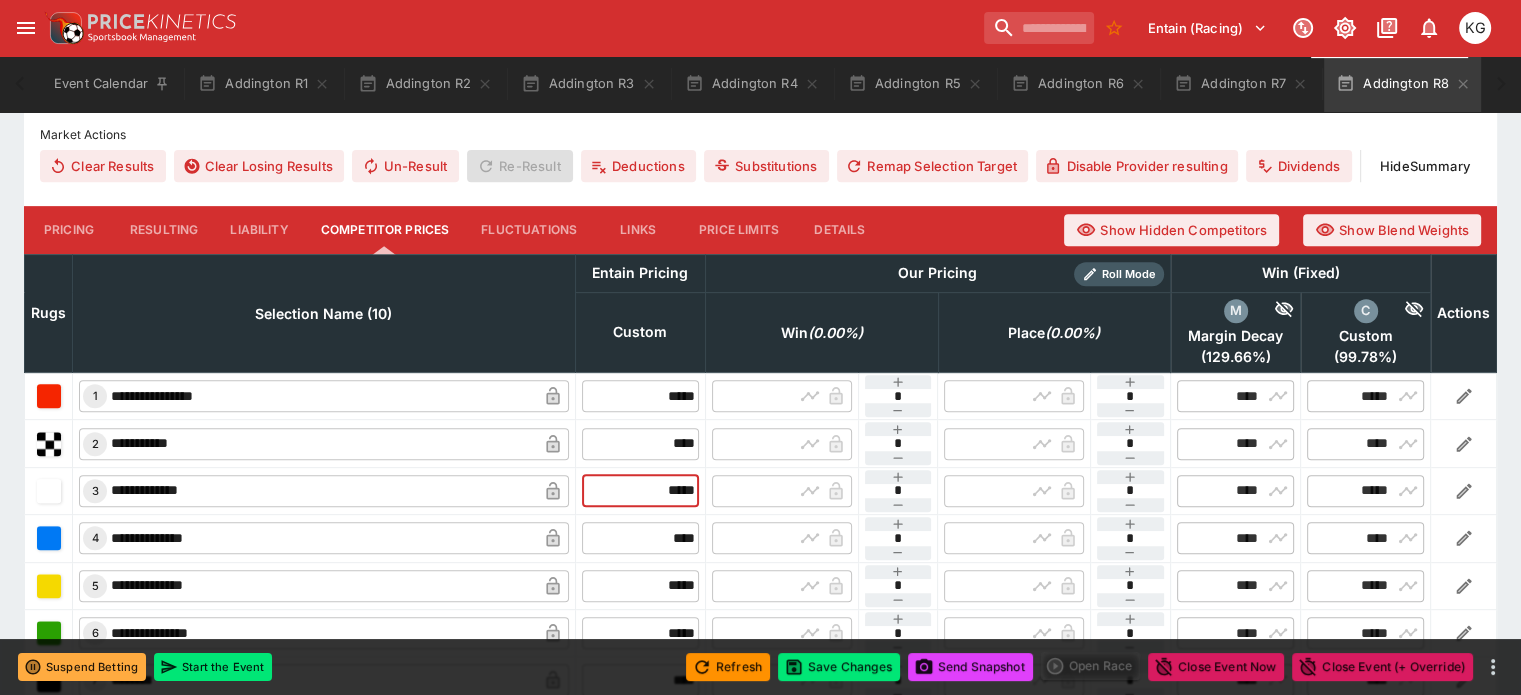 drag, startPoint x: 630, startPoint y: 439, endPoint x: 689, endPoint y: 439, distance: 59 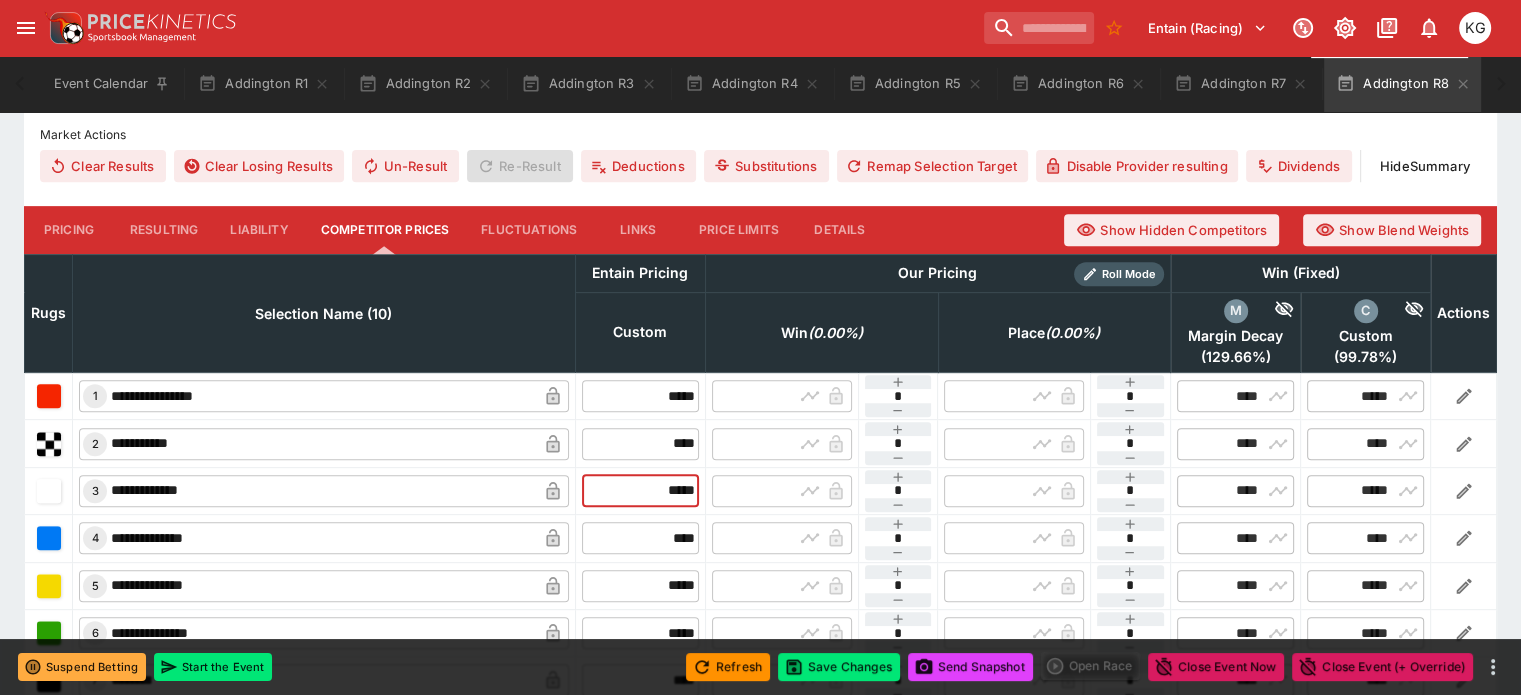 click on "**********" at bounding box center (761, 490) 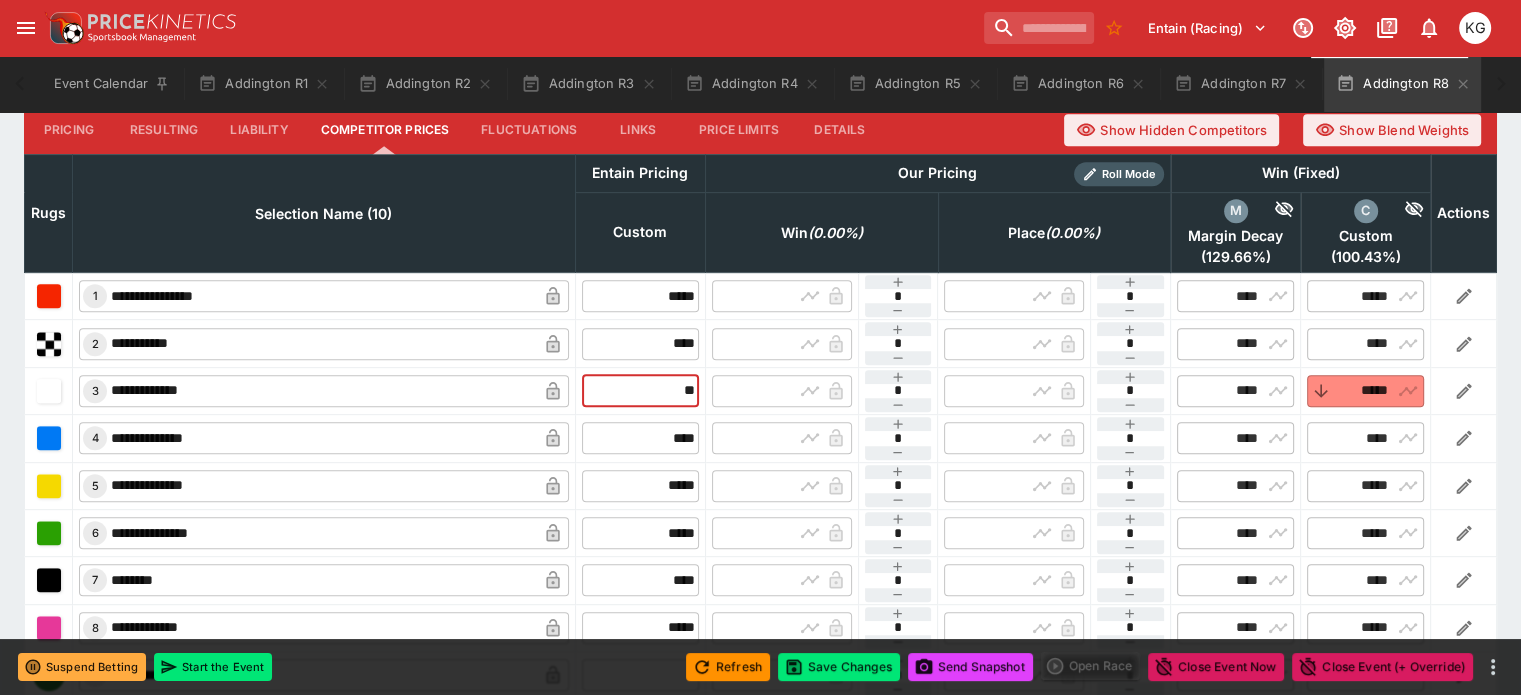 scroll, scrollTop: 1009, scrollLeft: 0, axis: vertical 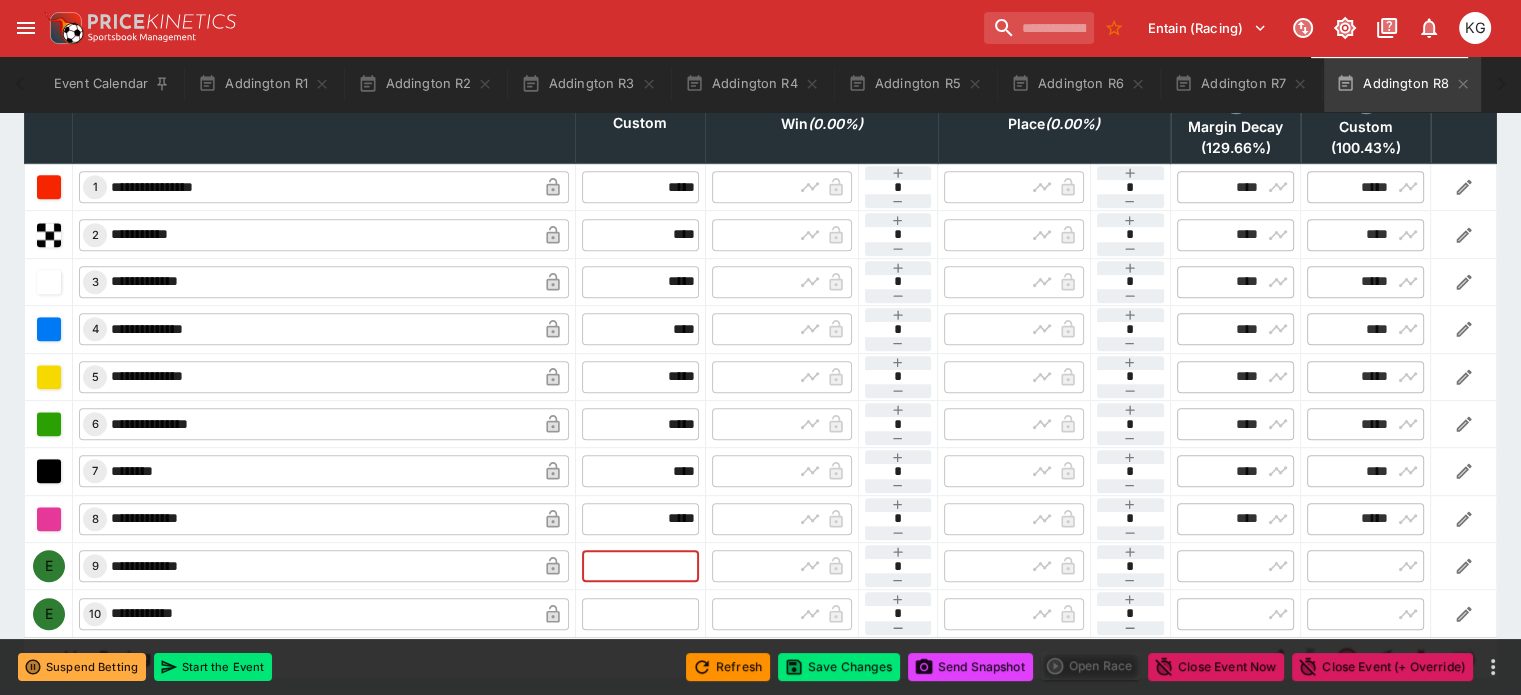 click at bounding box center (640, 566) 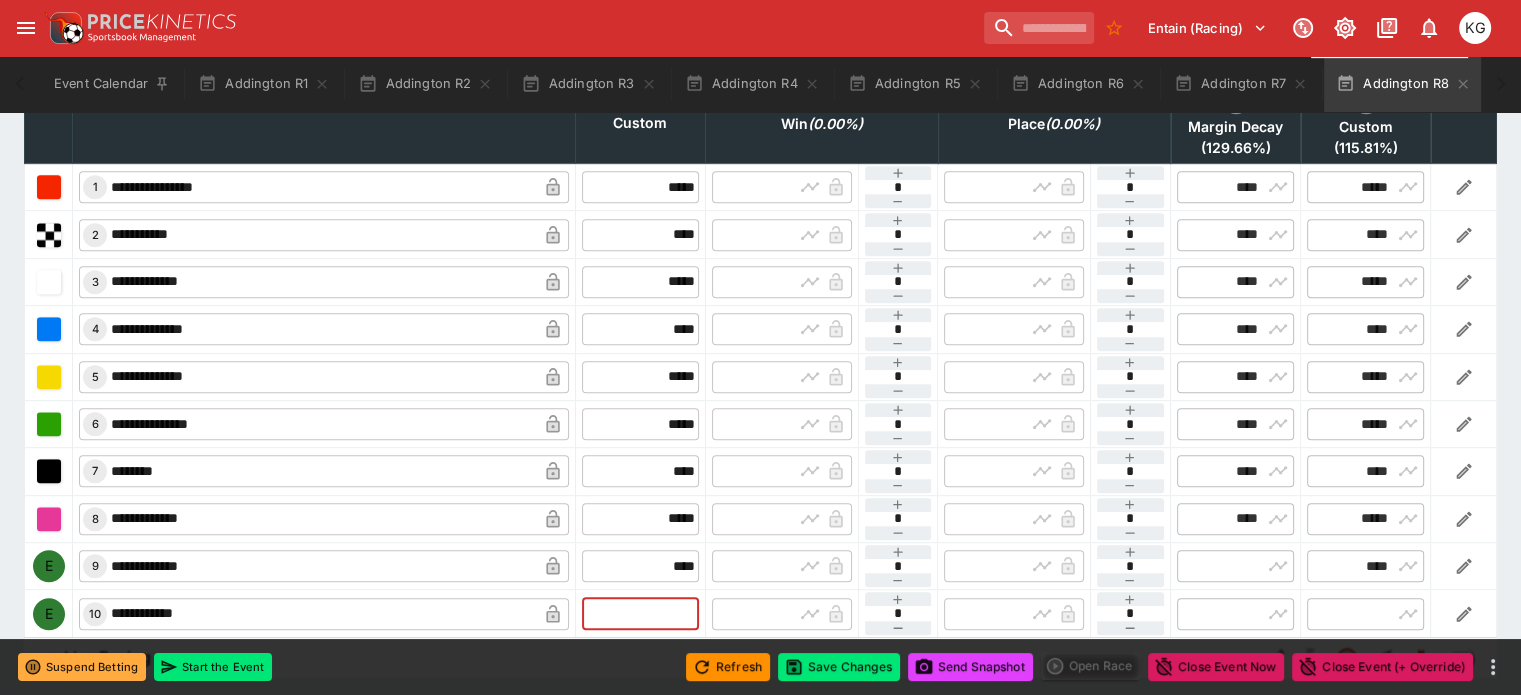 click at bounding box center (640, 614) 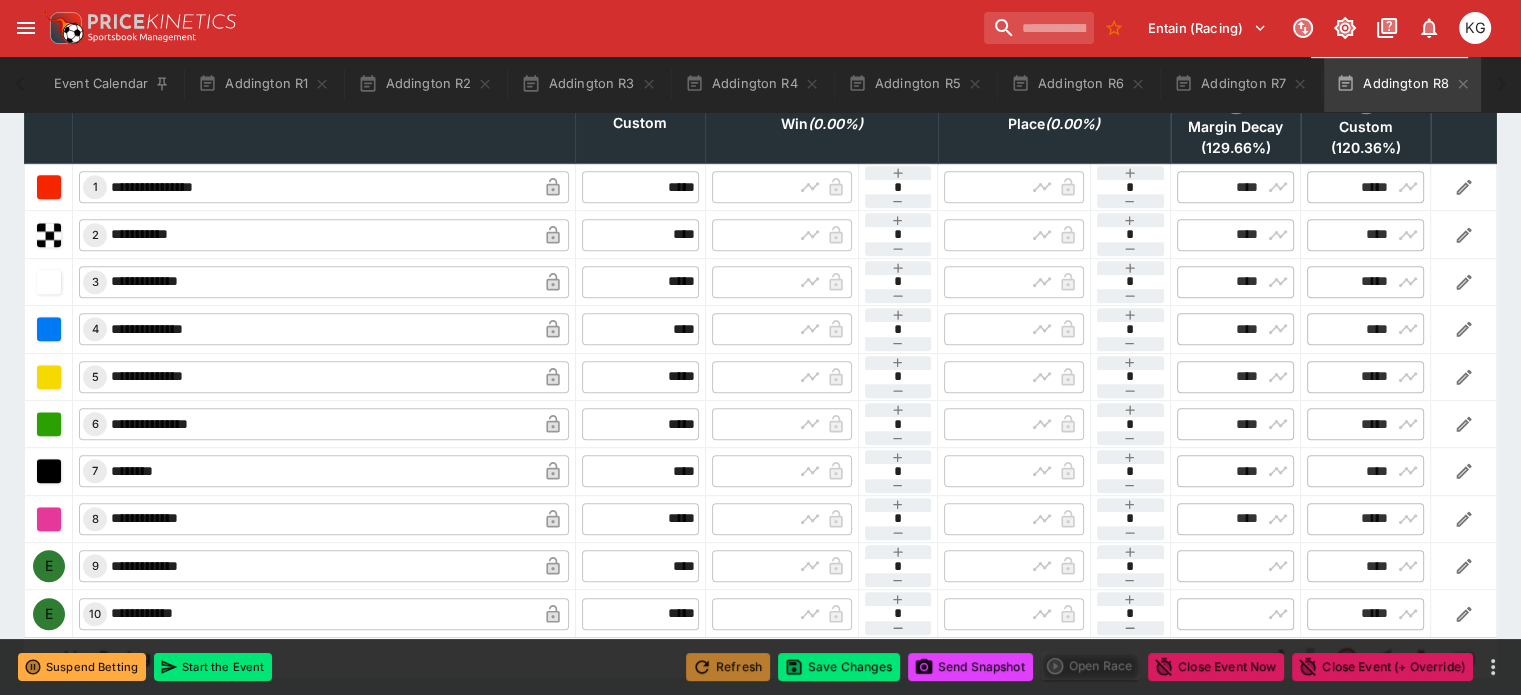 click 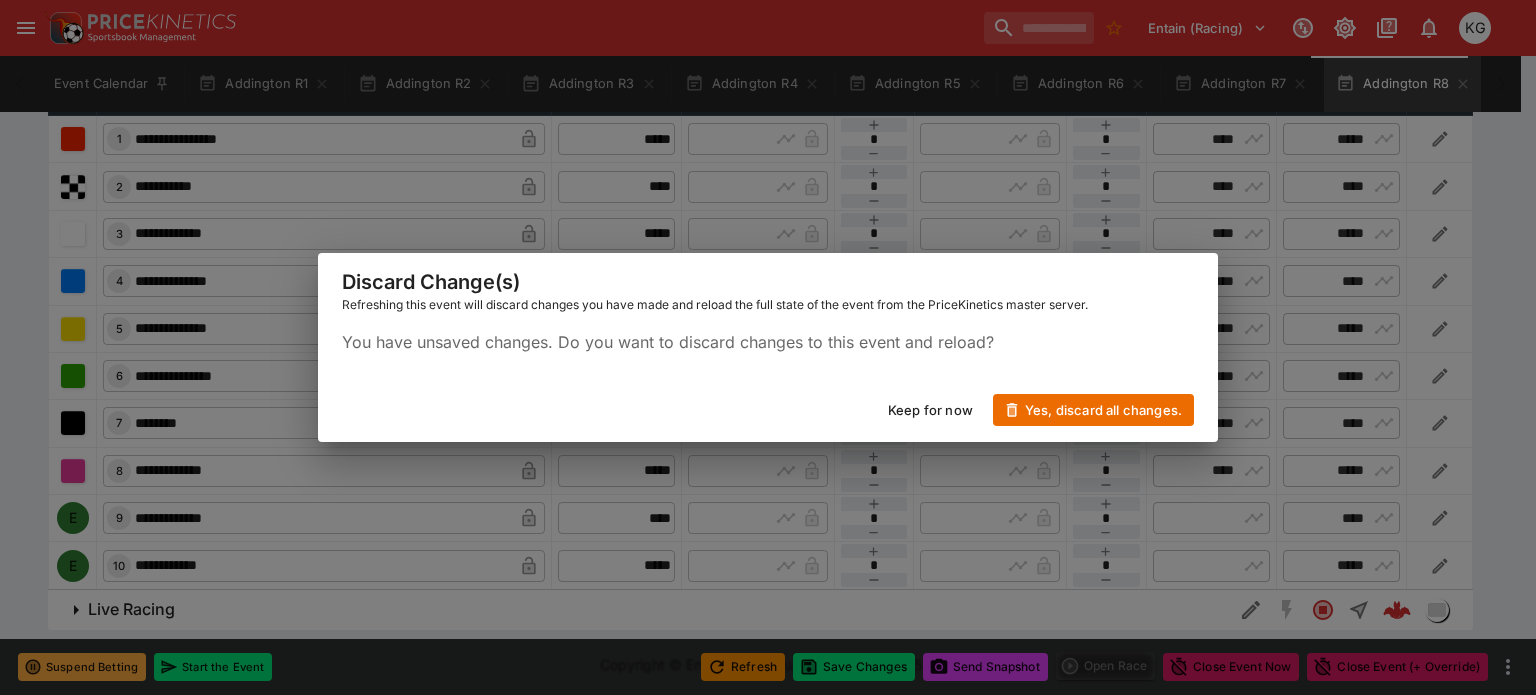 click on "Keep for now" at bounding box center (930, 410) 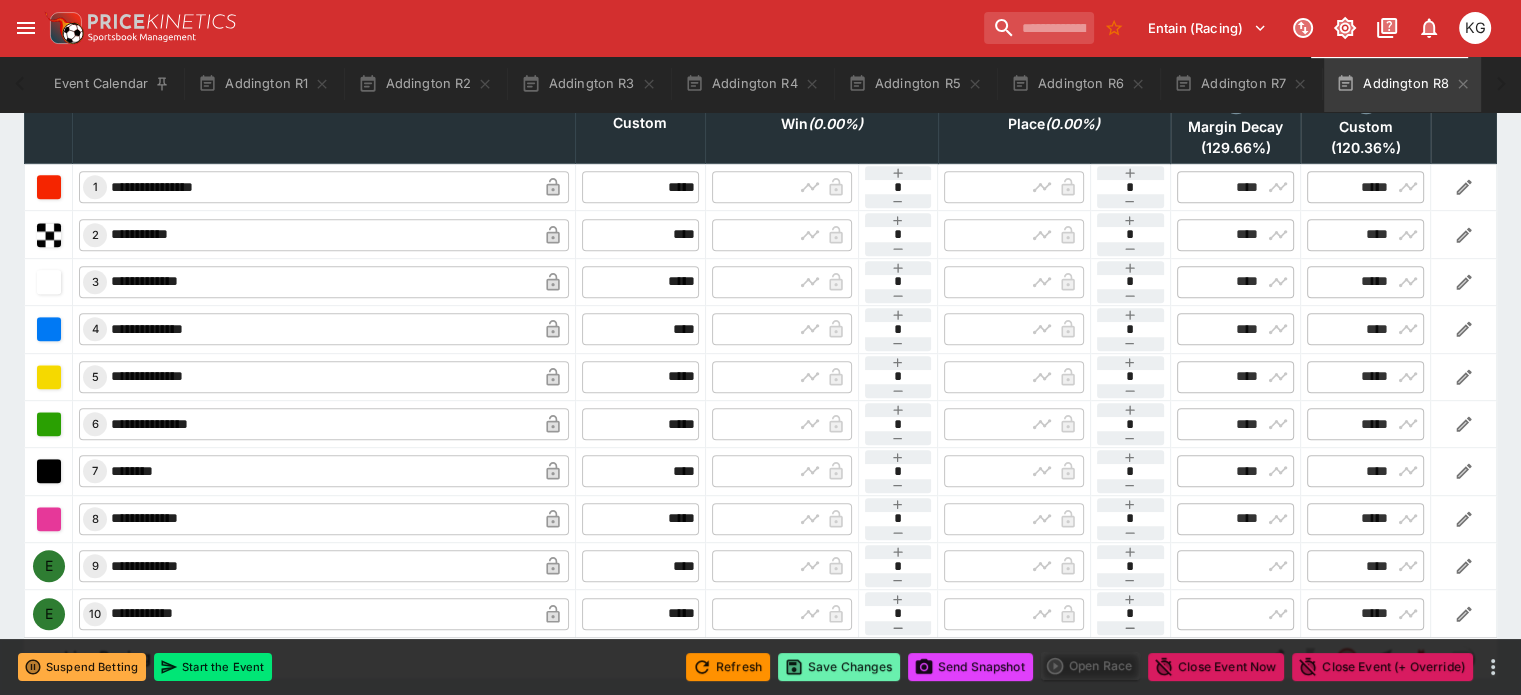 click on "Save Changes" at bounding box center (839, 667) 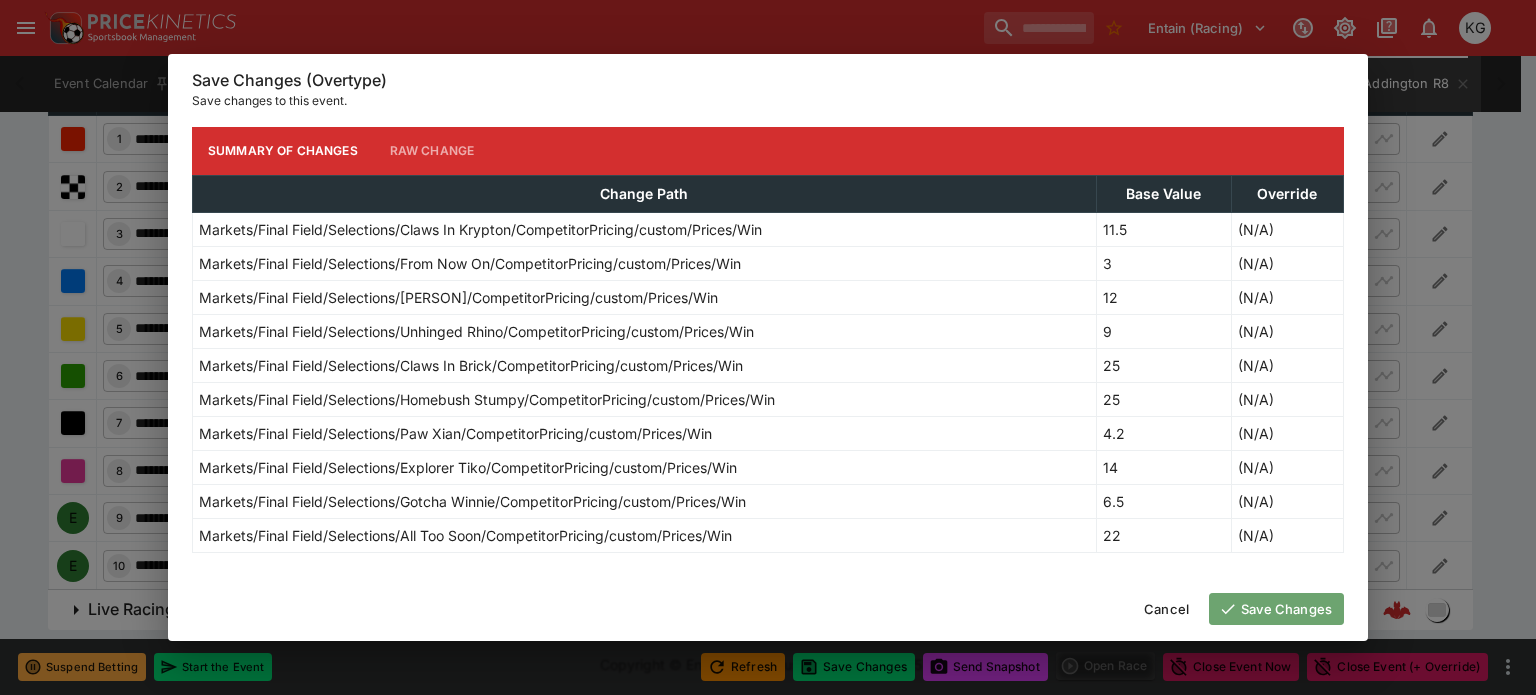 click on "Save Changes" at bounding box center [1276, 609] 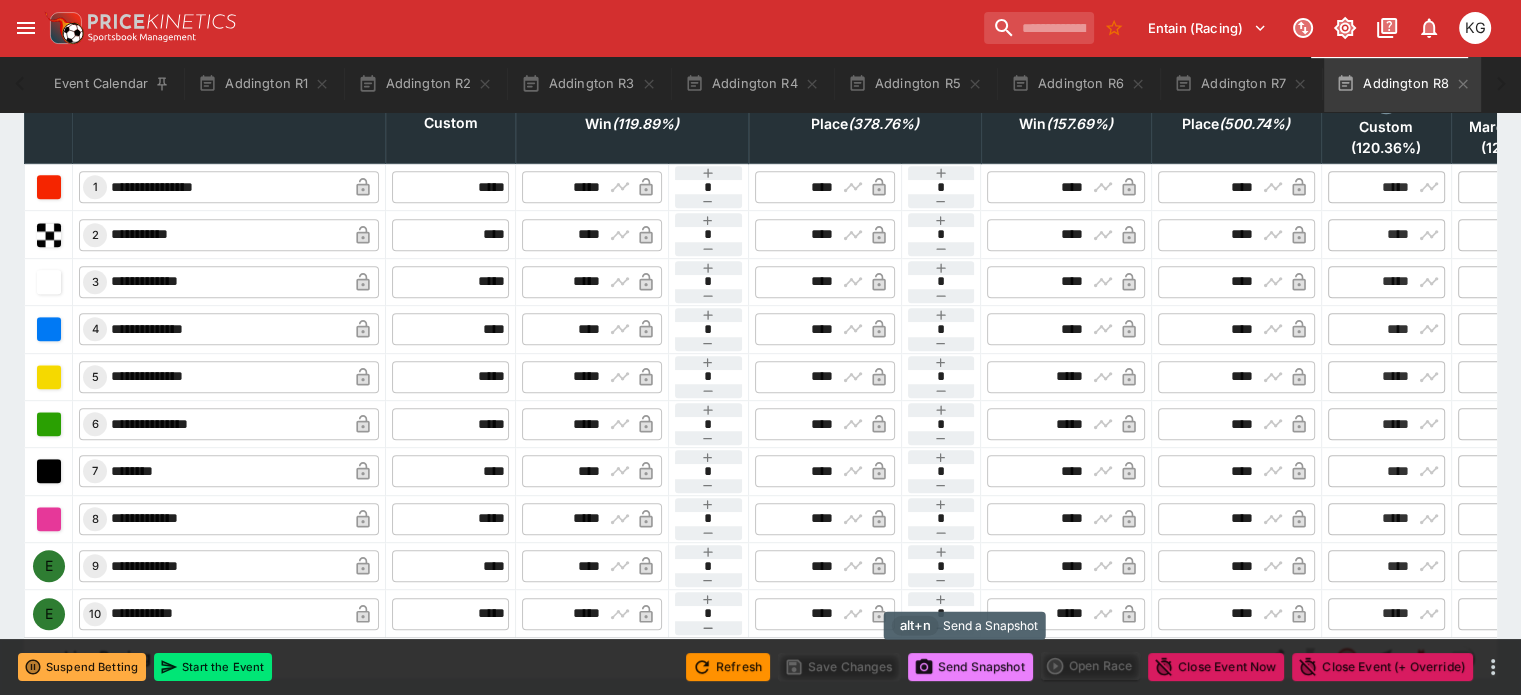 click on "Send Snapshot" at bounding box center [970, 667] 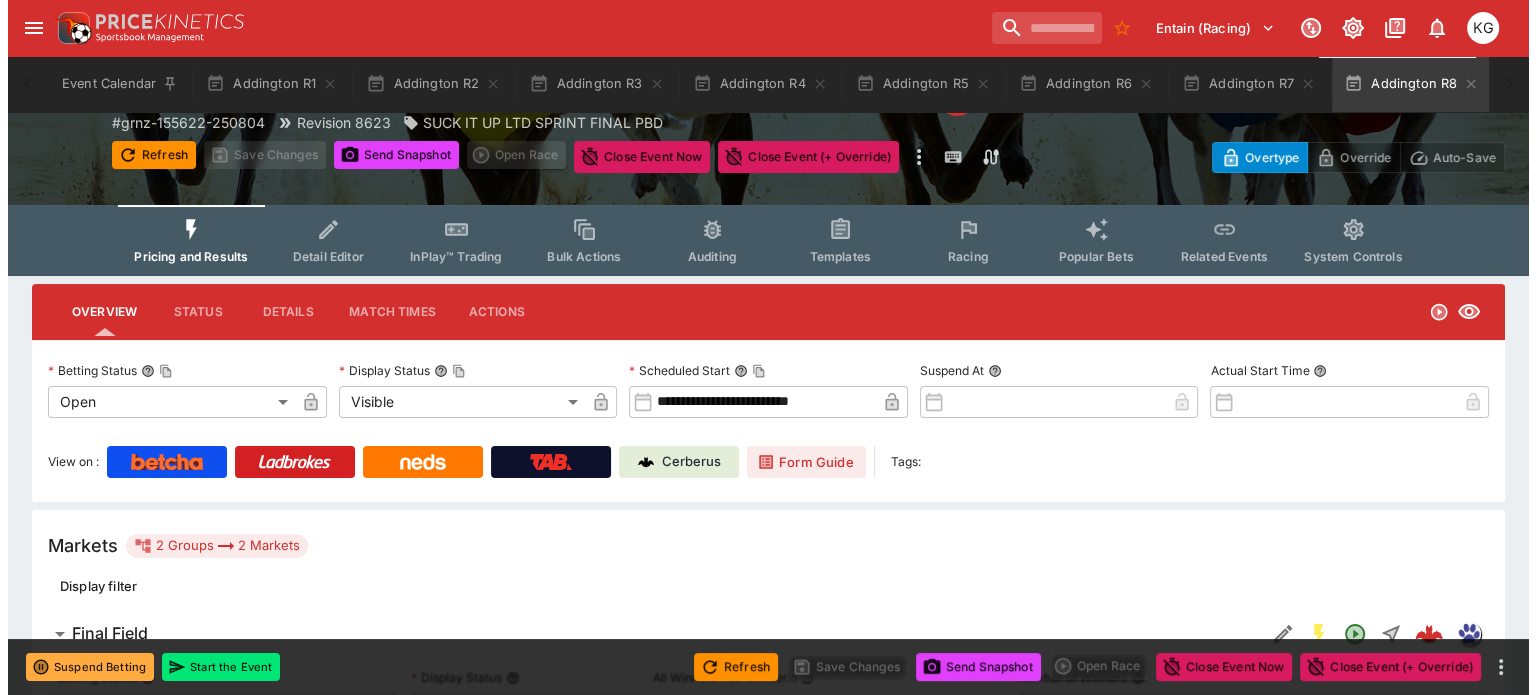 scroll, scrollTop: 0, scrollLeft: 0, axis: both 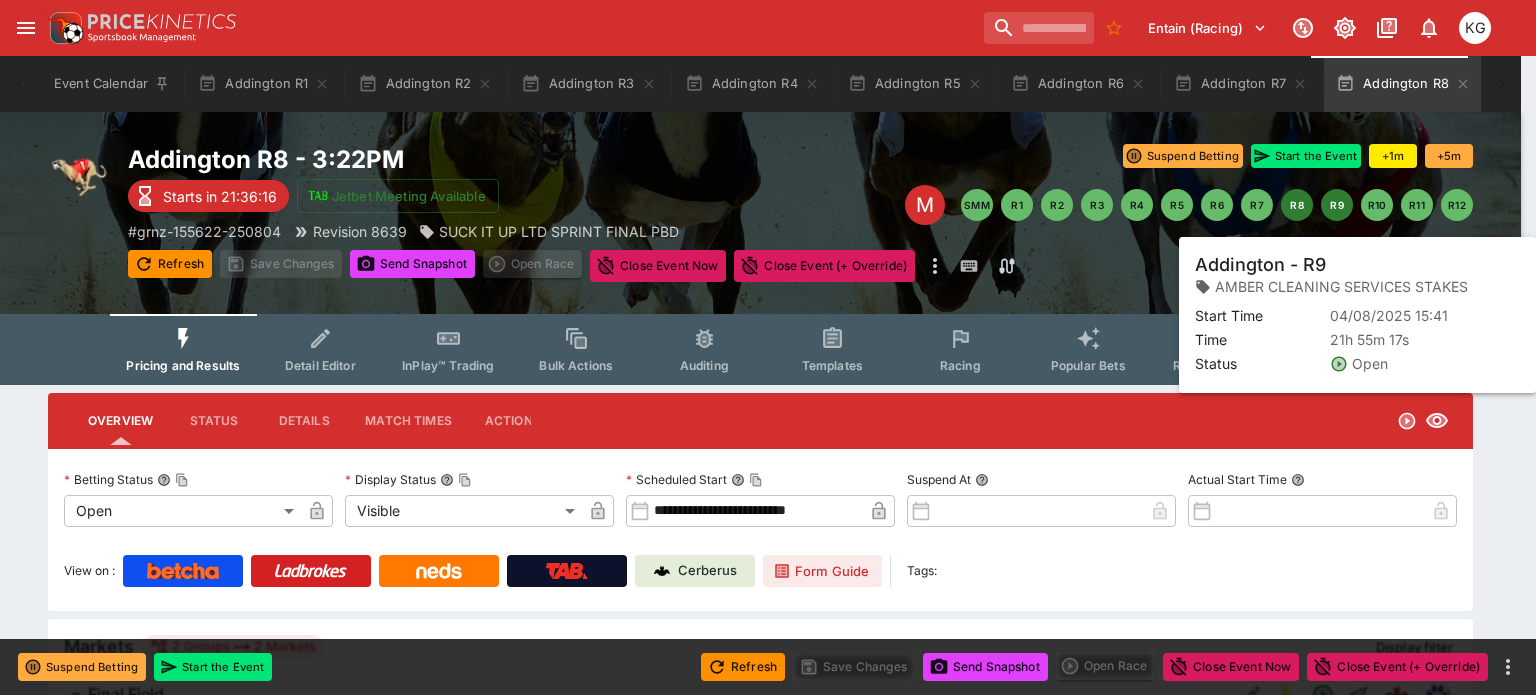 click on "R9" at bounding box center (1337, 205) 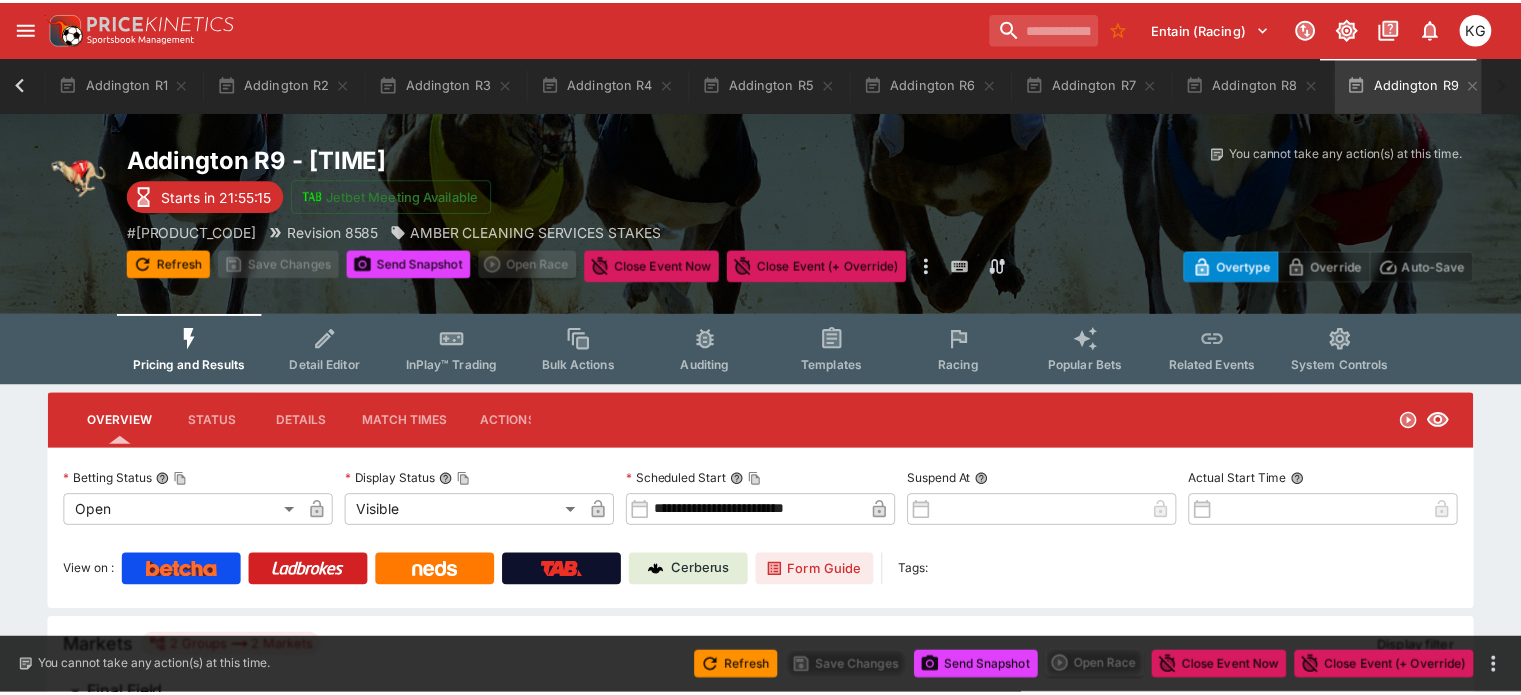 scroll, scrollTop: 0, scrollLeft: 149, axis: horizontal 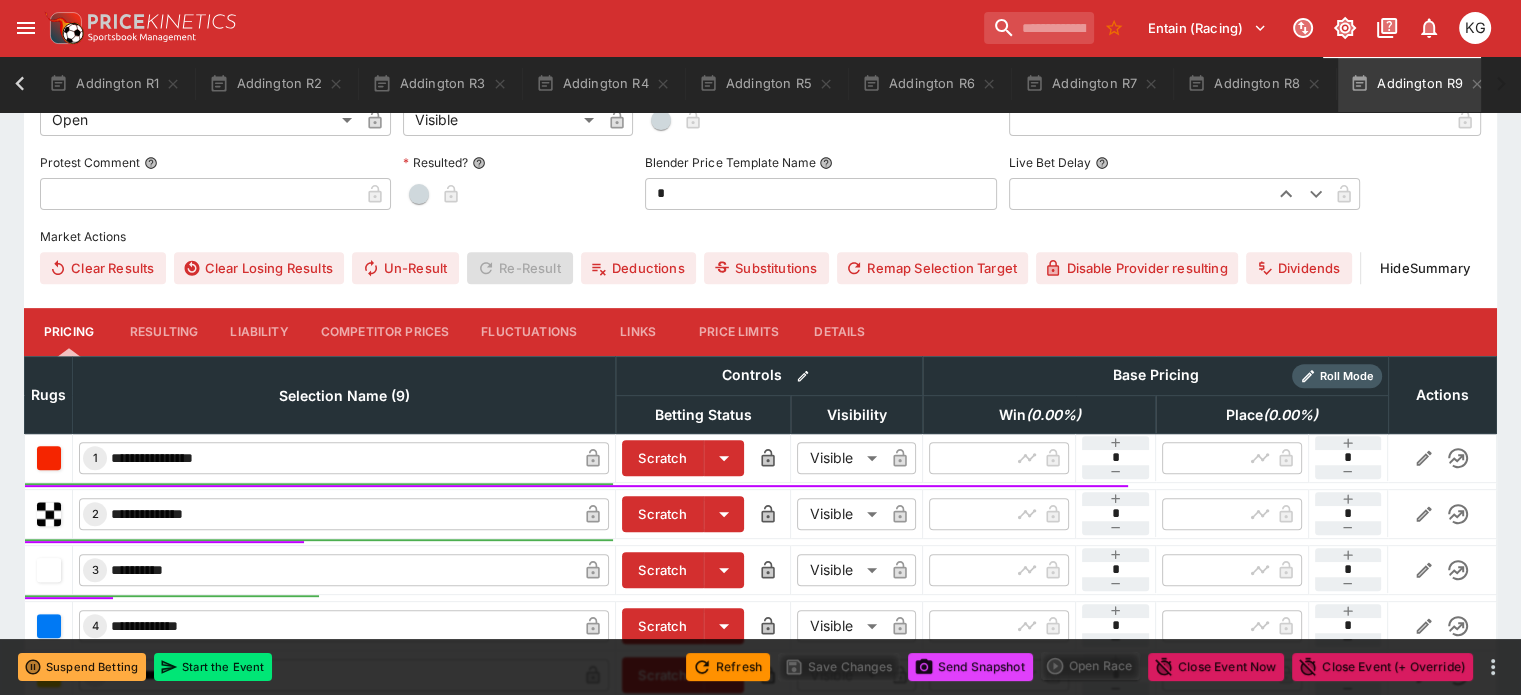 click on "Competitor Prices" at bounding box center [385, 332] 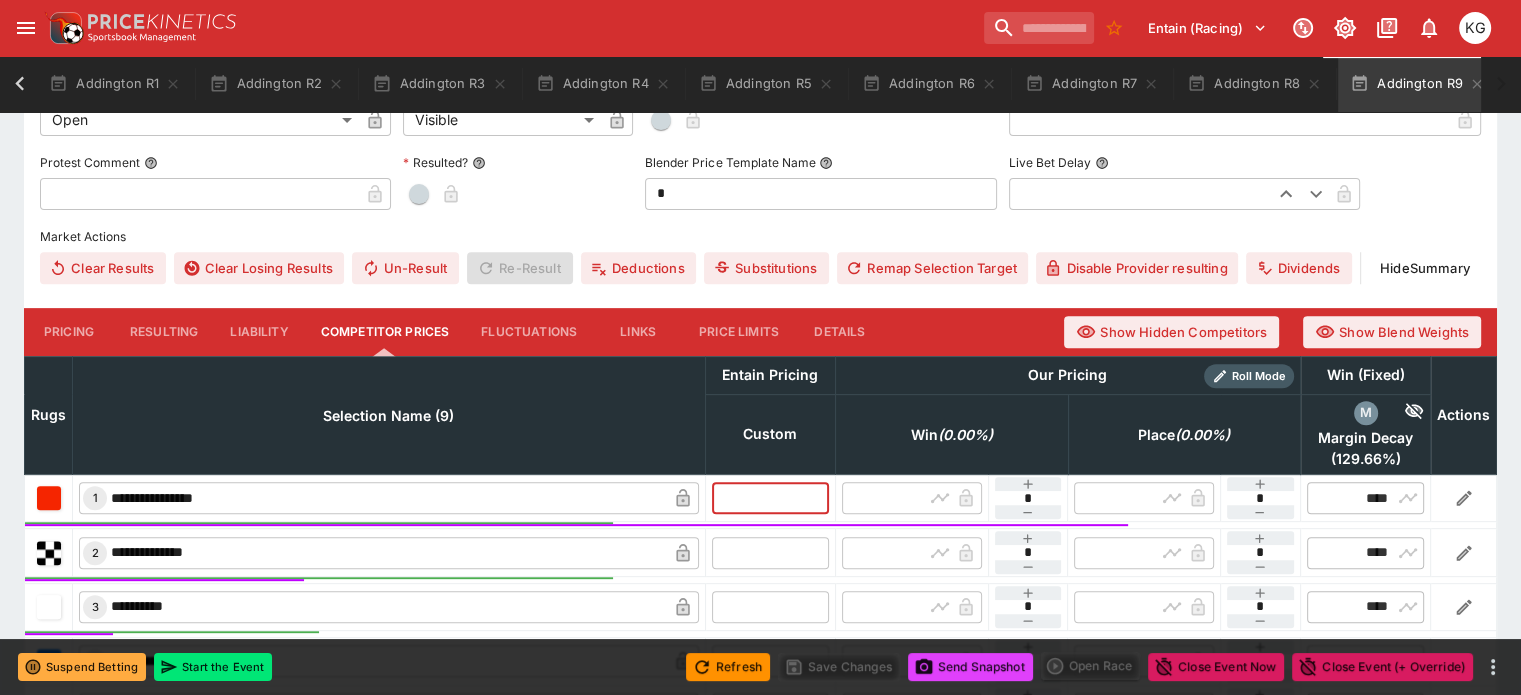 click at bounding box center [770, 498] 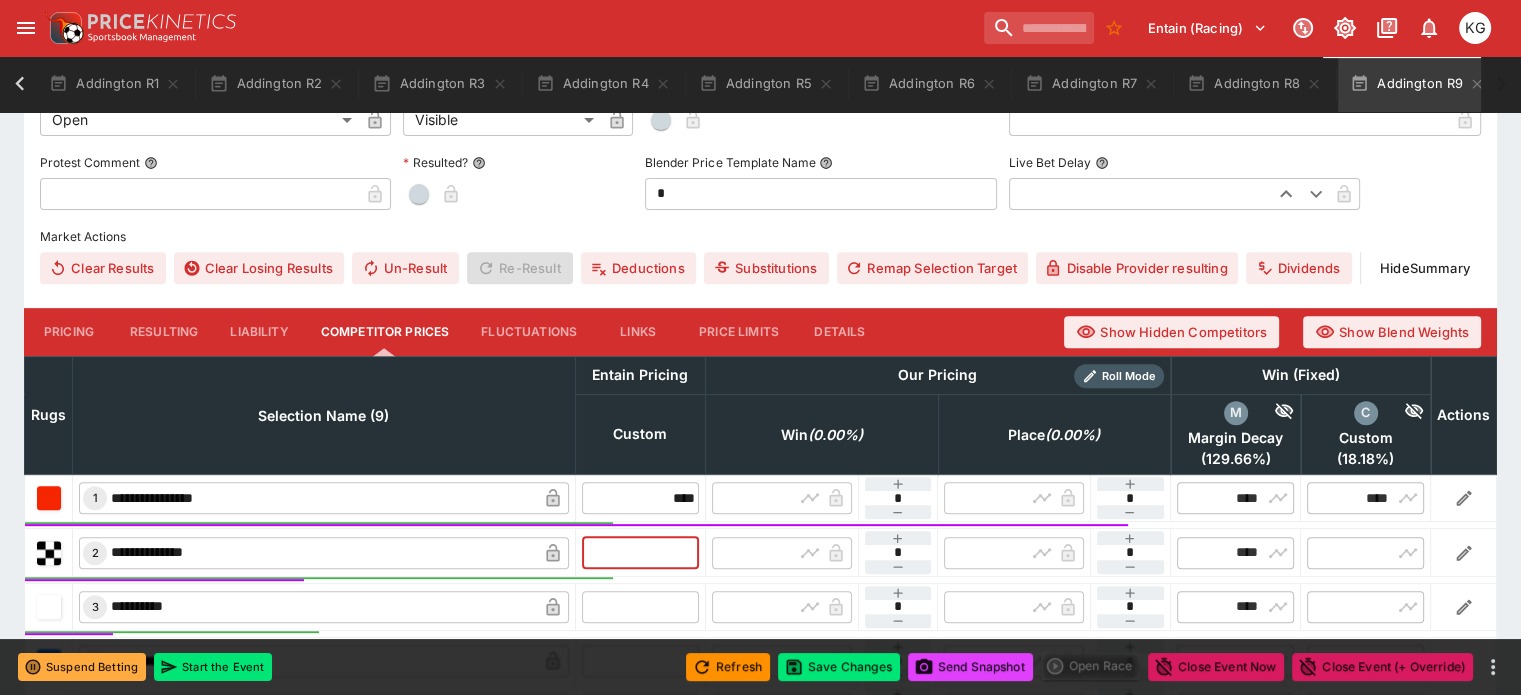 click at bounding box center (640, 552) 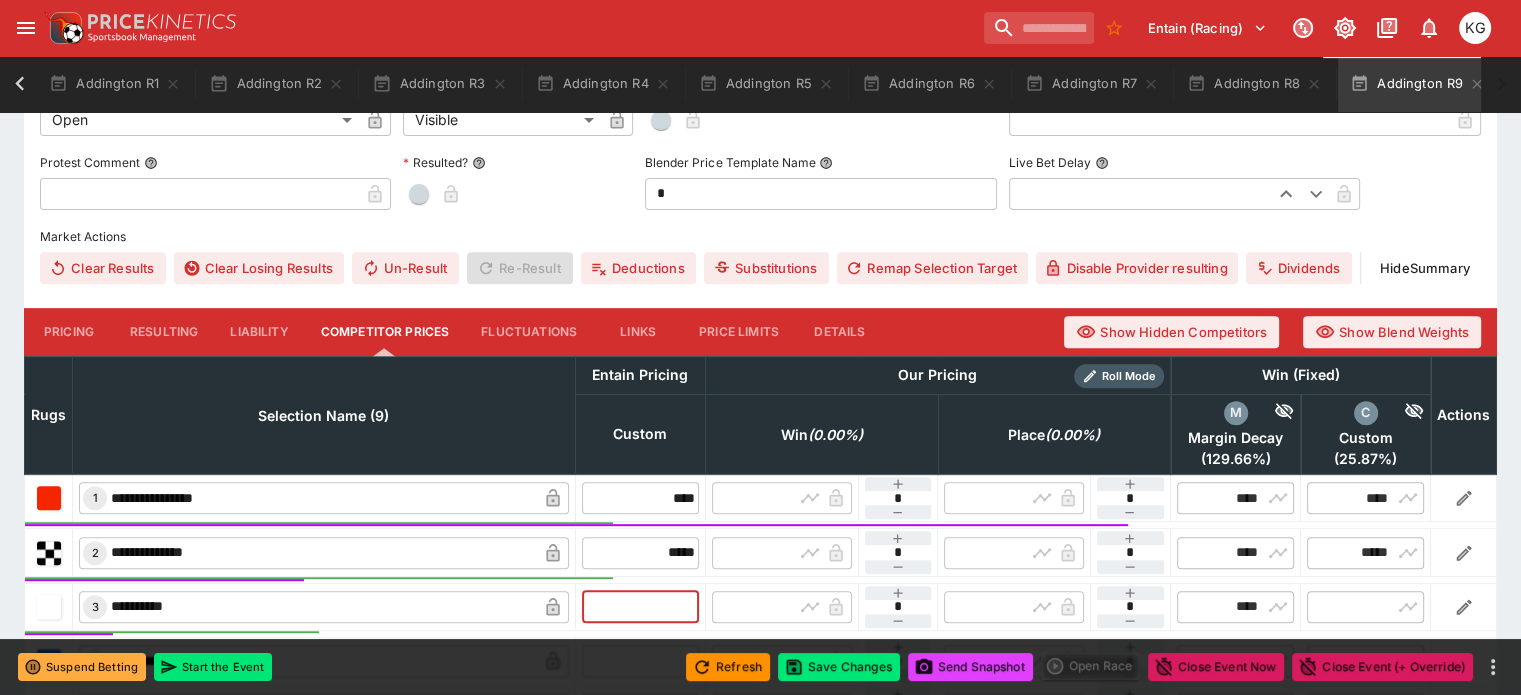 click at bounding box center [640, 607] 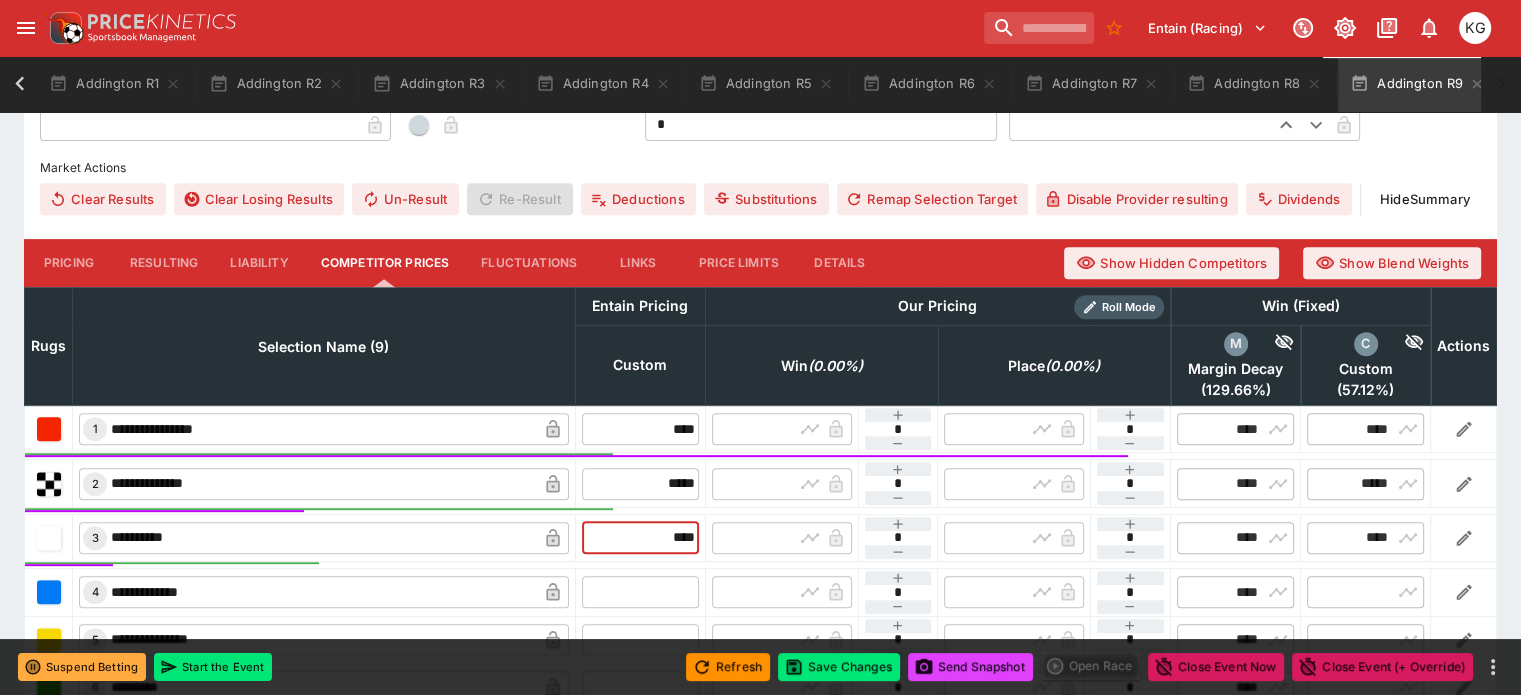 scroll, scrollTop: 800, scrollLeft: 0, axis: vertical 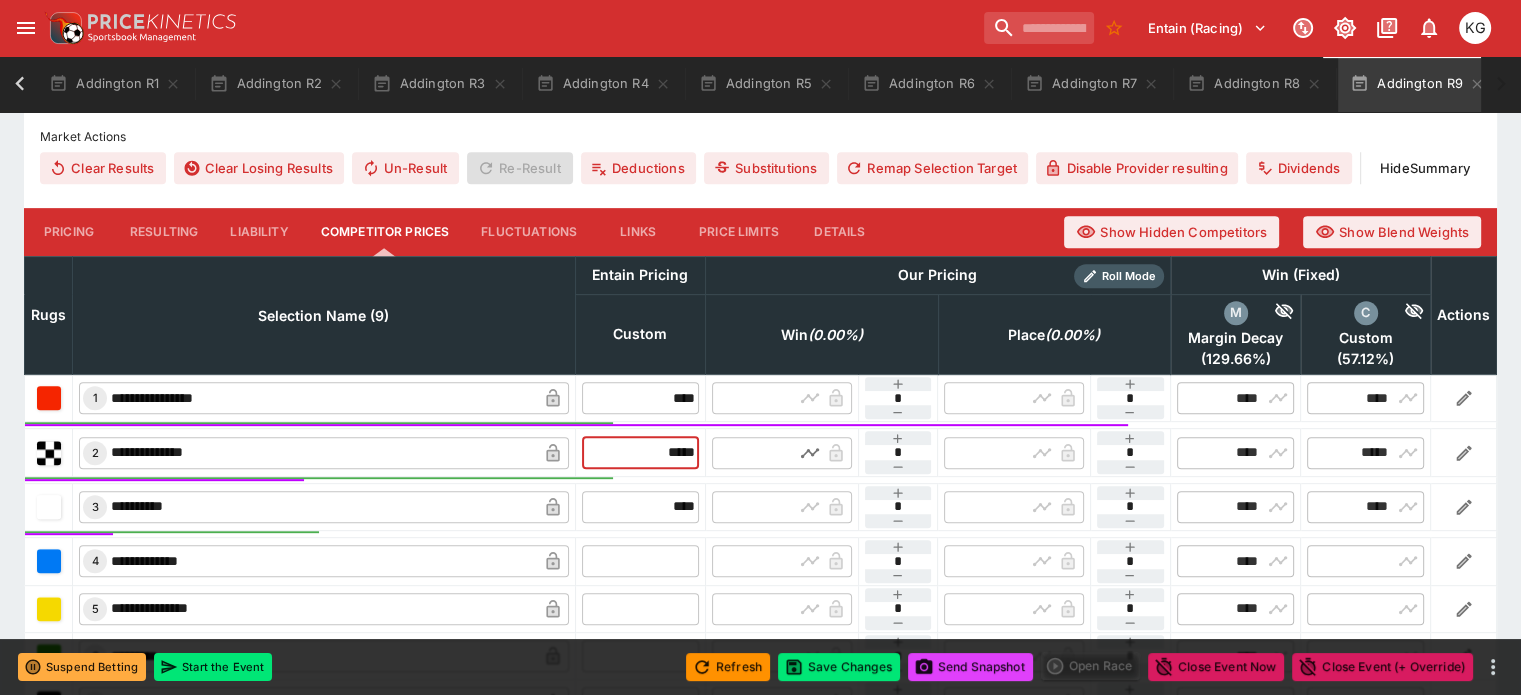drag, startPoint x: 636, startPoint y: 395, endPoint x: 772, endPoint y: 405, distance: 136.36716 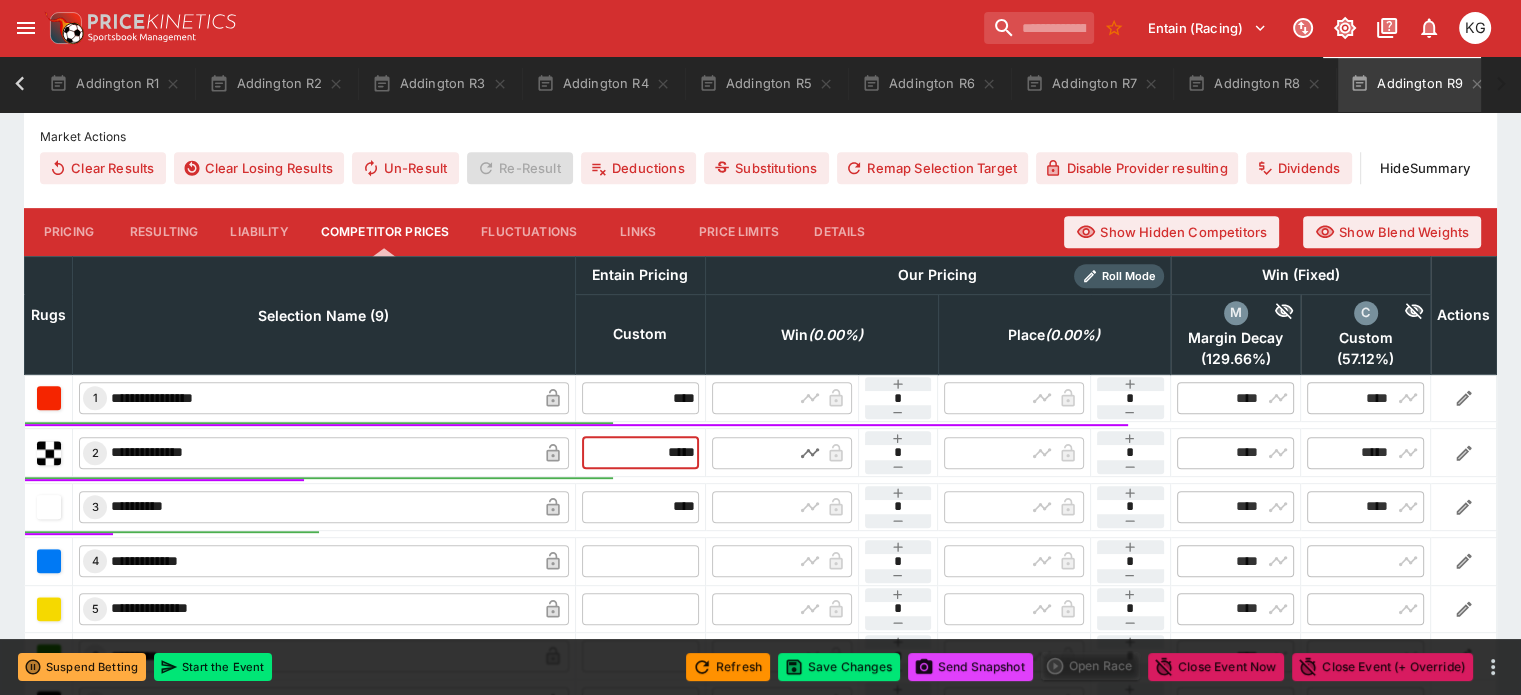 click on "**********" at bounding box center [761, 452] 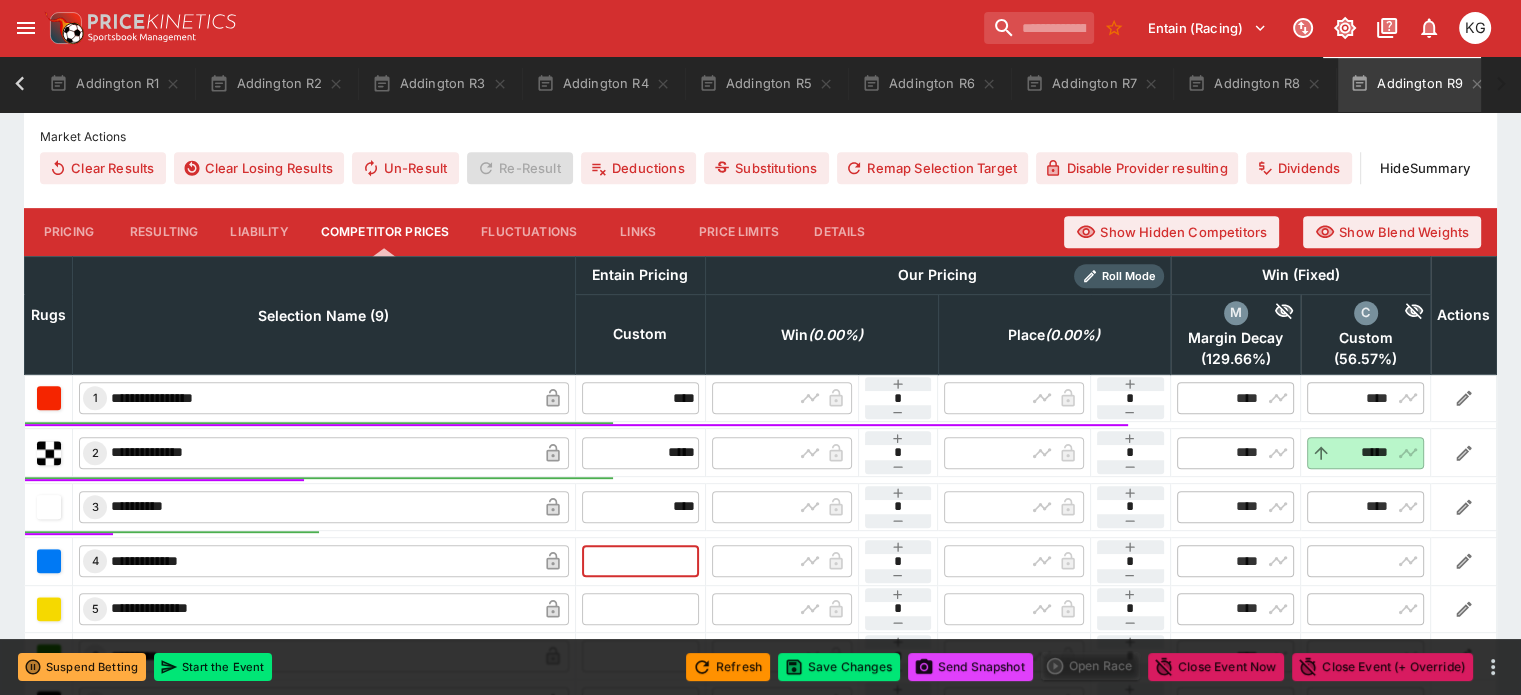click at bounding box center [640, 561] 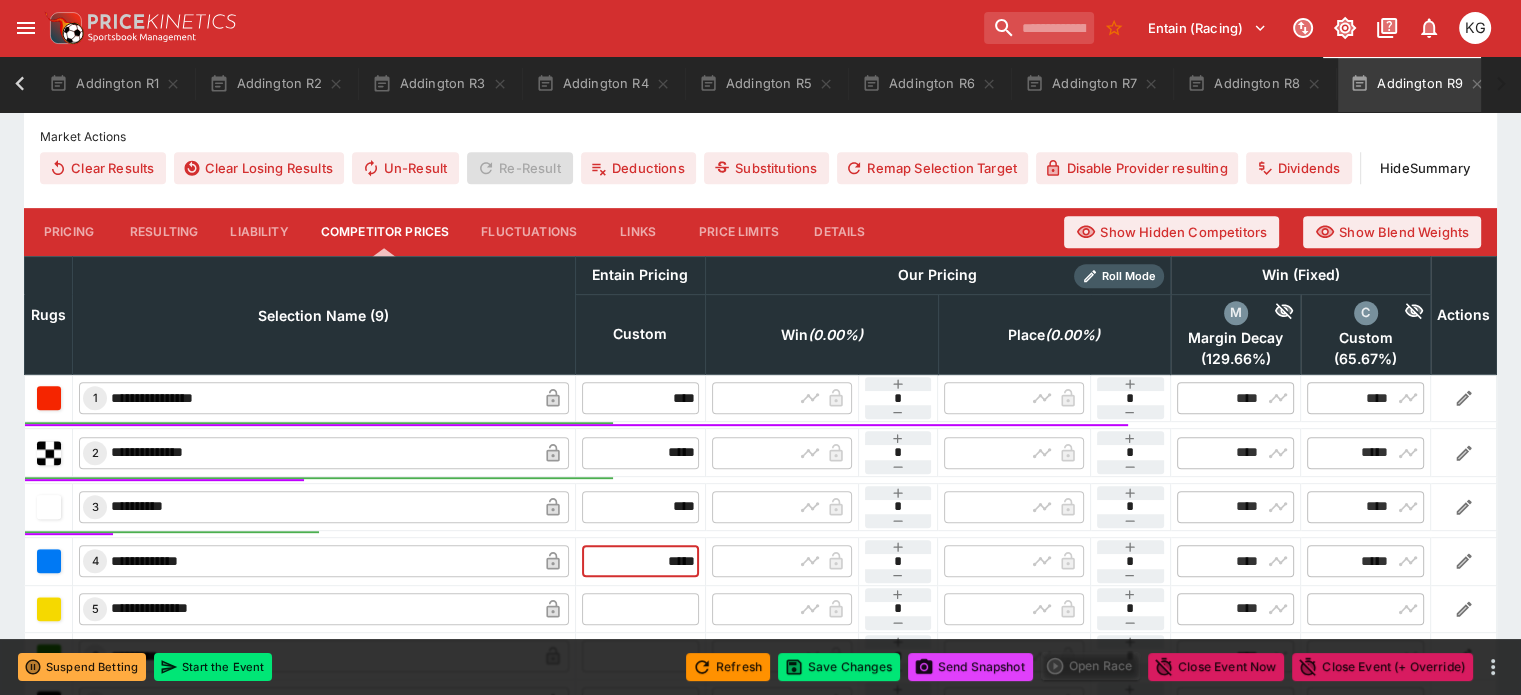 click at bounding box center (640, 609) 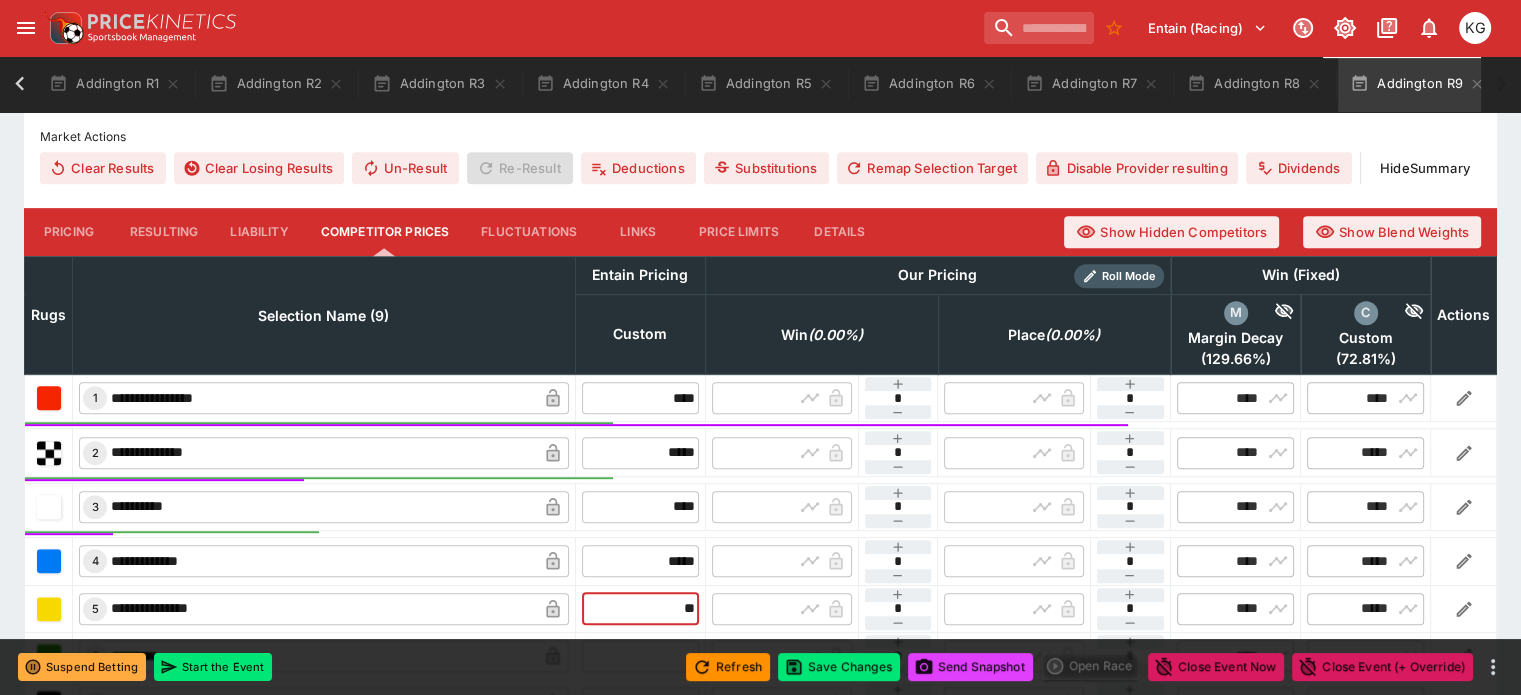 drag, startPoint x: 656, startPoint y: 573, endPoint x: 678, endPoint y: 572, distance: 22.022715 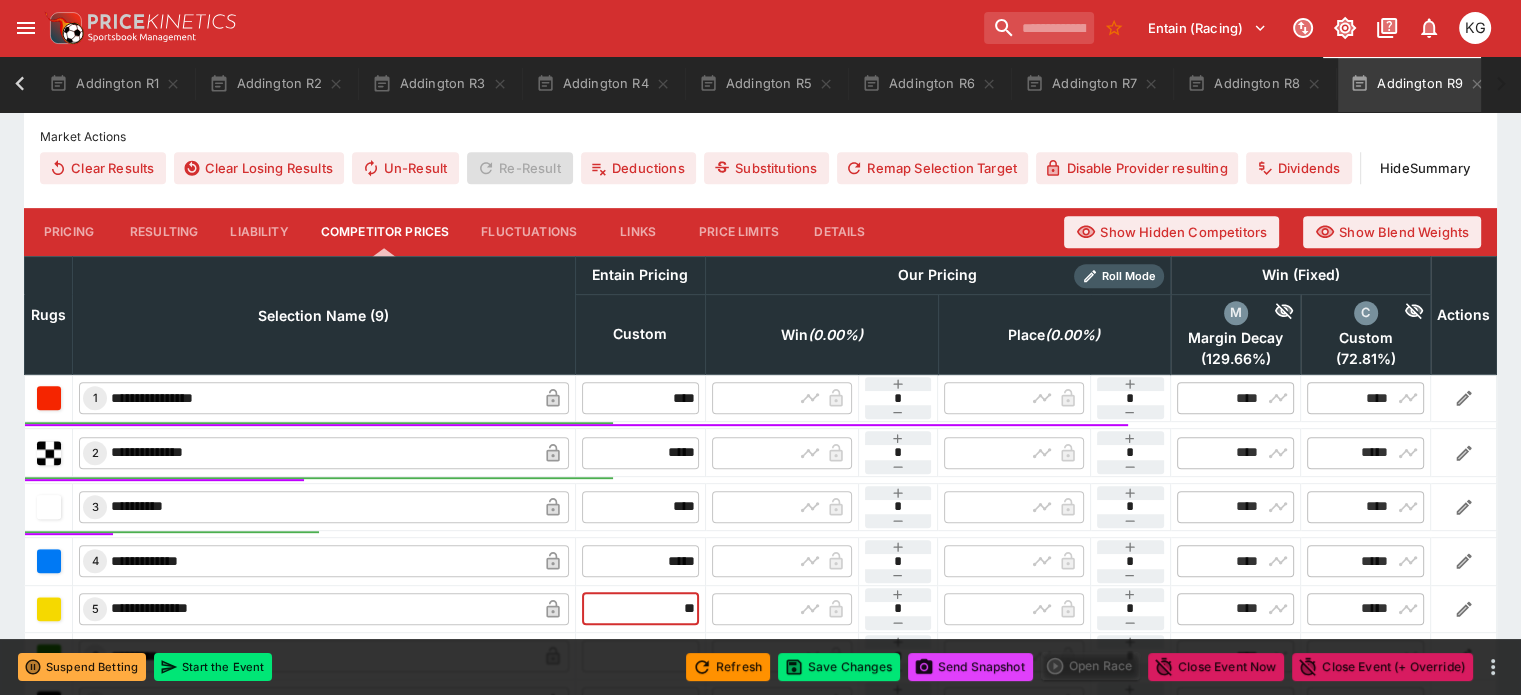click on "** ​" at bounding box center [640, 608] 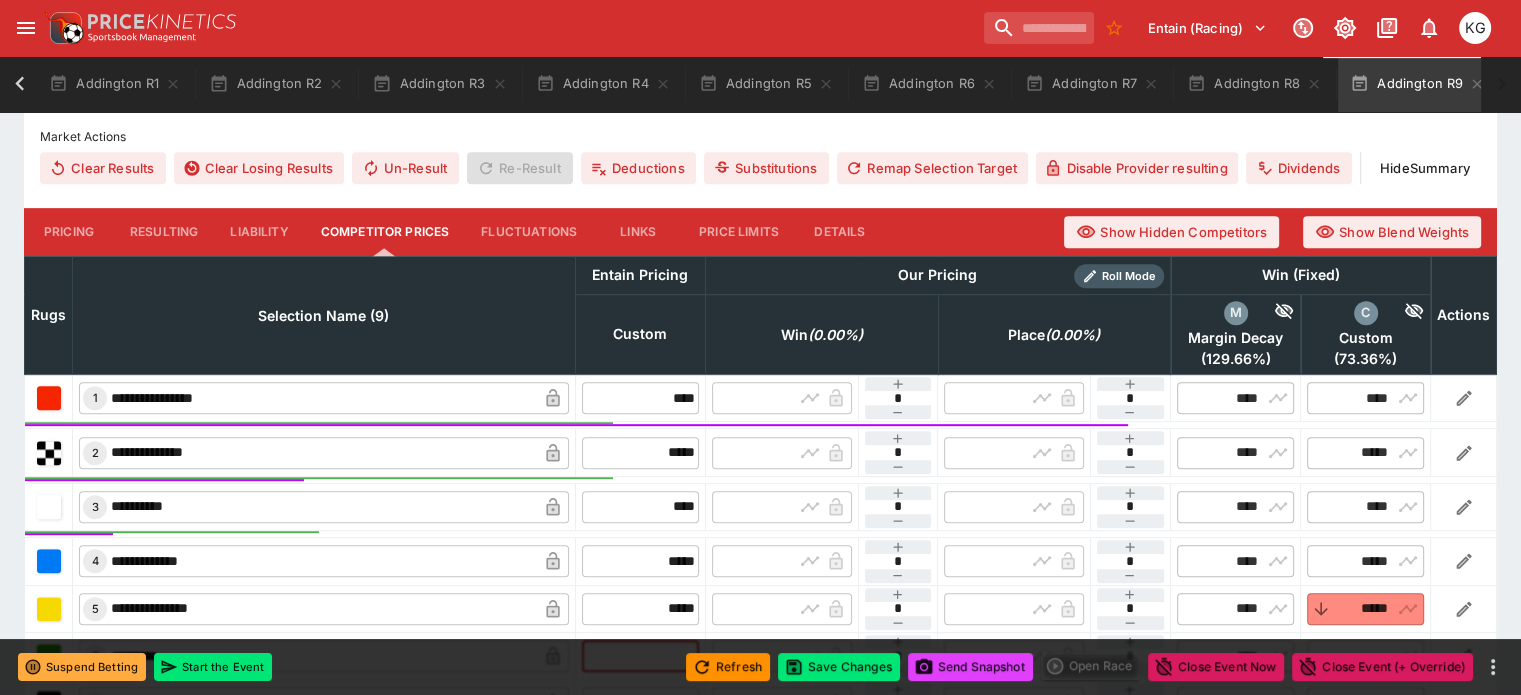 click at bounding box center (640, 656) 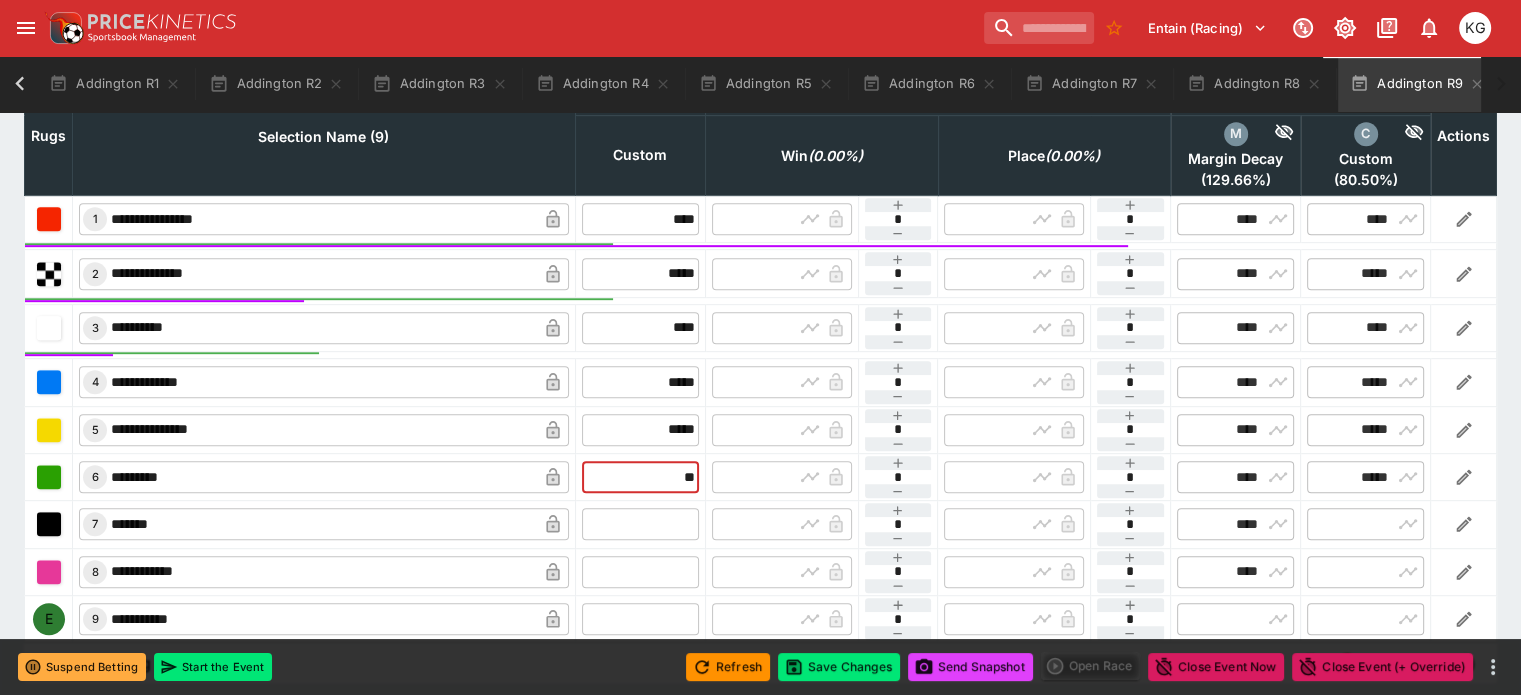 scroll, scrollTop: 985, scrollLeft: 0, axis: vertical 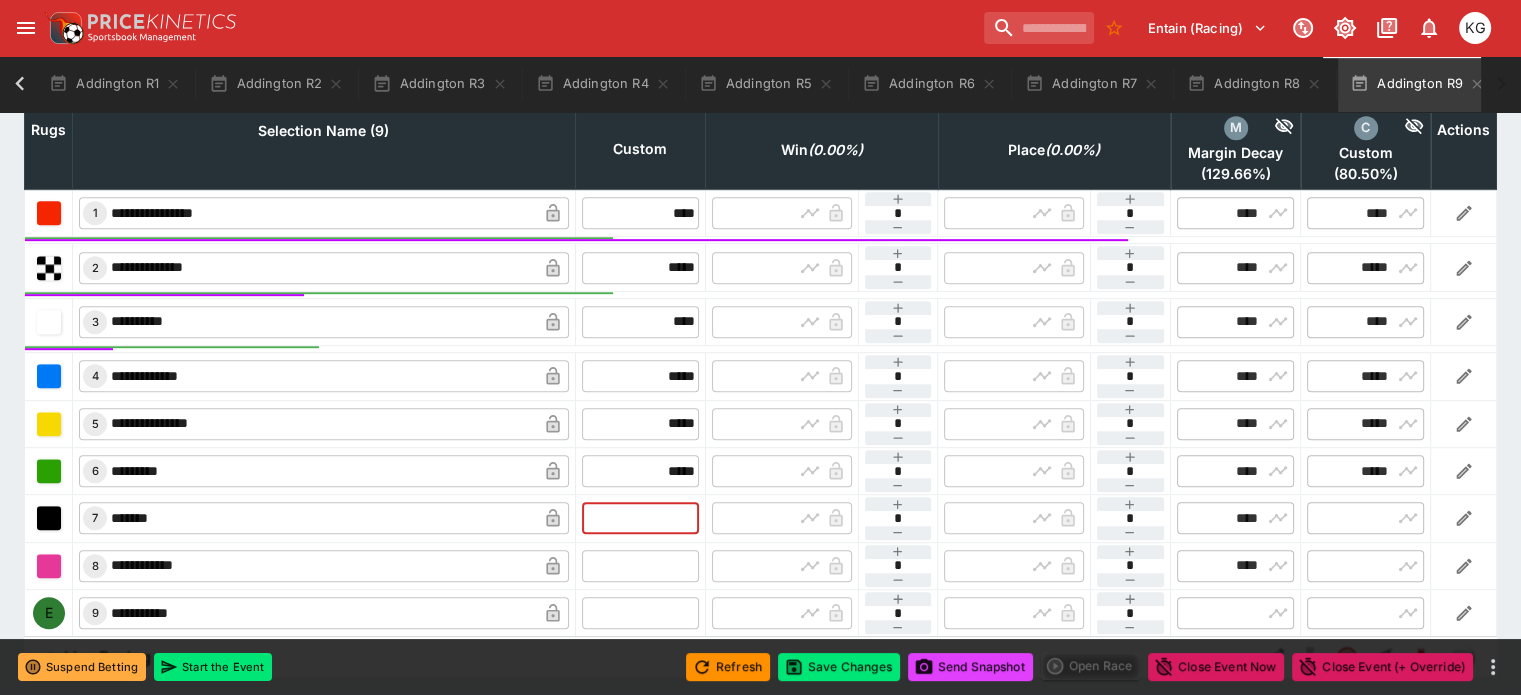click at bounding box center [640, 518] 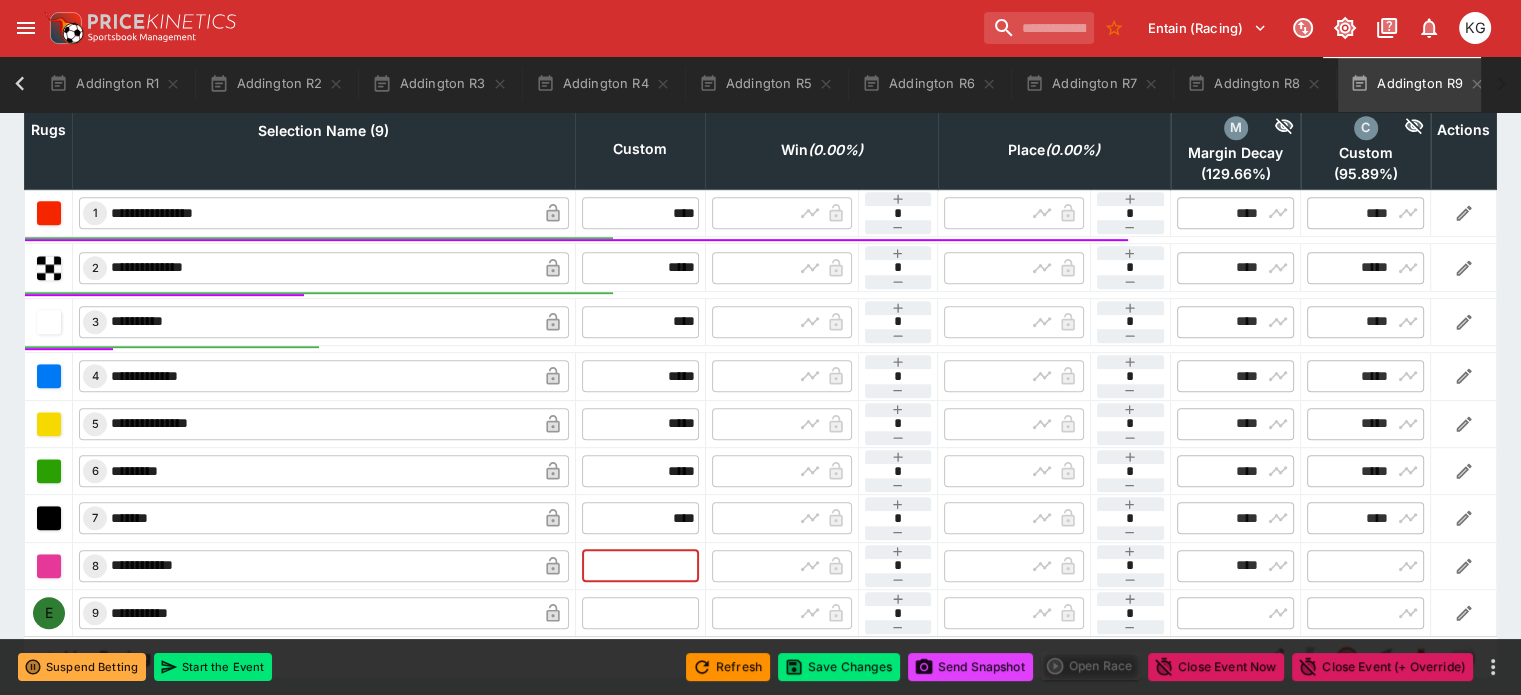 click at bounding box center (640, 566) 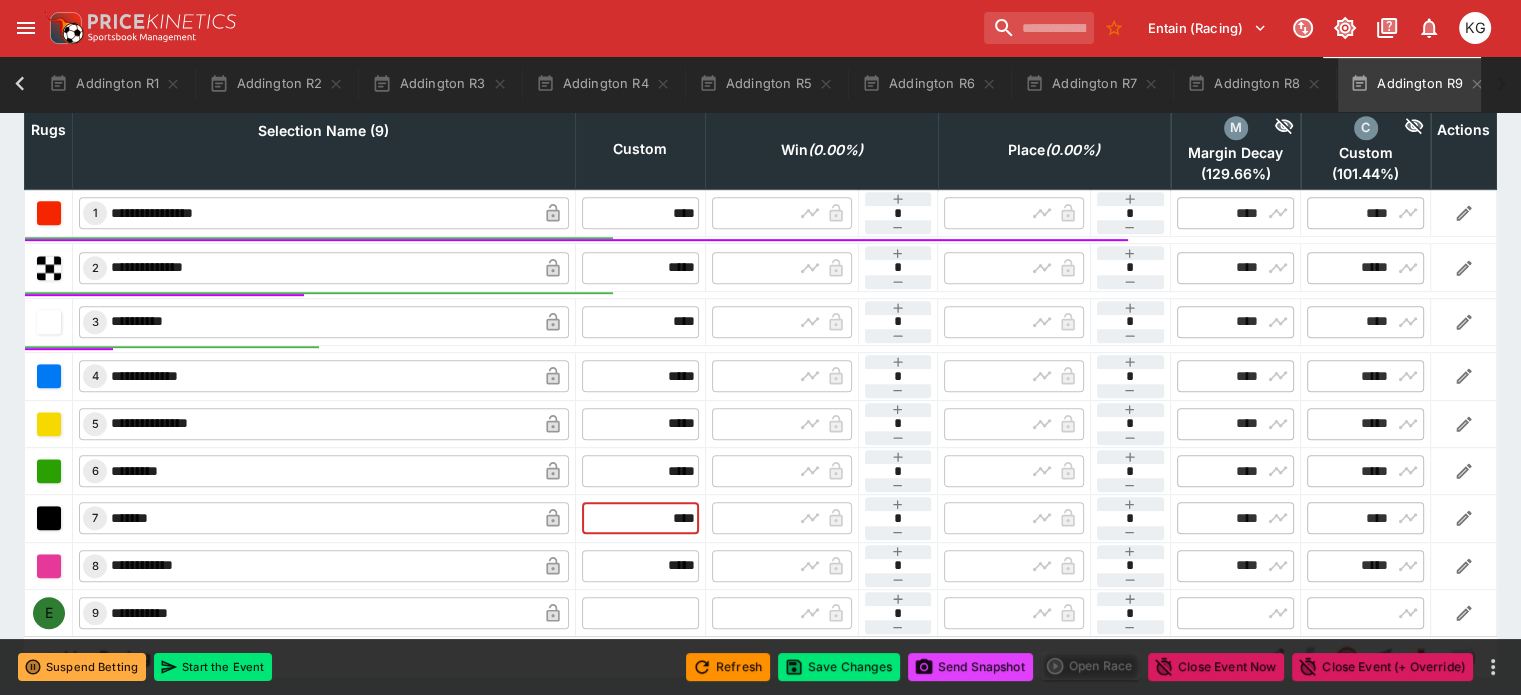 drag, startPoint x: 619, startPoint y: 465, endPoint x: 692, endPoint y: 475, distance: 73.68175 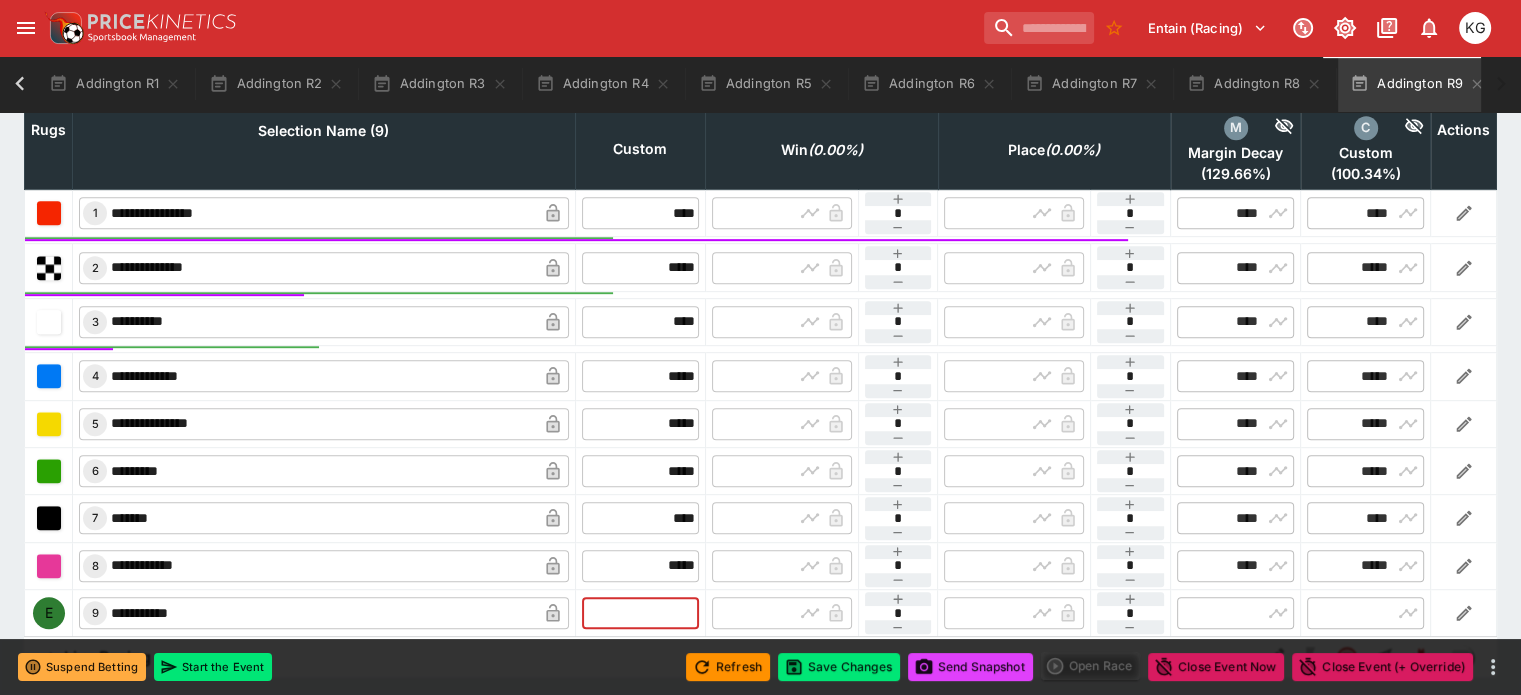 click at bounding box center (640, 613) 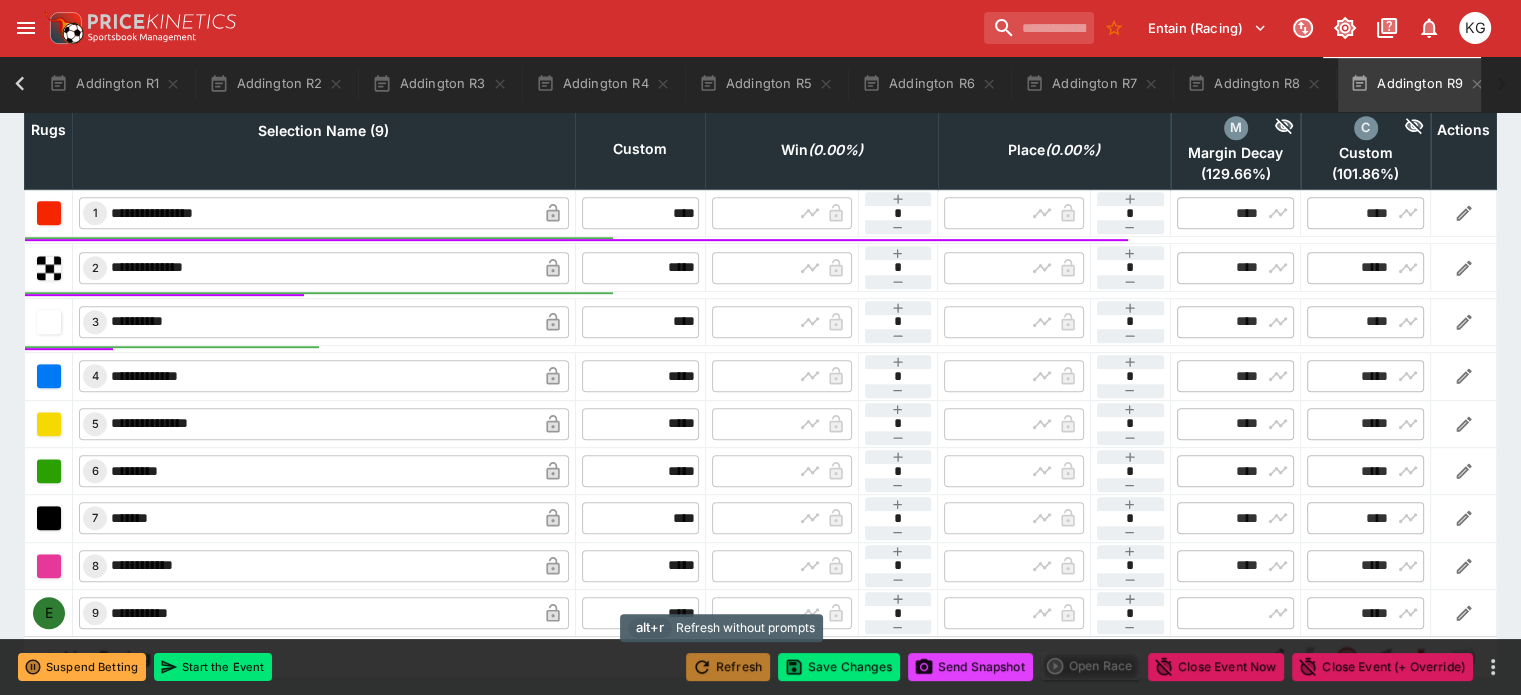 click on "Refresh" at bounding box center [728, 667] 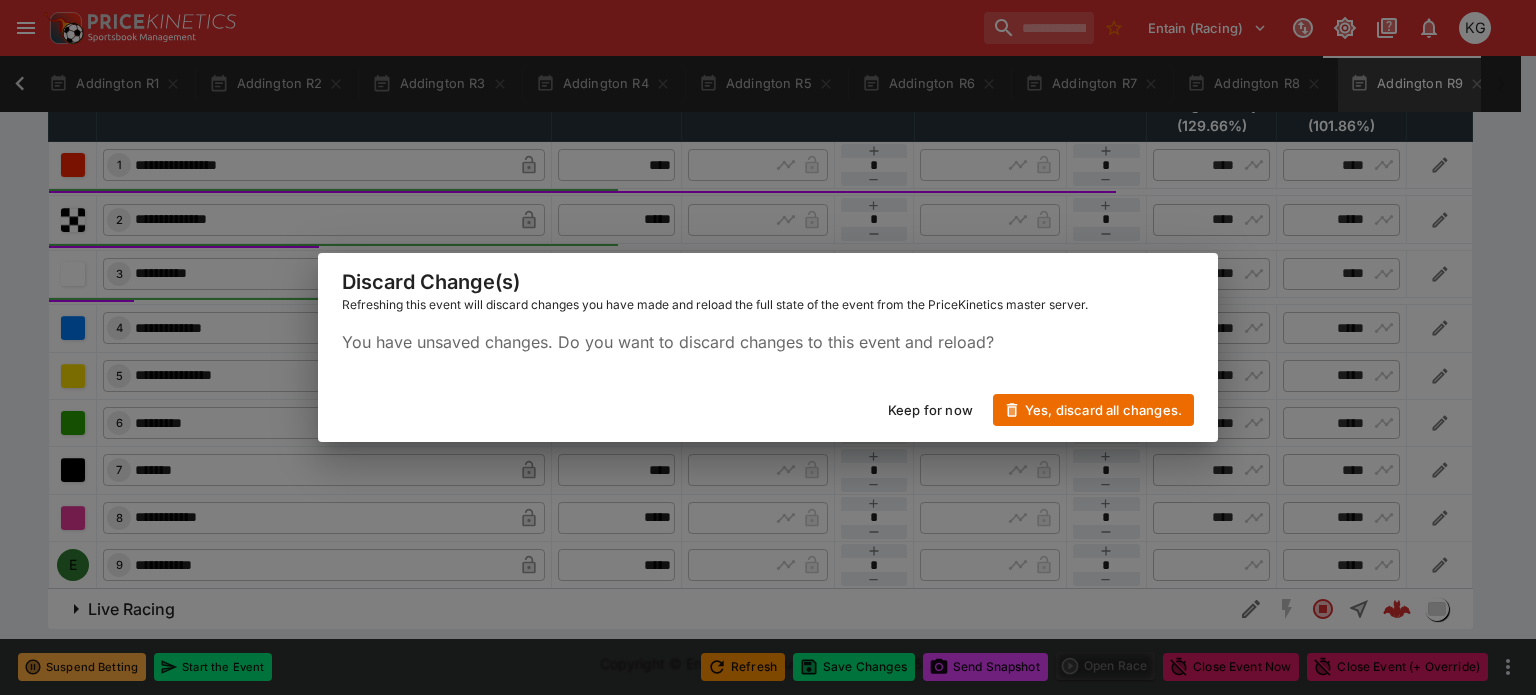 click on "Keep for now" at bounding box center (930, 410) 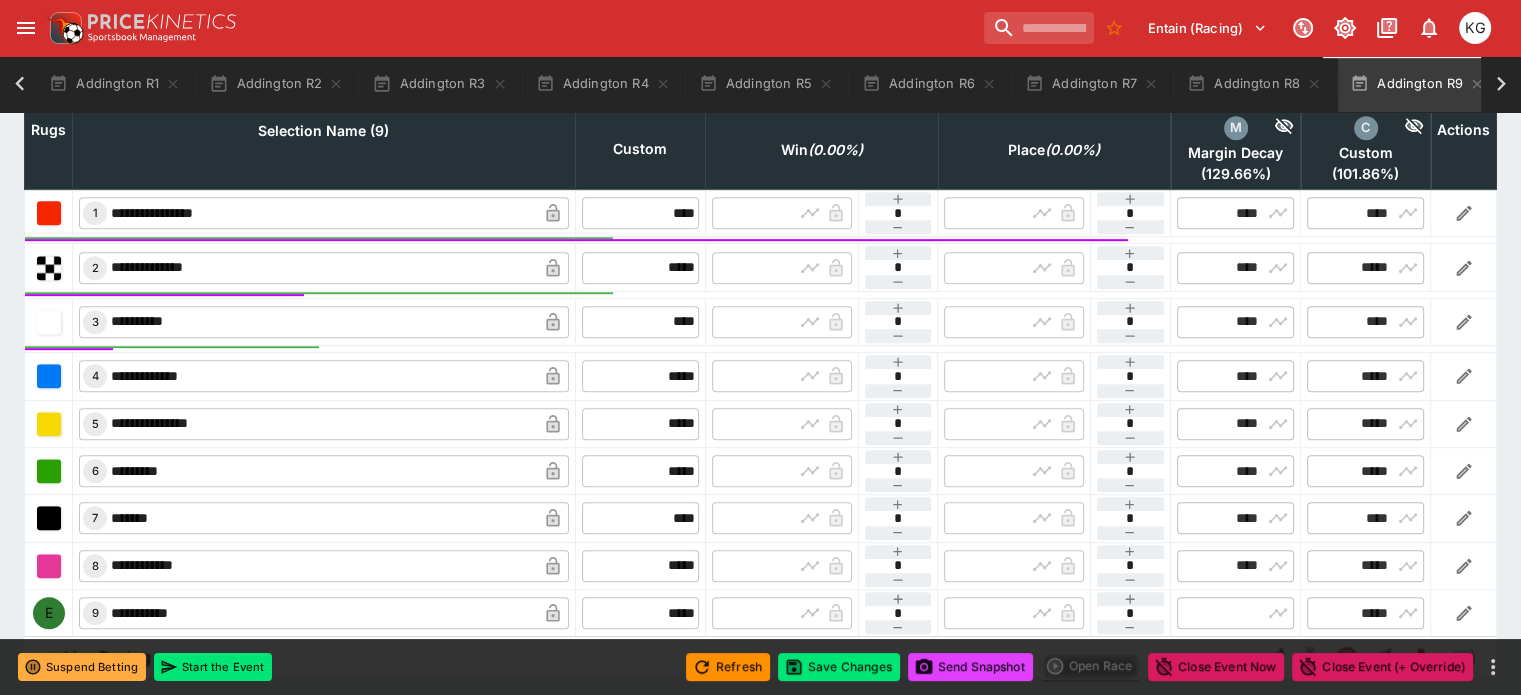 scroll, scrollTop: 0, scrollLeft: 136, axis: horizontal 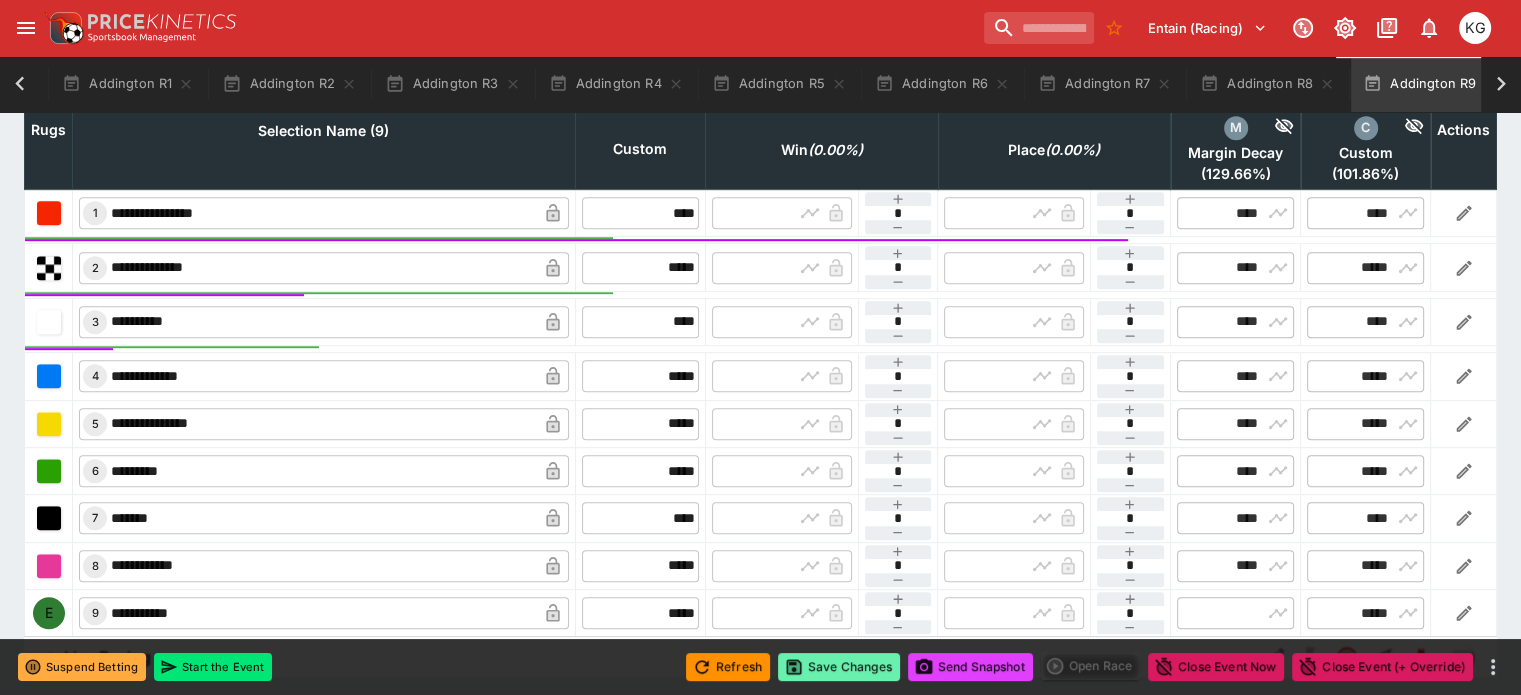 click on "Save Changes" at bounding box center (839, 667) 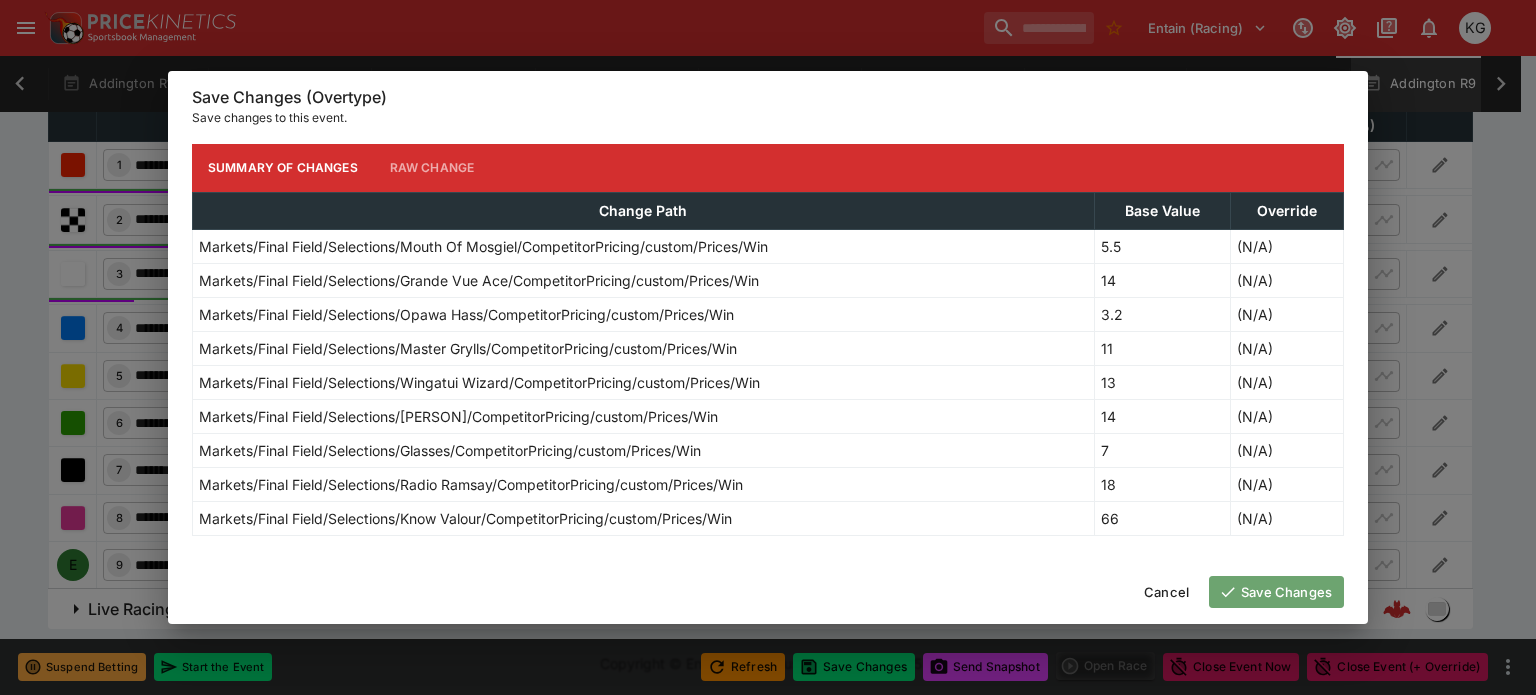 click on "Save Changes" at bounding box center [1276, 592] 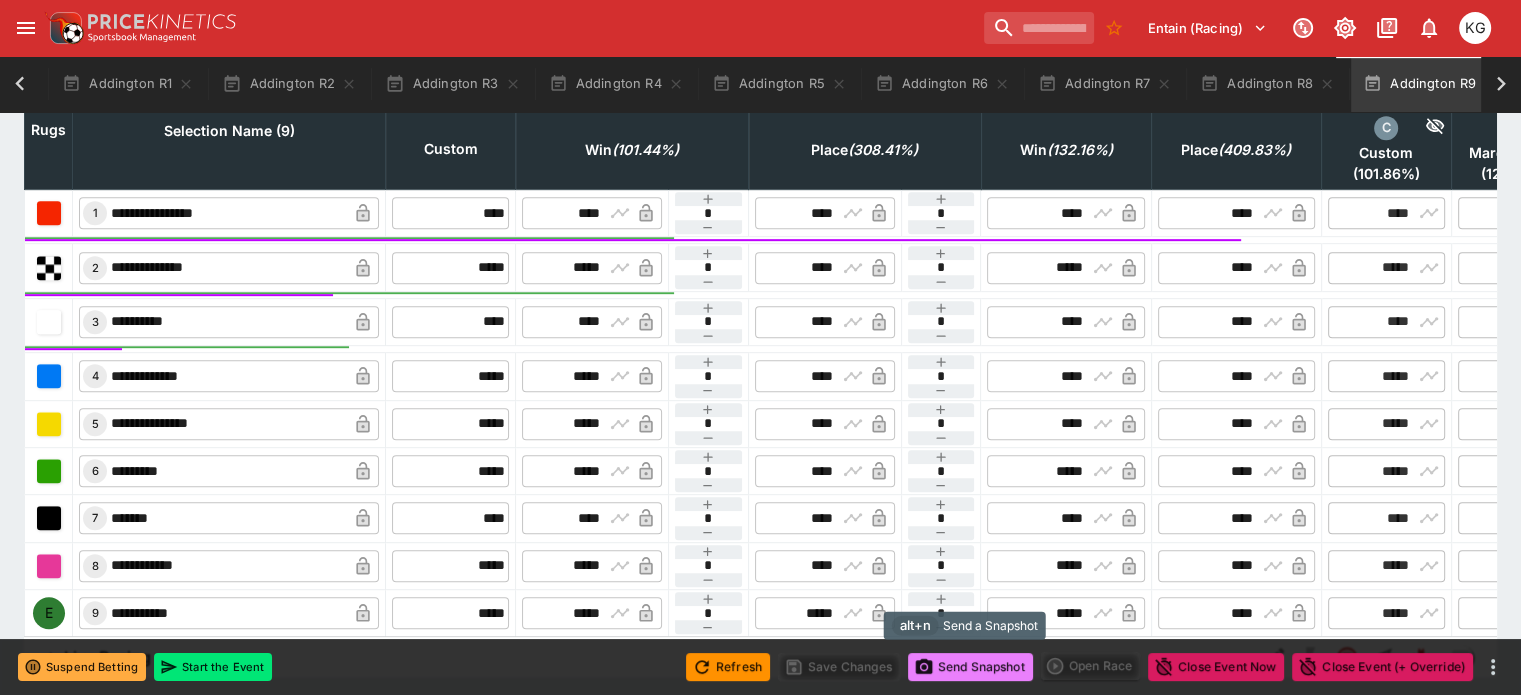 click on "Send Snapshot" at bounding box center (970, 667) 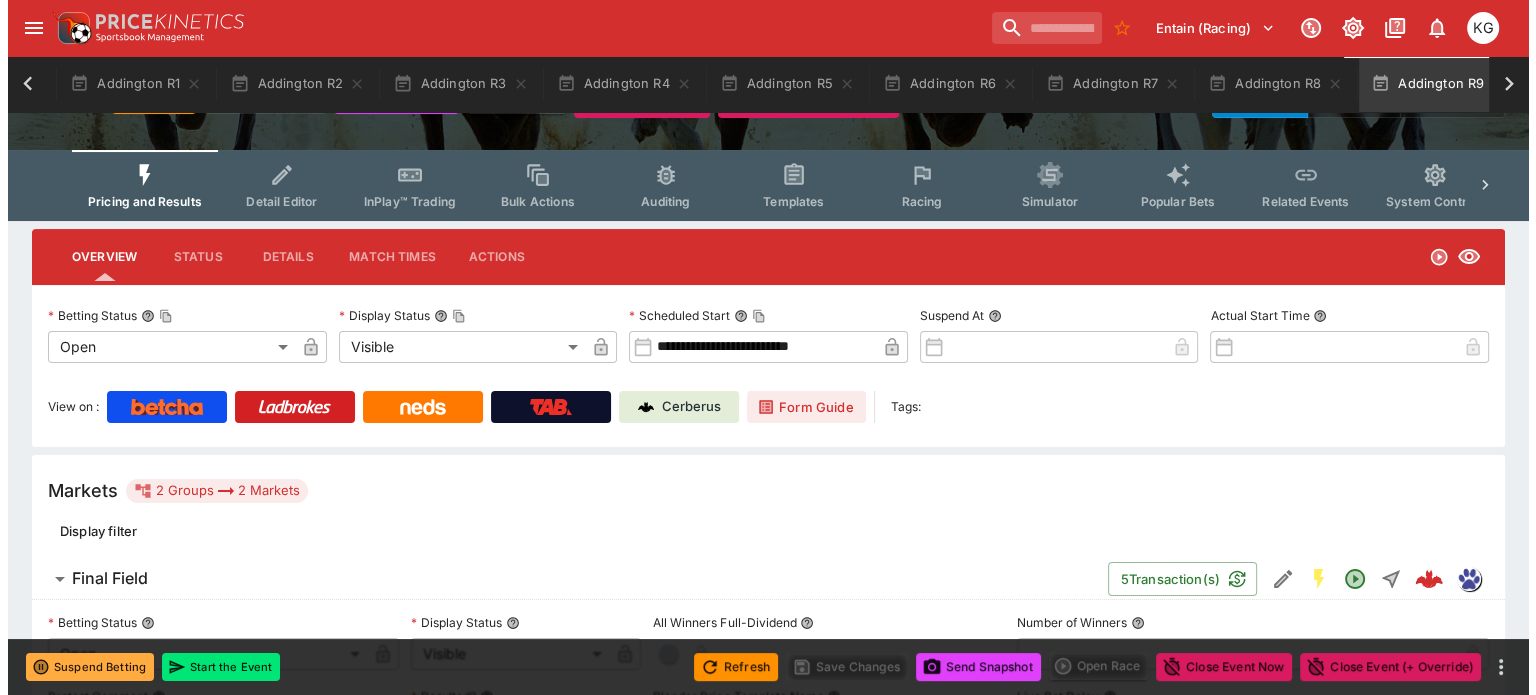 scroll, scrollTop: 0, scrollLeft: 0, axis: both 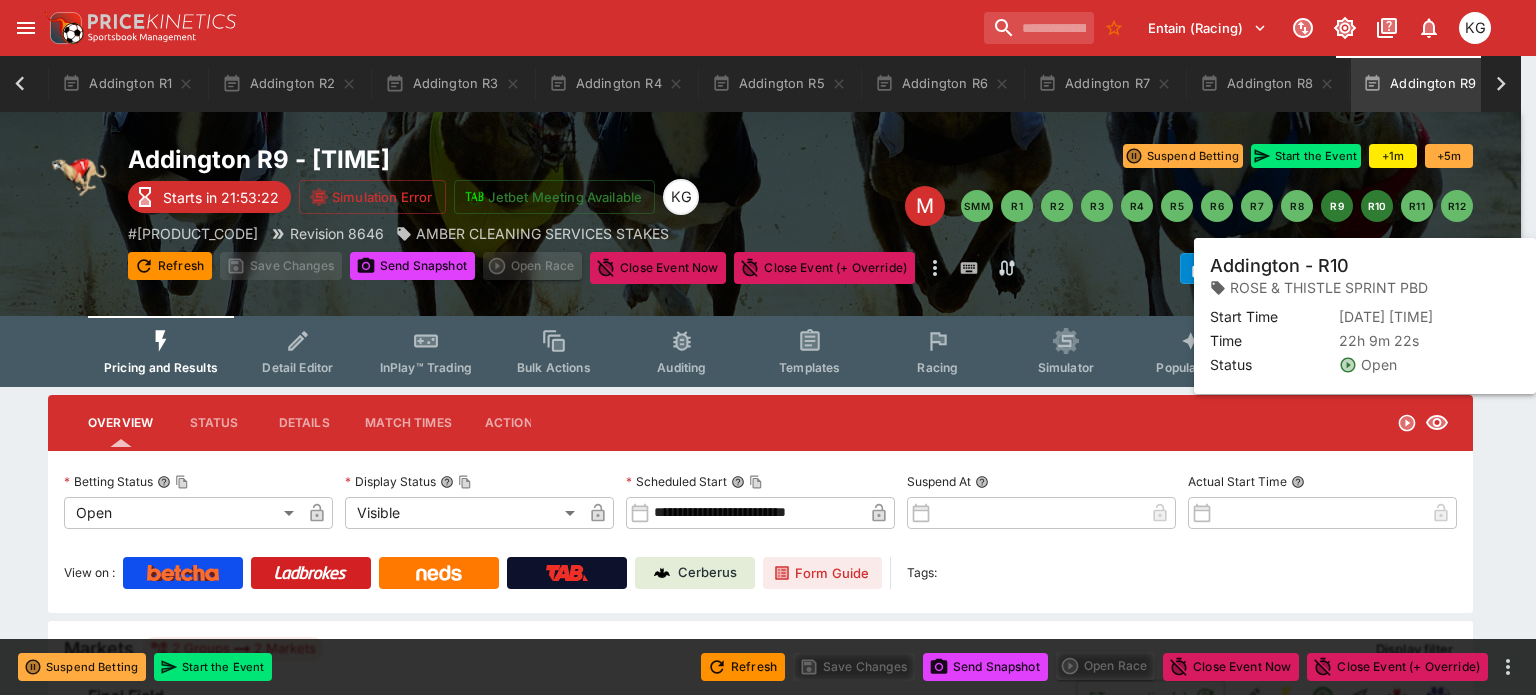click on "R10" at bounding box center [1377, 206] 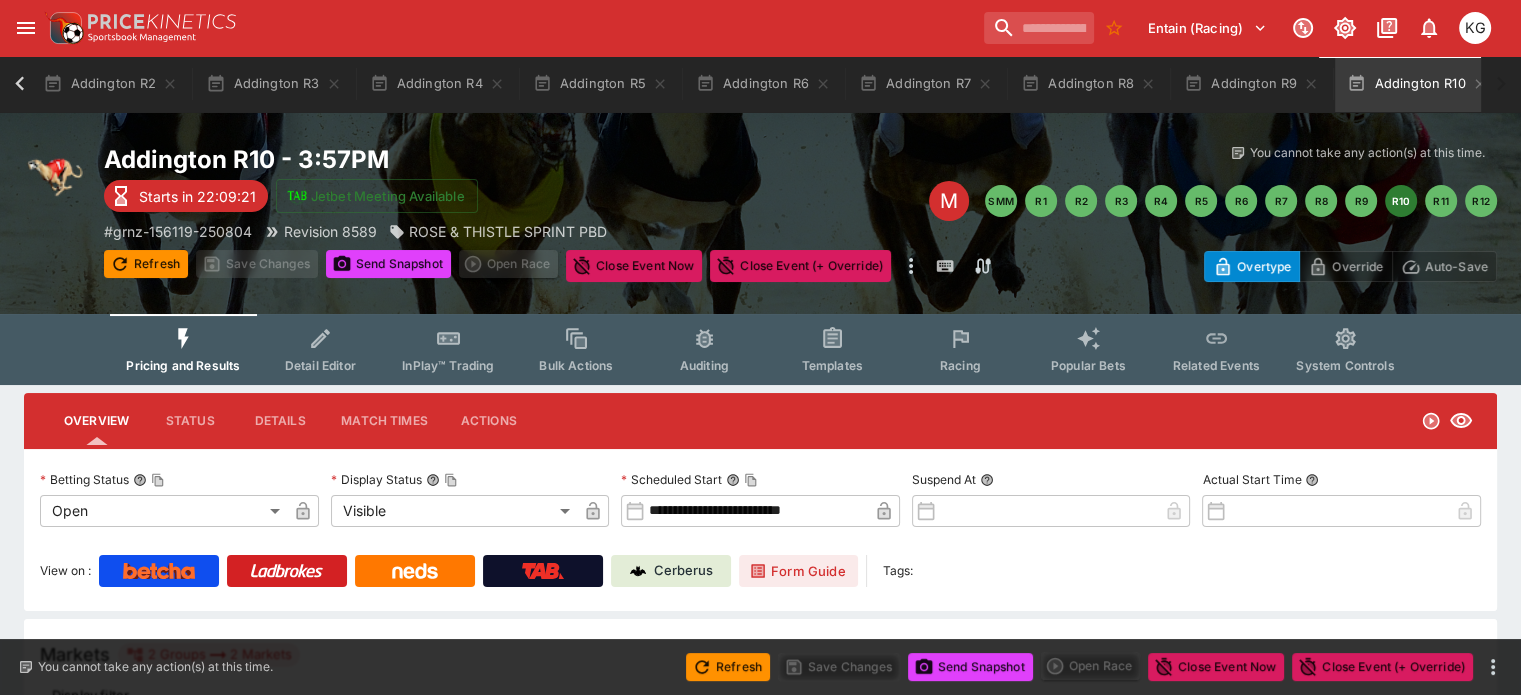 scroll, scrollTop: 0, scrollLeft: 315, axis: horizontal 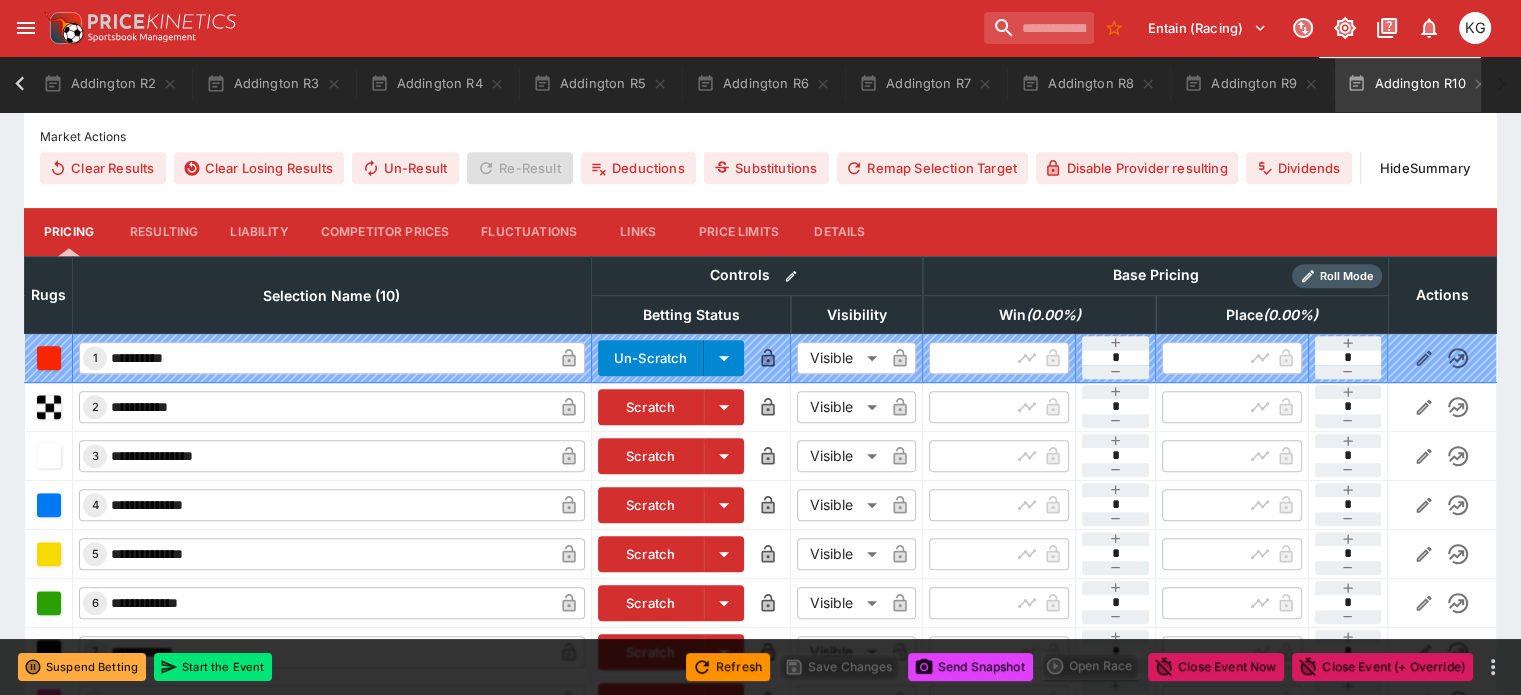 click on "Competitor Prices" at bounding box center (385, 232) 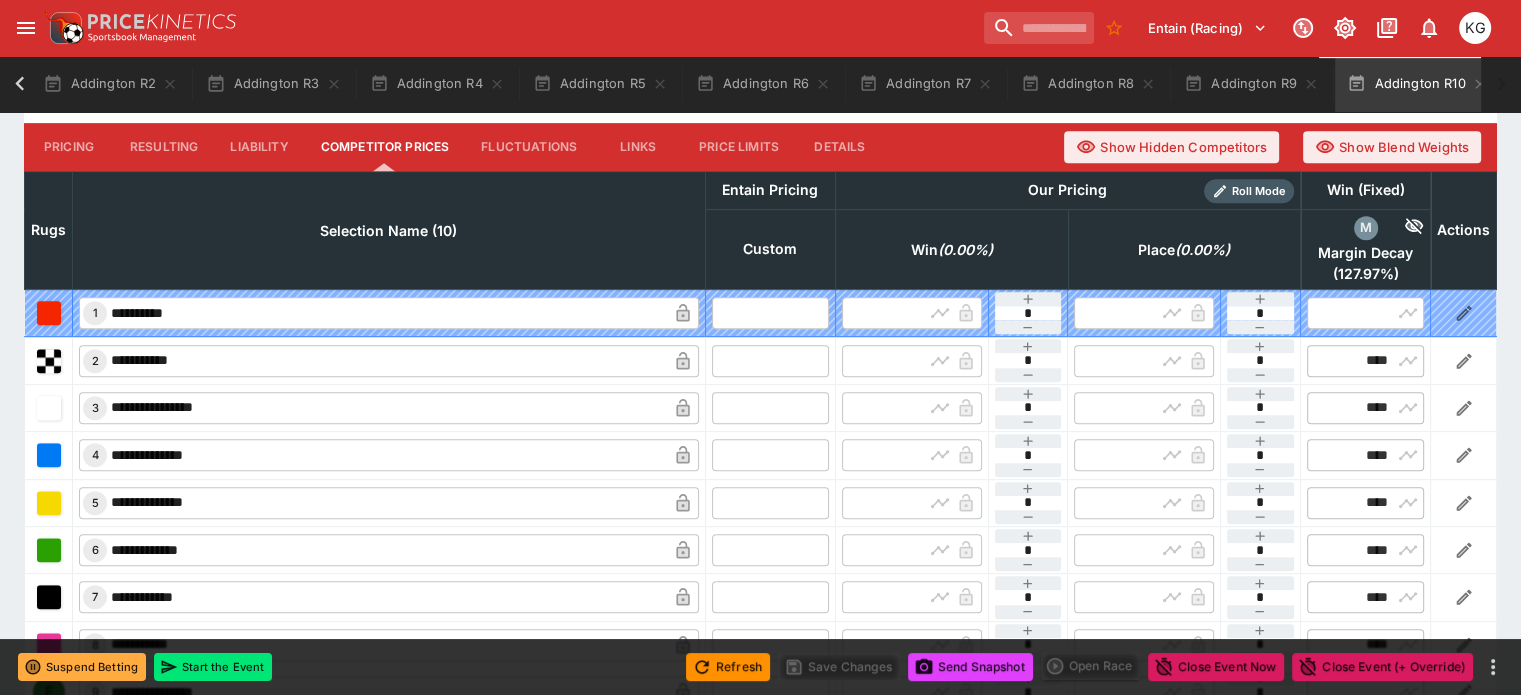 scroll, scrollTop: 900, scrollLeft: 0, axis: vertical 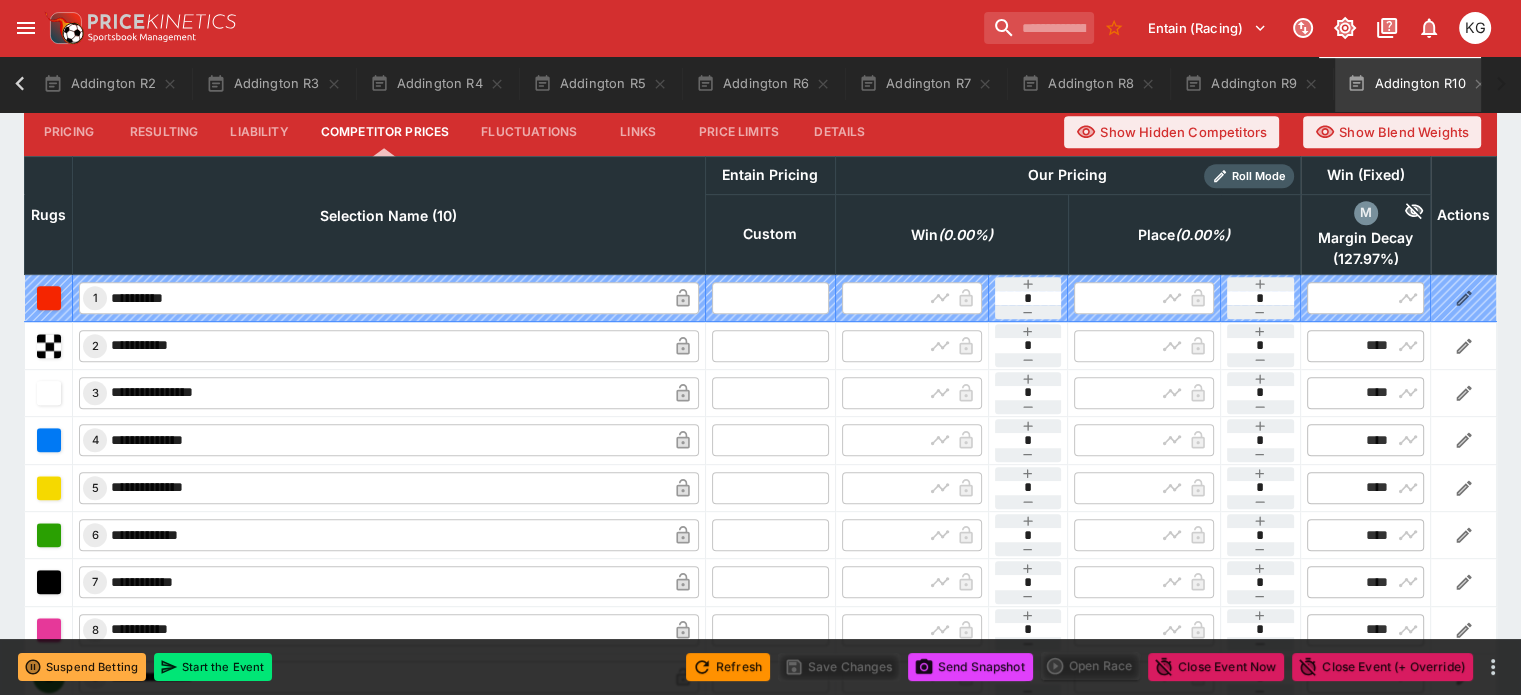 click at bounding box center (770, 345) 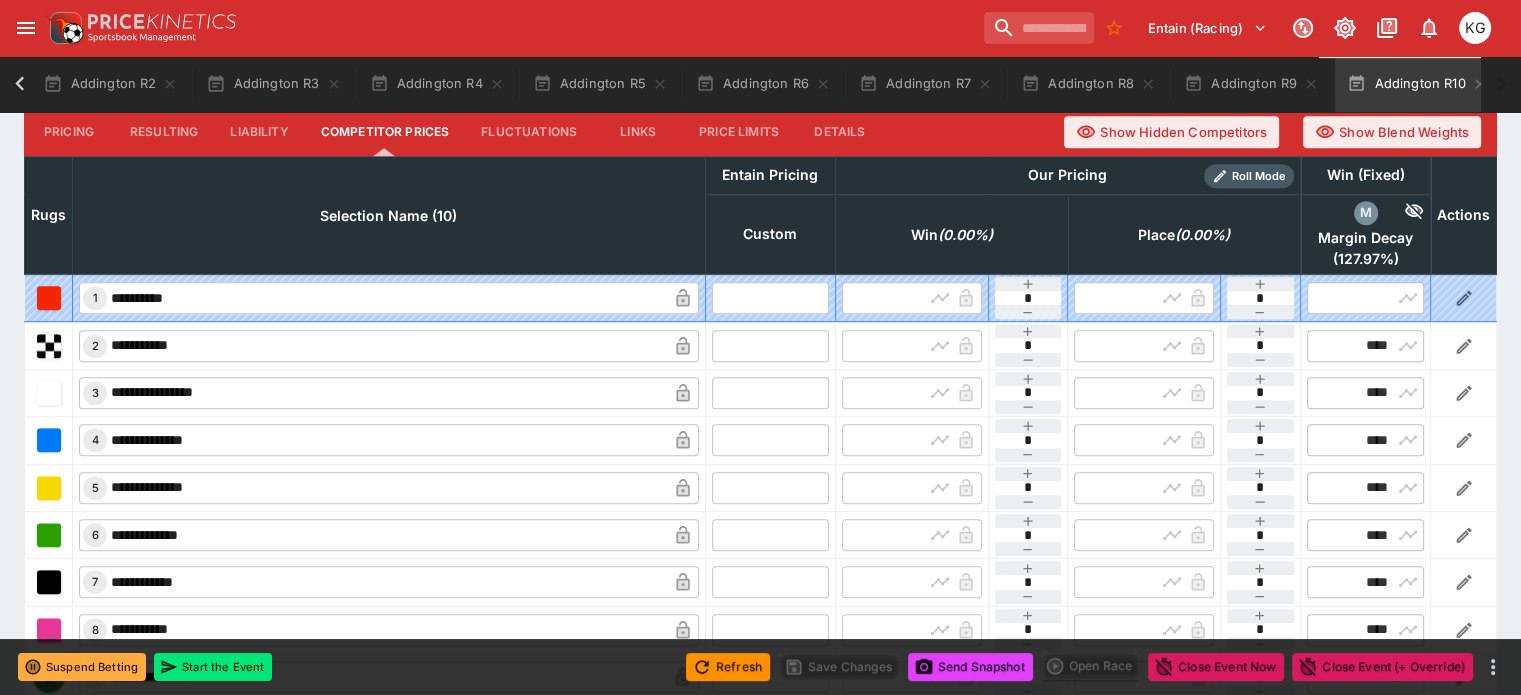 click on "​" at bounding box center [770, 297] 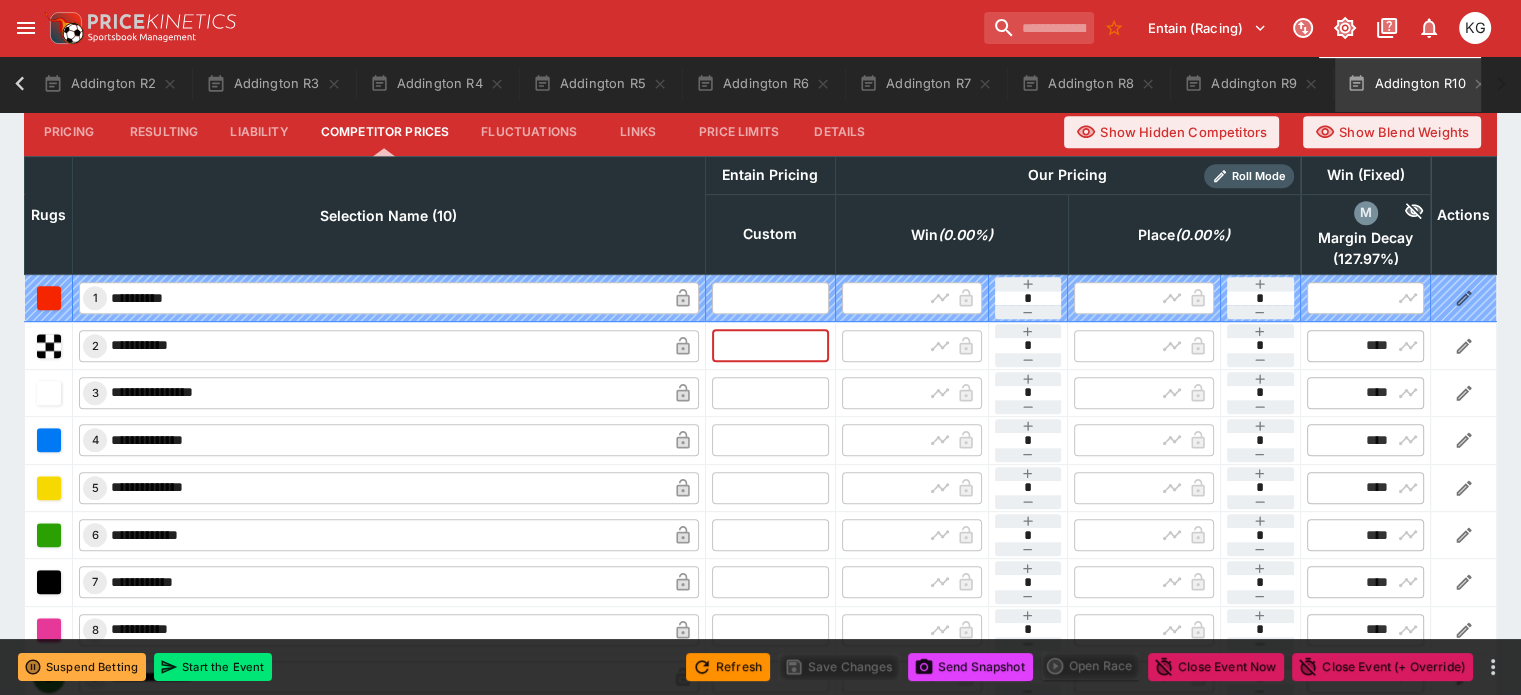 click at bounding box center (770, 345) 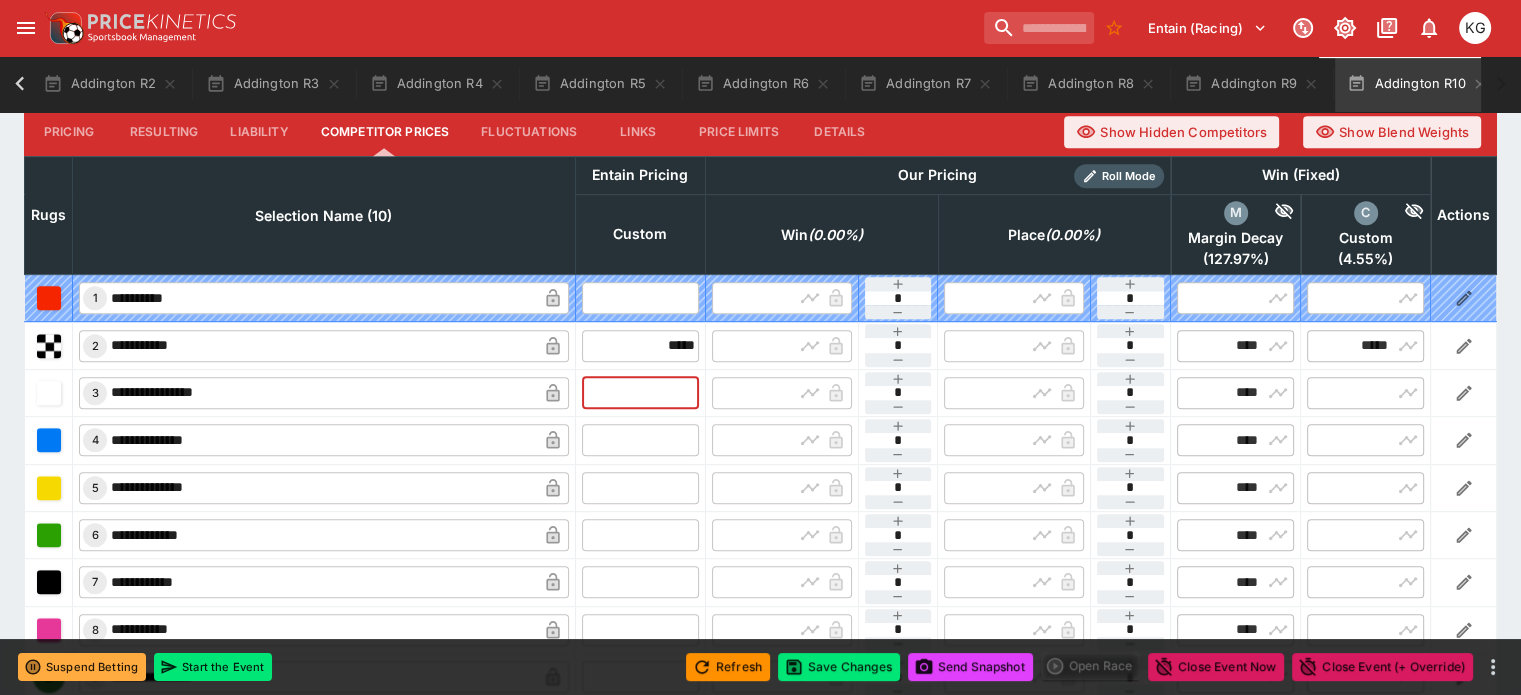 click at bounding box center (640, 393) 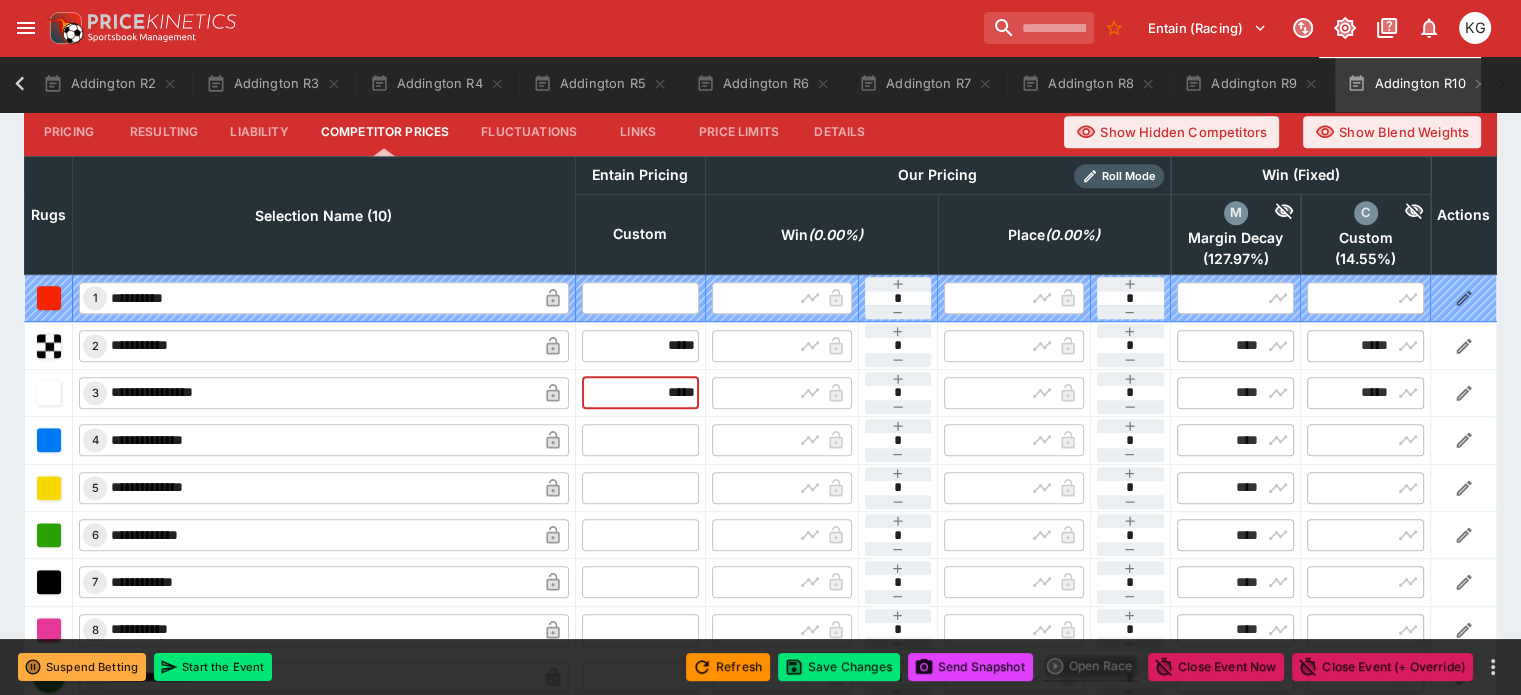 click at bounding box center (640, 440) 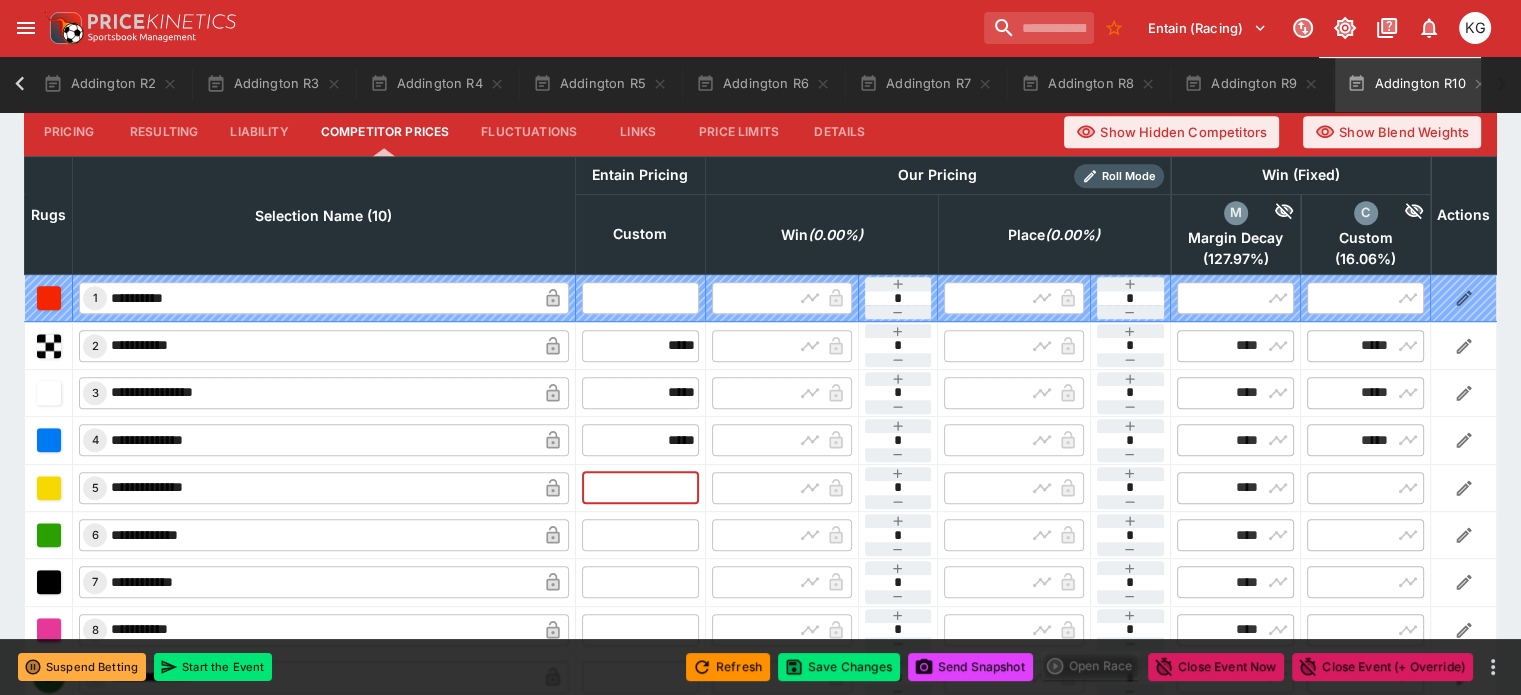 click at bounding box center (640, 488) 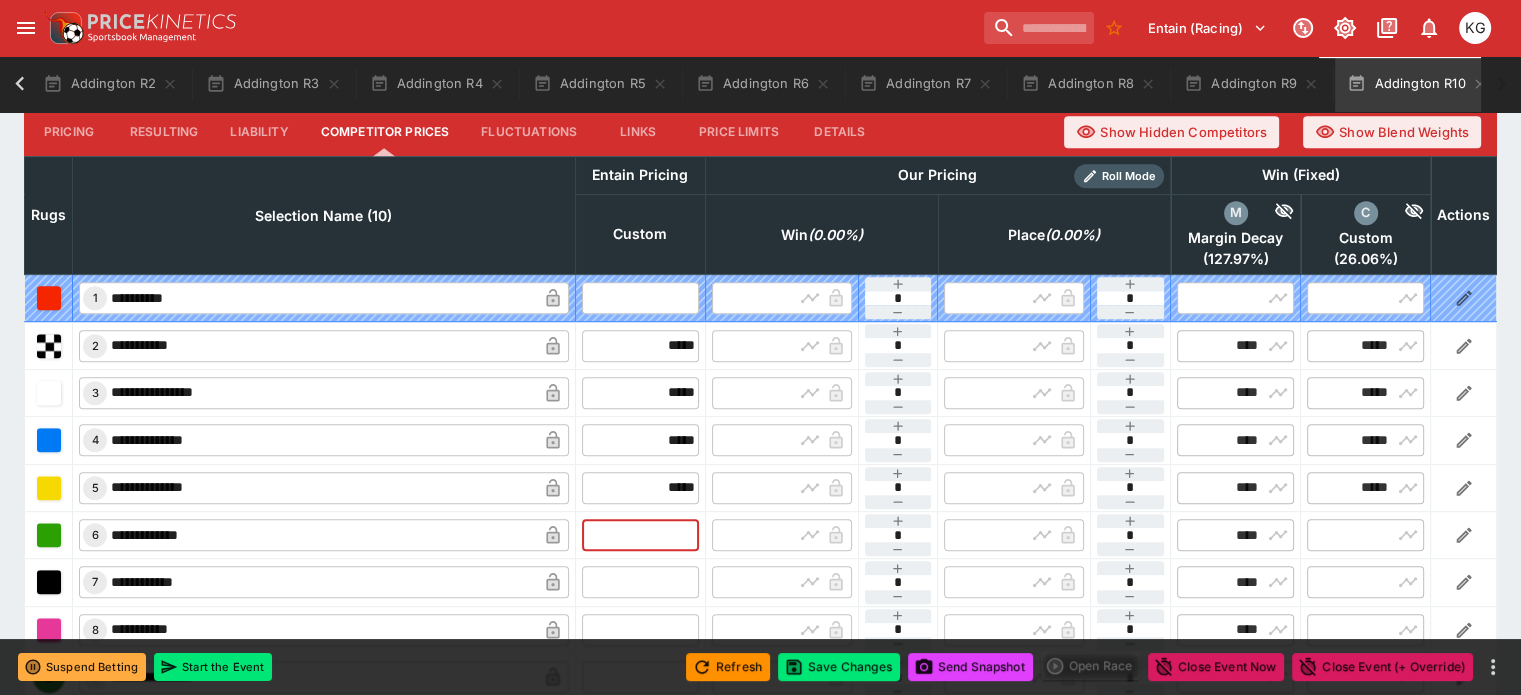 click at bounding box center (640, 535) 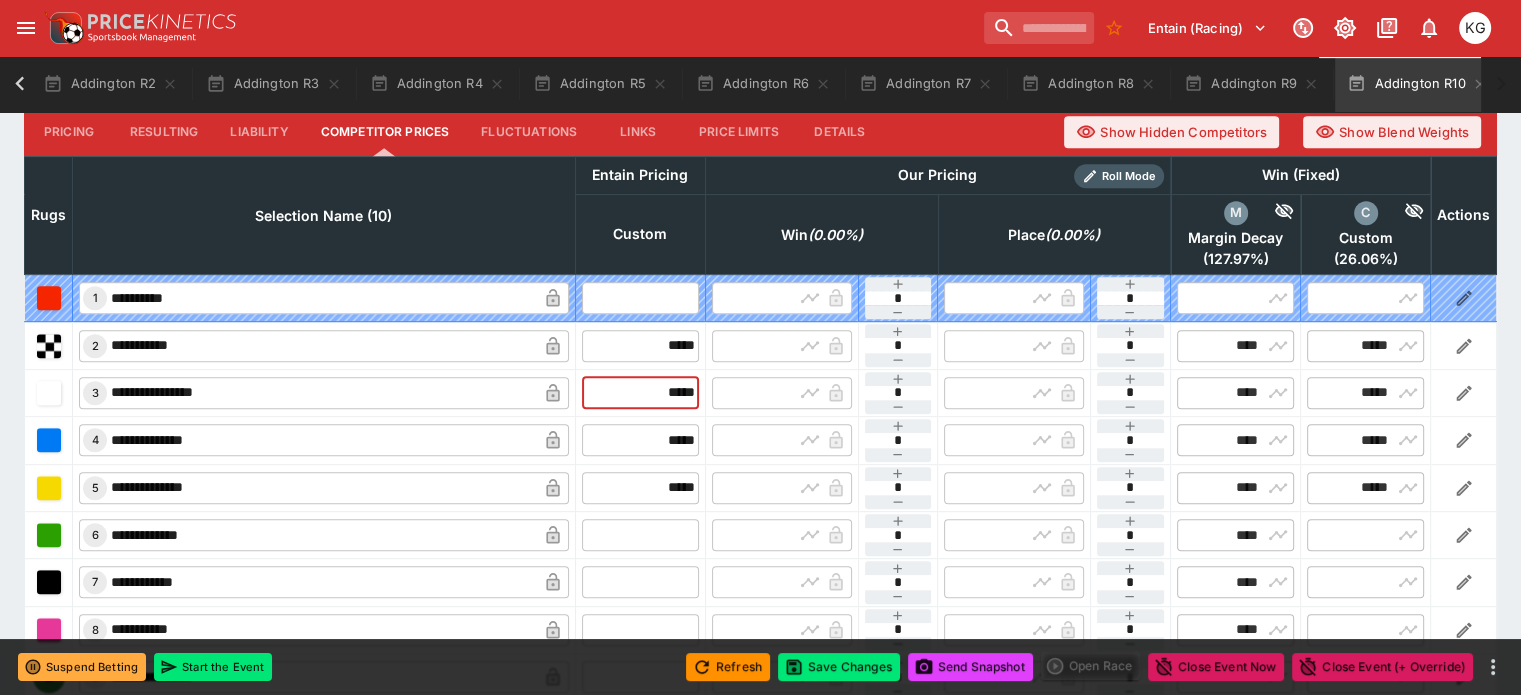 drag, startPoint x: 618, startPoint y: 338, endPoint x: 714, endPoint y: 334, distance: 96.0833 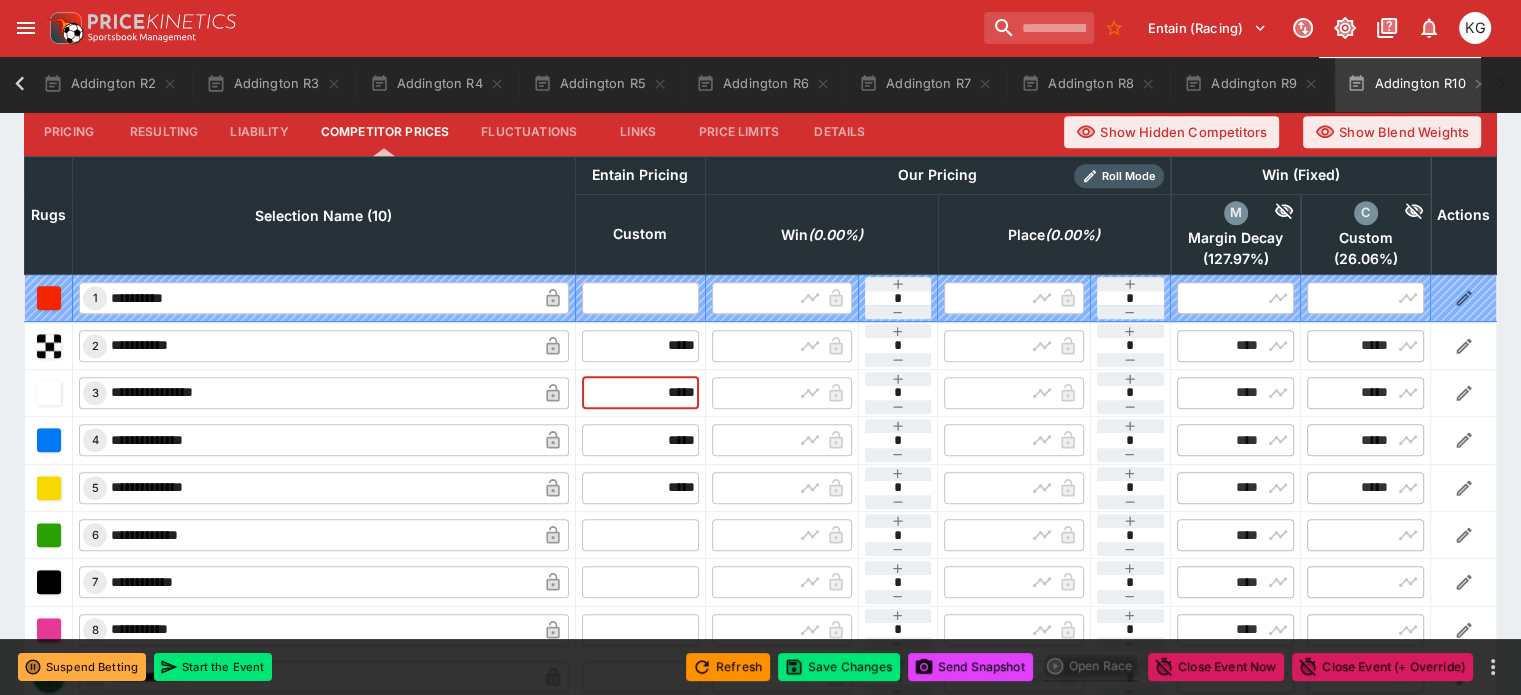 click on "**********" at bounding box center (761, 392) 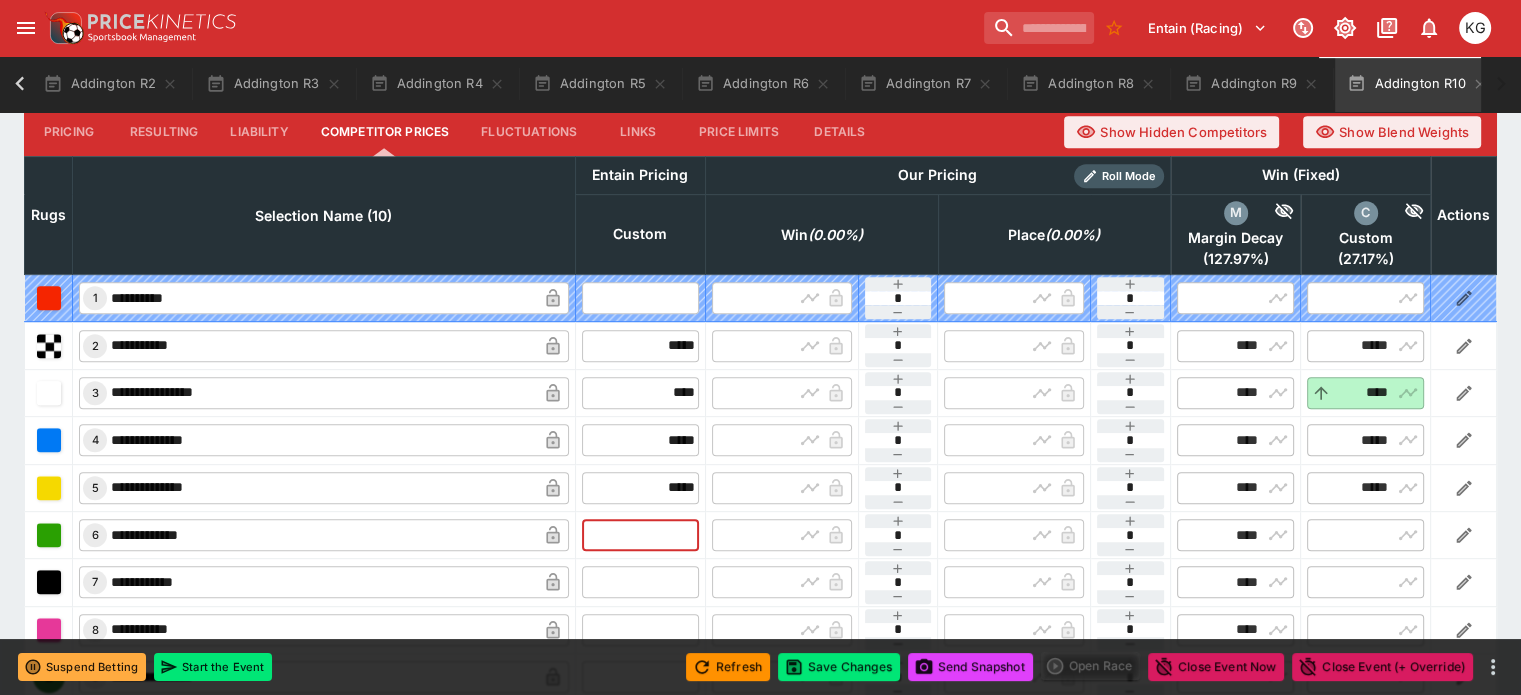 click at bounding box center [640, 535] 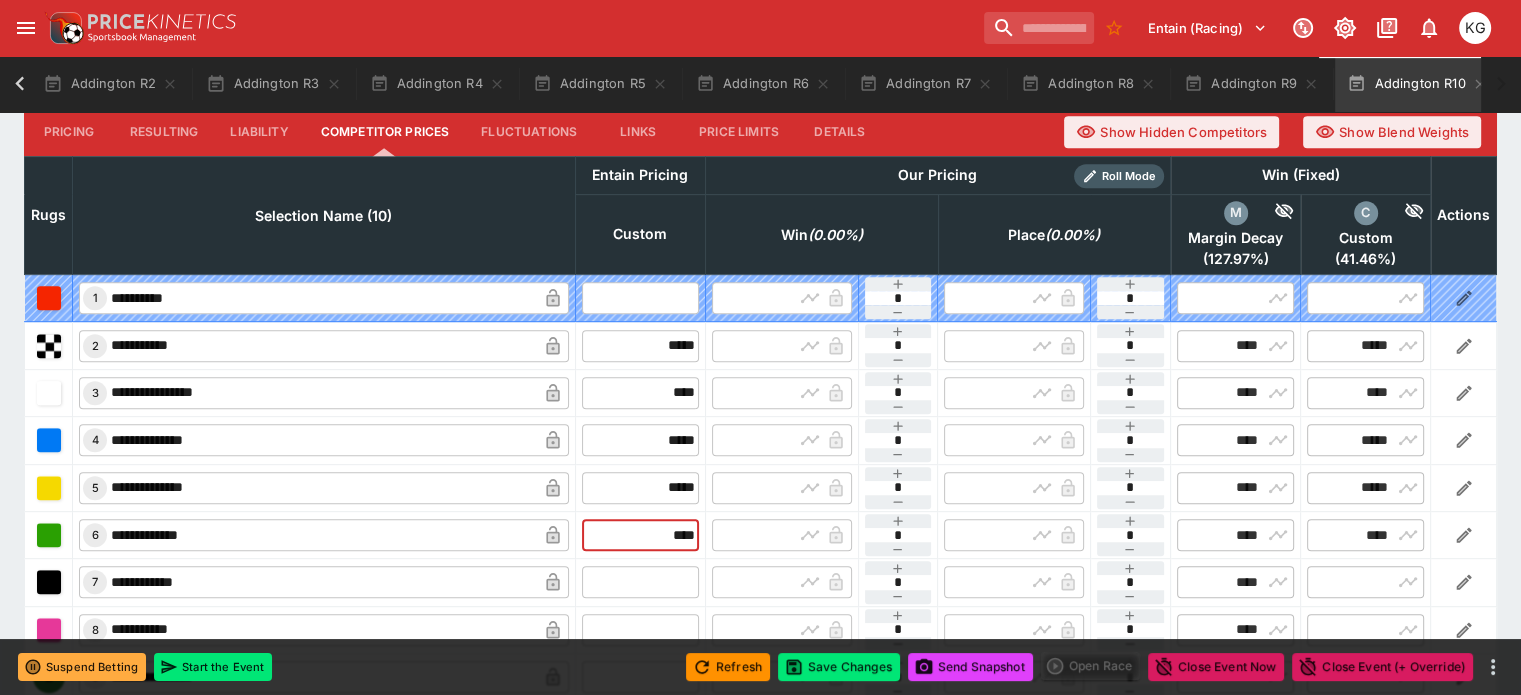 click on "​" at bounding box center (640, 582) 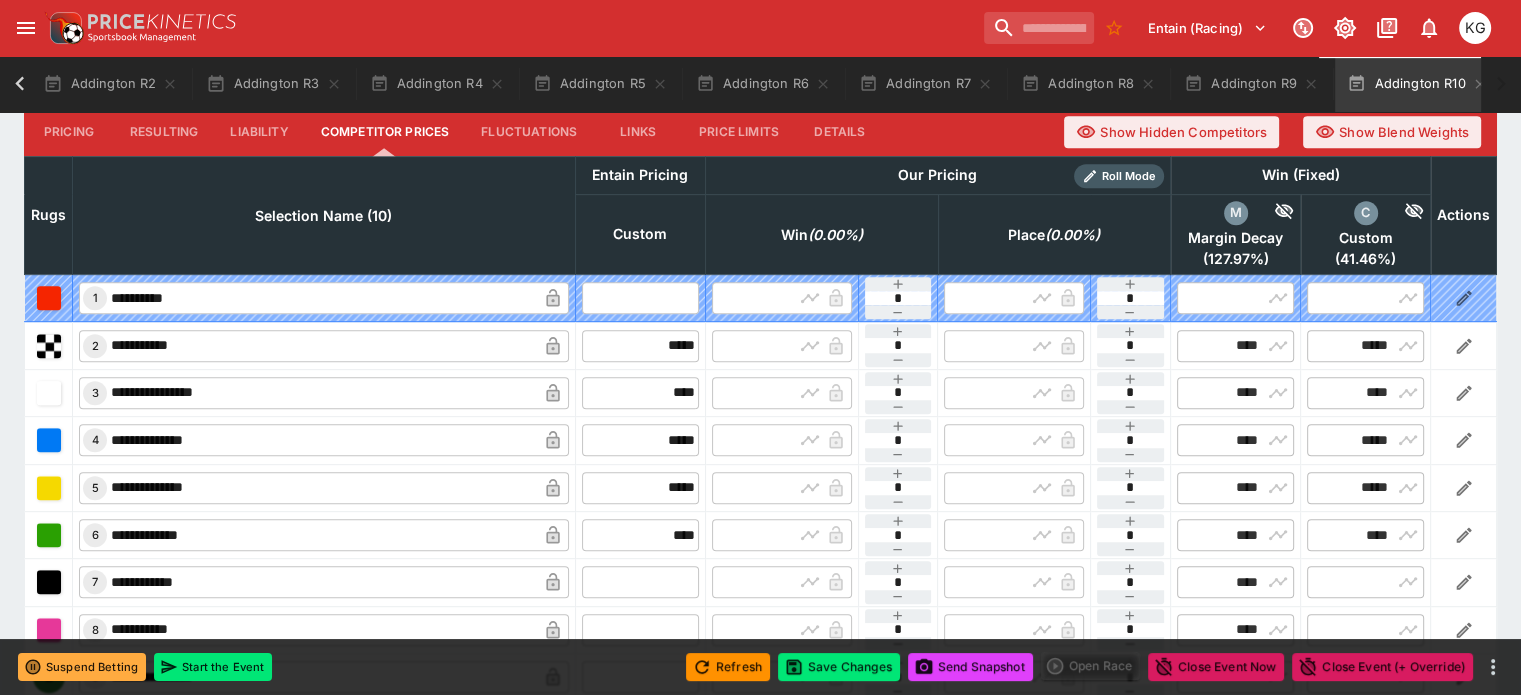 click on "​" at bounding box center [640, 582] 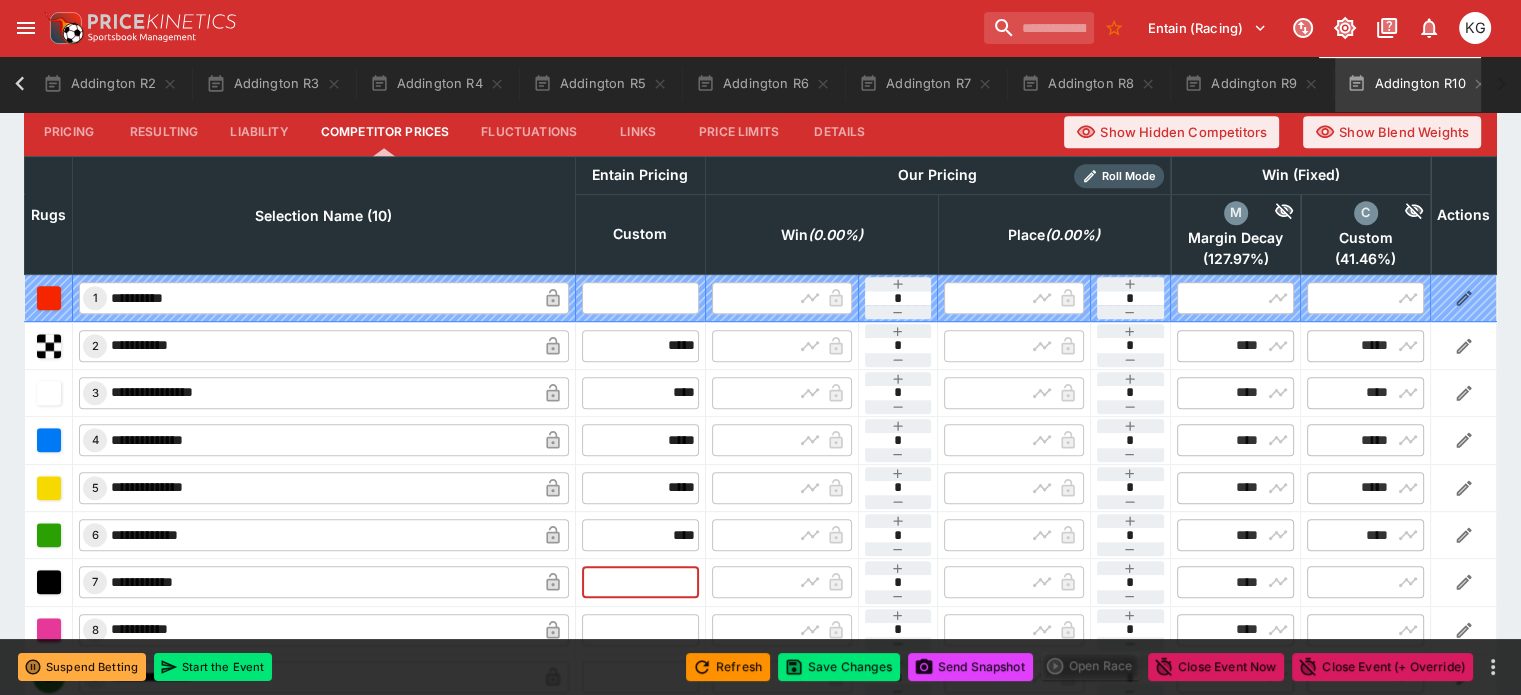 click at bounding box center (640, 582) 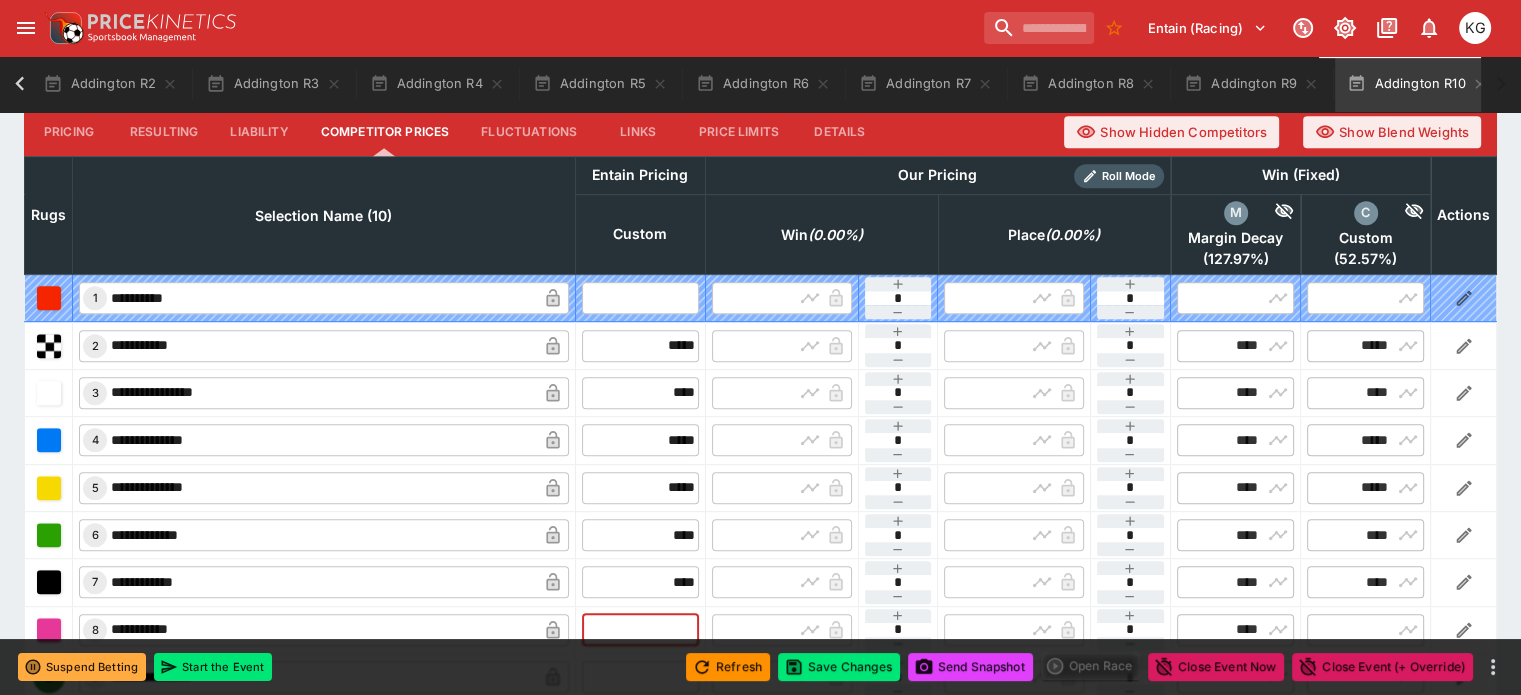 click at bounding box center (640, 630) 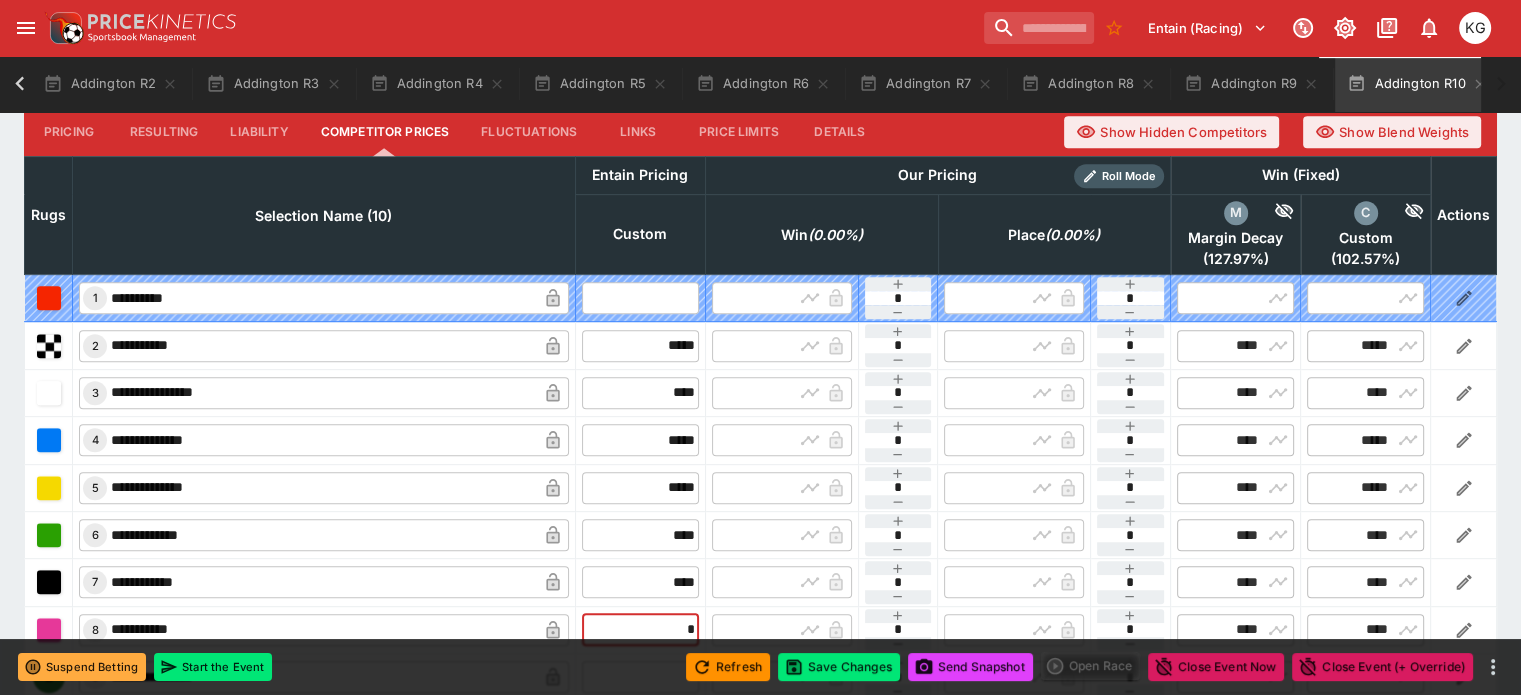 drag, startPoint x: 595, startPoint y: 585, endPoint x: 690, endPoint y: 589, distance: 95.084175 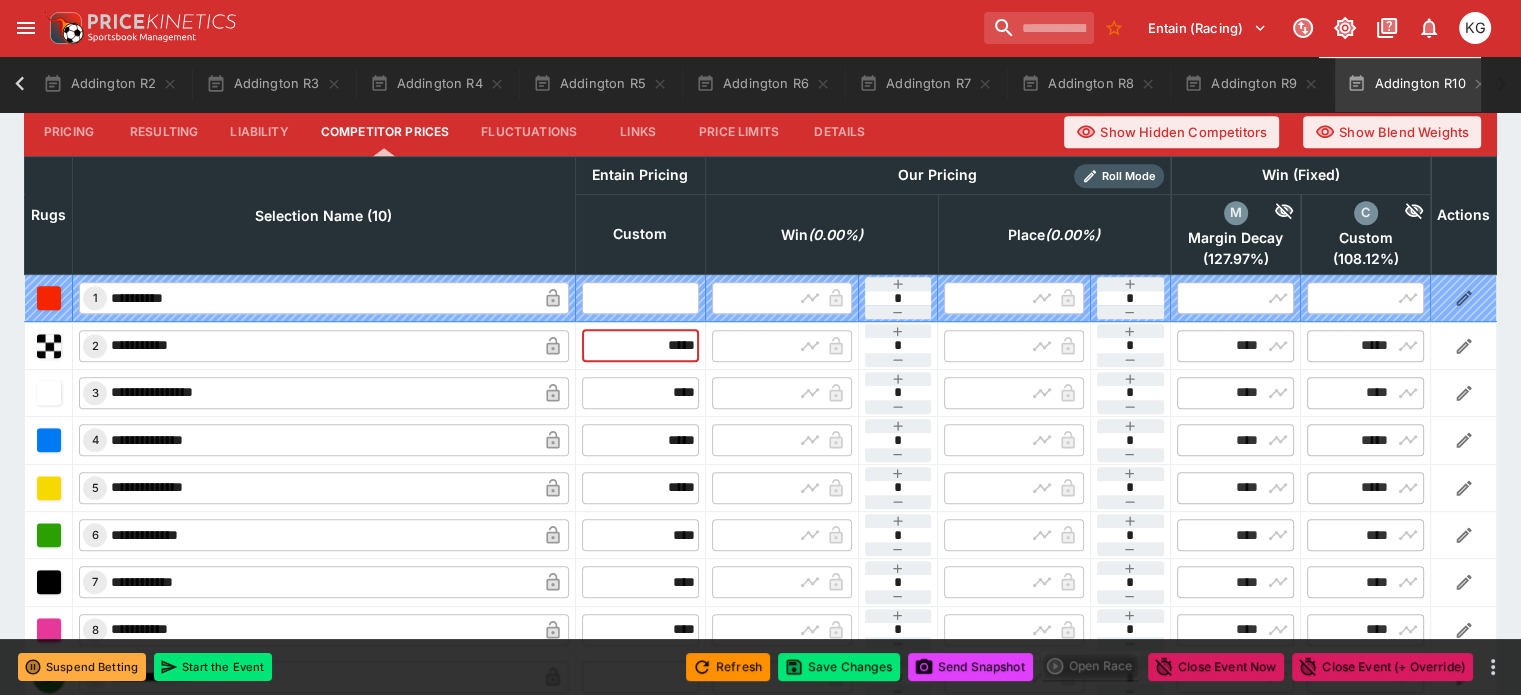 drag, startPoint x: 617, startPoint y: 308, endPoint x: 697, endPoint y: 288, distance: 82.46211 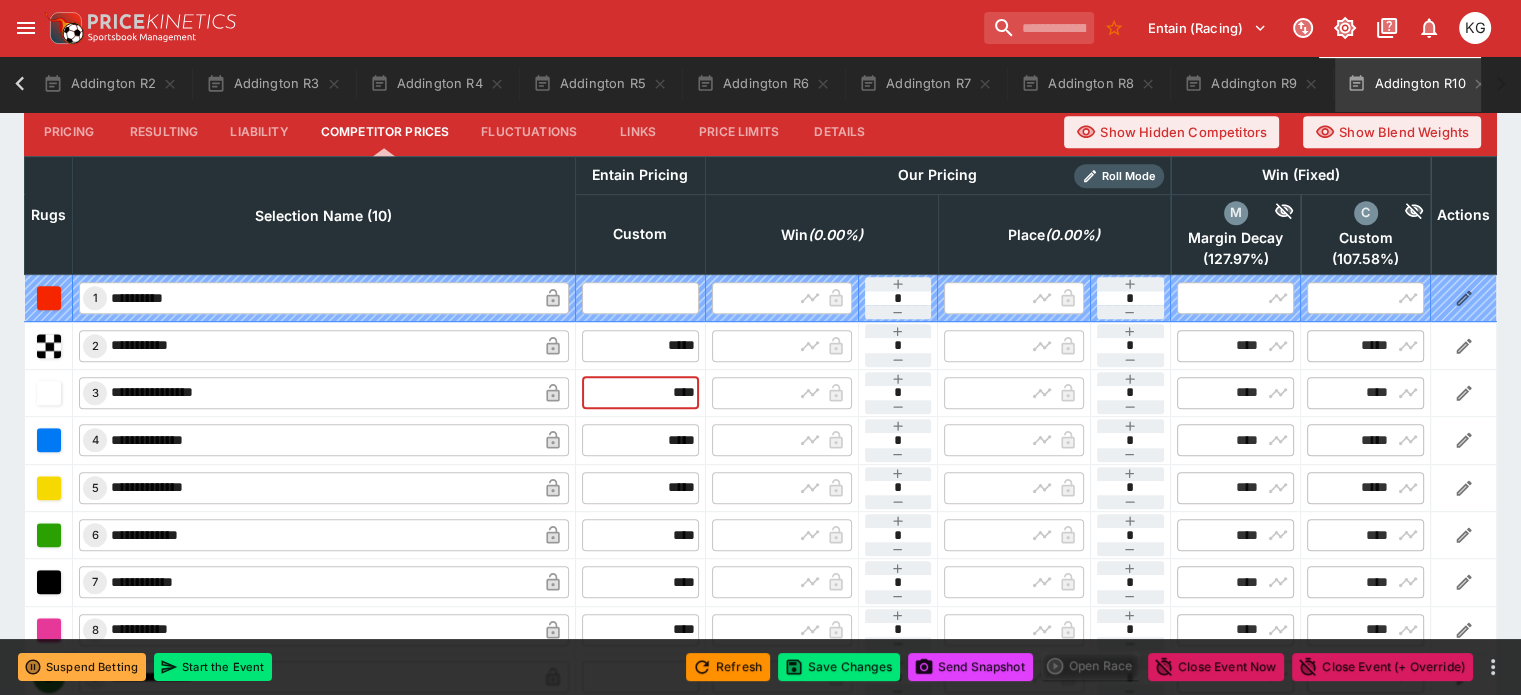 drag, startPoint x: 626, startPoint y: 341, endPoint x: 686, endPoint y: 349, distance: 60.530983 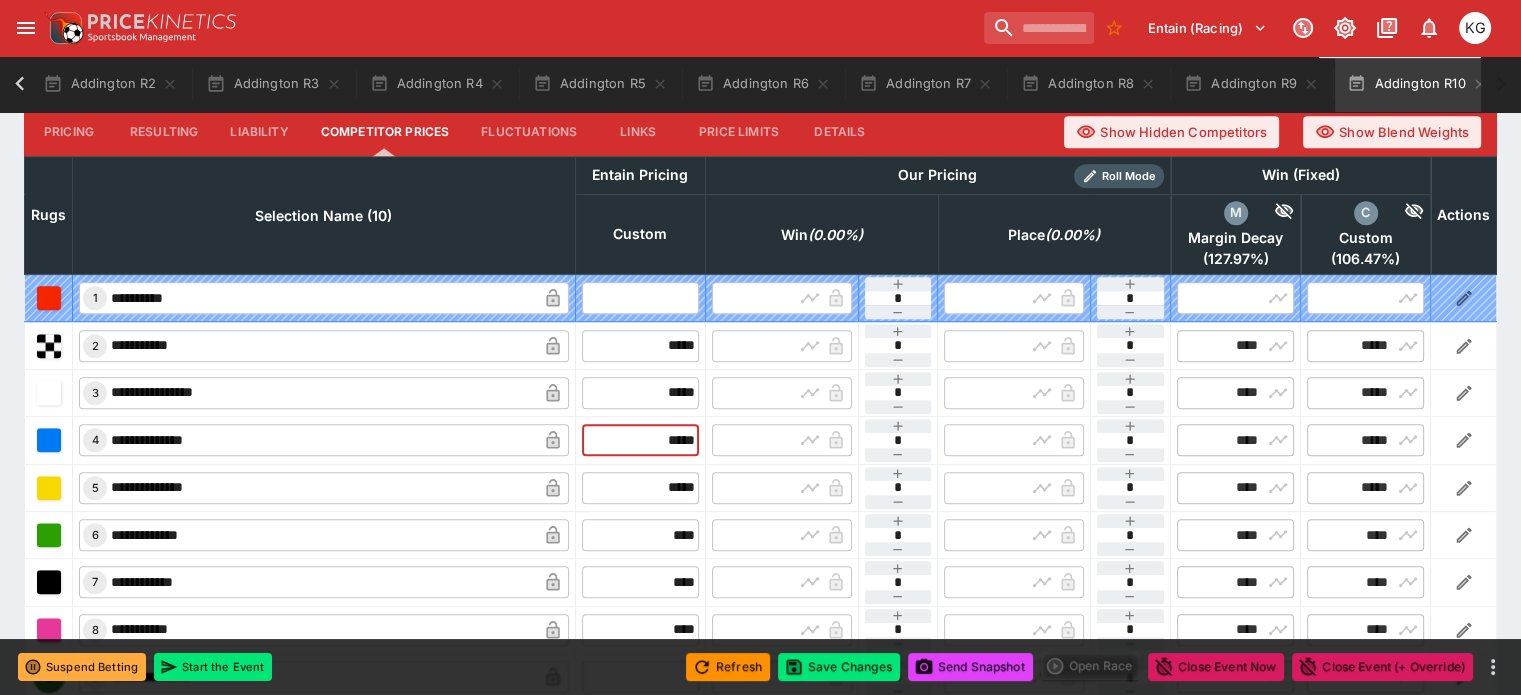 drag, startPoint x: 600, startPoint y: 401, endPoint x: 767, endPoint y: 408, distance: 167.14664 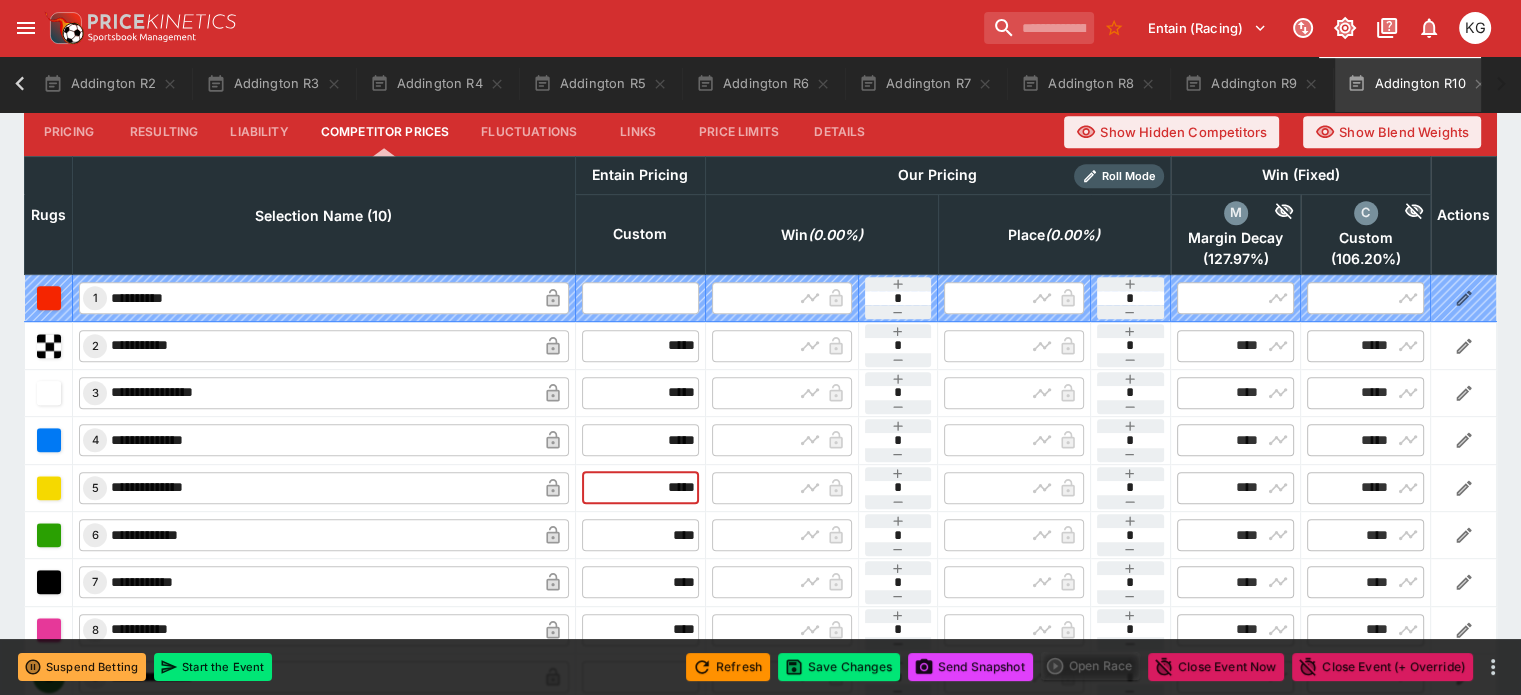 drag, startPoint x: 625, startPoint y: 445, endPoint x: 688, endPoint y: 441, distance: 63.126858 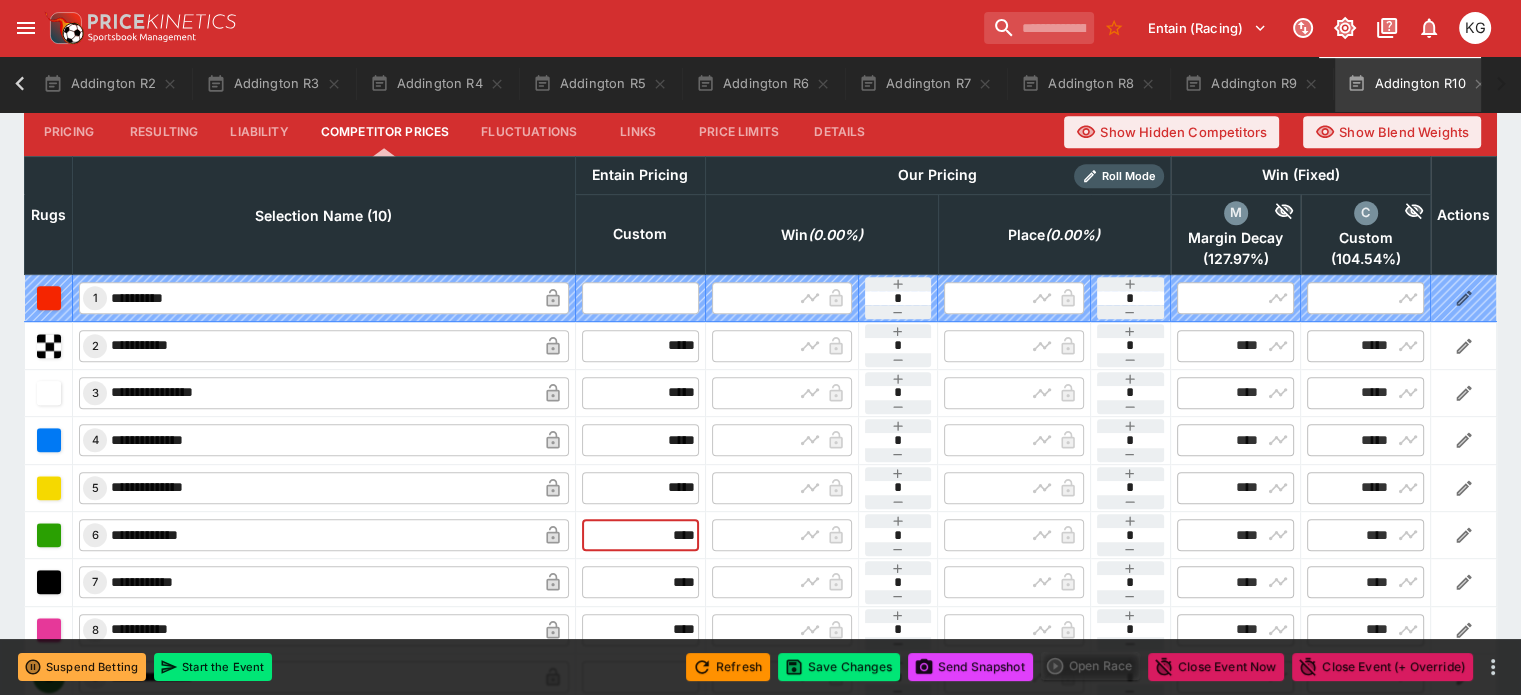 drag, startPoint x: 622, startPoint y: 492, endPoint x: 687, endPoint y: 503, distance: 65.9242 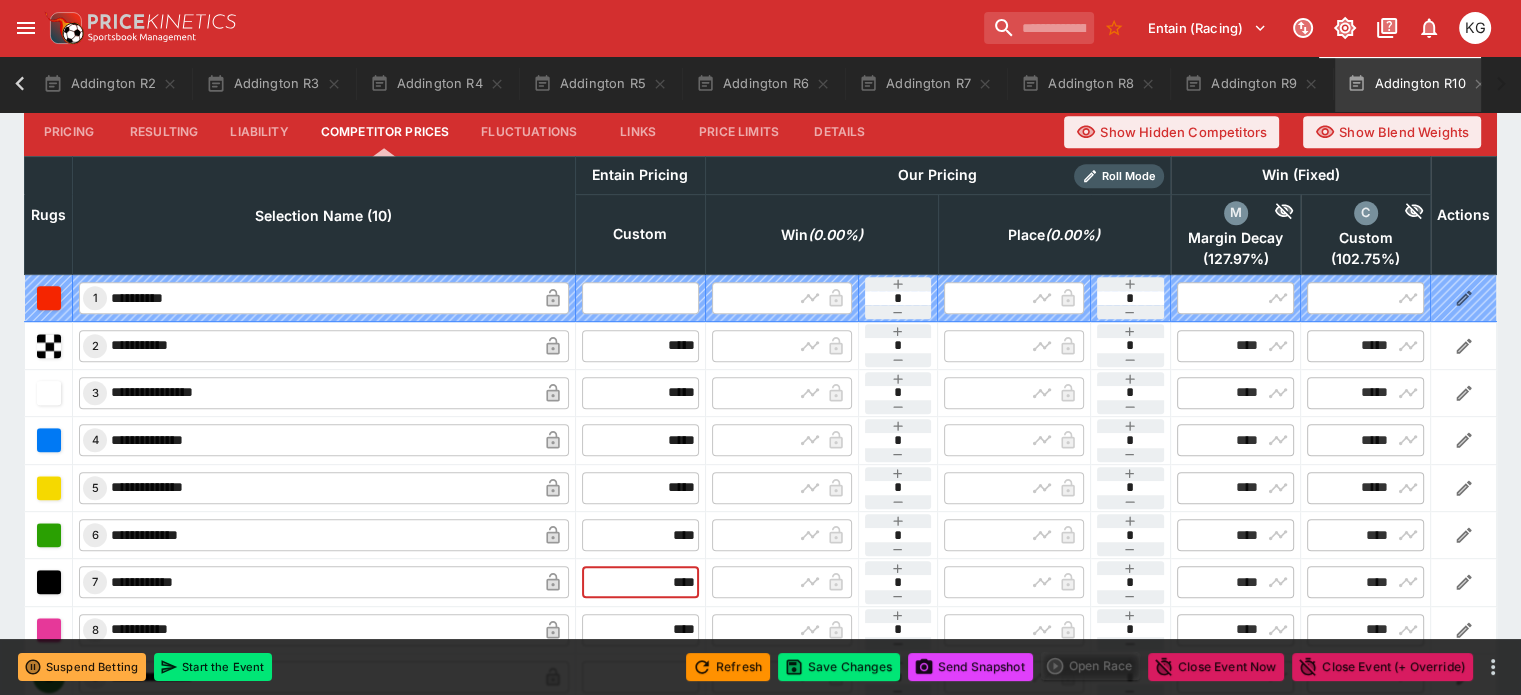 drag, startPoint x: 630, startPoint y: 532, endPoint x: 697, endPoint y: 537, distance: 67.18631 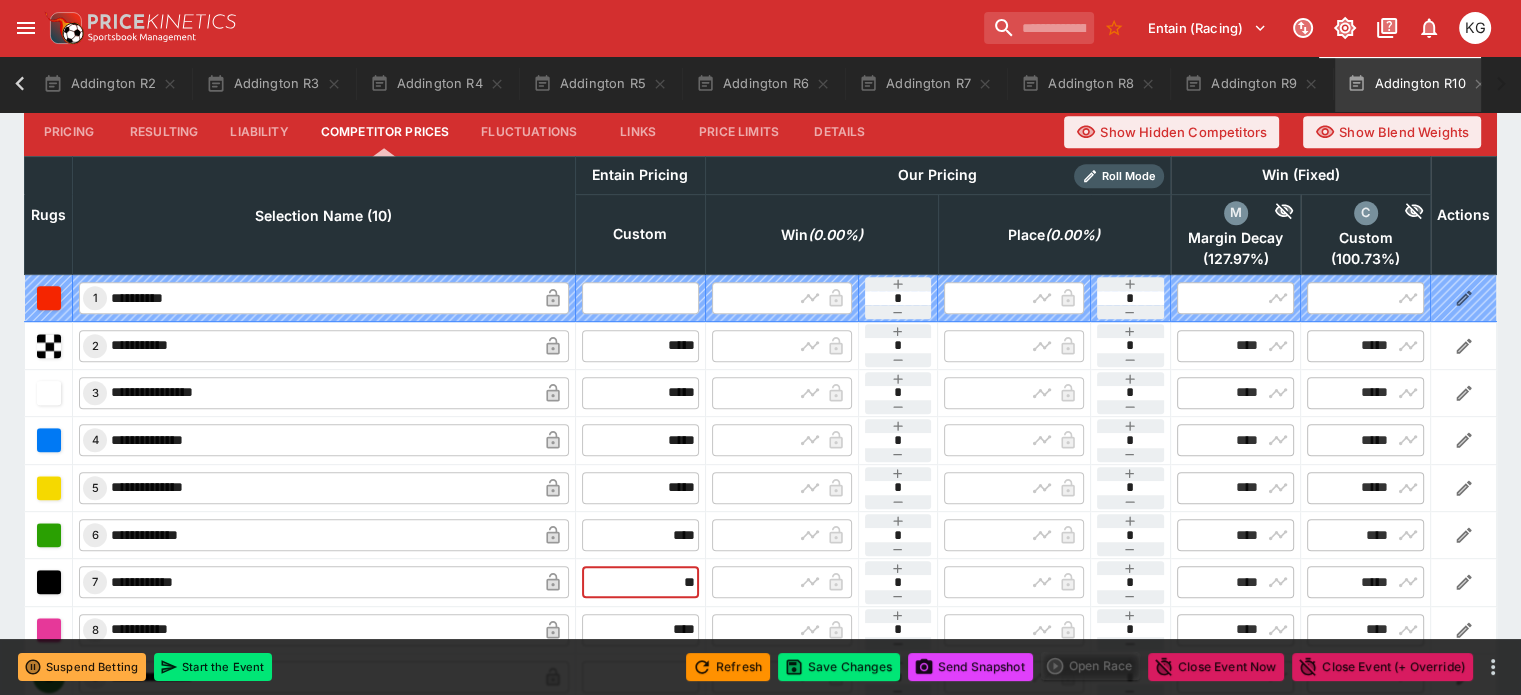 scroll, scrollTop: 1000, scrollLeft: 0, axis: vertical 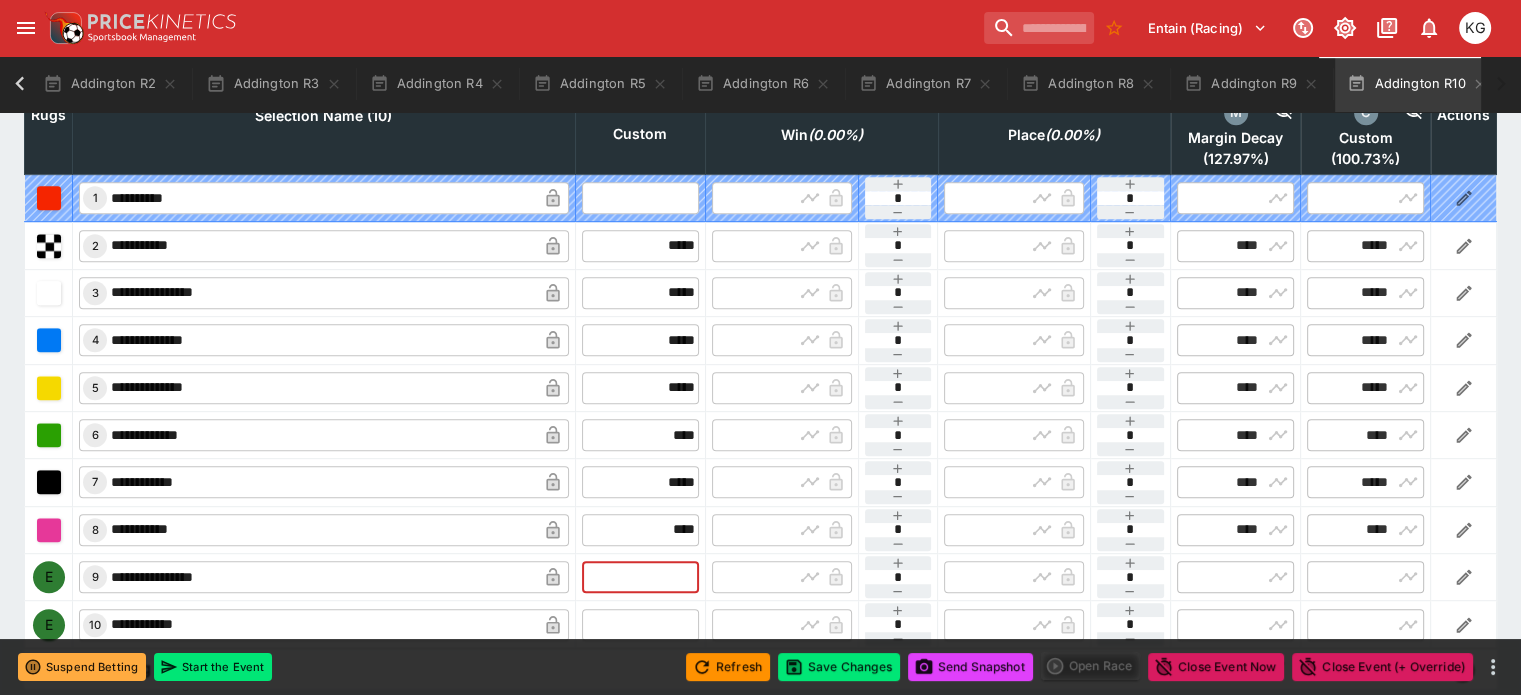 click at bounding box center (640, 577) 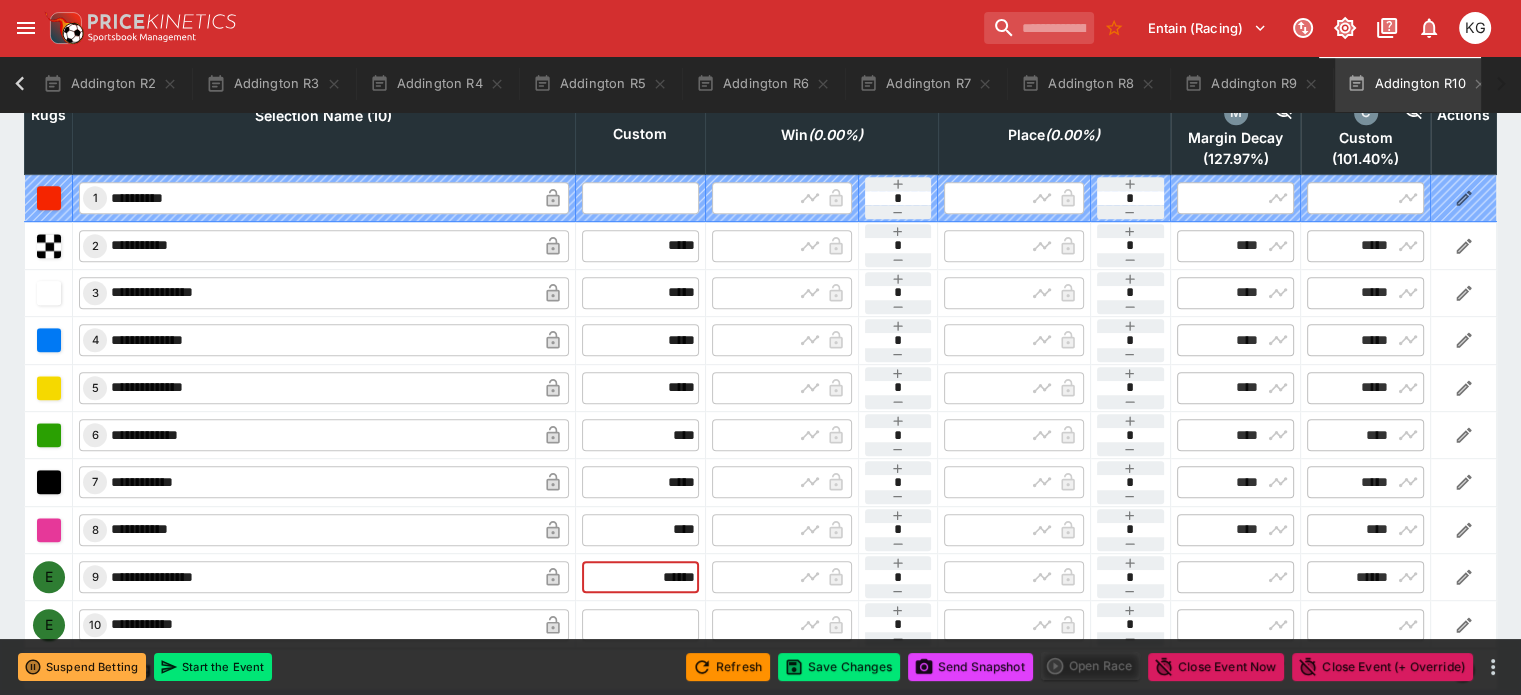 click at bounding box center (640, 625) 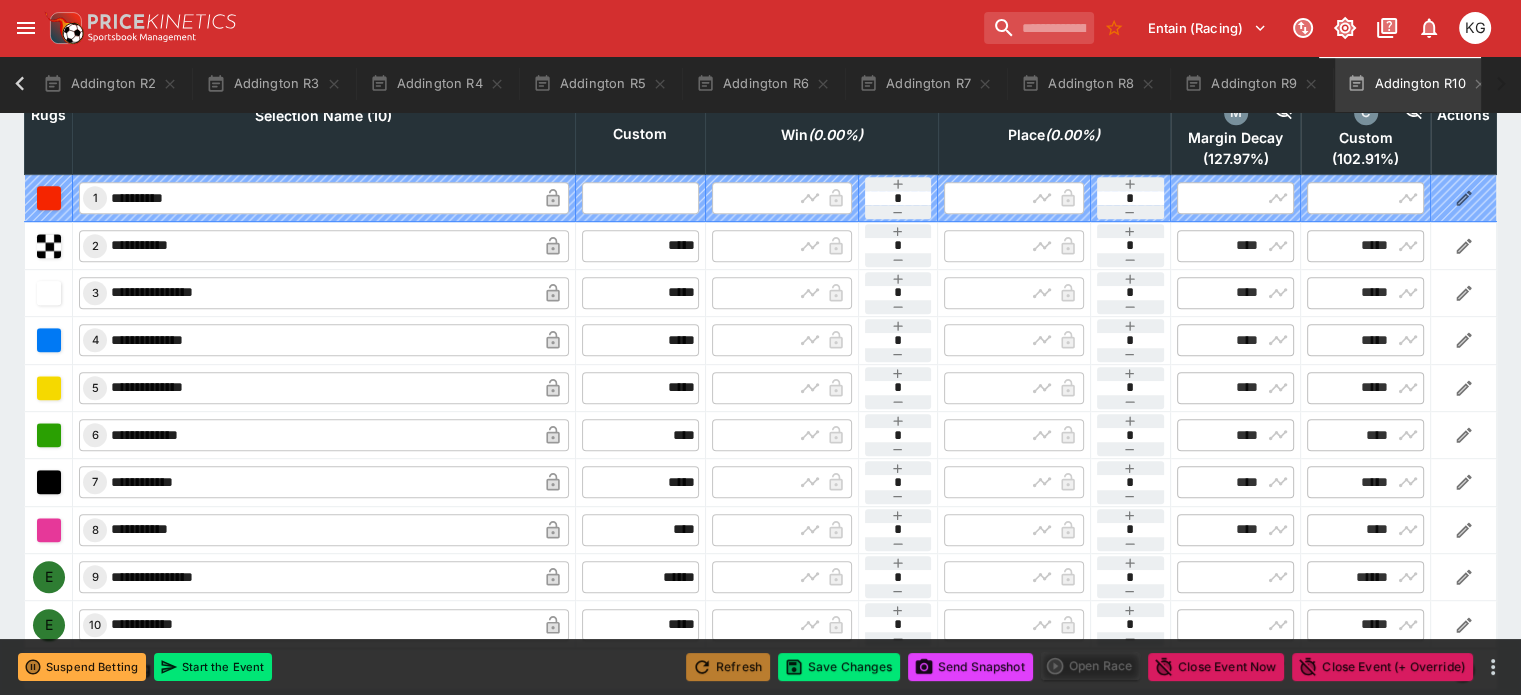 click on "Refresh" at bounding box center (728, 667) 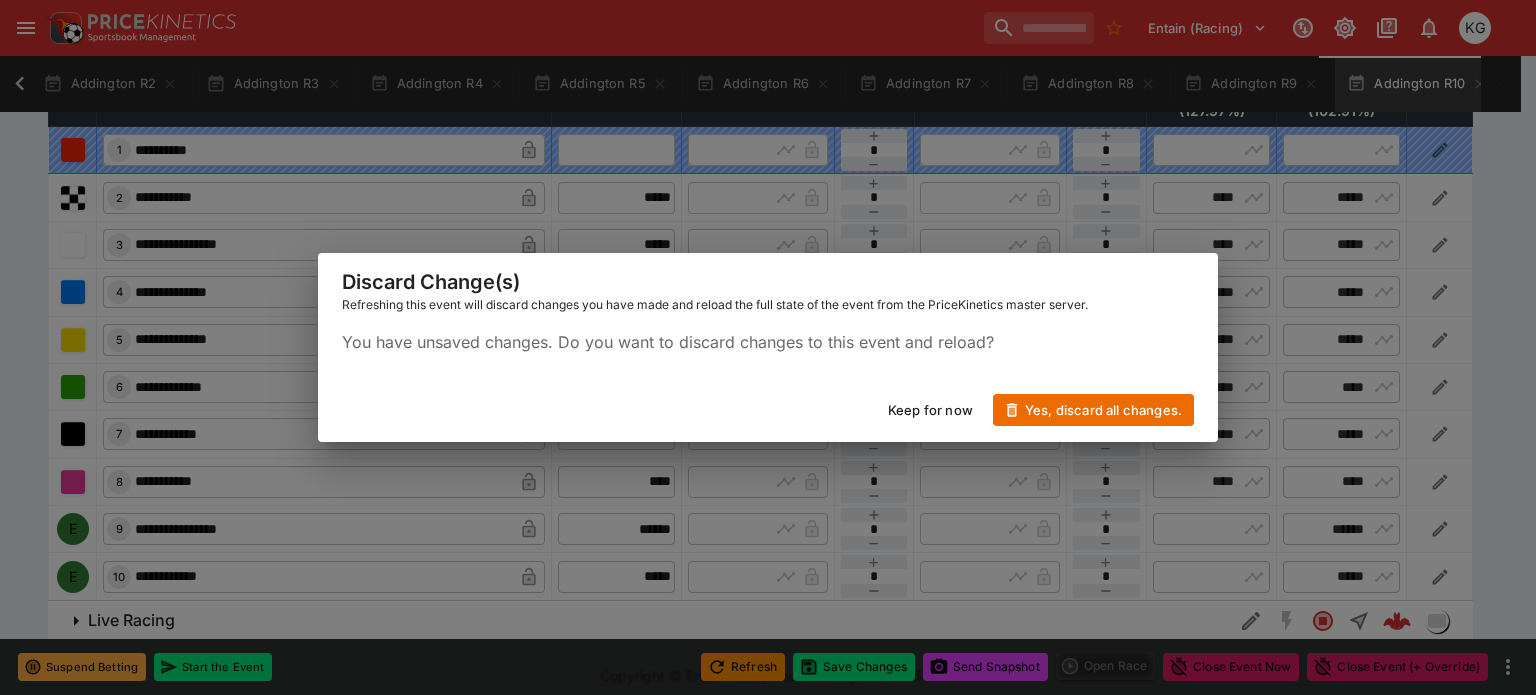 click on "Keep for now" at bounding box center (930, 410) 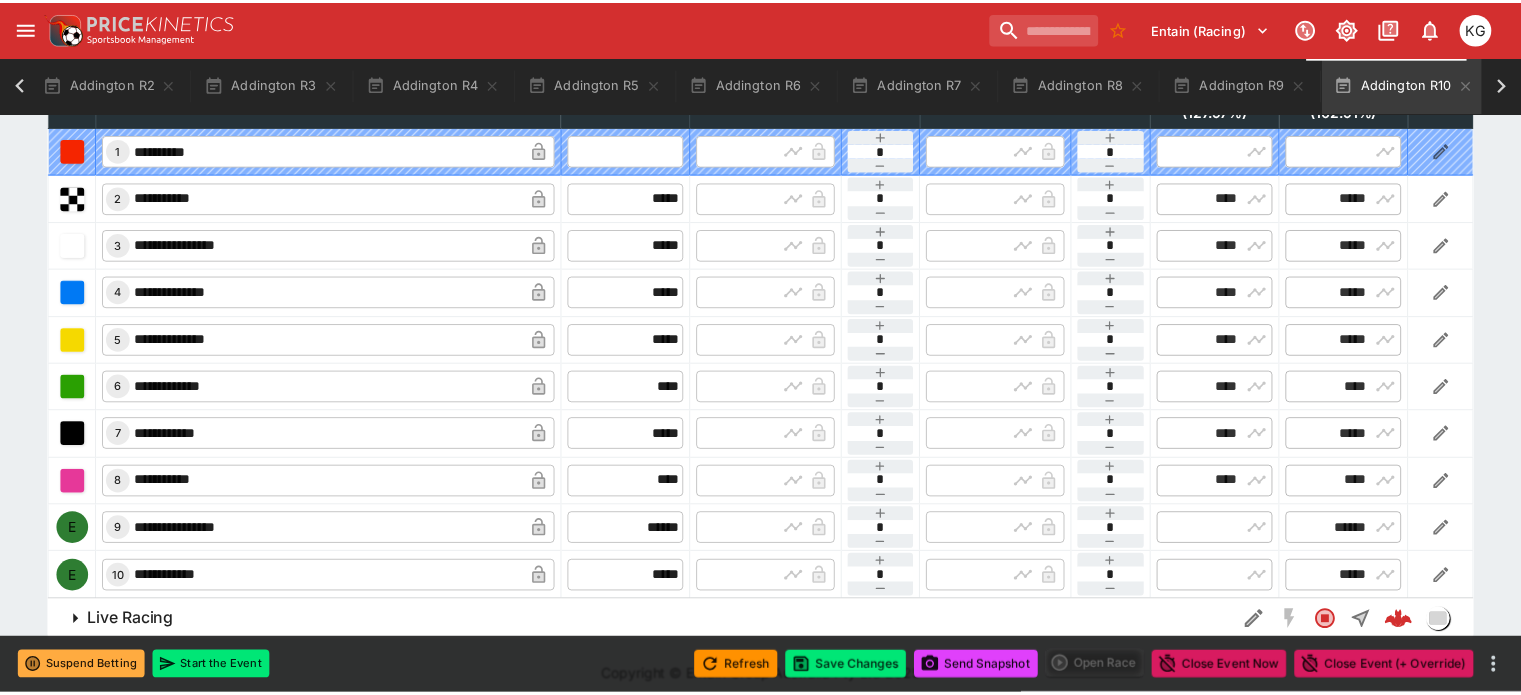 scroll, scrollTop: 0, scrollLeft: 303, axis: horizontal 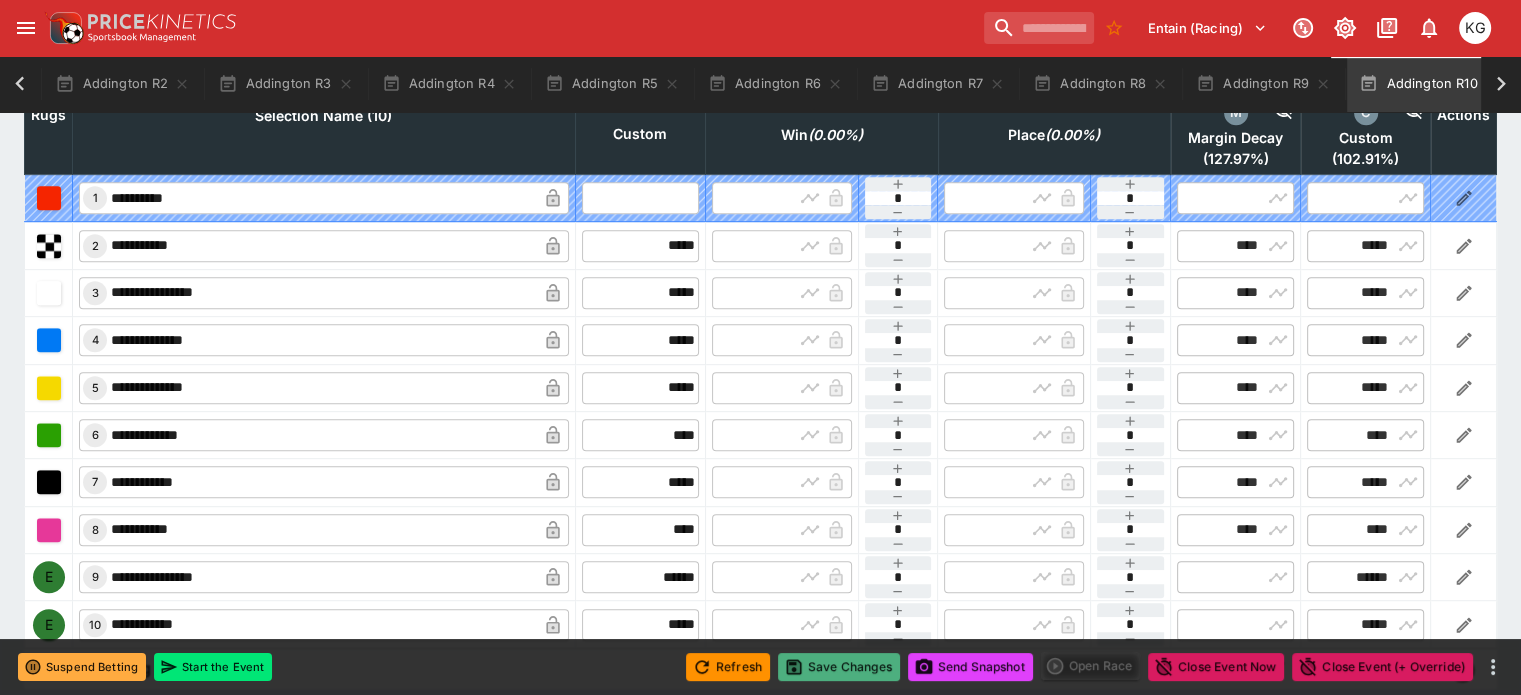 click on "Save Changes" at bounding box center [839, 667] 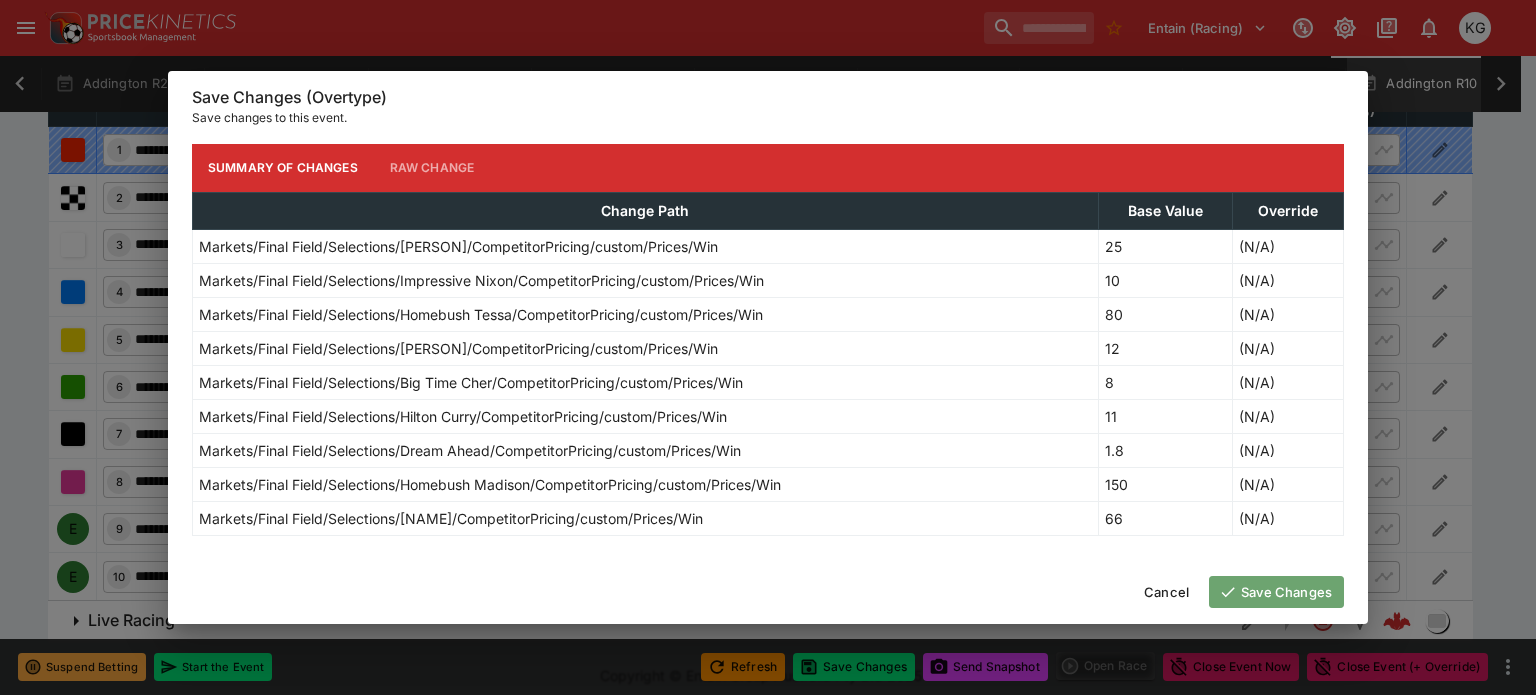 click on "Save Changes" at bounding box center [1276, 592] 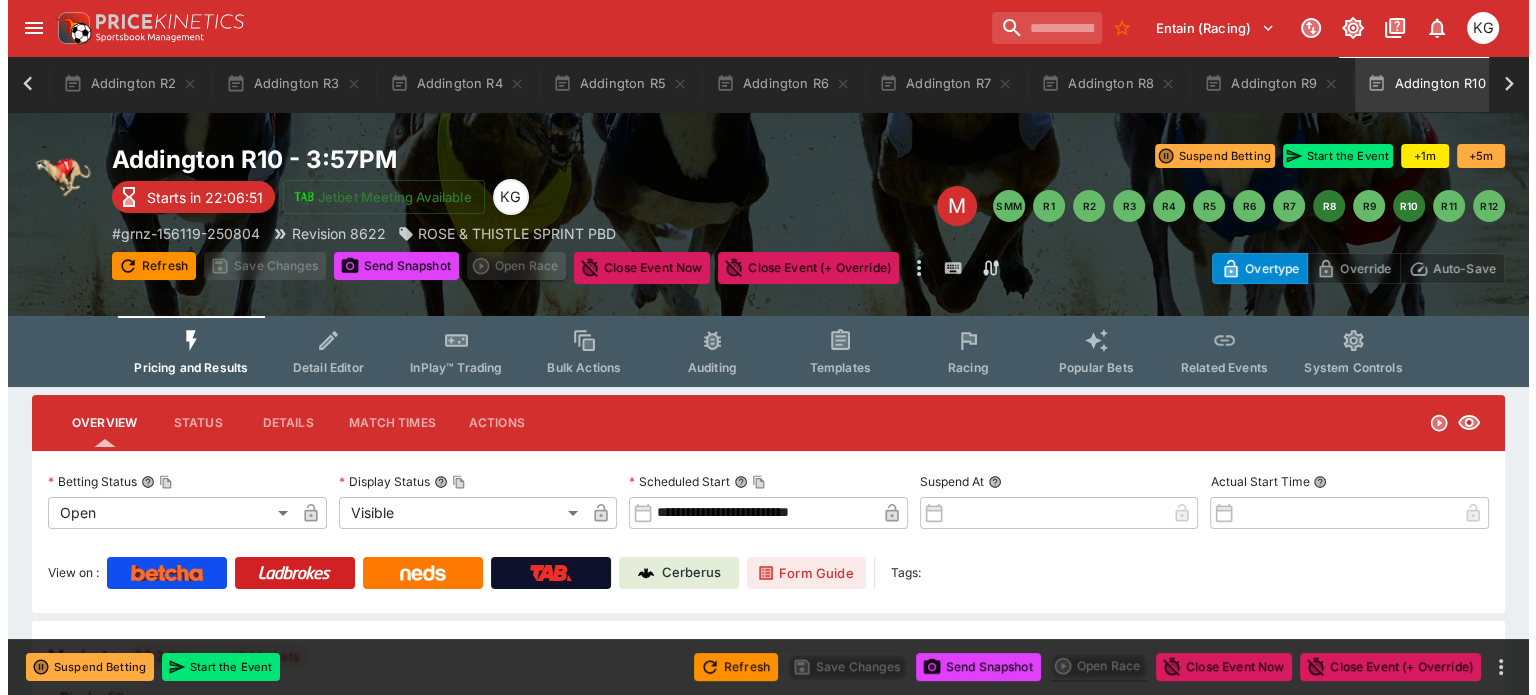 scroll, scrollTop: 0, scrollLeft: 0, axis: both 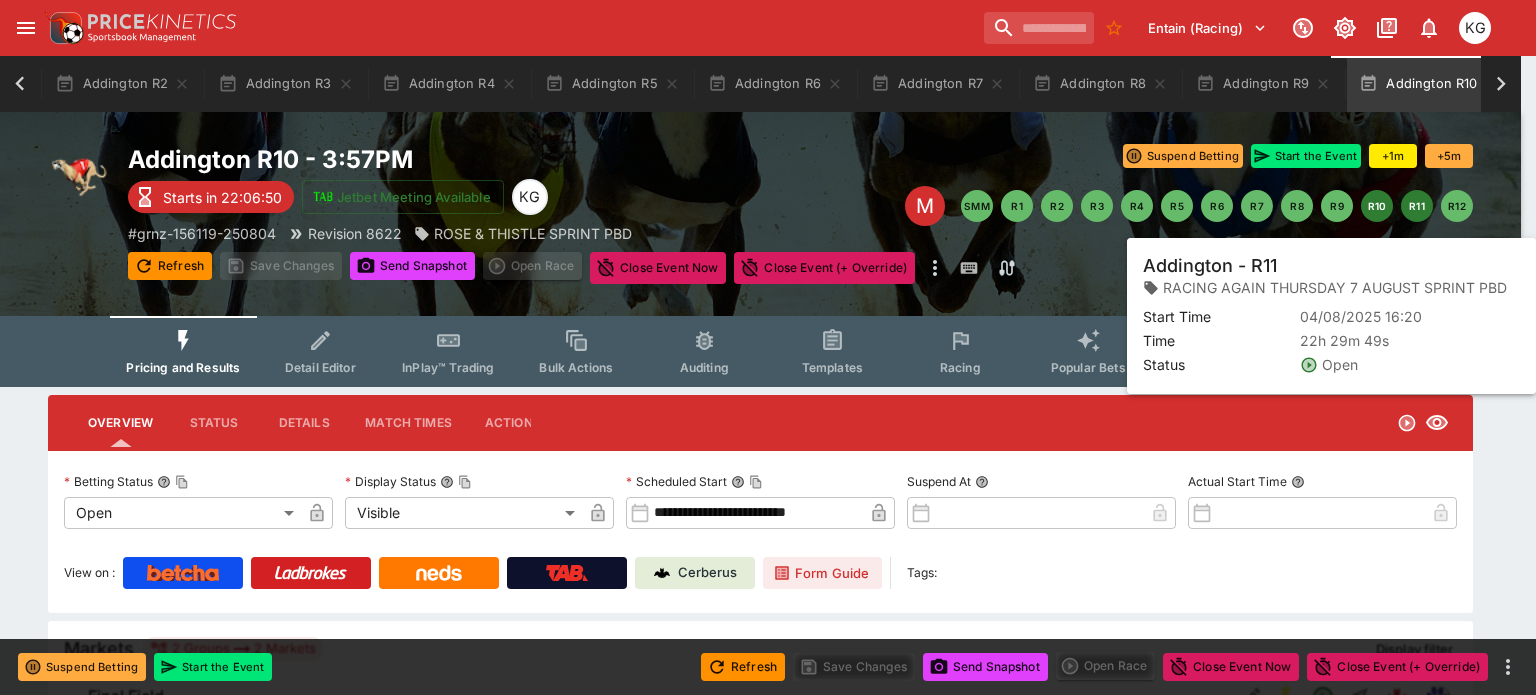 click on "R11" at bounding box center [1417, 206] 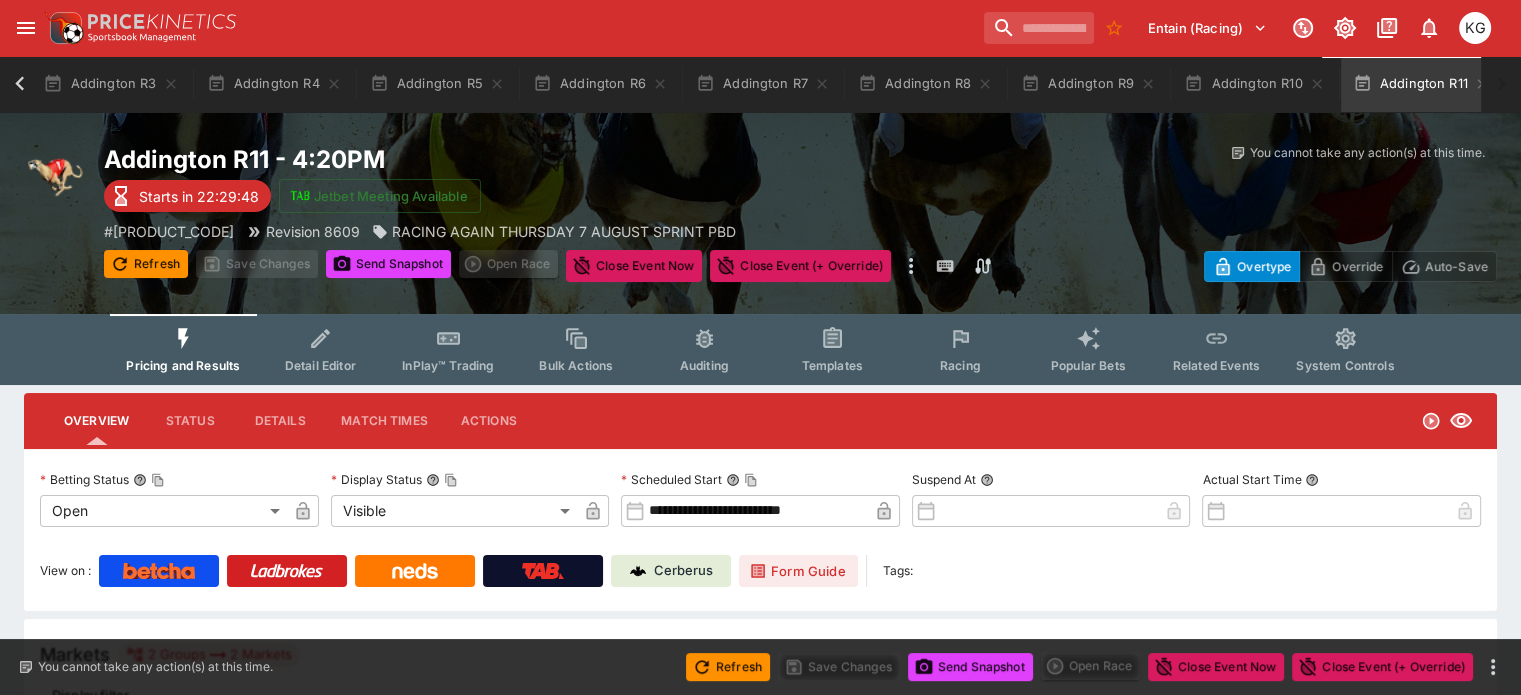 scroll, scrollTop: 0, scrollLeft: 479, axis: horizontal 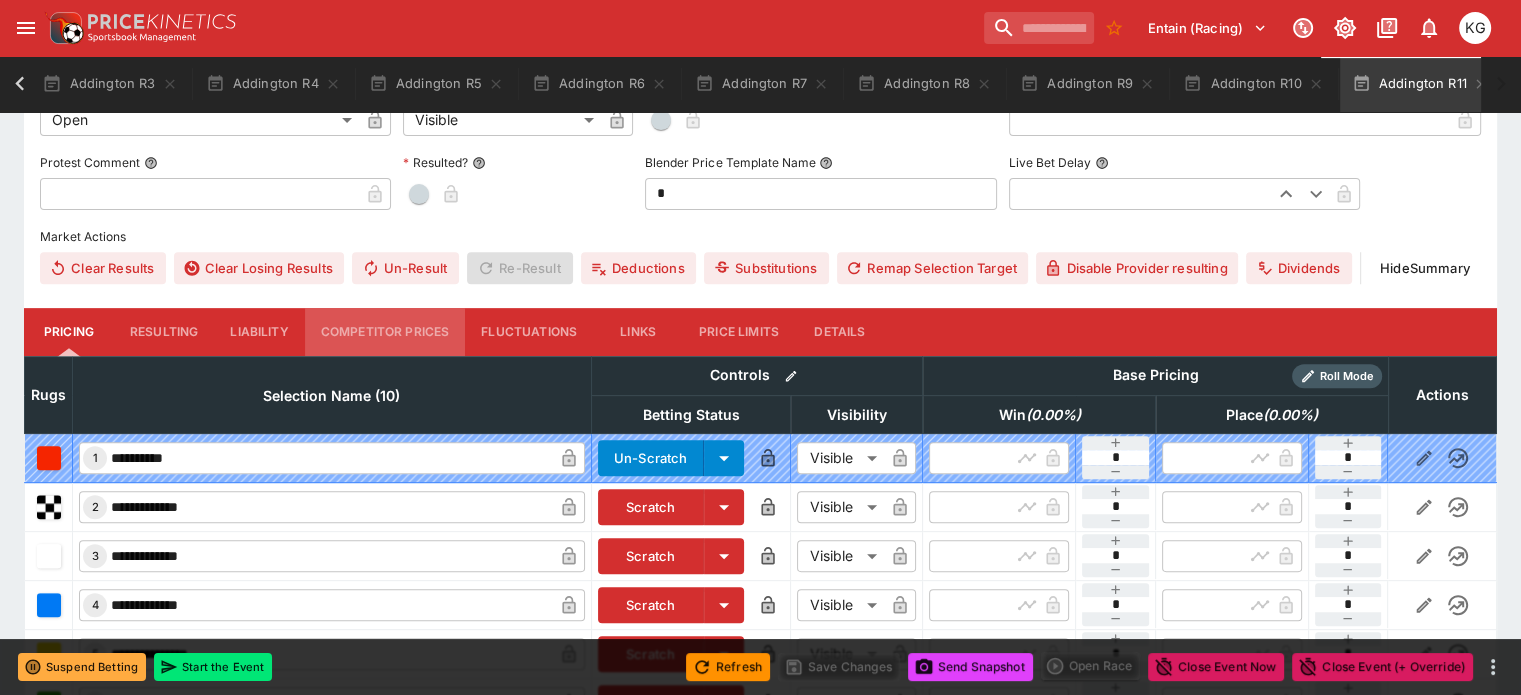 click on "Competitor Prices" at bounding box center (385, 332) 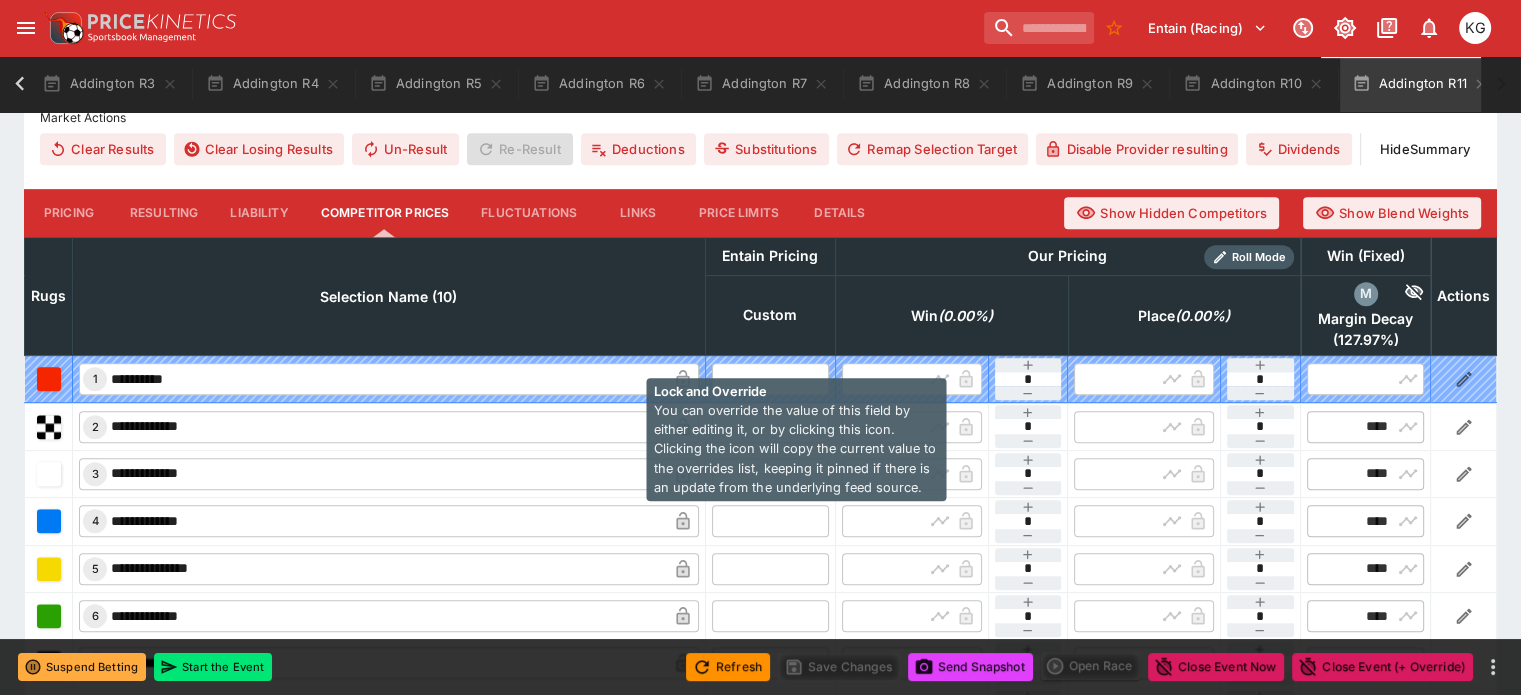 scroll, scrollTop: 812, scrollLeft: 0, axis: vertical 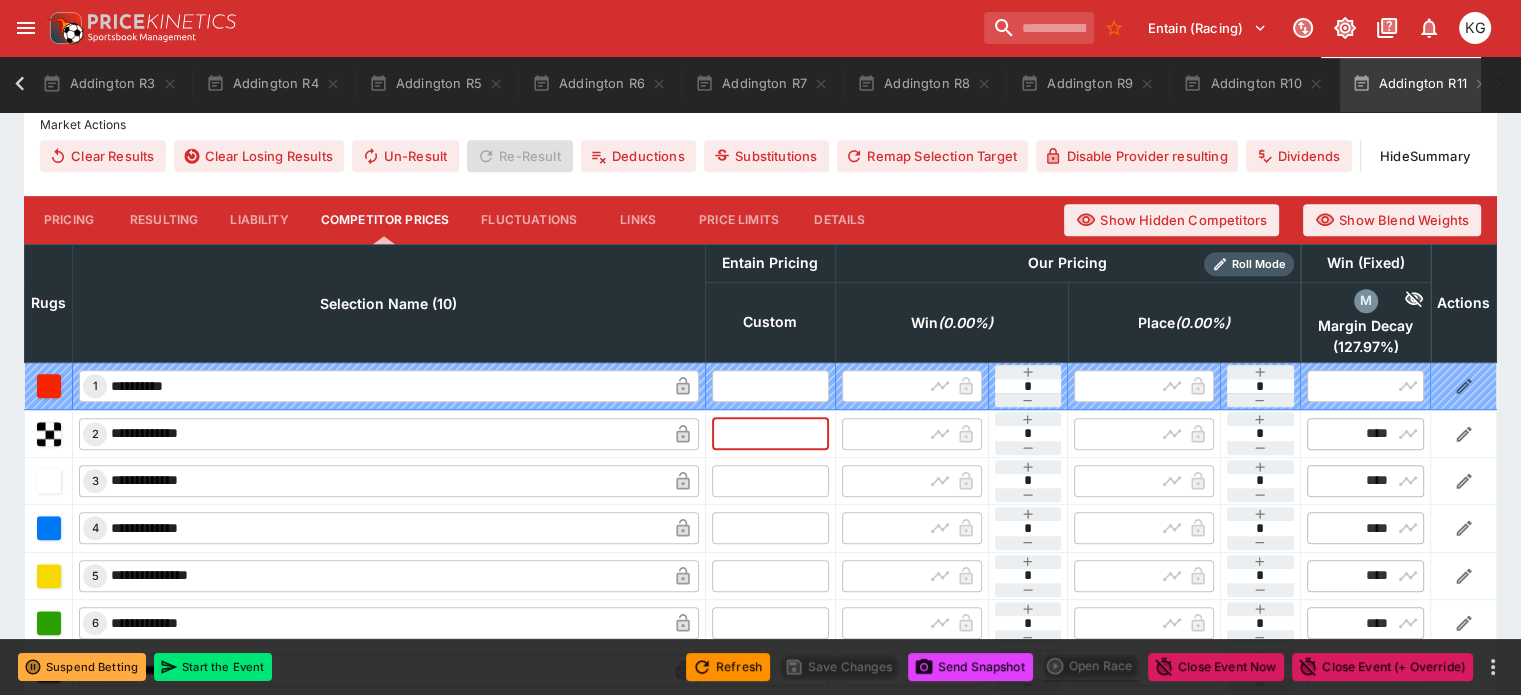 click at bounding box center [770, 433] 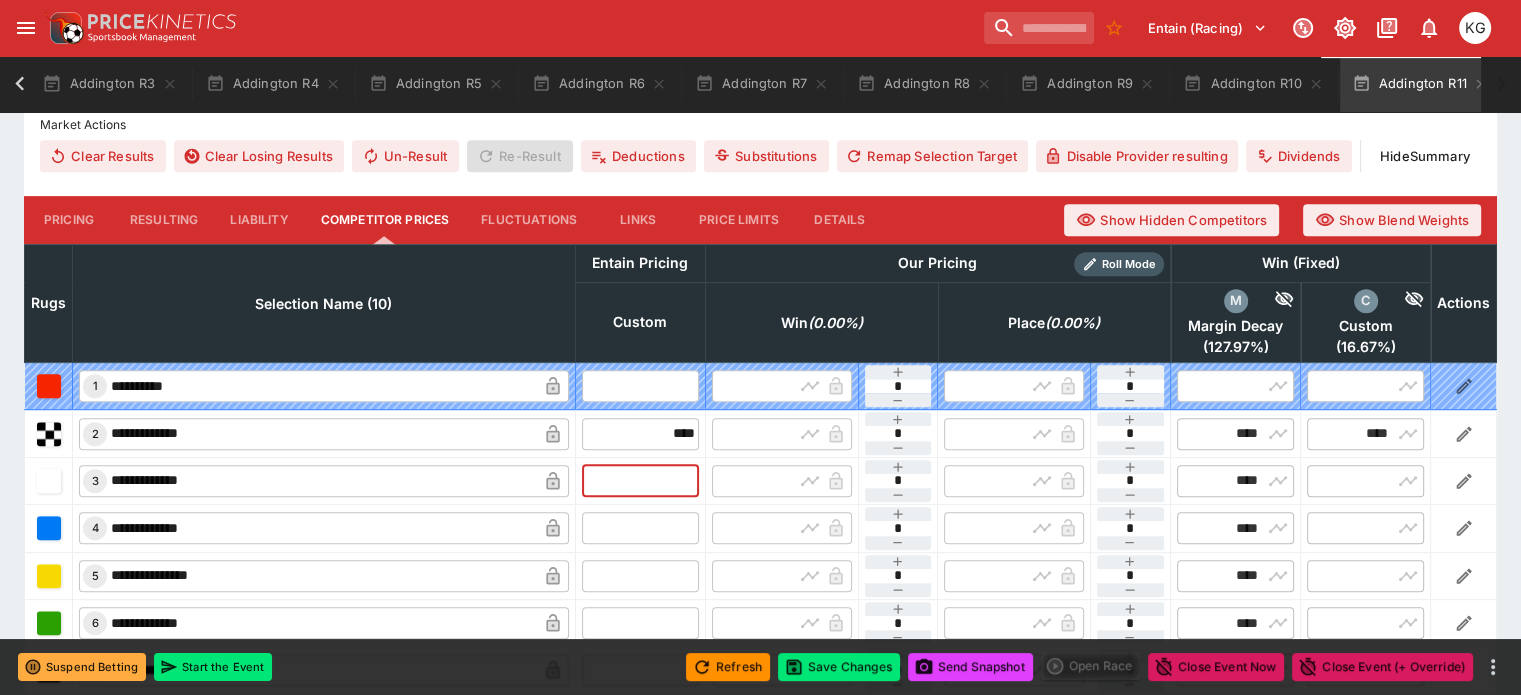 click at bounding box center [640, 481] 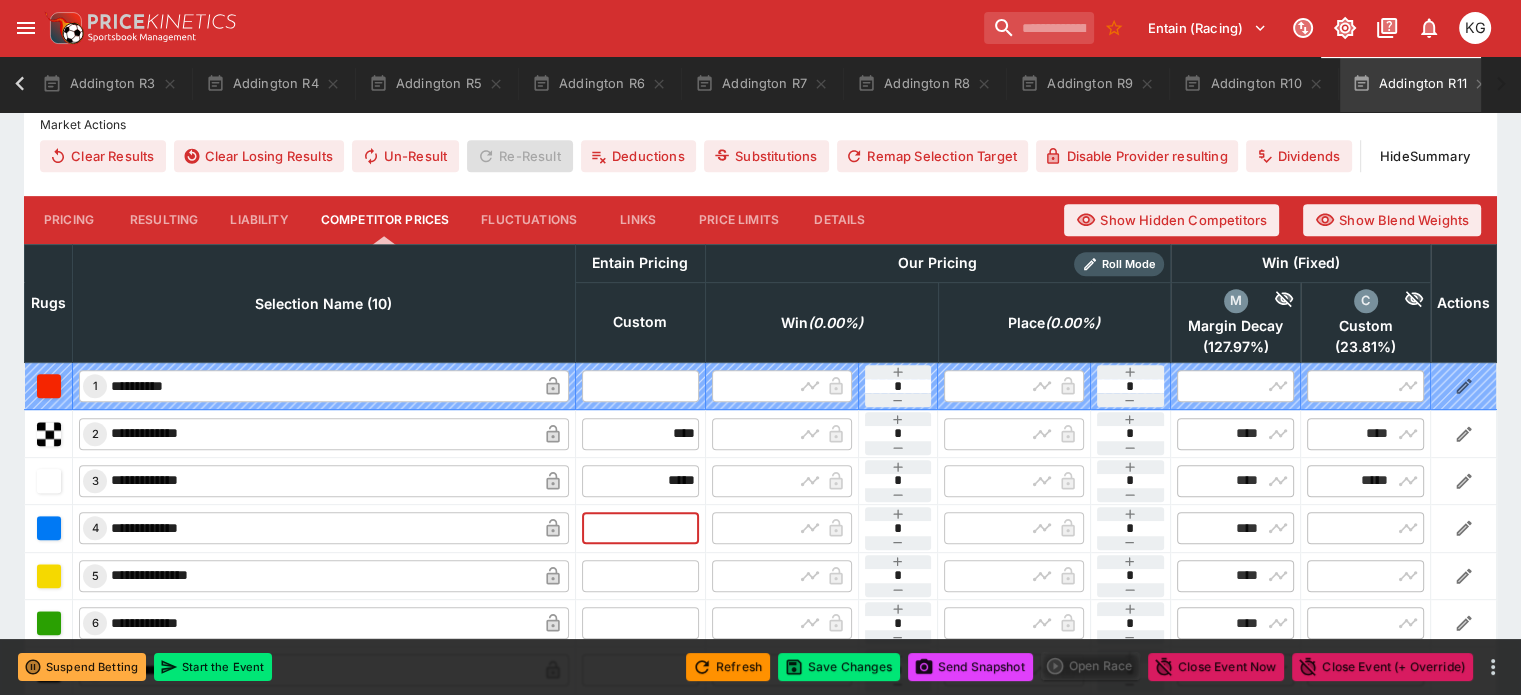 click at bounding box center [640, 528] 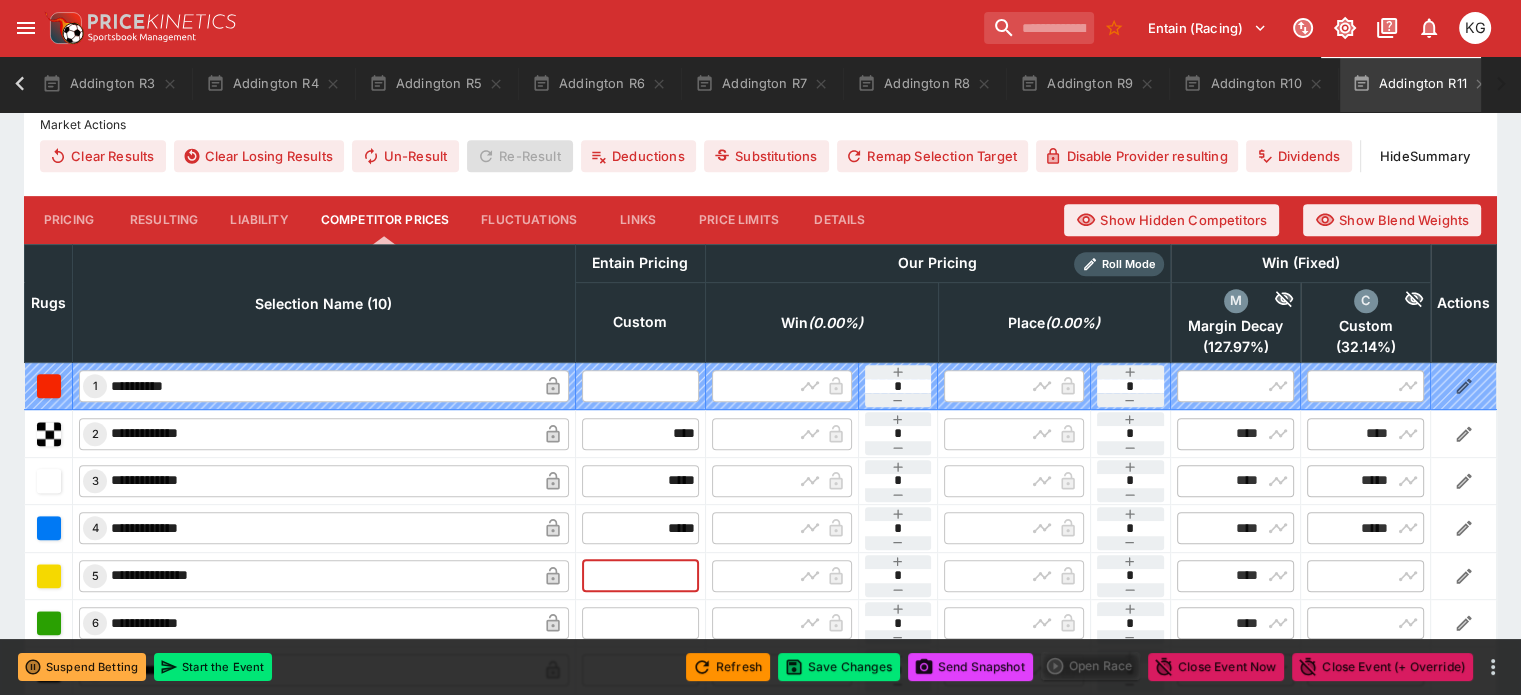 click at bounding box center [640, 576] 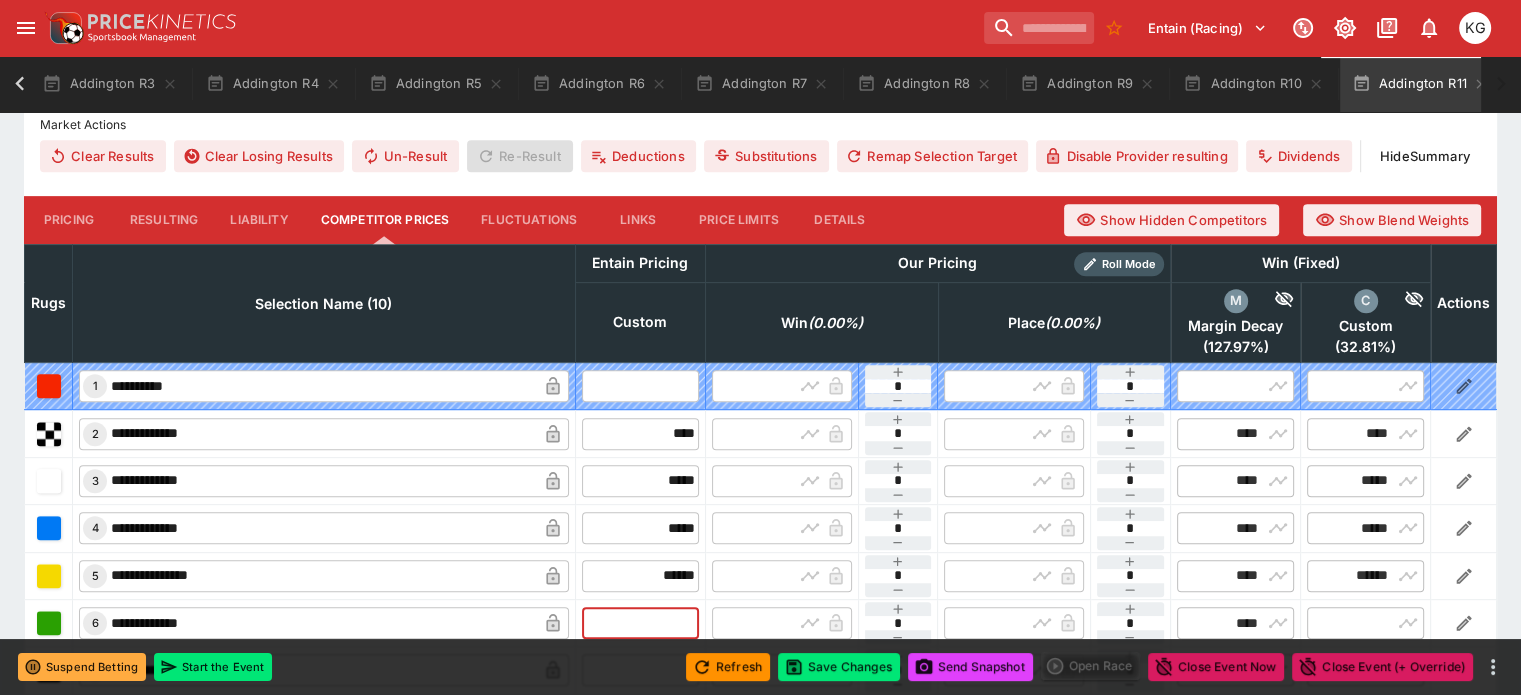 click at bounding box center [640, 623] 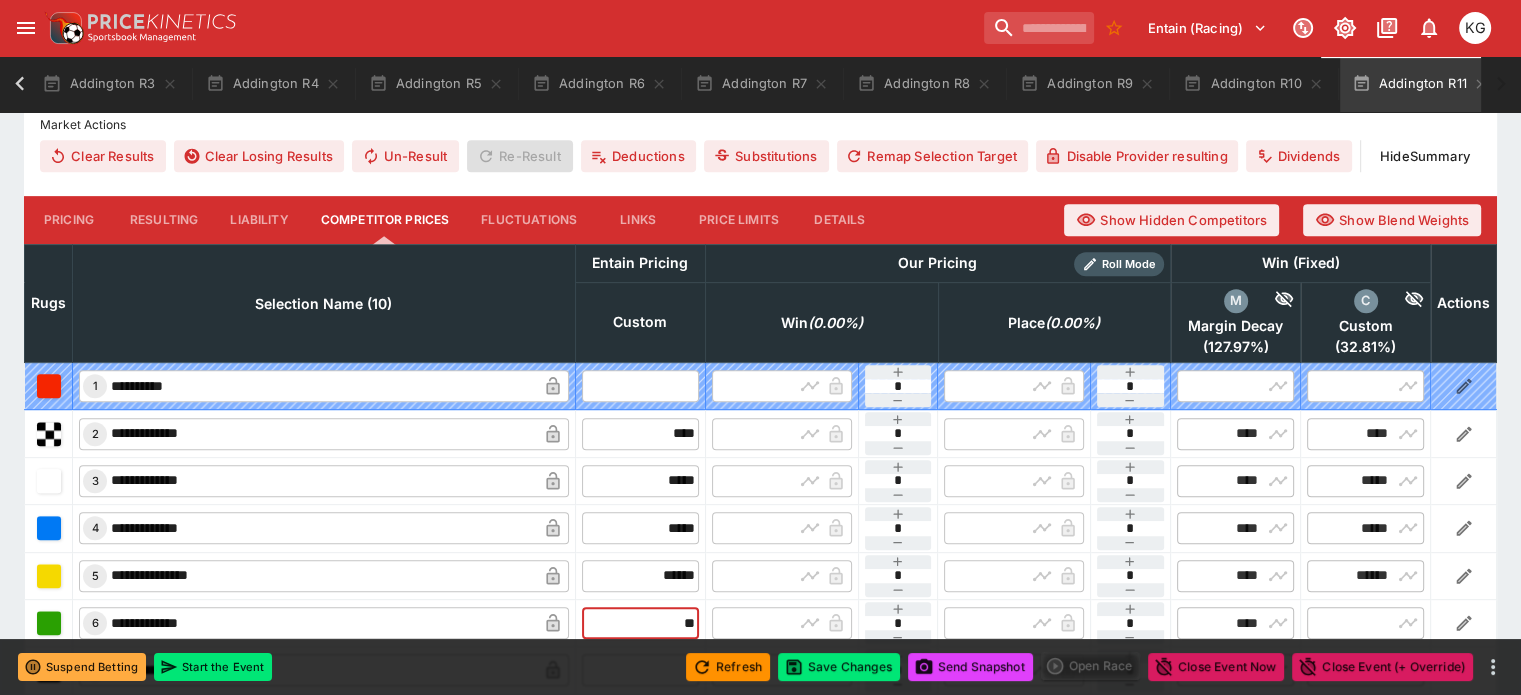 scroll, scrollTop: 1012, scrollLeft: 0, axis: vertical 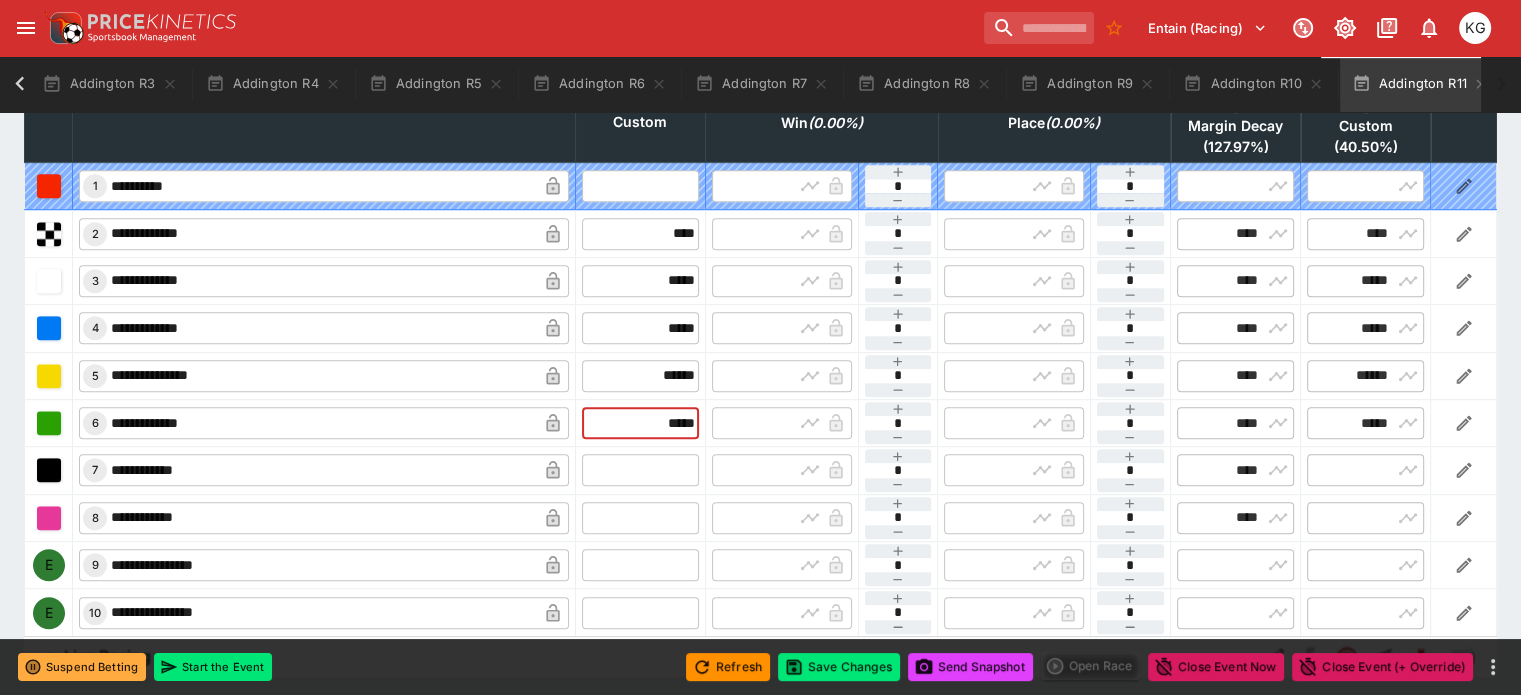 click at bounding box center (640, 470) 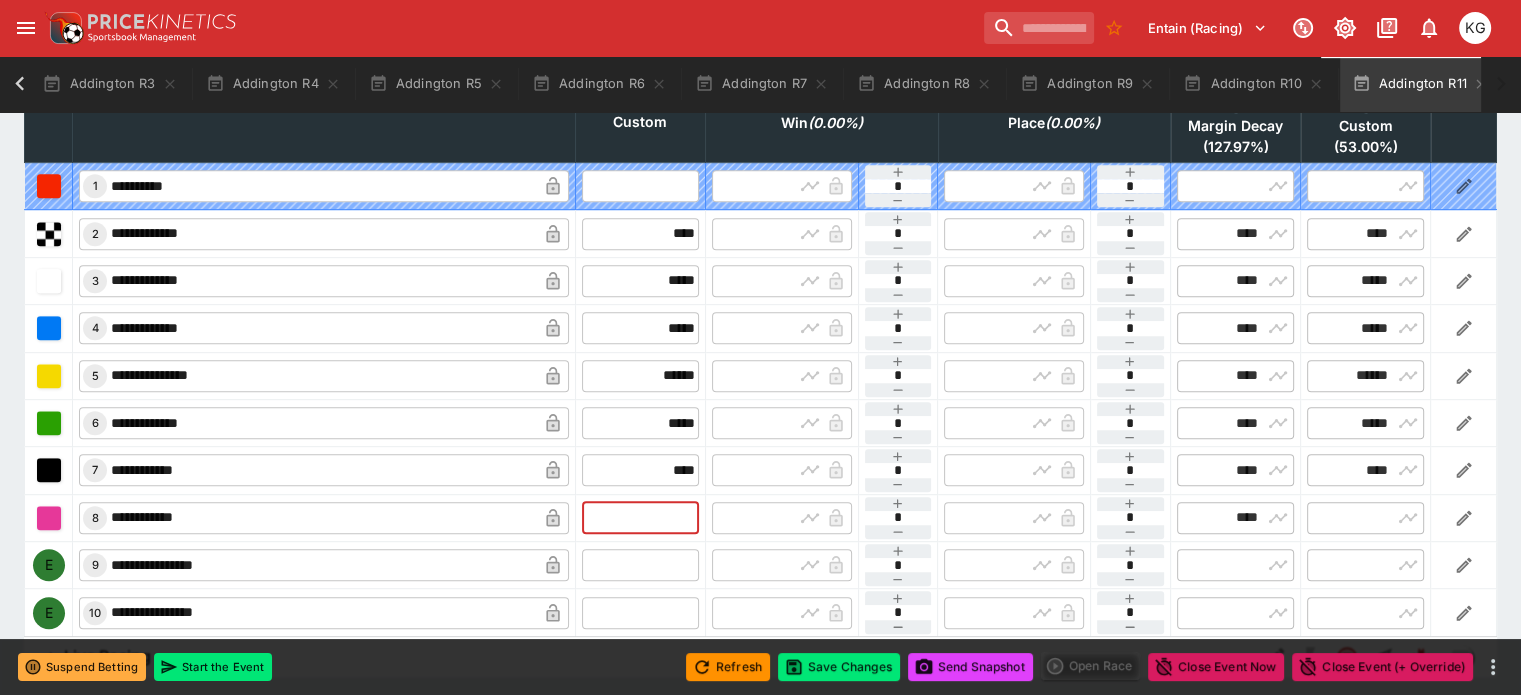 click at bounding box center (640, 518) 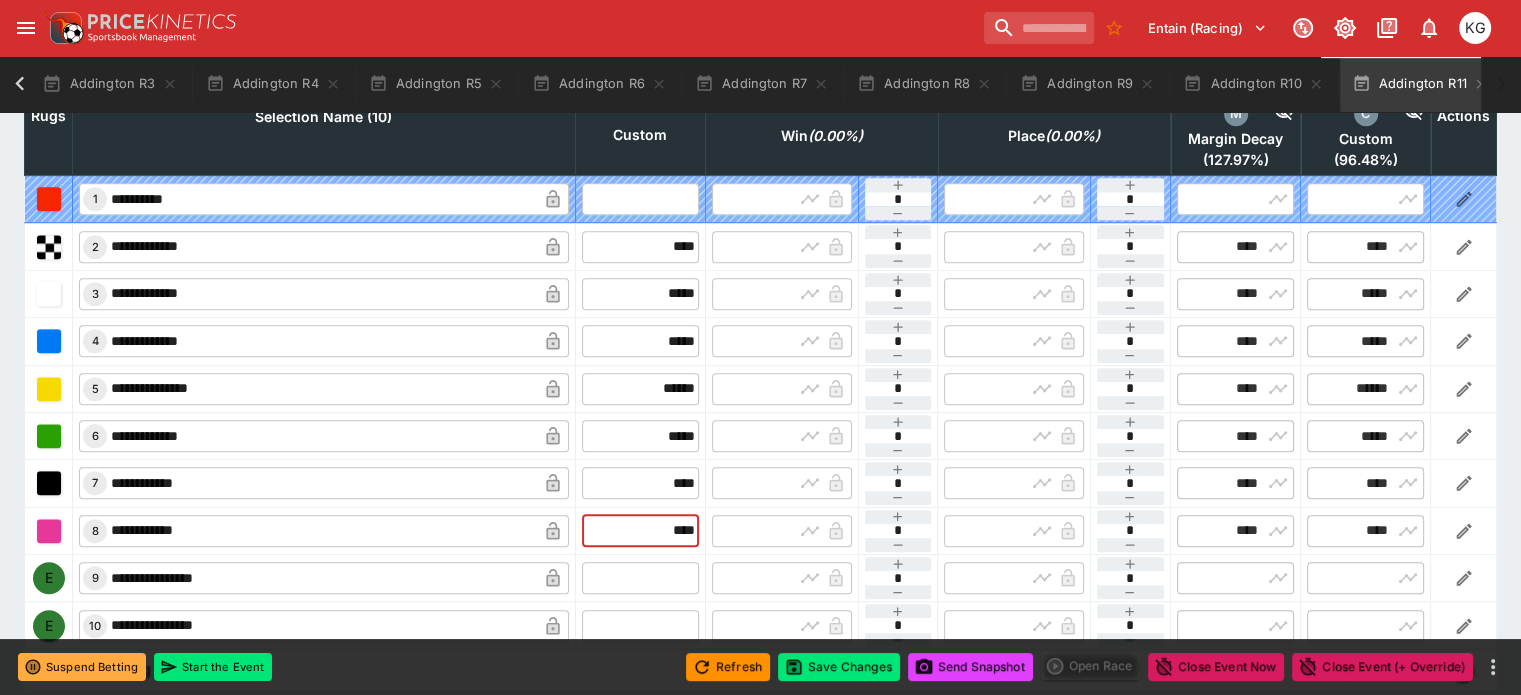 scroll, scrollTop: 1012, scrollLeft: 0, axis: vertical 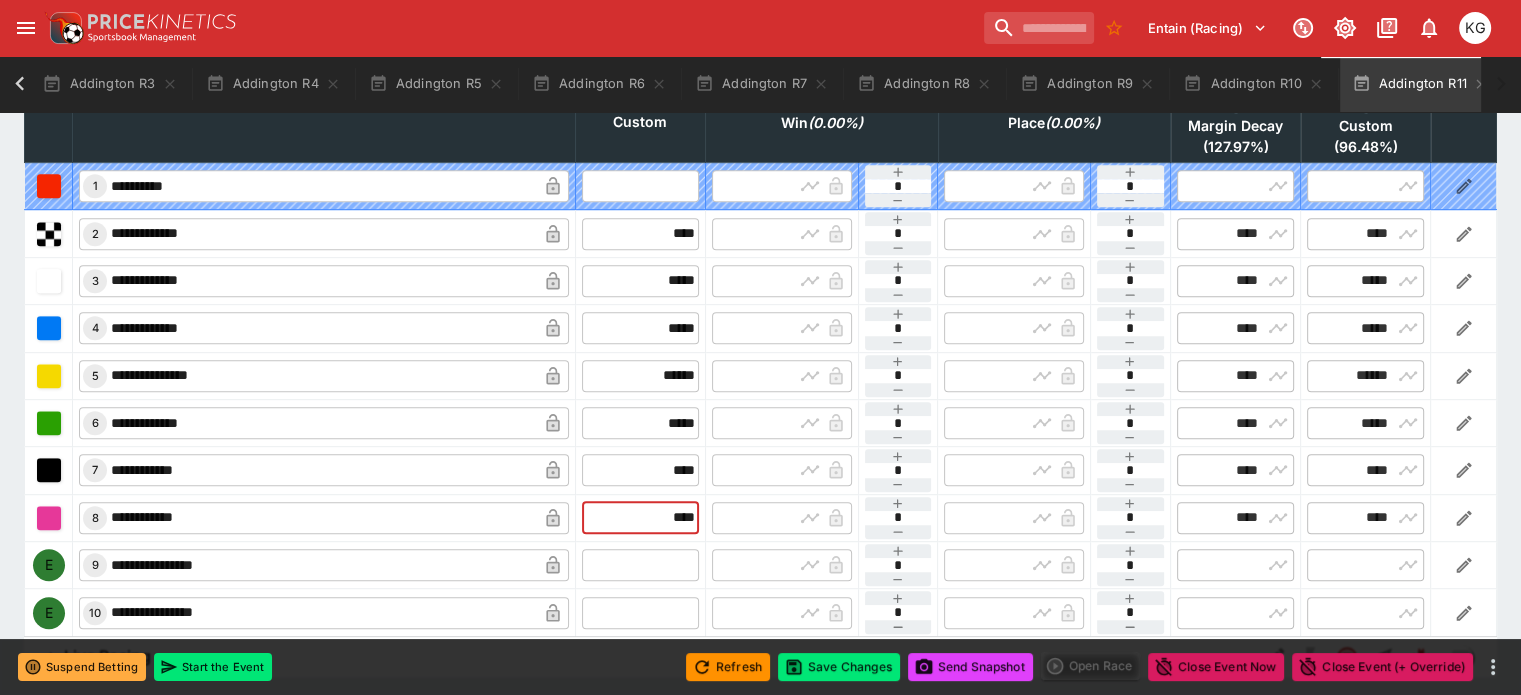 drag, startPoint x: 606, startPoint y: 470, endPoint x: 739, endPoint y: 470, distance: 133 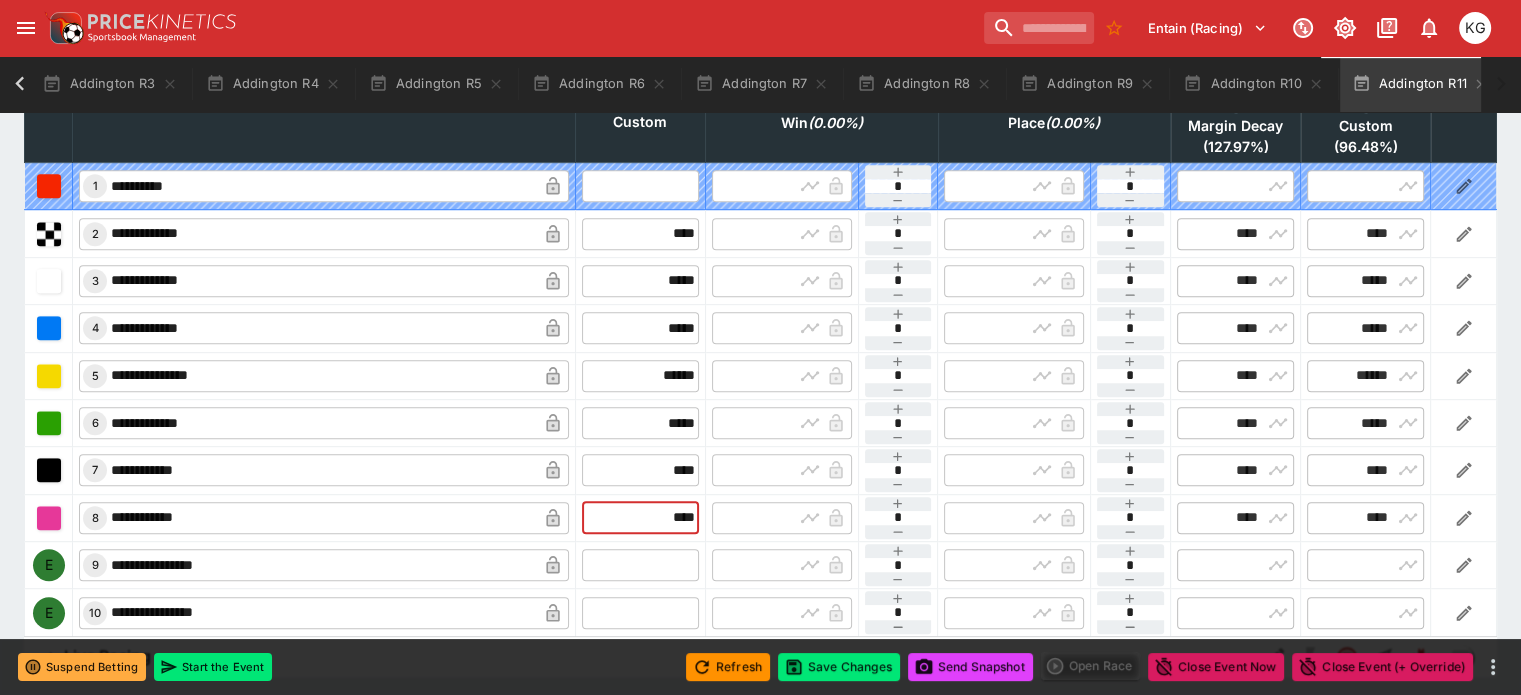 click on "**********" at bounding box center [761, 517] 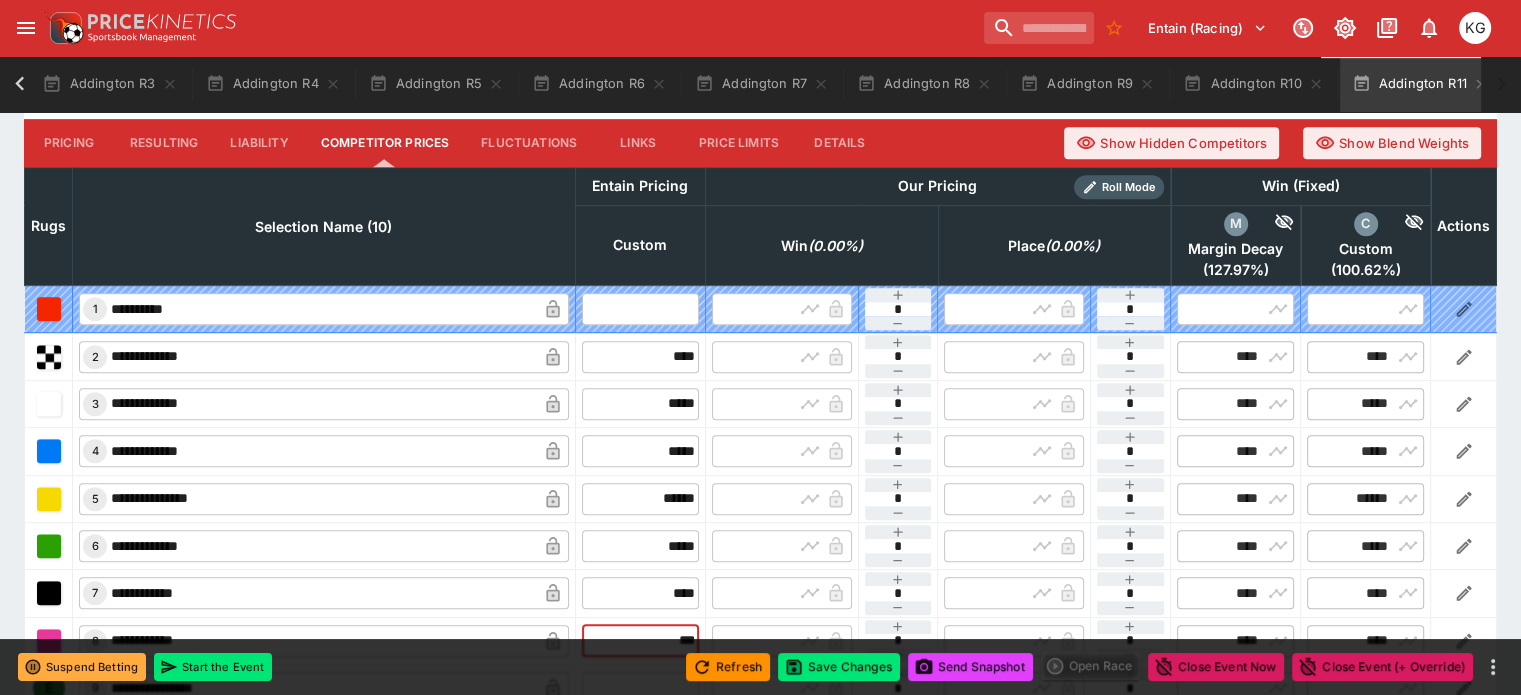 scroll, scrollTop: 1012, scrollLeft: 0, axis: vertical 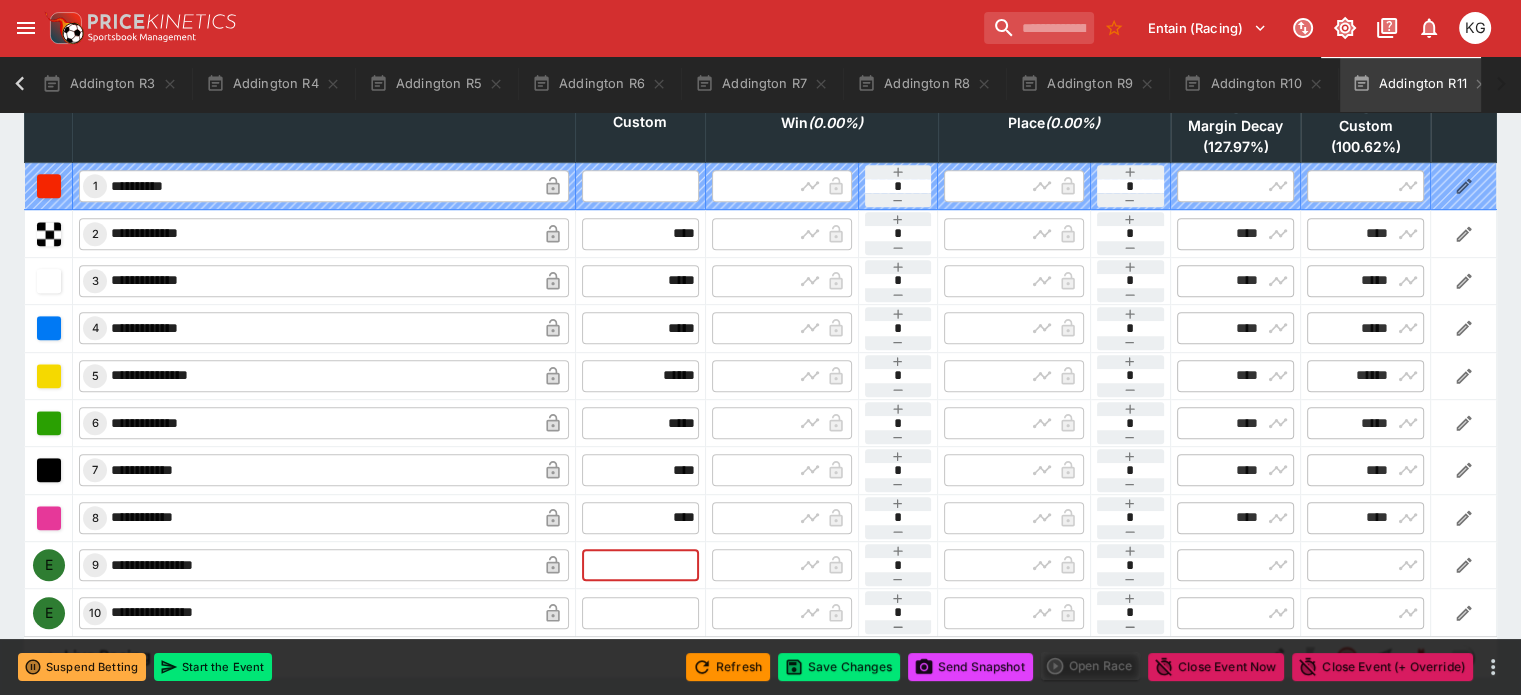 click at bounding box center (640, 565) 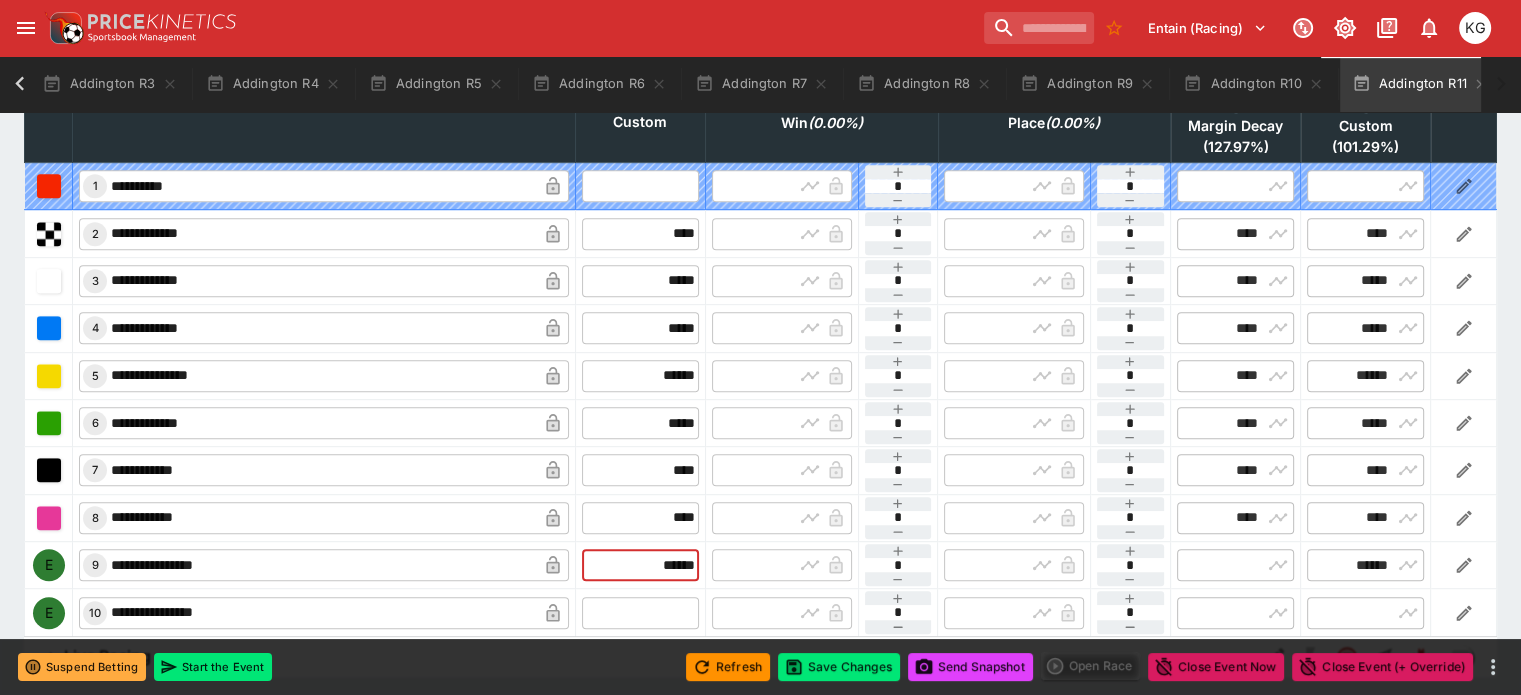 click at bounding box center (640, 613) 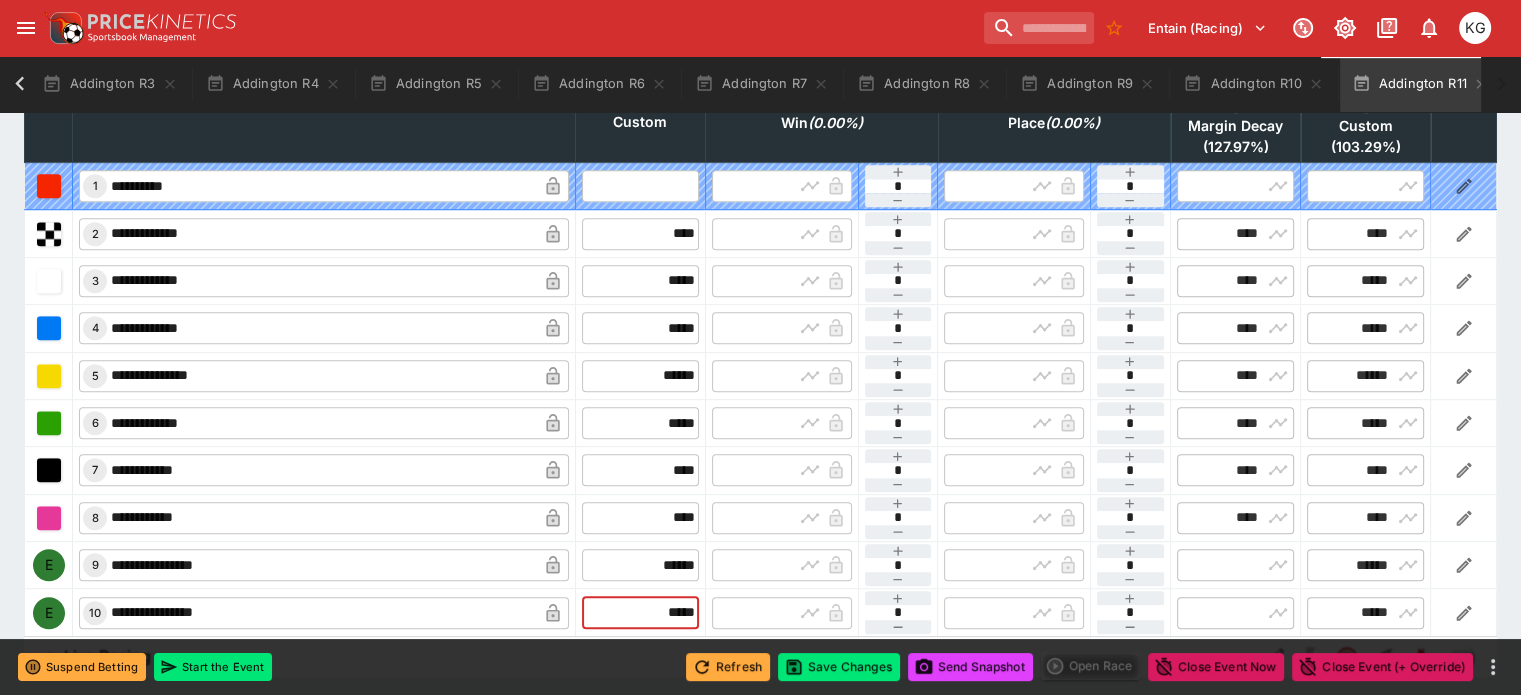 click on "Refresh" at bounding box center [728, 667] 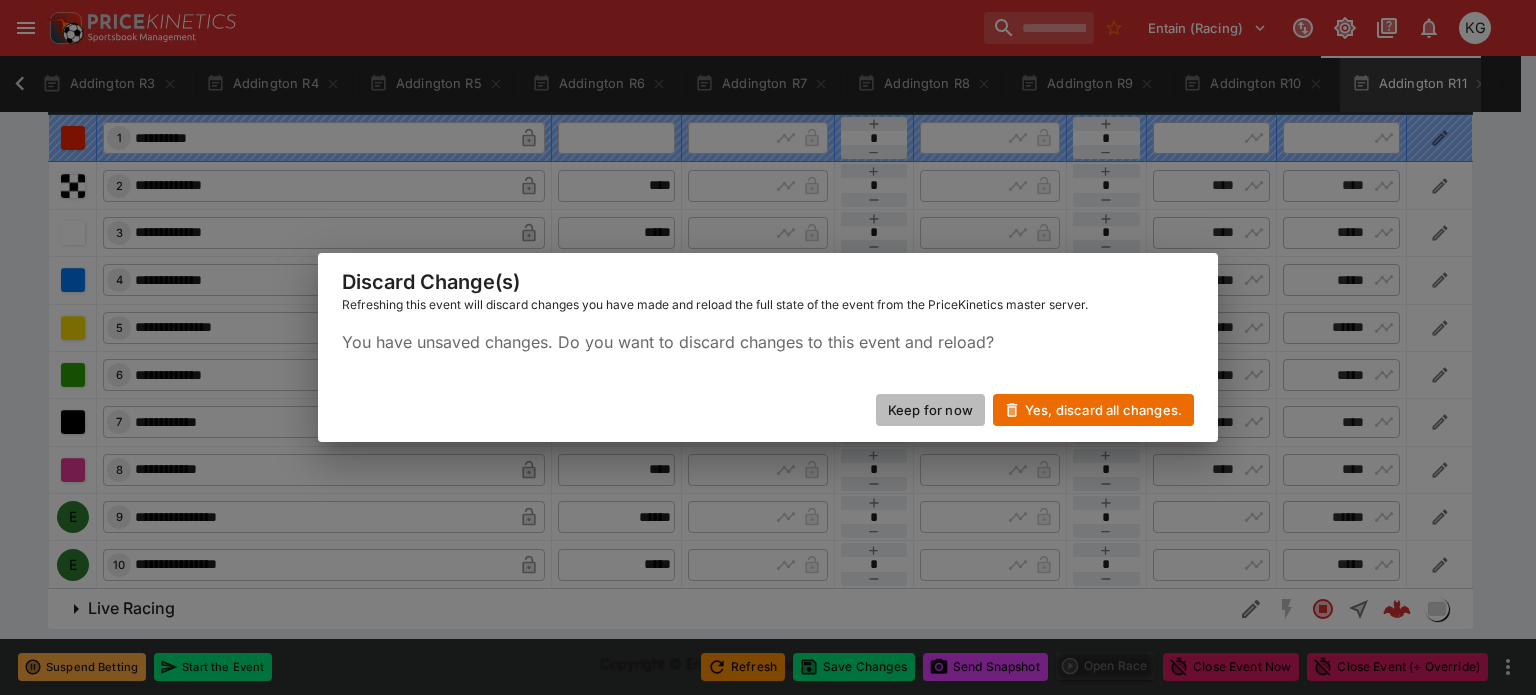 click on "Keep for now" at bounding box center [930, 410] 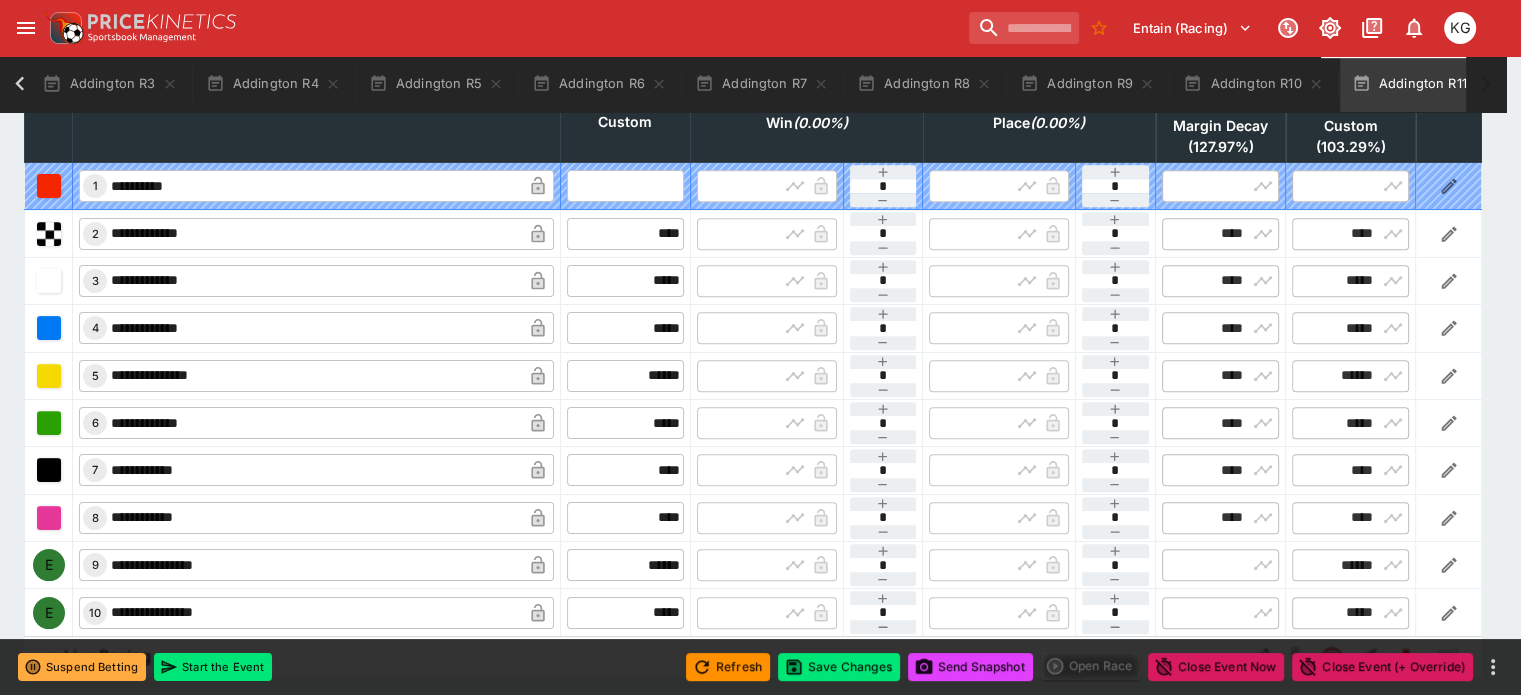 scroll, scrollTop: 0, scrollLeft: 467, axis: horizontal 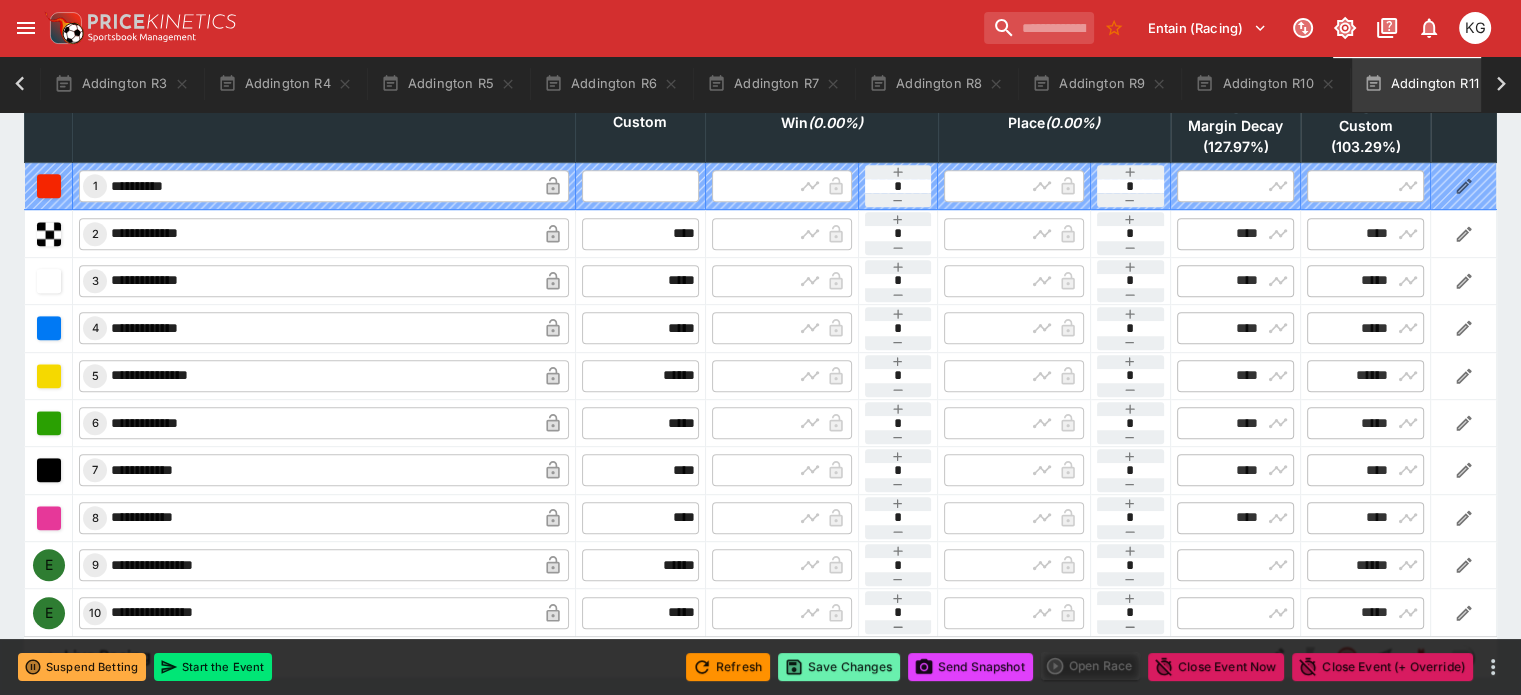 click on "Save Changes" at bounding box center [839, 667] 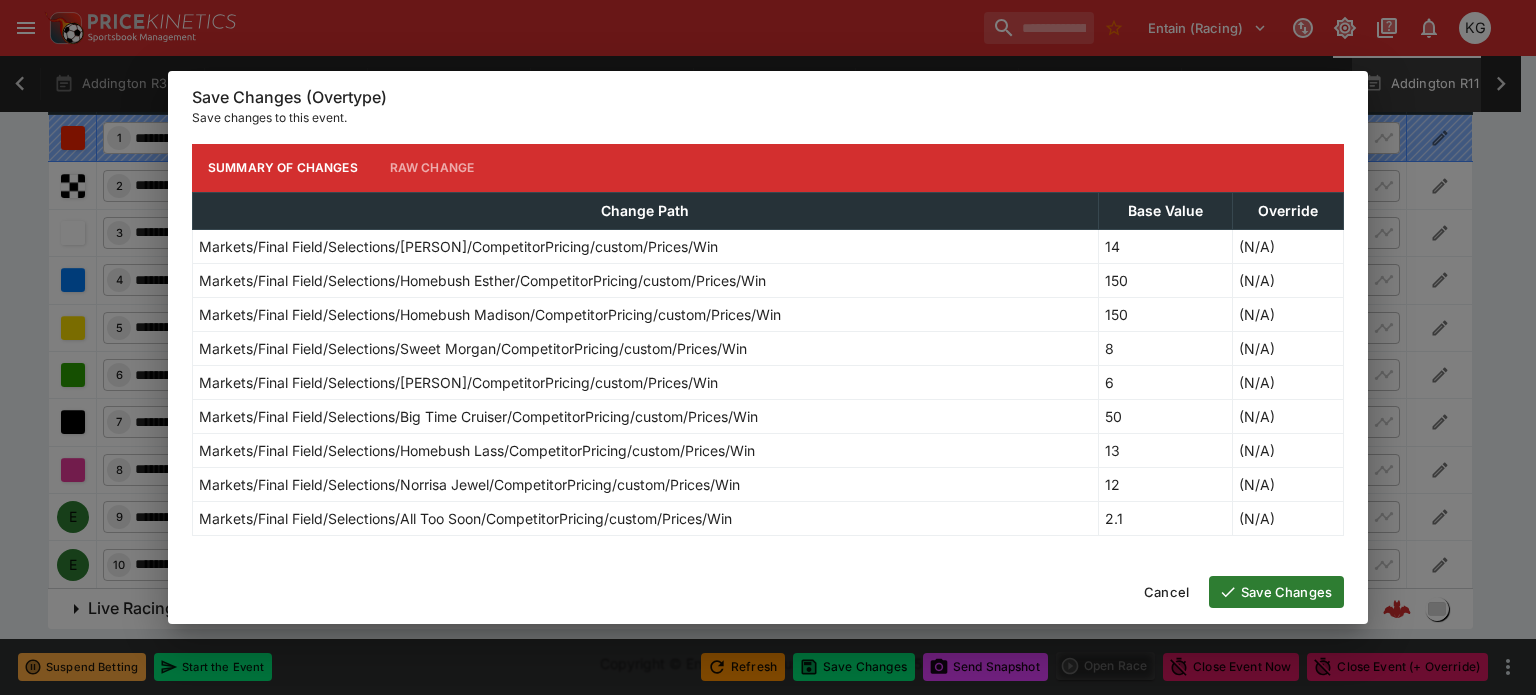 click on "Save Changes" at bounding box center [1276, 592] 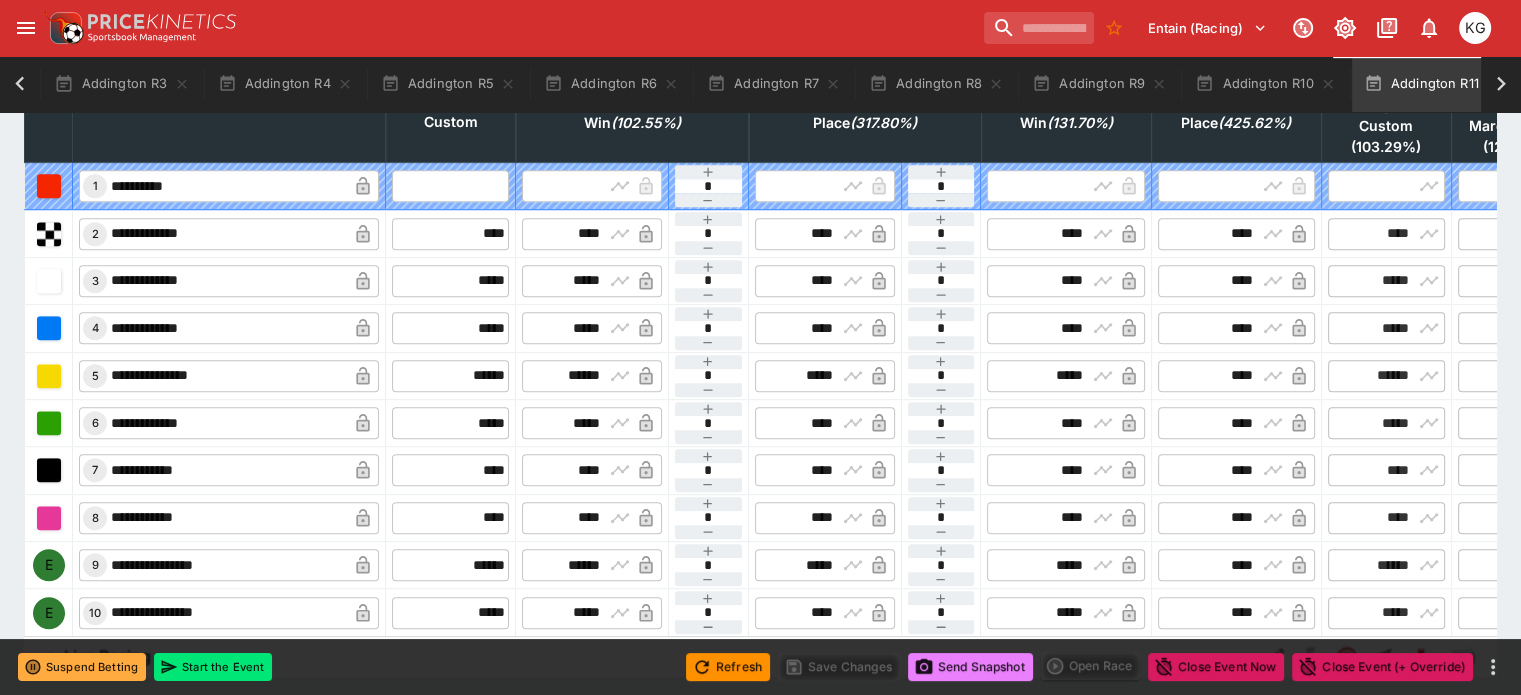 click on "Send Snapshot" at bounding box center [970, 667] 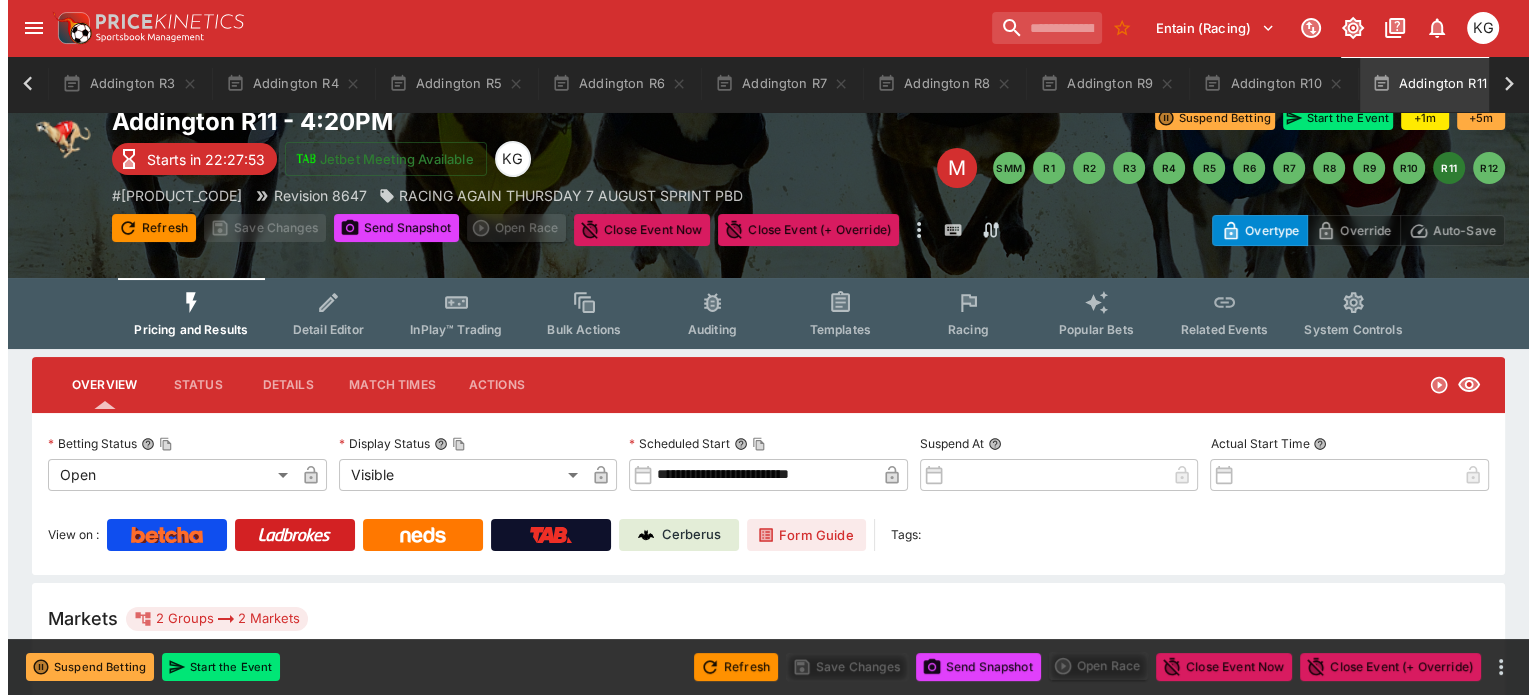 scroll, scrollTop: 0, scrollLeft: 0, axis: both 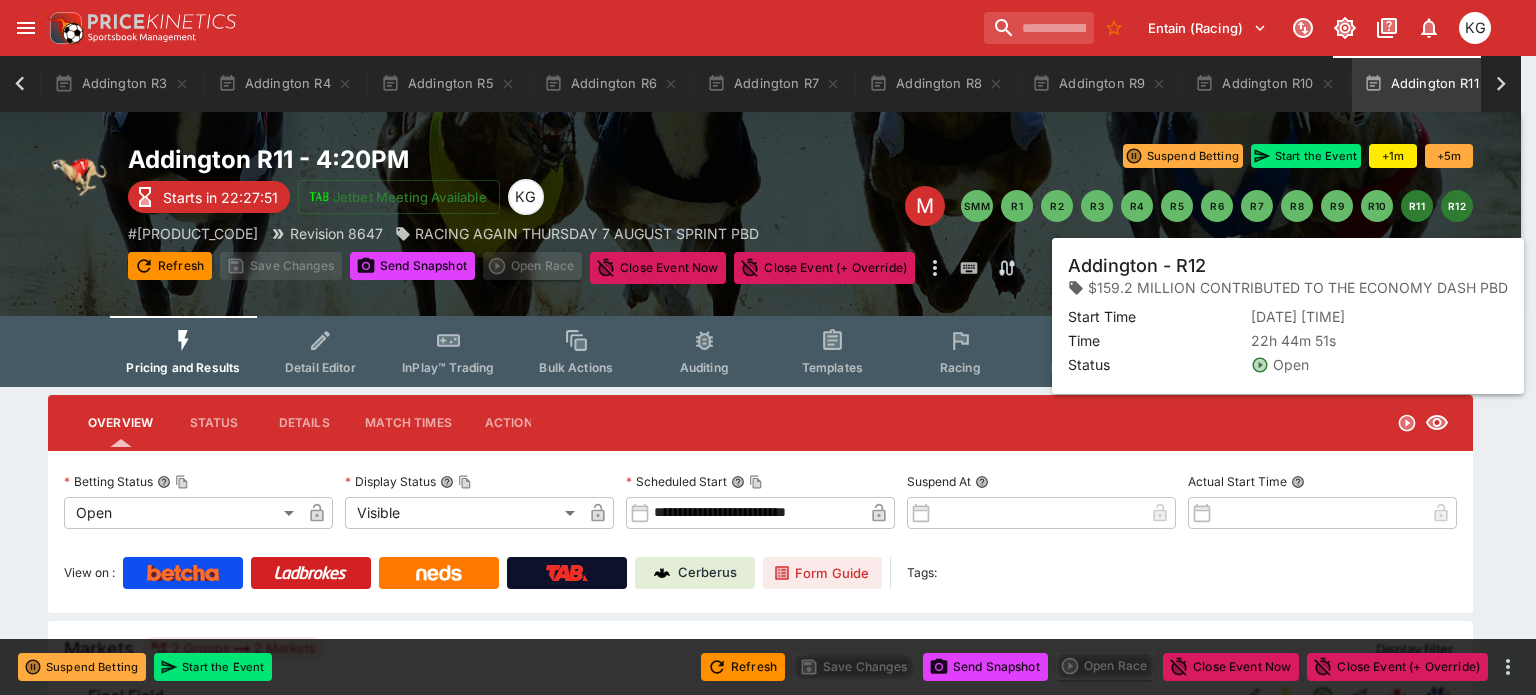 click on "R12" at bounding box center [1457, 206] 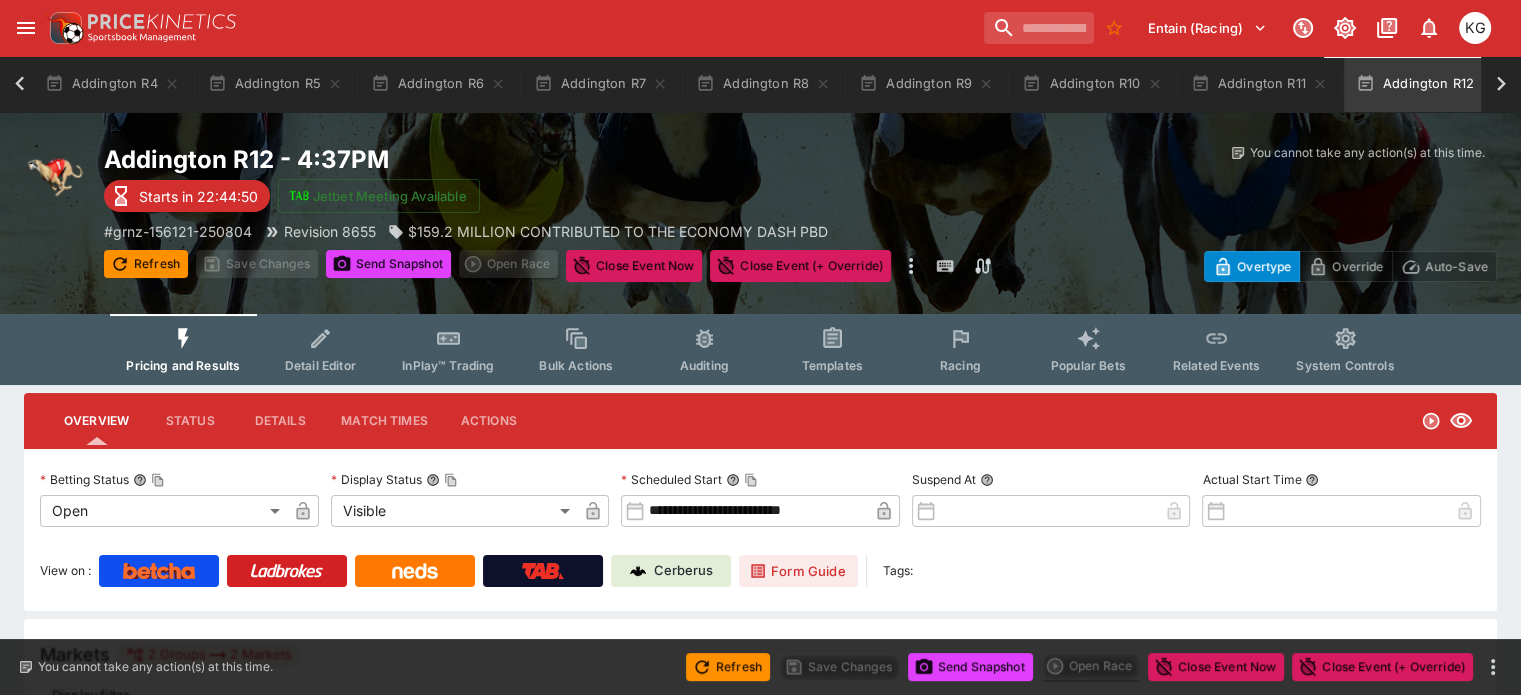 scroll, scrollTop: 0, scrollLeft: 645, axis: horizontal 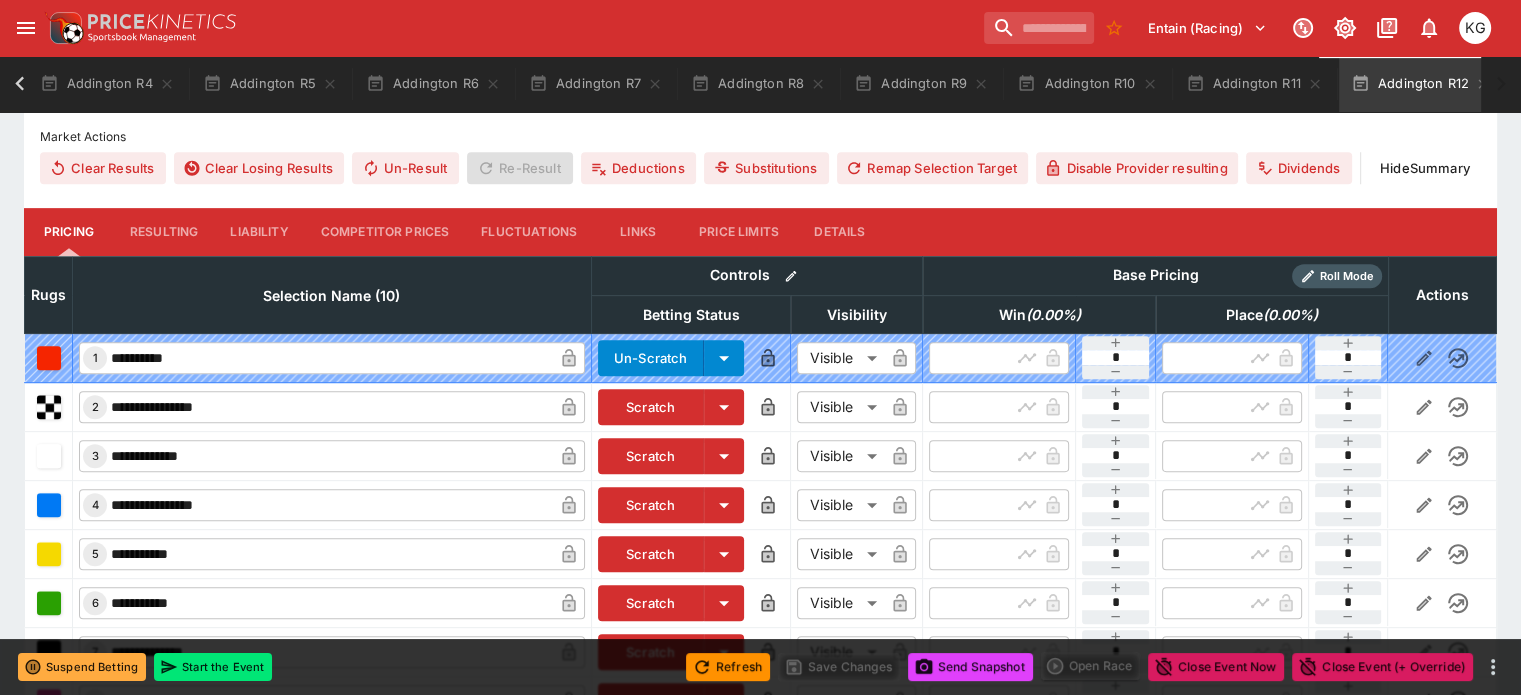 click on "Competitor Prices" at bounding box center (385, 232) 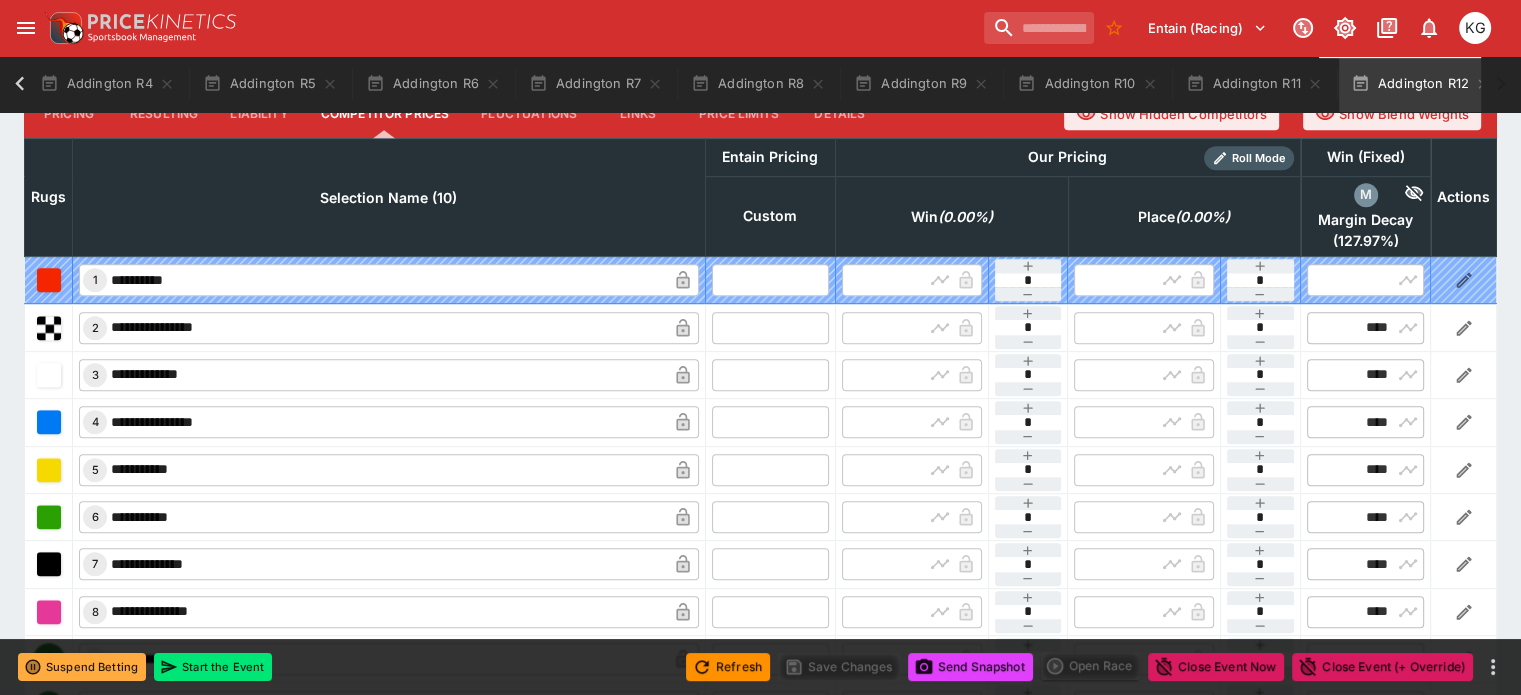 scroll, scrollTop: 1000, scrollLeft: 0, axis: vertical 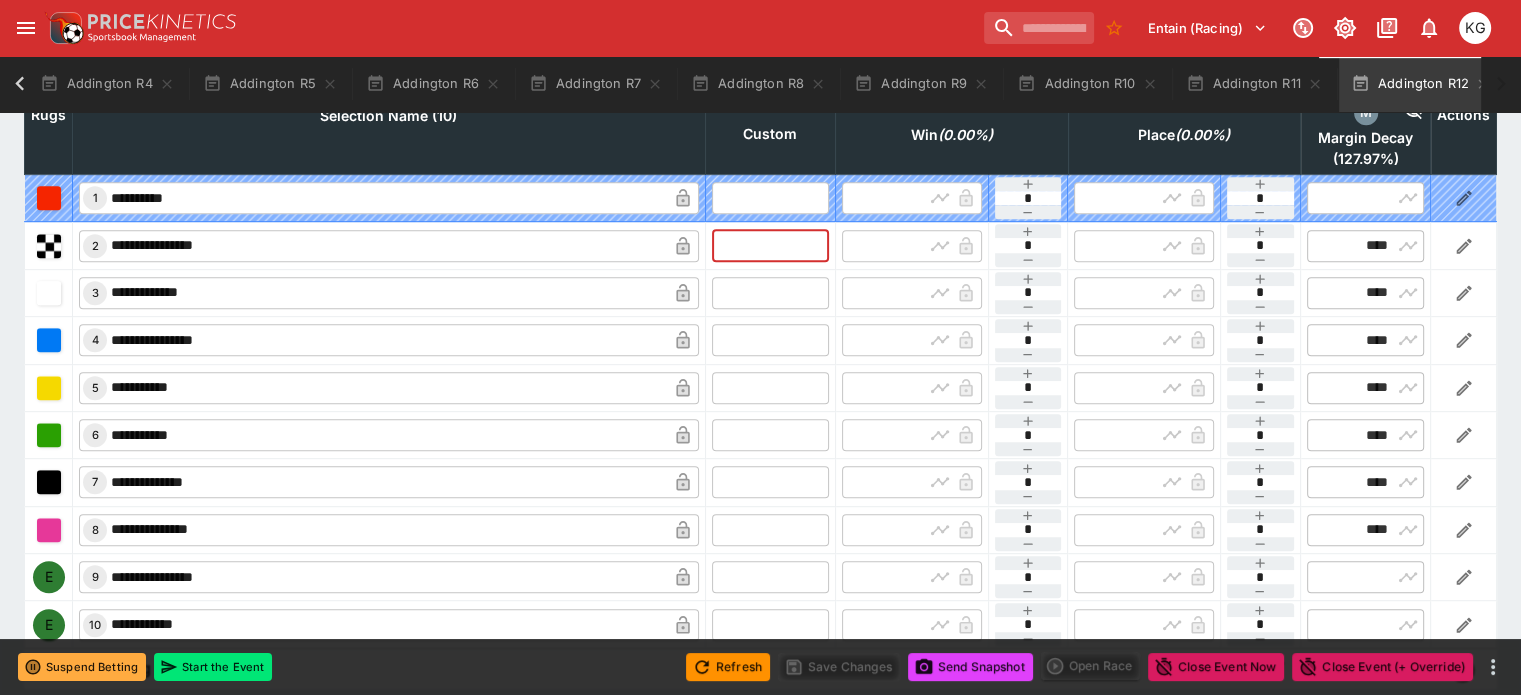 click at bounding box center [770, 245] 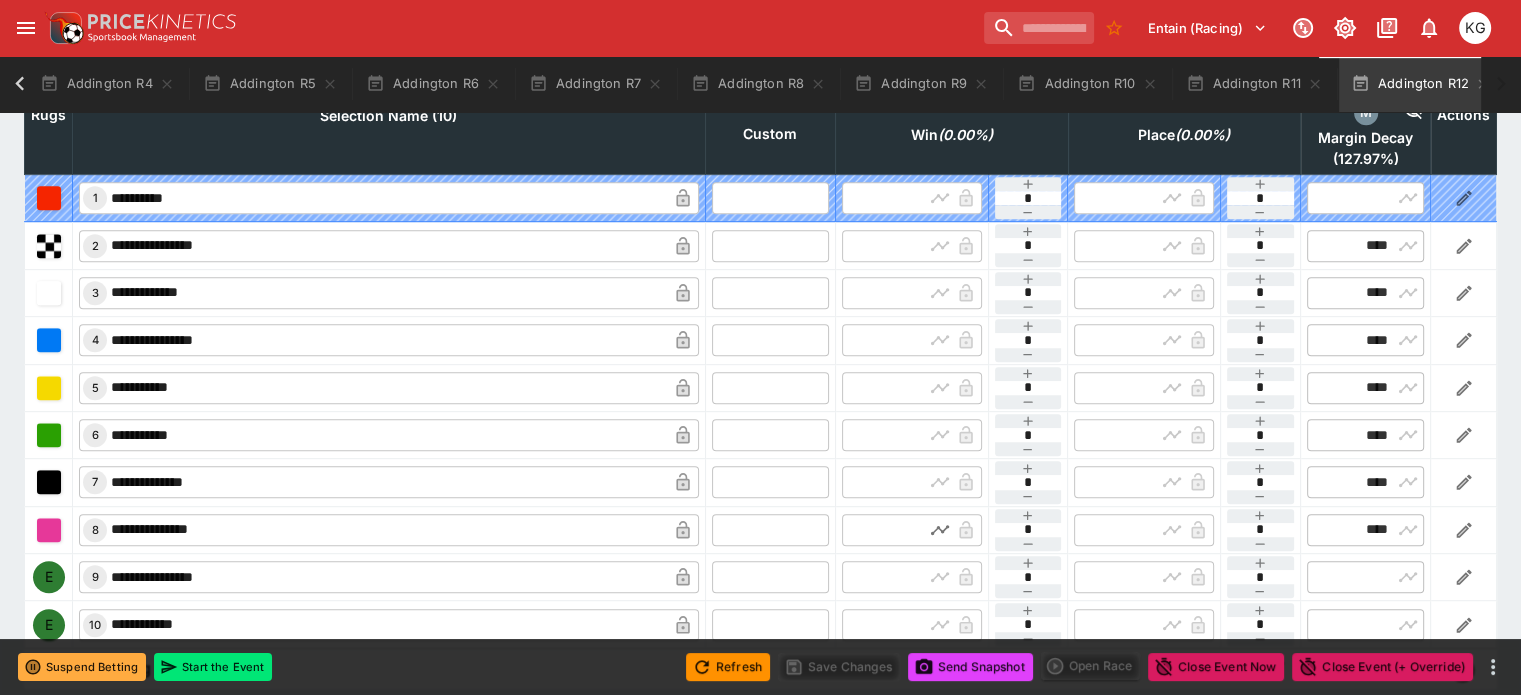 scroll, scrollTop: 900, scrollLeft: 0, axis: vertical 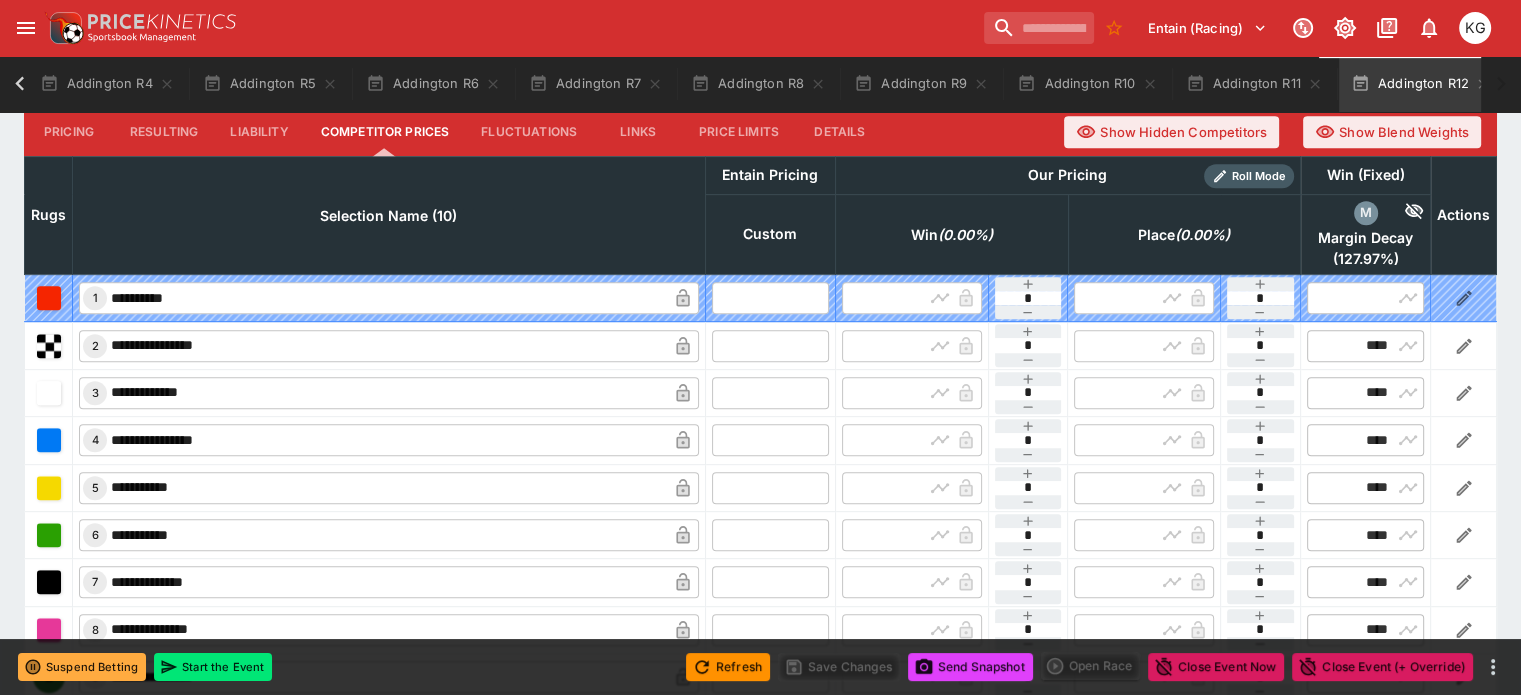 click at bounding box center [770, 345] 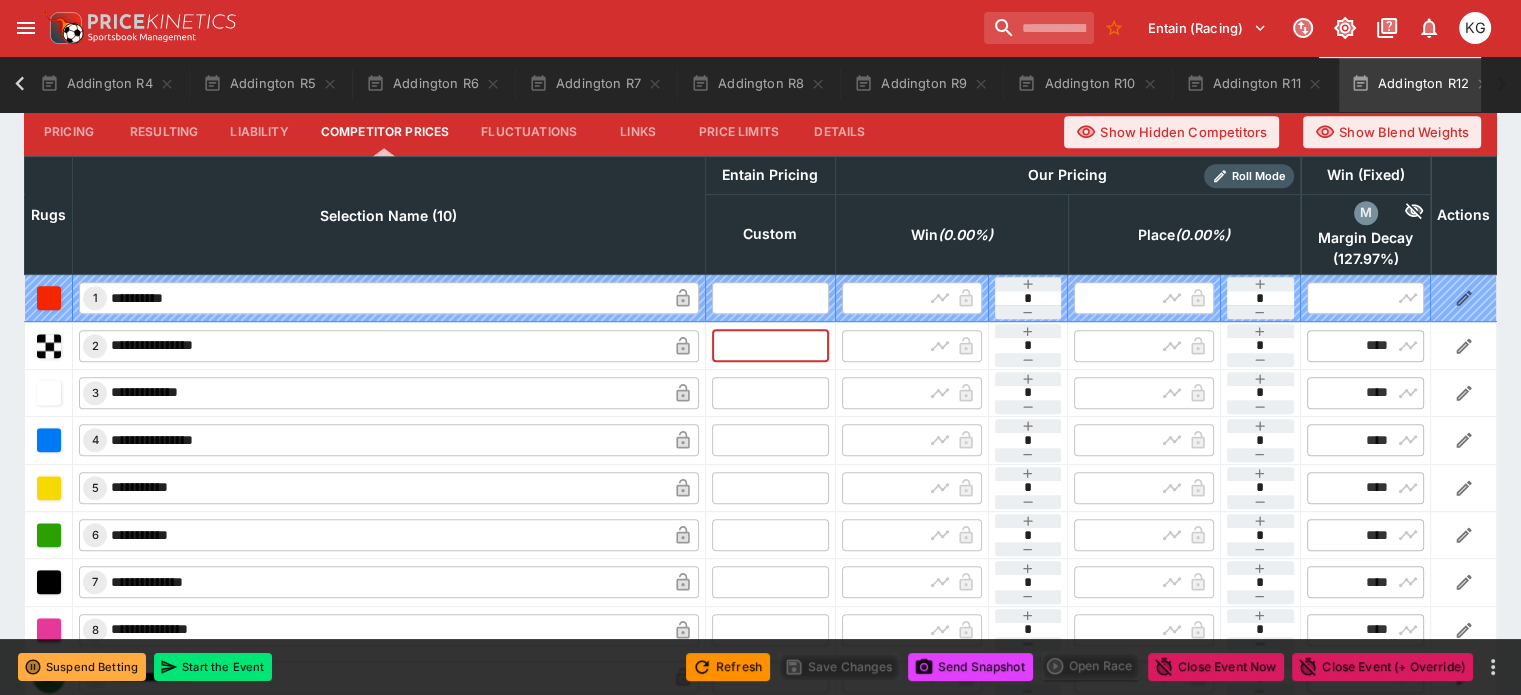 click at bounding box center [770, 345] 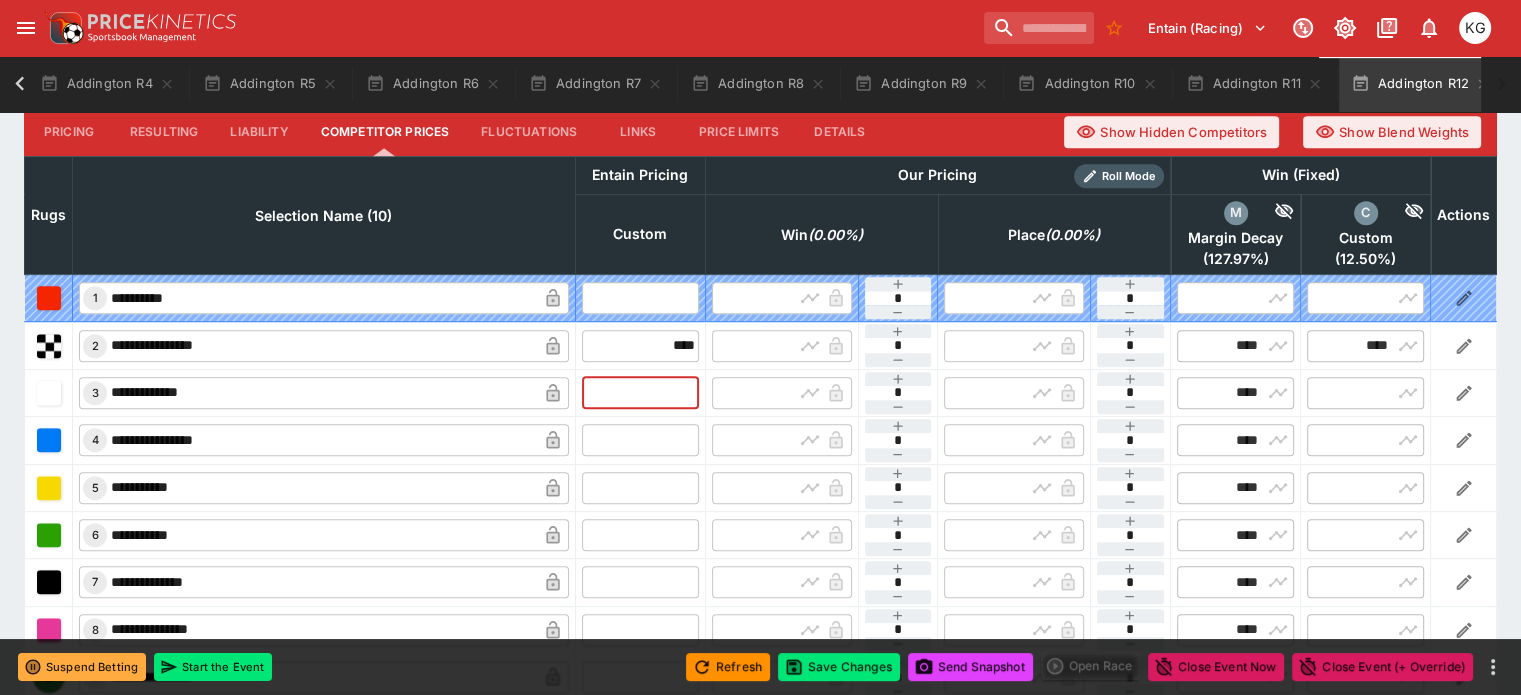 click at bounding box center [640, 393] 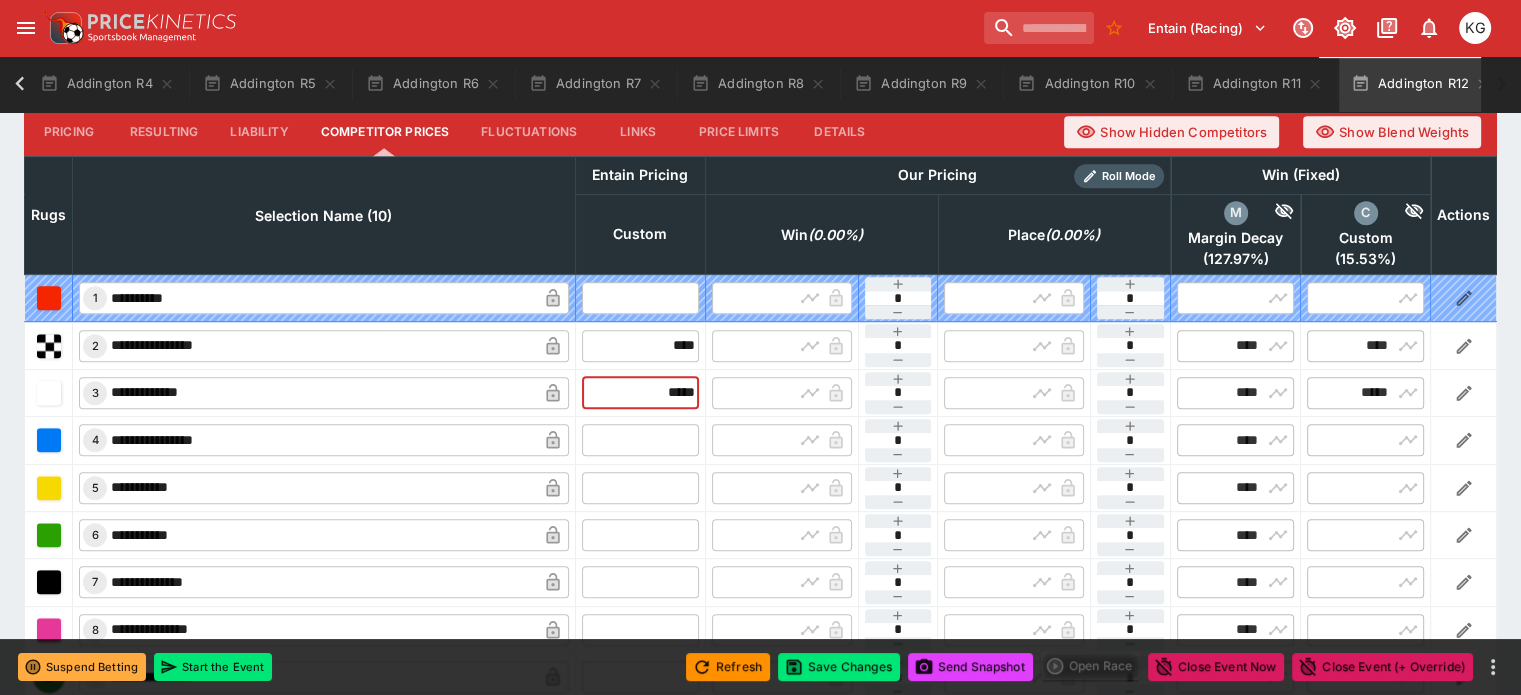 click at bounding box center [640, 440] 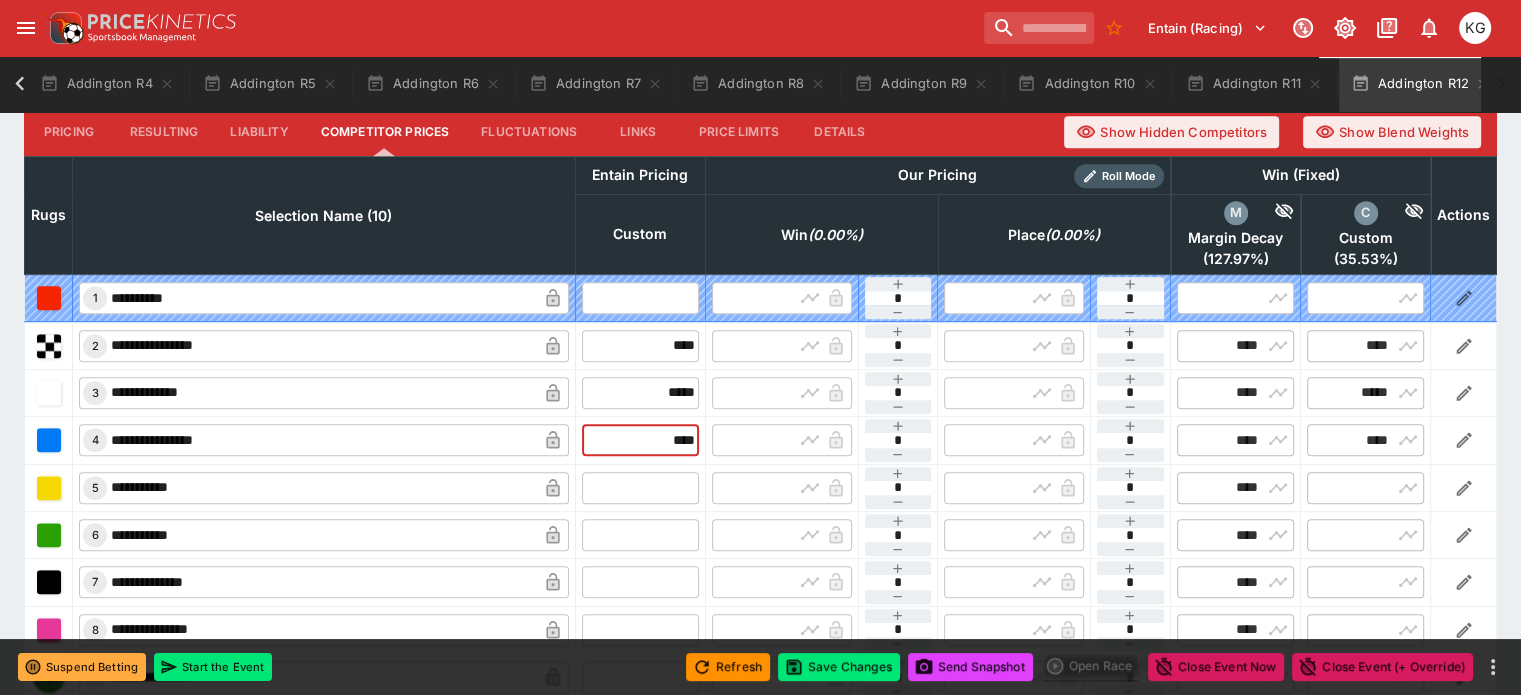 click at bounding box center [640, 488] 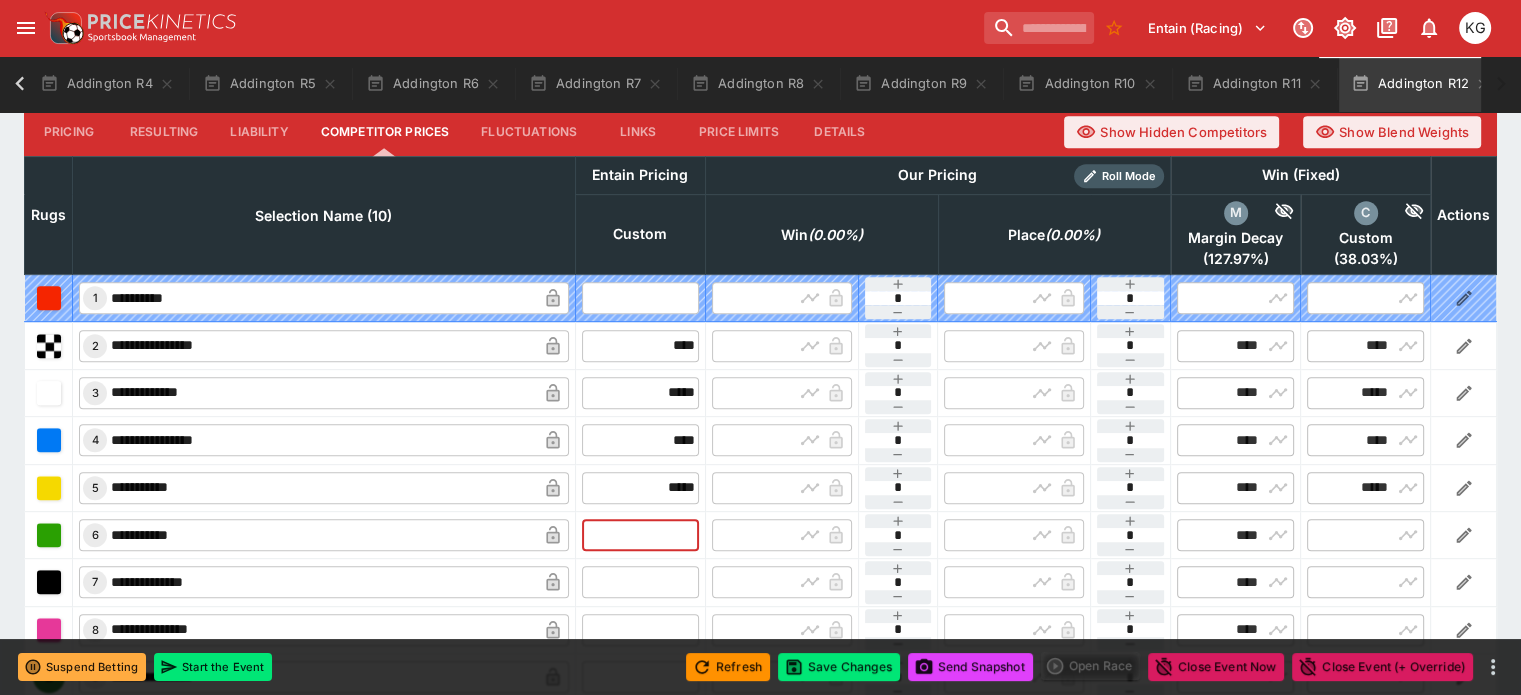 click at bounding box center (640, 535) 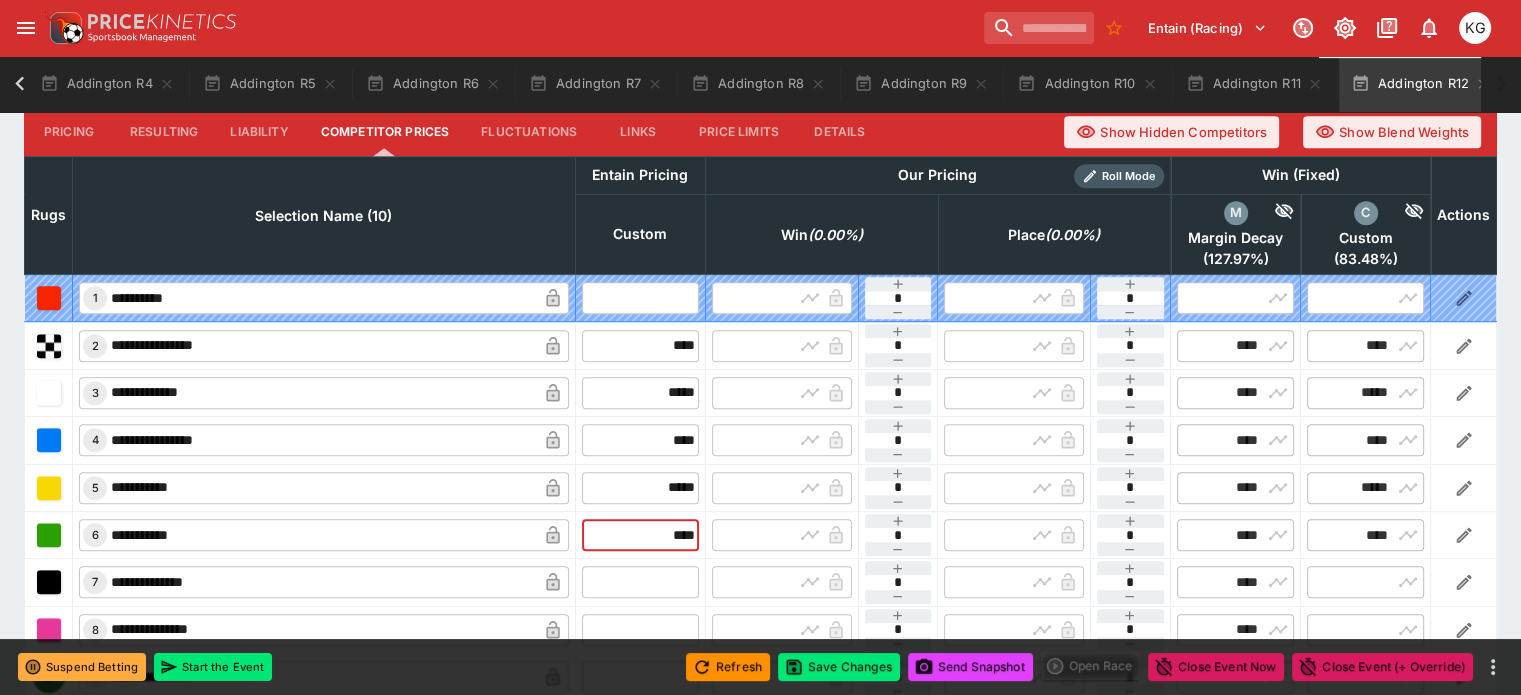 click at bounding box center (640, 582) 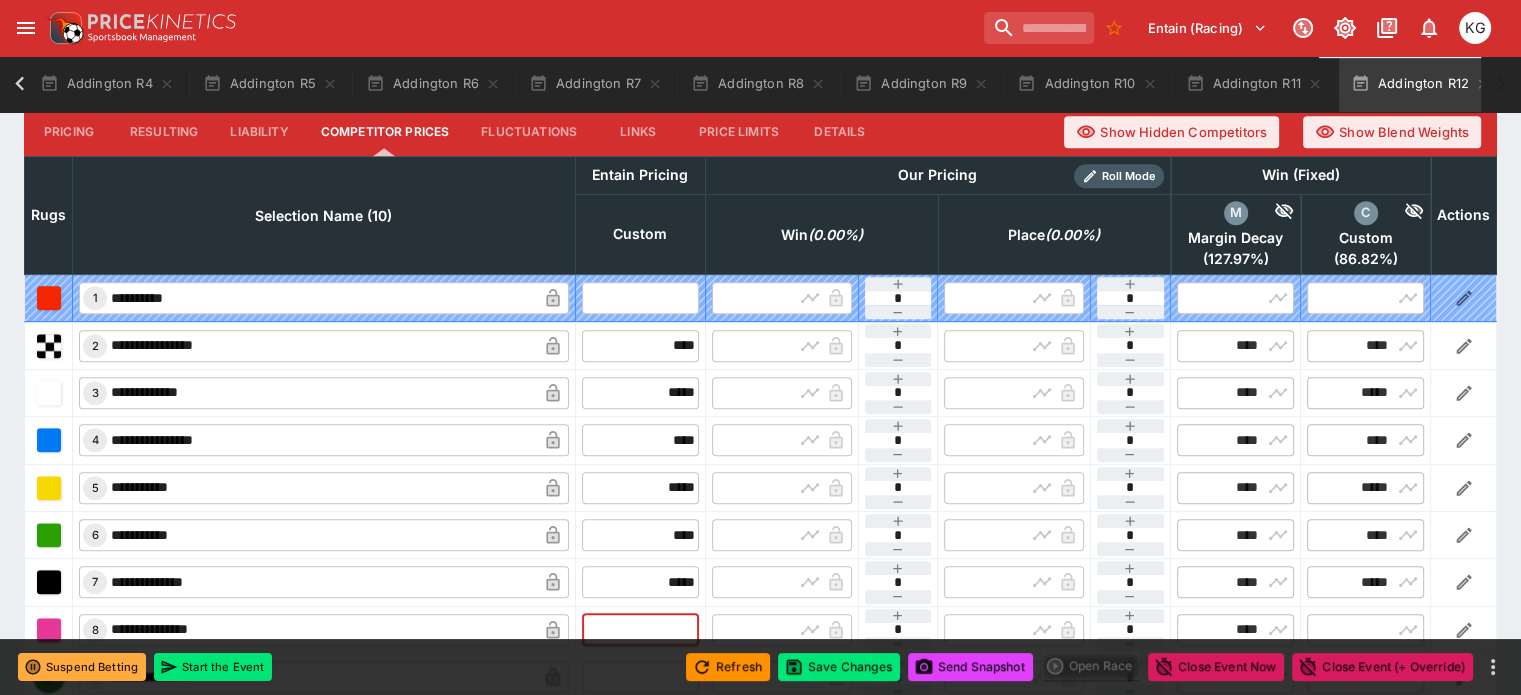 click at bounding box center [640, 630] 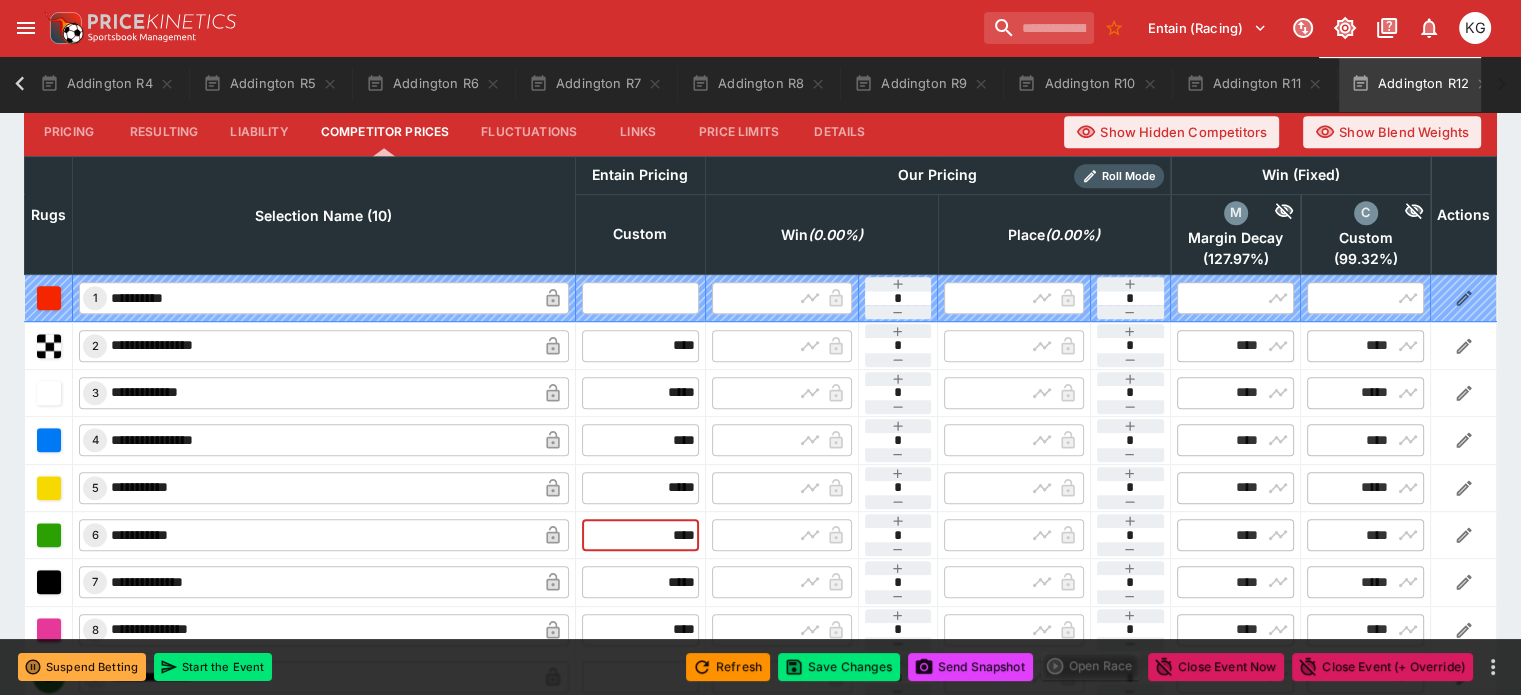 drag, startPoint x: 632, startPoint y: 491, endPoint x: 685, endPoint y: 491, distance: 53 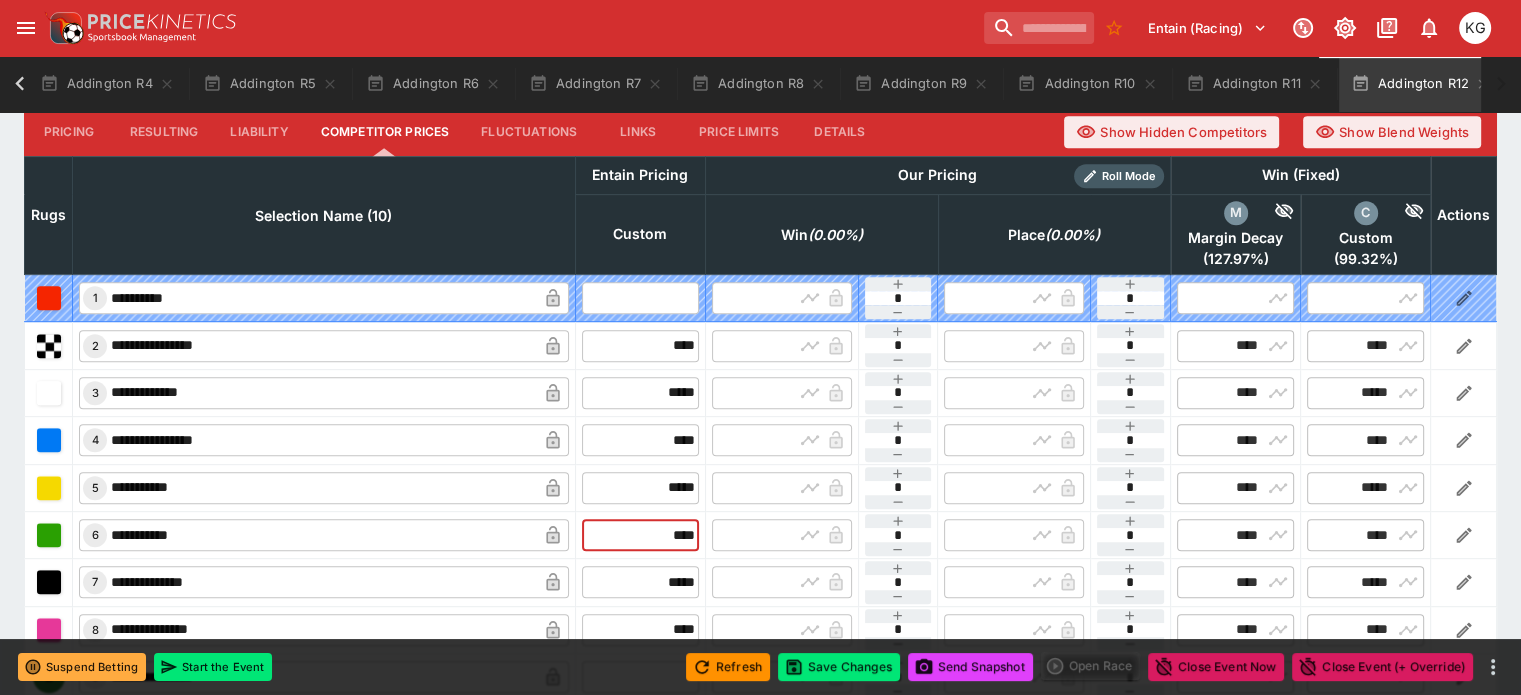 click on "**********" at bounding box center (761, 534) 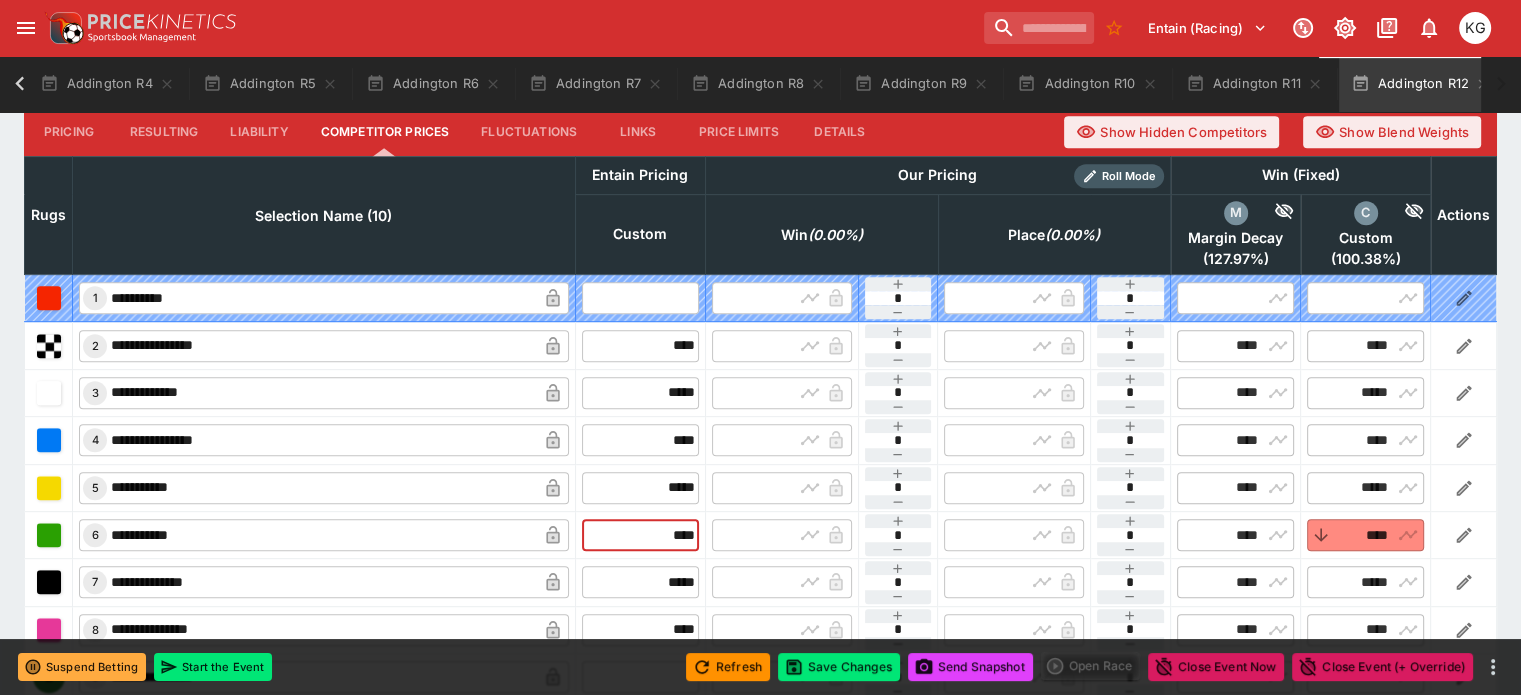 drag, startPoint x: 637, startPoint y: 489, endPoint x: 716, endPoint y: 489, distance: 79 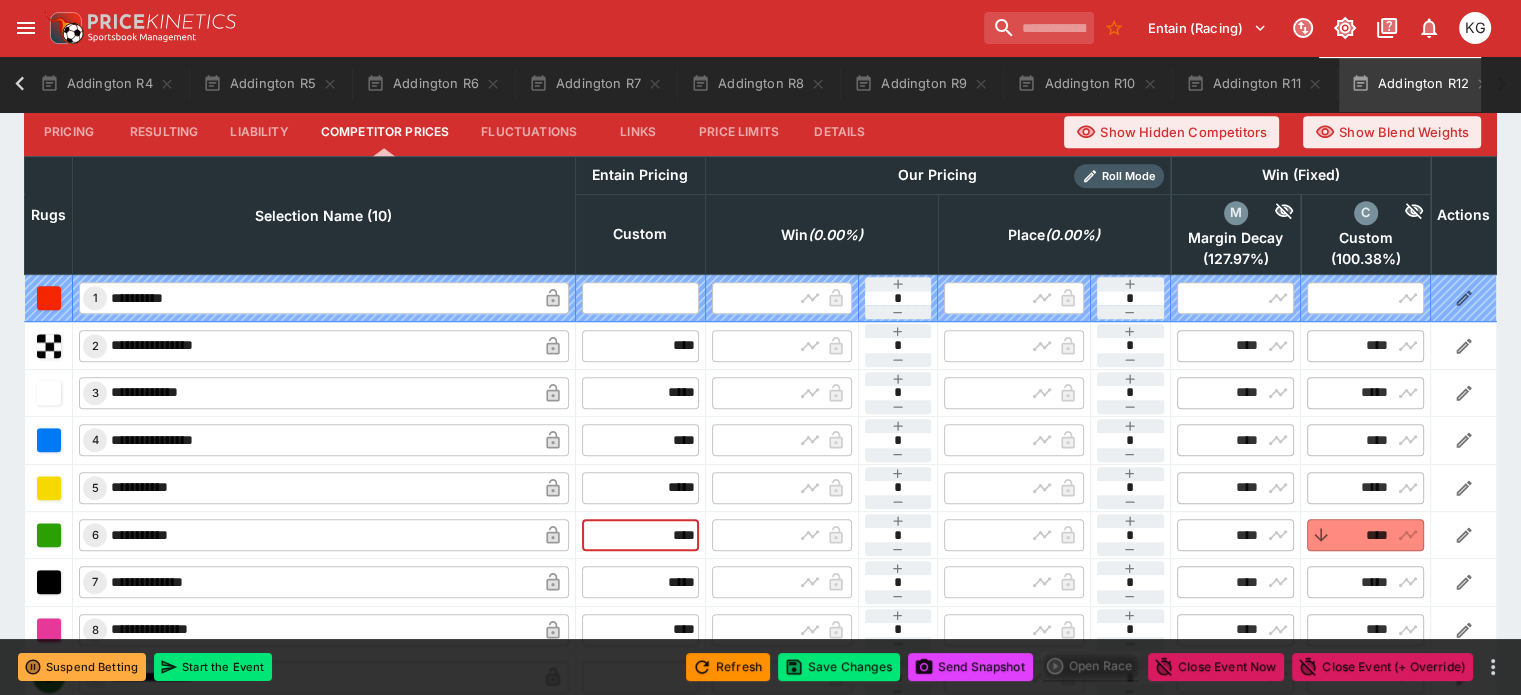 click on "**********" at bounding box center (761, 534) 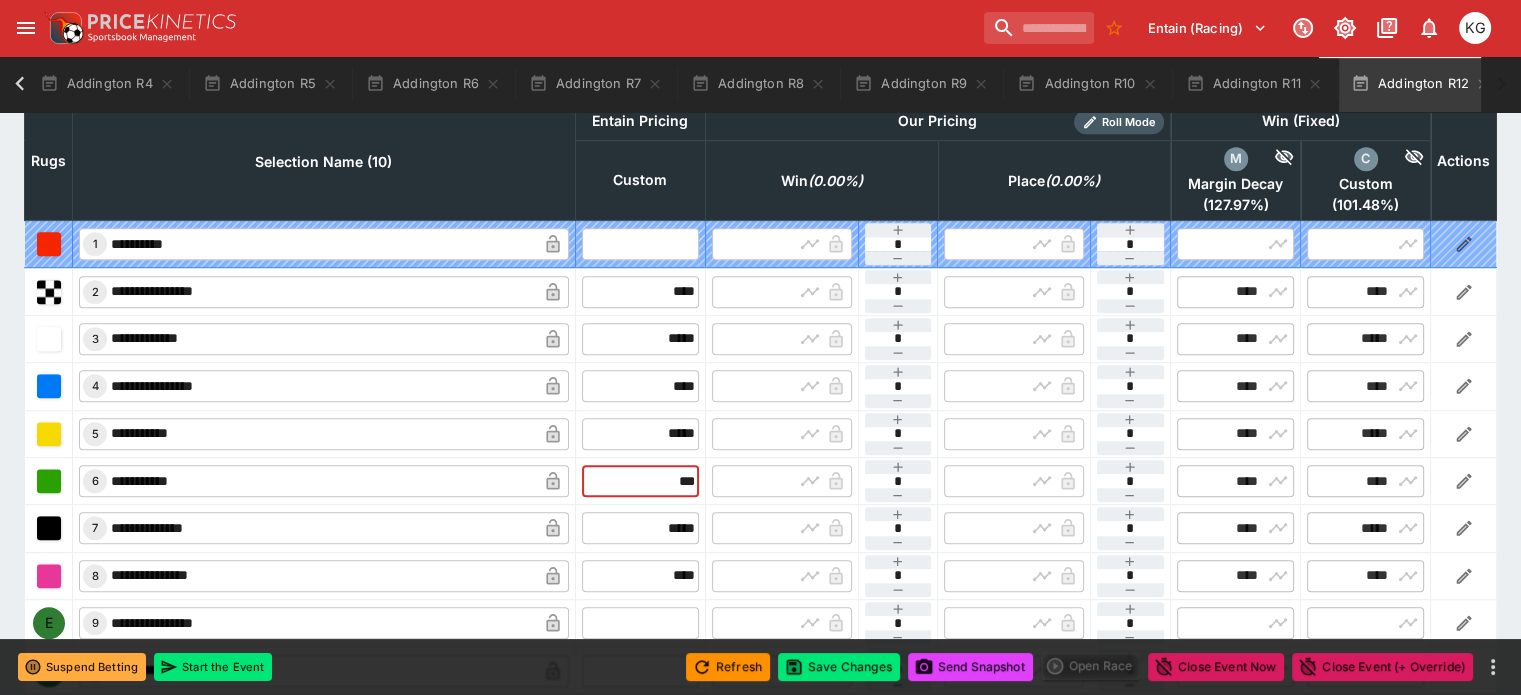 scroll, scrollTop: 912, scrollLeft: 0, axis: vertical 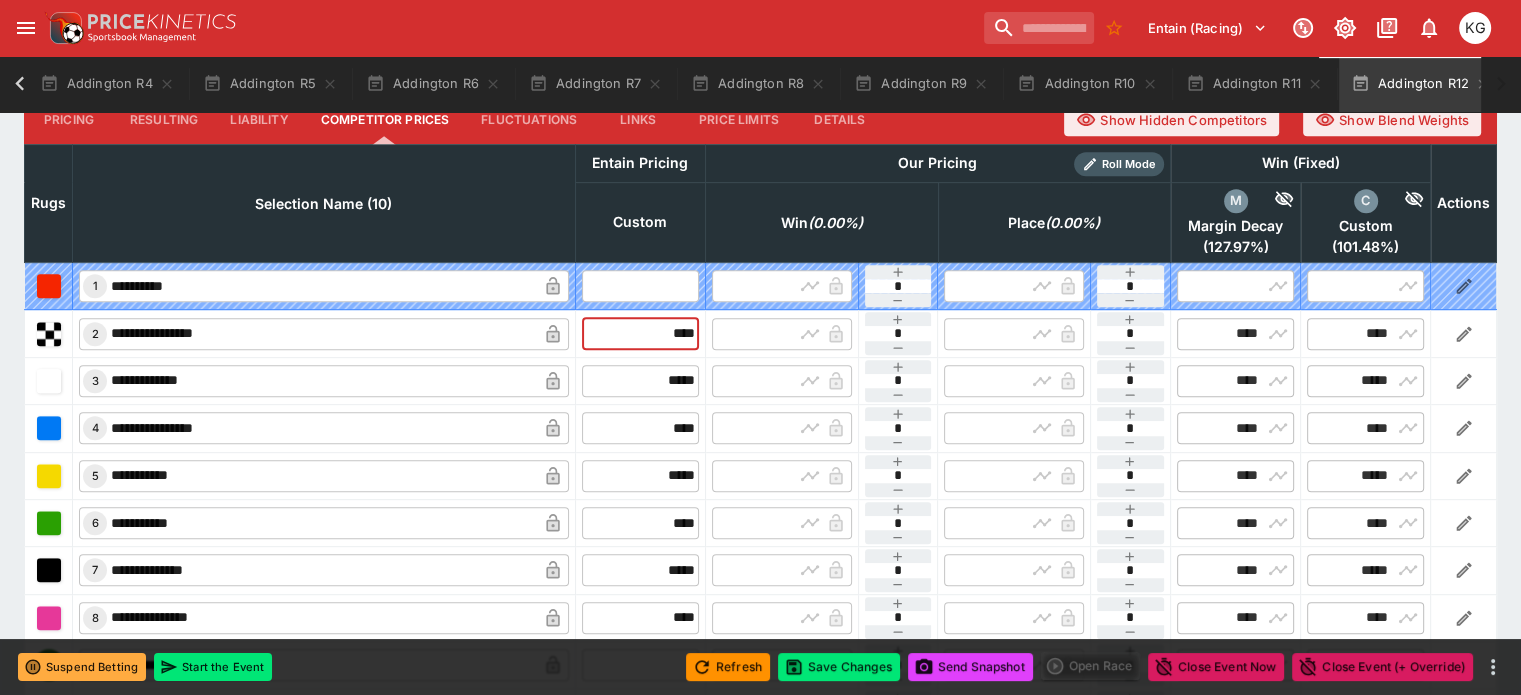 drag, startPoint x: 641, startPoint y: 286, endPoint x: 684, endPoint y: 294, distance: 43.737854 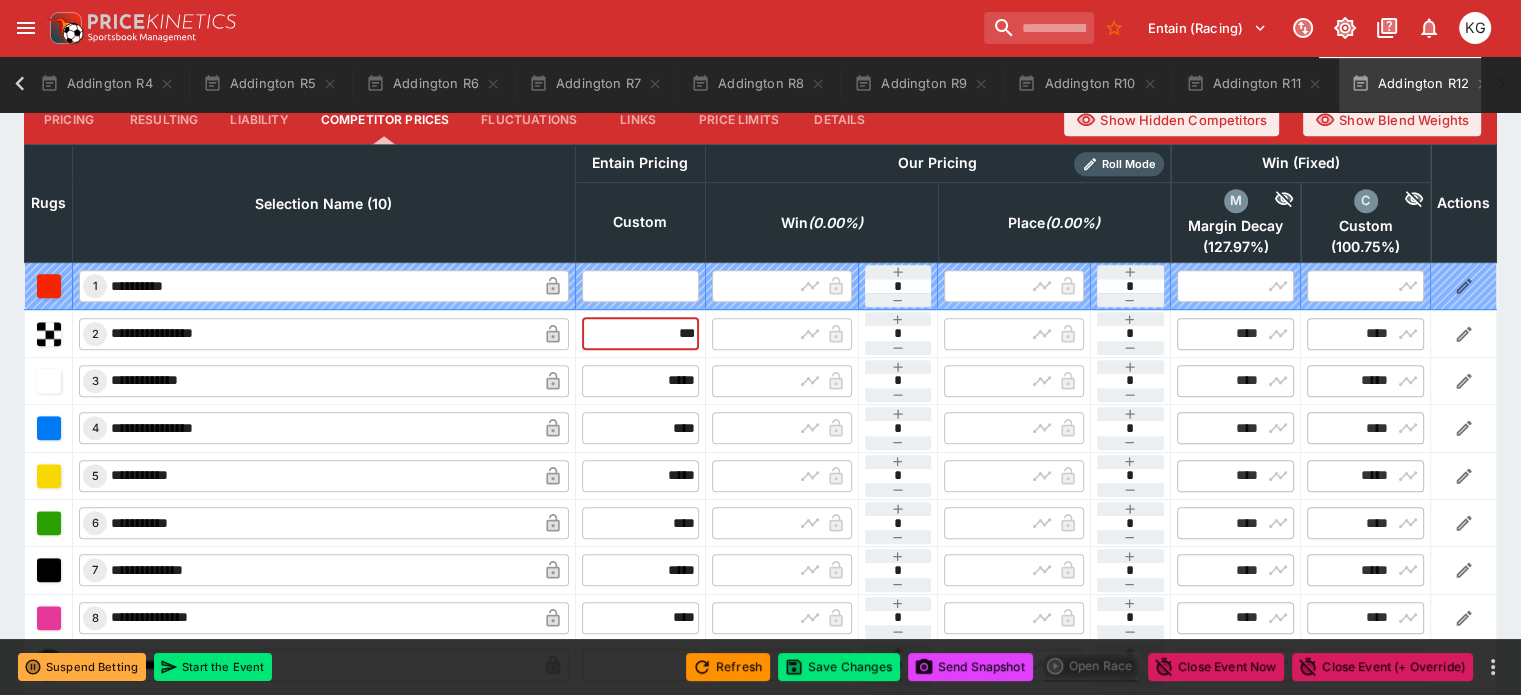 drag, startPoint x: 622, startPoint y: 283, endPoint x: 674, endPoint y: 294, distance: 53.15073 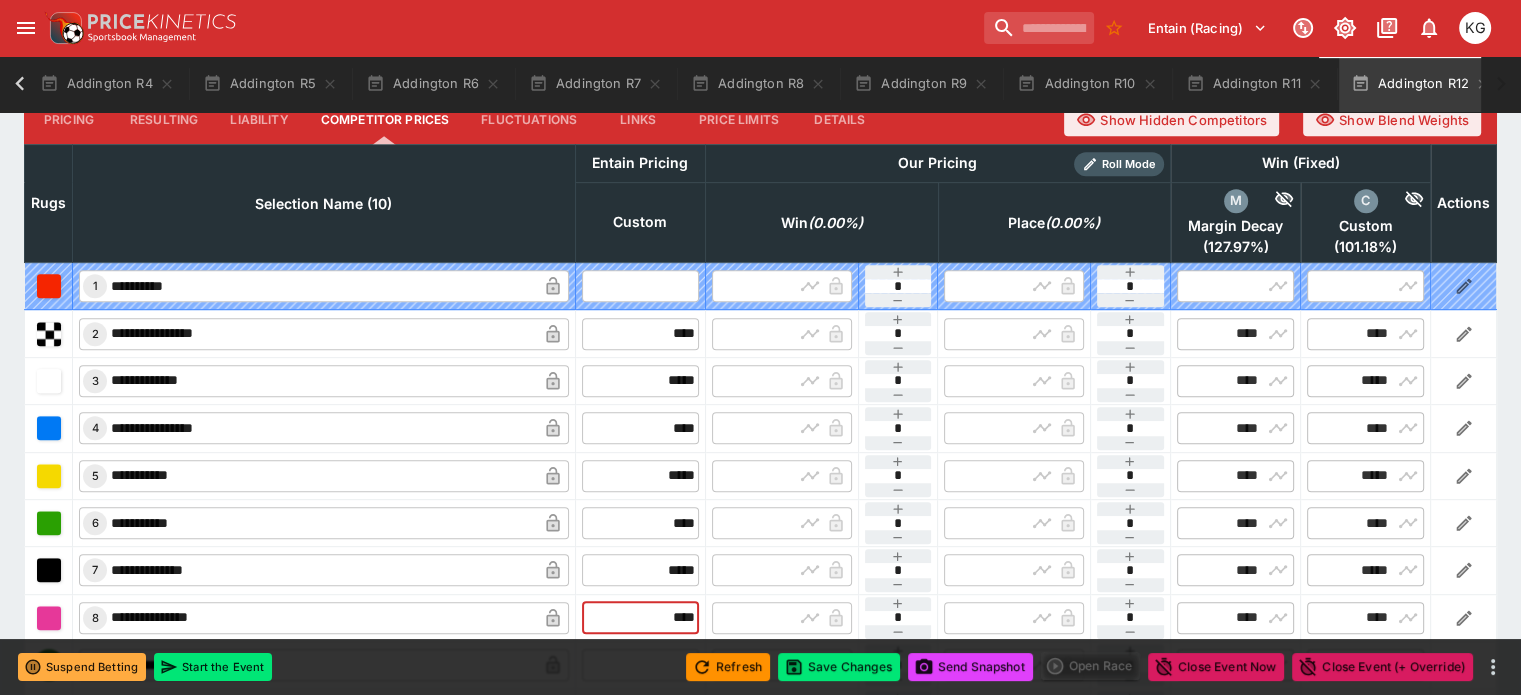 drag, startPoint x: 627, startPoint y: 573, endPoint x: 692, endPoint y: 583, distance: 65.76473 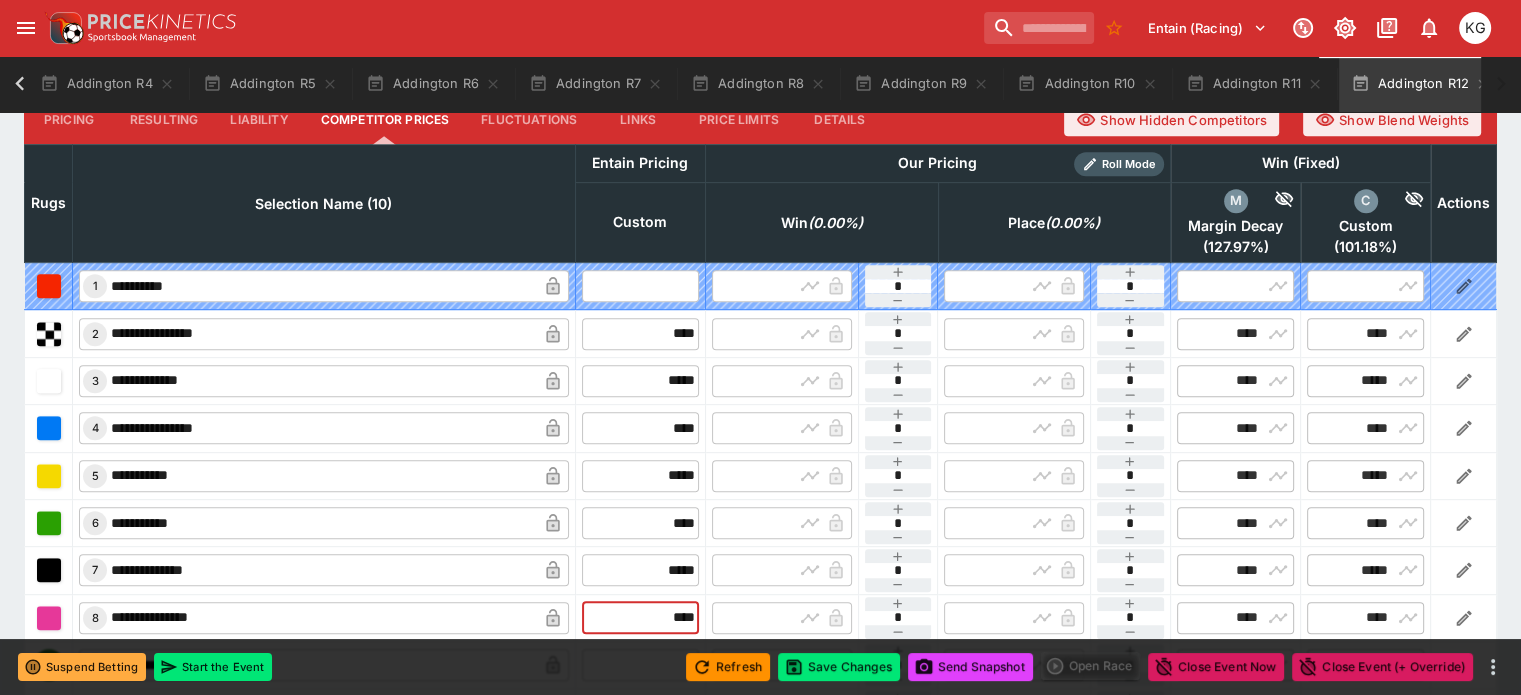 click on "**********" at bounding box center (761, 617) 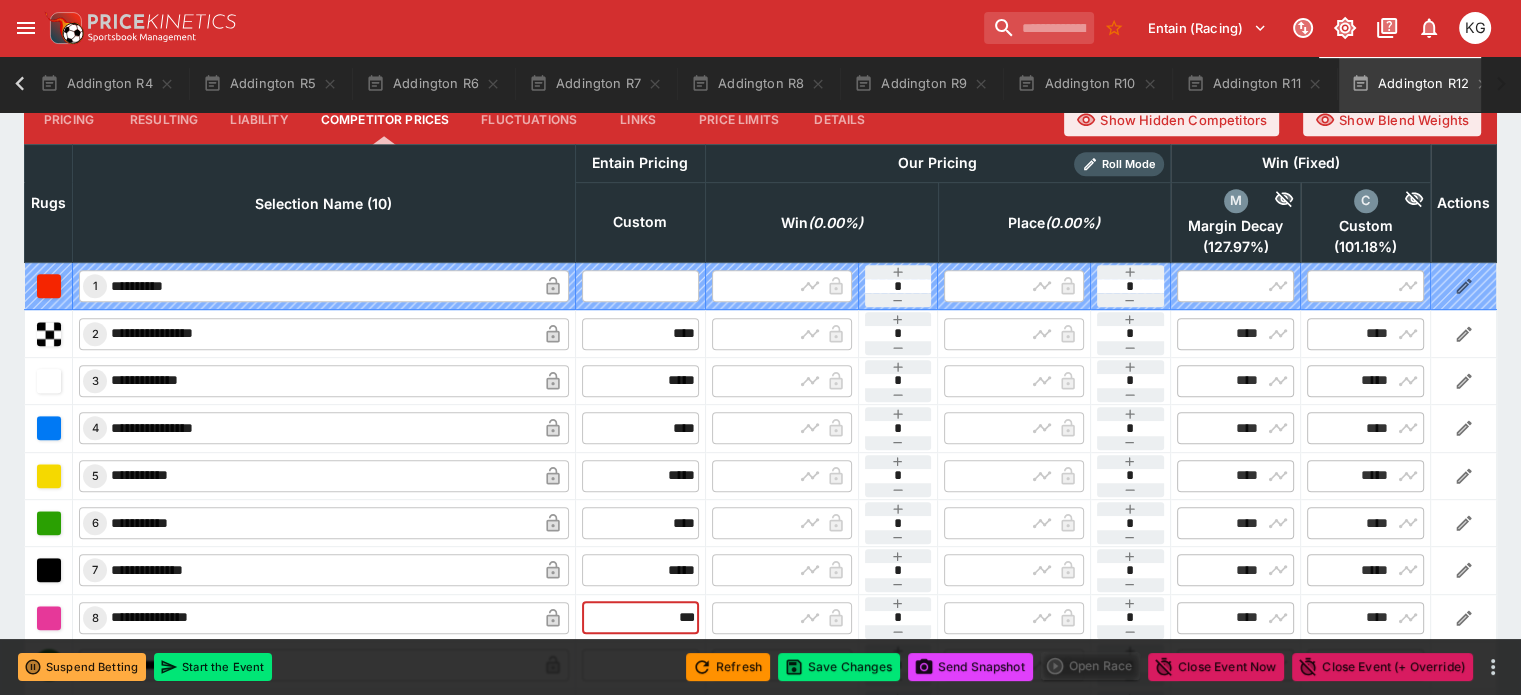 scroll, scrollTop: 1012, scrollLeft: 0, axis: vertical 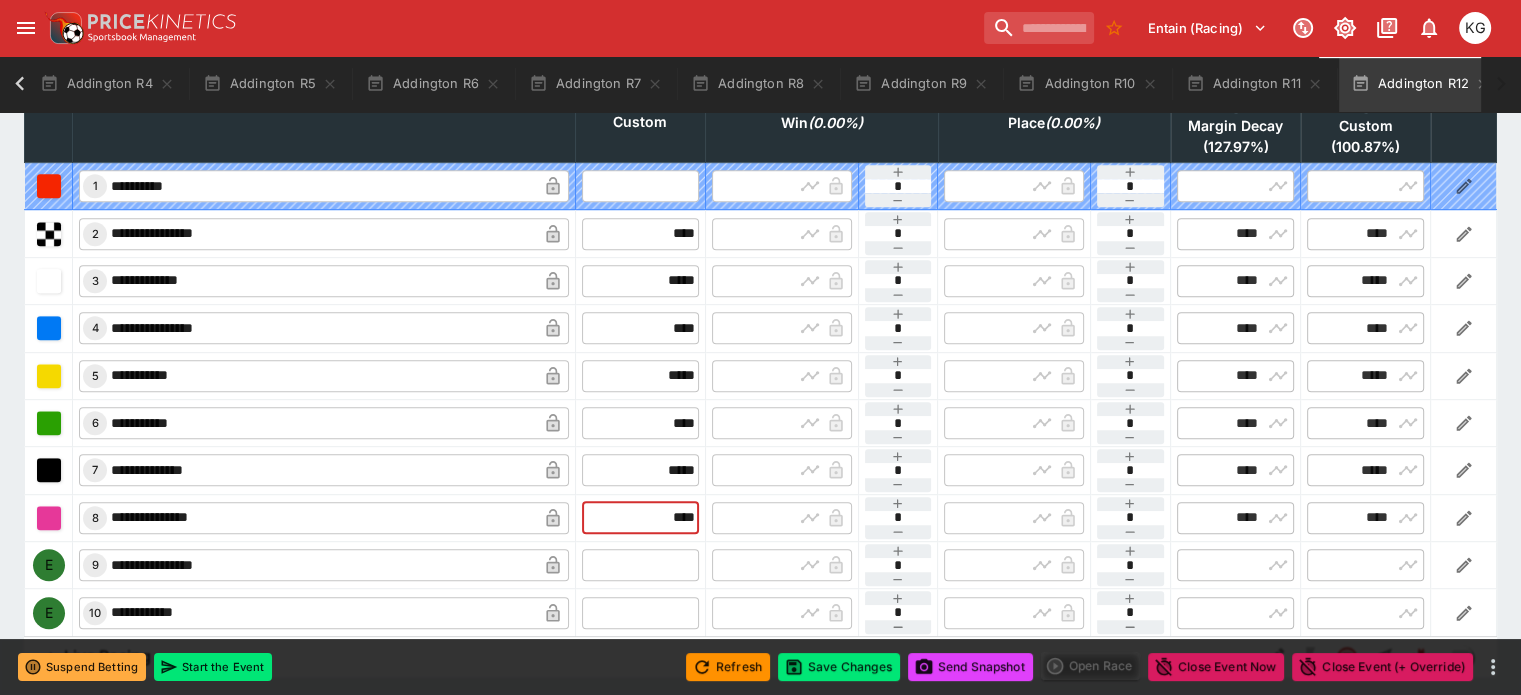 click at bounding box center (640, 565) 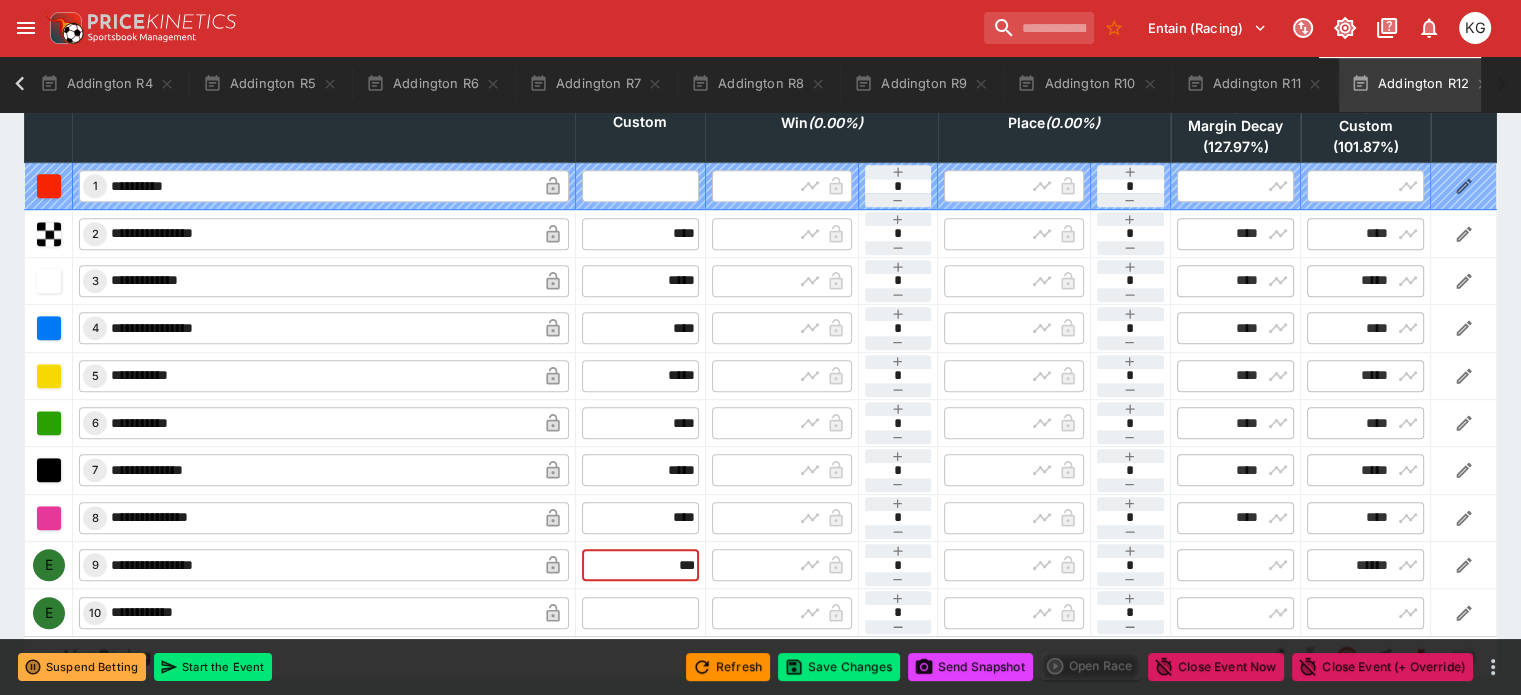 drag, startPoint x: 612, startPoint y: 520, endPoint x: 676, endPoint y: 518, distance: 64.03124 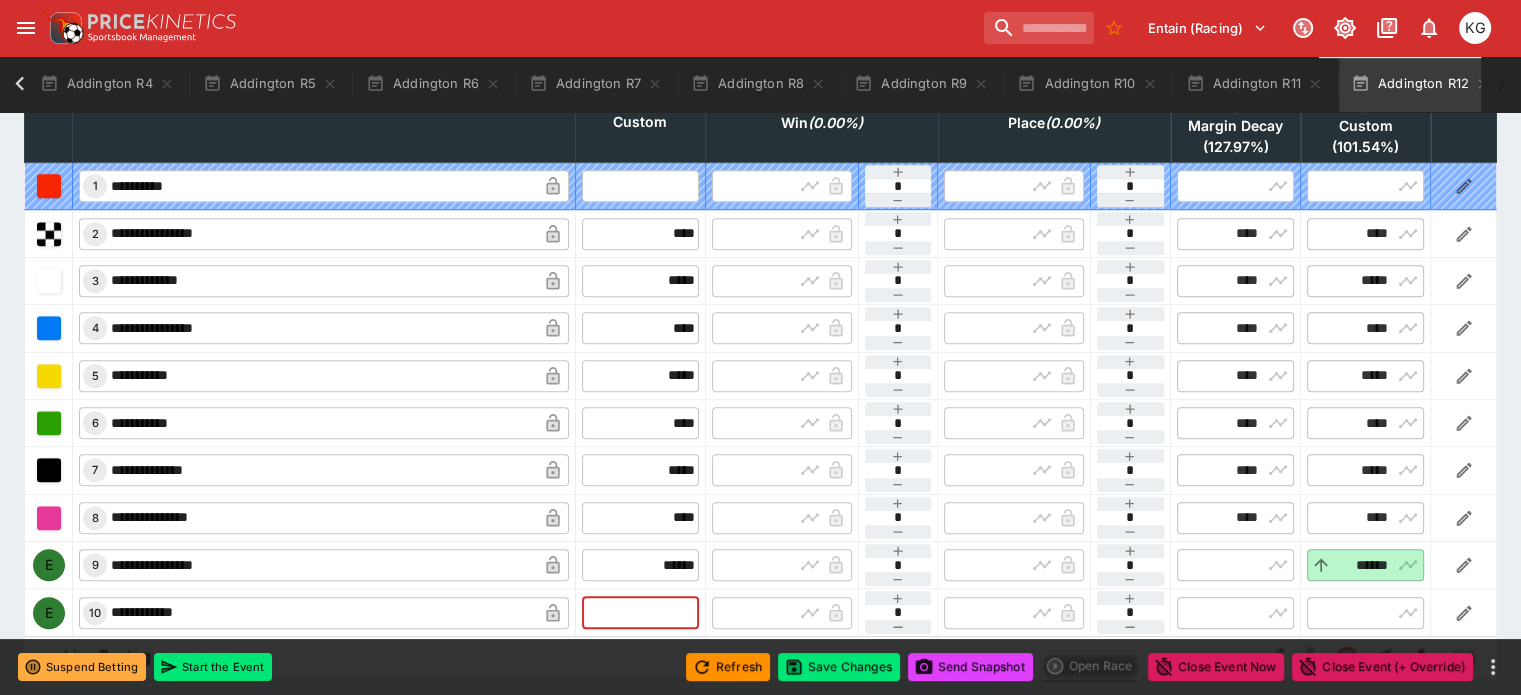 click at bounding box center (640, 613) 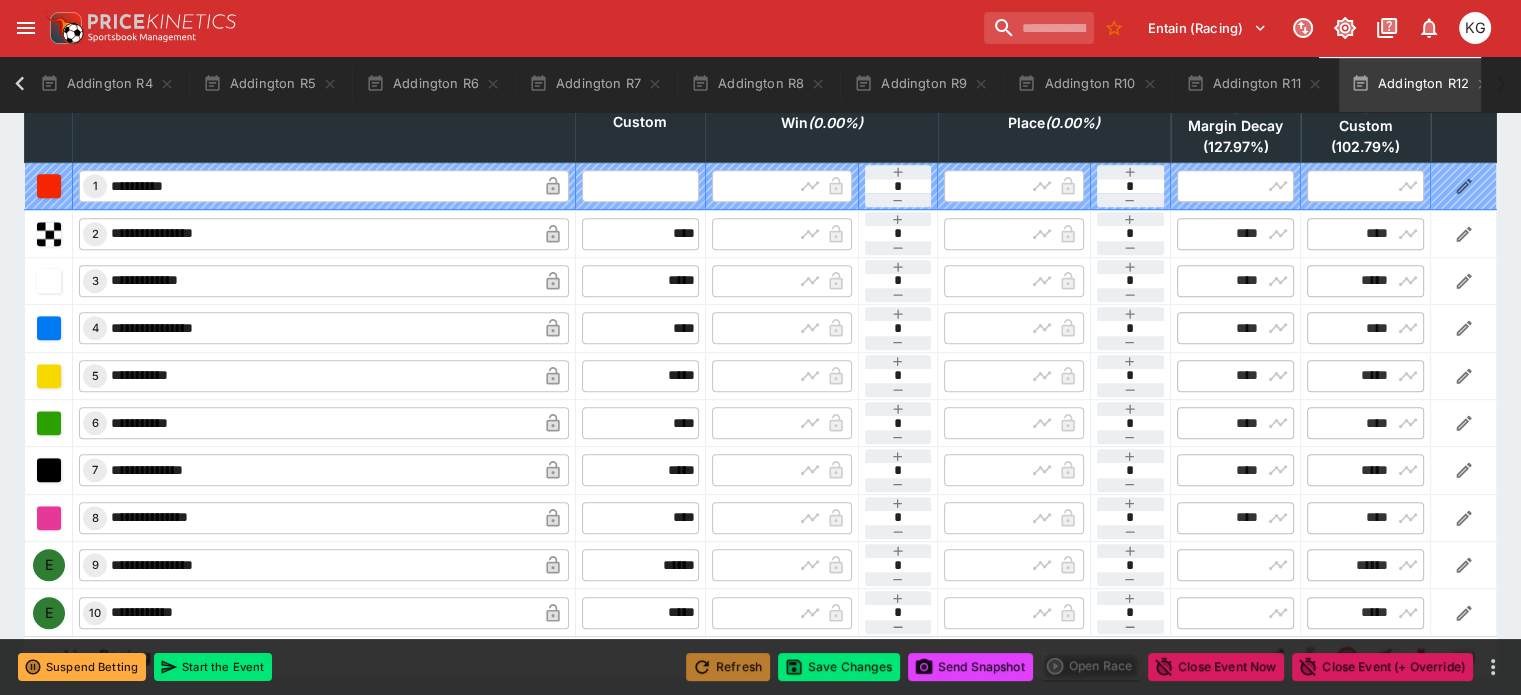 click on "Refresh" at bounding box center (728, 667) 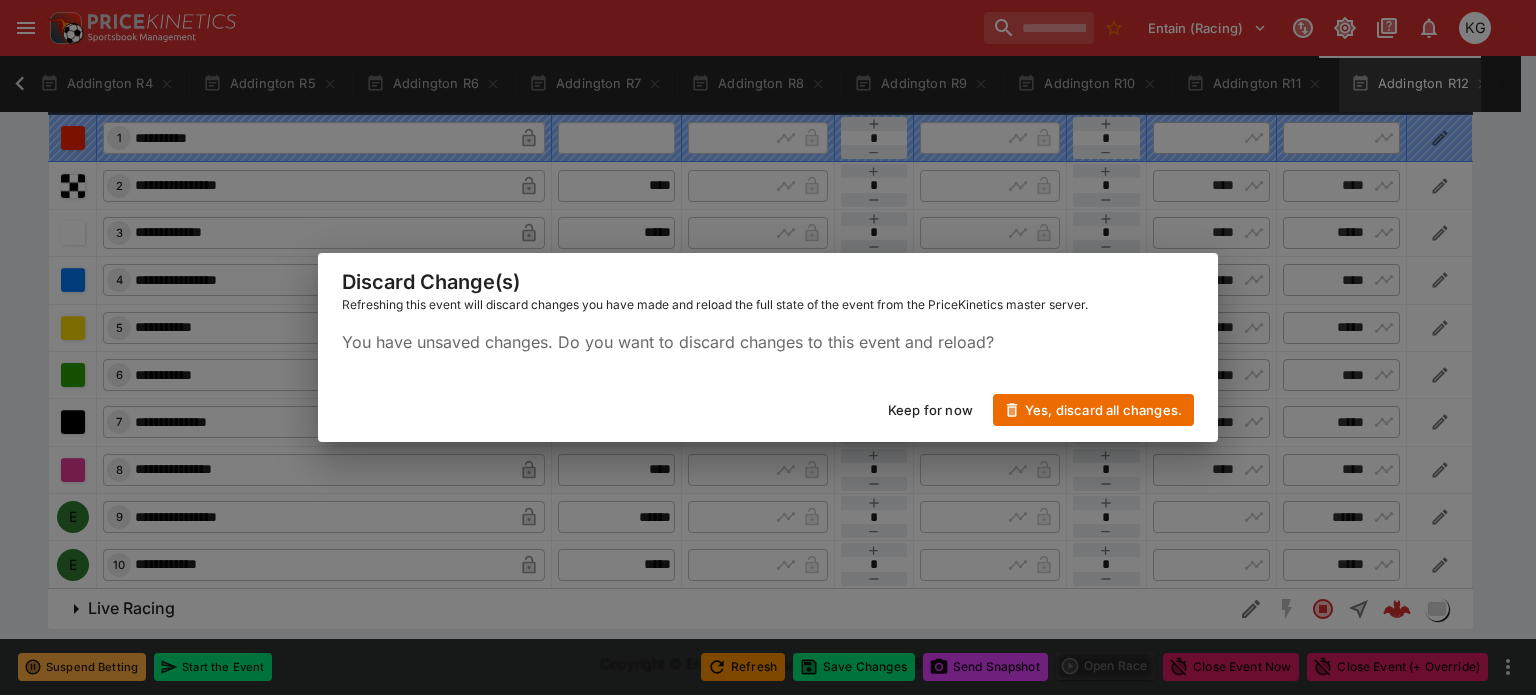click on "Keep for now Yes, discard all changes." at bounding box center (768, 410) 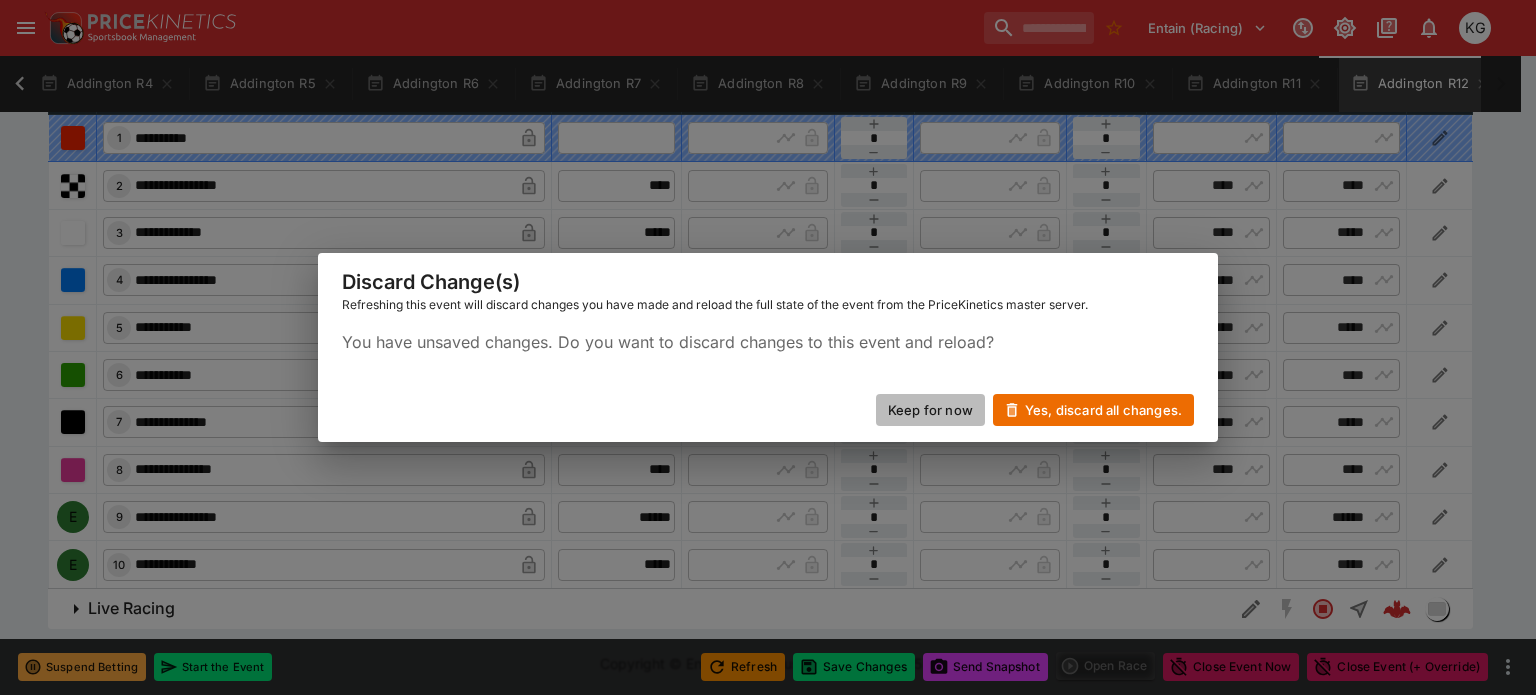 click on "Keep for now" at bounding box center (930, 410) 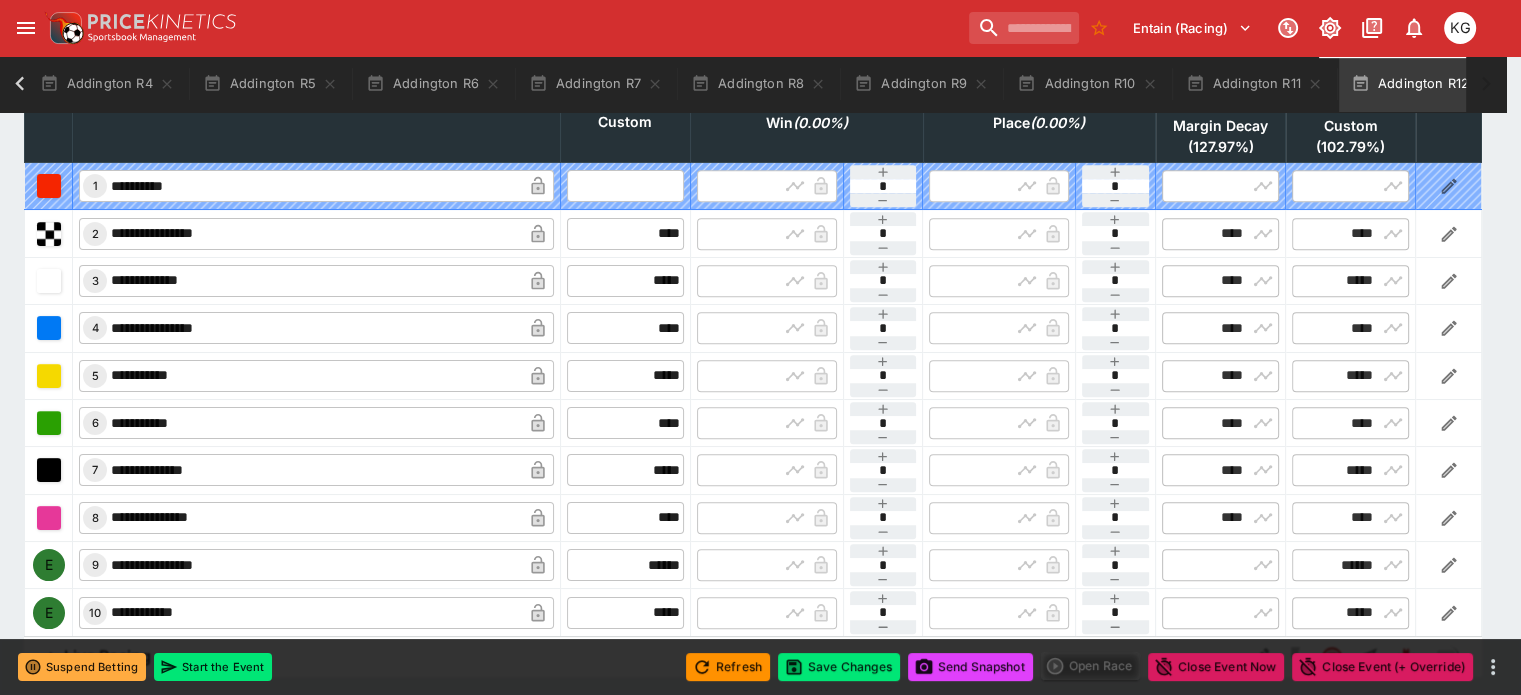 scroll, scrollTop: 0, scrollLeft: 633, axis: horizontal 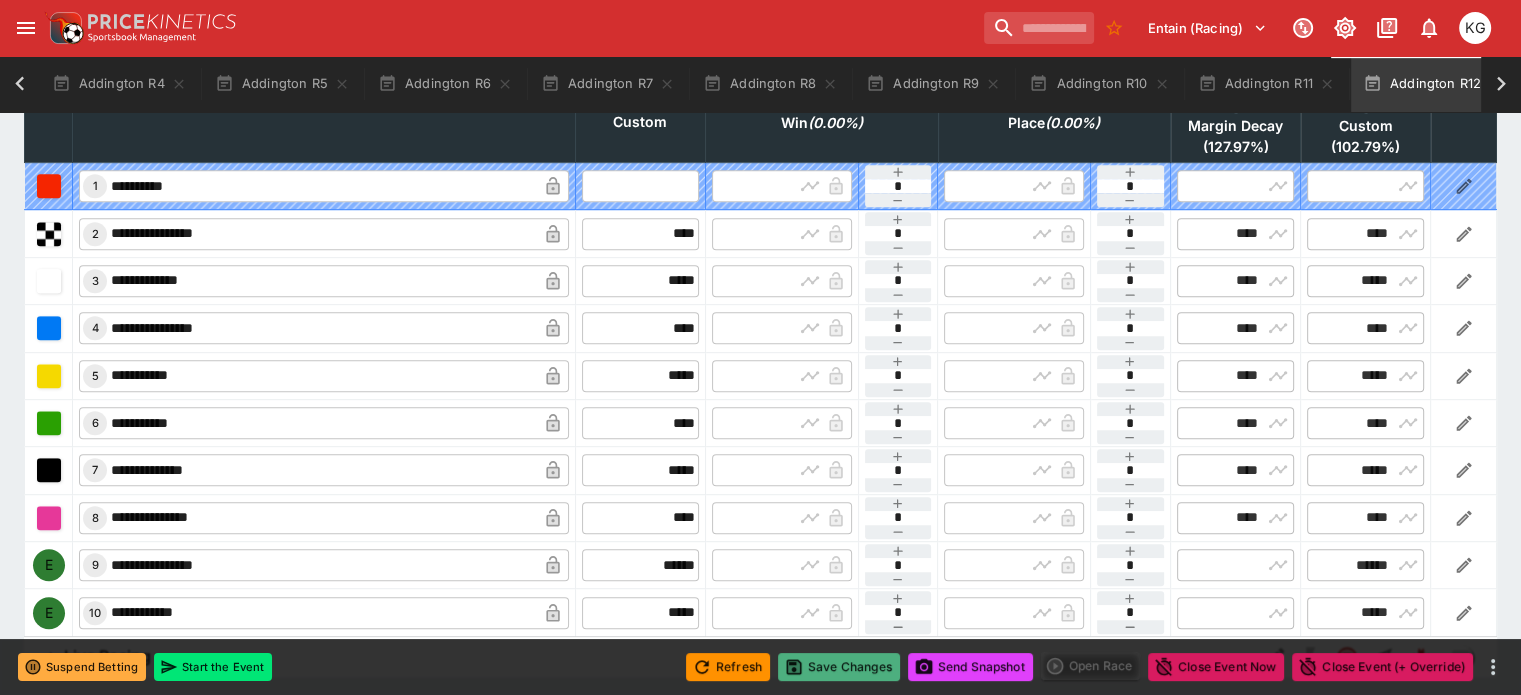 click on "Save Changes" at bounding box center (839, 667) 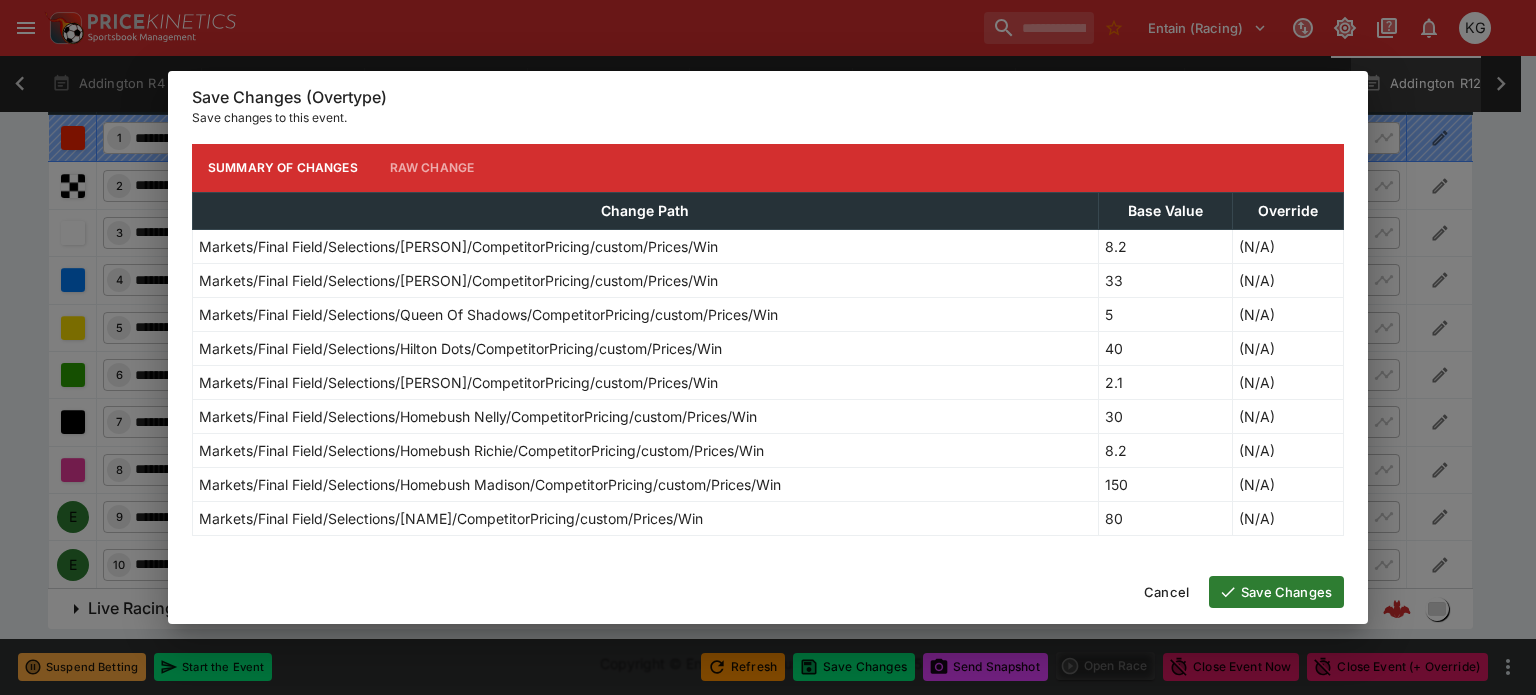 click on "Save Changes" at bounding box center (1276, 592) 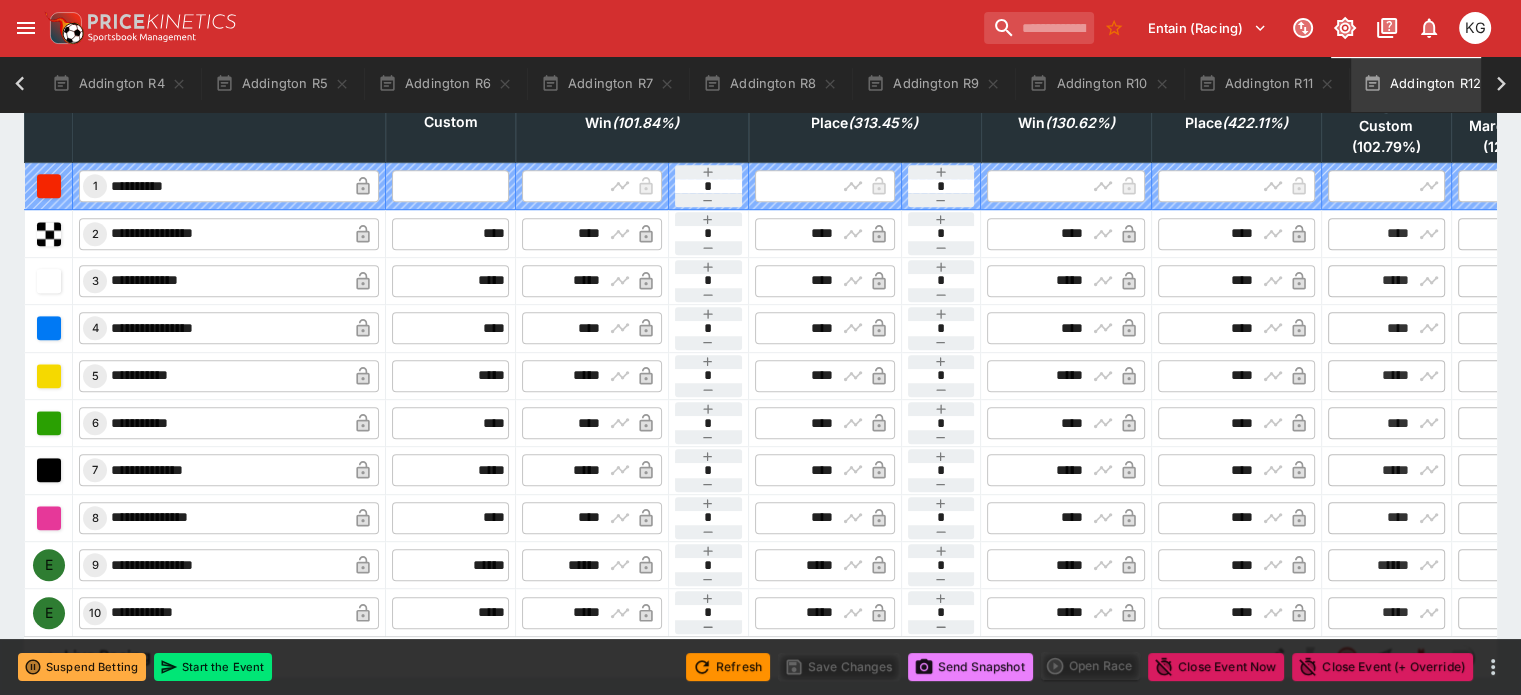 click on "Send Snapshot" at bounding box center (970, 667) 